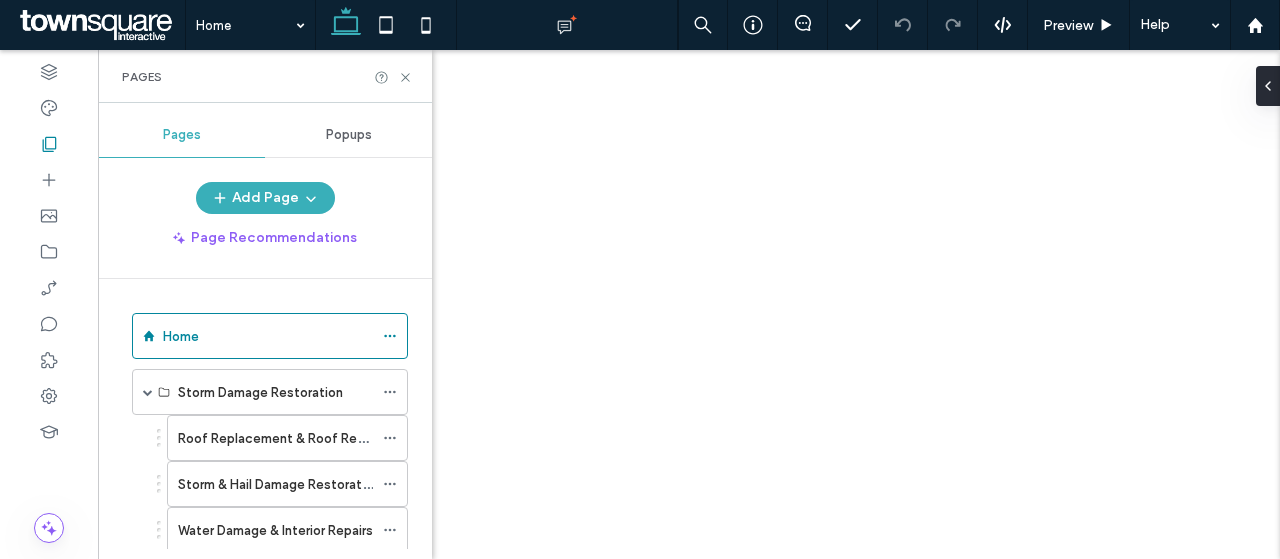 scroll, scrollTop: 0, scrollLeft: 0, axis: both 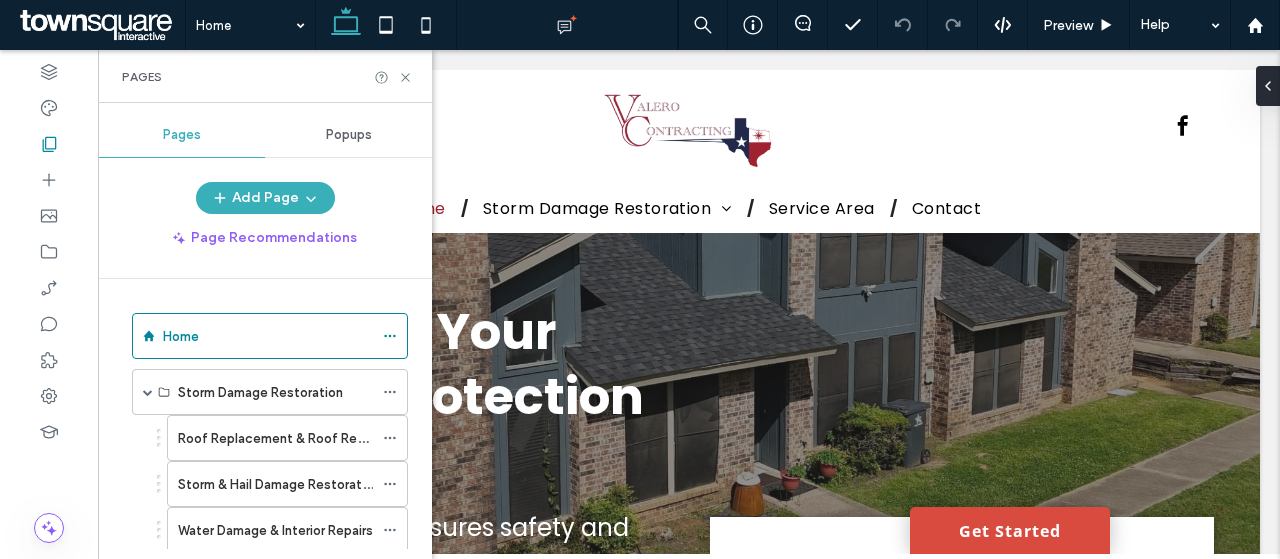 click on "Page Recommendations" at bounding box center [265, 238] 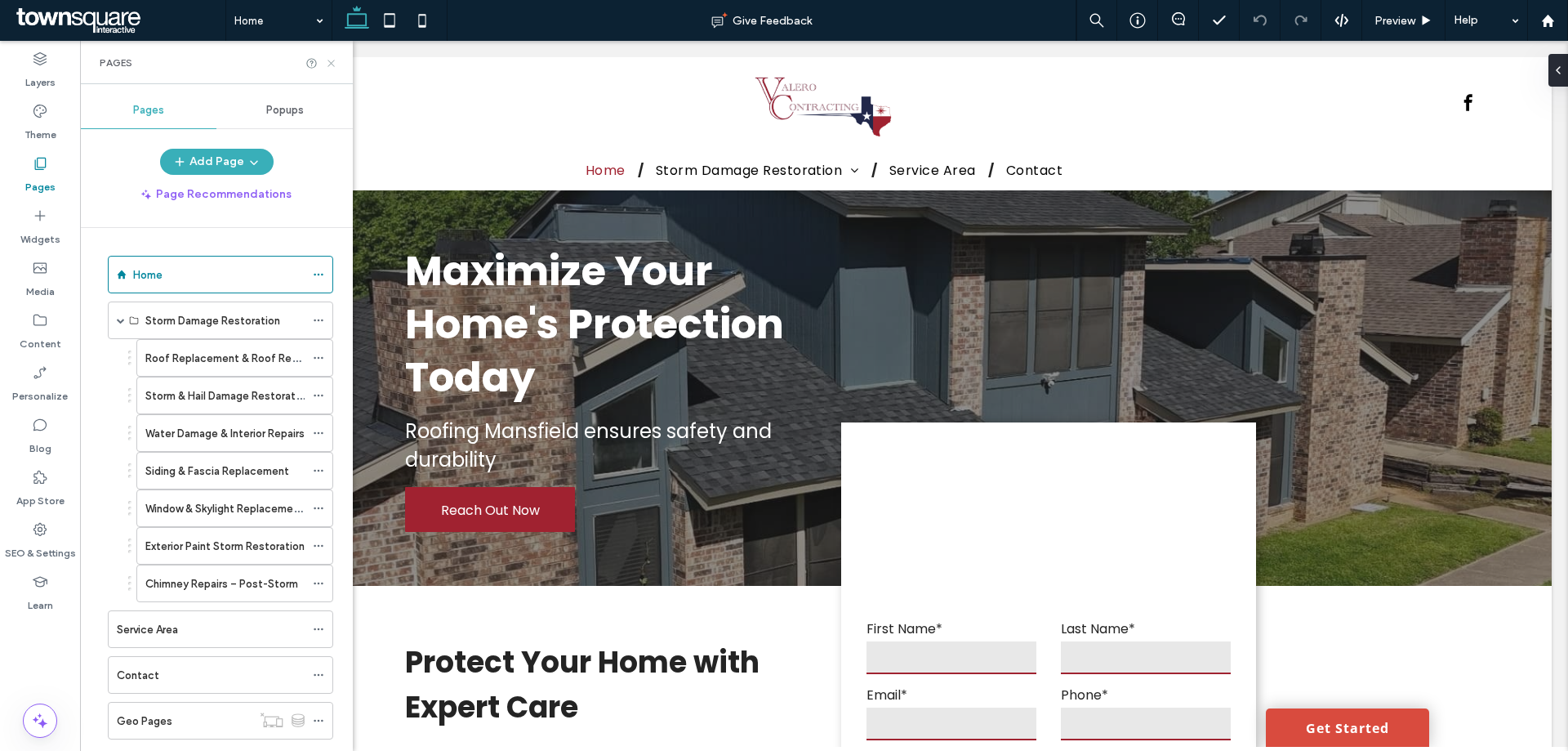 click 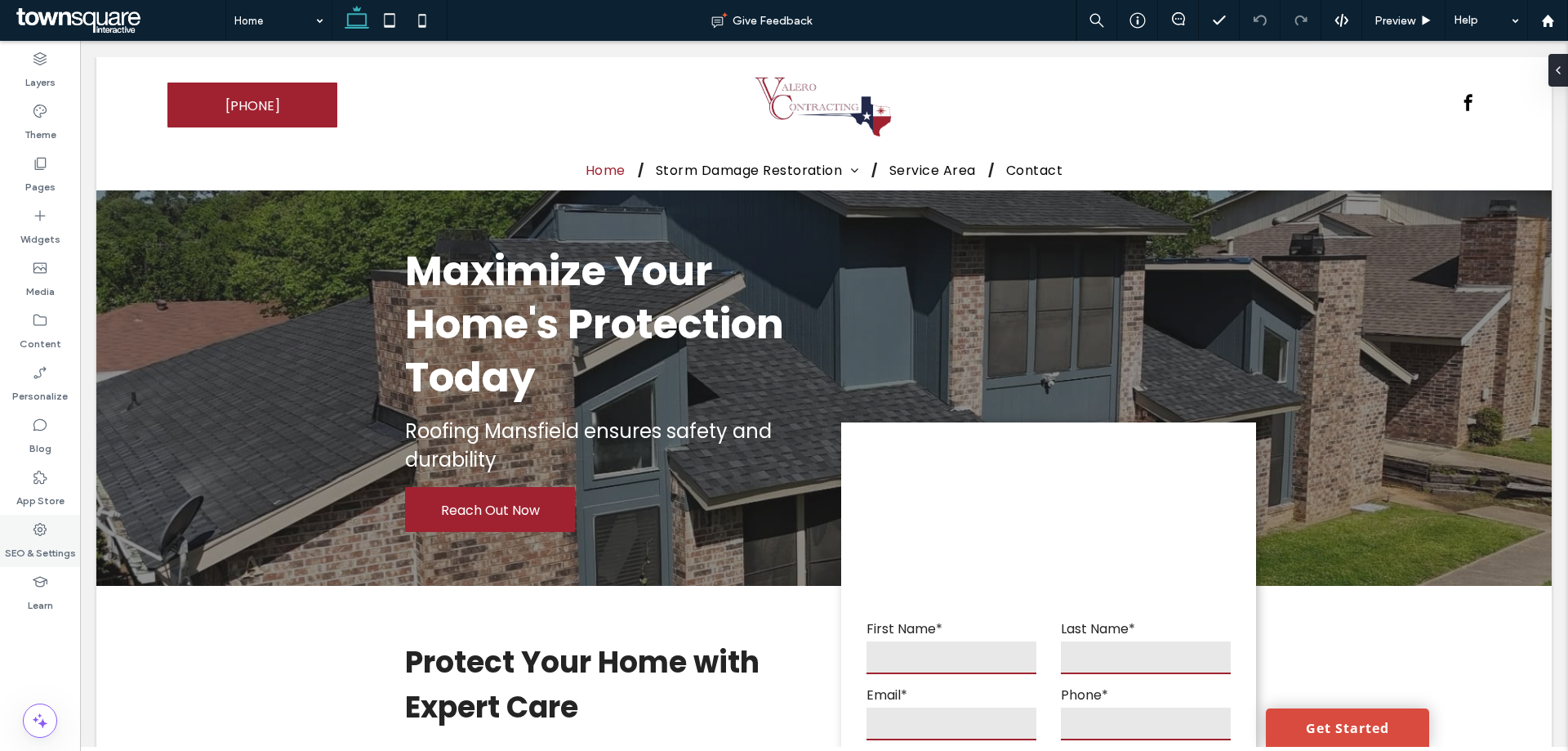 click on "SEO & Settings" at bounding box center (40, 549) 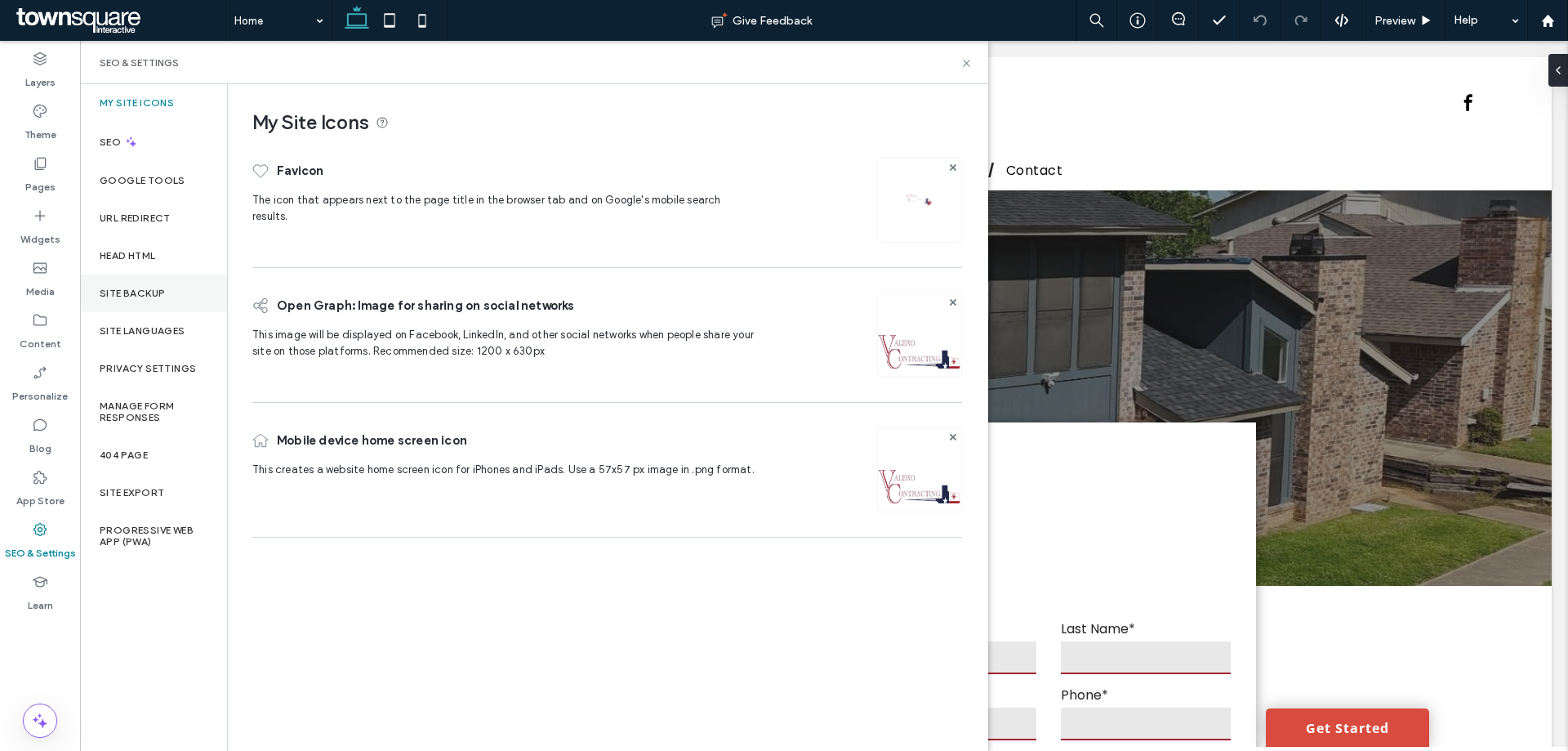 click on "Site Backup" at bounding box center [154, 293] 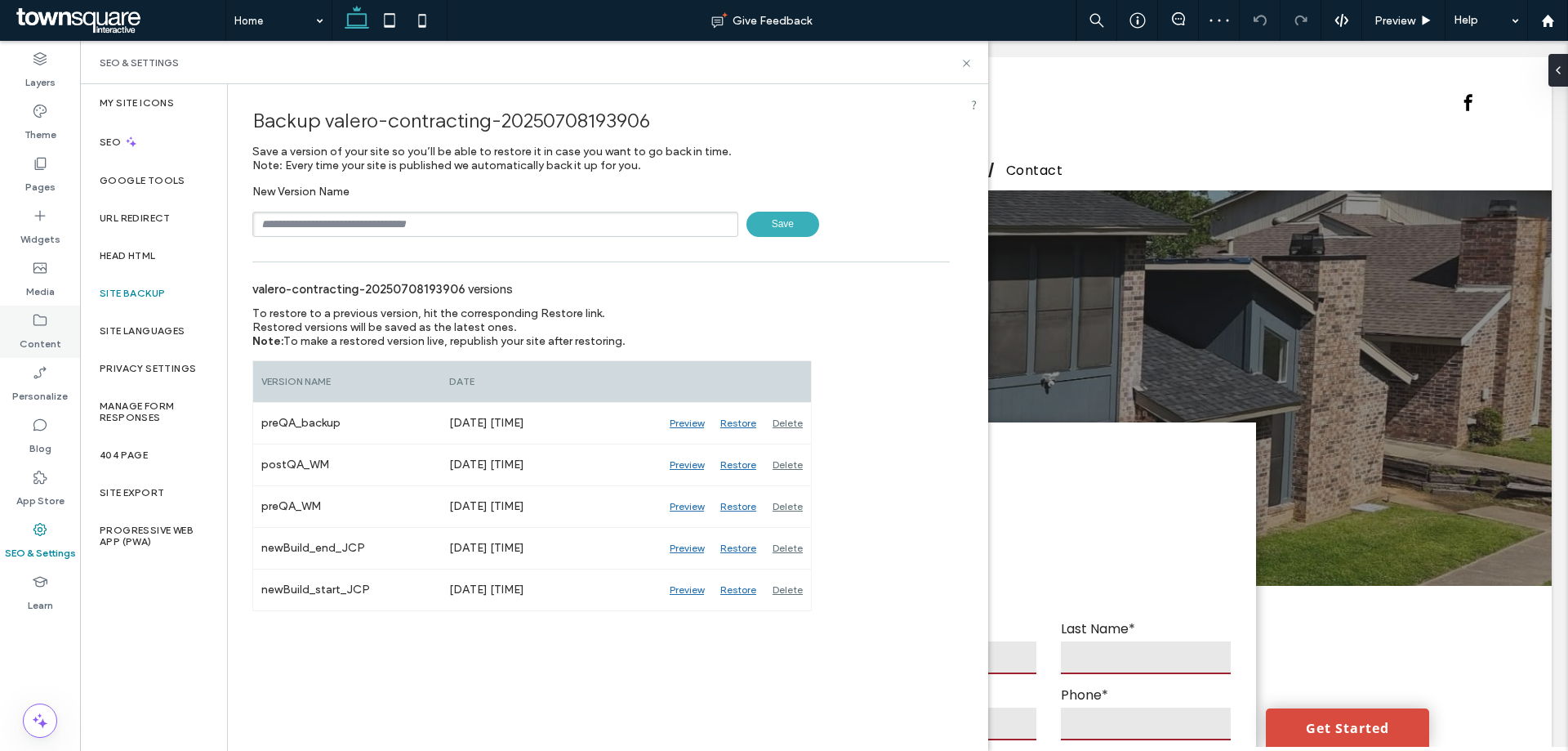 click 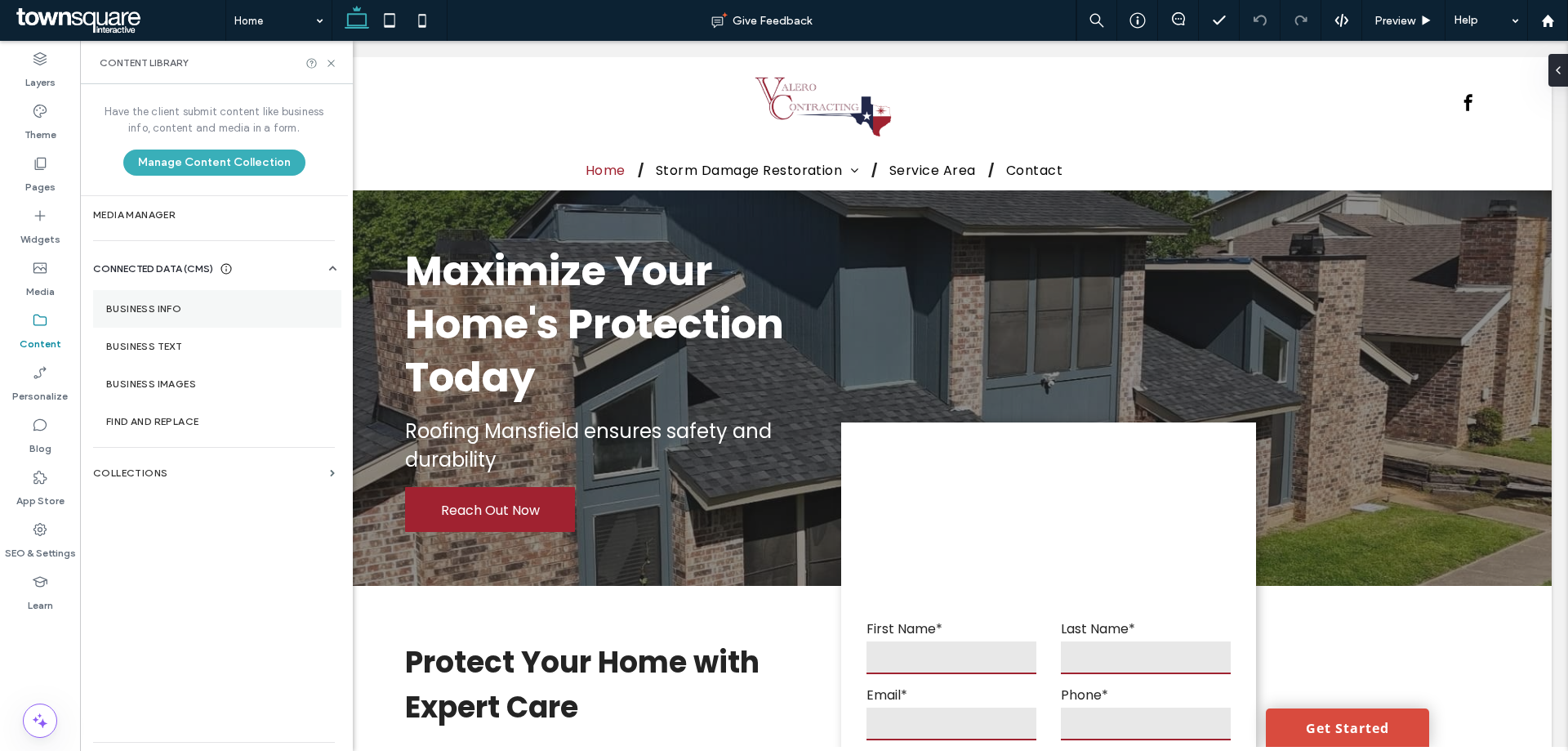 click on "Business Info" at bounding box center [217, 309] 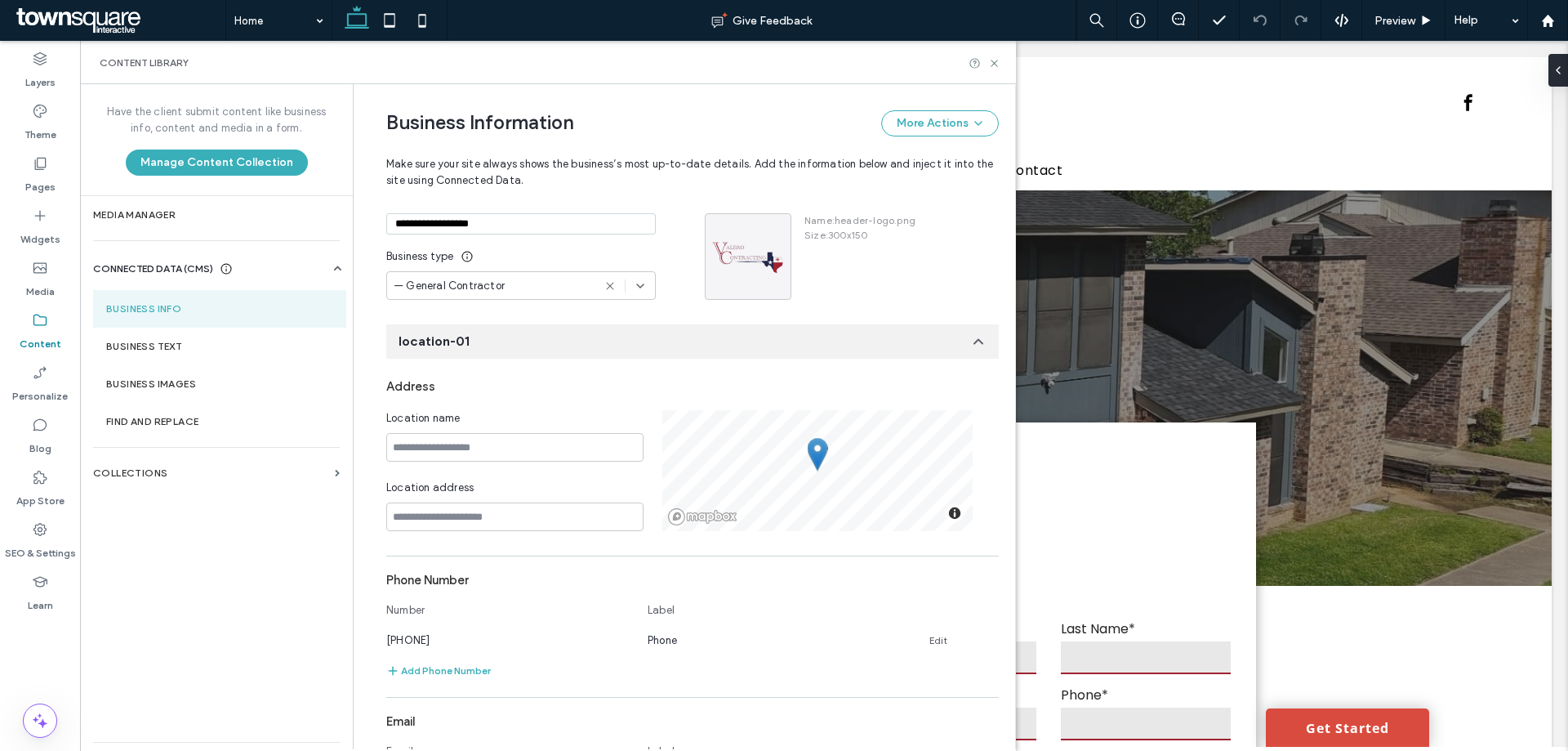 scroll, scrollTop: 0, scrollLeft: 0, axis: both 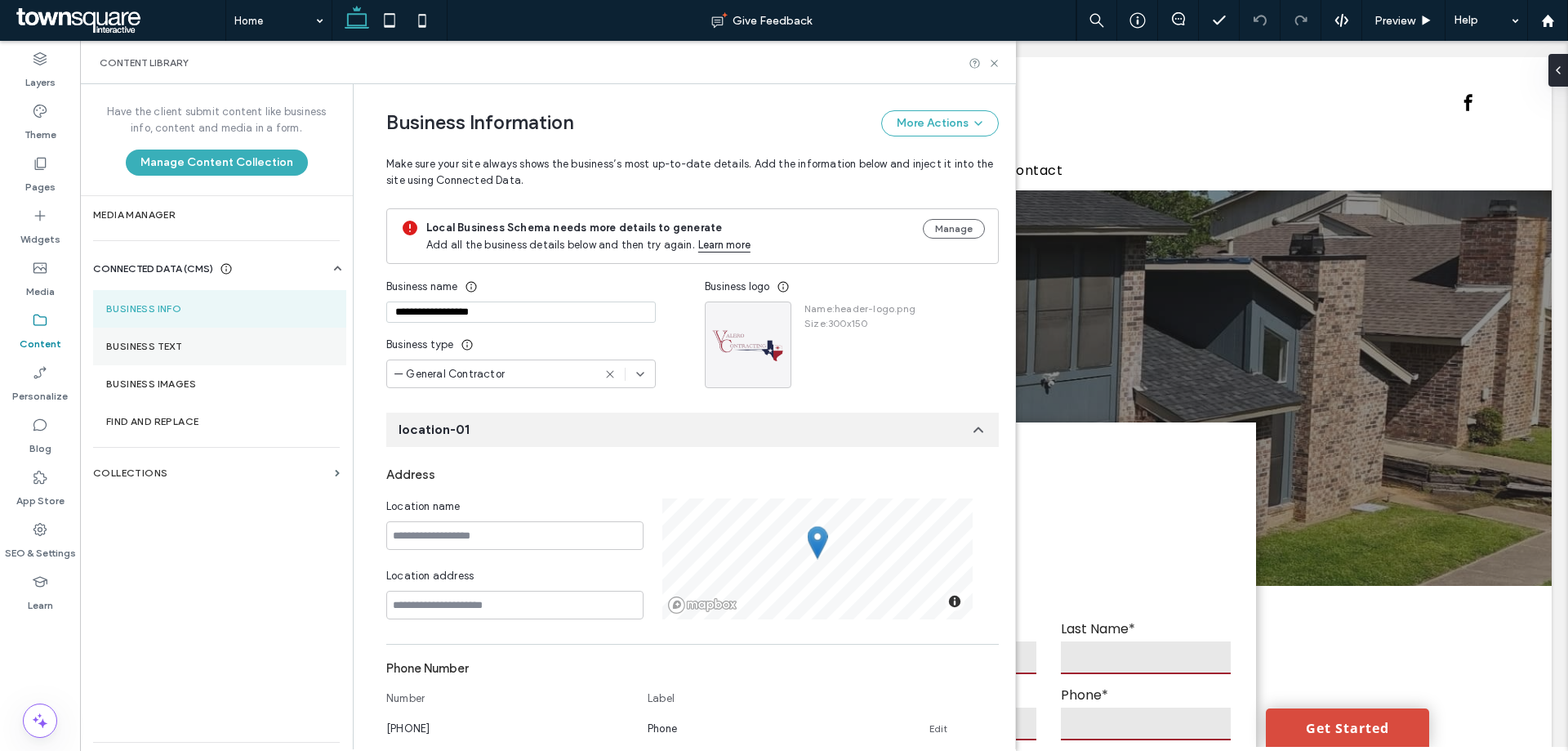 click on "Business Text" at bounding box center [220, 346] 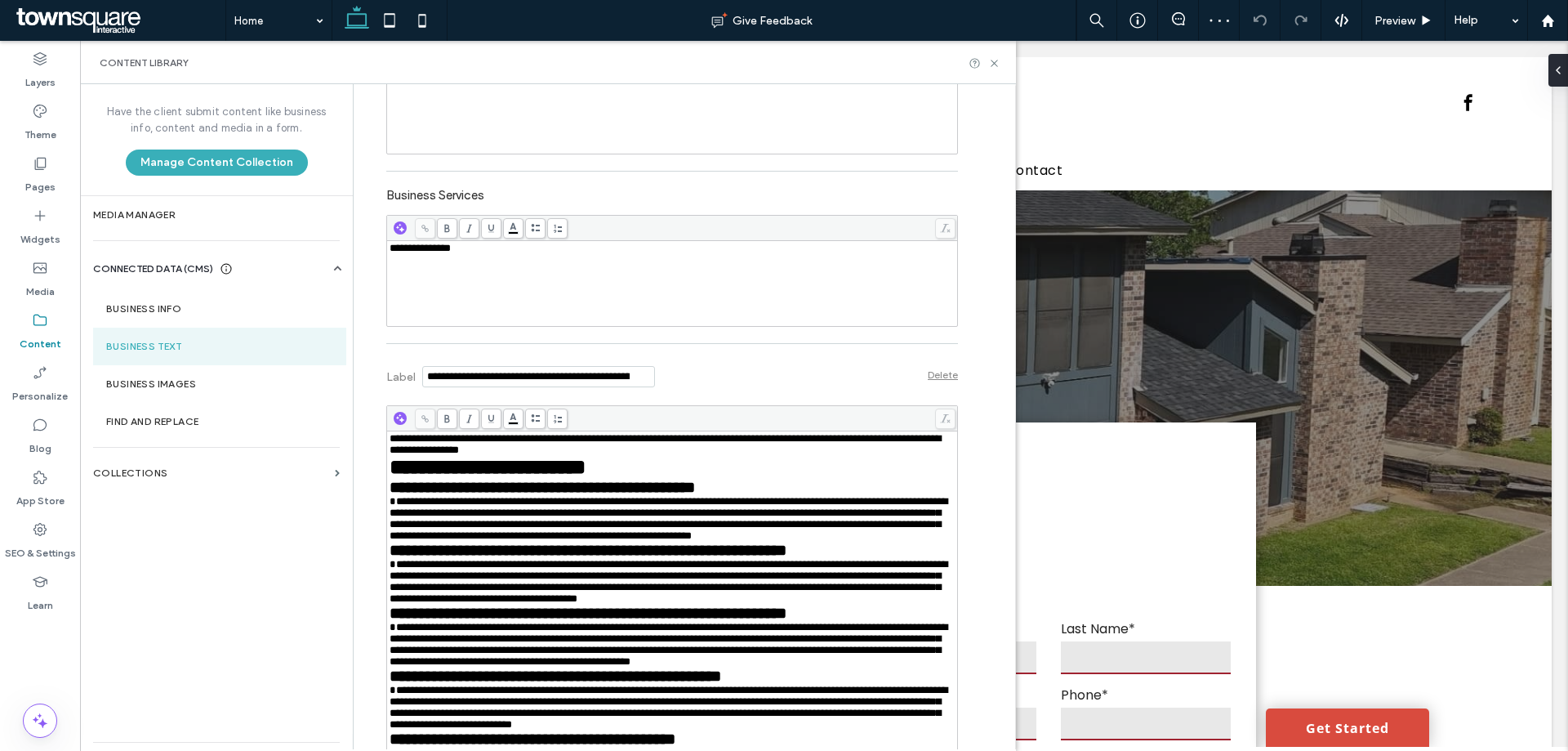 scroll, scrollTop: 490, scrollLeft: 0, axis: vertical 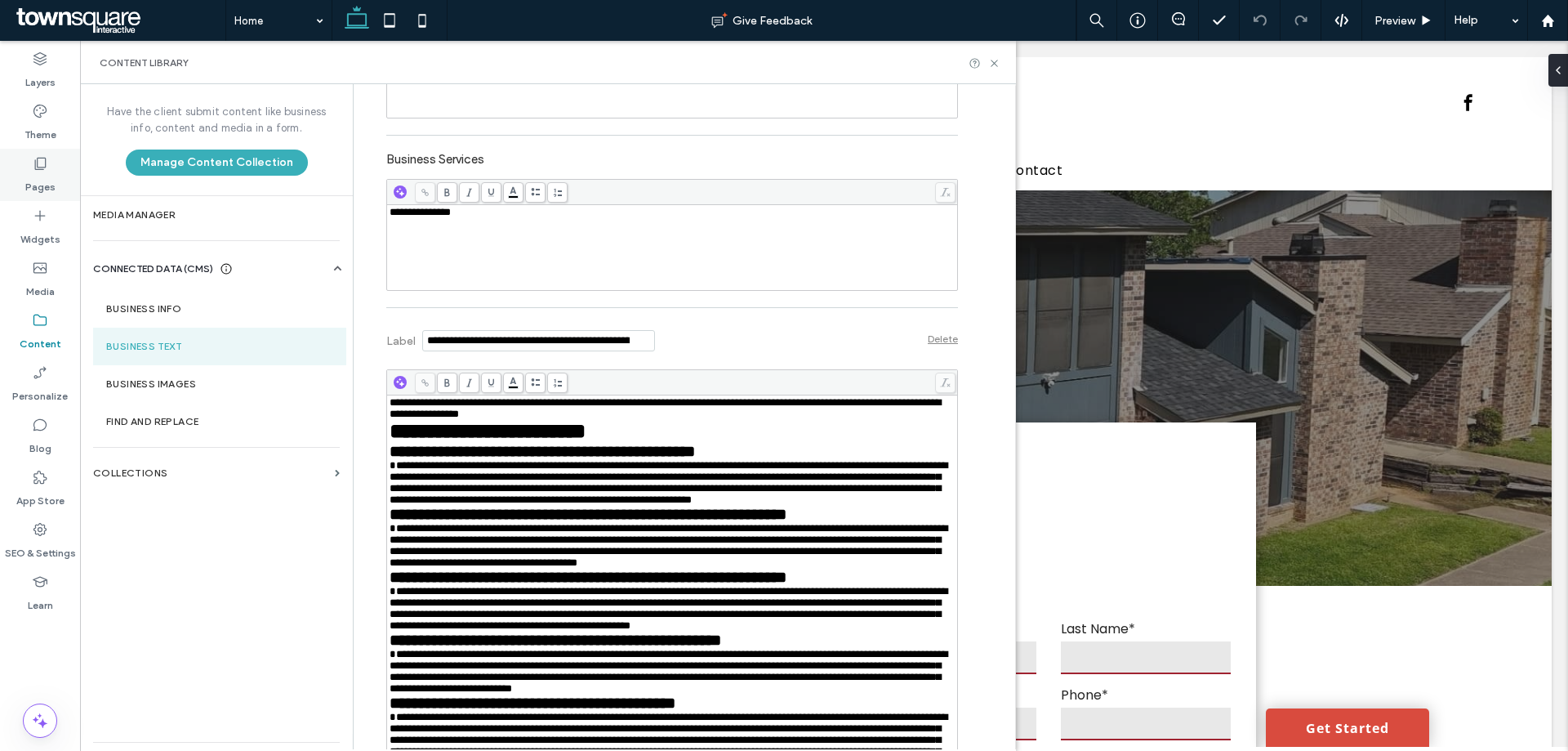 click 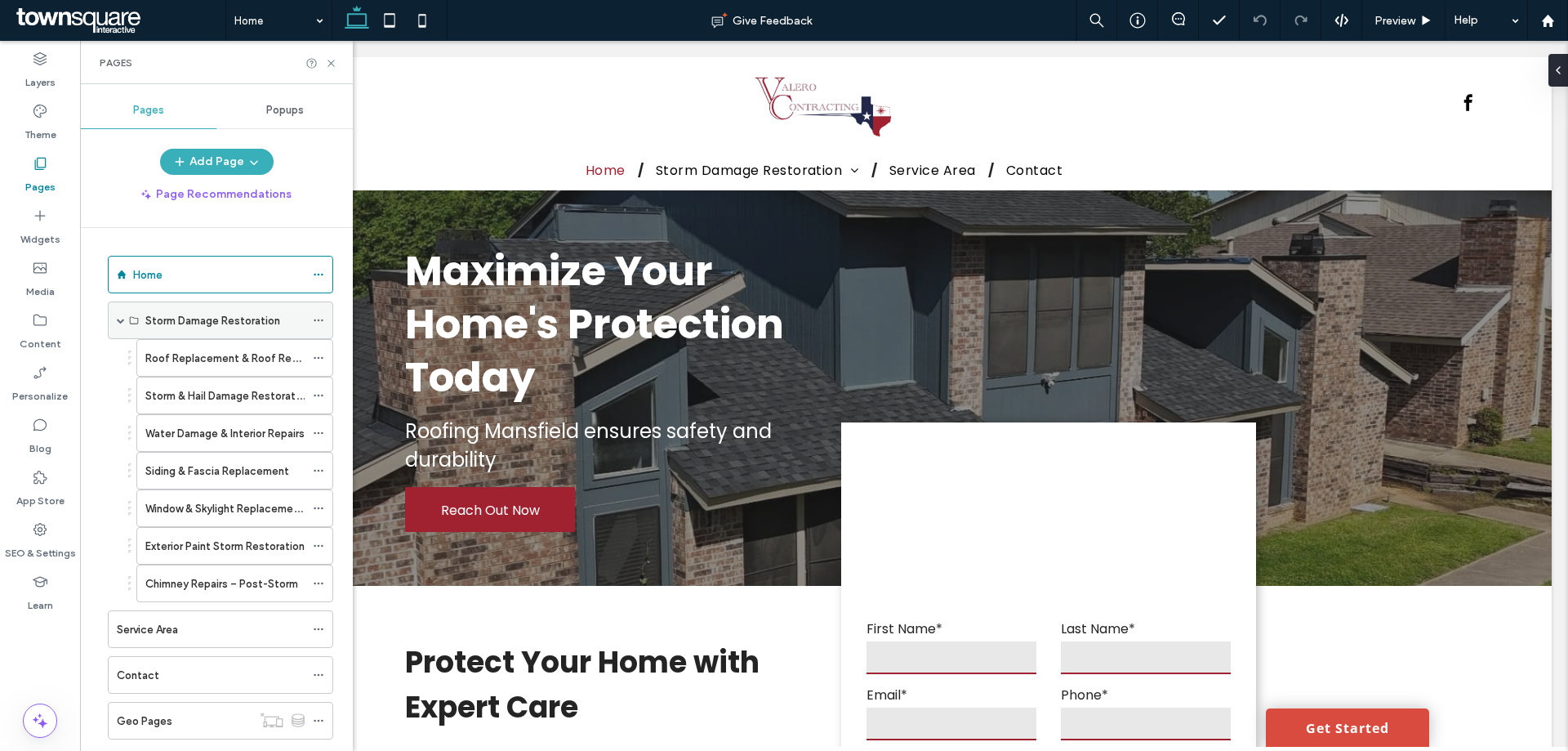 click 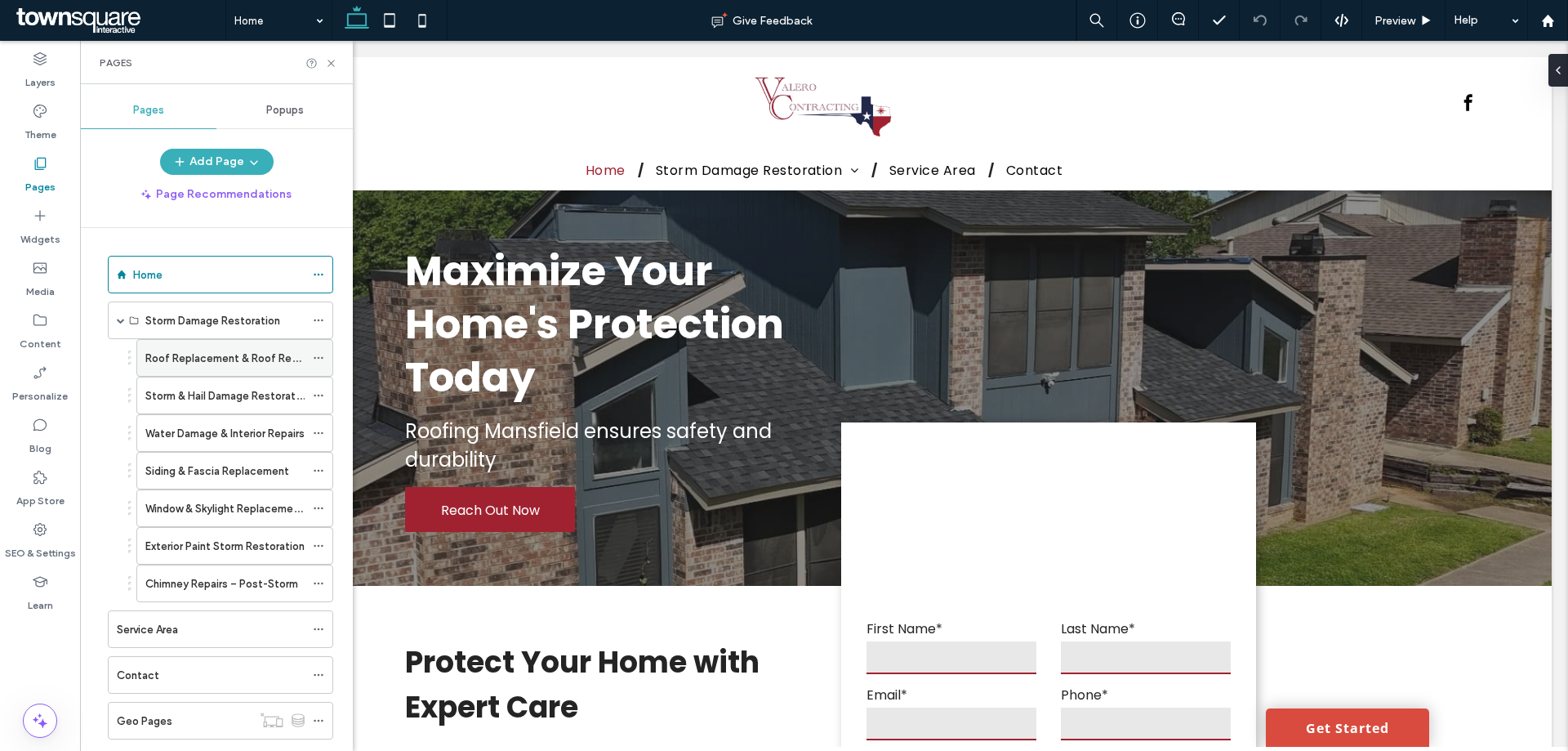 click 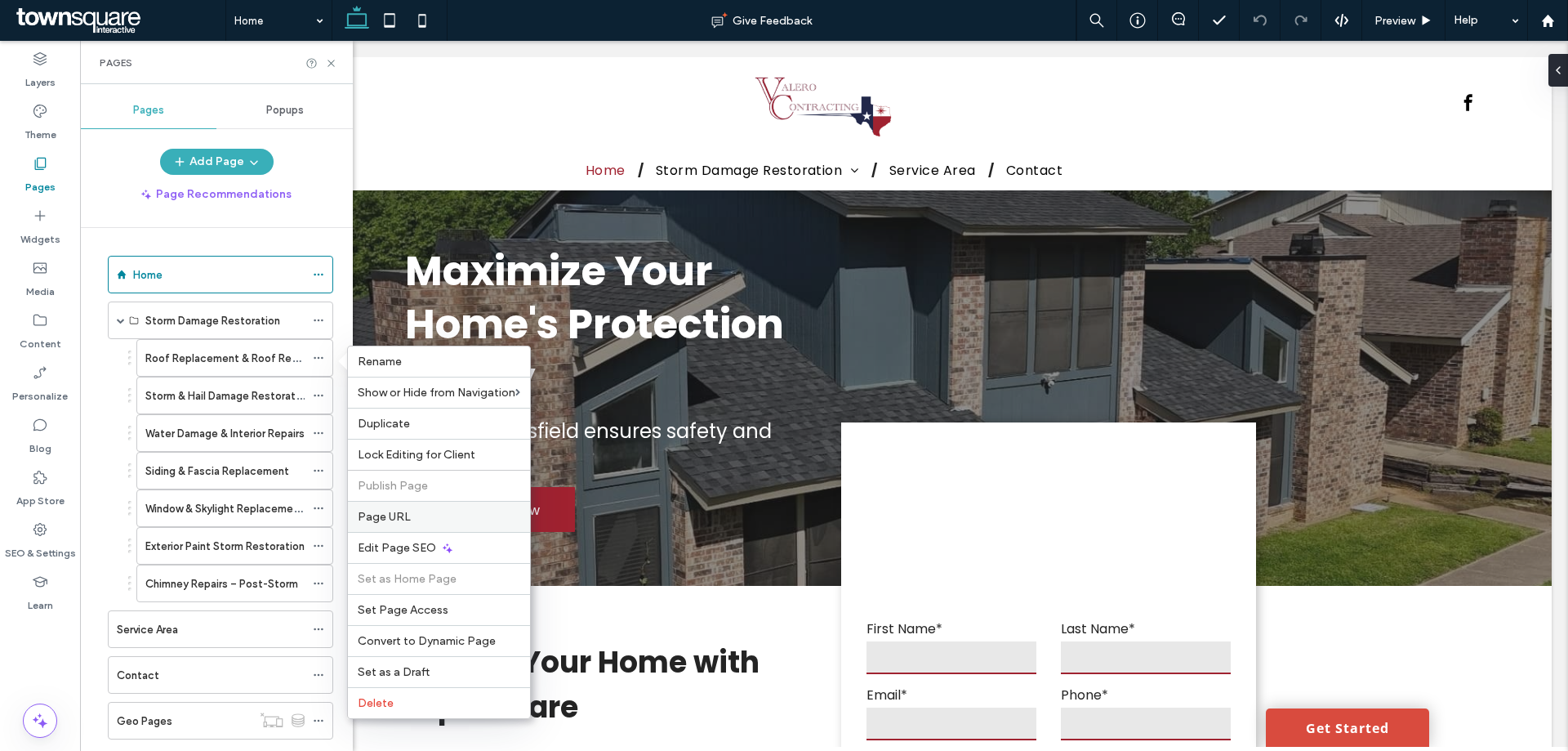 click on "Page URL" at bounding box center (384, 516) 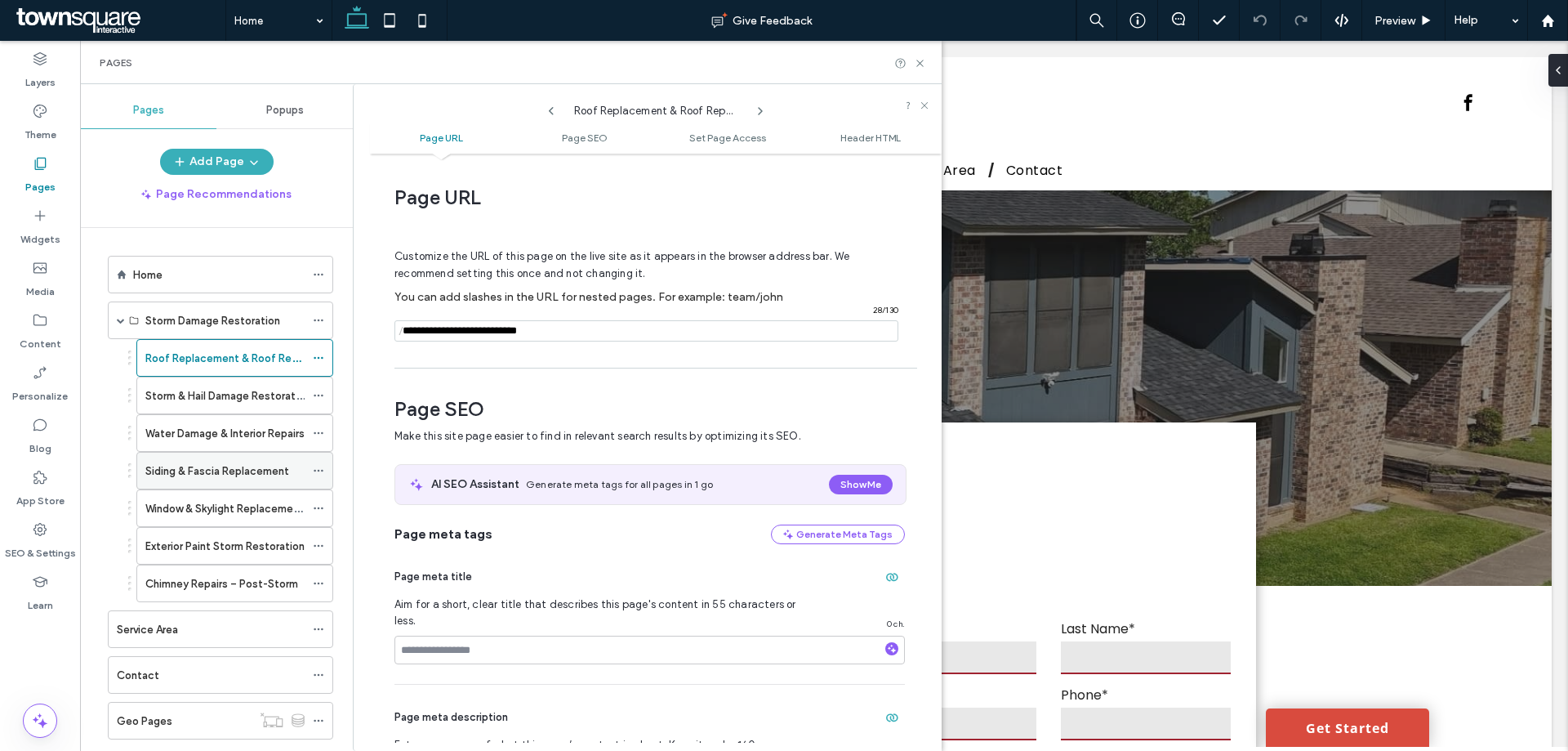 scroll, scrollTop: 8, scrollLeft: 0, axis: vertical 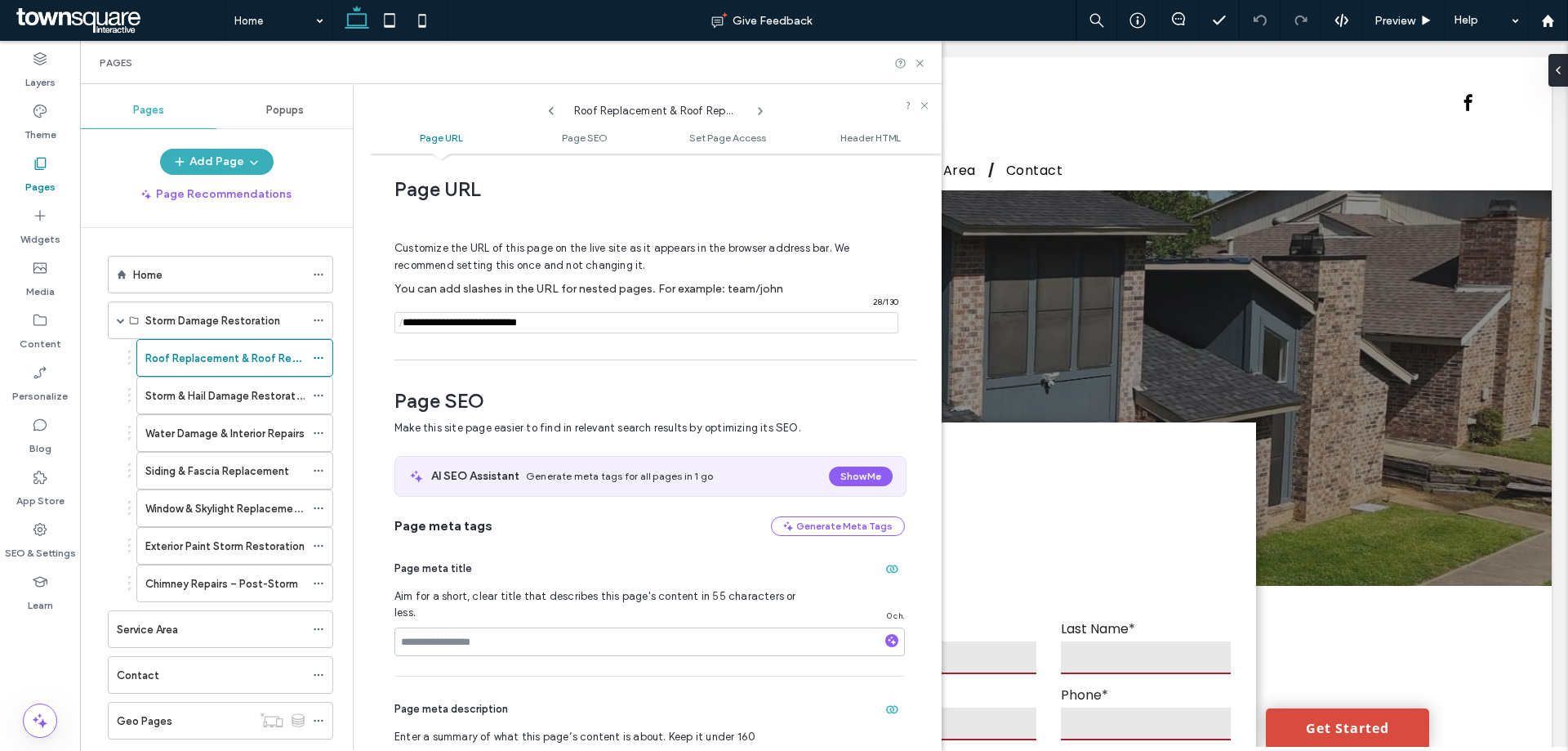 click 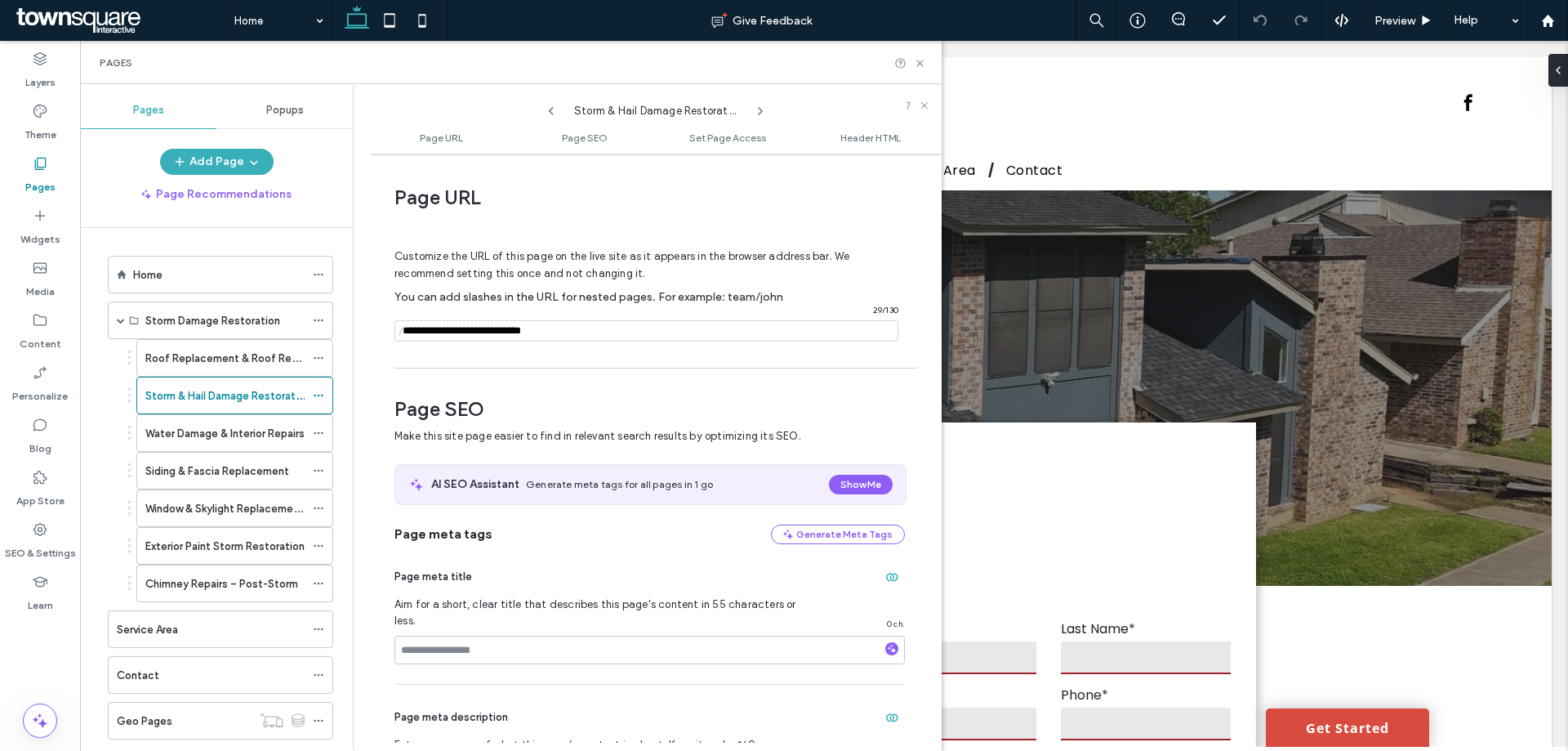 scroll, scrollTop: 8, scrollLeft: 0, axis: vertical 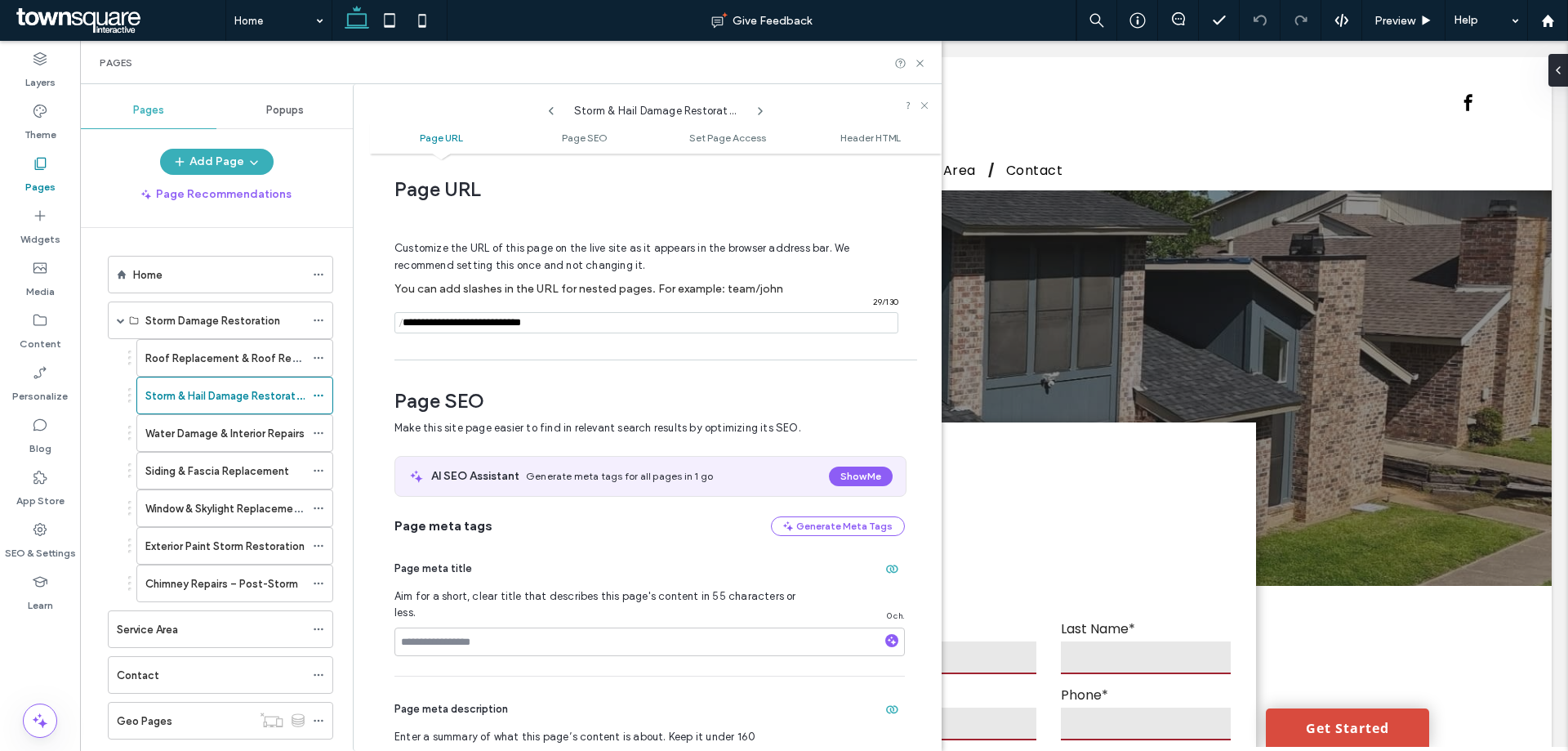 click 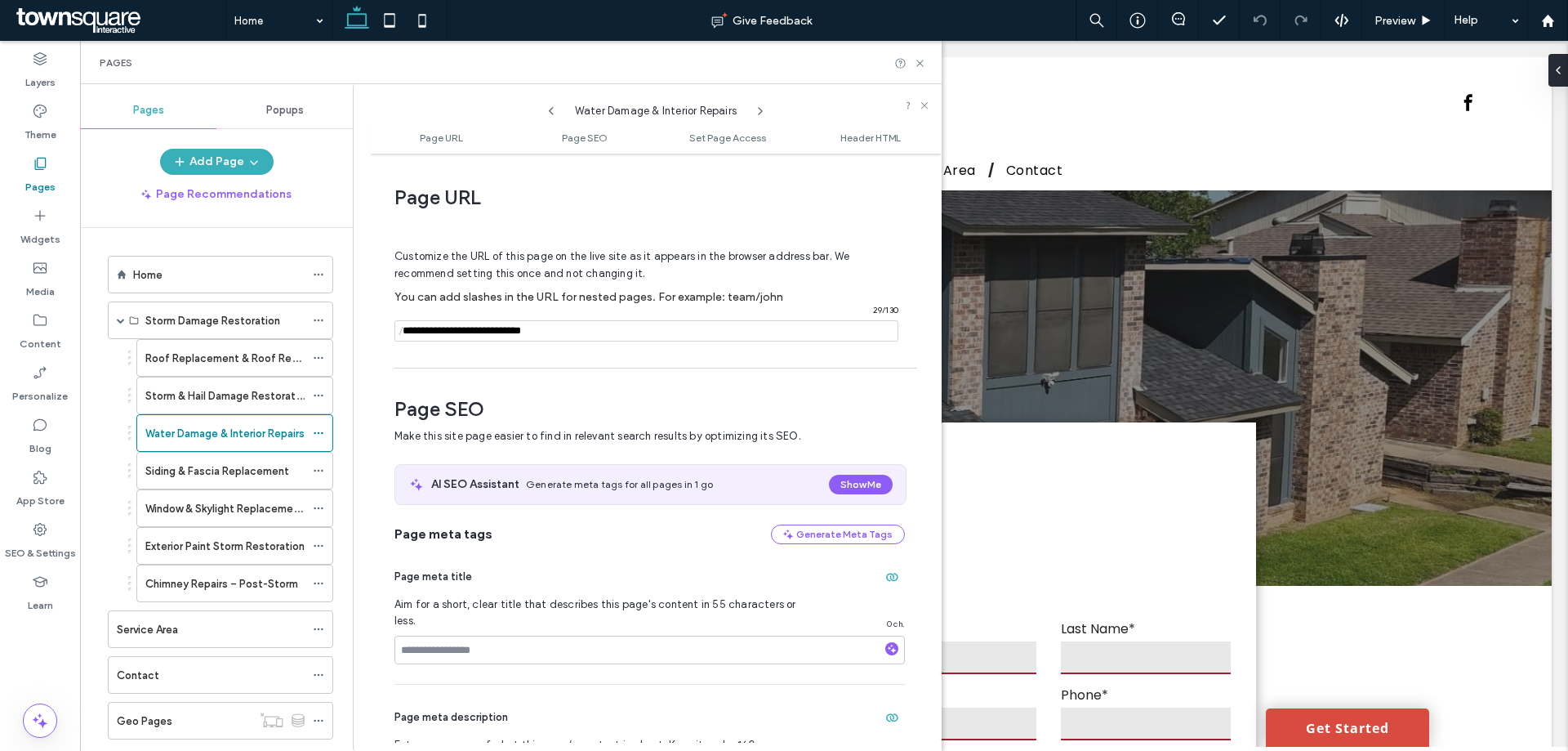 scroll, scrollTop: 8, scrollLeft: 0, axis: vertical 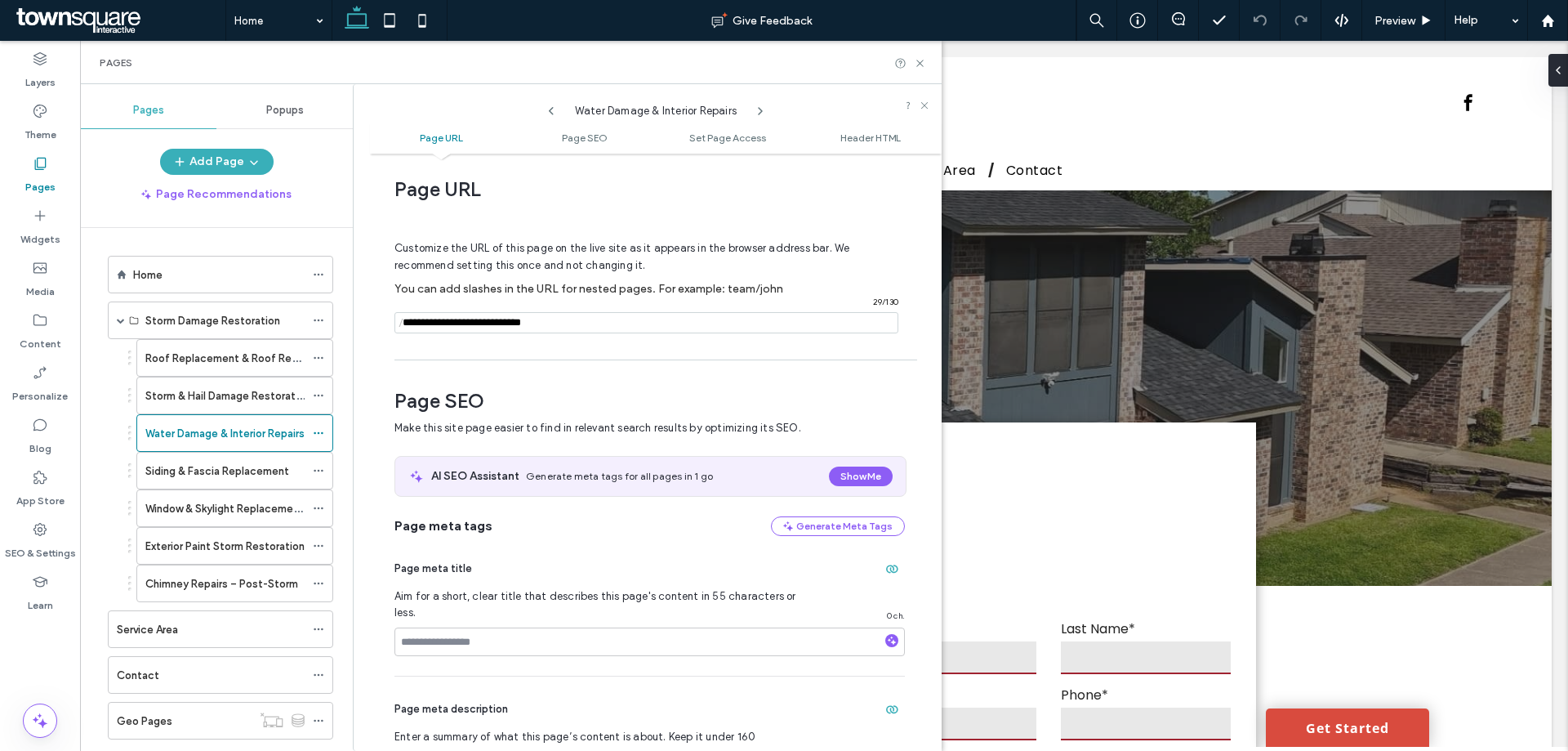 click 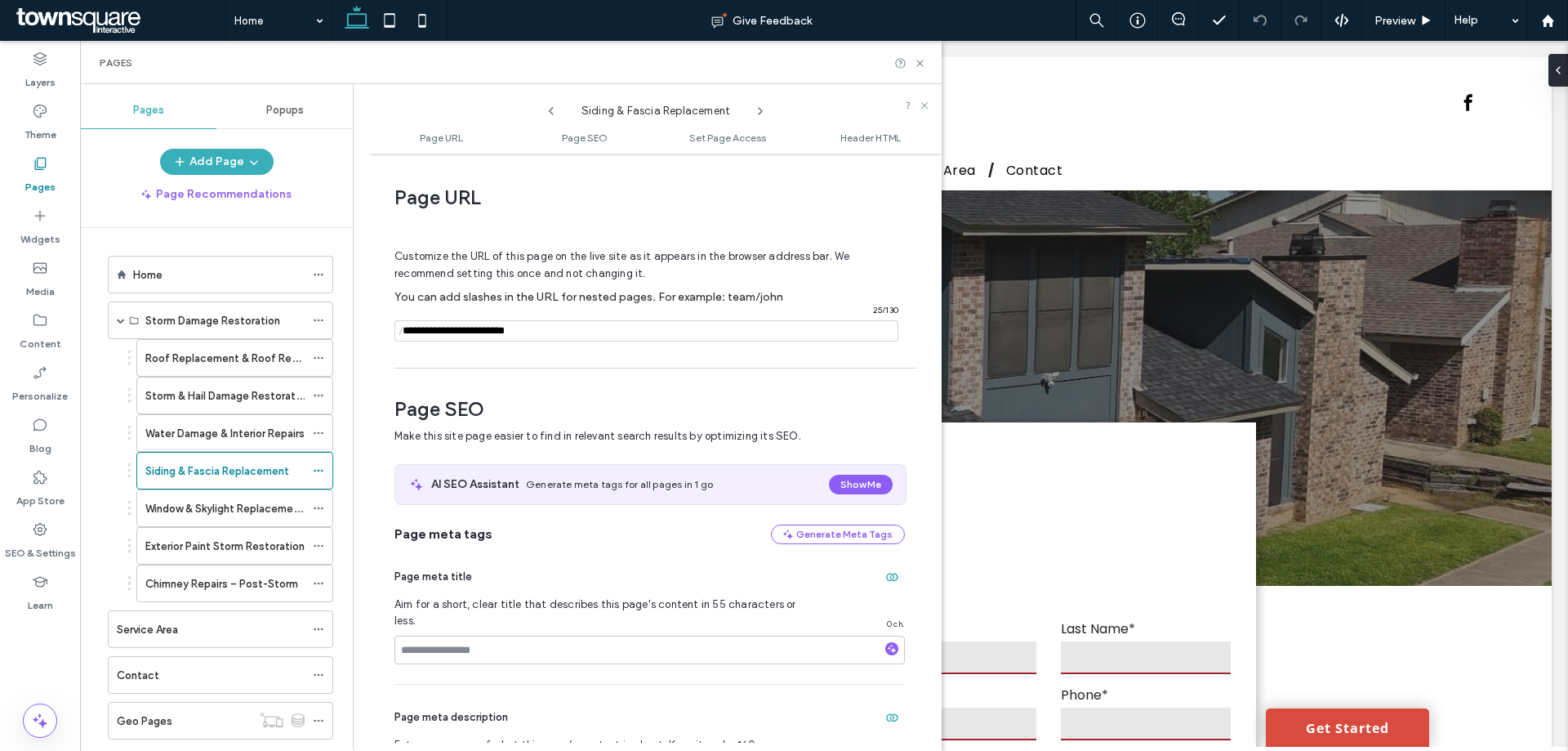 scroll, scrollTop: 8, scrollLeft: 0, axis: vertical 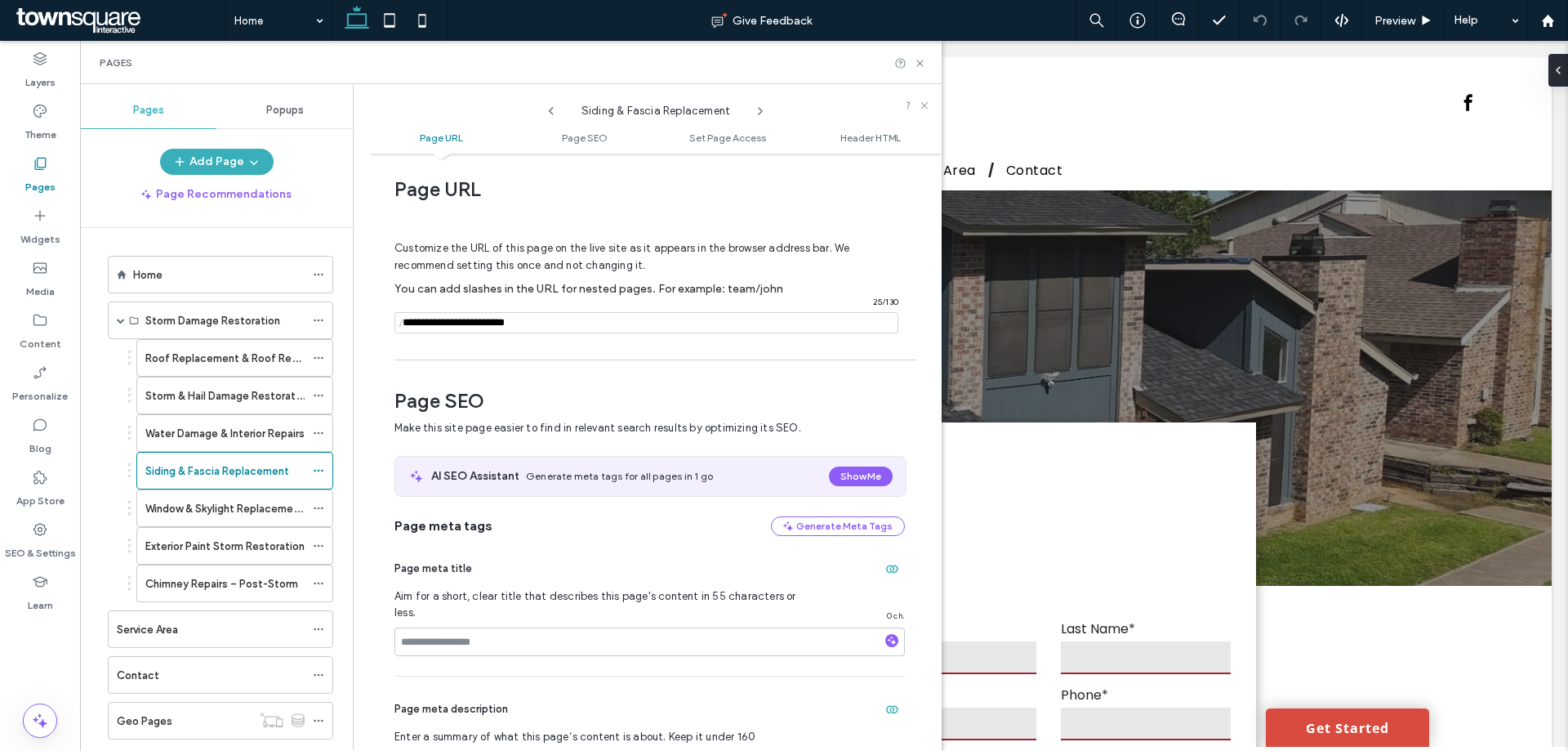 click 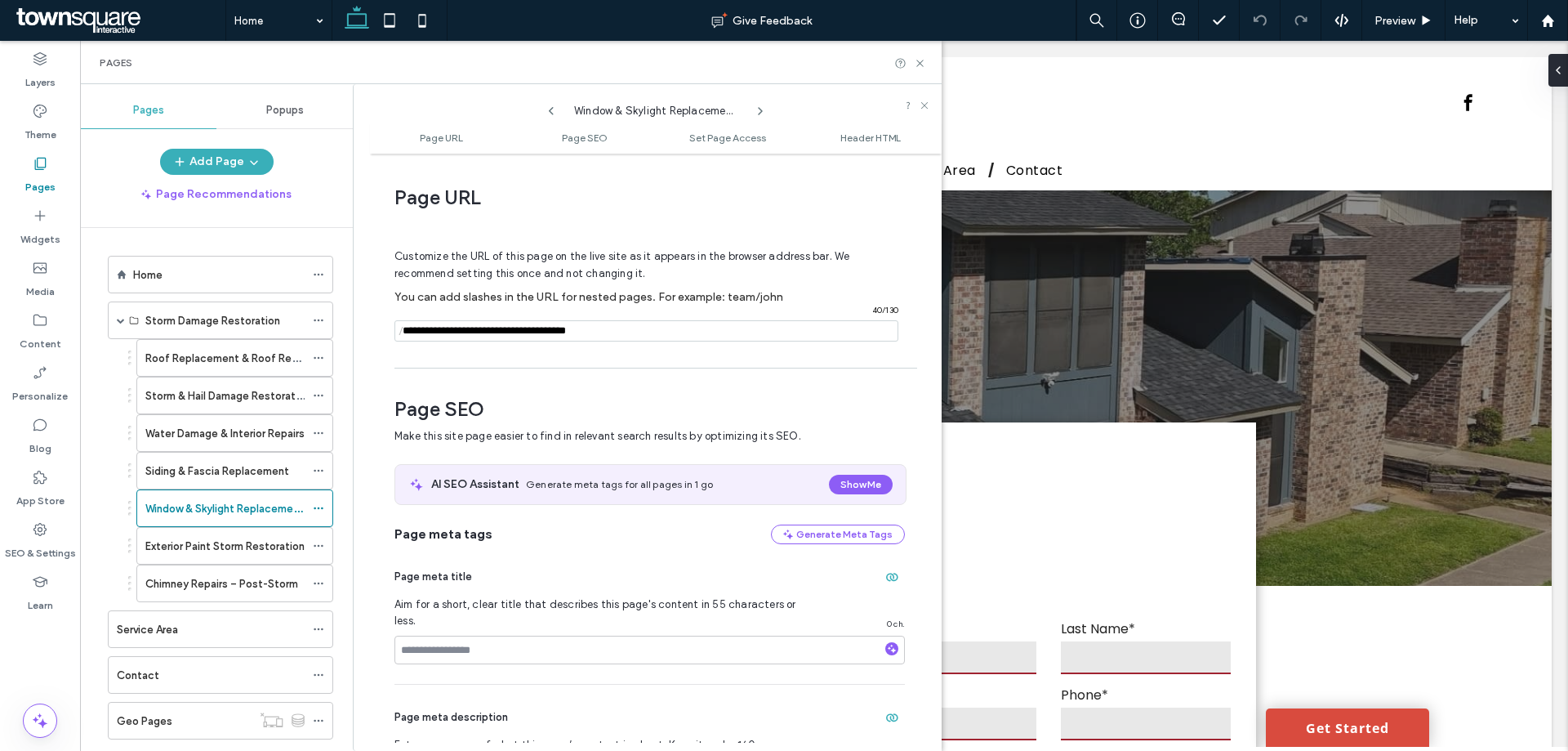 scroll, scrollTop: 8, scrollLeft: 0, axis: vertical 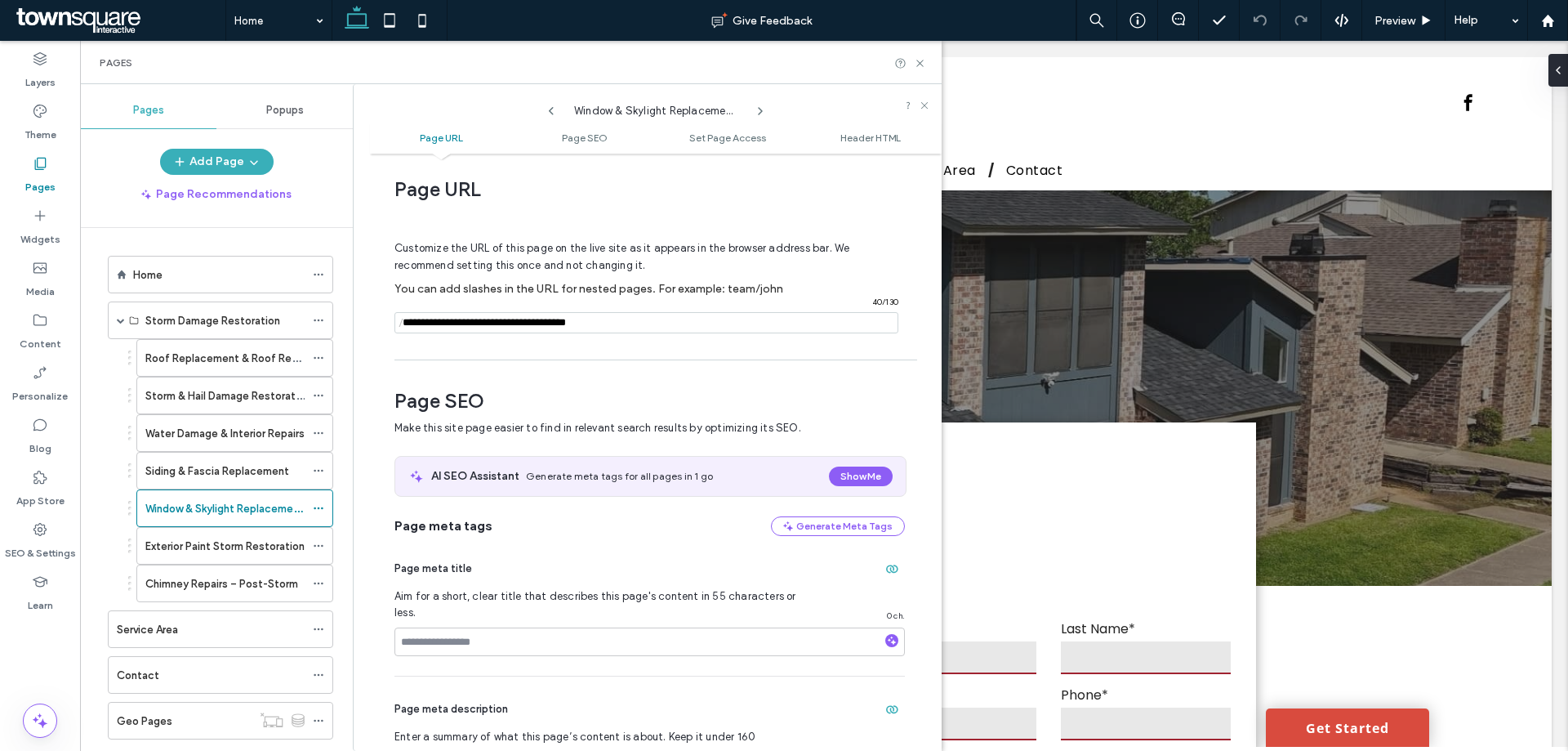 click 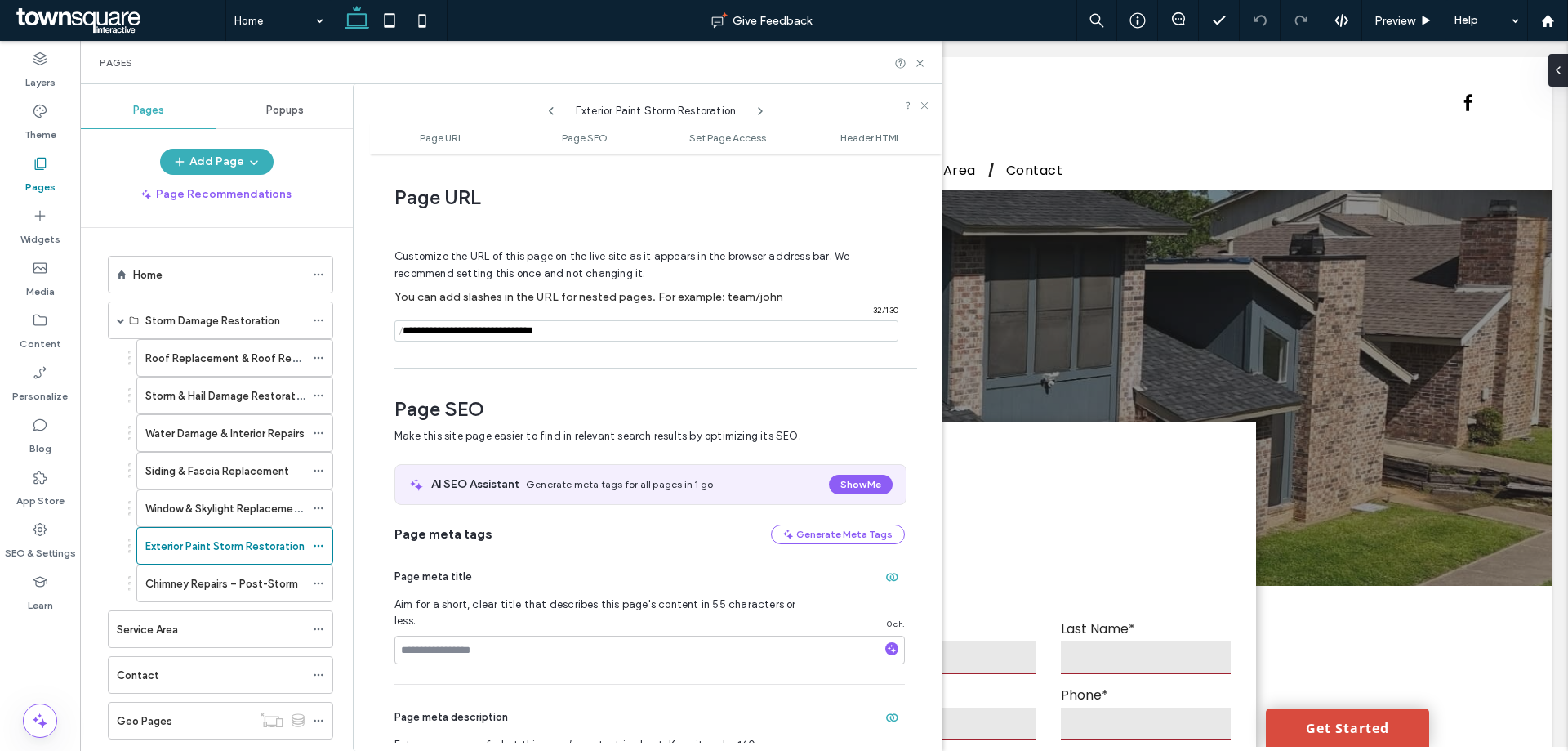 scroll, scrollTop: 8, scrollLeft: 0, axis: vertical 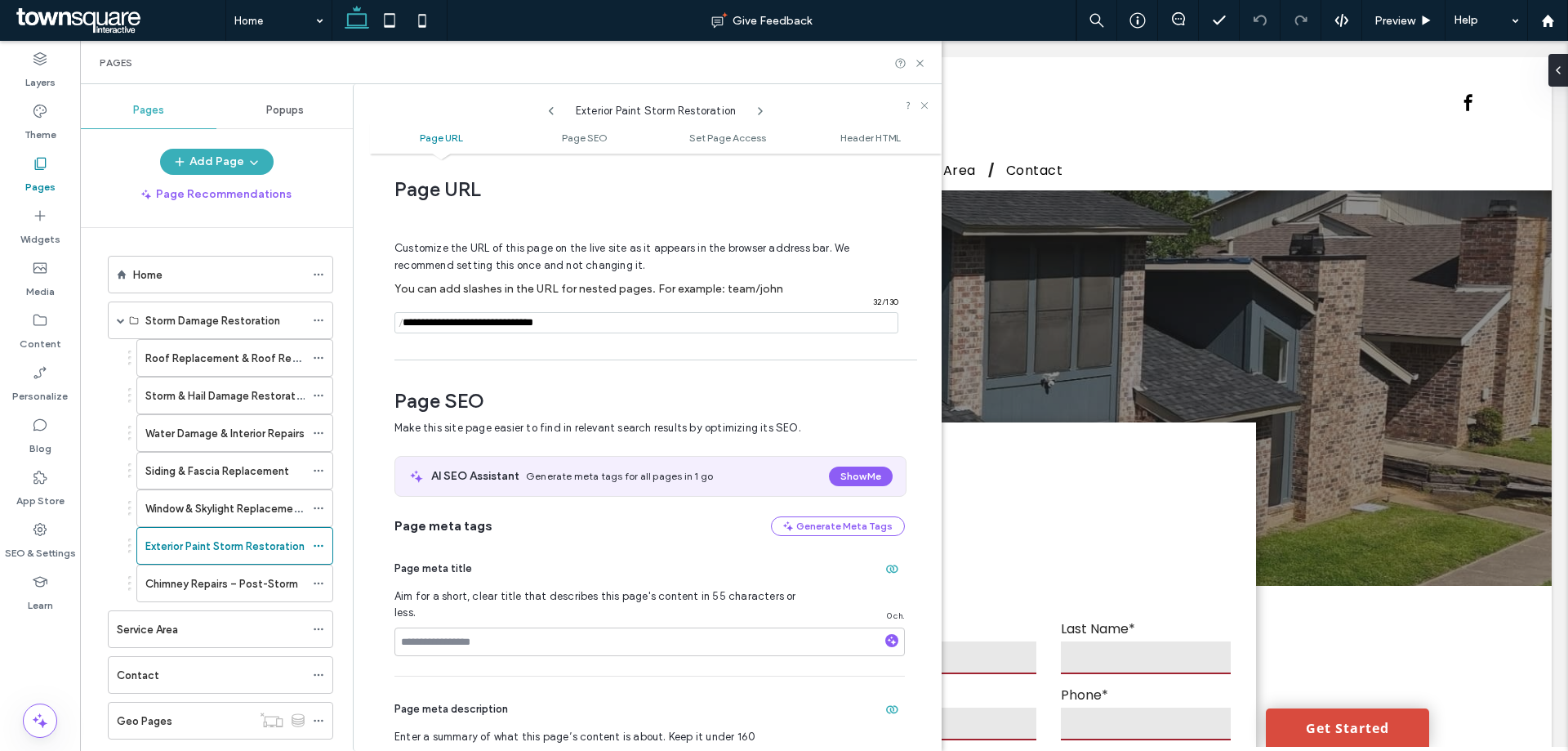 click 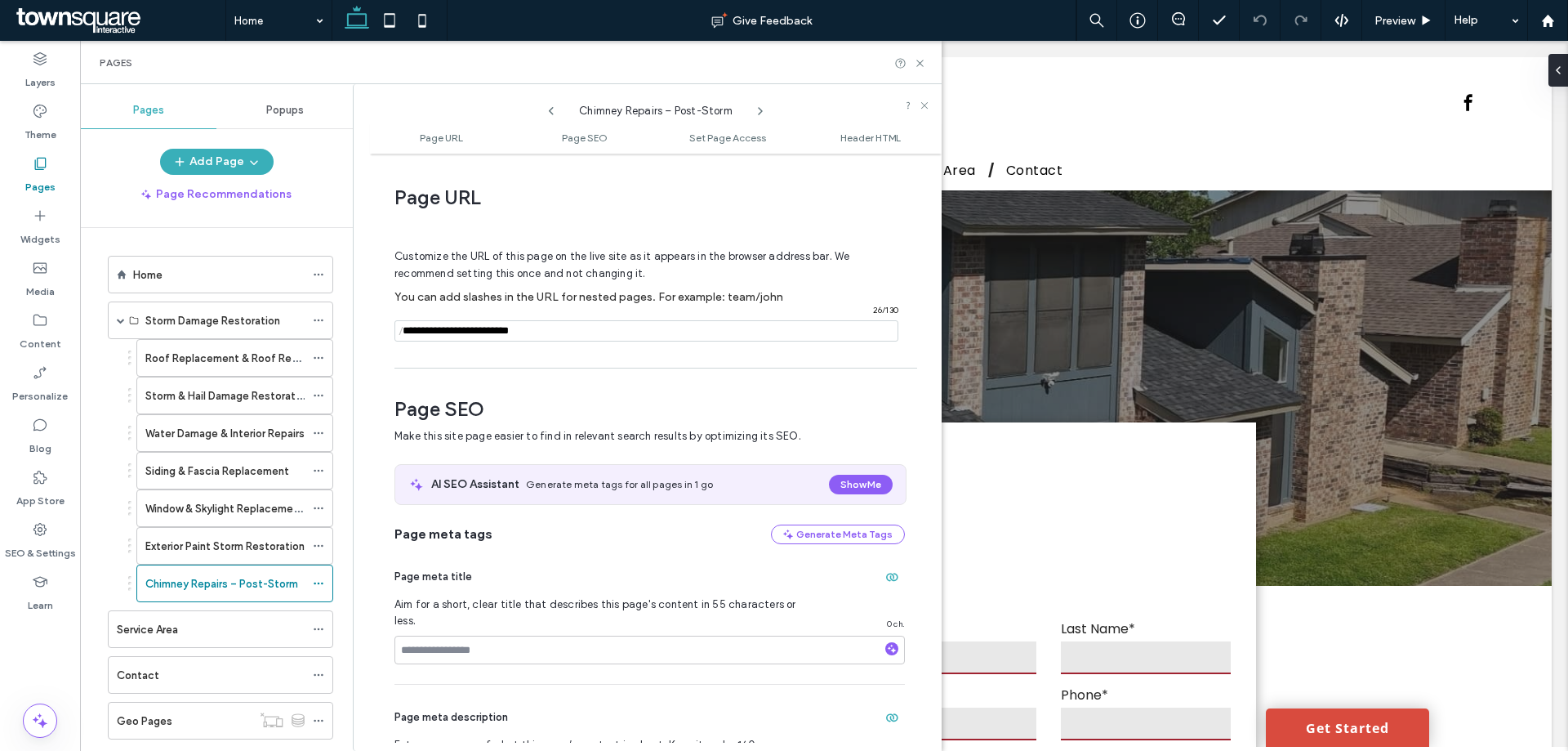 scroll, scrollTop: 8, scrollLeft: 0, axis: vertical 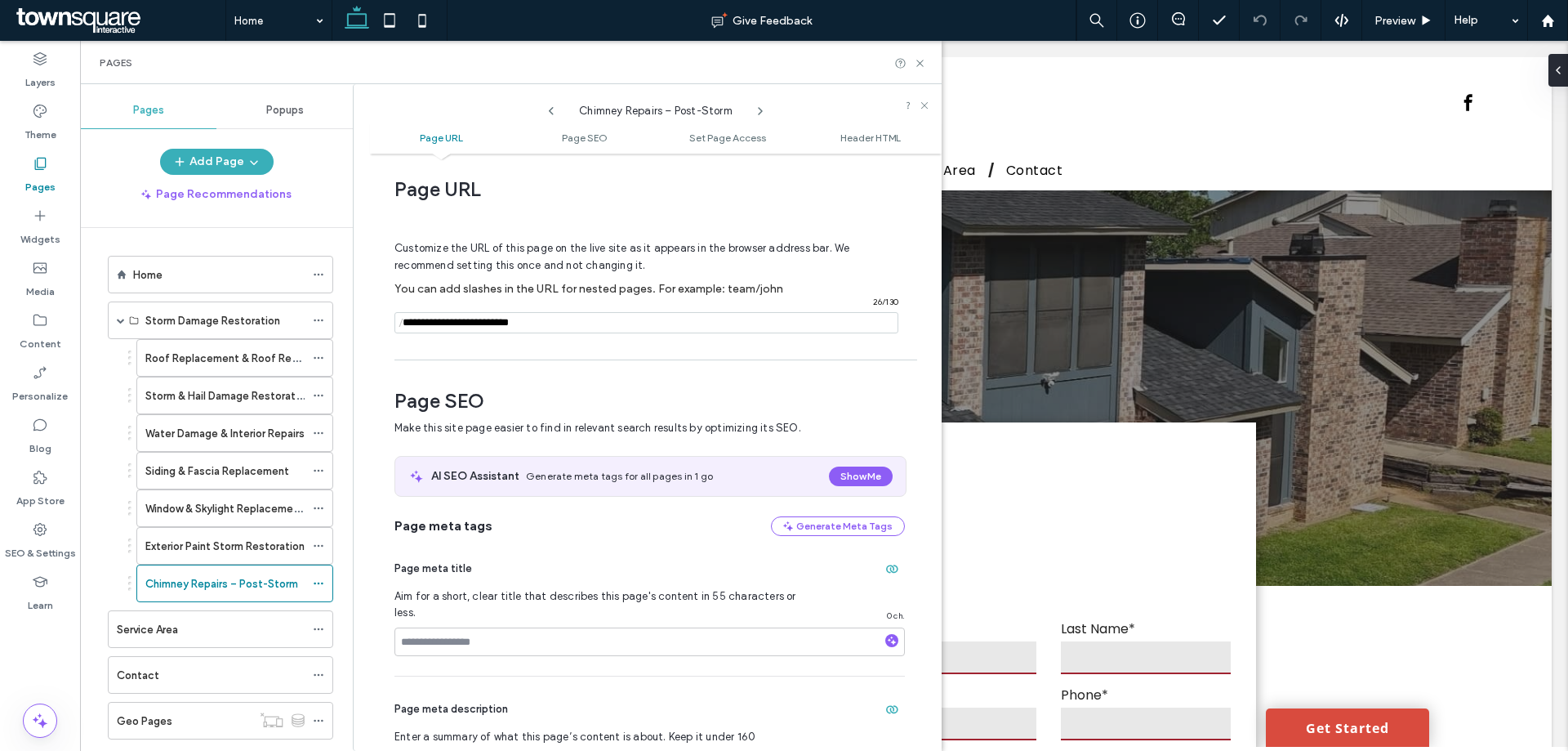 click 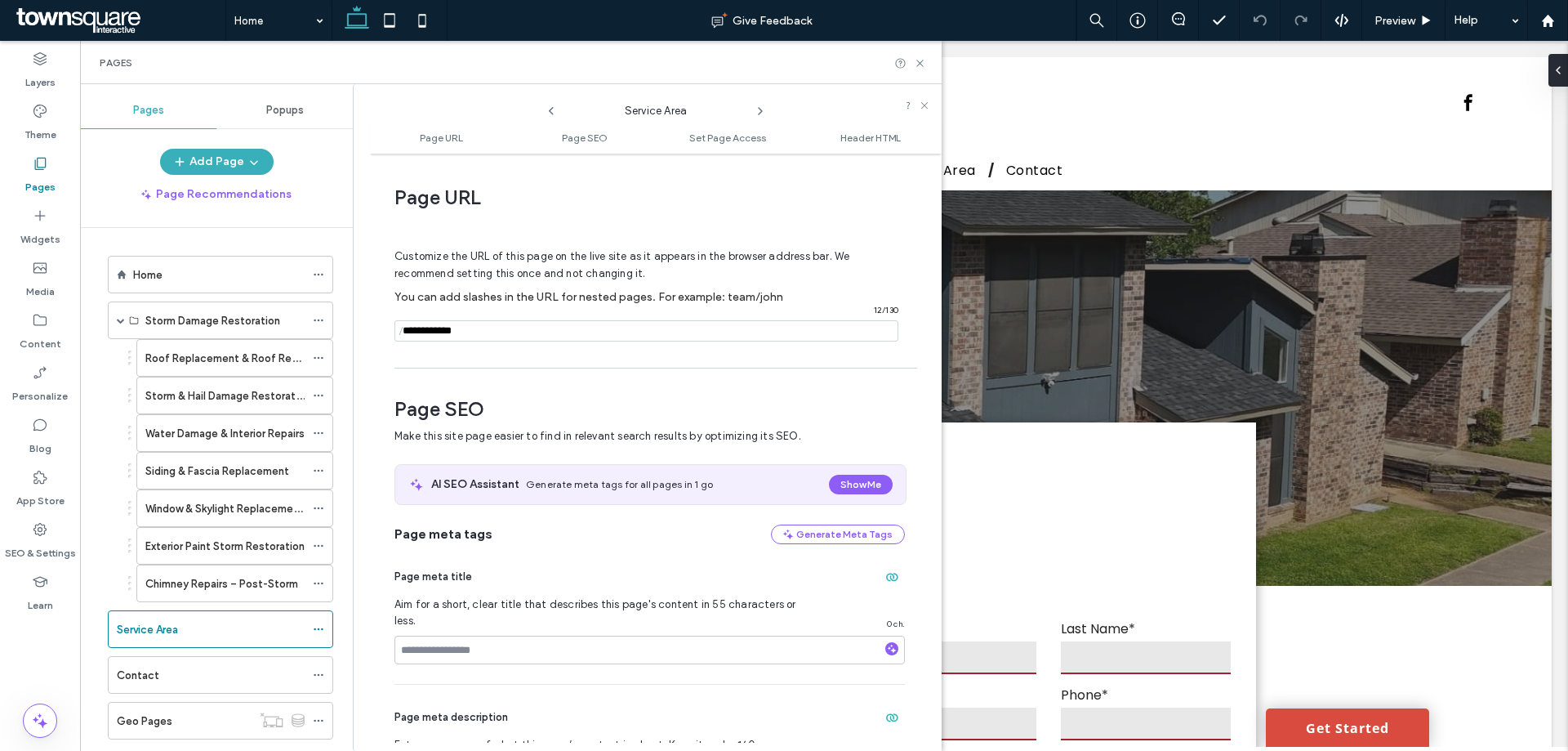 scroll, scrollTop: 8, scrollLeft: 0, axis: vertical 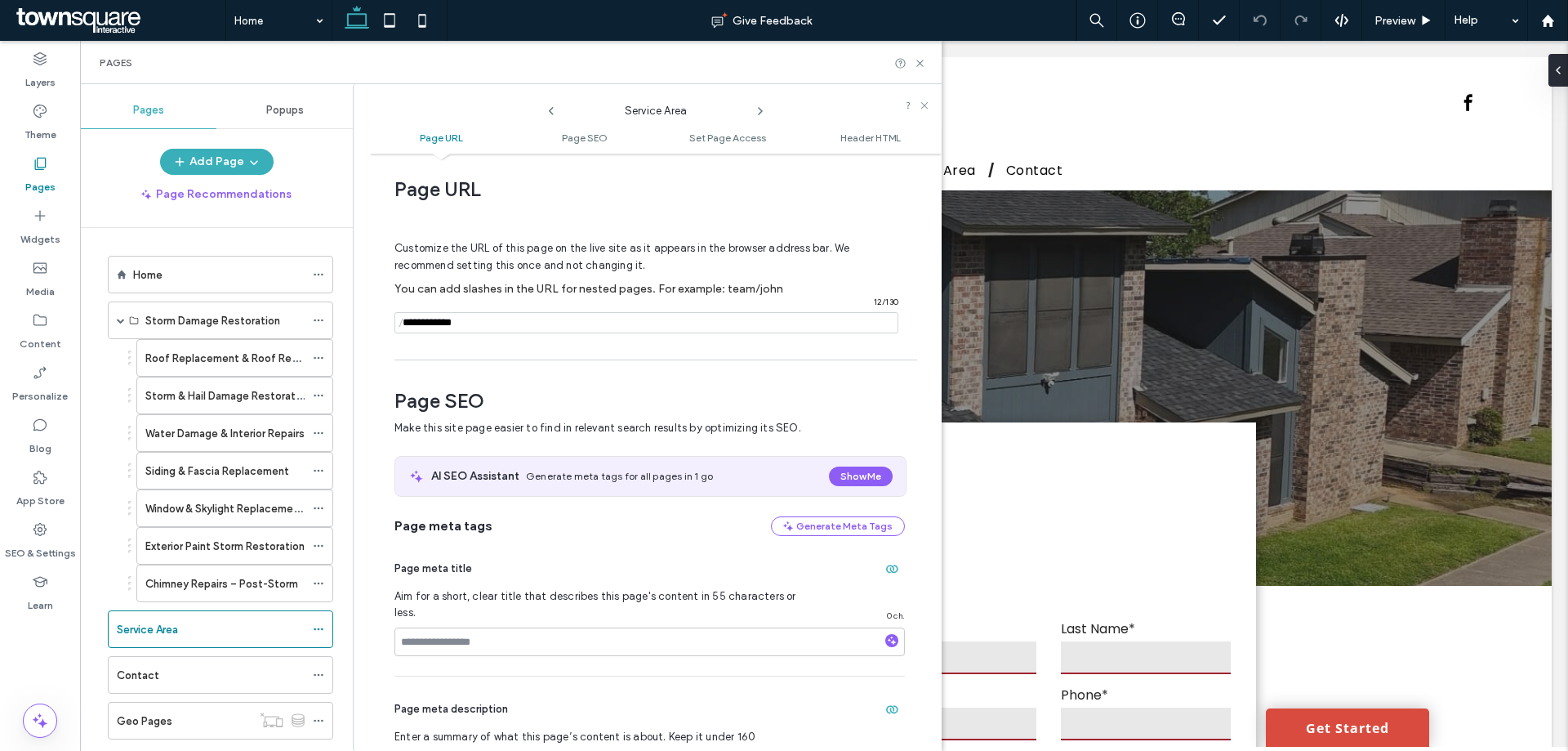 click 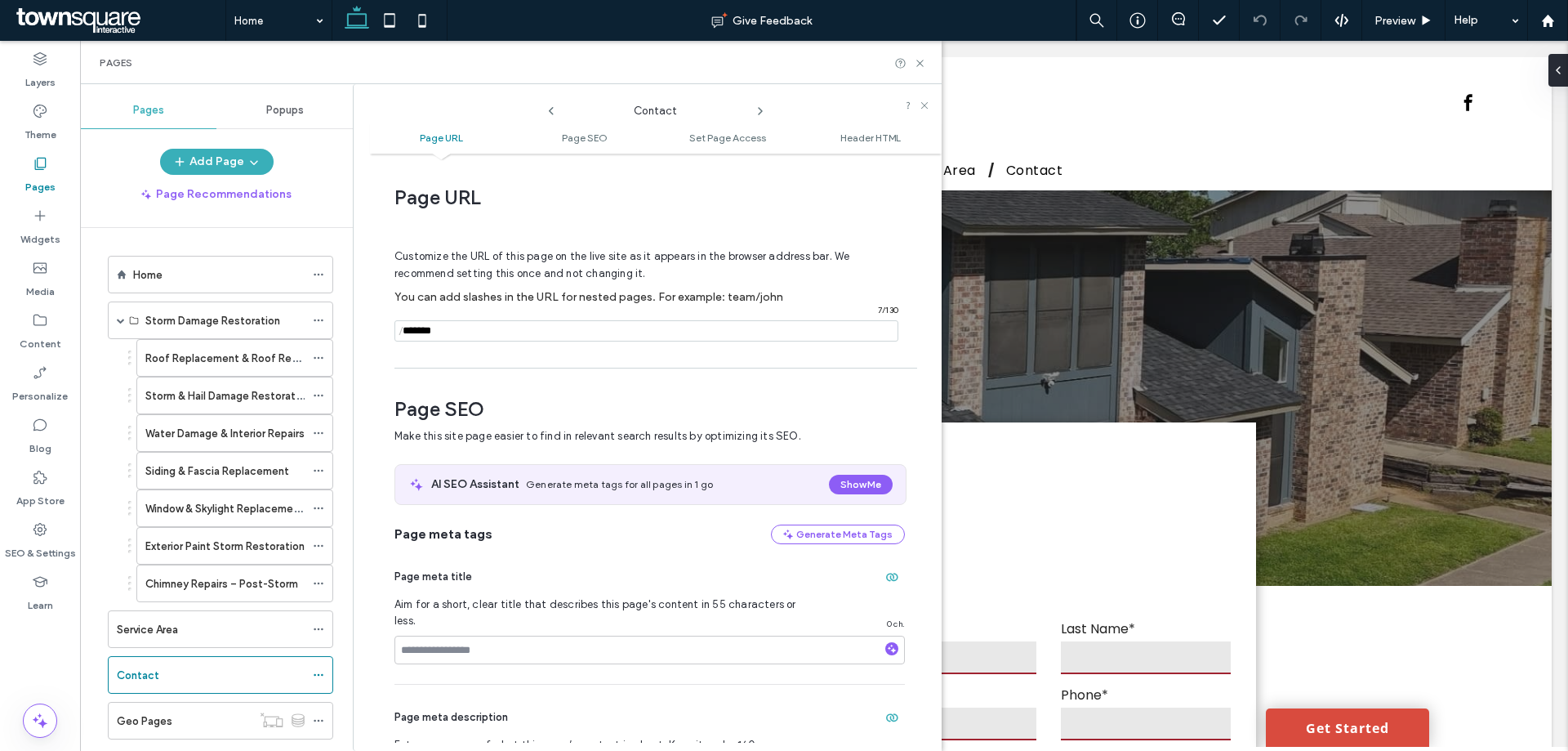 scroll, scrollTop: 8, scrollLeft: 0, axis: vertical 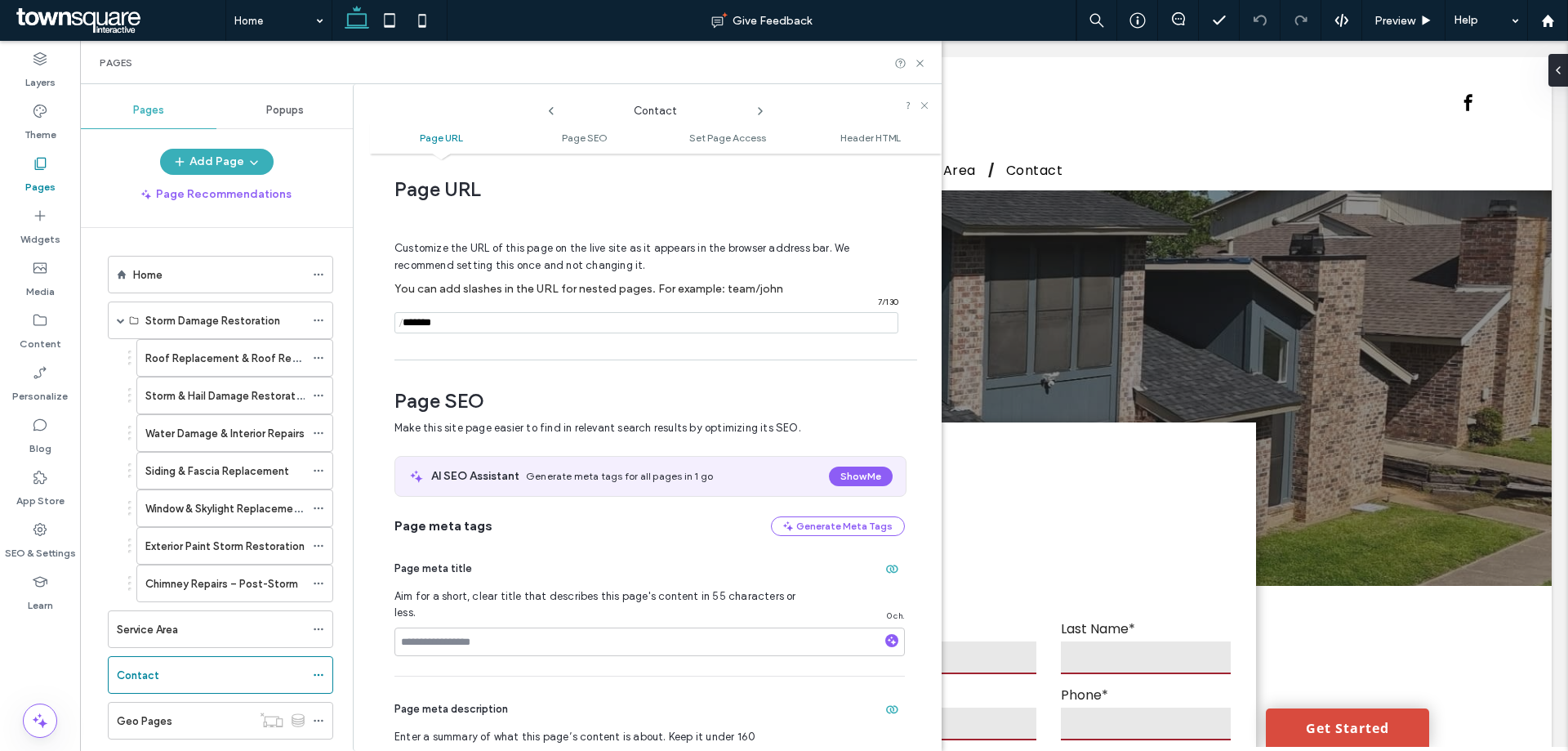 click 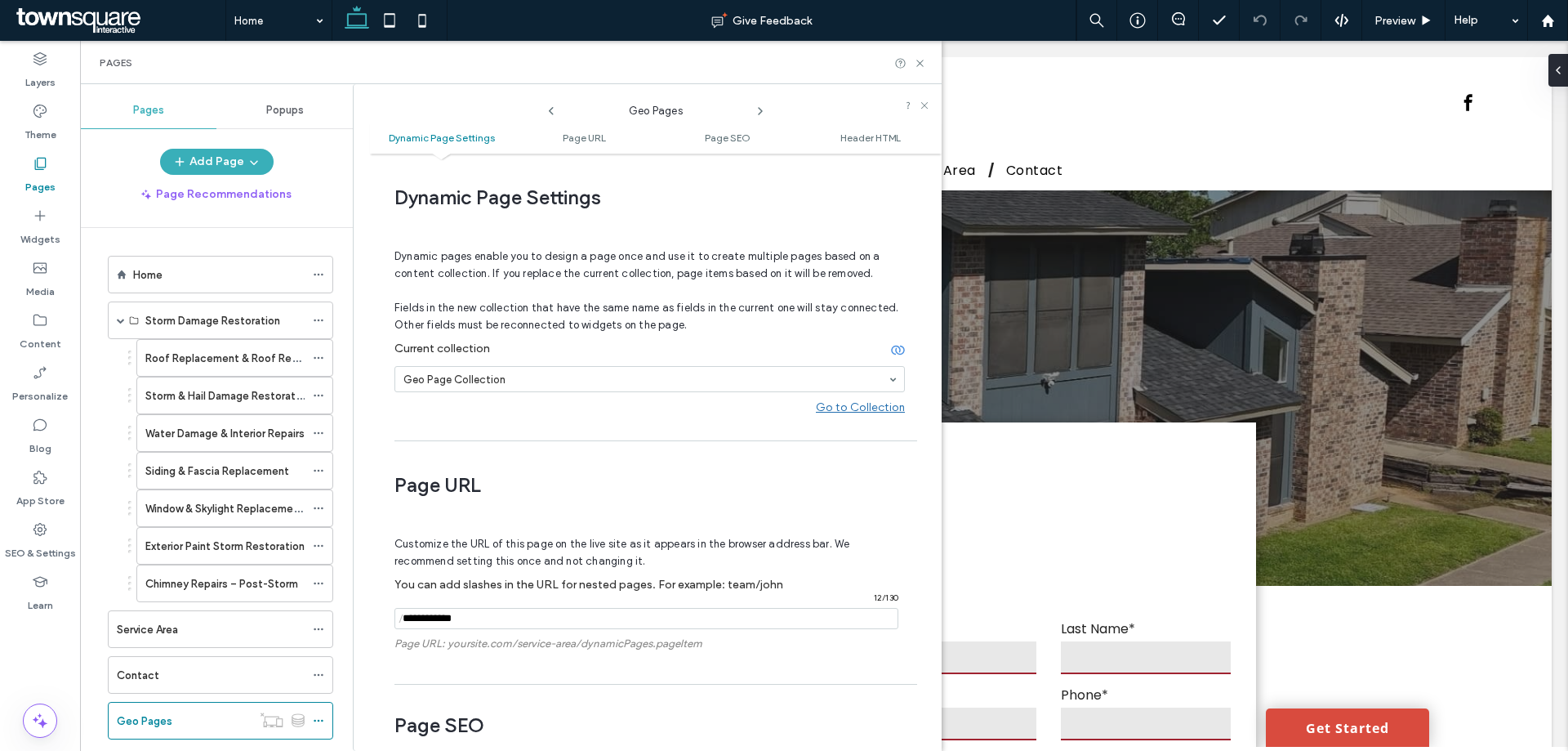 scroll, scrollTop: 296, scrollLeft: 0, axis: vertical 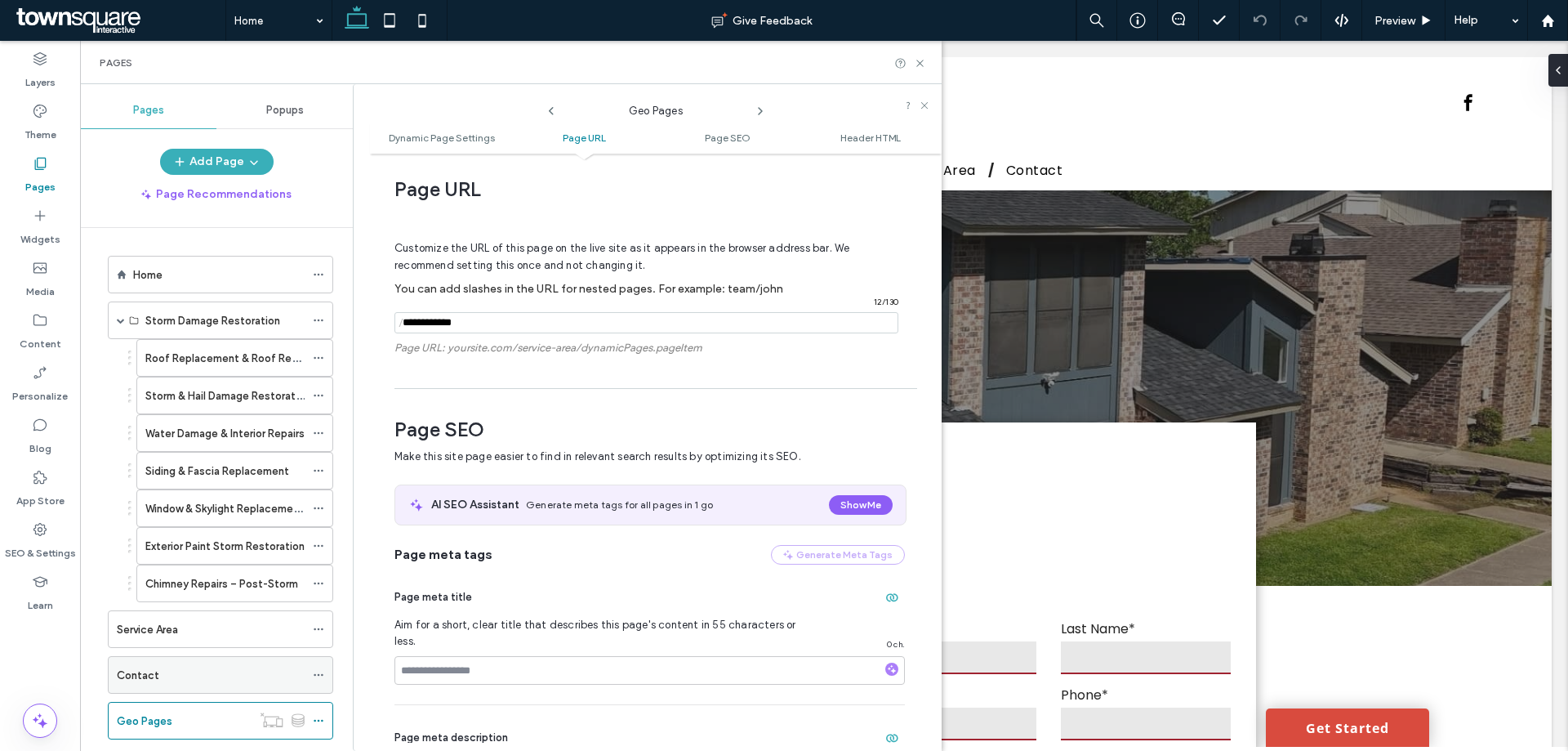click on "Contact" at bounding box center (211, 675) 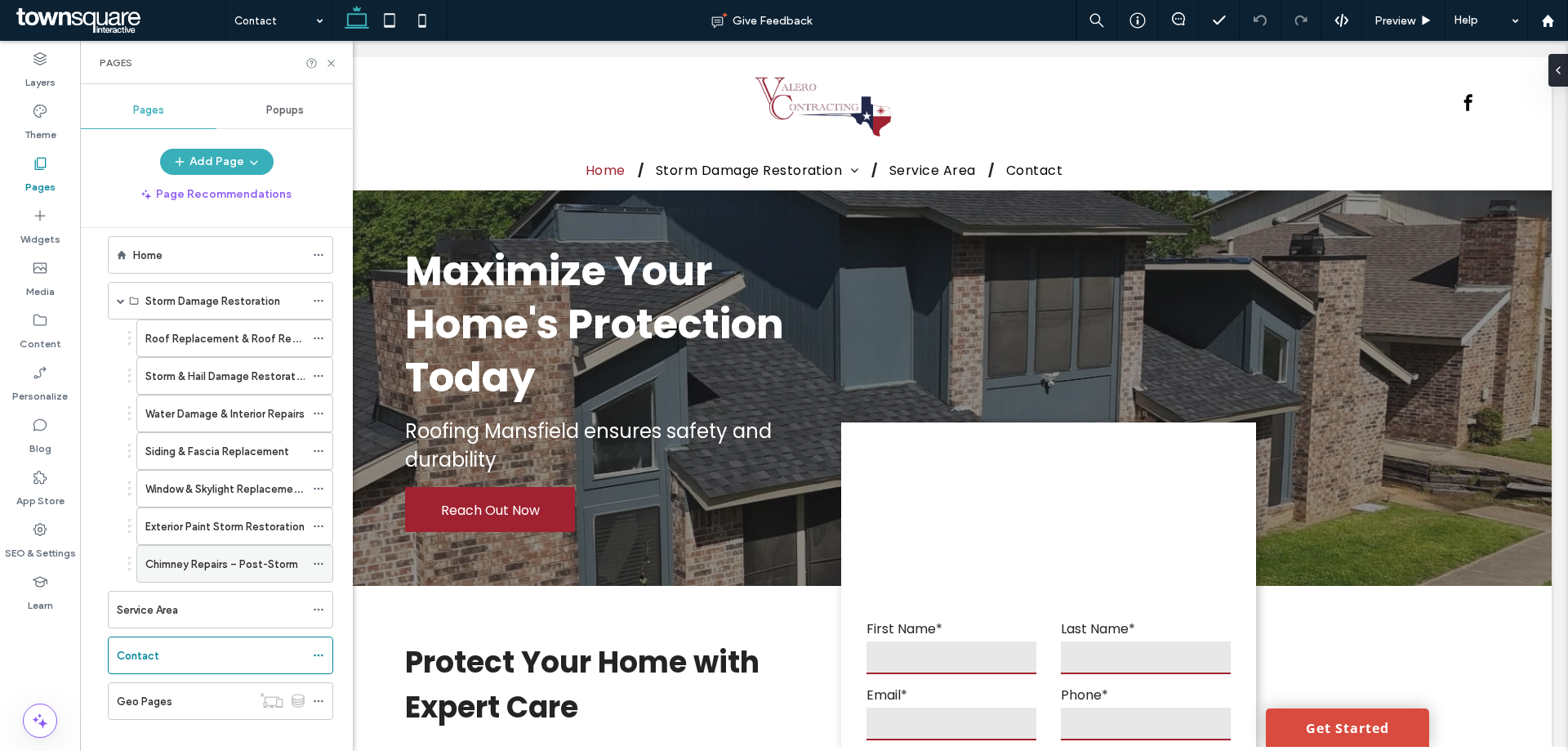 scroll, scrollTop: 38, scrollLeft: 0, axis: vertical 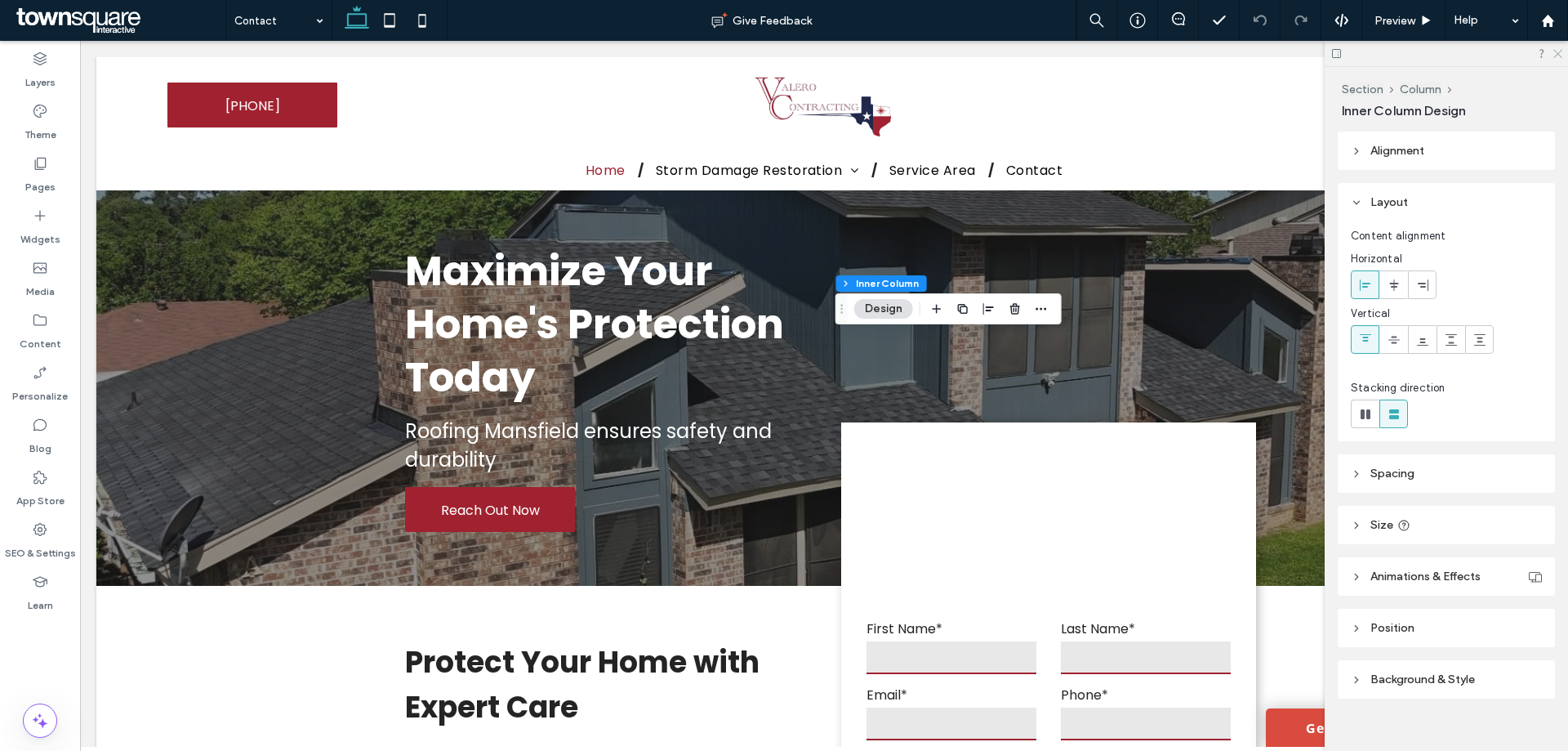 click 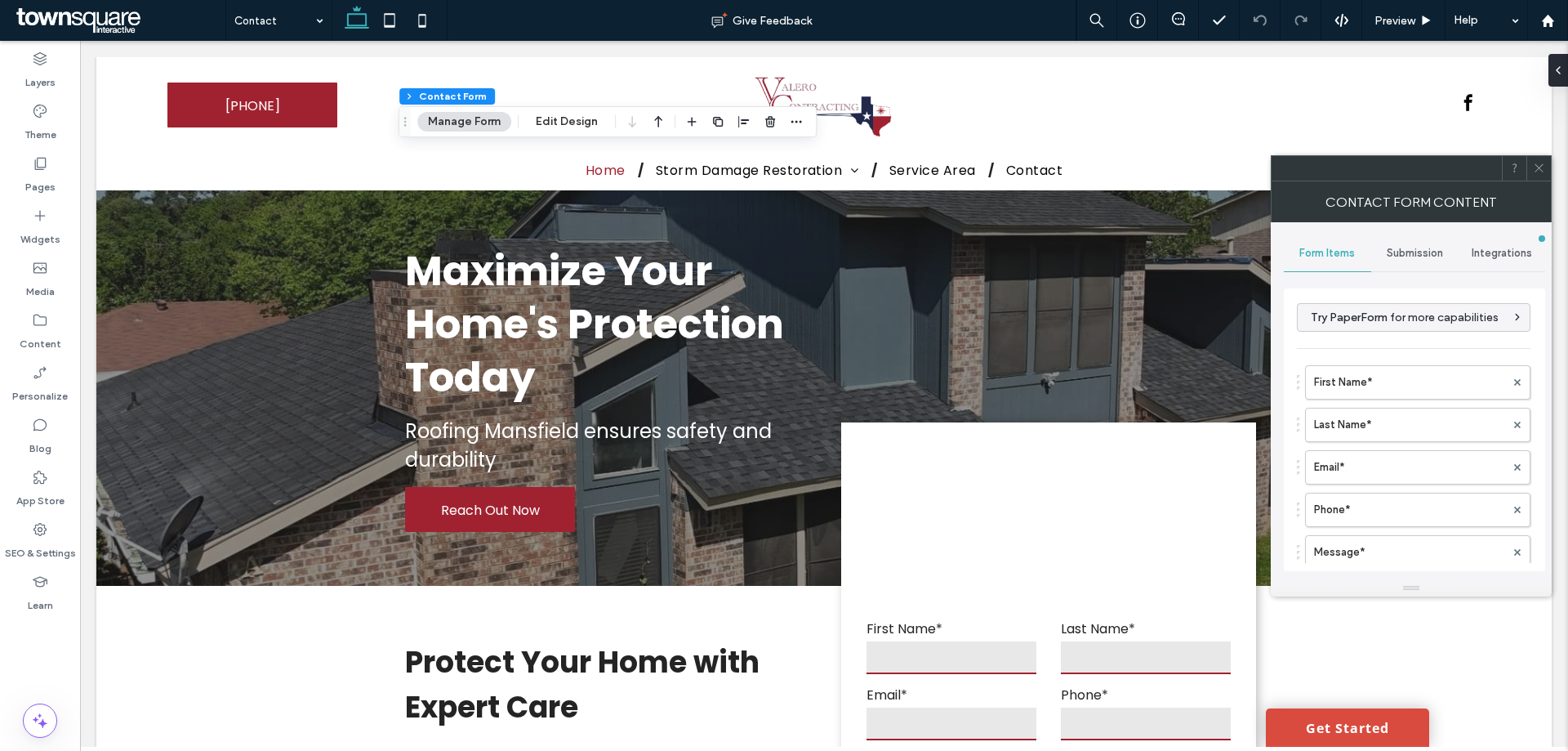 type on "**********" 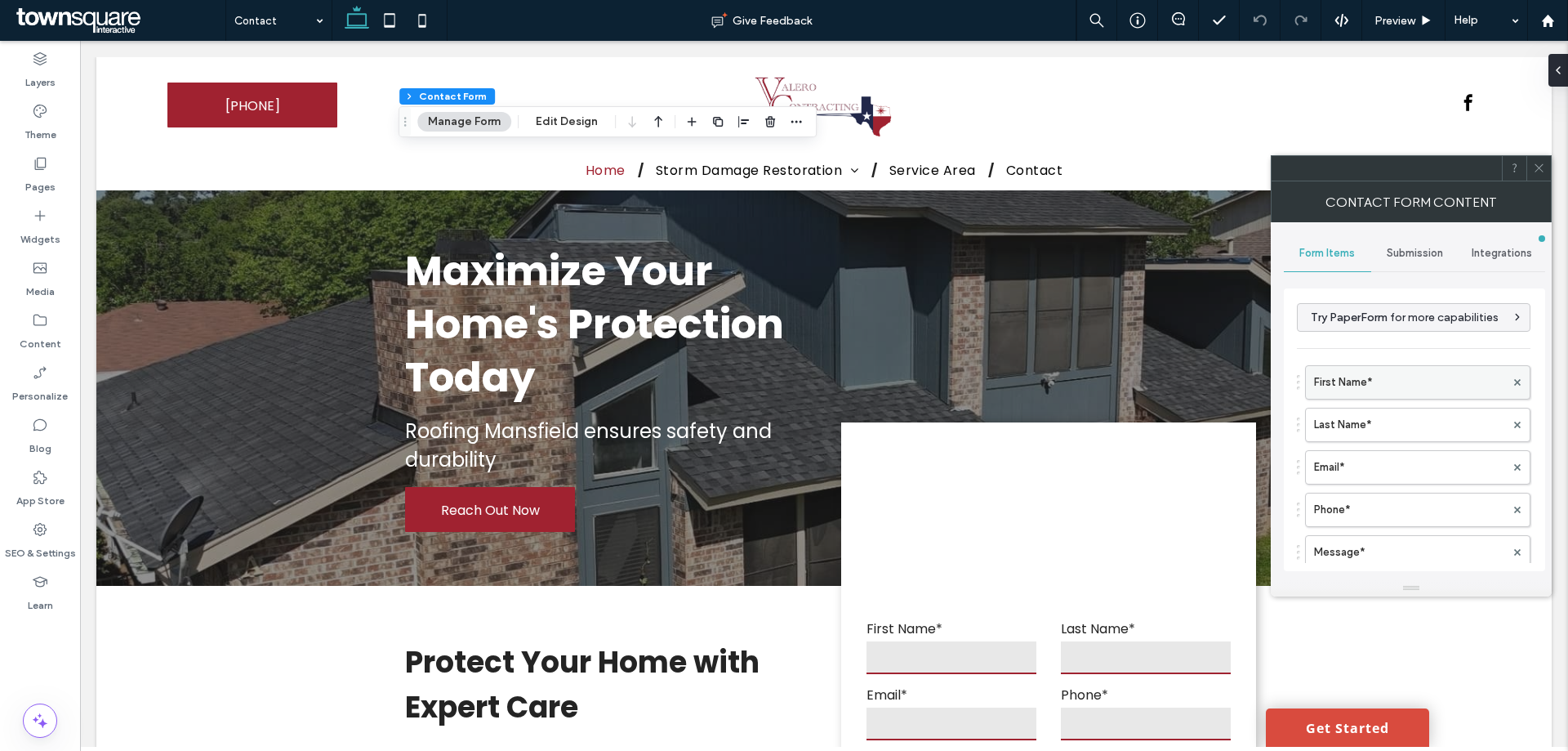 click on "First Name*" at bounding box center (1410, 382) 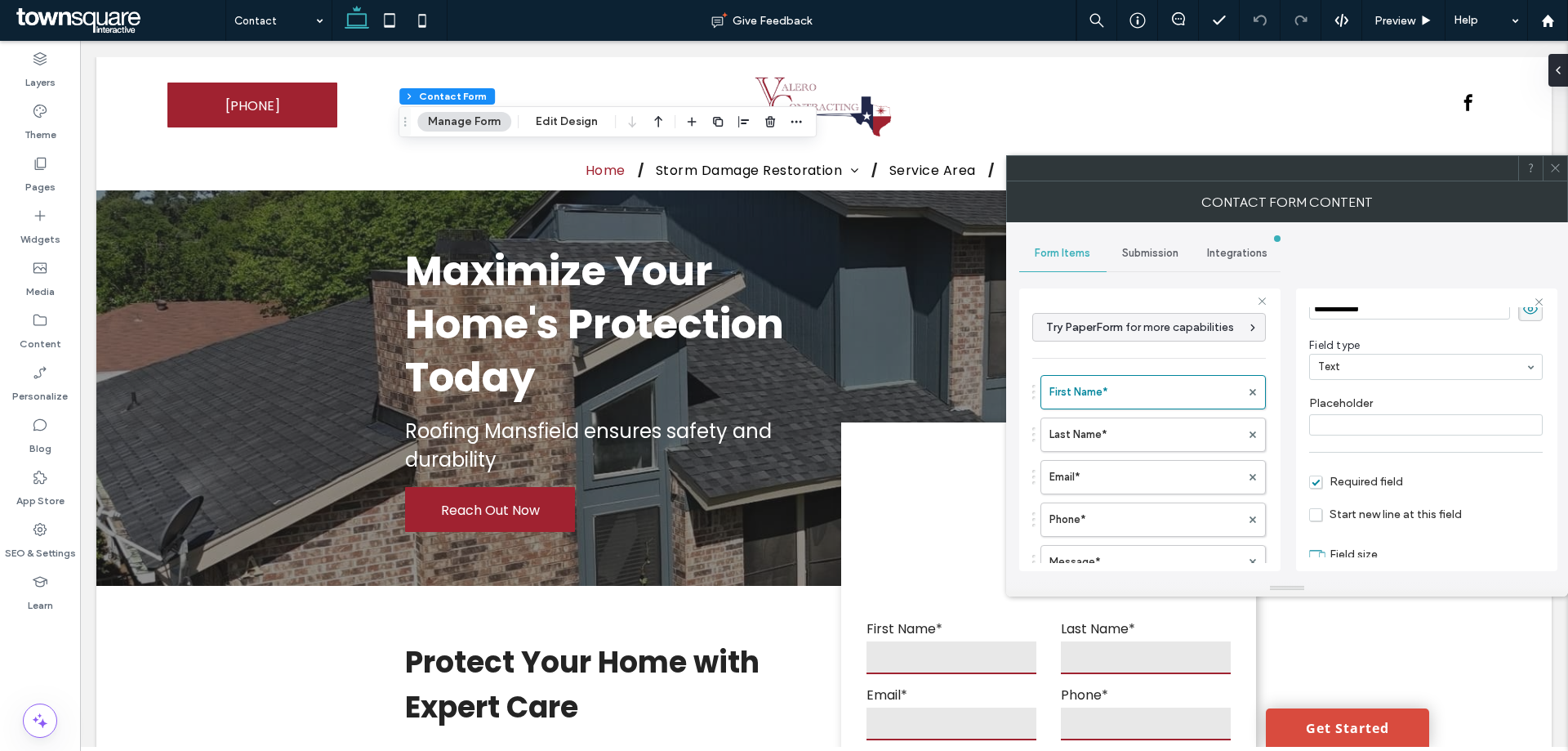 scroll, scrollTop: 82, scrollLeft: 0, axis: vertical 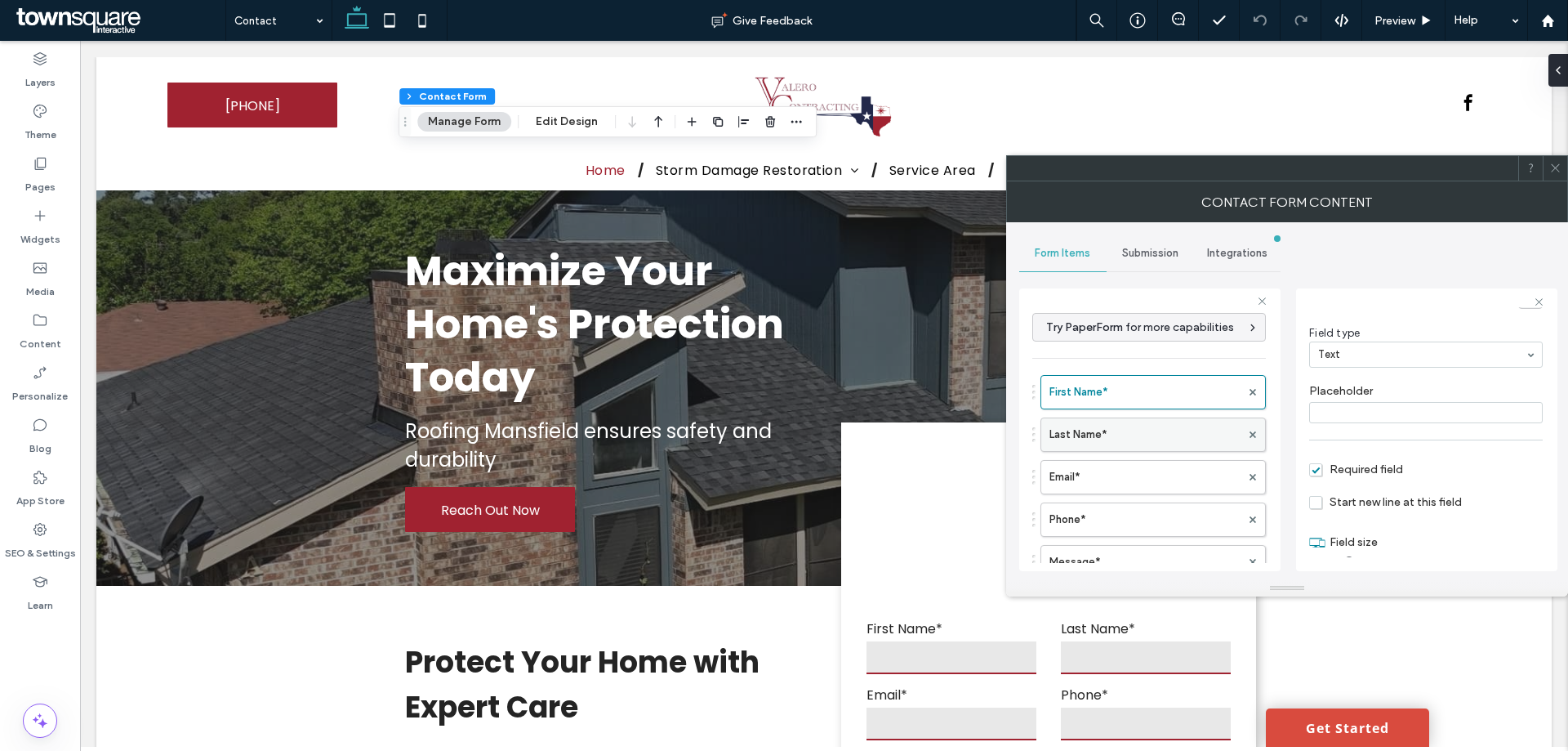 click on "Last Name*" at bounding box center [1145, 435] 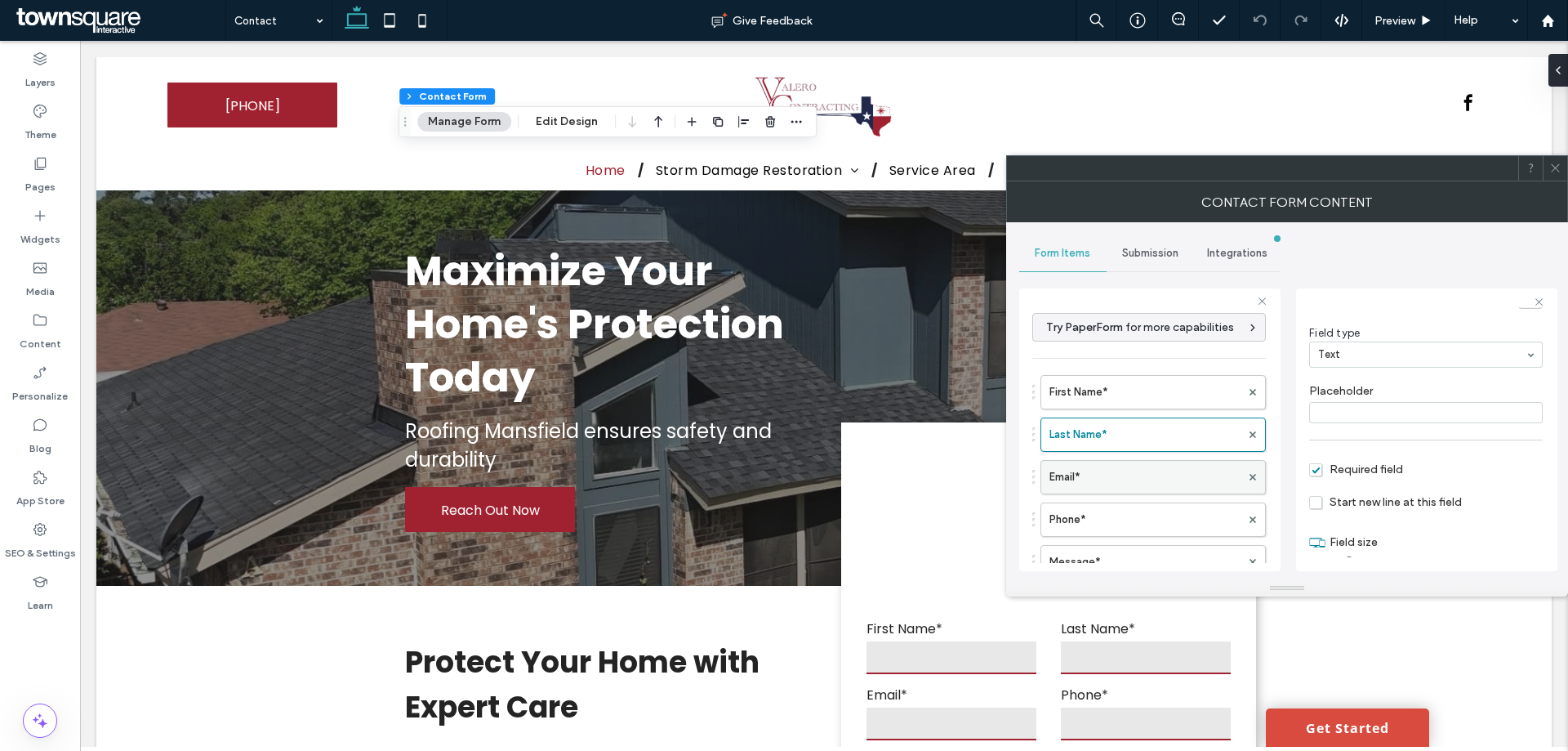 click on "Email*" at bounding box center [1145, 477] 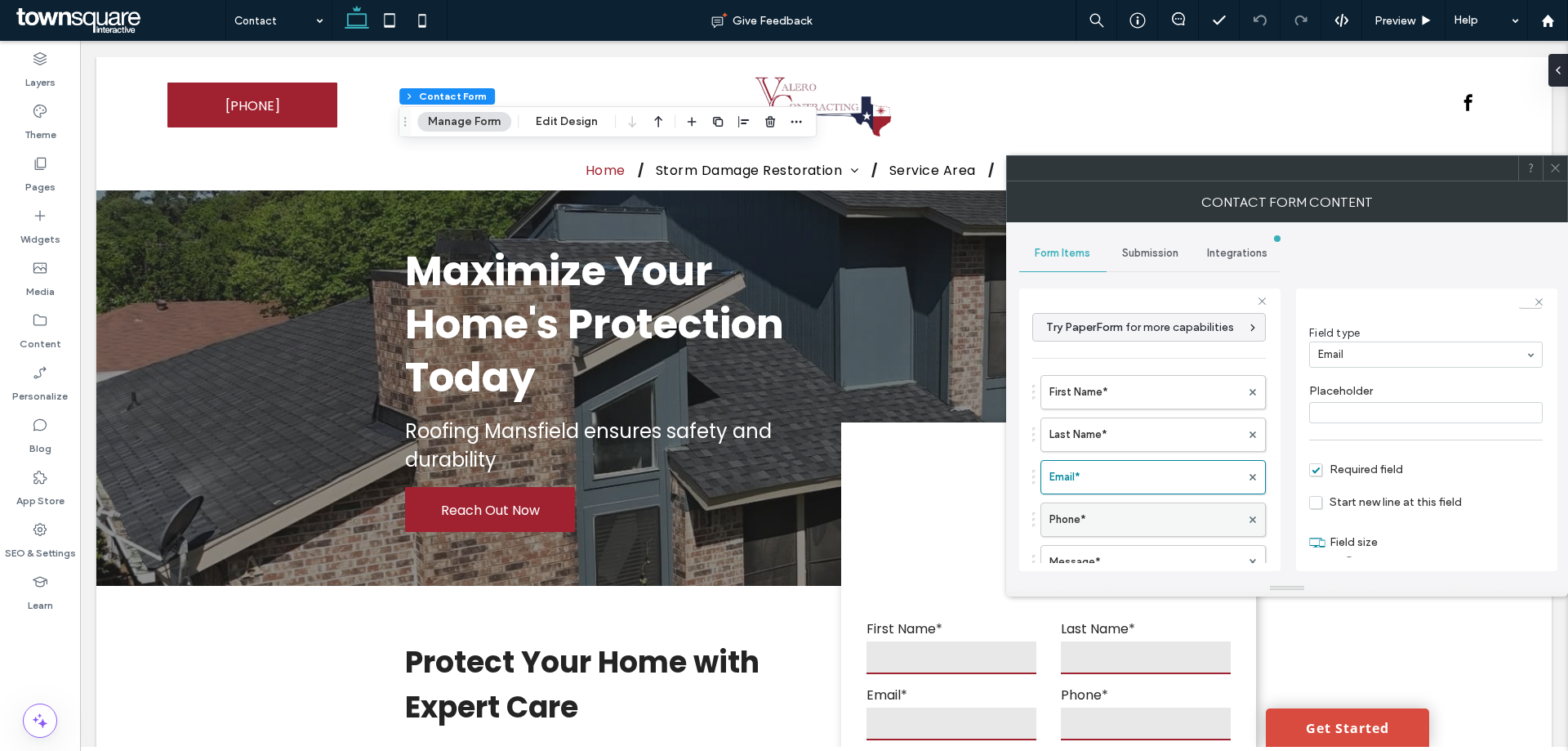 click on "Phone*" at bounding box center [1145, 520] 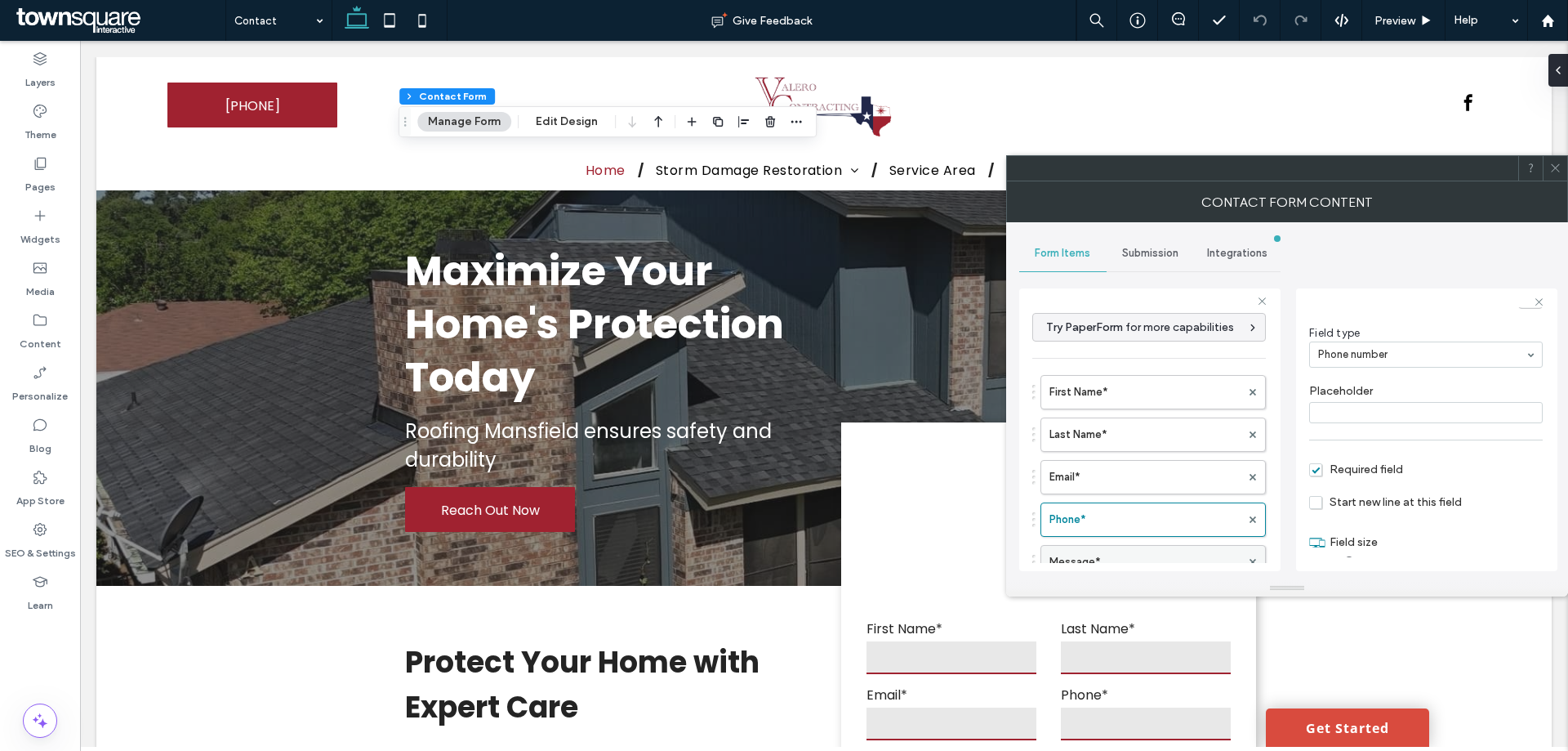 click on "Message*" at bounding box center [1145, 562] 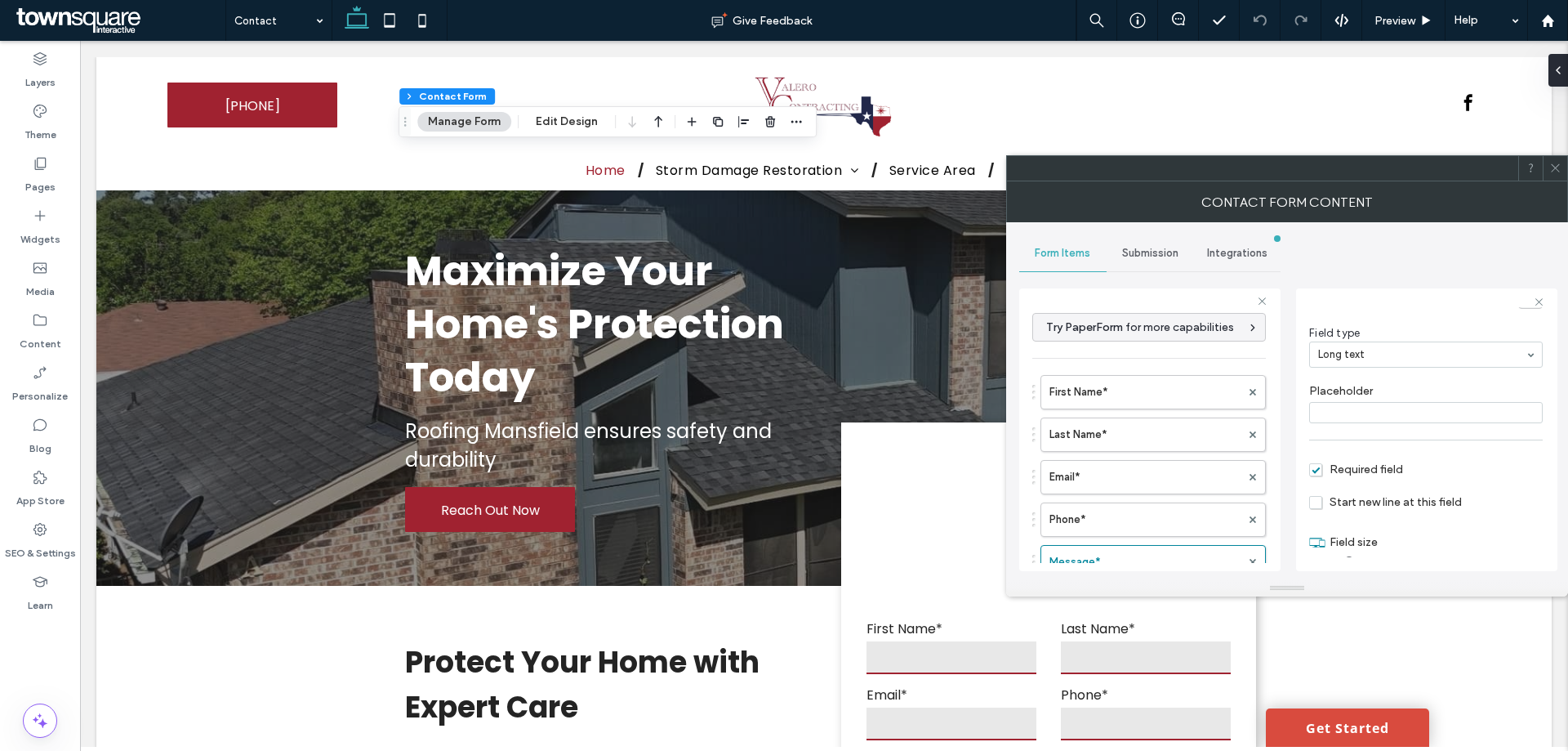 click on "Submission" at bounding box center (1150, 253) 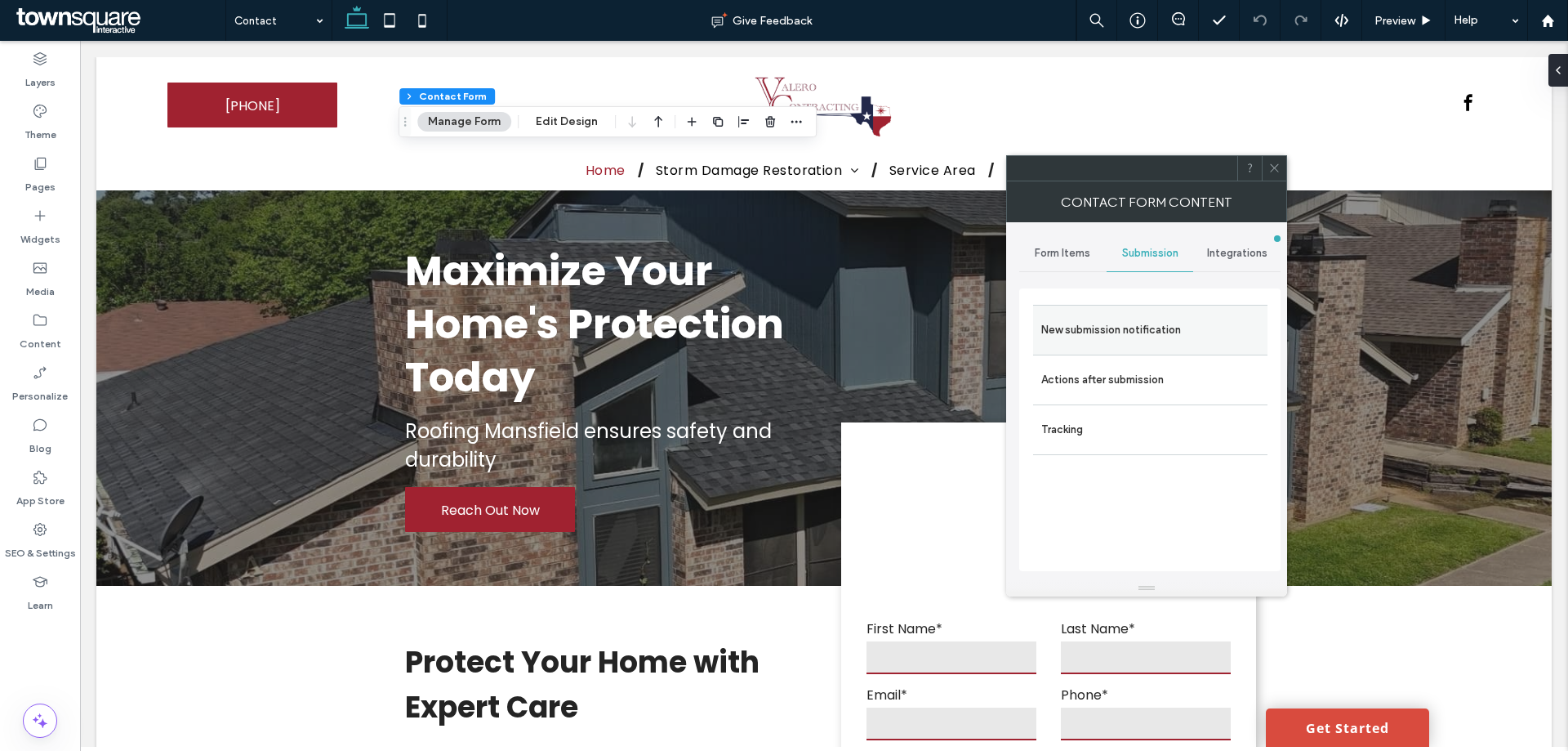 click on "New submission notification" at bounding box center (1150, 330) 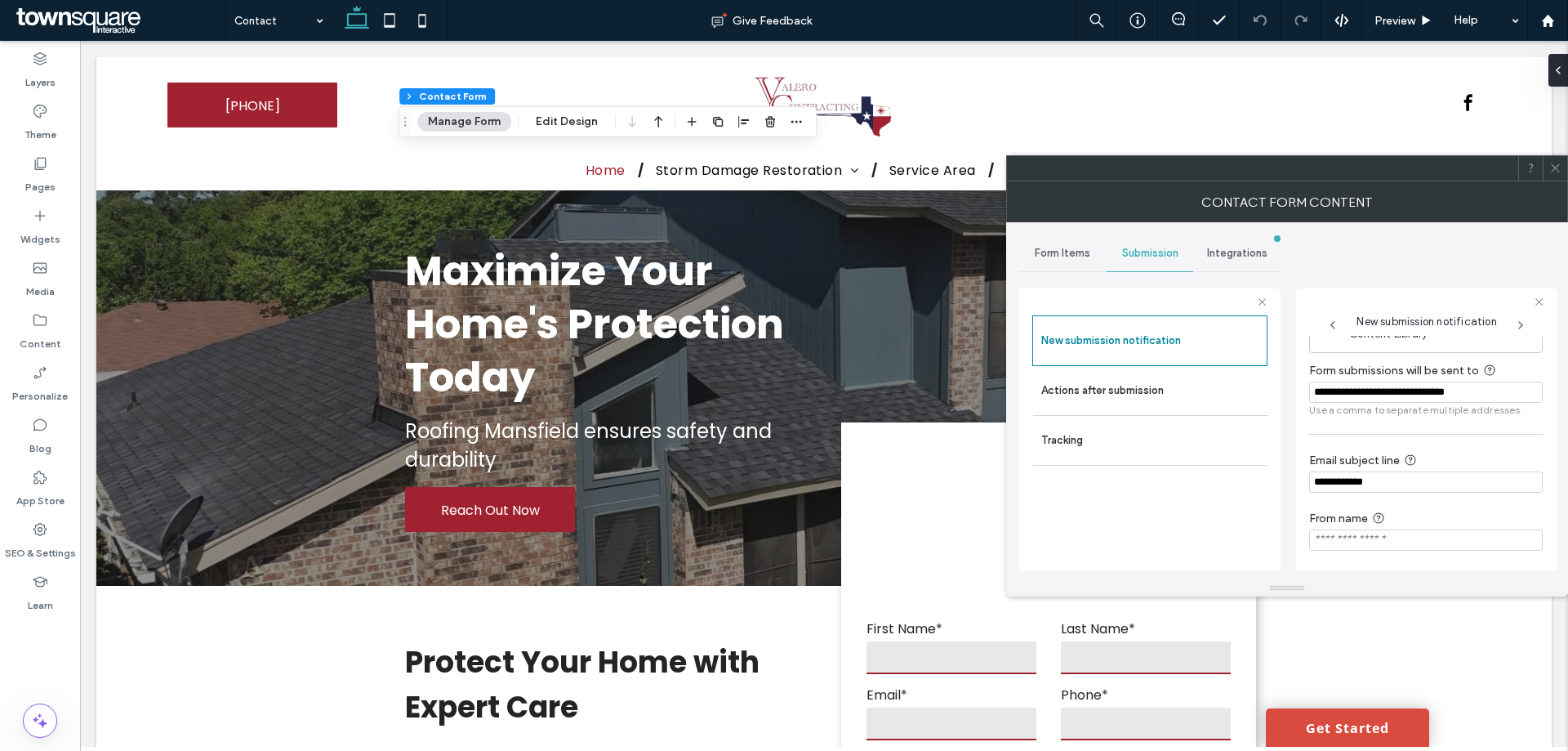 scroll, scrollTop: 59, scrollLeft: 0, axis: vertical 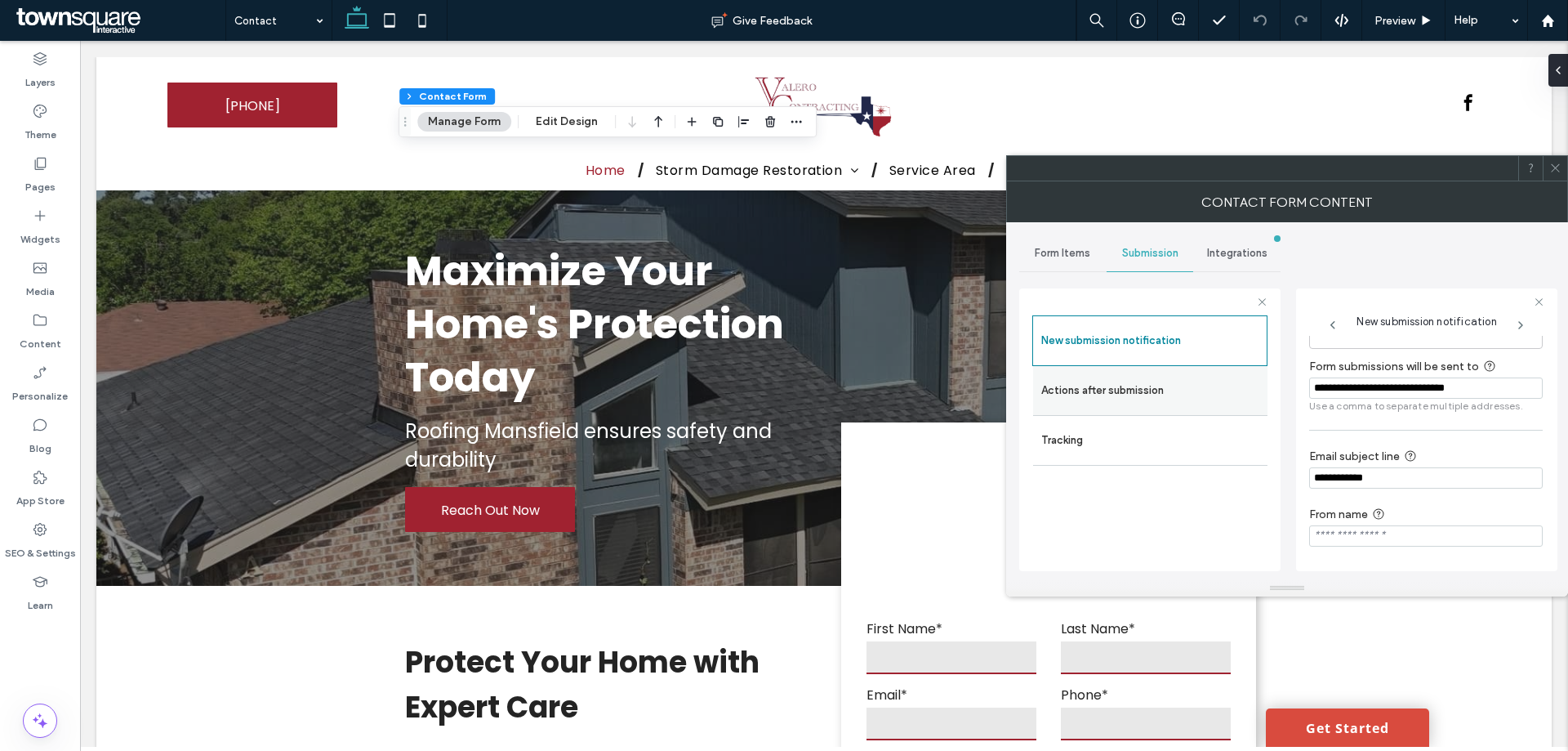 click on "Actions after submission" at bounding box center (1150, 391) 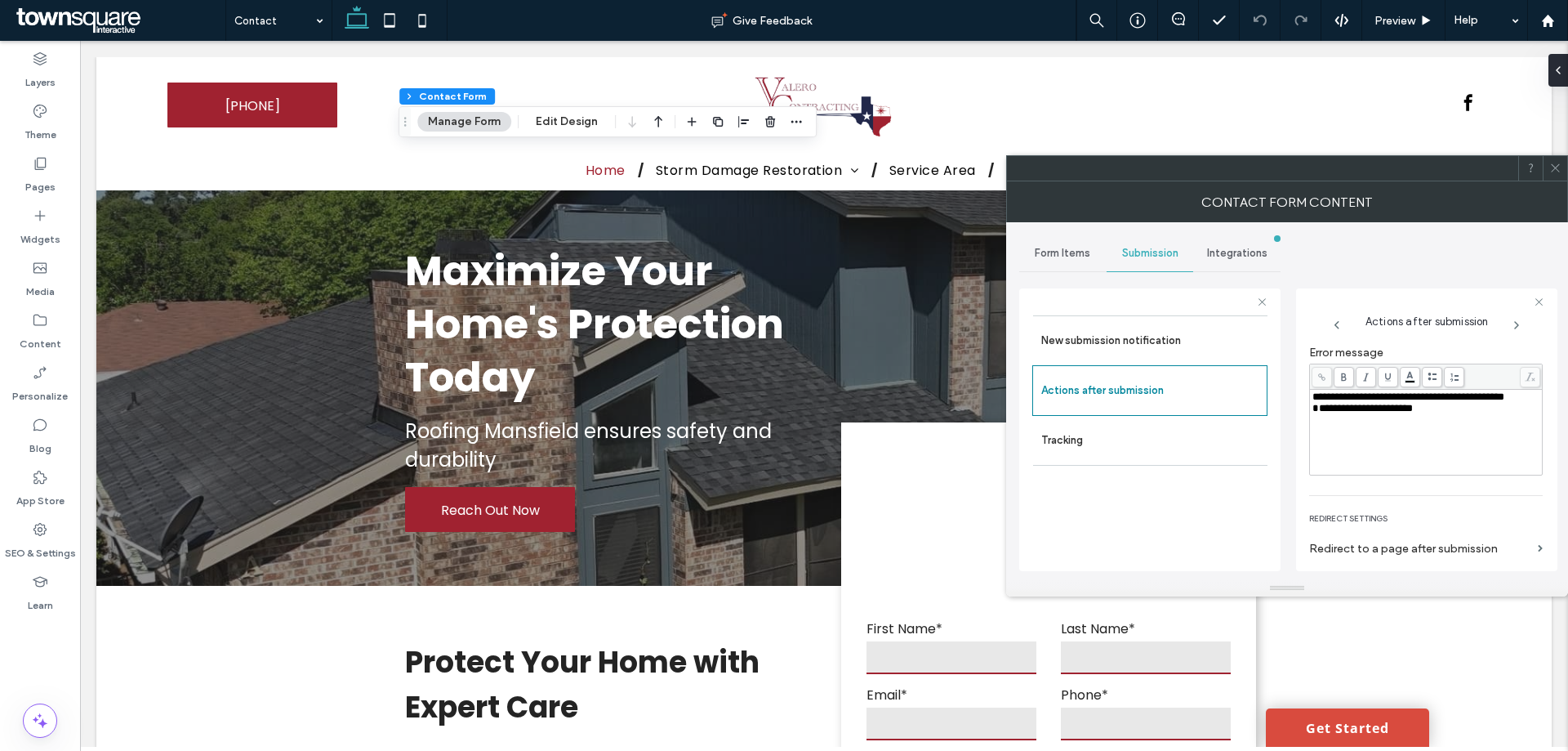 scroll, scrollTop: 282, scrollLeft: 0, axis: vertical 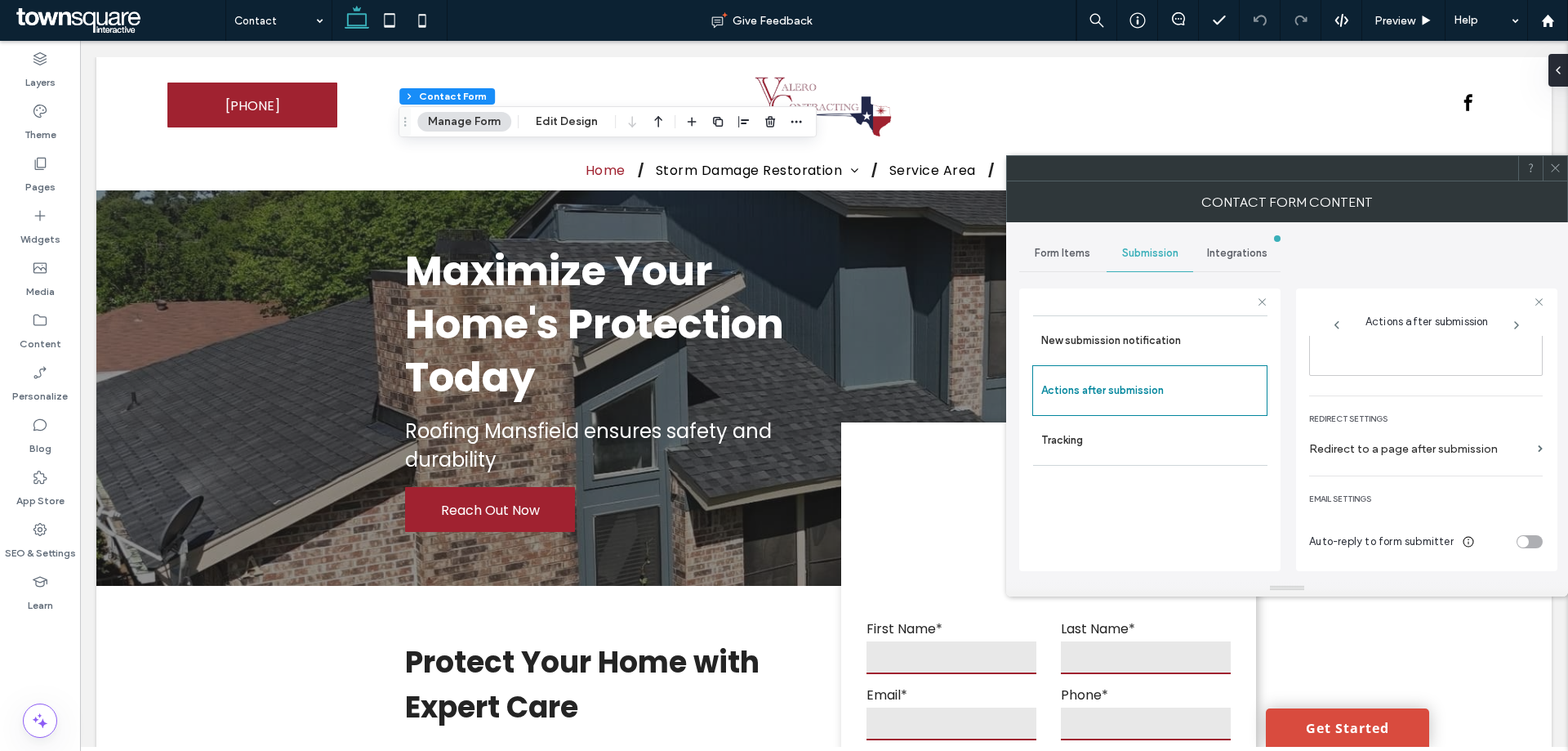 click at bounding box center (1555, 168) 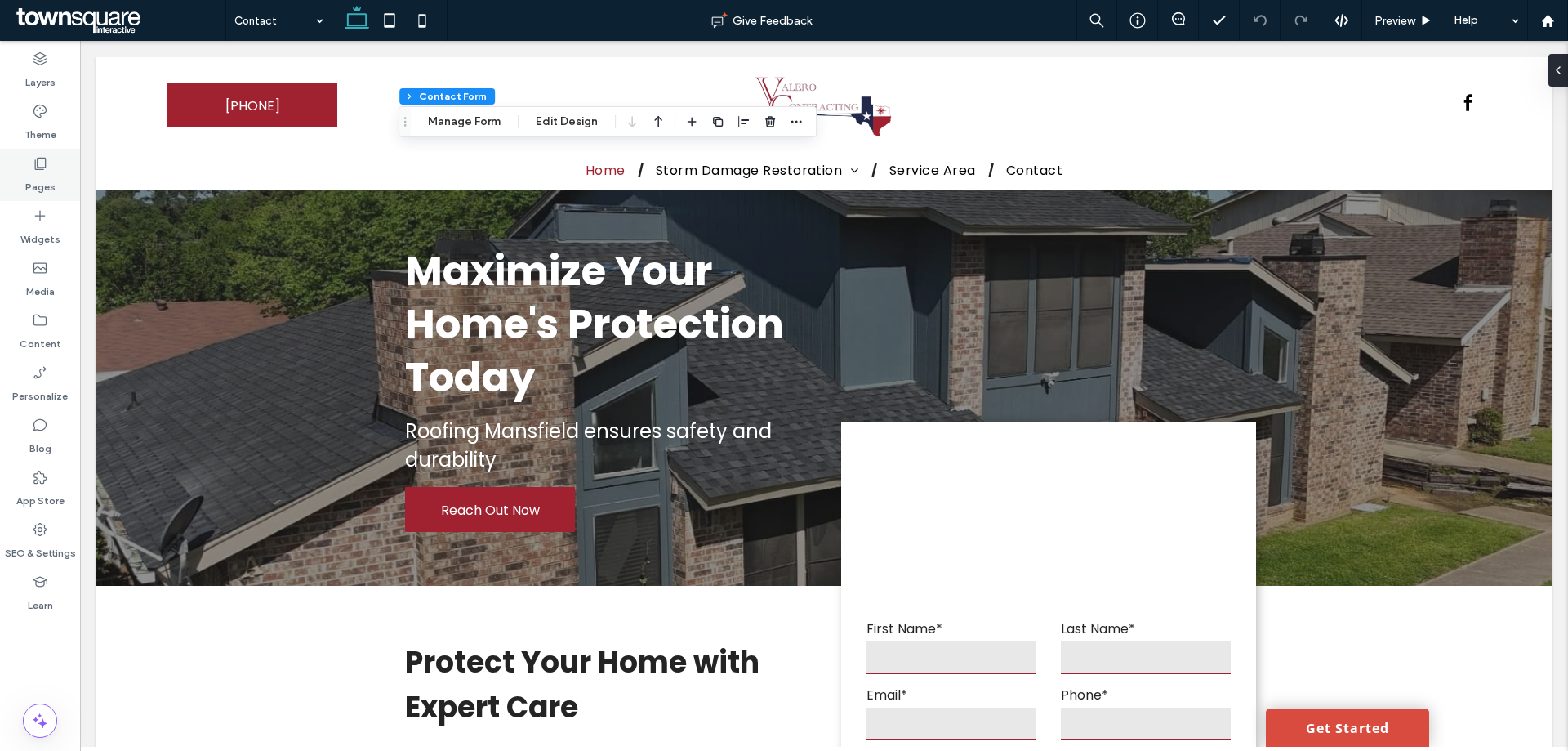 click on "Pages" at bounding box center [40, 183] 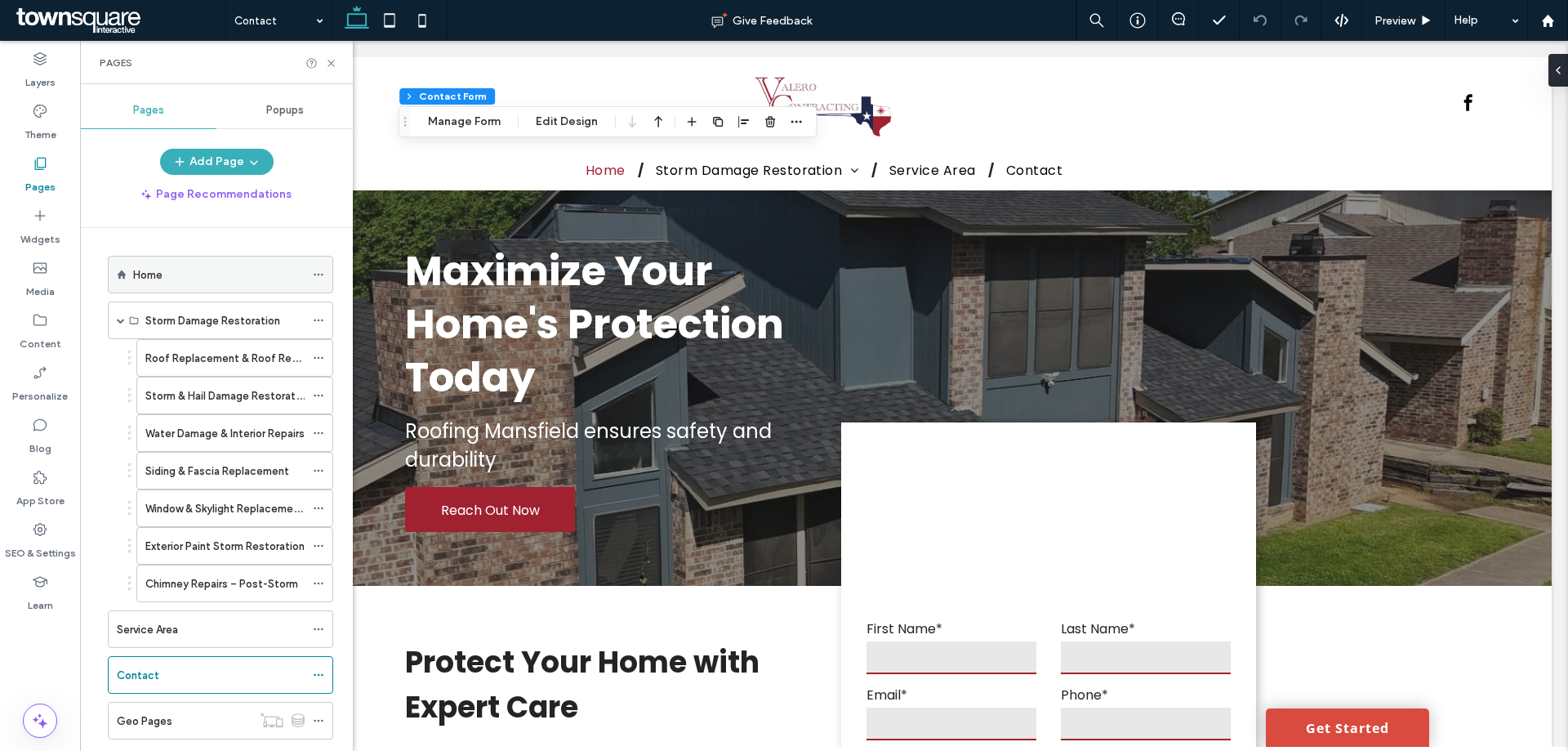 click on "Home" at bounding box center (148, 275) 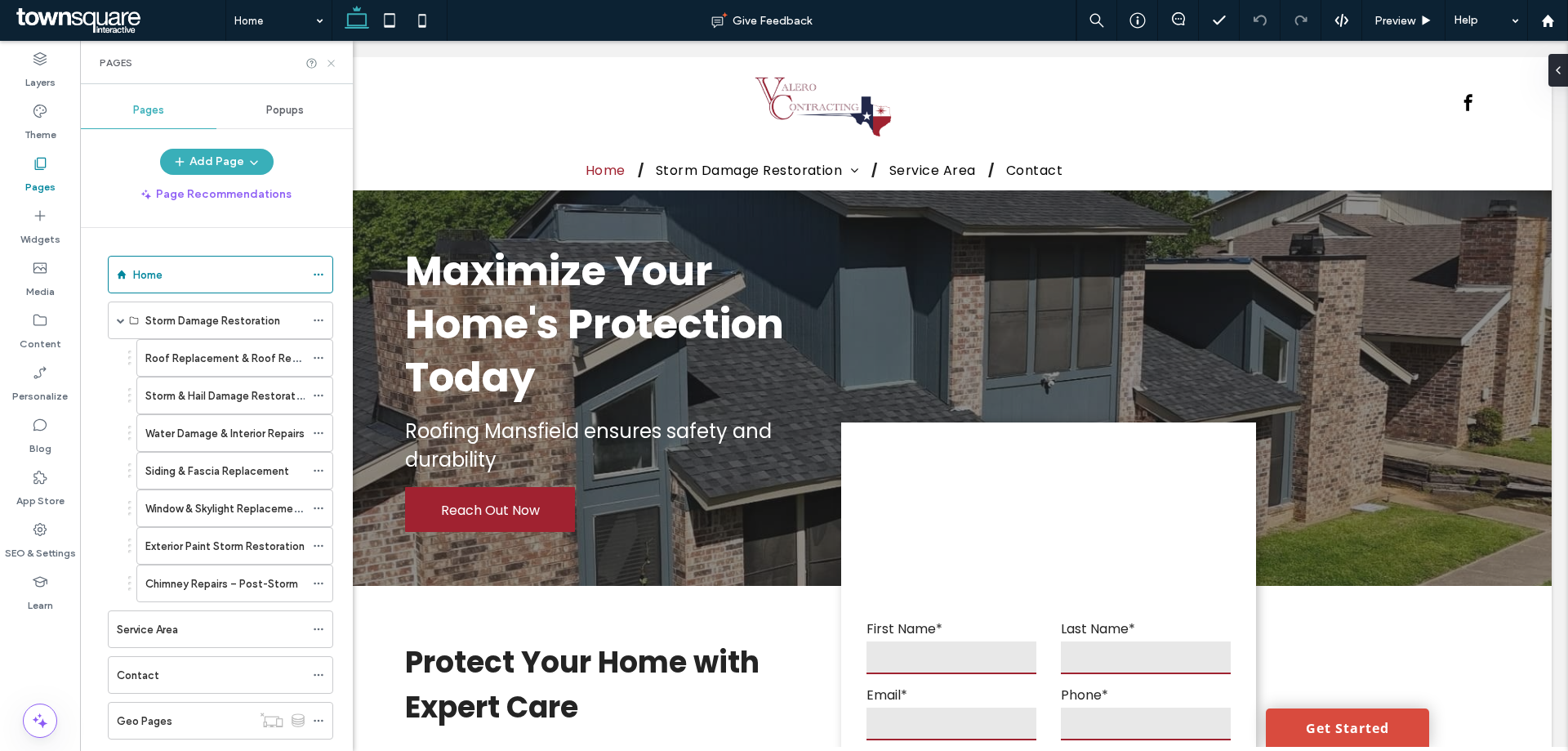 click 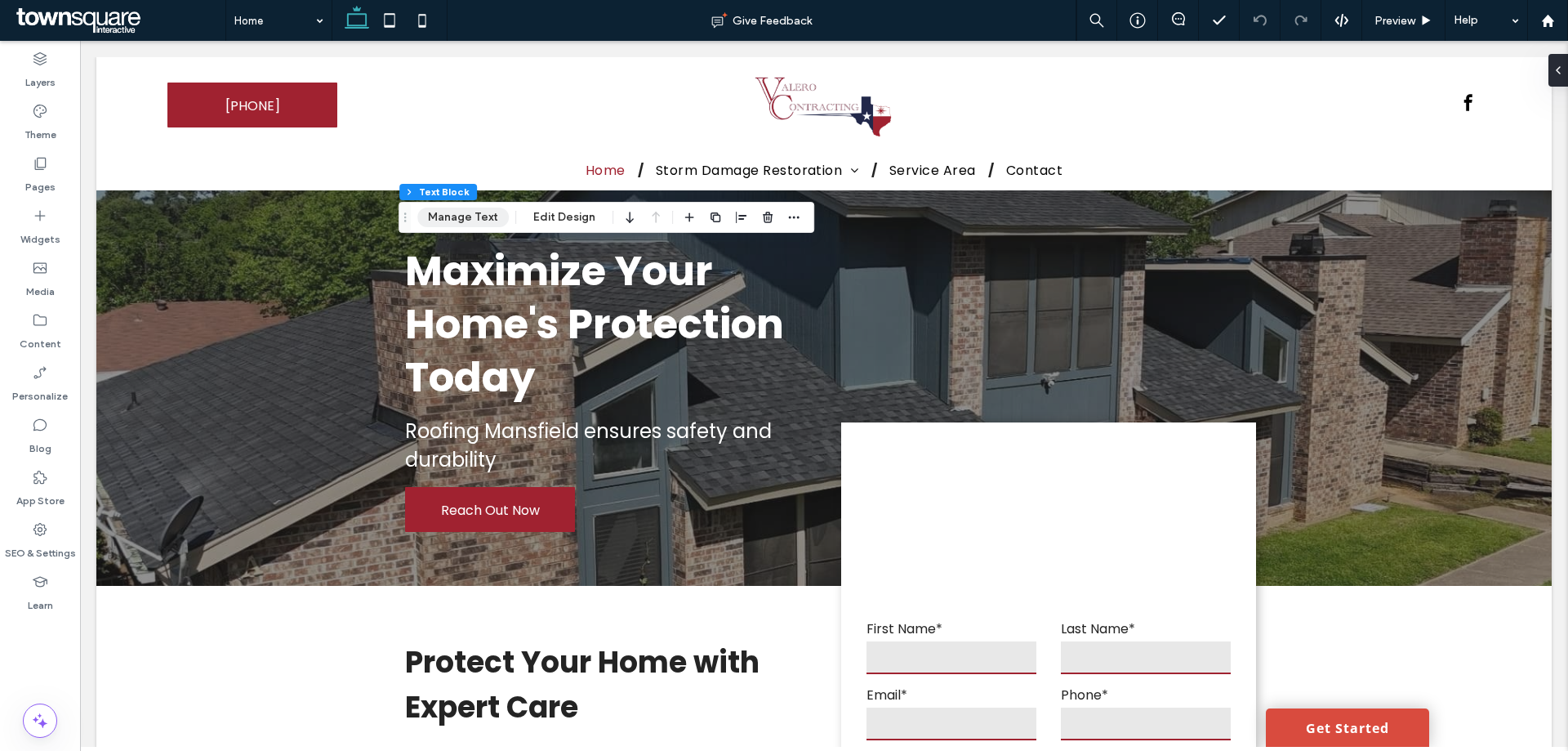 click on "Manage Text" at bounding box center [463, 217] 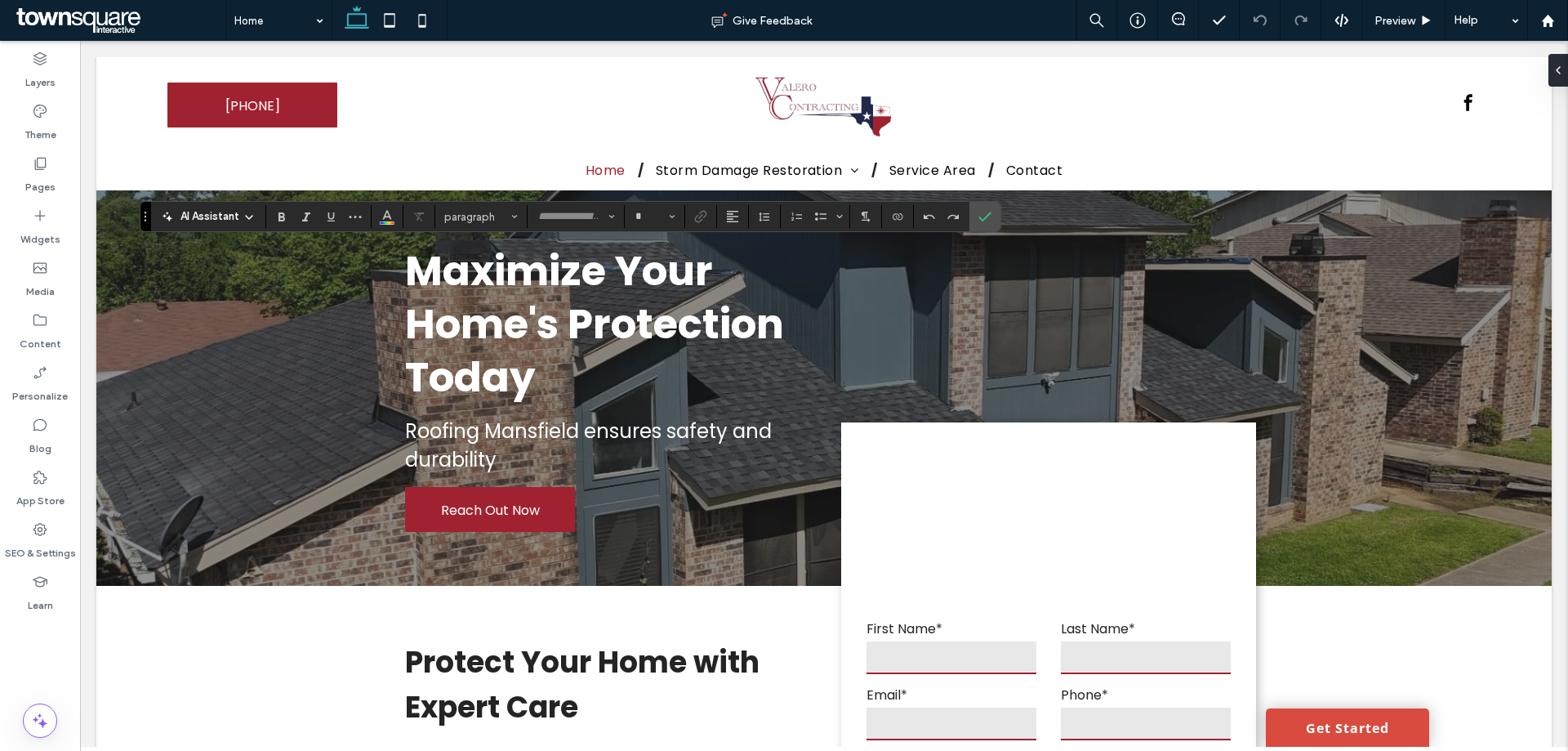 type on "*******" 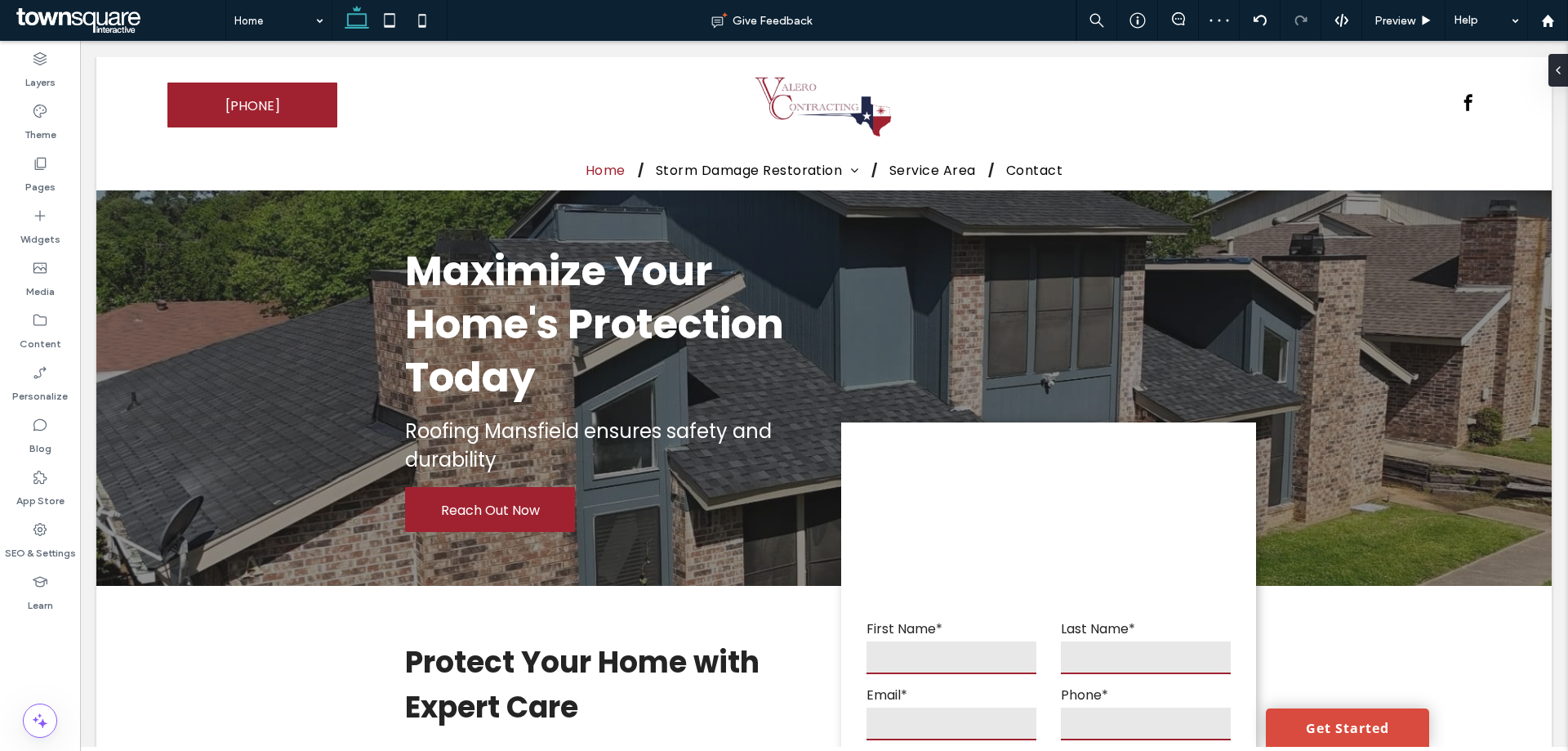 type on "*******" 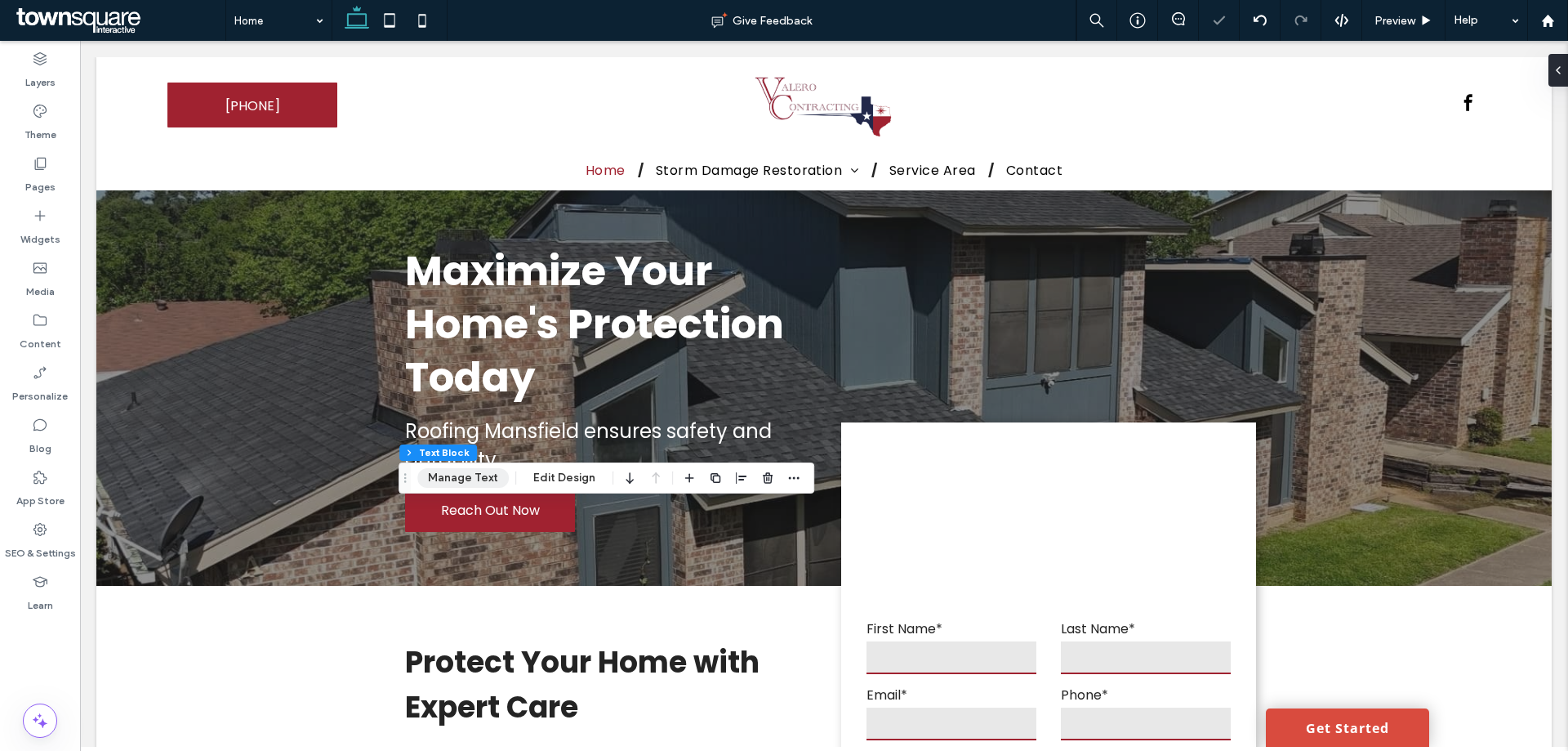 click on "Manage Text" at bounding box center (463, 478) 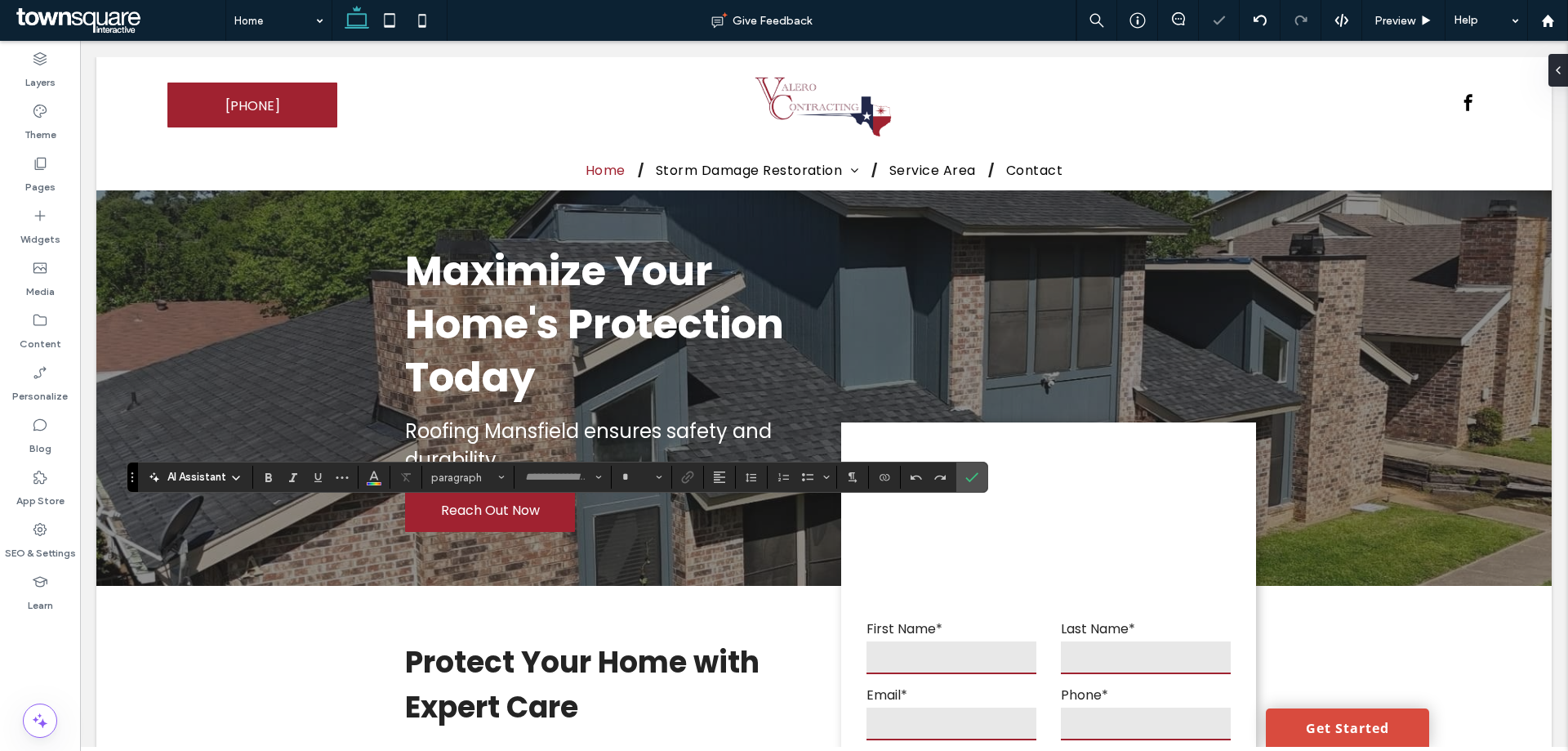 type on "*******" 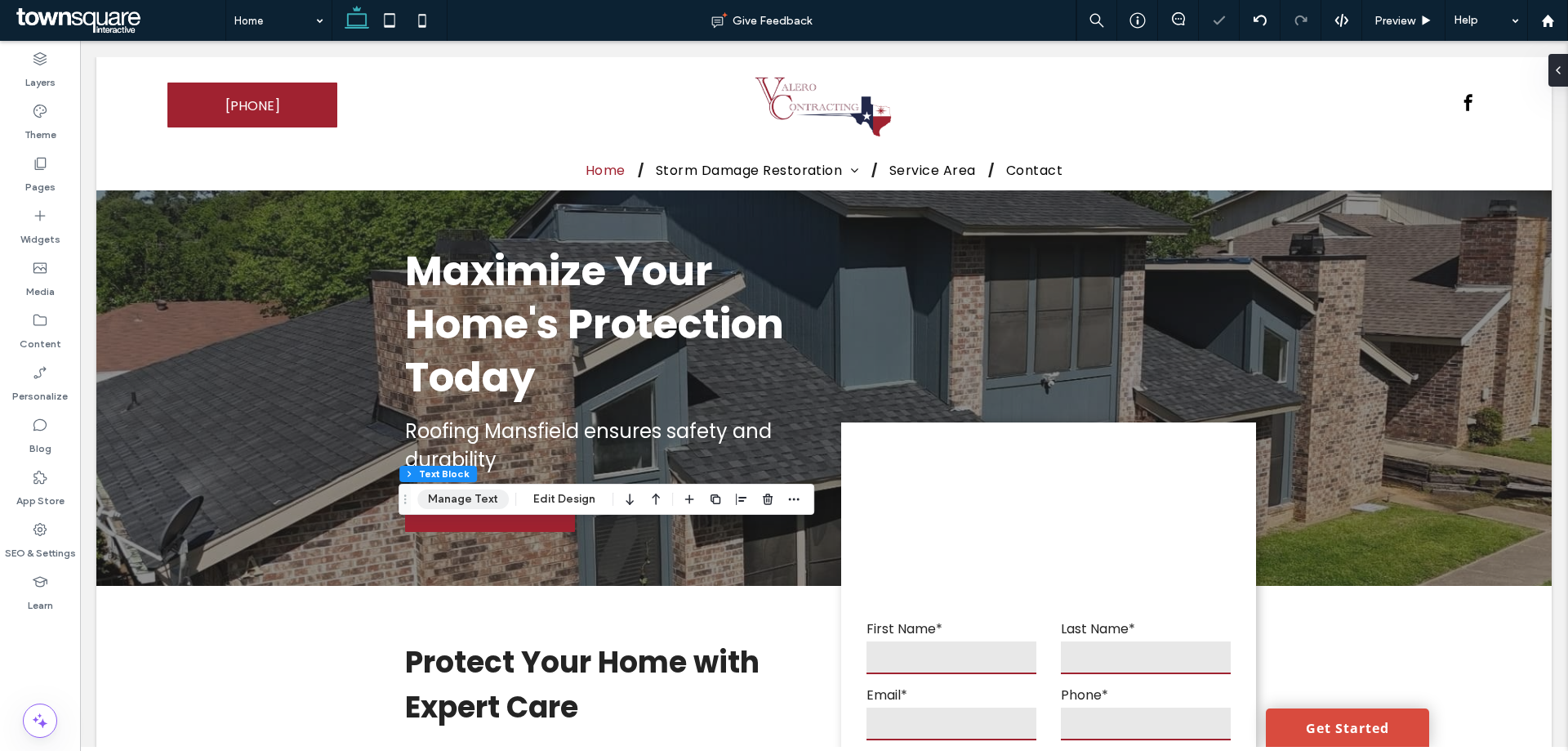 click on "Manage Text" at bounding box center (463, 499) 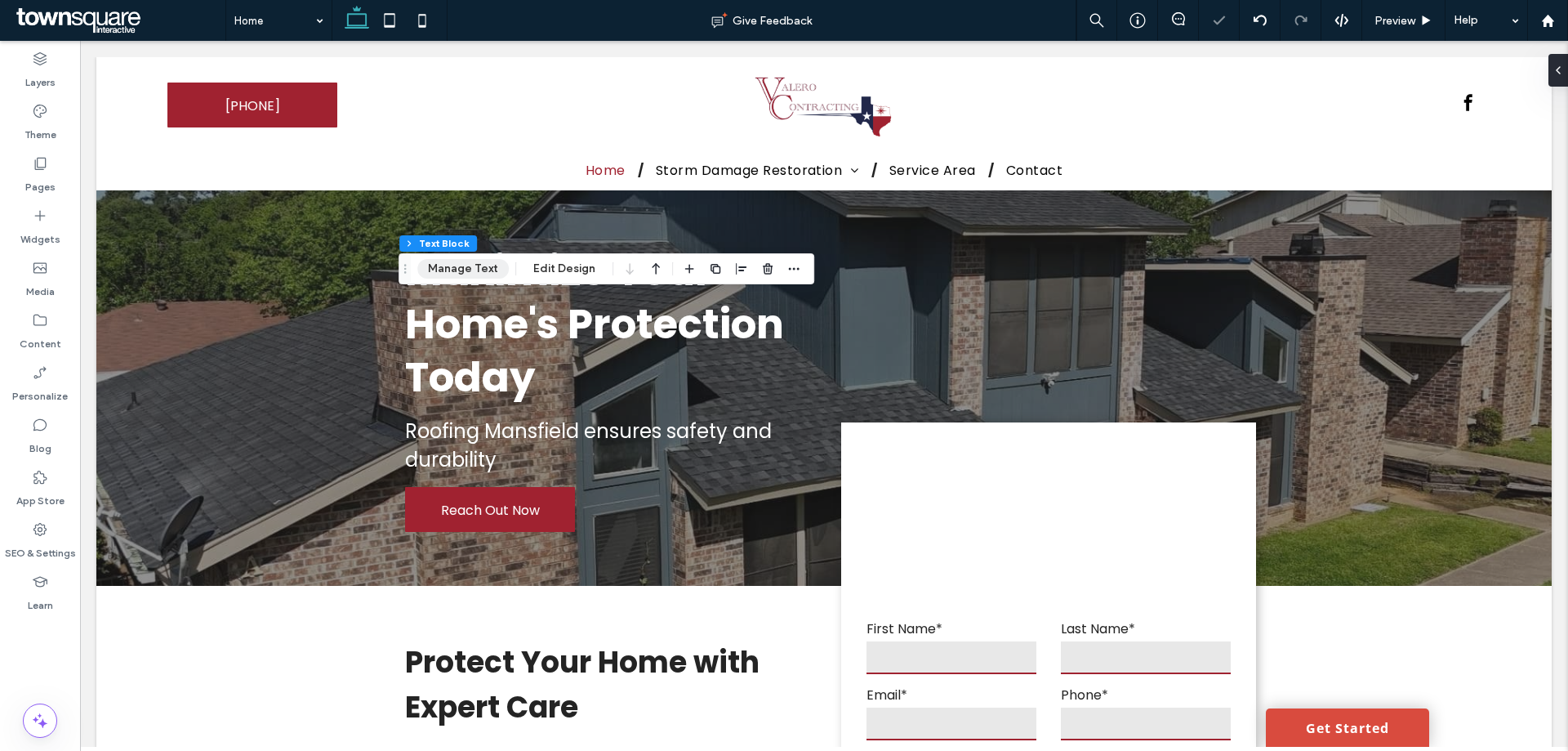 click on "Manage Text" at bounding box center [463, 269] 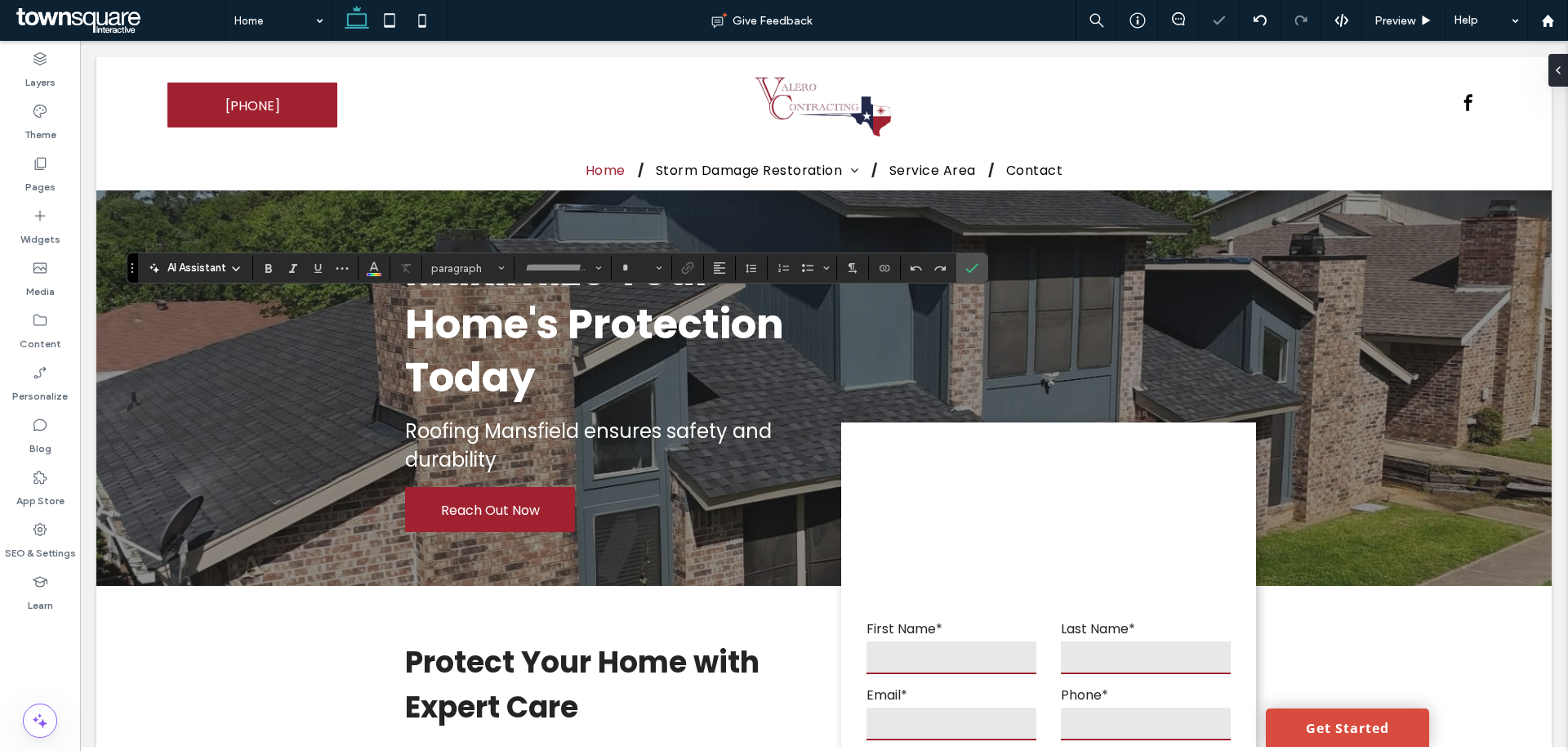 type on "*******" 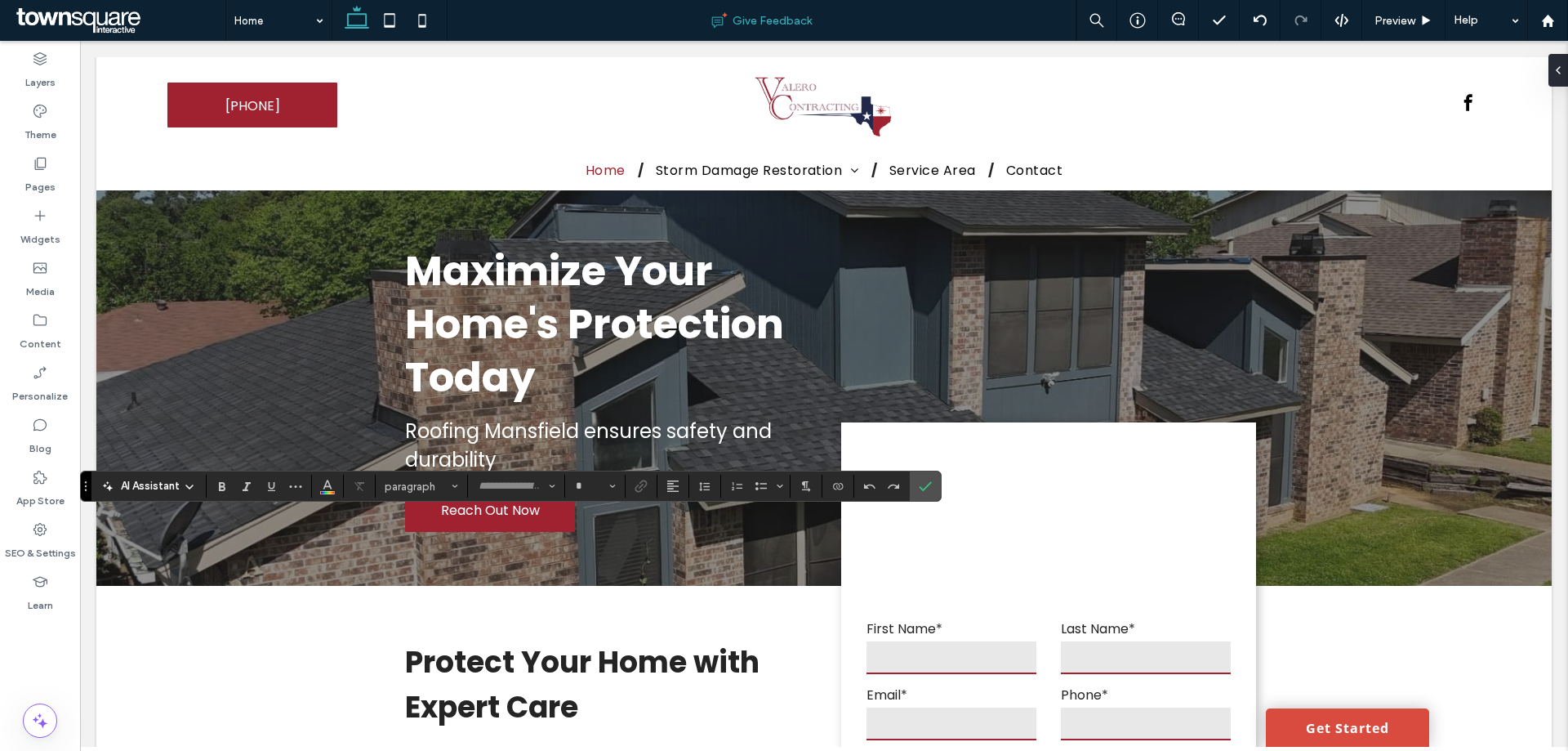 type on "*******" 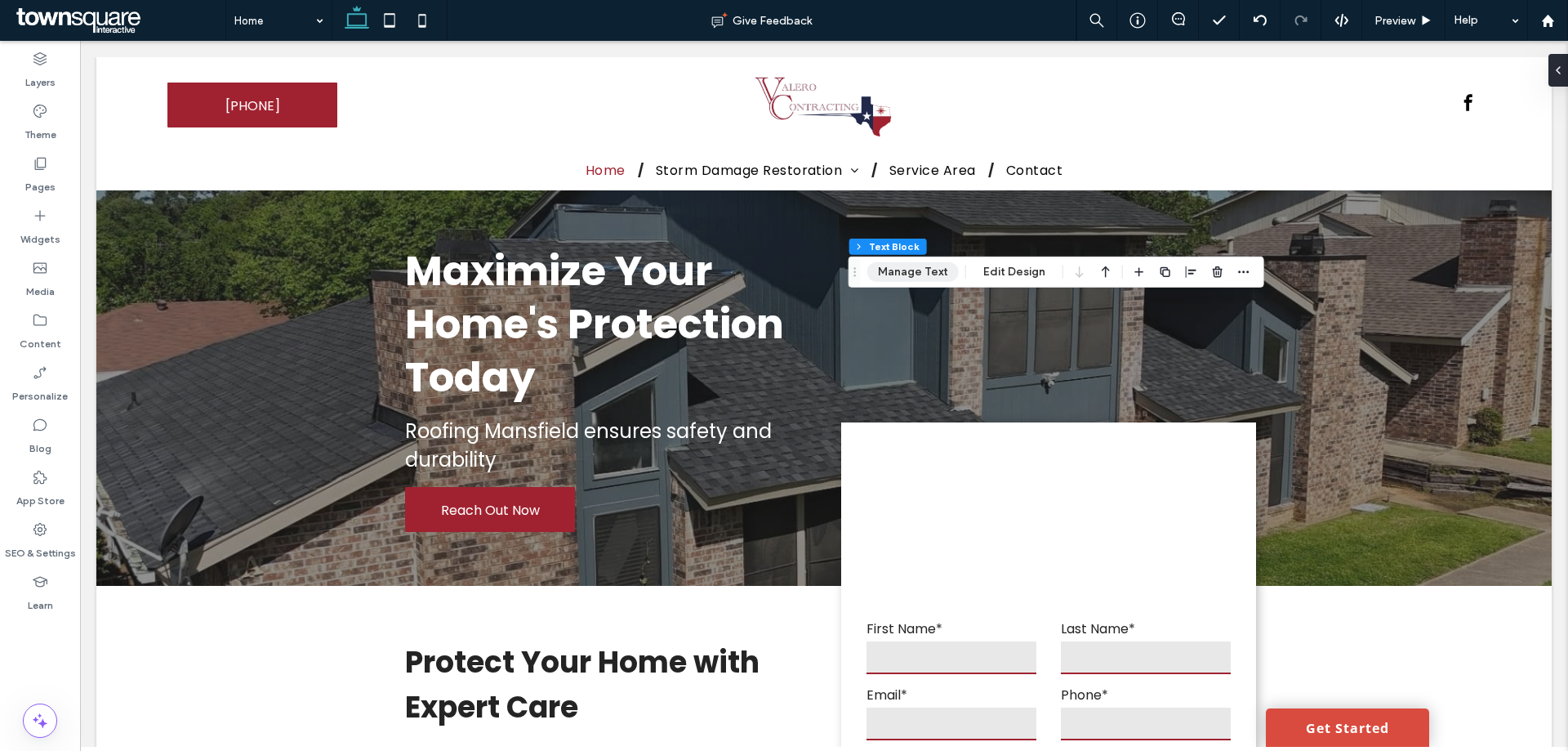 click on "Manage Text" at bounding box center (913, 272) 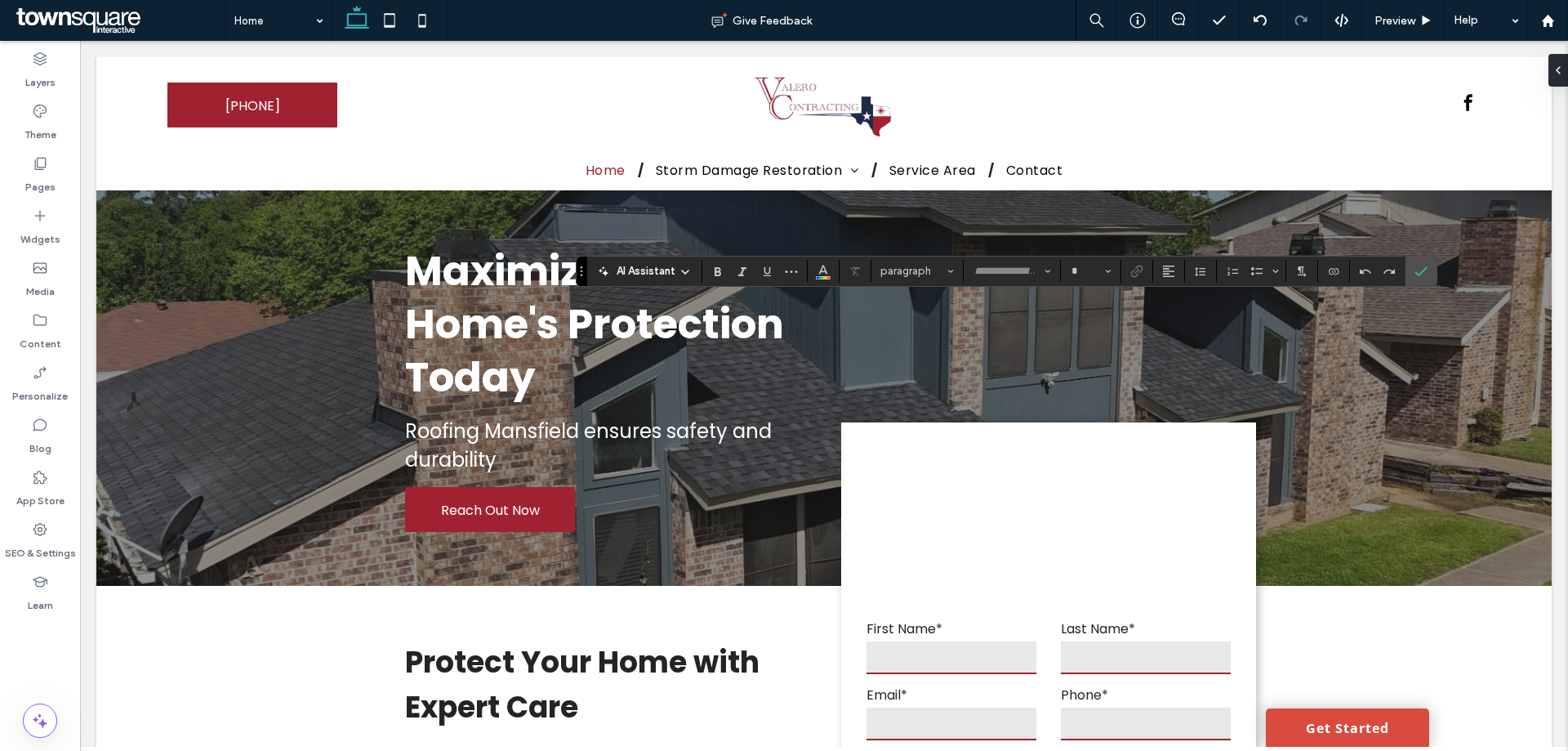 type on "*******" 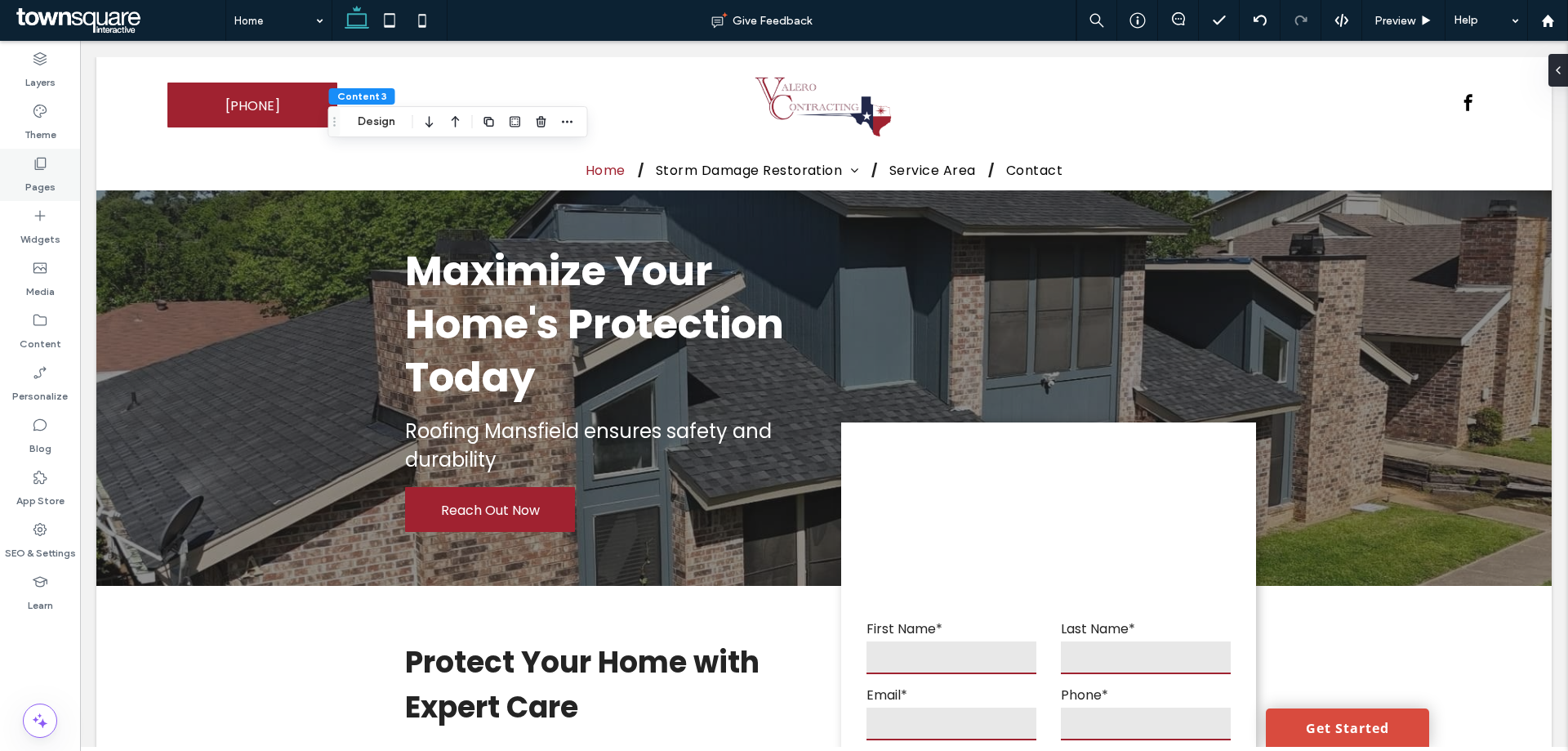 click on "Pages" at bounding box center (40, 183) 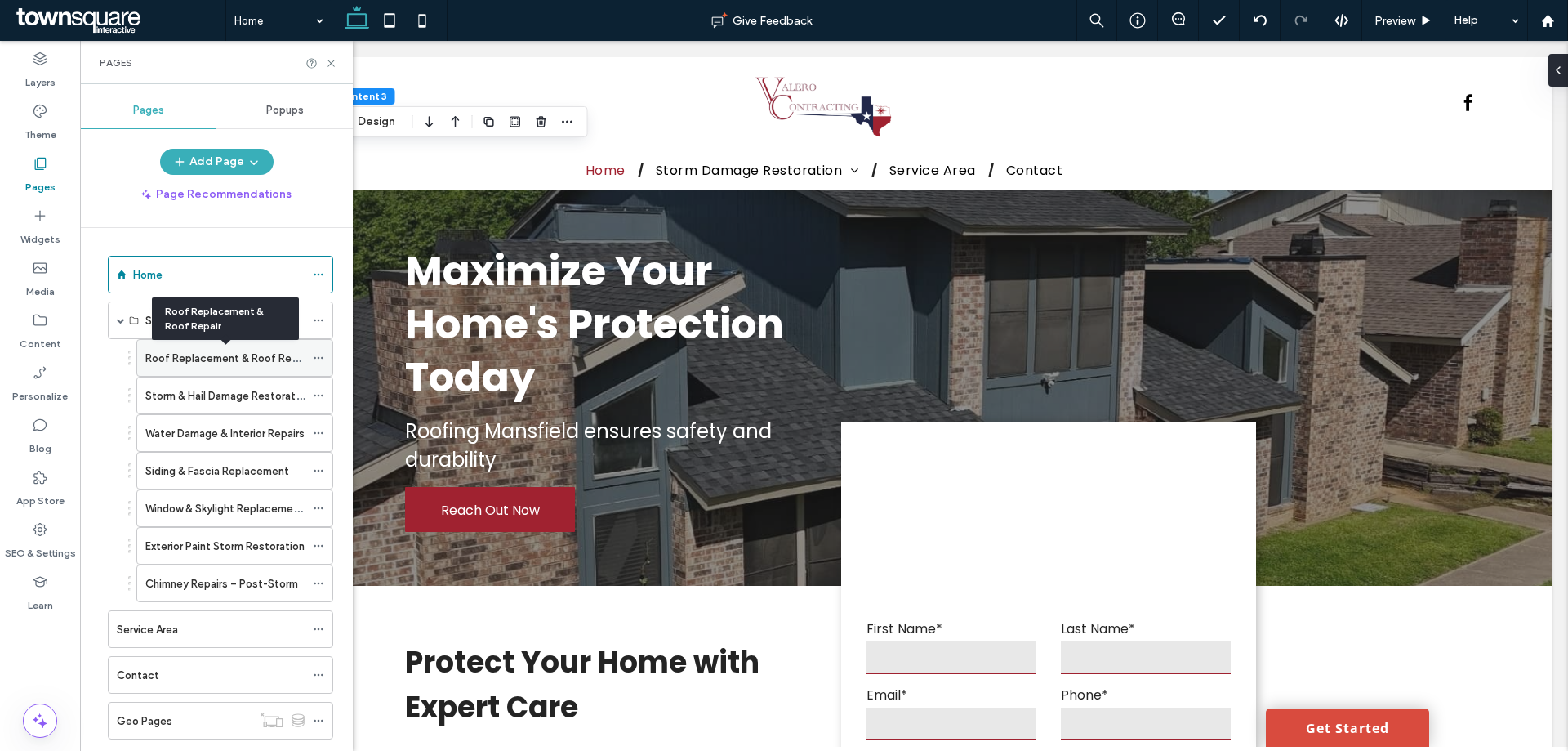 click on "Roof Replacement & Roof Repair" at bounding box center [227, 358] 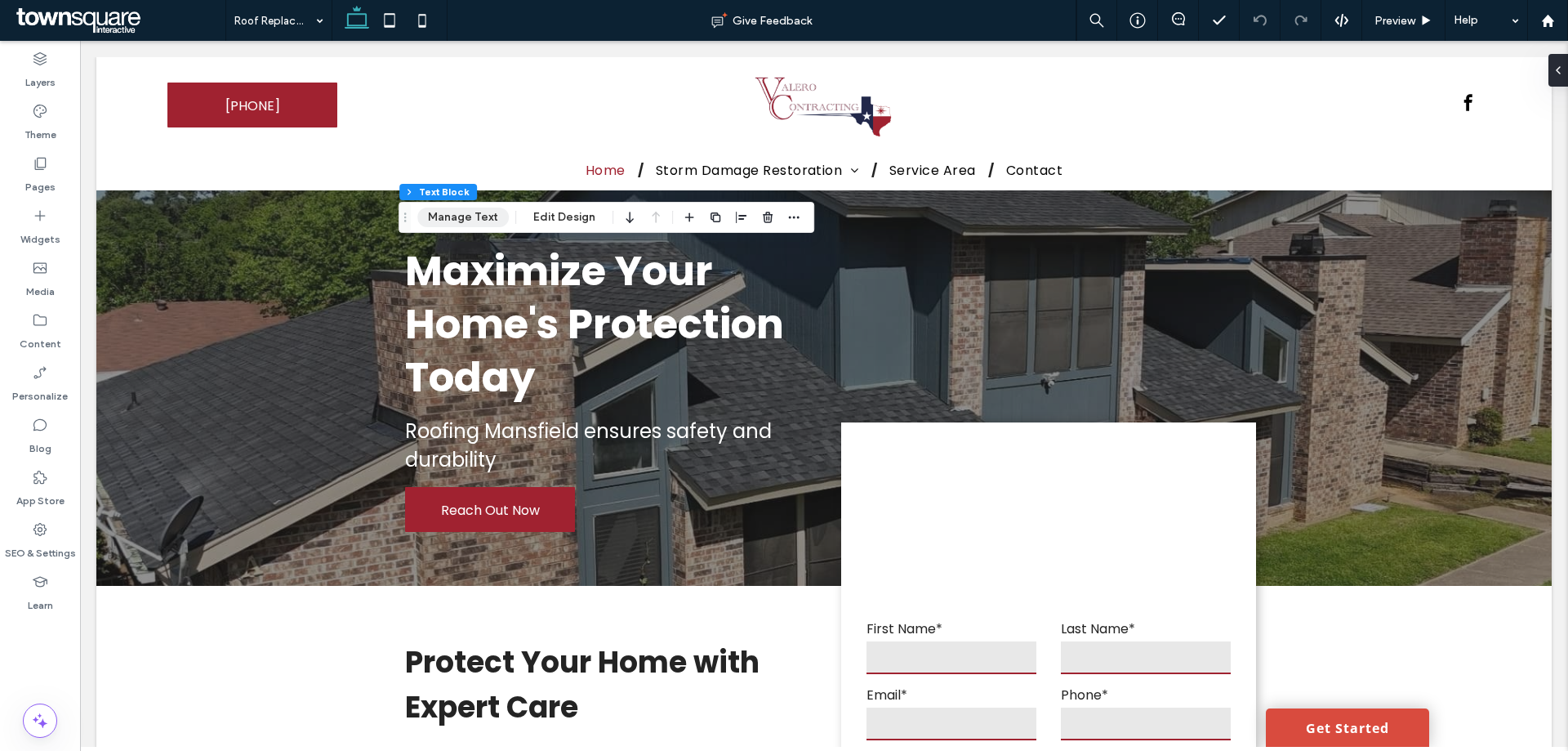 click on "Manage Text" at bounding box center [463, 217] 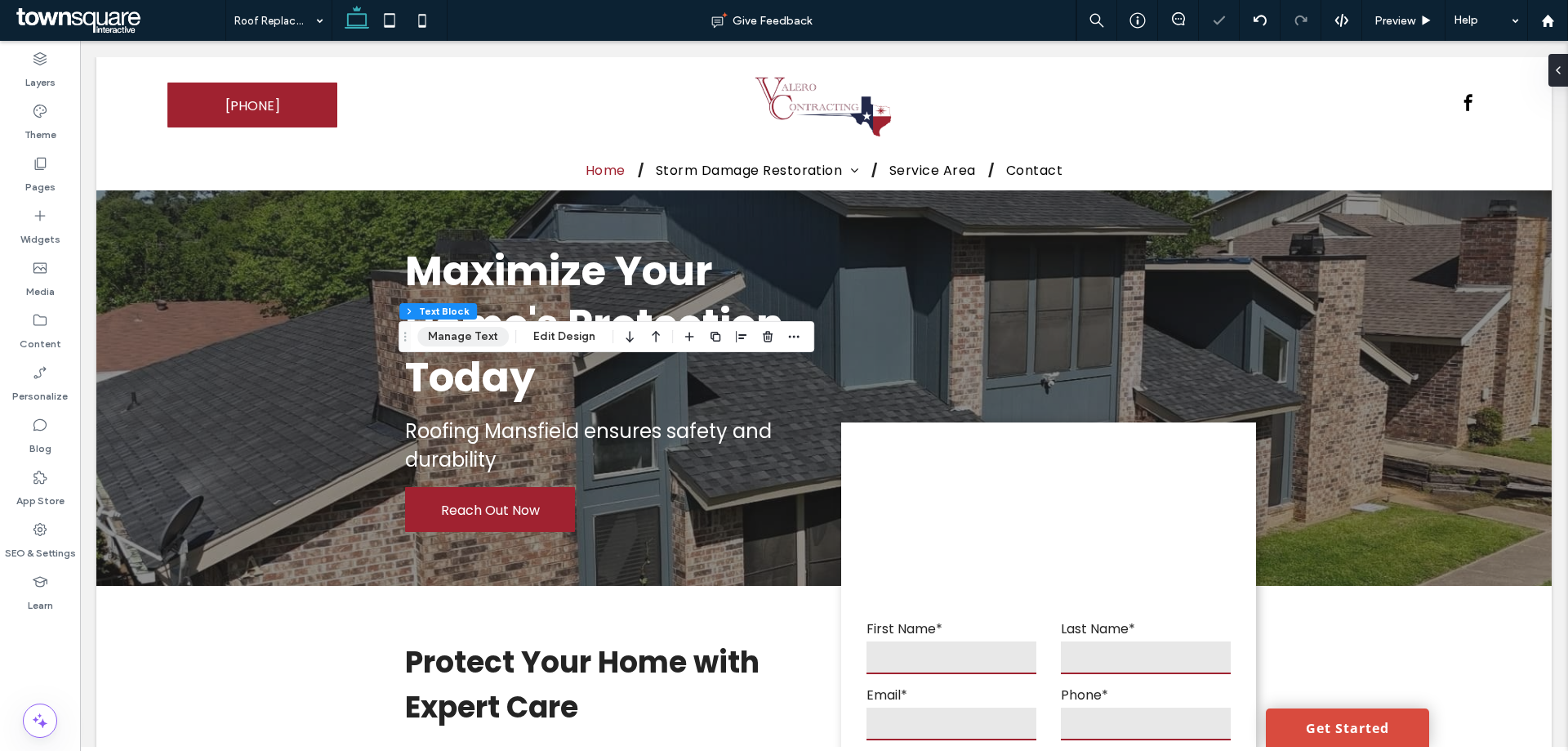 click on "Manage Text" at bounding box center [463, 337] 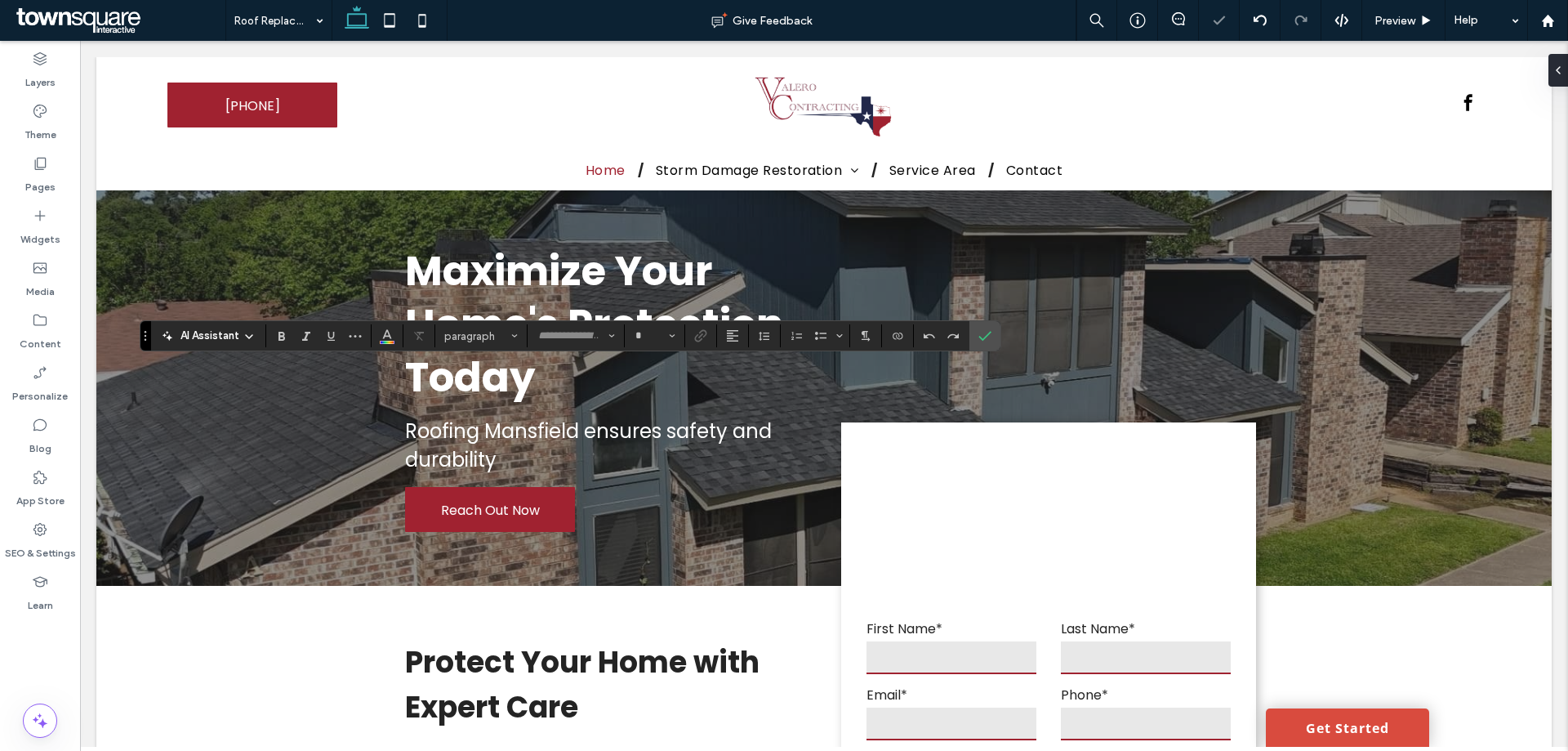 type on "*******" 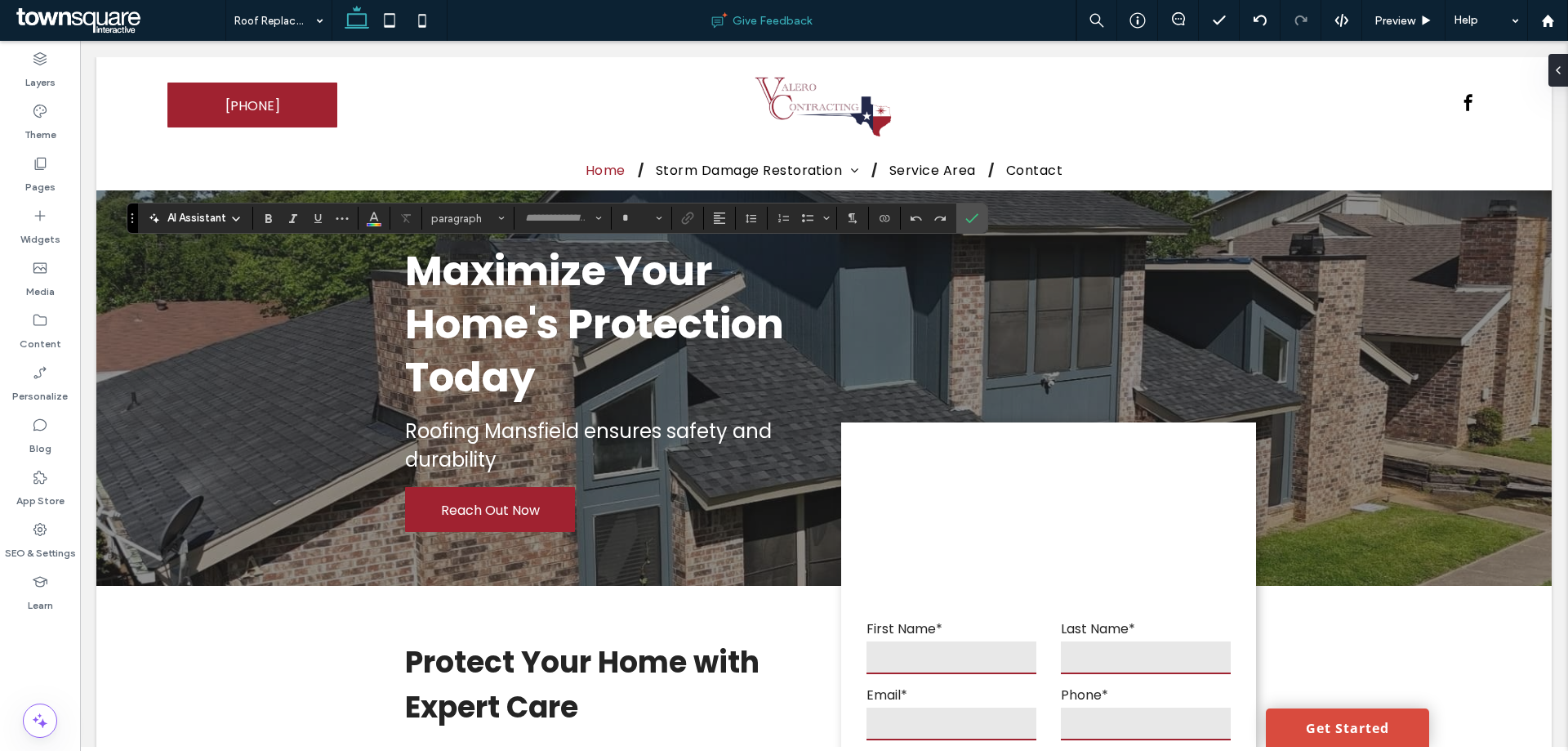 type on "*******" 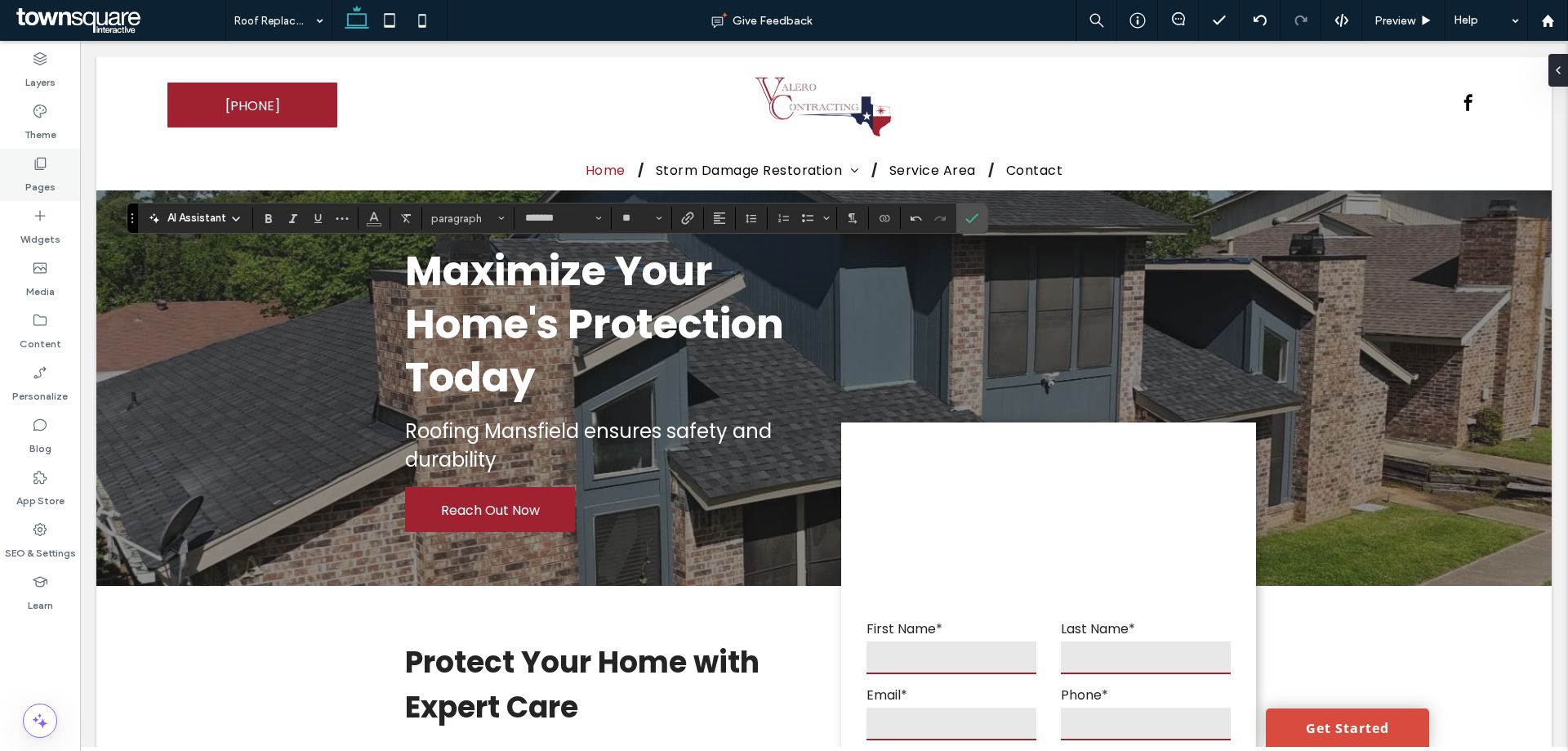 click on "Pages" at bounding box center (40, 183) 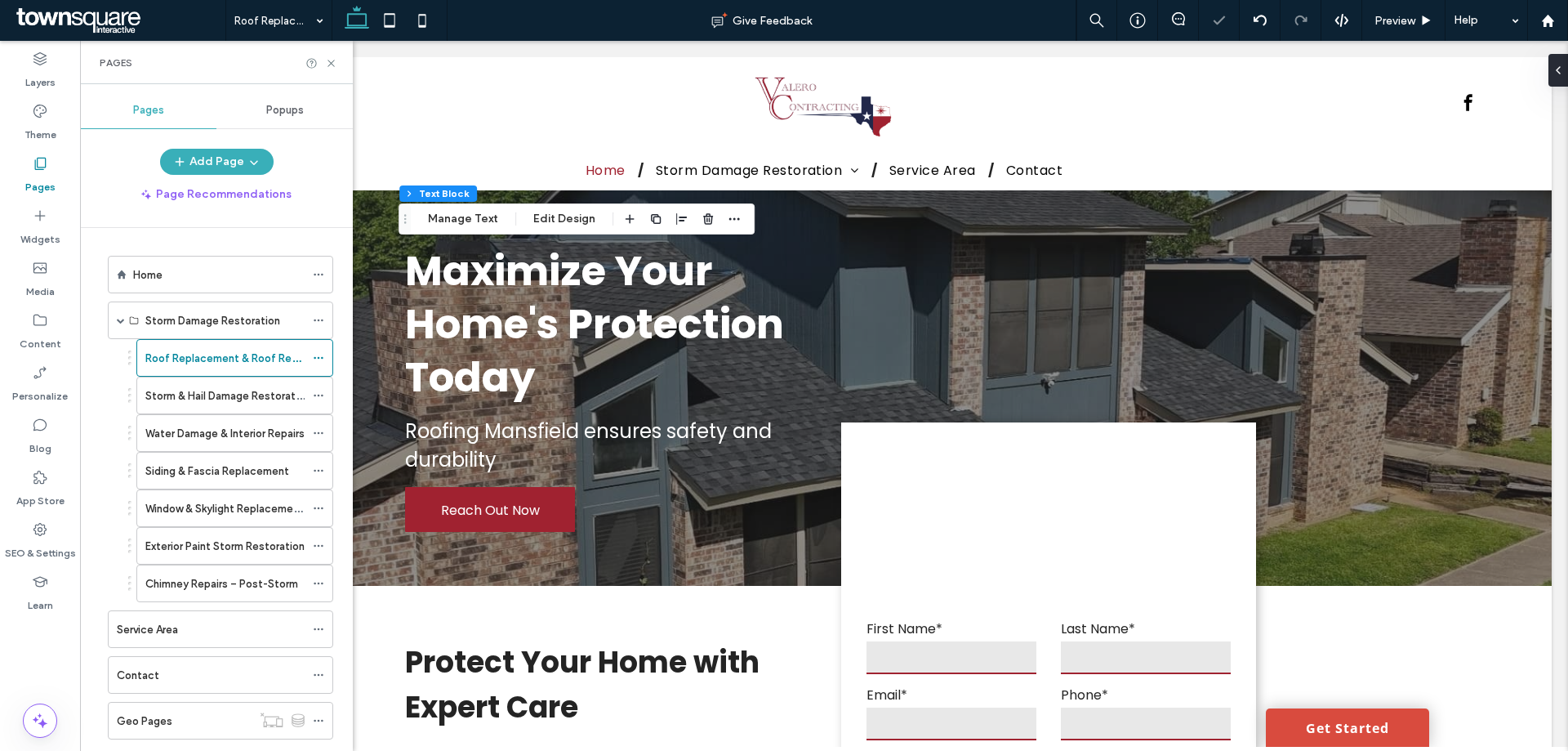 click on "Pages" at bounding box center [40, 183] 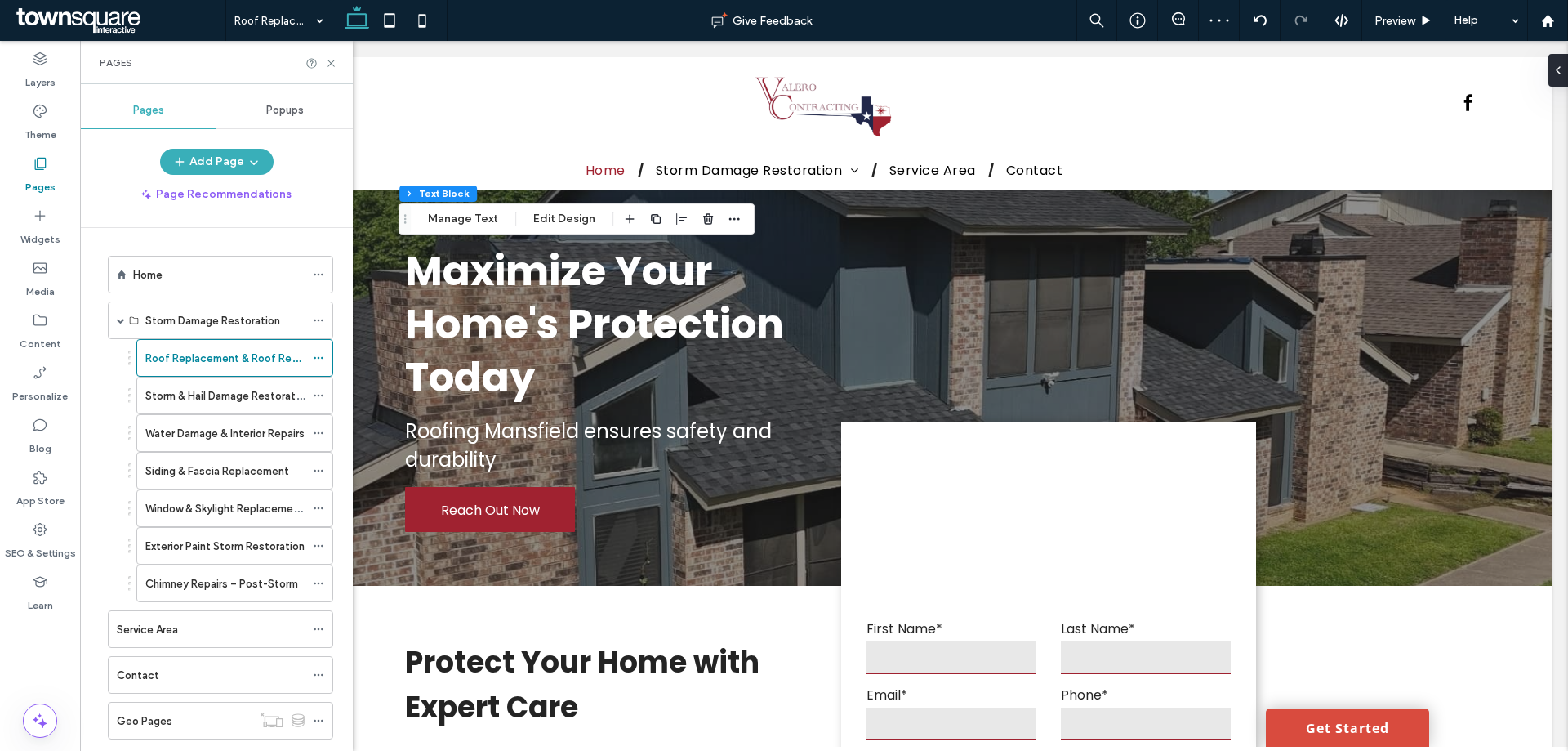 click on "Pages" at bounding box center (40, 183) 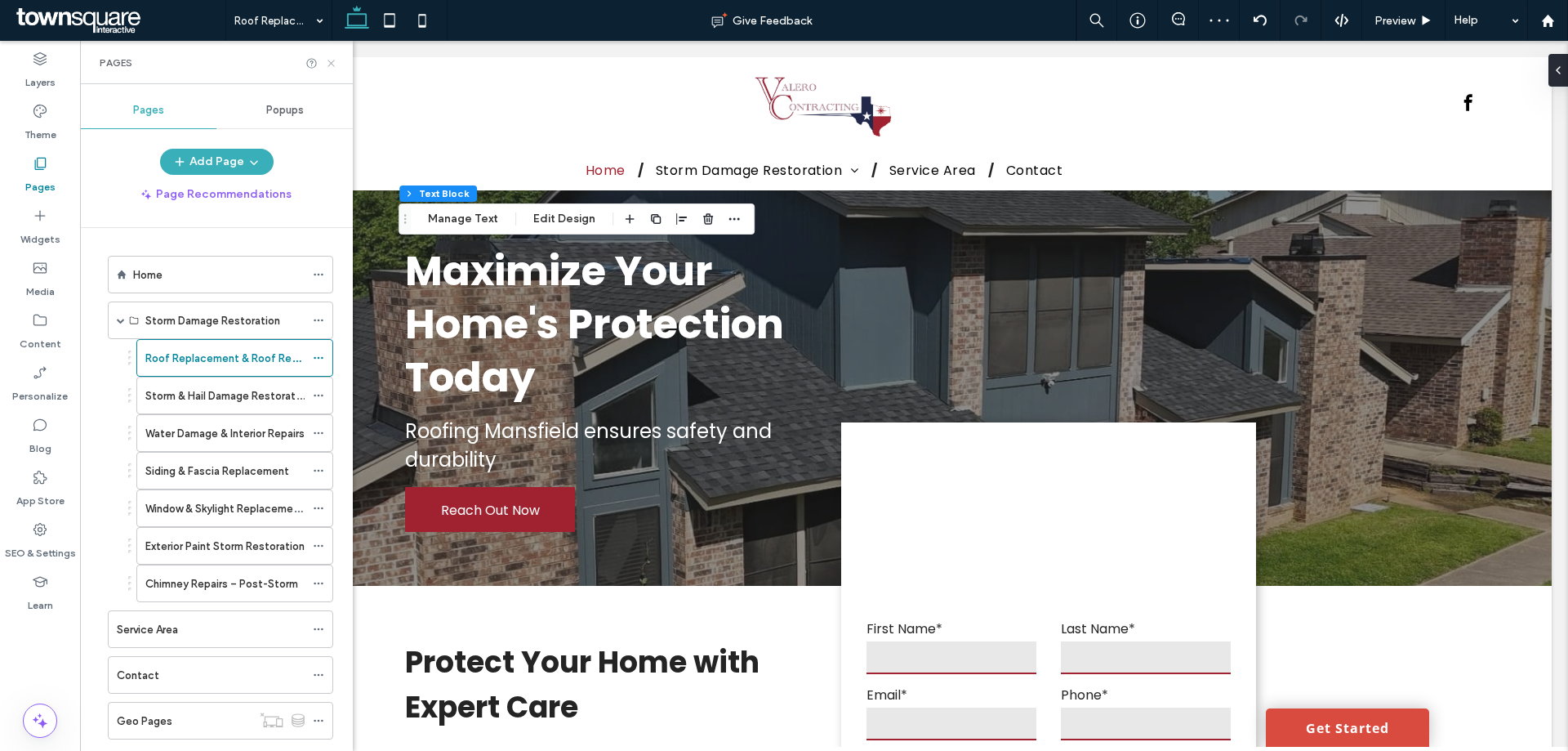 click 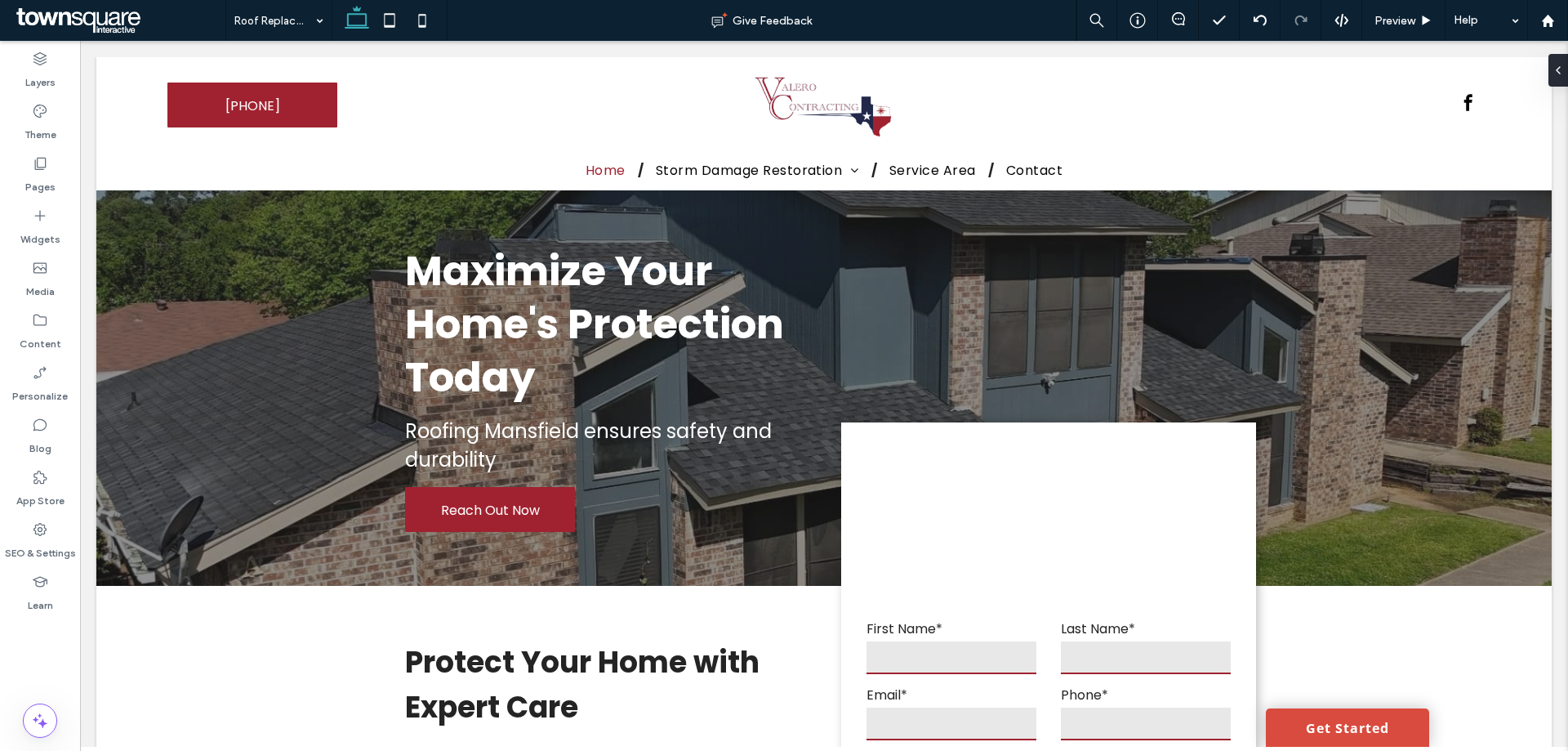 type on "*******" 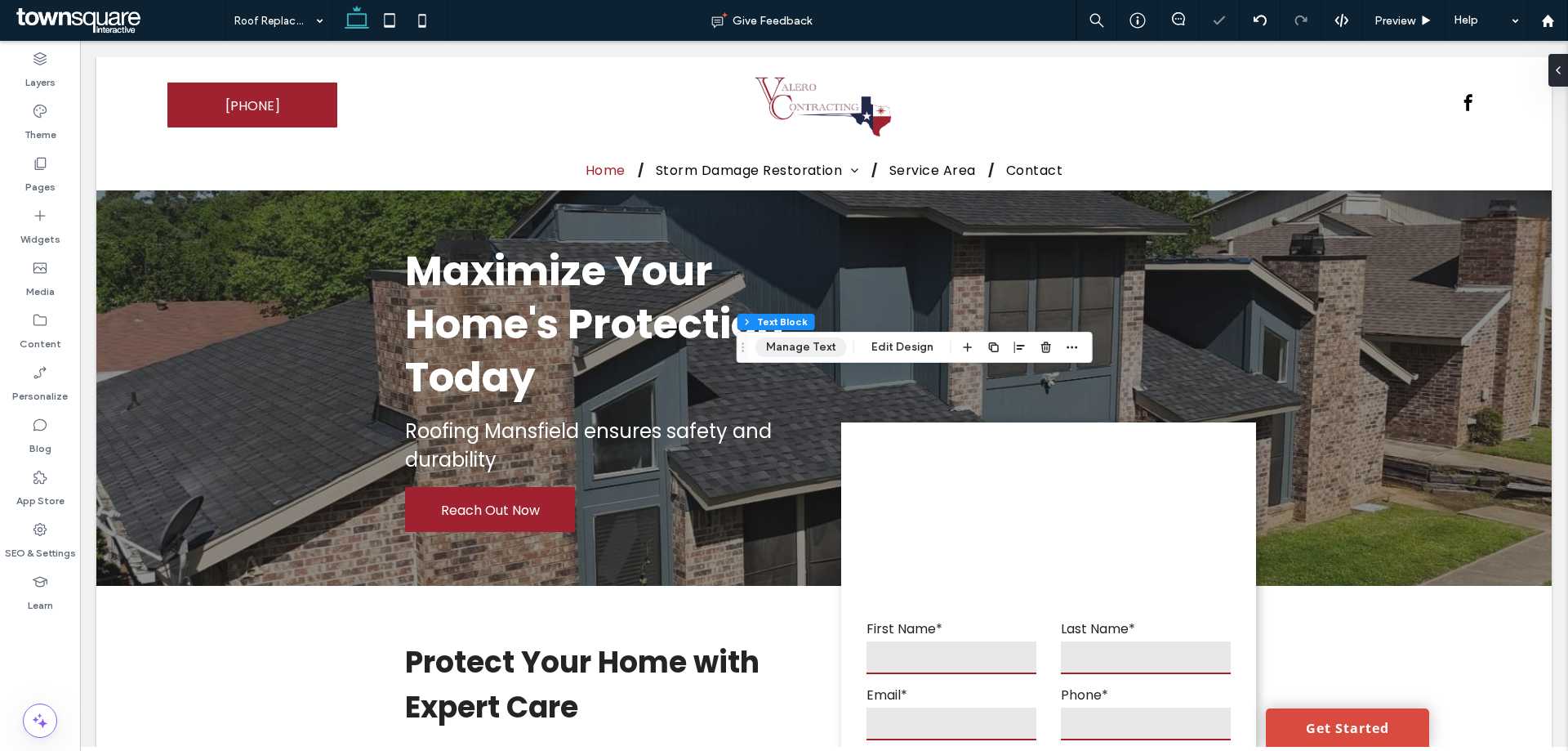 click on "Manage Text" at bounding box center [801, 347] 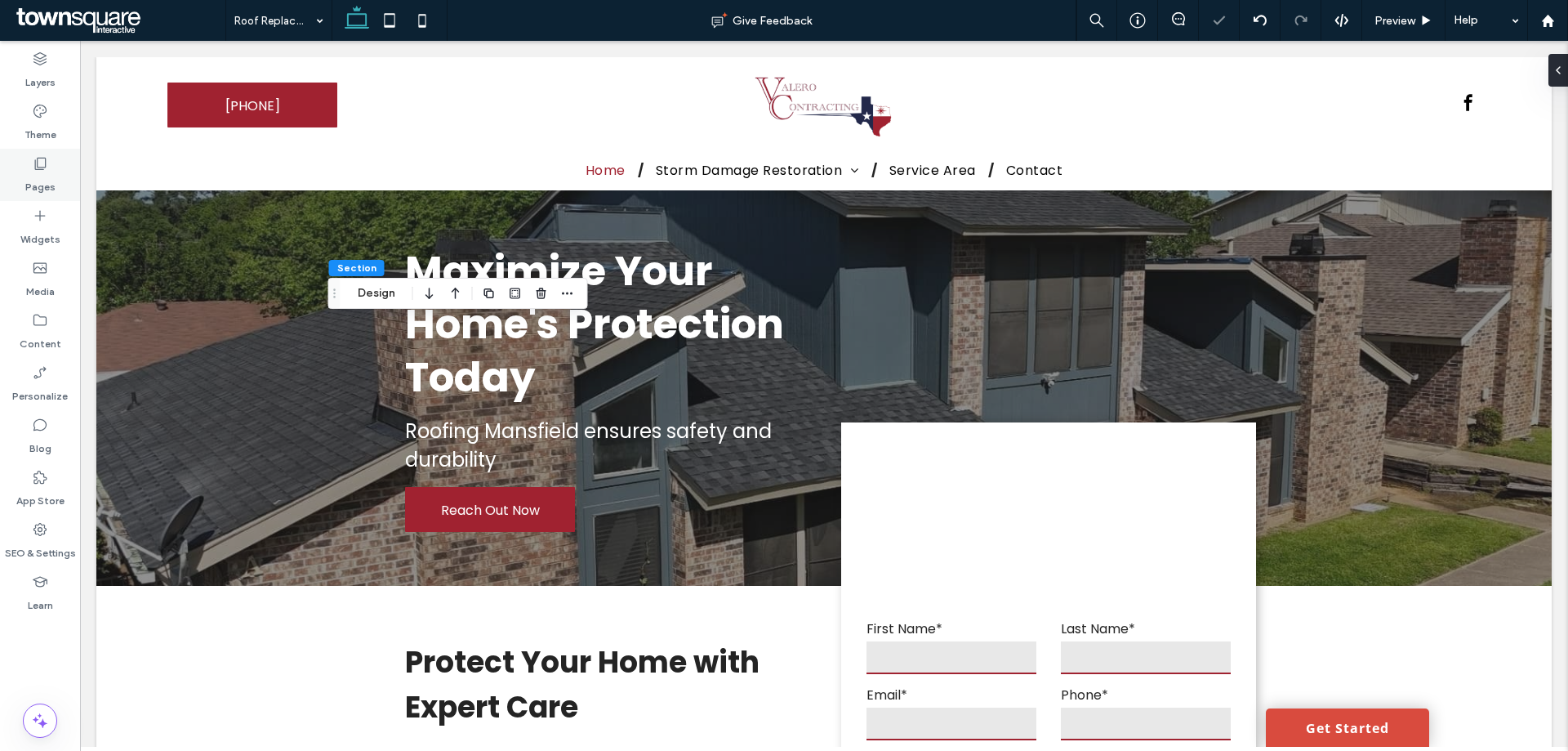 click on "Pages" at bounding box center (40, 183) 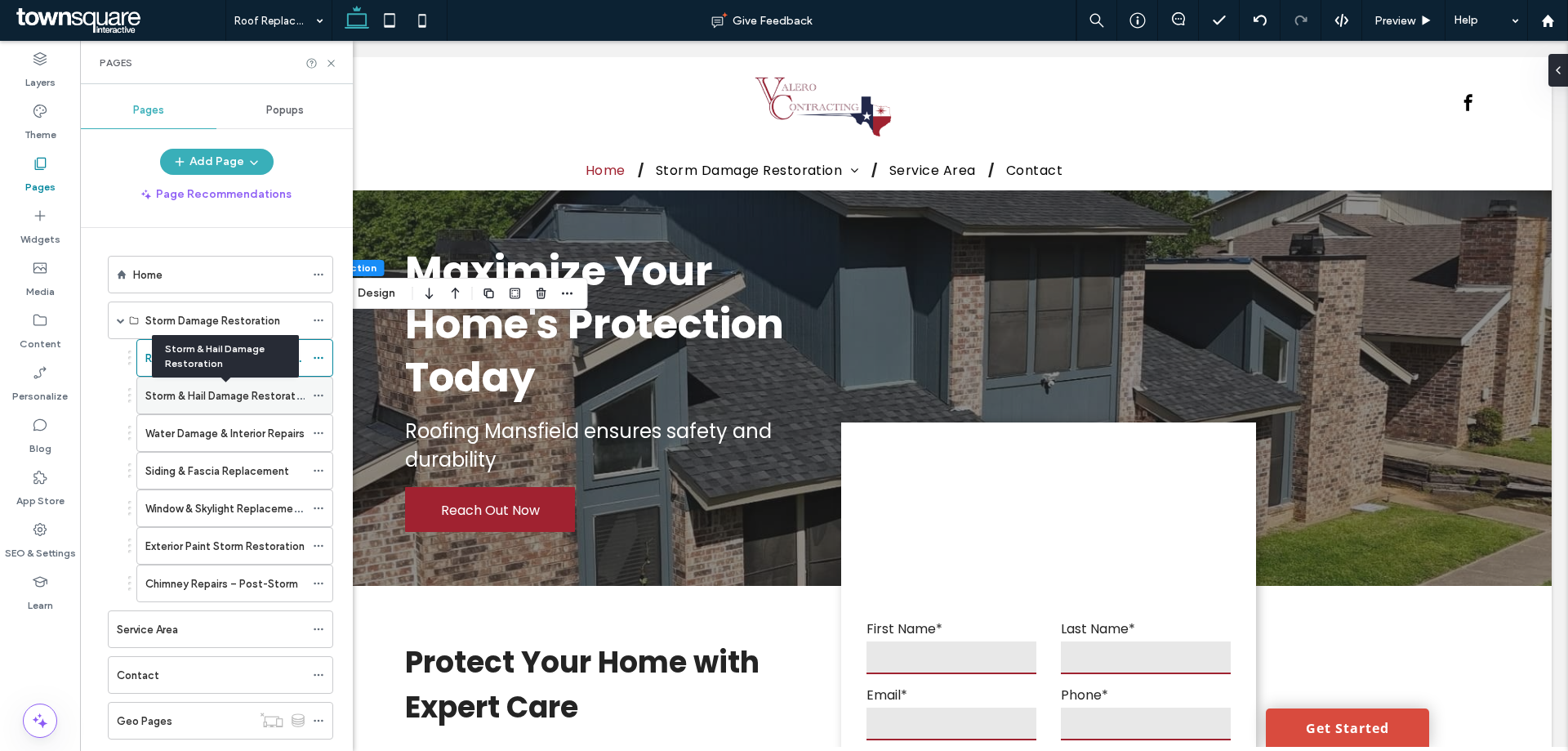 click on "Storm & Hail Damage Restoration" at bounding box center (228, 396) 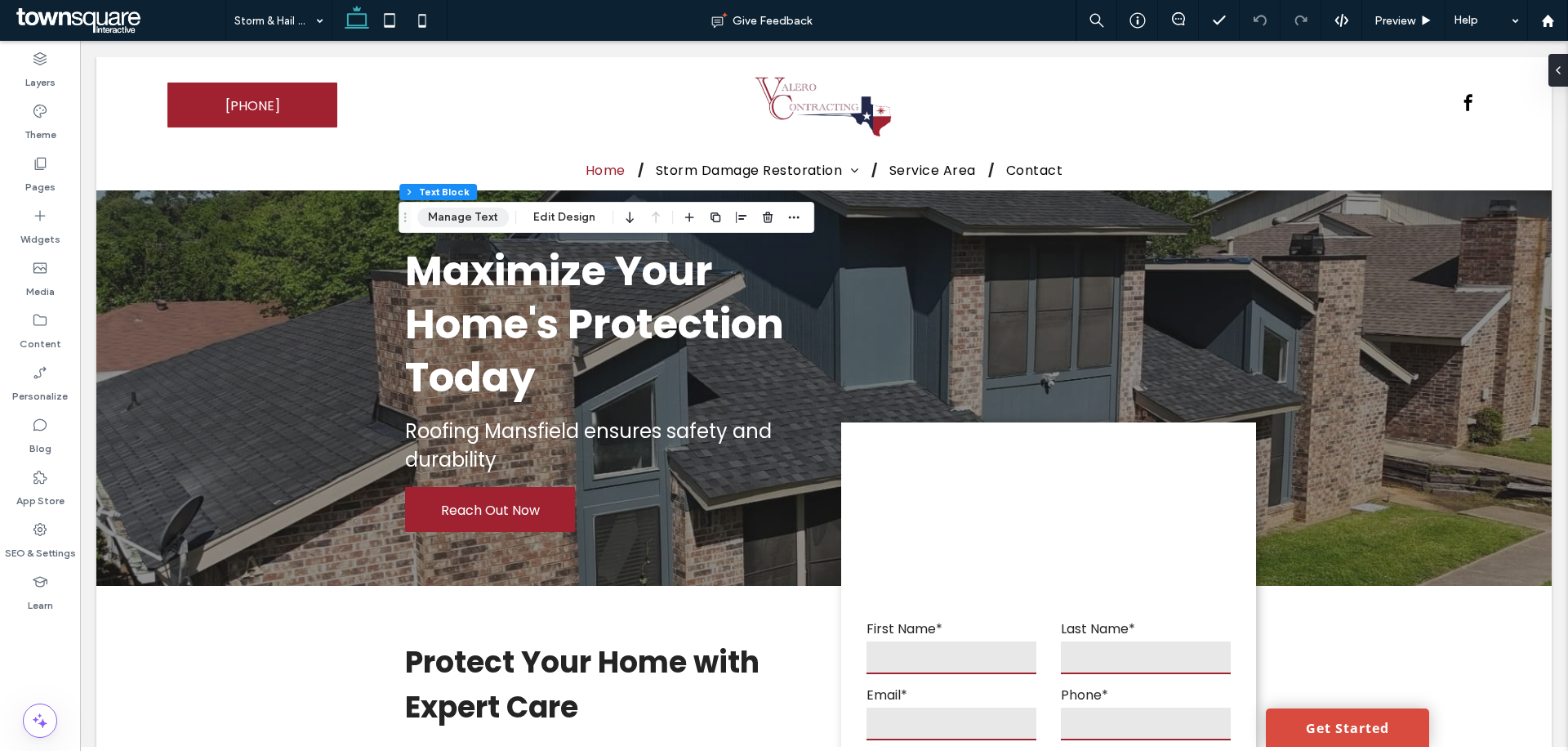 click on "Manage Text" at bounding box center (463, 217) 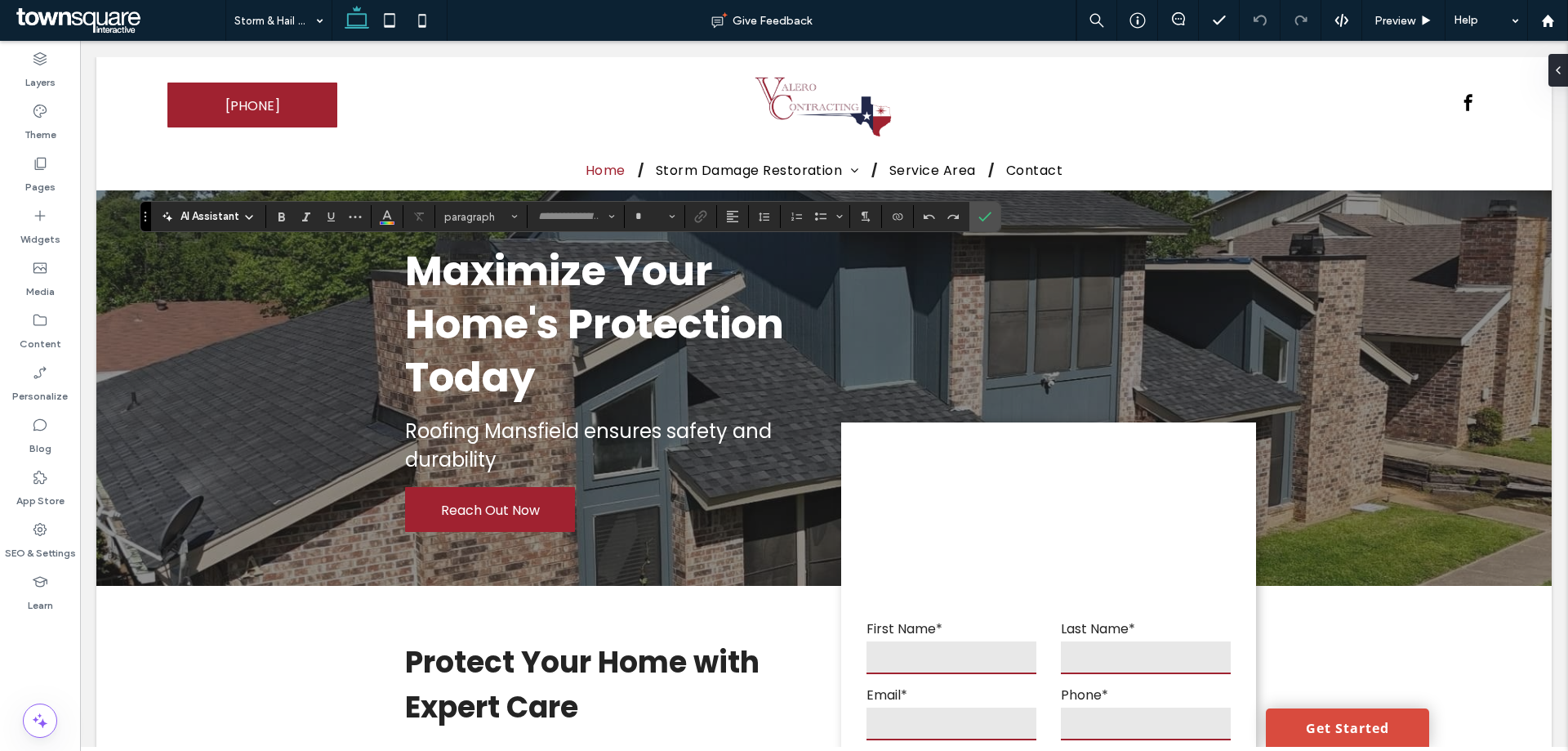 type on "*******" 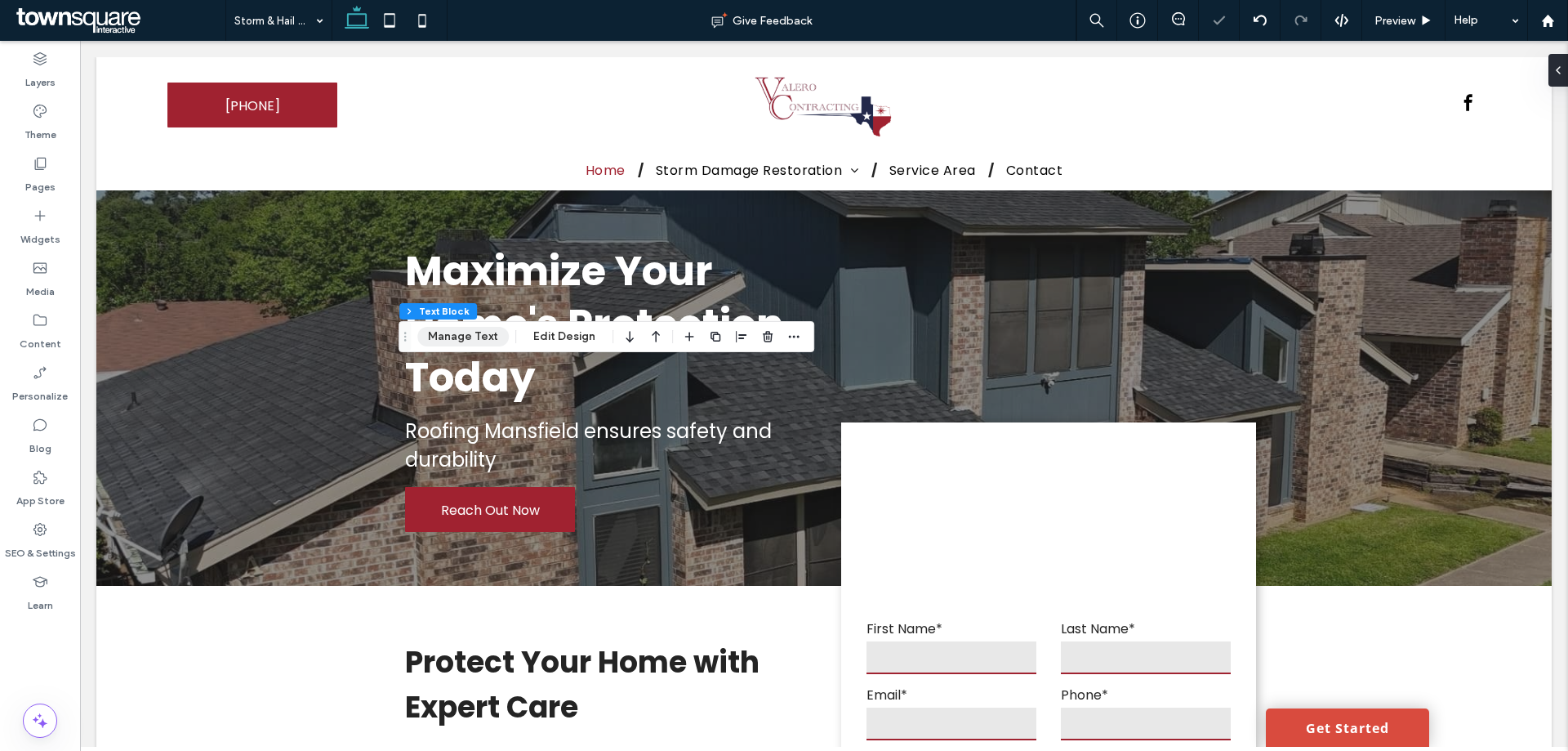 click on "Manage Text" at bounding box center [463, 337] 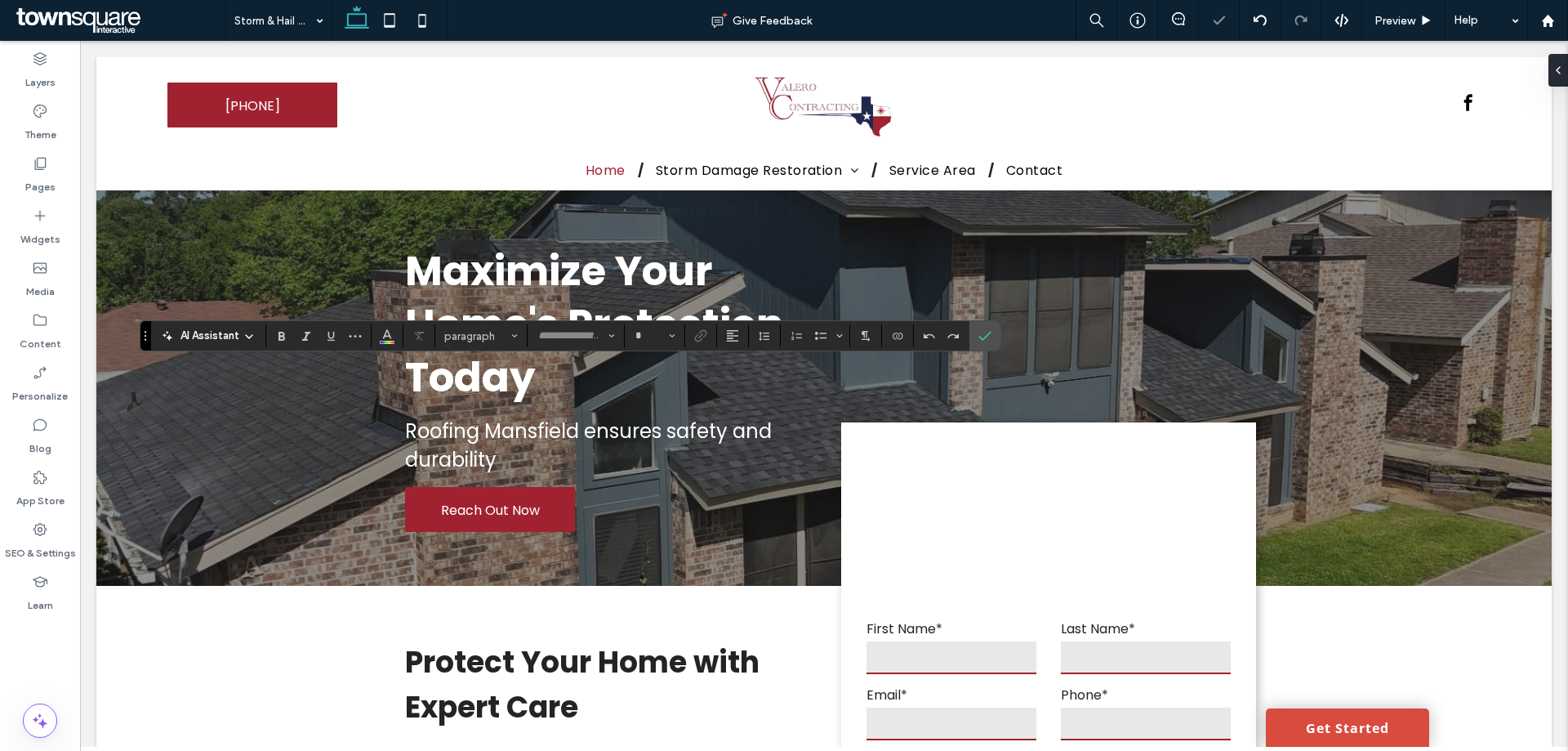 type on "*******" 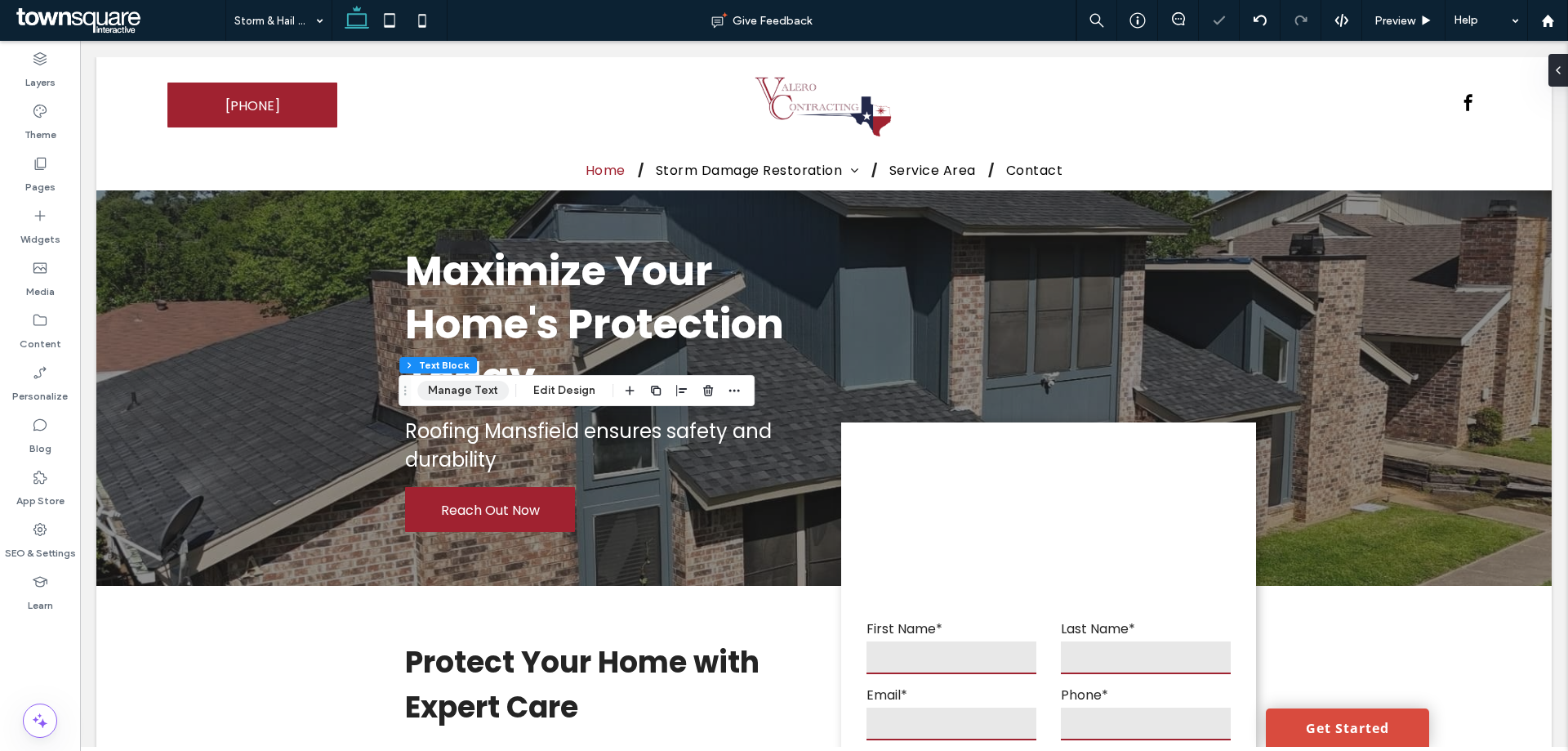 click on "Manage Text" at bounding box center (463, 391) 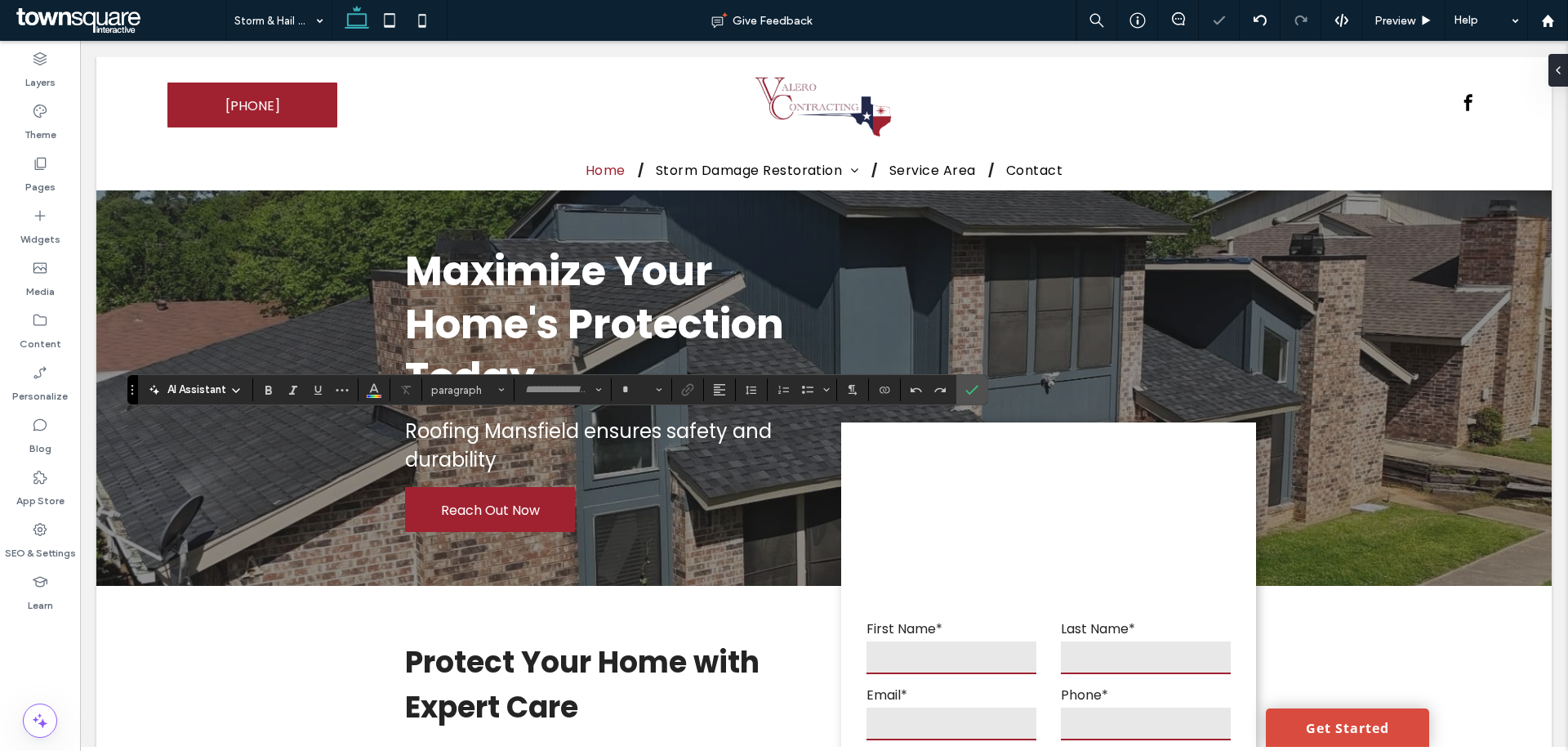 type on "*******" 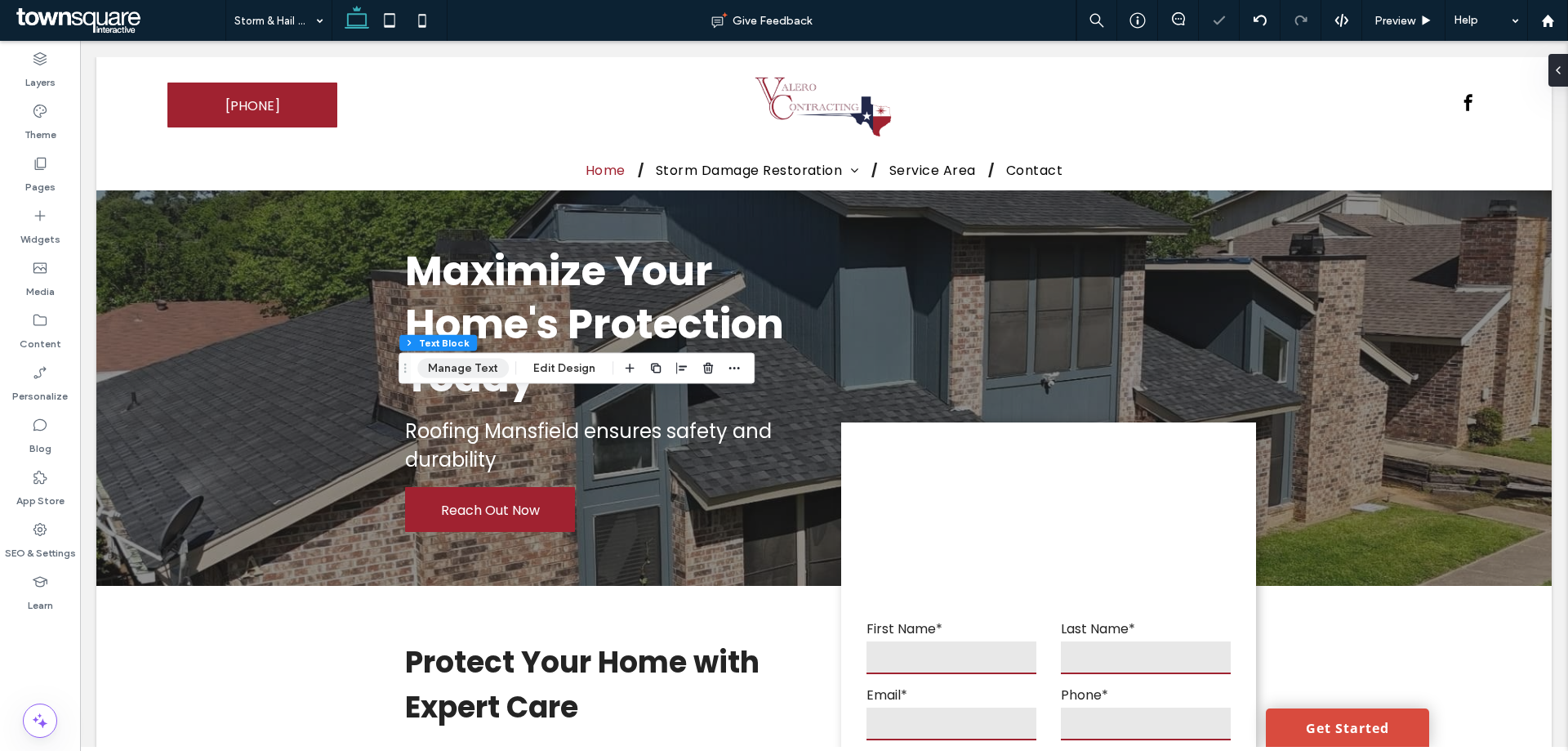 click on "Manage Text" at bounding box center (463, 369) 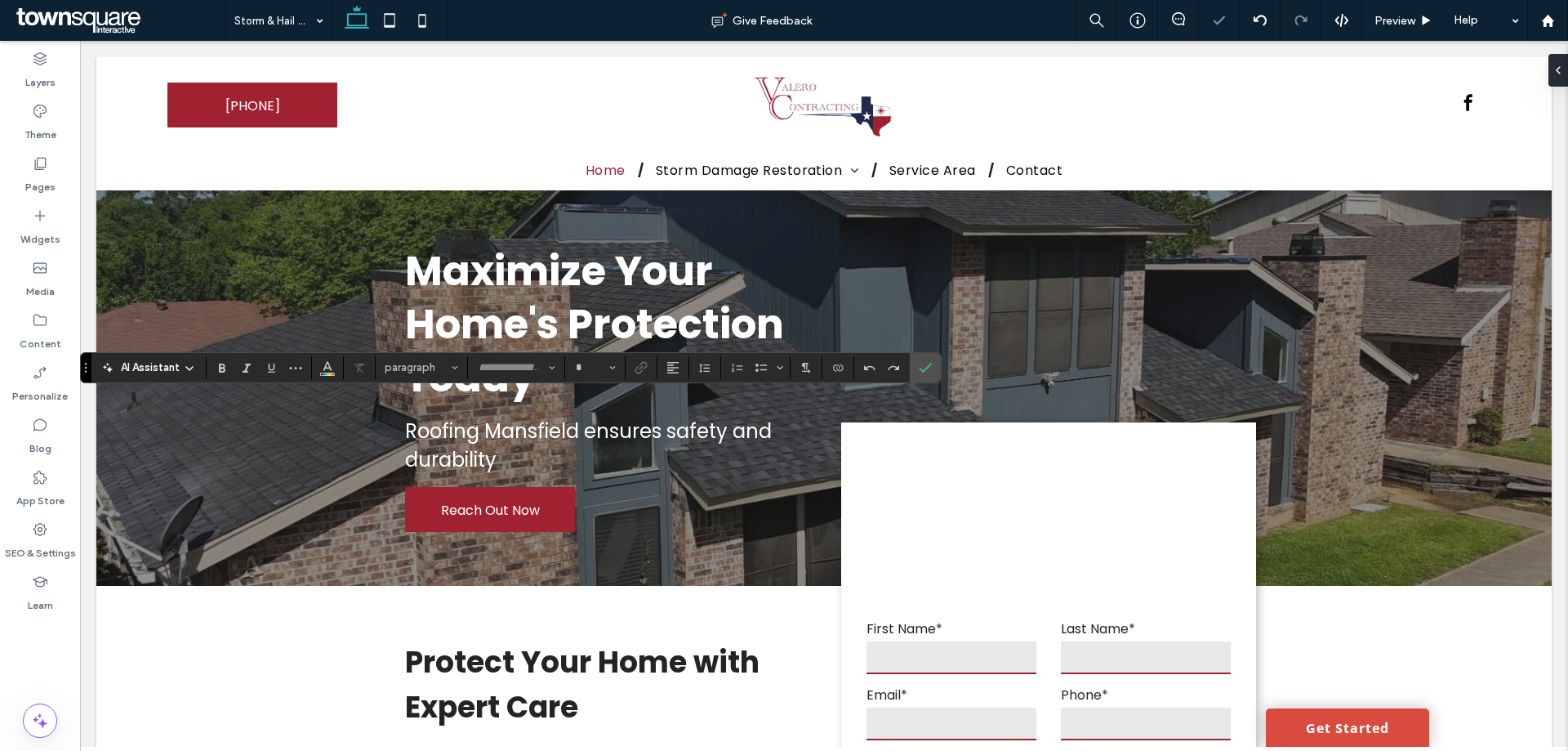 type on "*******" 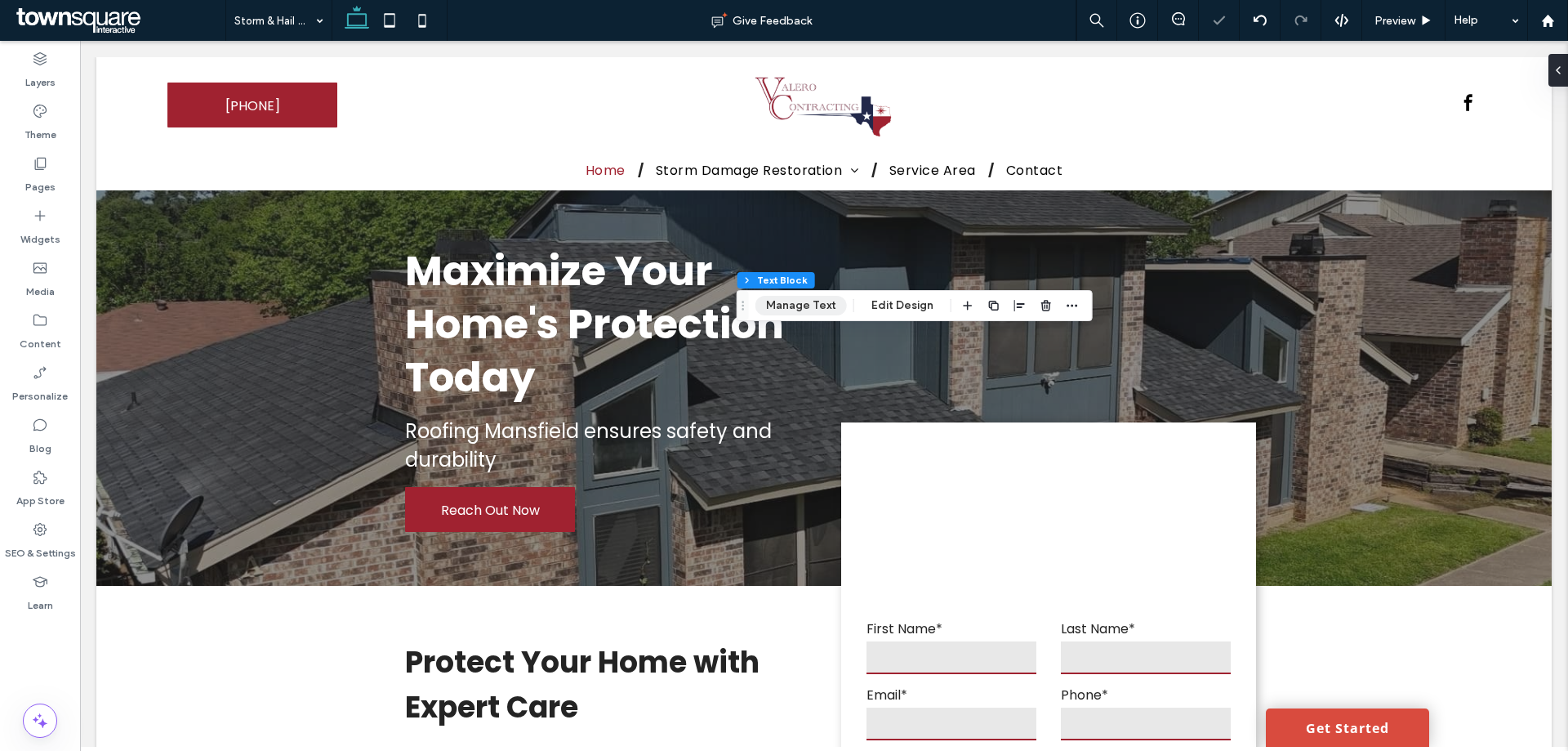 click on "Manage Text" at bounding box center (801, 306) 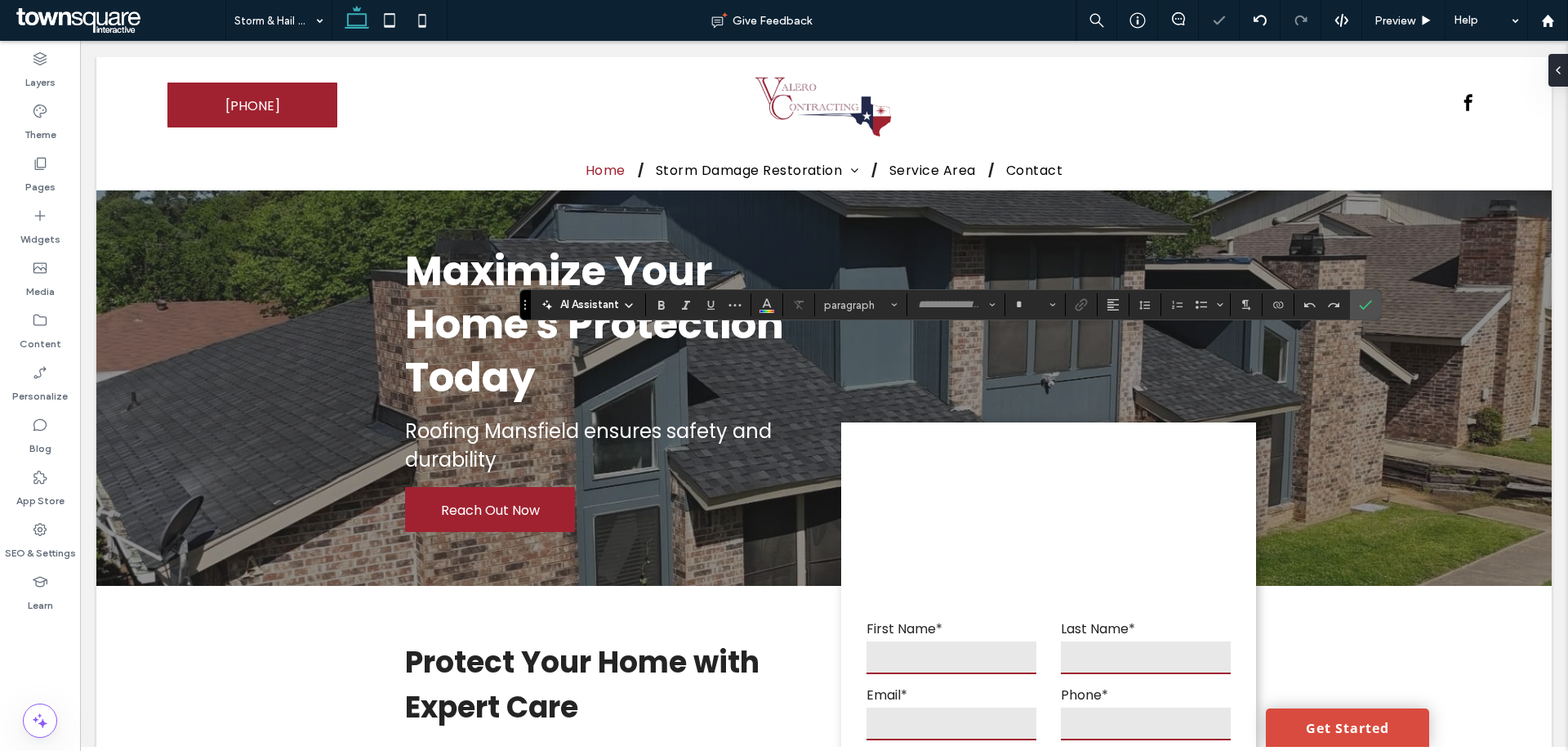 type on "*******" 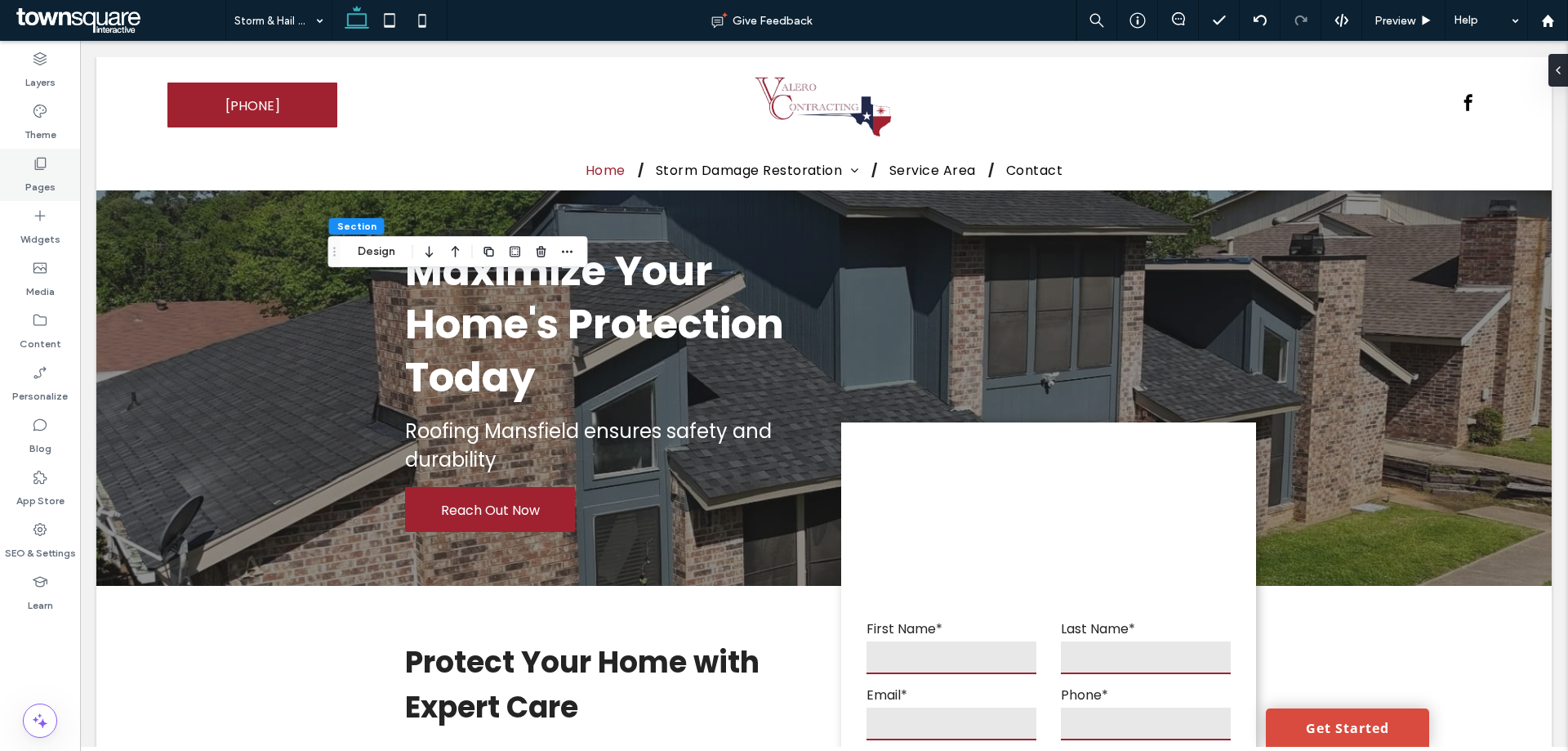 click on "Pages" at bounding box center (40, 175) 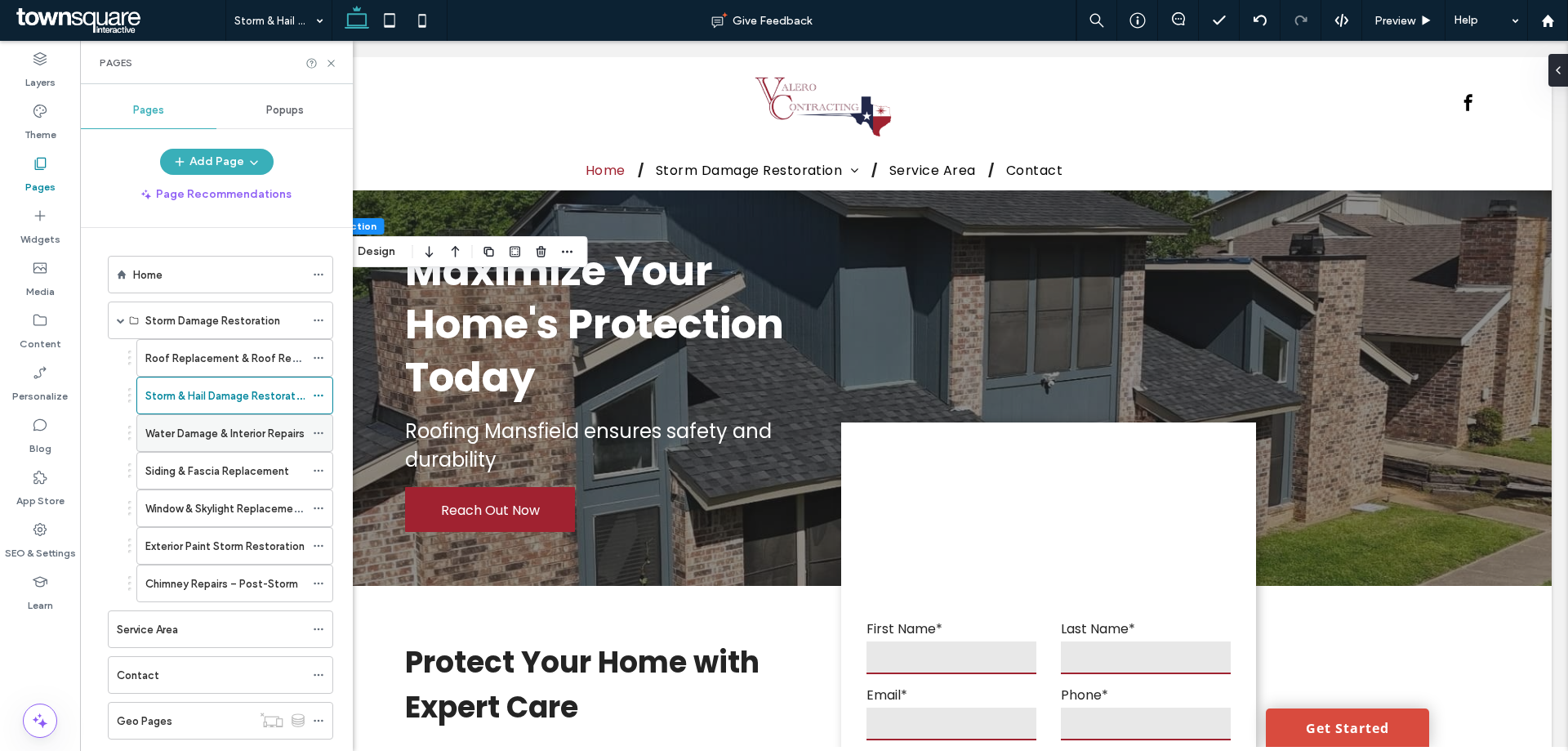 click on "Water Damage & Interior Repairs" at bounding box center (225, 433) 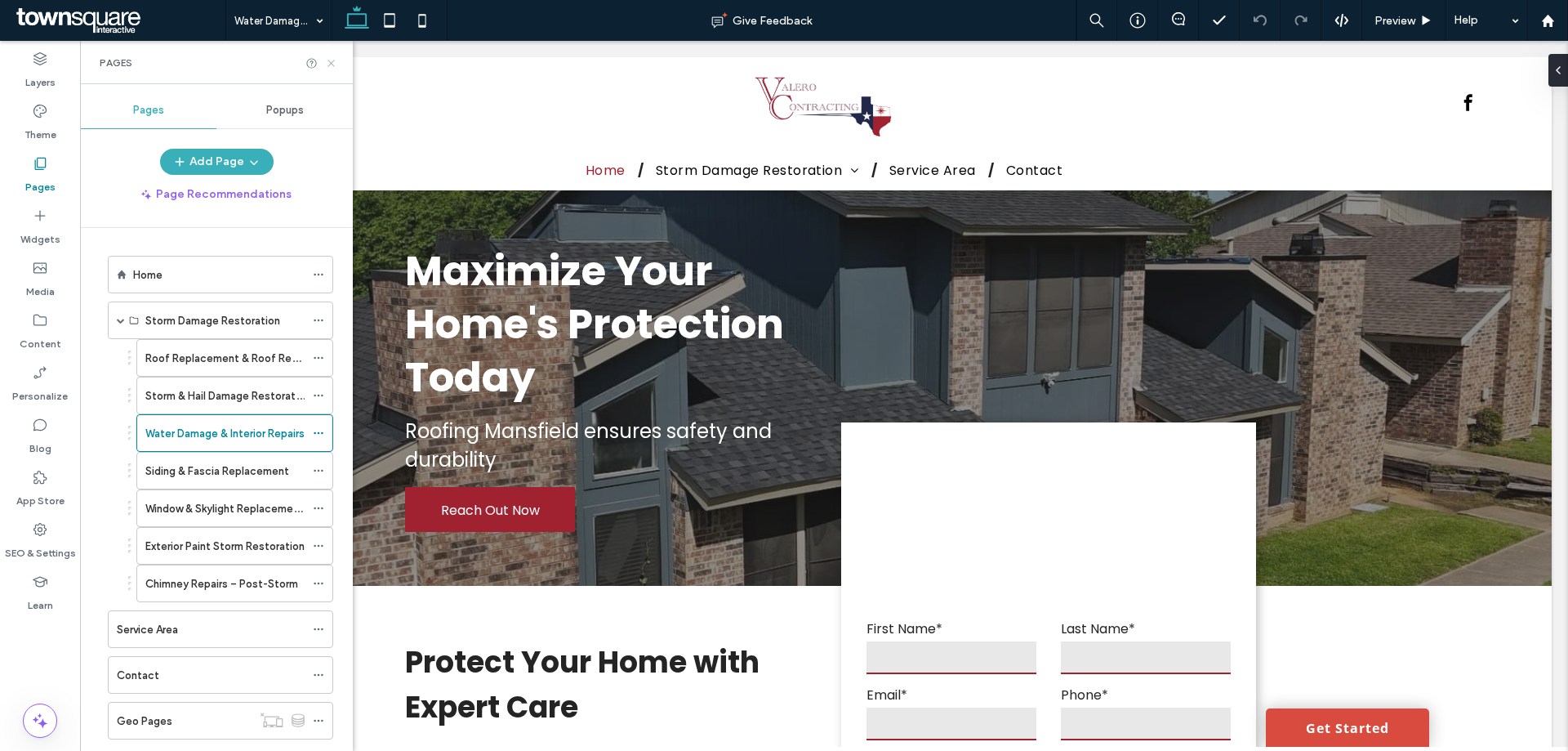 click 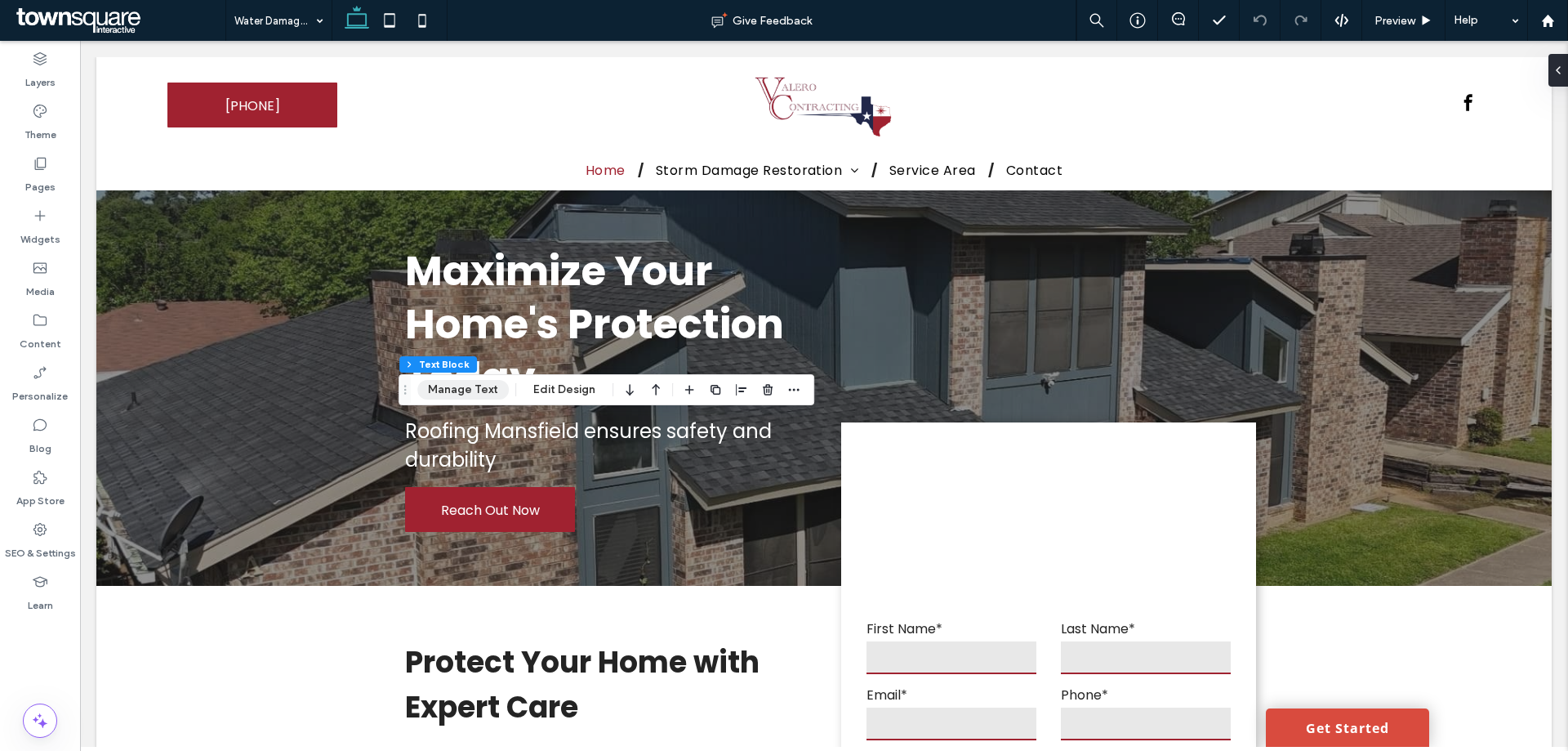 click on "Manage Text" at bounding box center [463, 390] 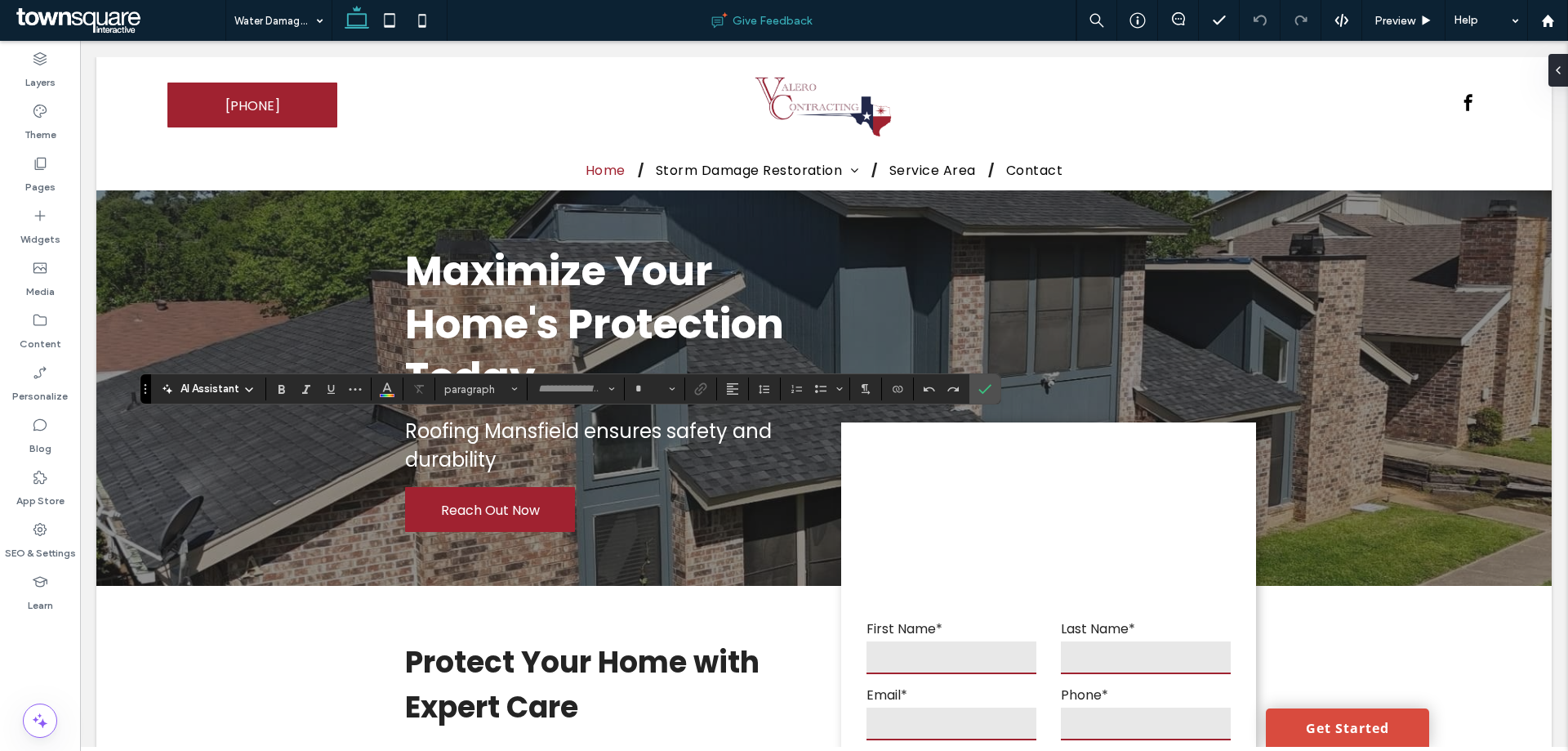 type on "*******" 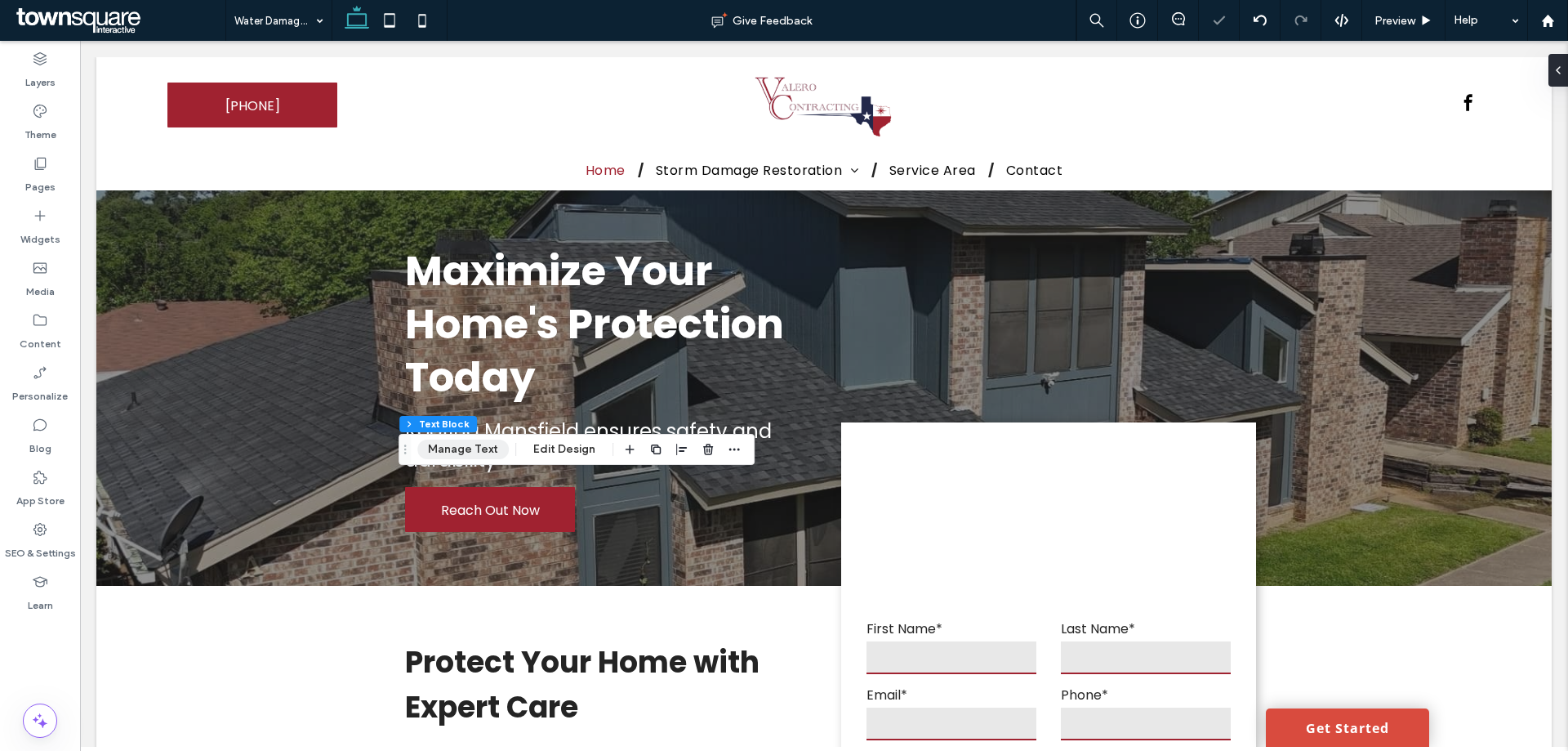 click on "Manage Text" at bounding box center [463, 449] 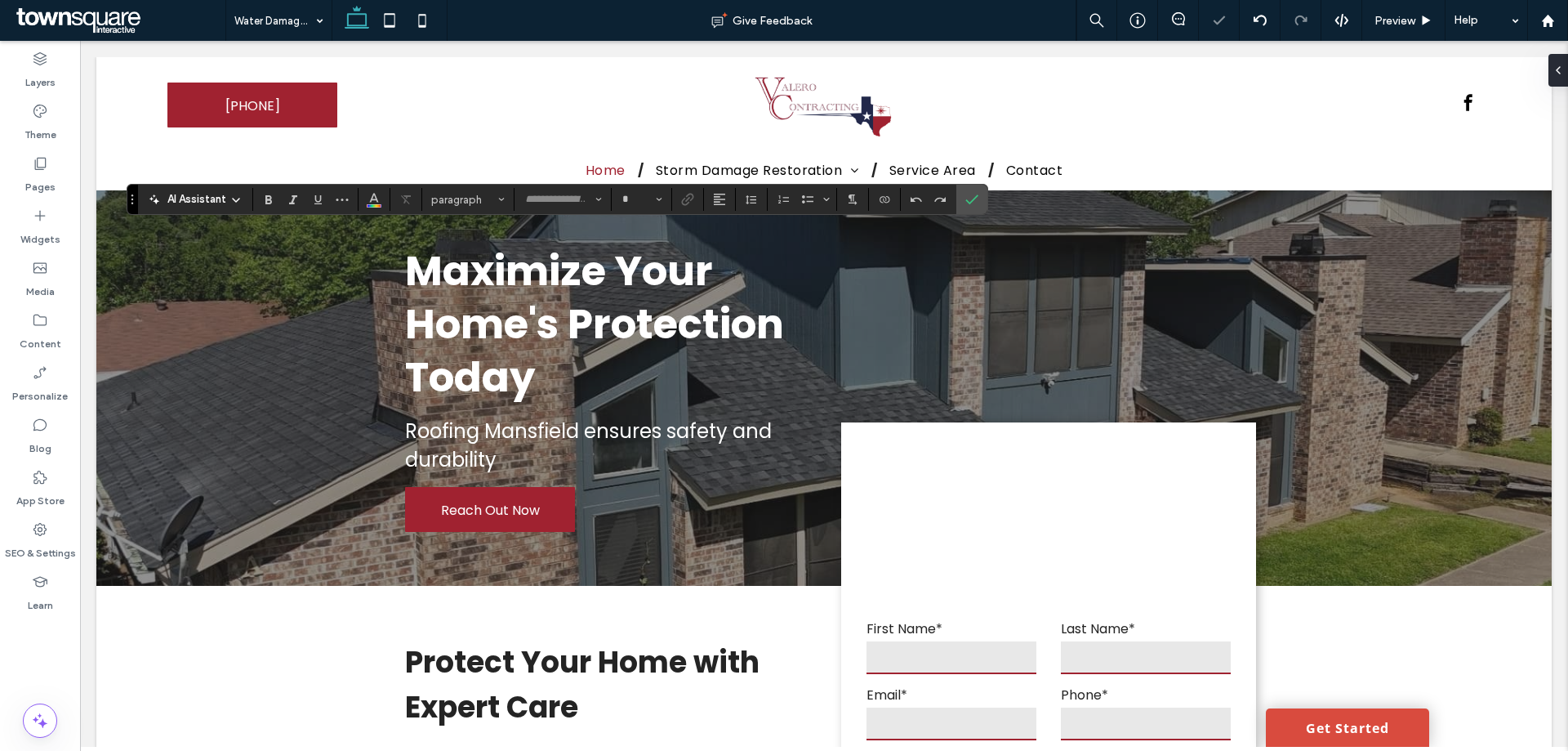 type on "*******" 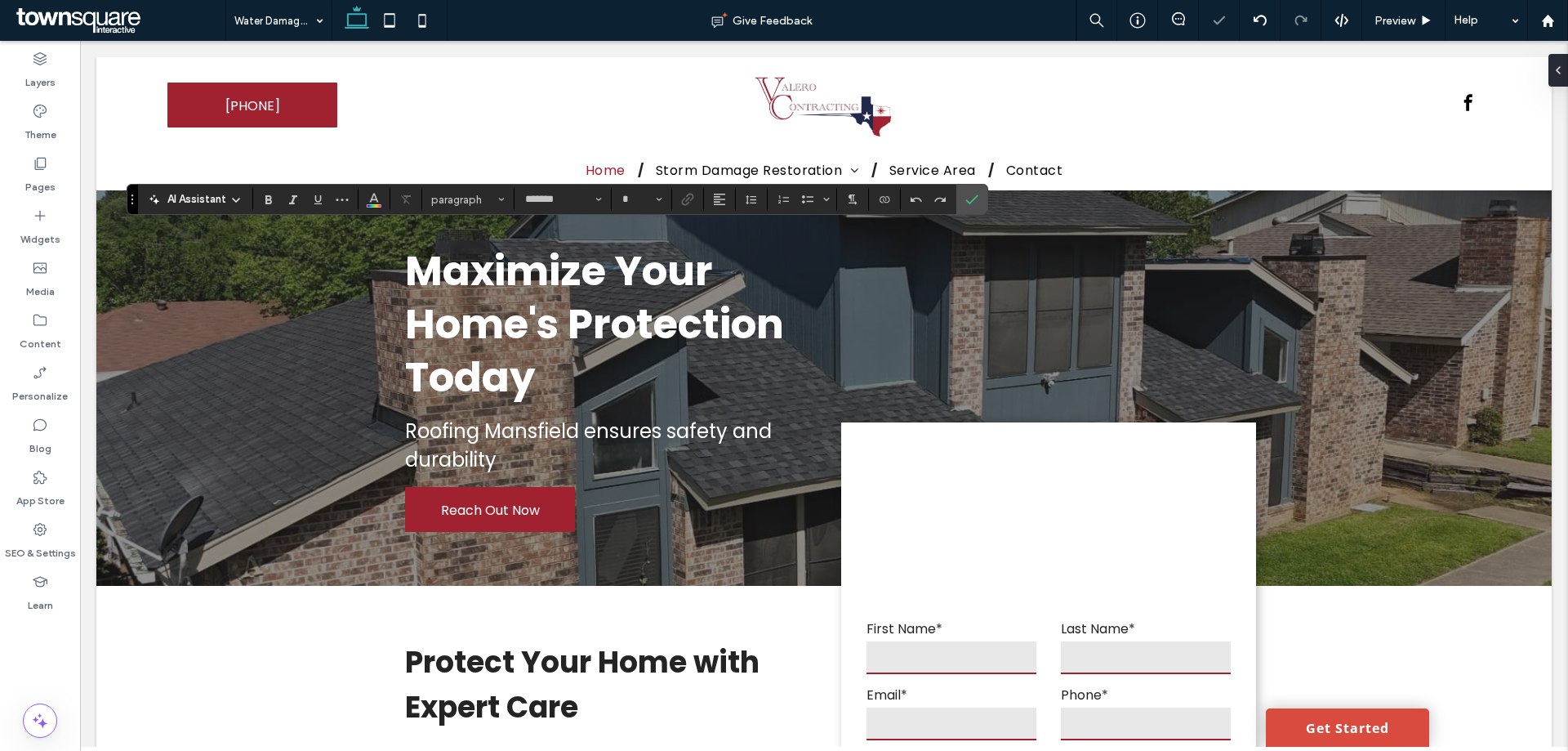 type on "**" 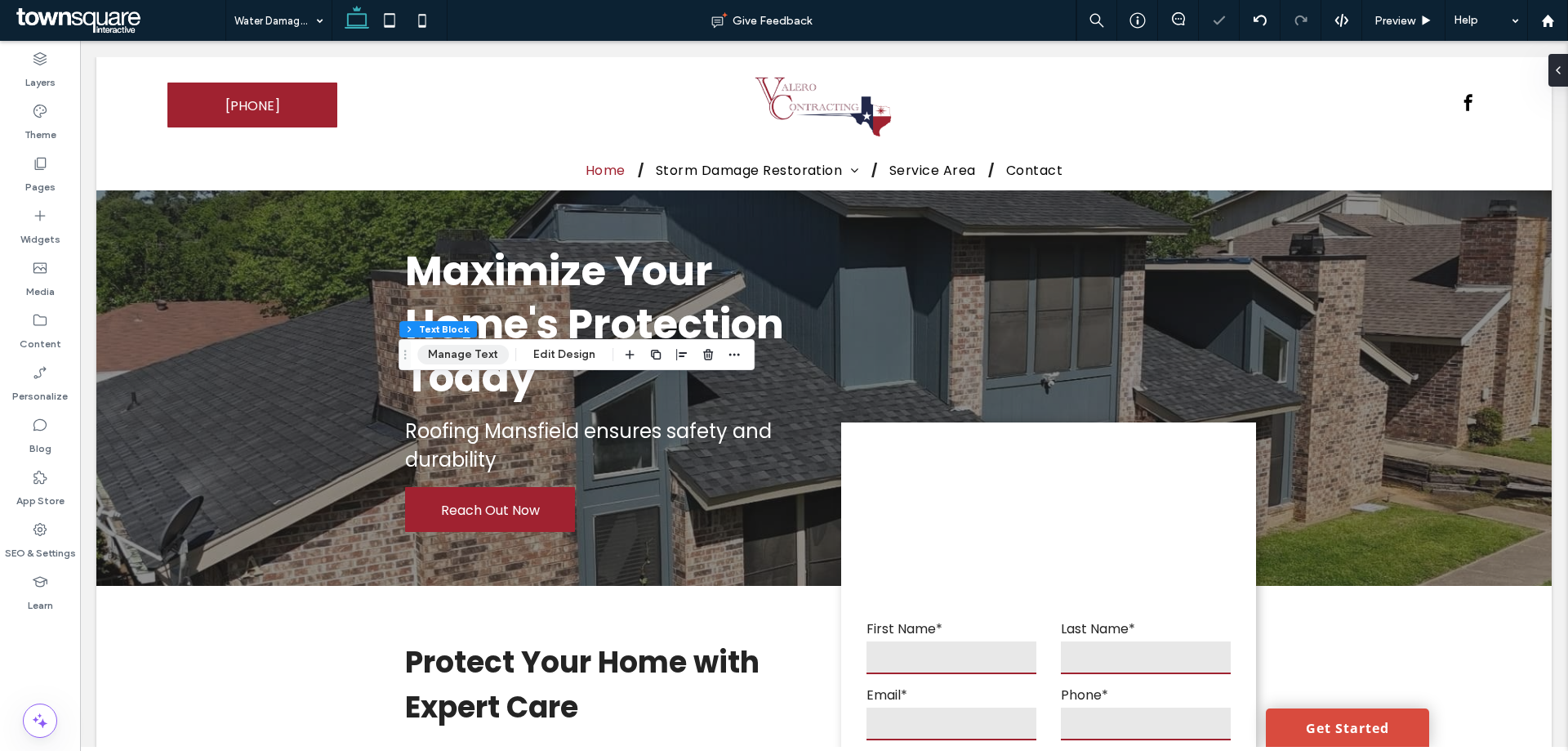 click on "Manage Text" at bounding box center [463, 355] 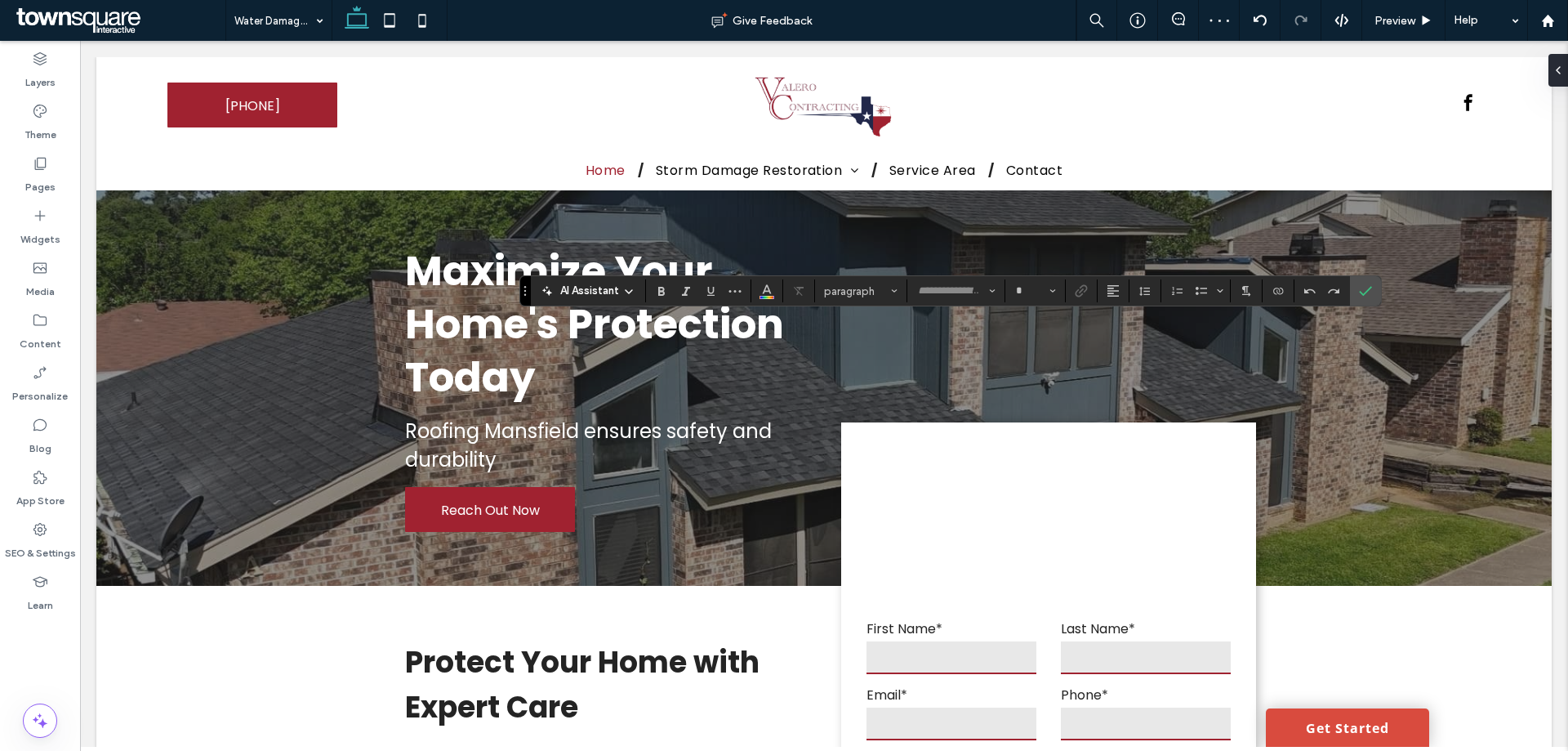 type on "*******" 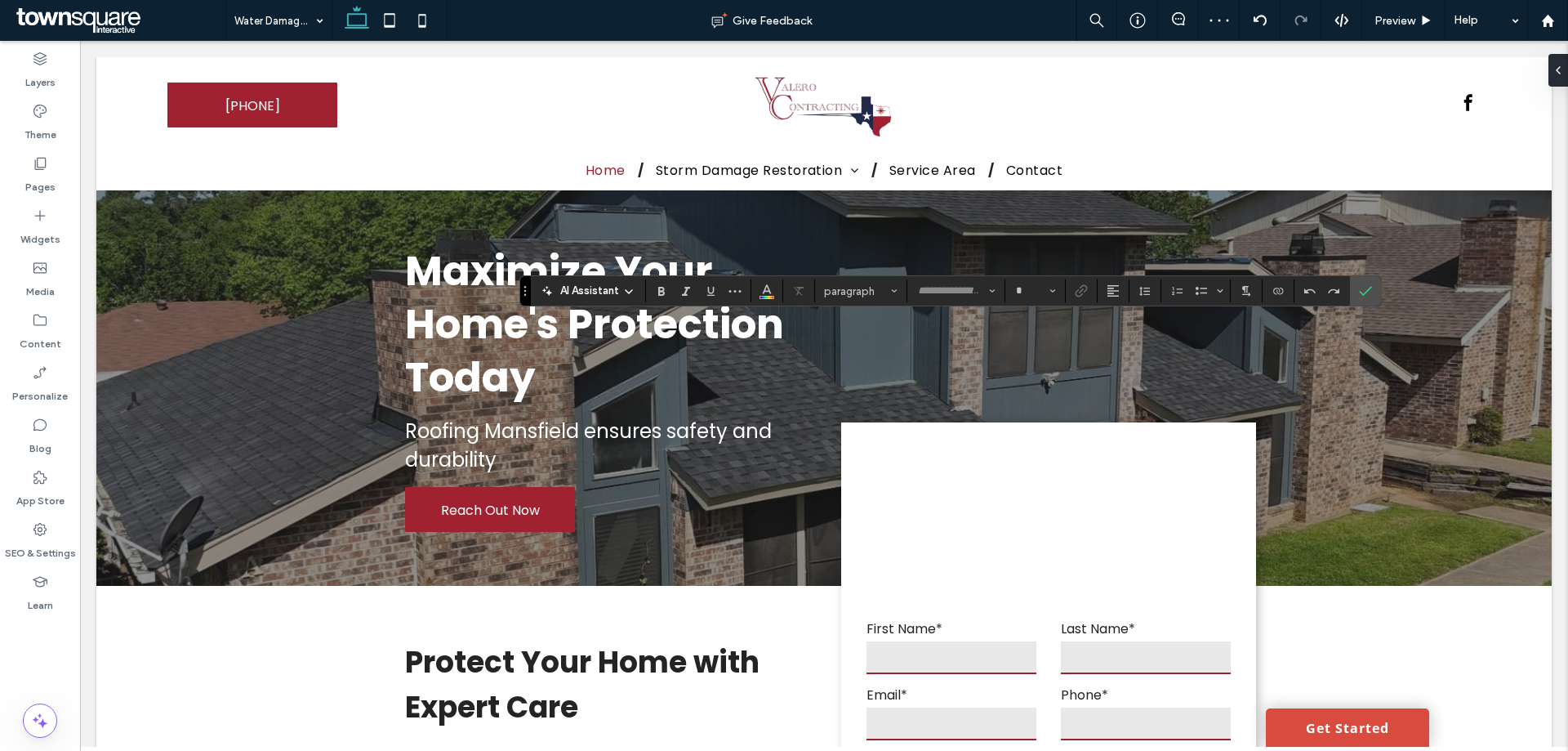 type on "**" 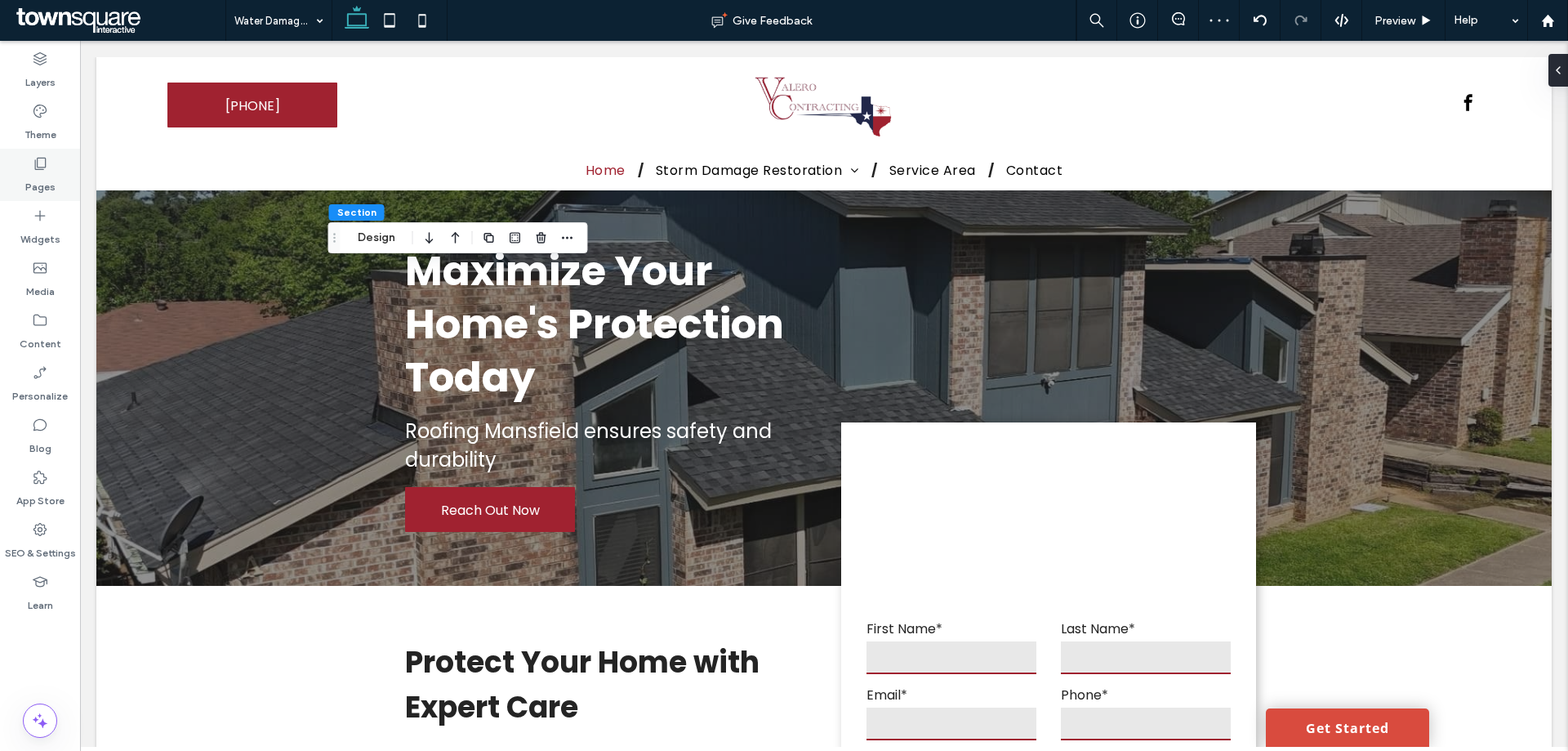 click on "Pages" at bounding box center (40, 175) 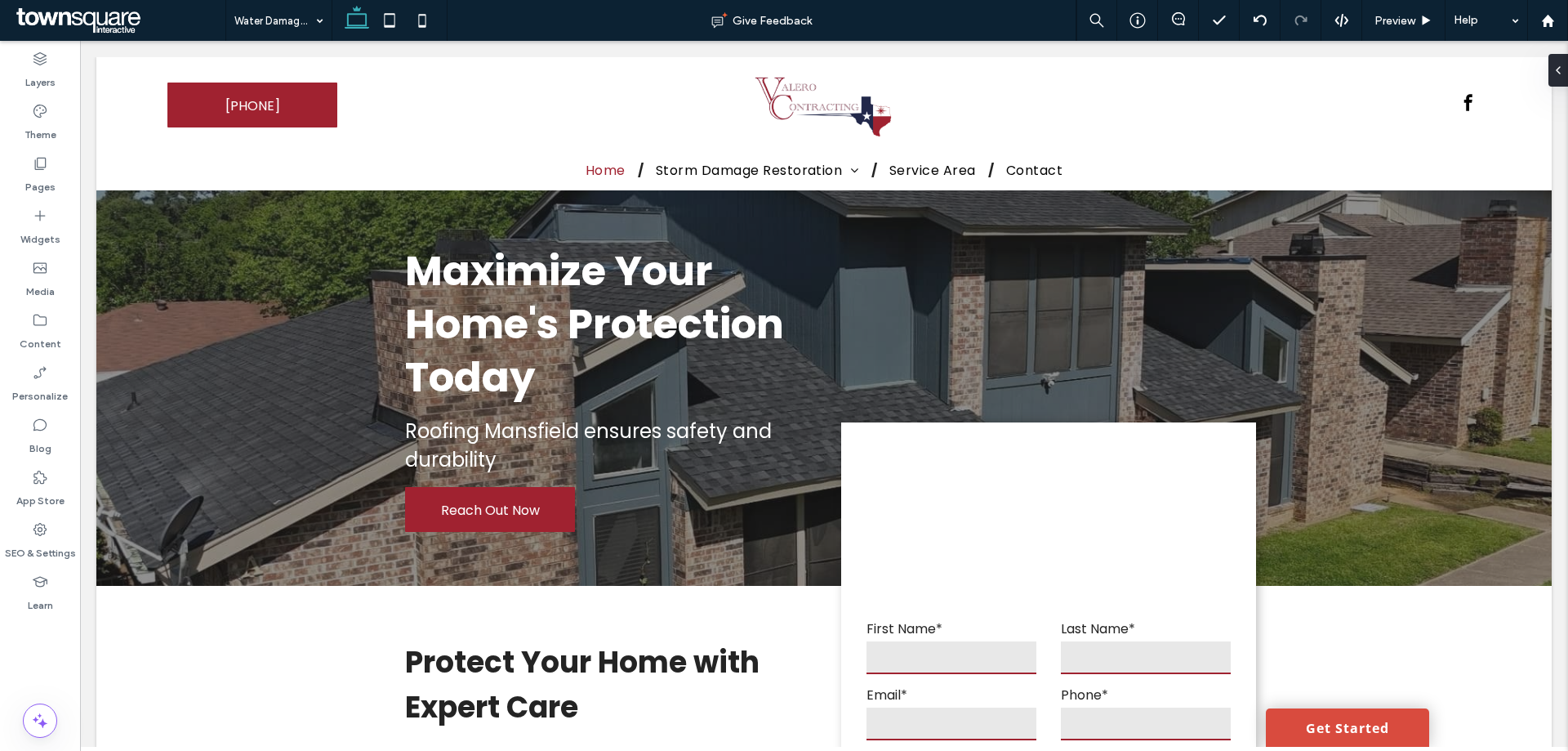 type on "*******" 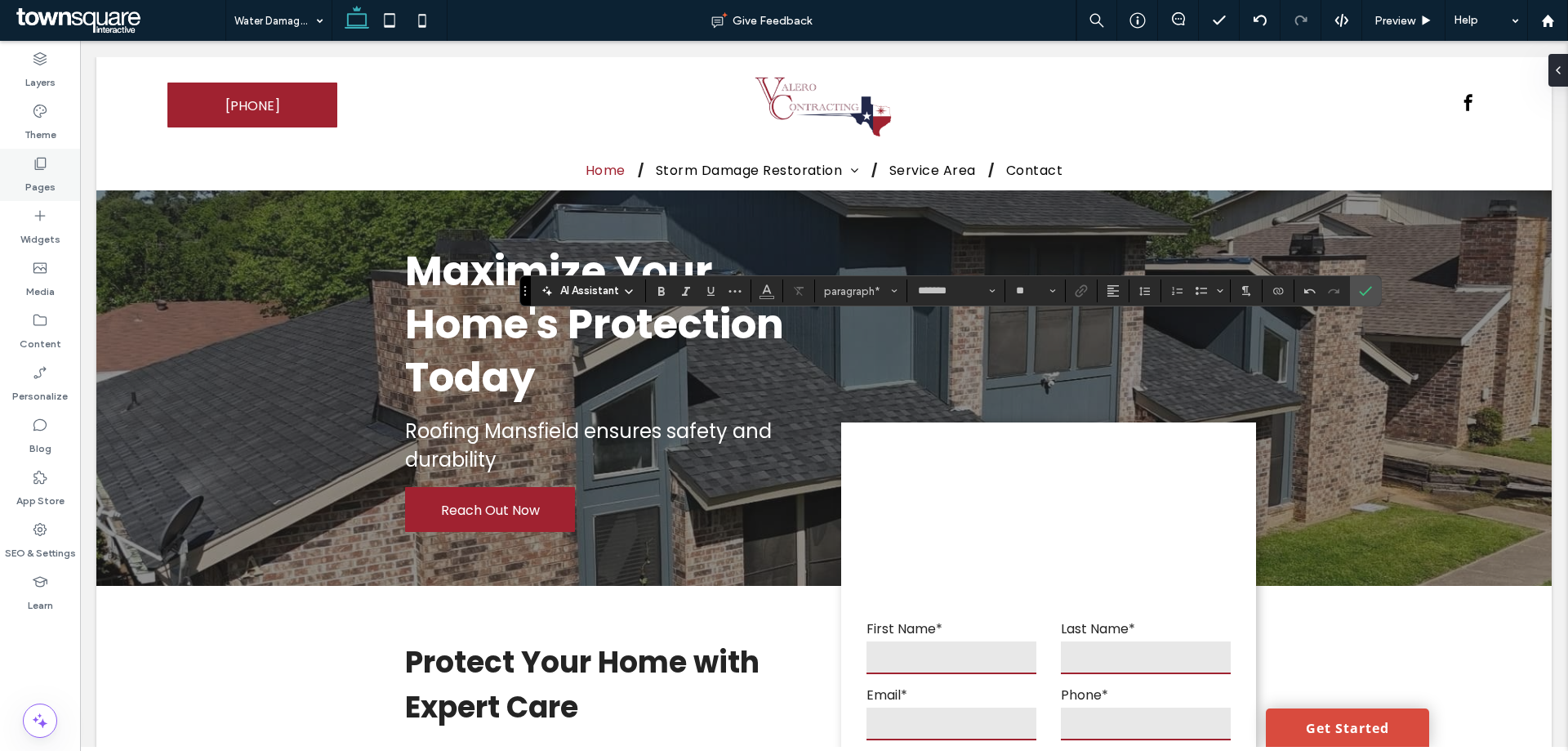 click on "Pages" at bounding box center [40, 175] 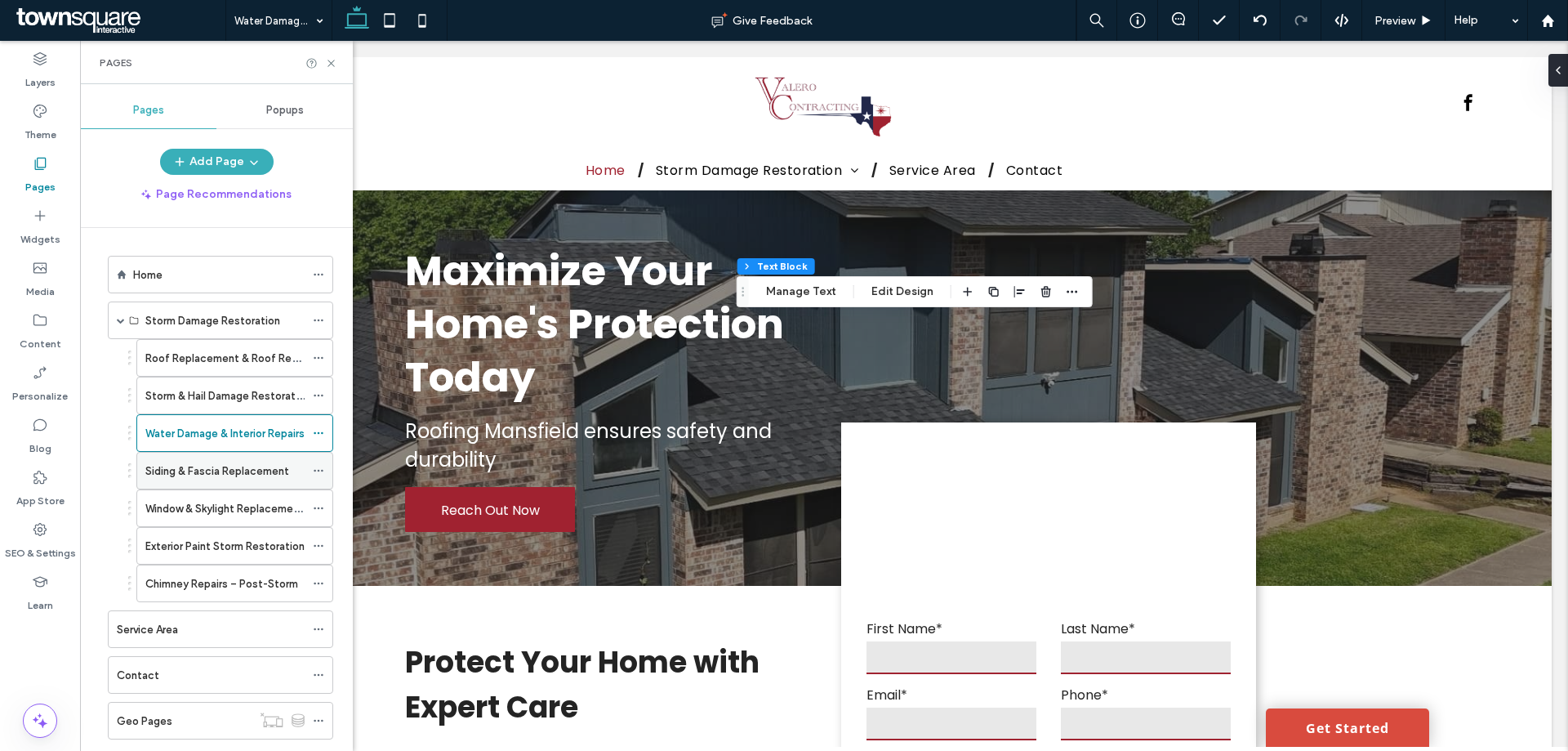 click on "Siding & Fascia Replacement" at bounding box center (217, 471) 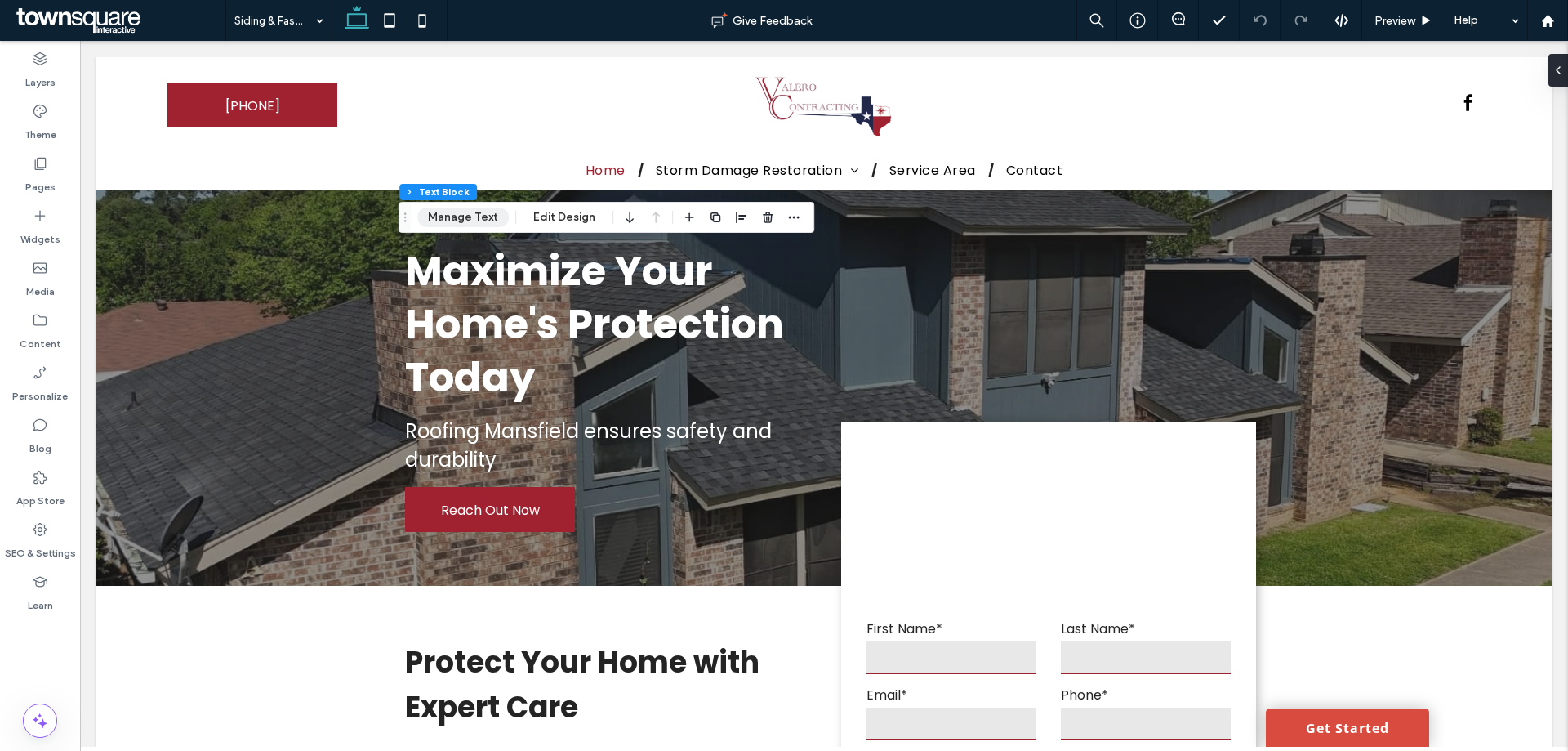 click on "Manage Text" at bounding box center (463, 217) 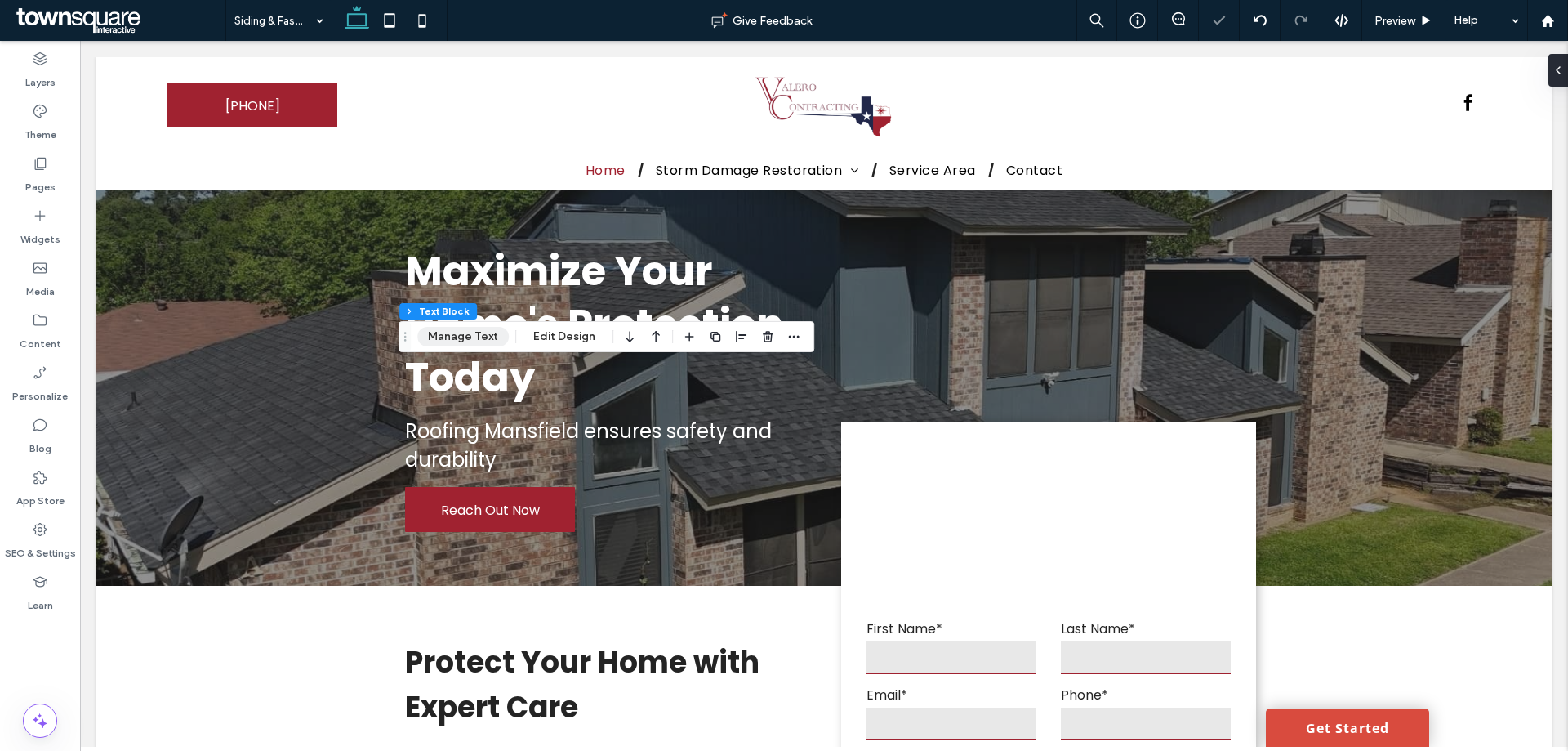 click on "Manage Text" at bounding box center [463, 337] 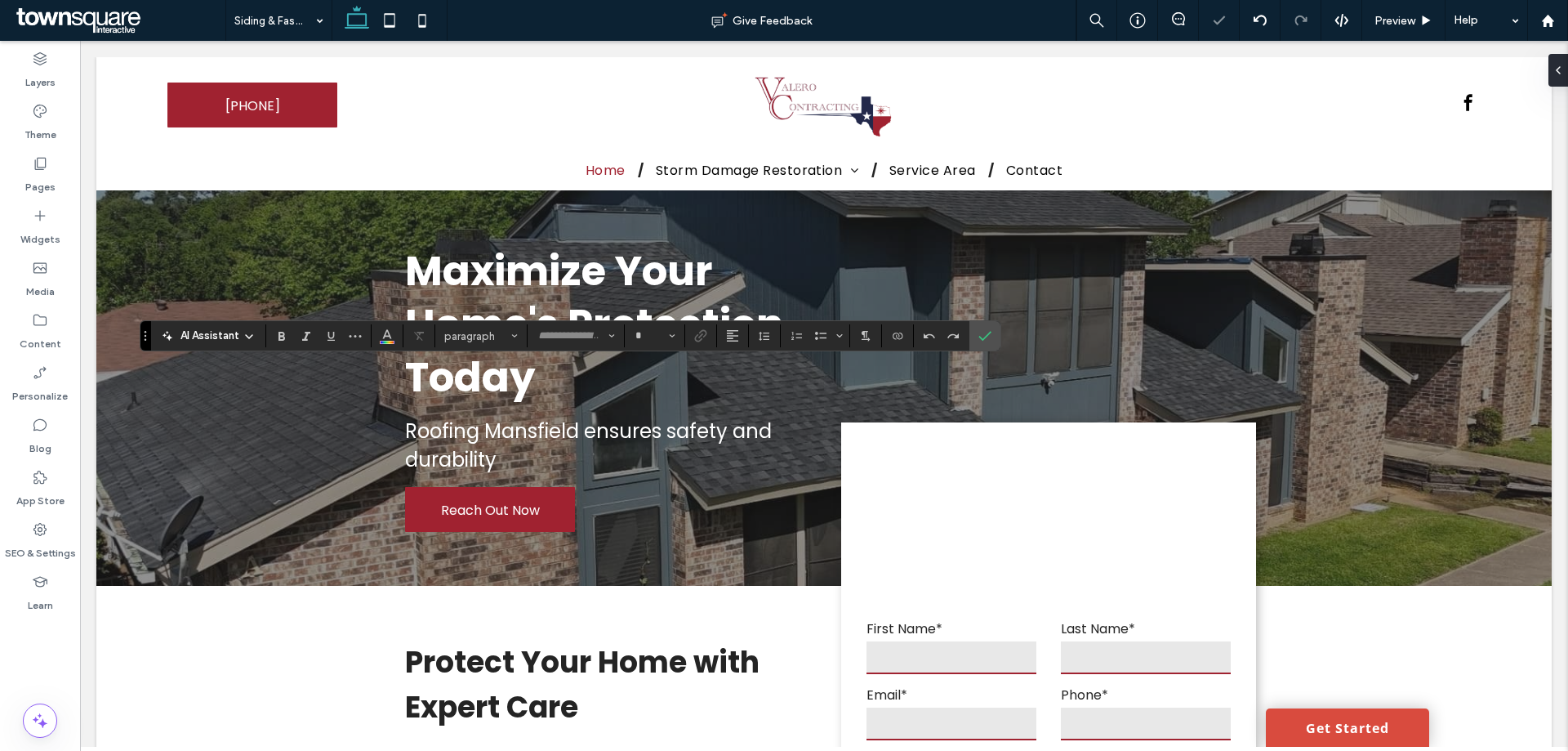 type on "*******" 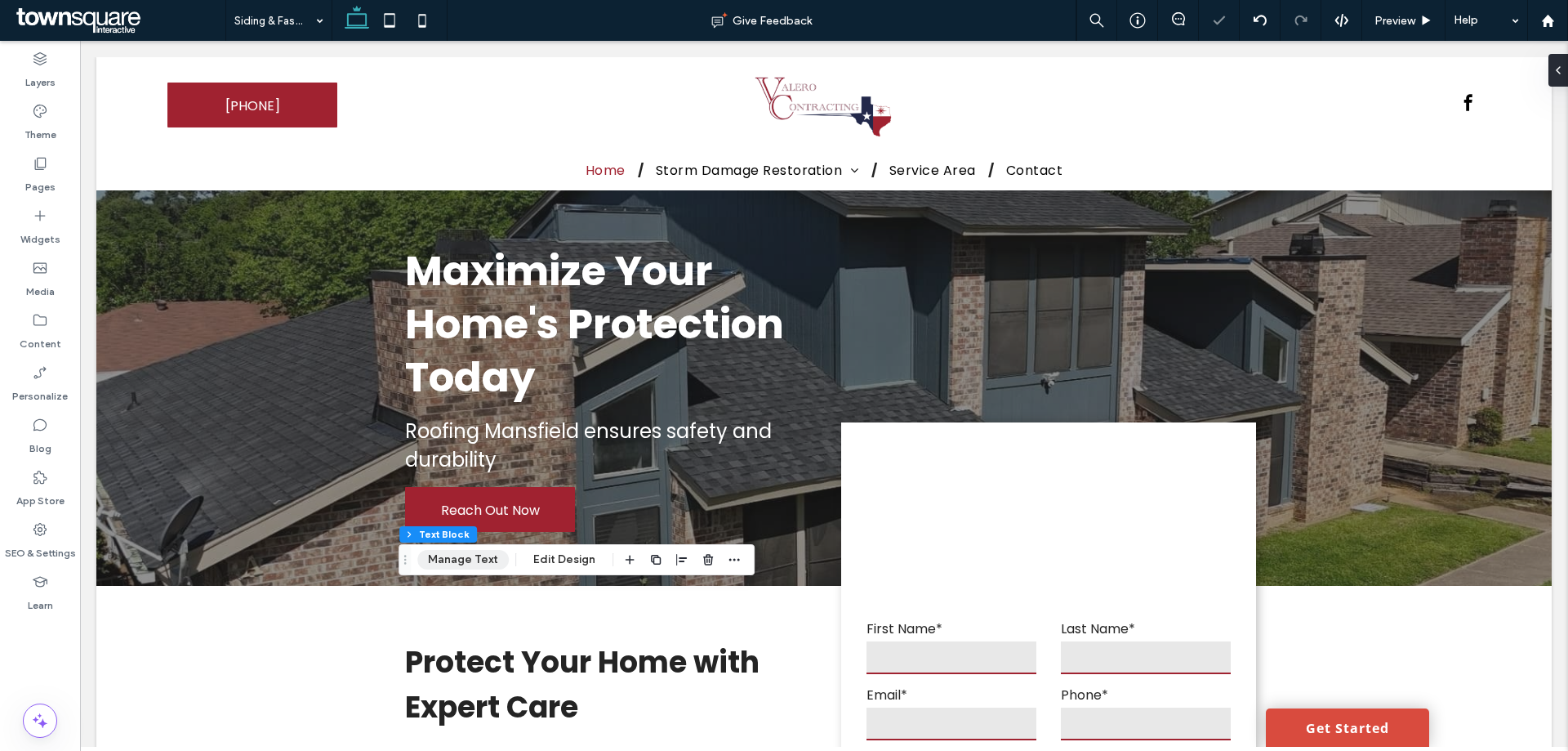 click on "Manage Text" at bounding box center [463, 560] 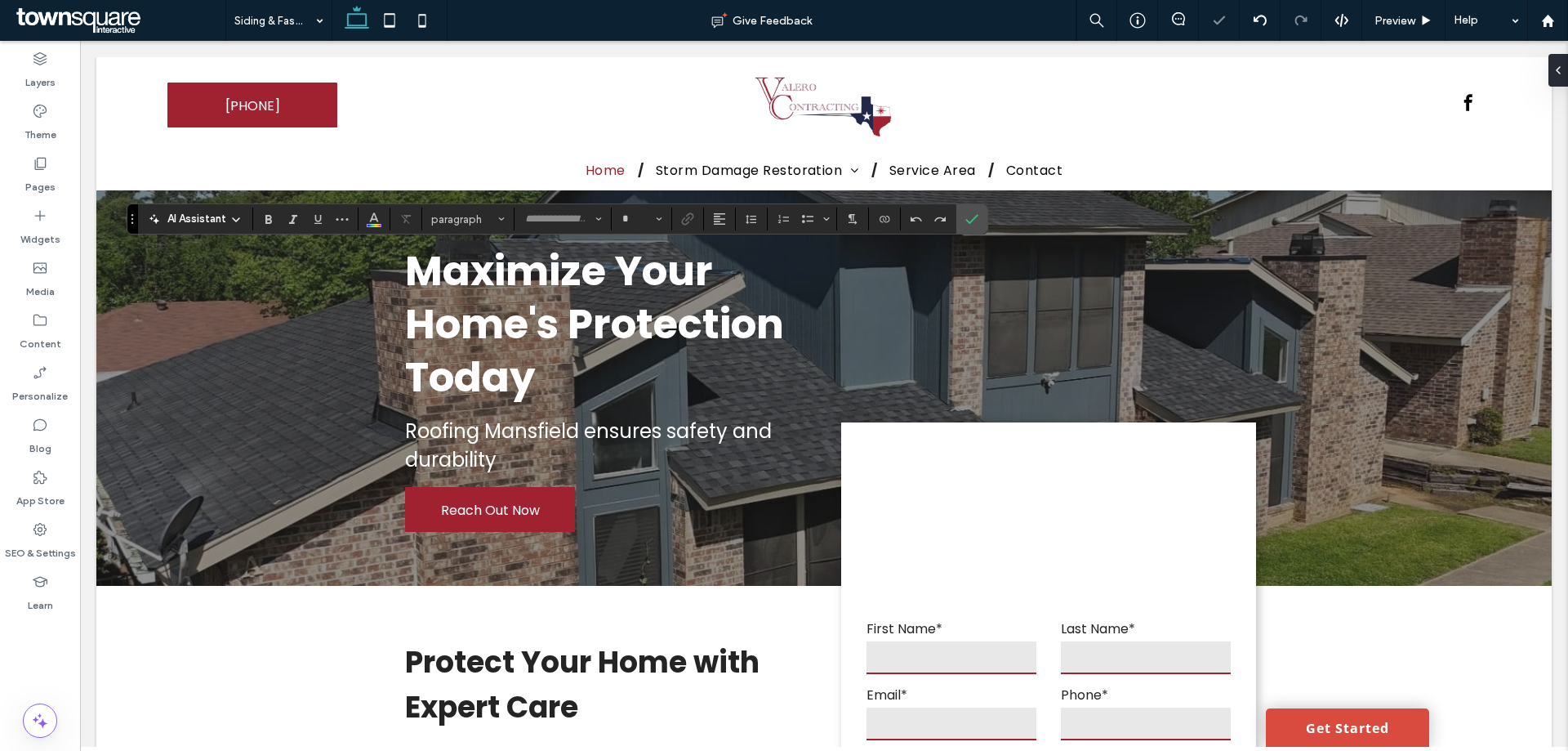 type on "*******" 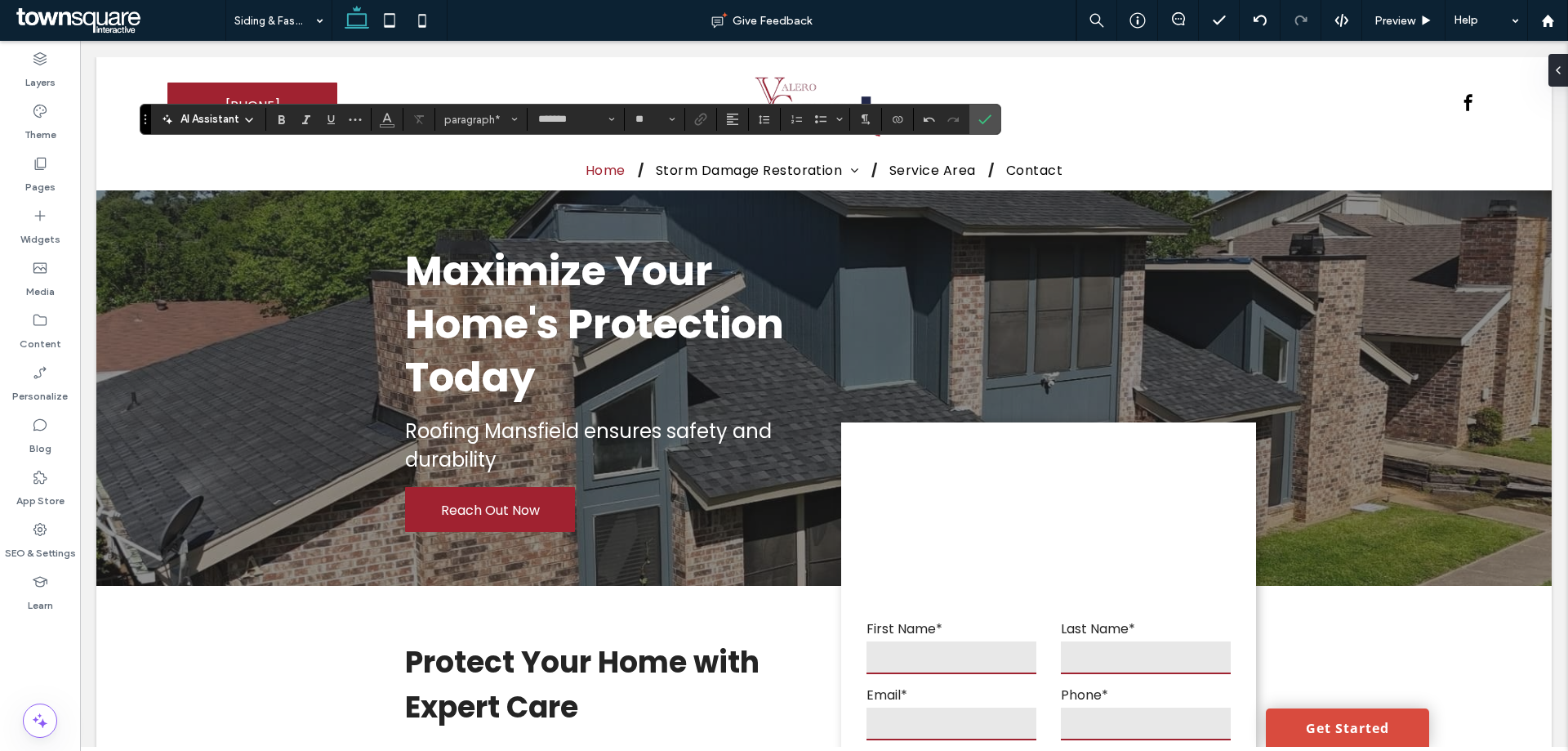 drag, startPoint x: 127, startPoint y: 217, endPoint x: 140, endPoint y: 118, distance: 99.84989 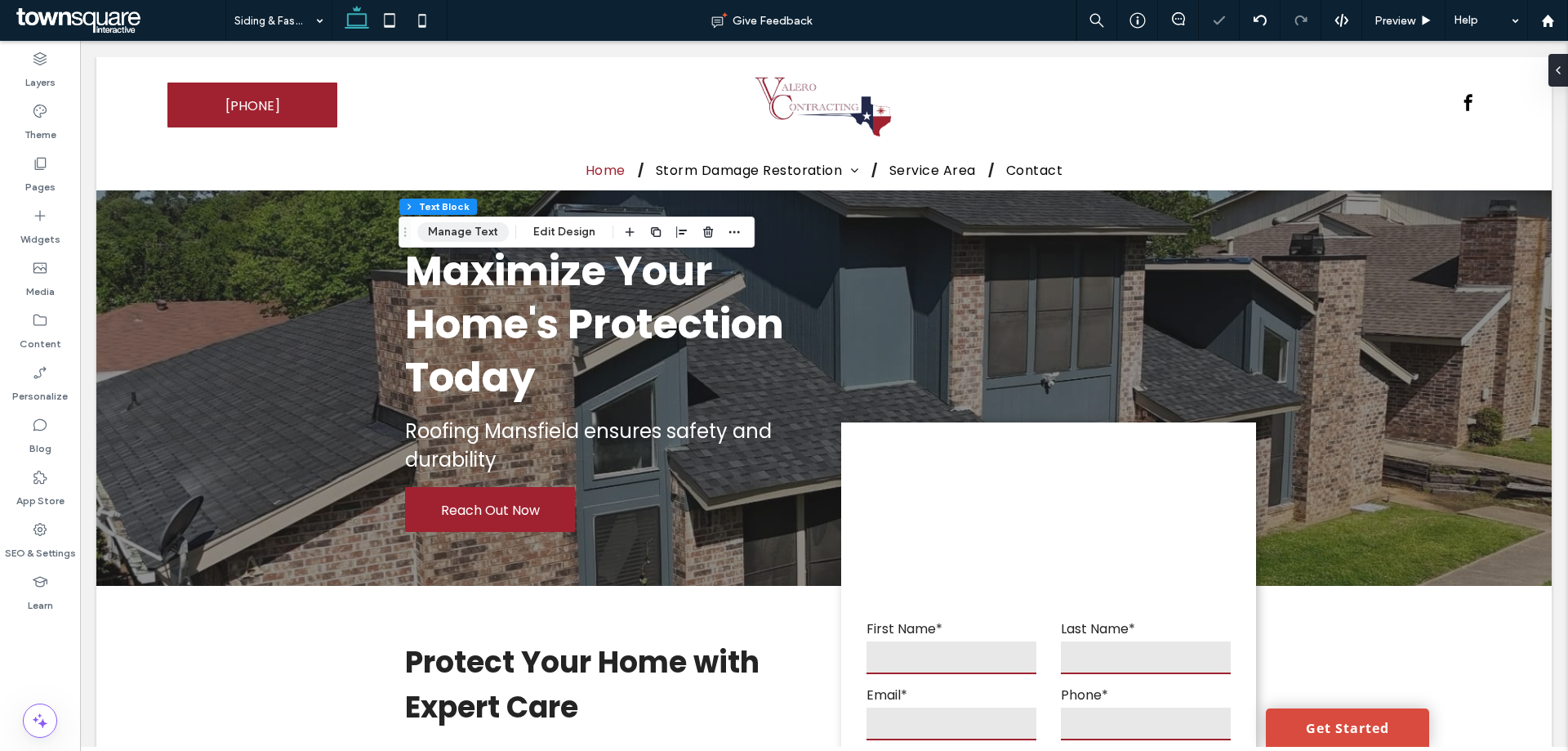 click on "Manage Text" at bounding box center [463, 232] 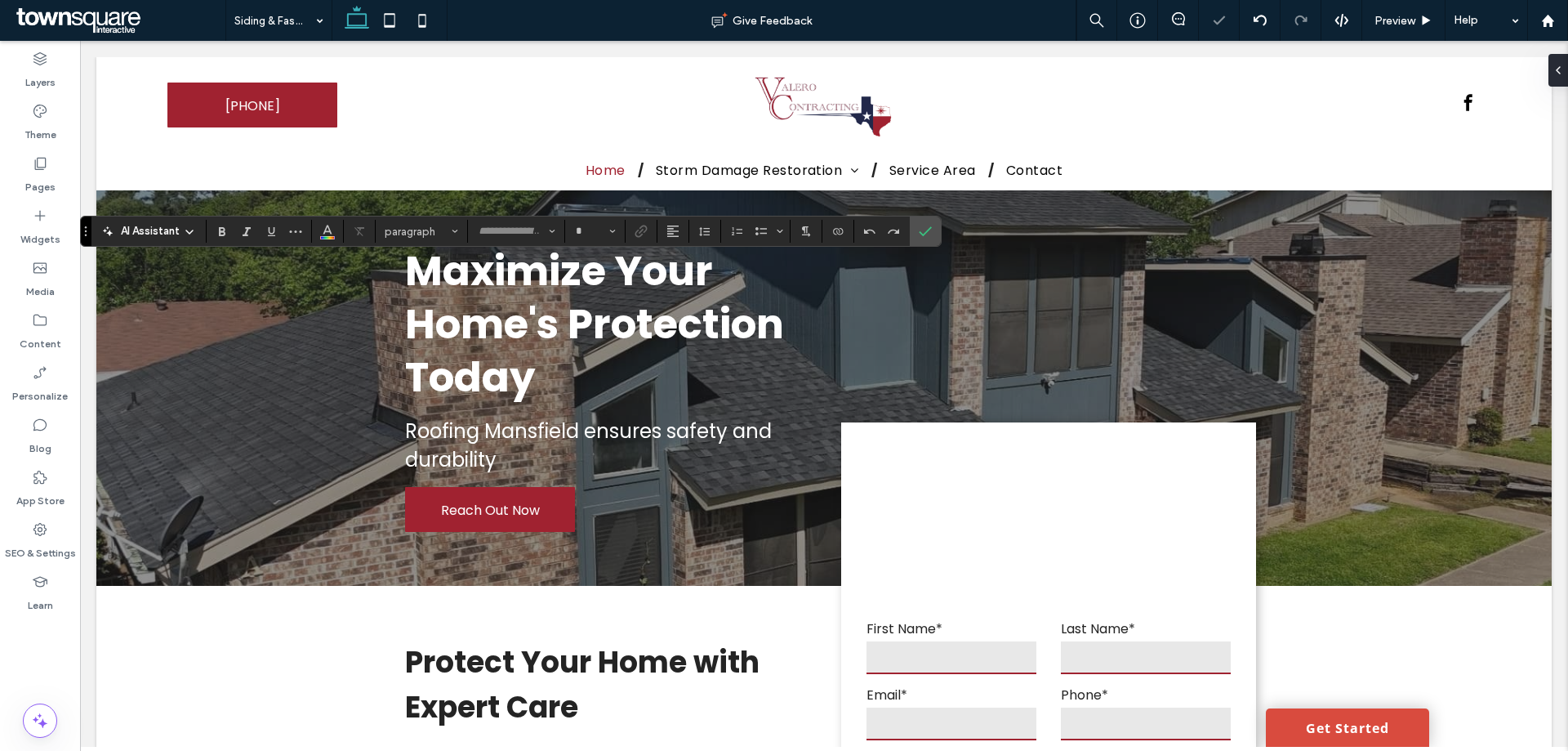 type on "*******" 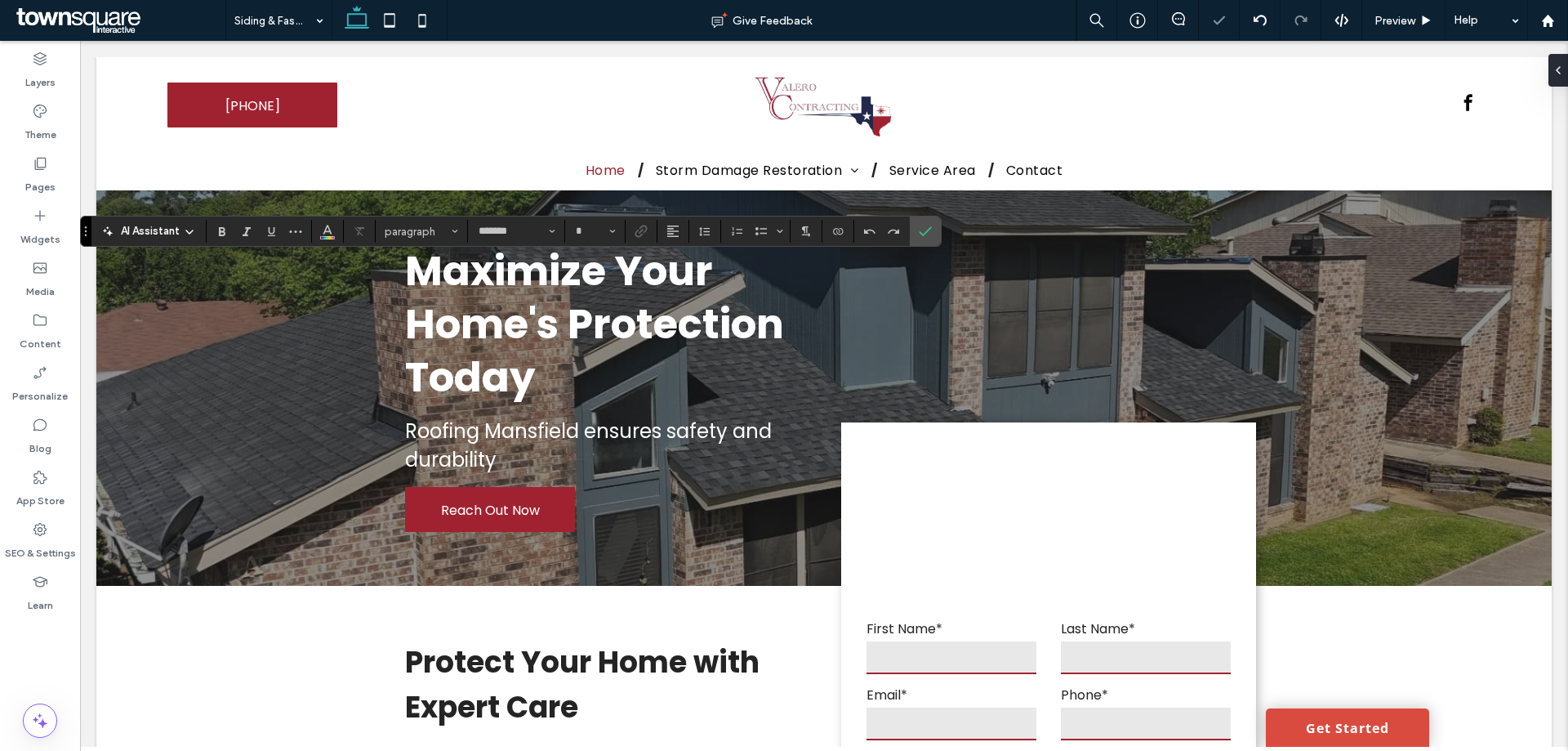 type on "**" 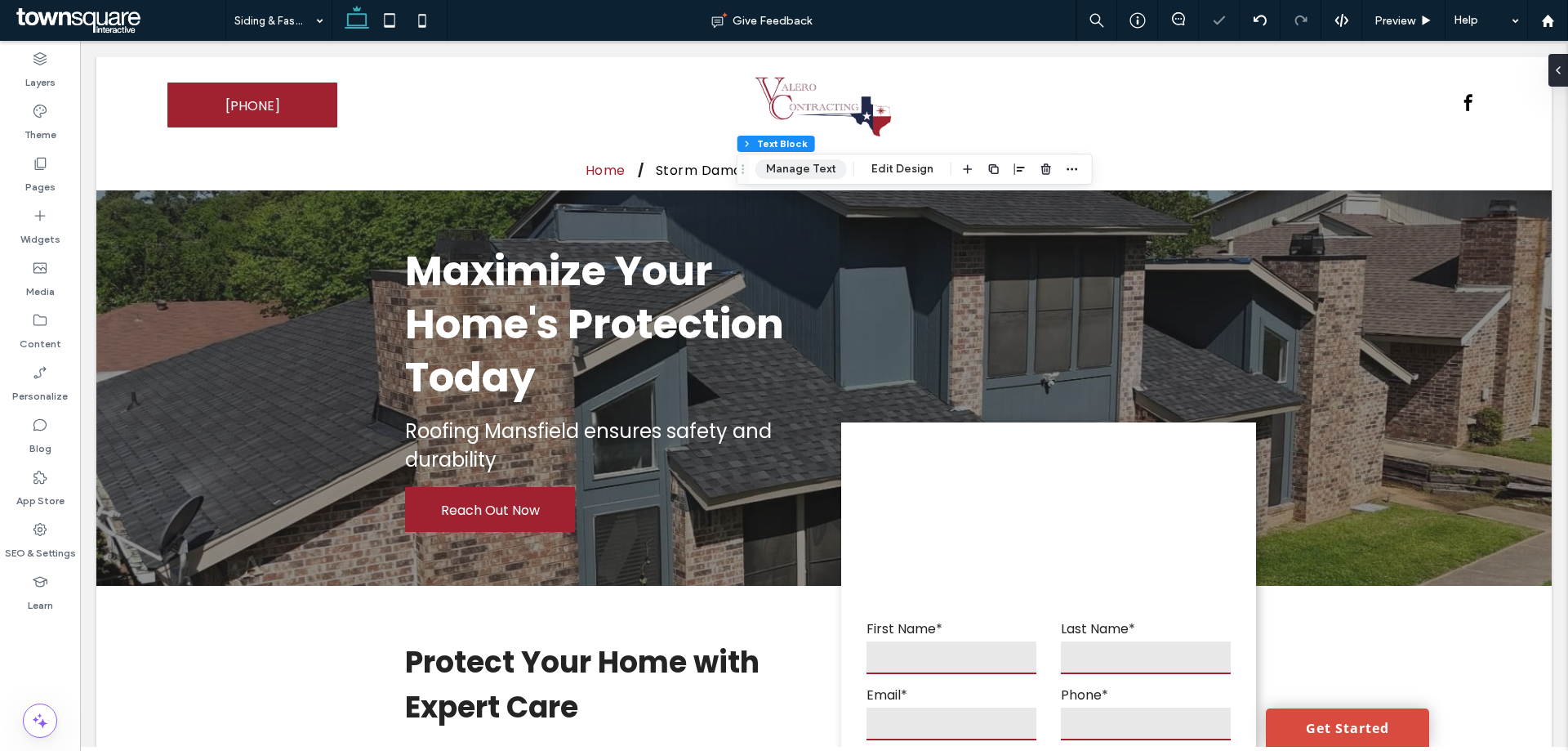 click on "Manage Text" at bounding box center [801, 169] 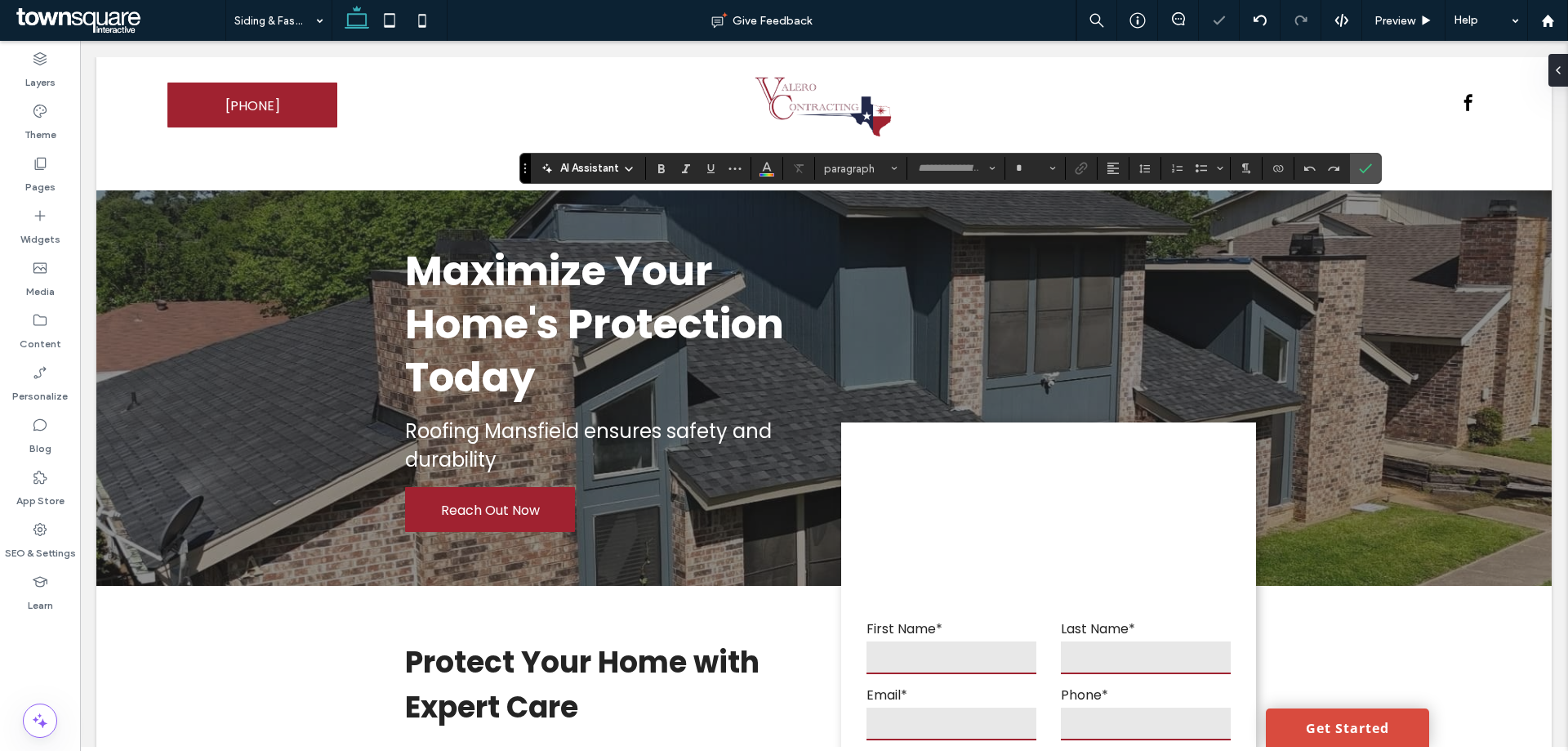 type on "*******" 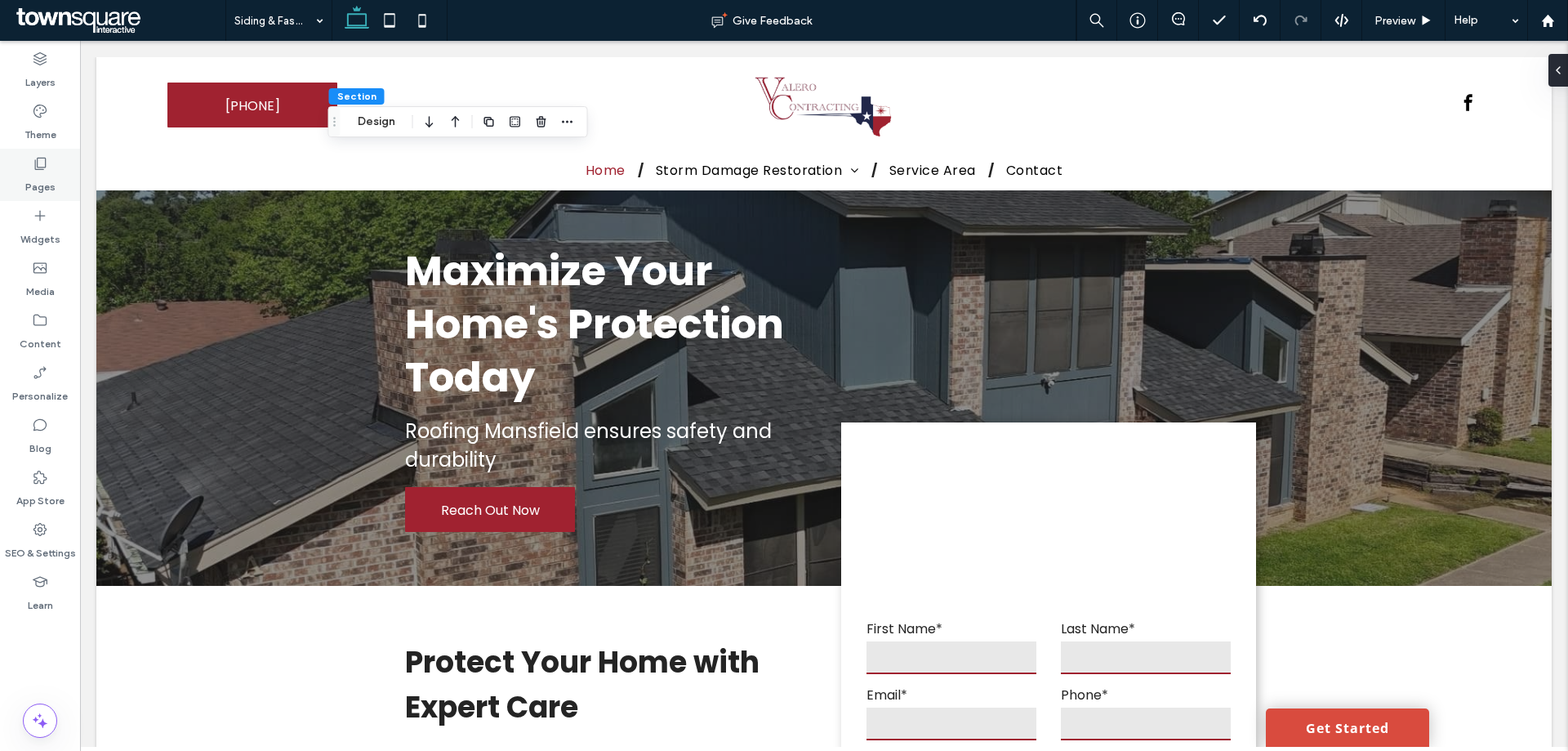 click on "Pages" at bounding box center [40, 183] 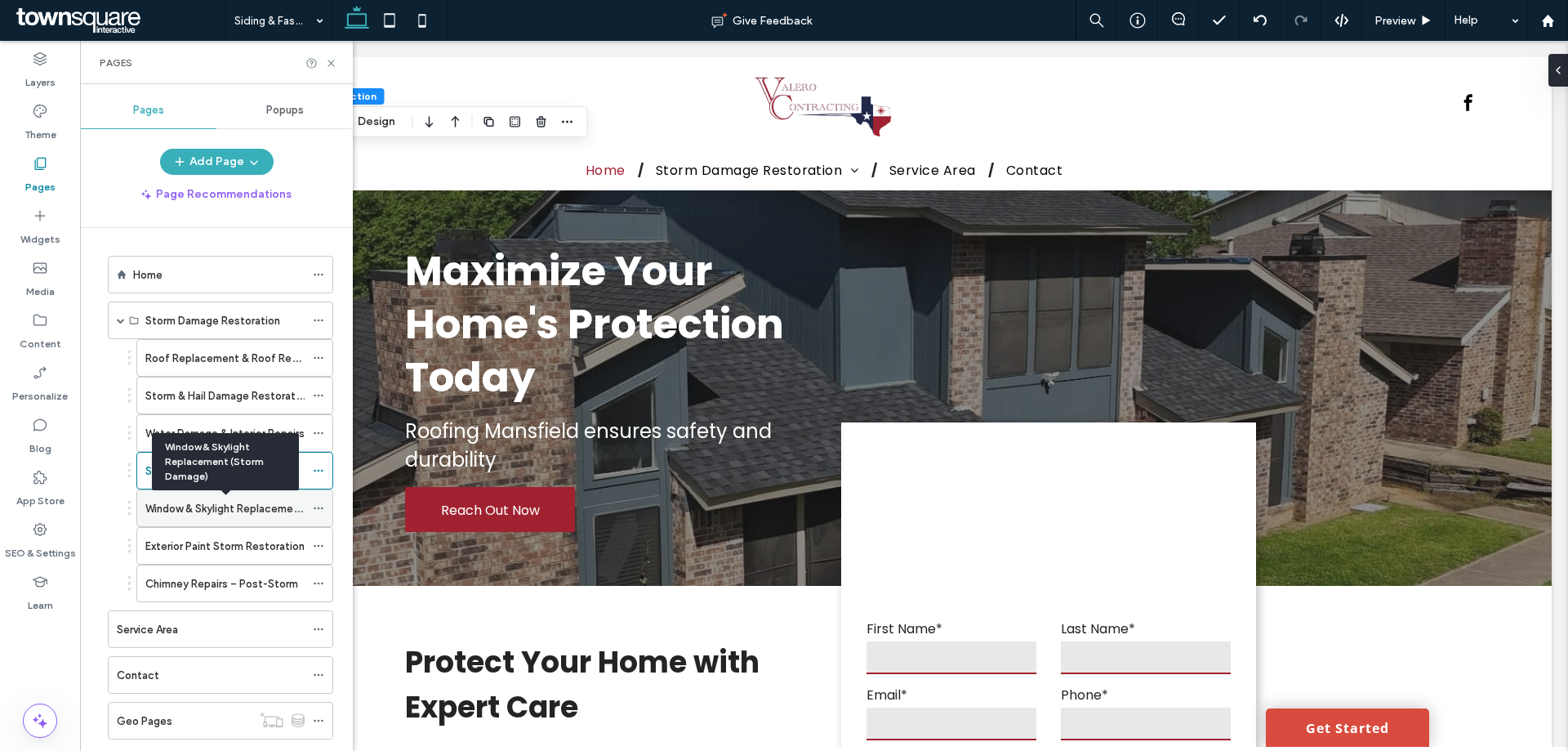 click on "Window & Skylight Replacement (Storm Damage)" at bounding box center (266, 508) 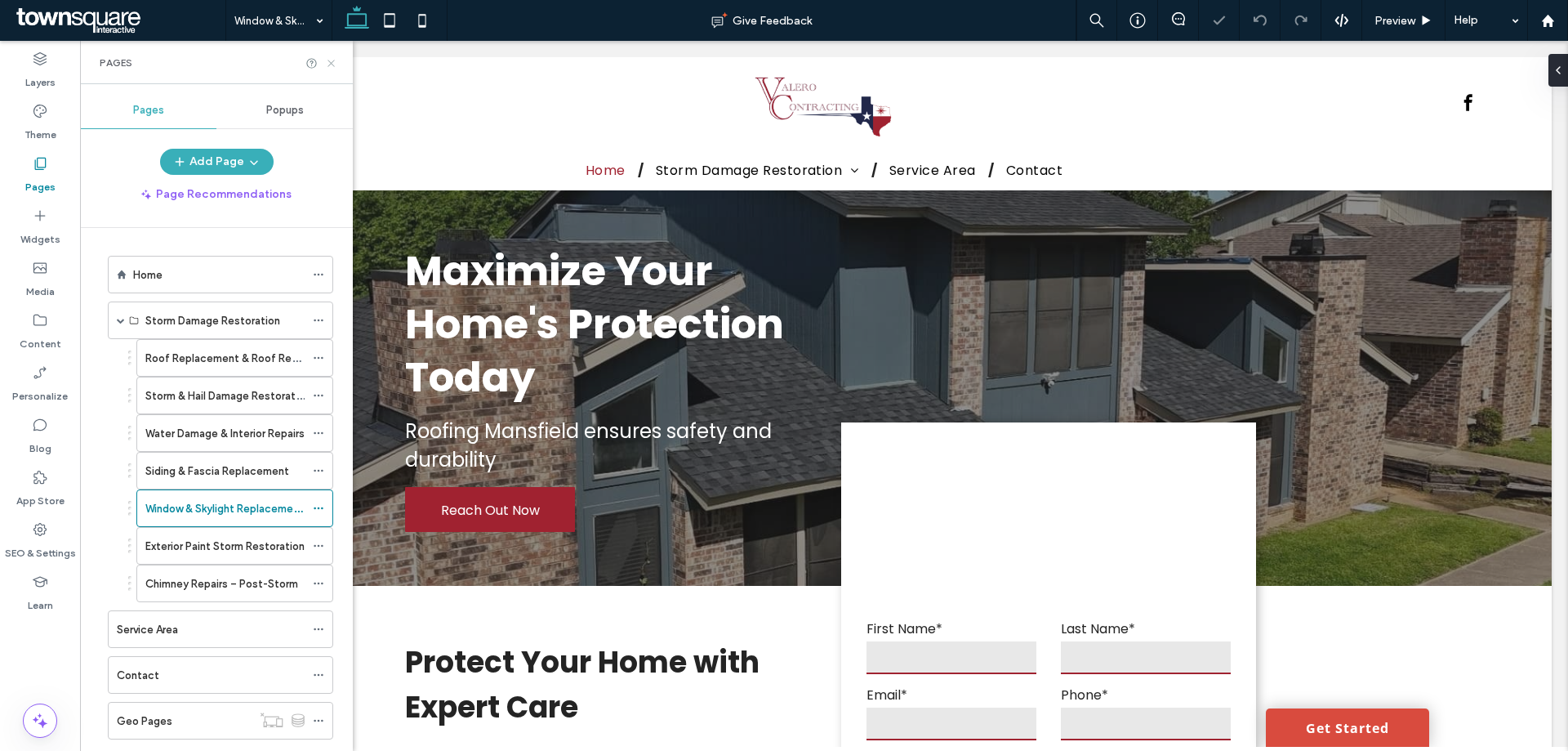 click 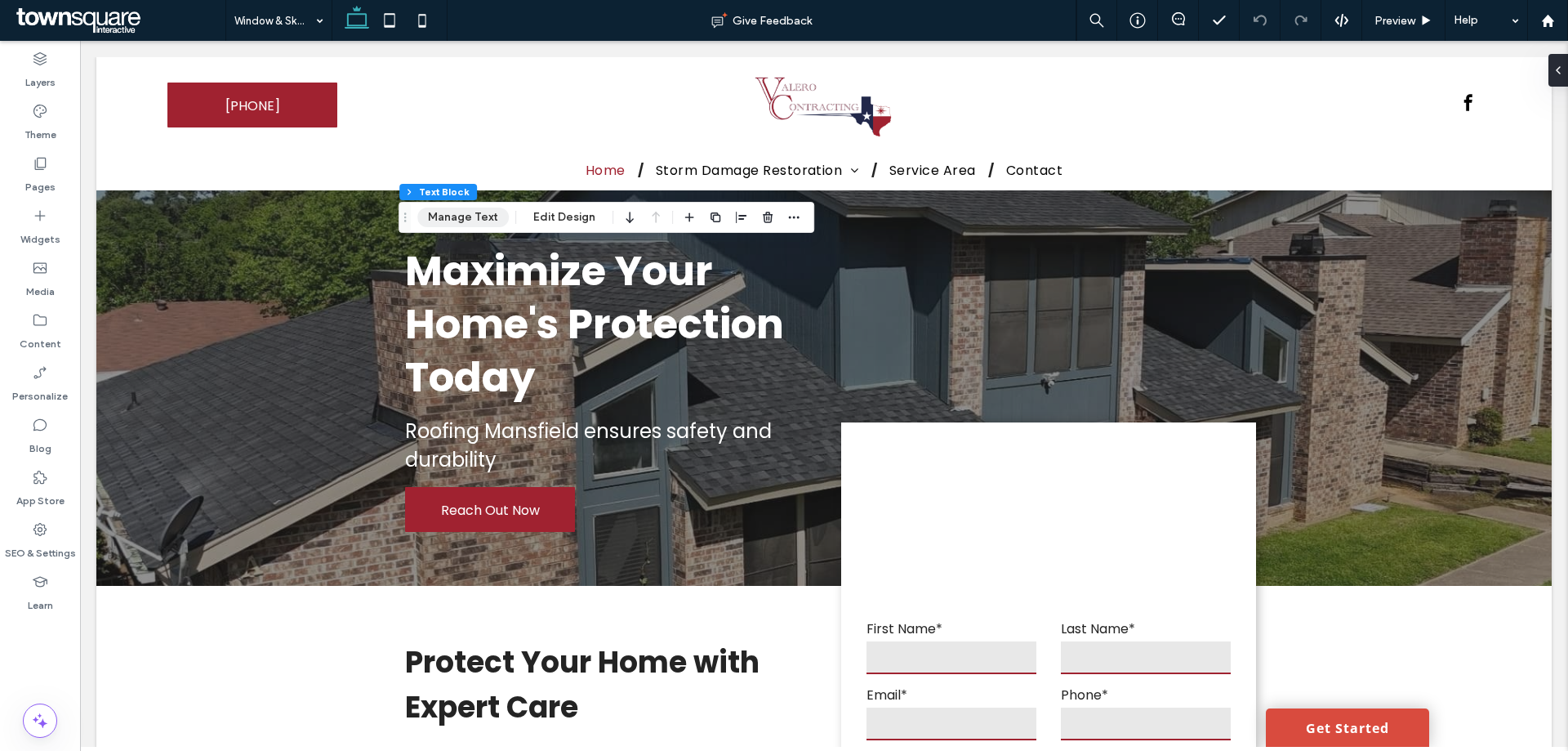 click on "Manage Text" at bounding box center (463, 217) 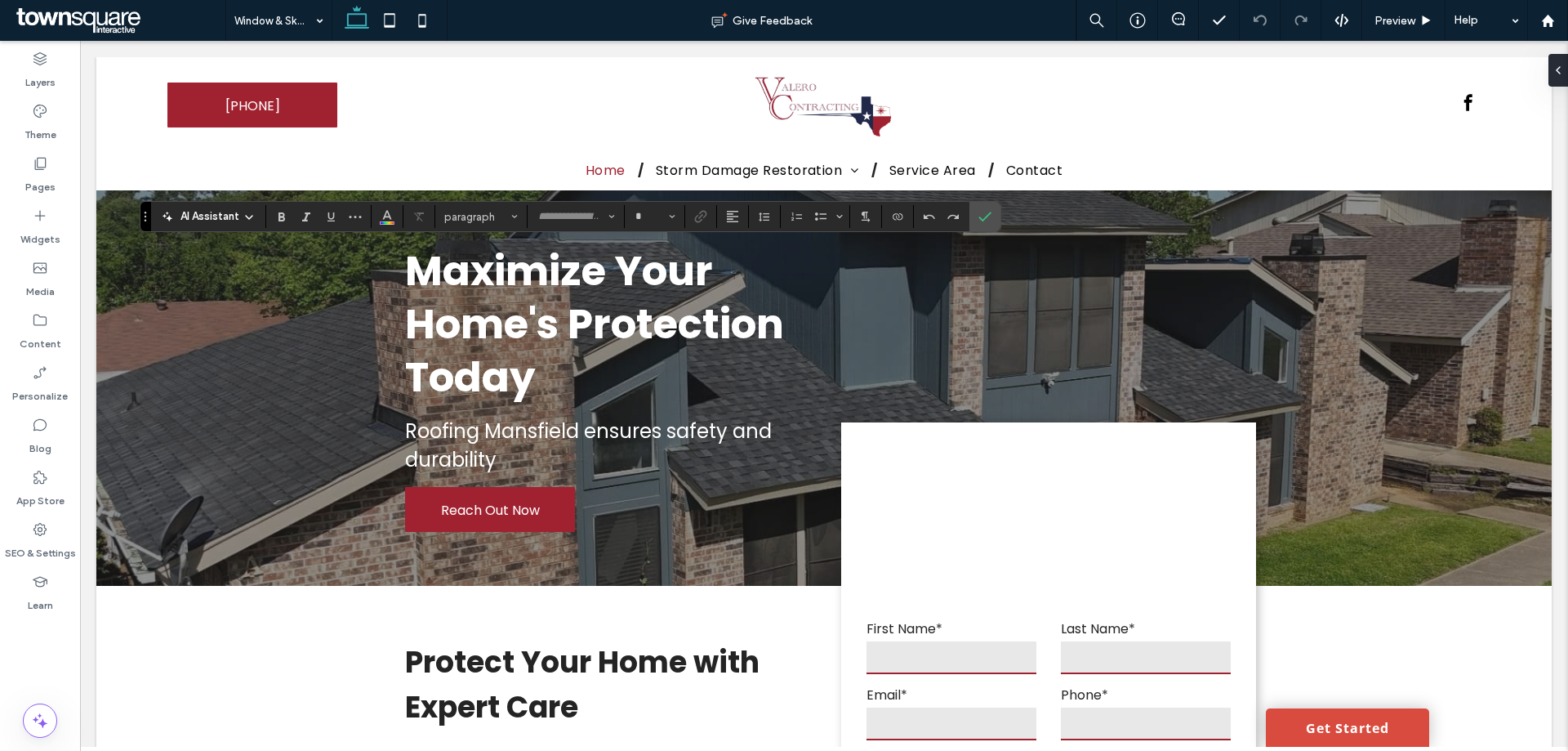 type on "*******" 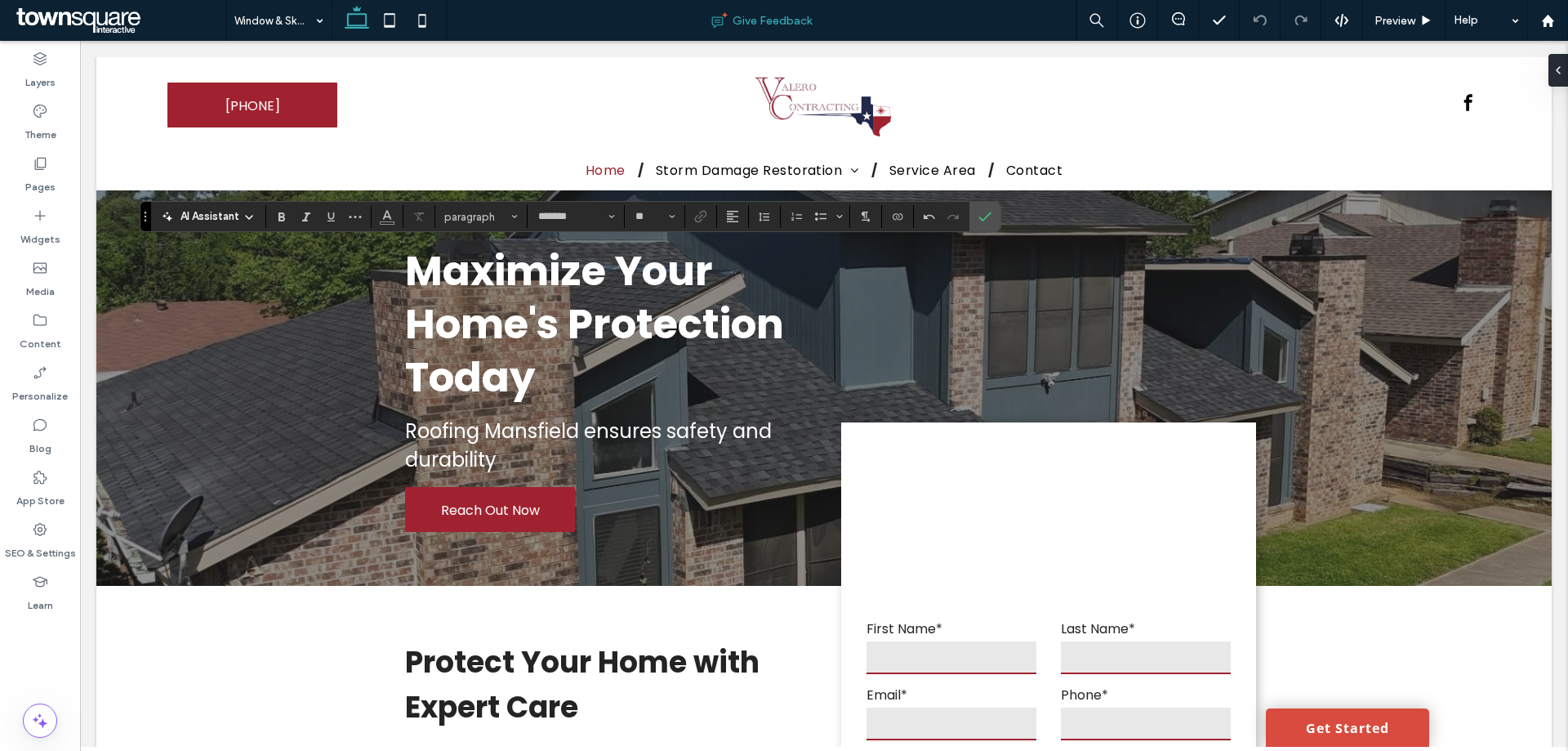 type on "**" 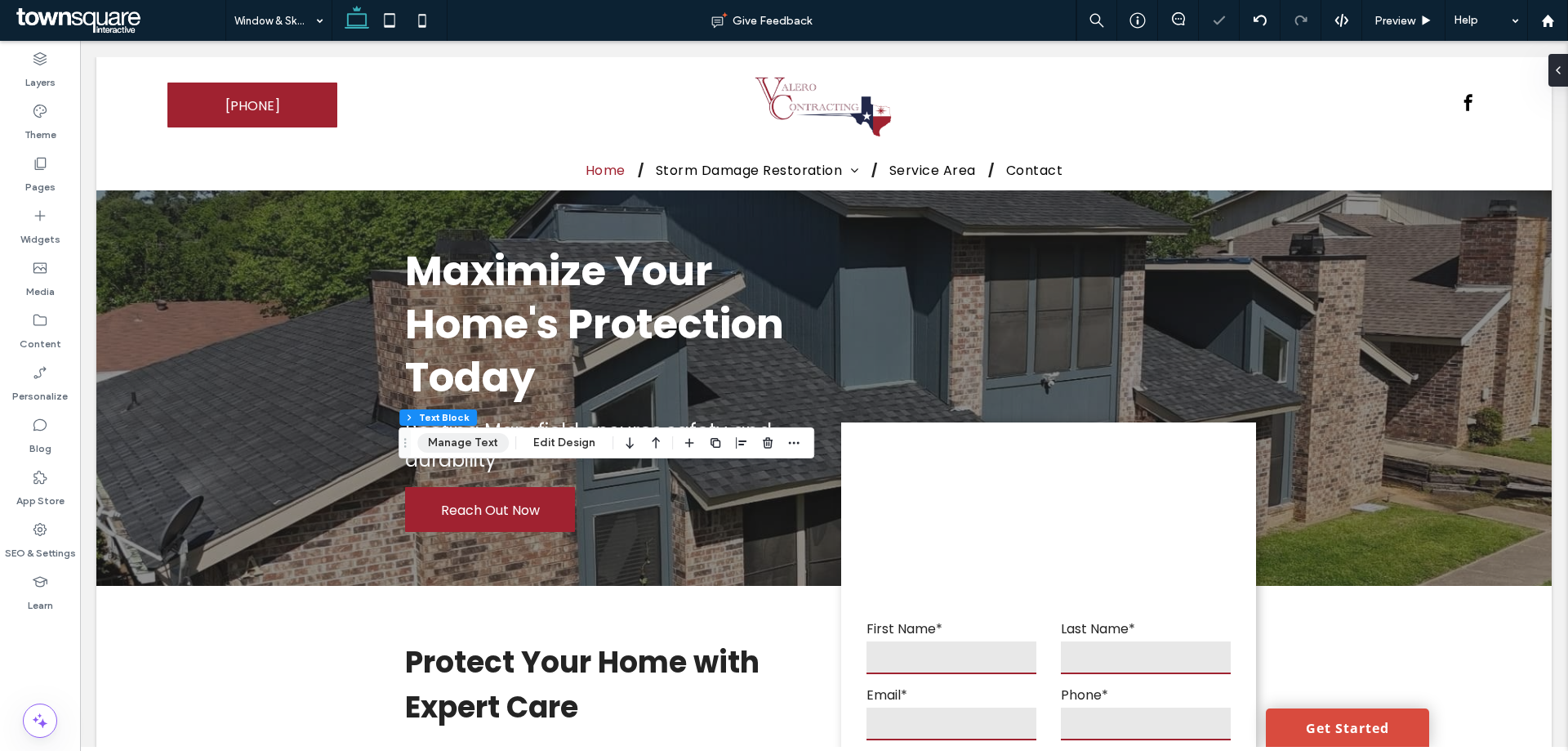 click on "Manage Text" at bounding box center [463, 443] 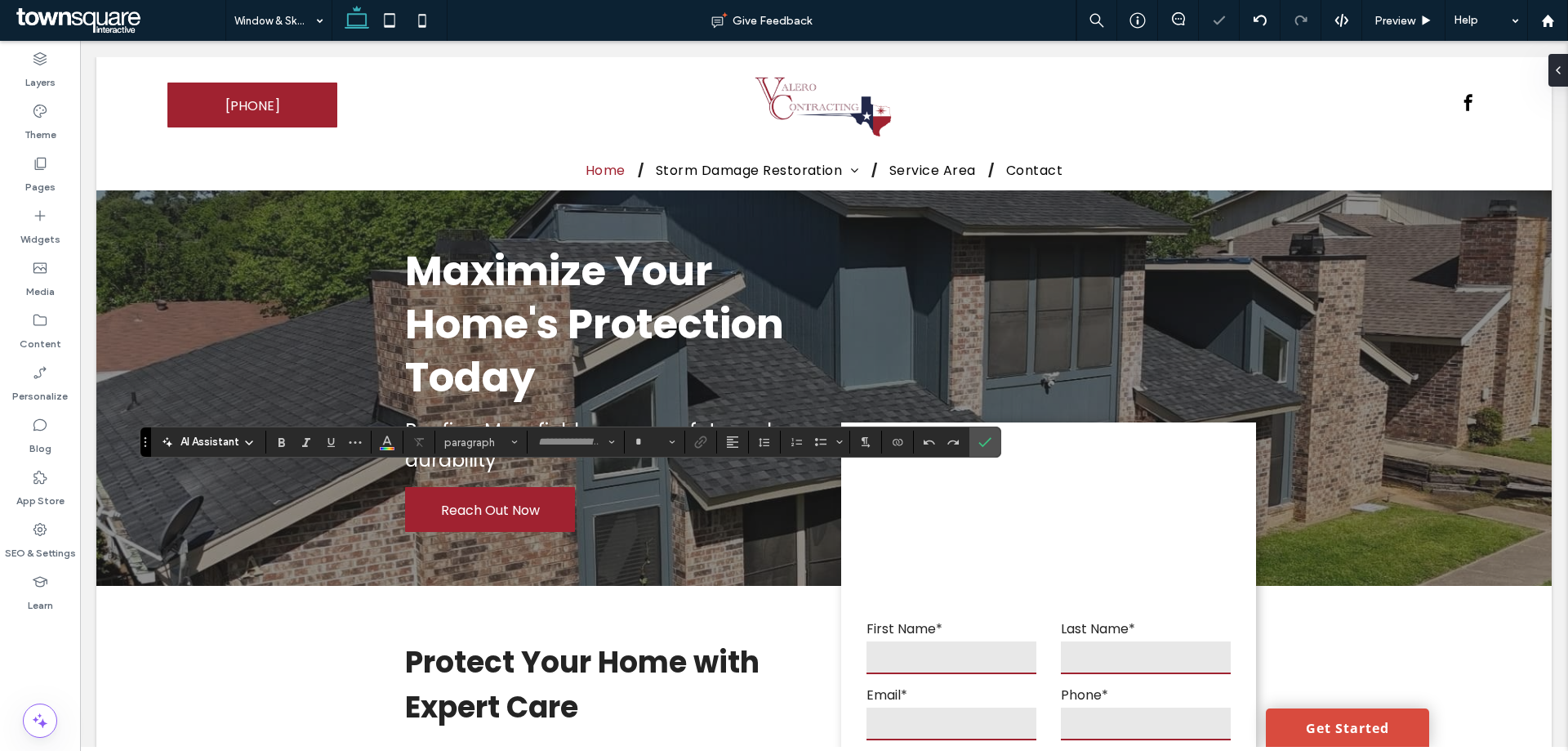 type on "*******" 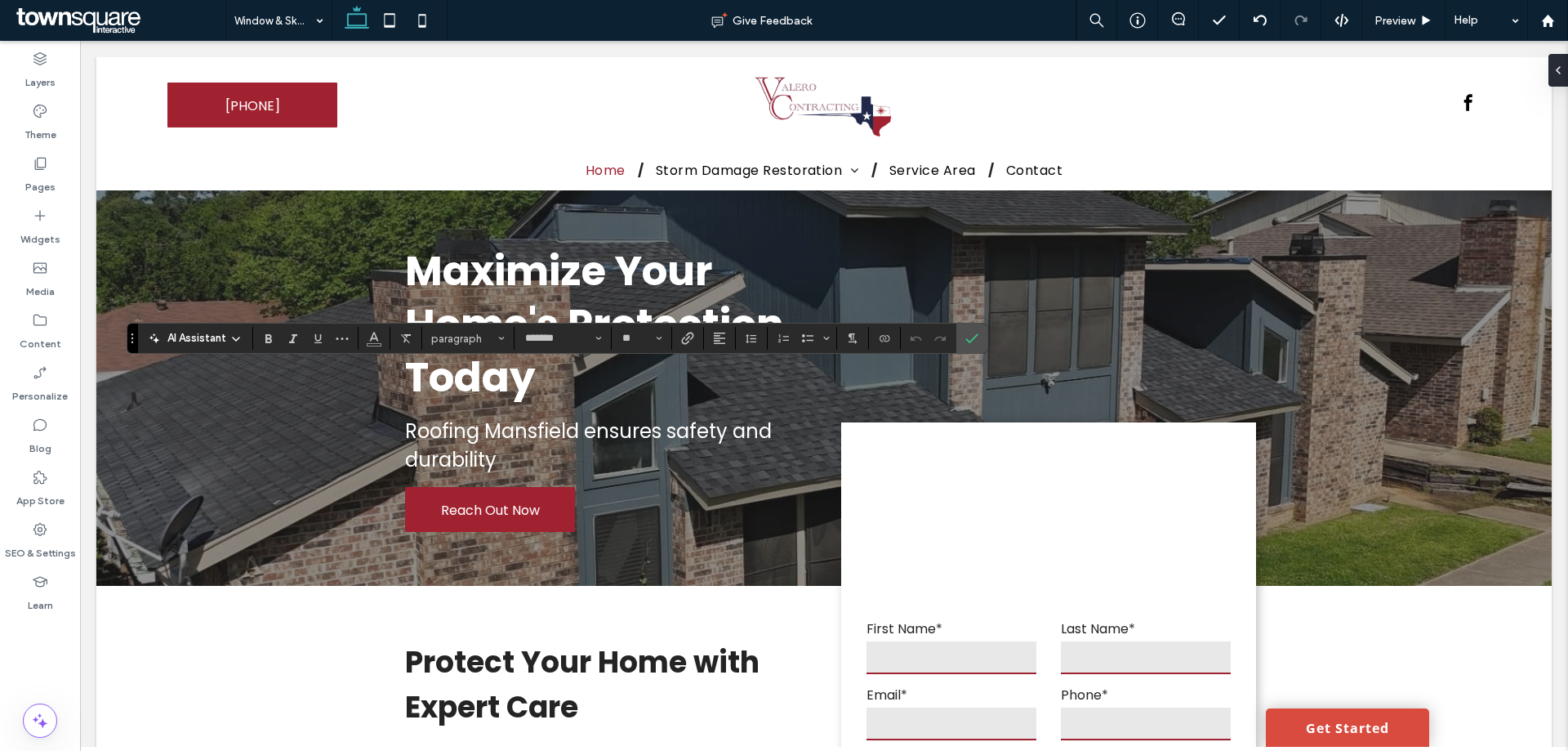 type on "*******" 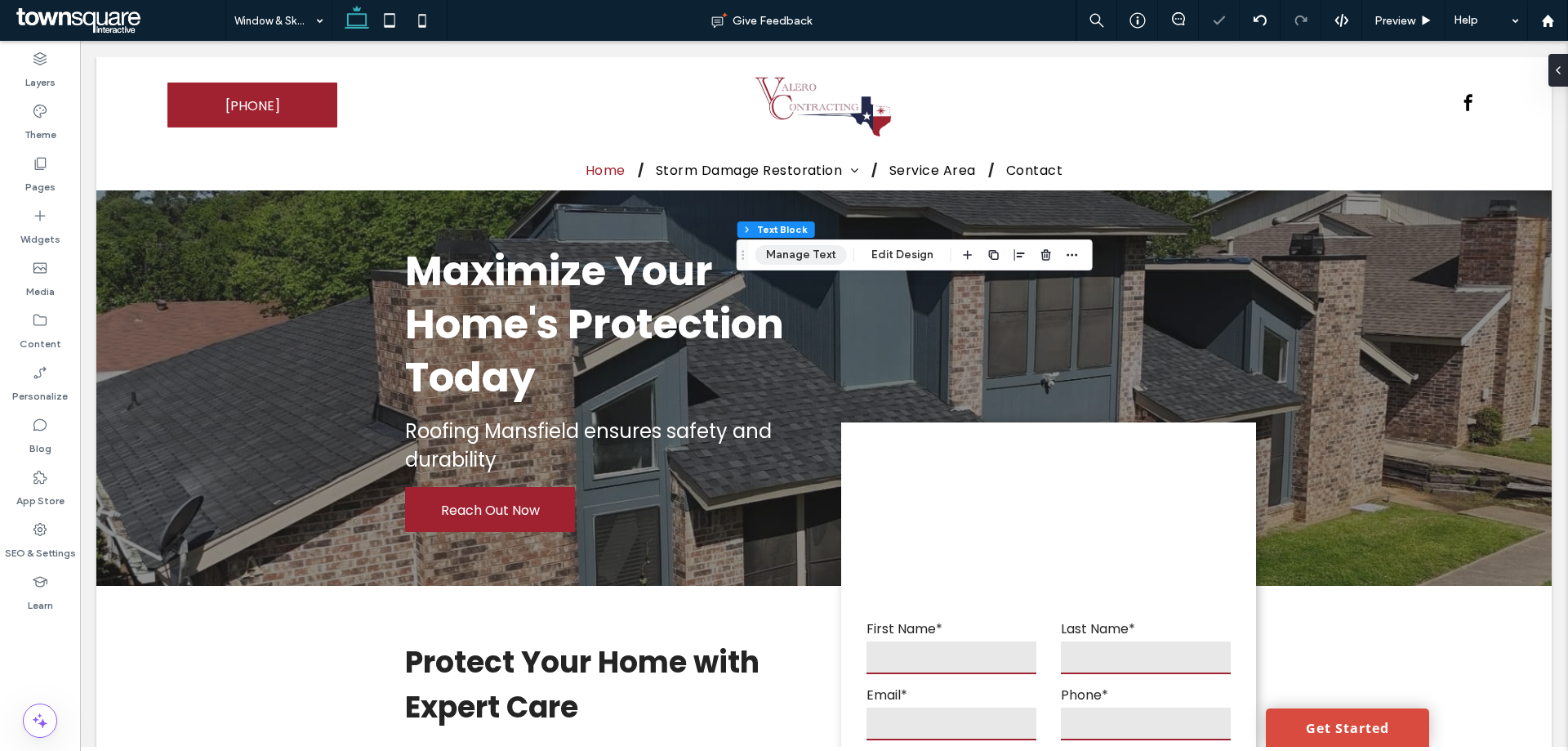 click on "Manage Text" at bounding box center (801, 255) 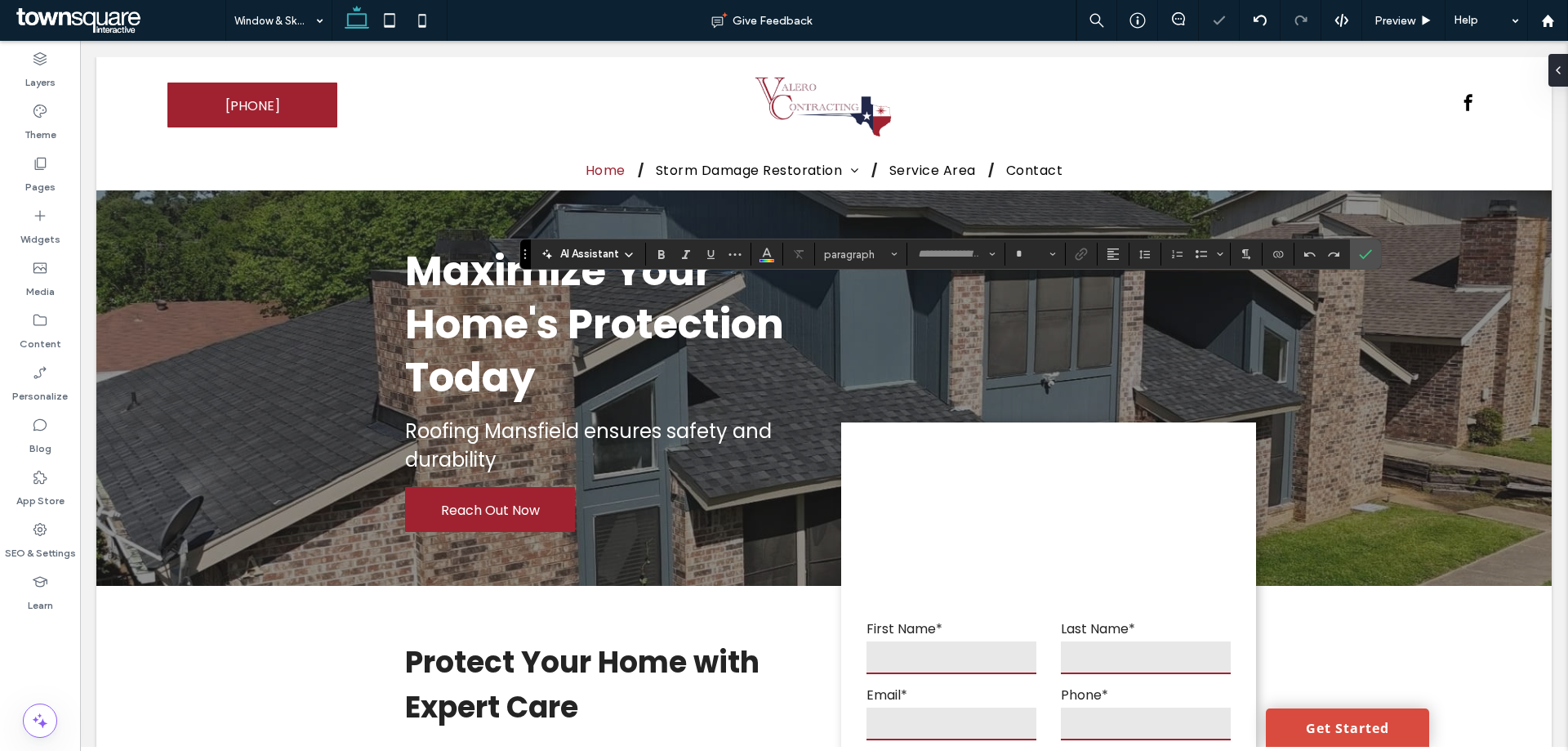 type on "*******" 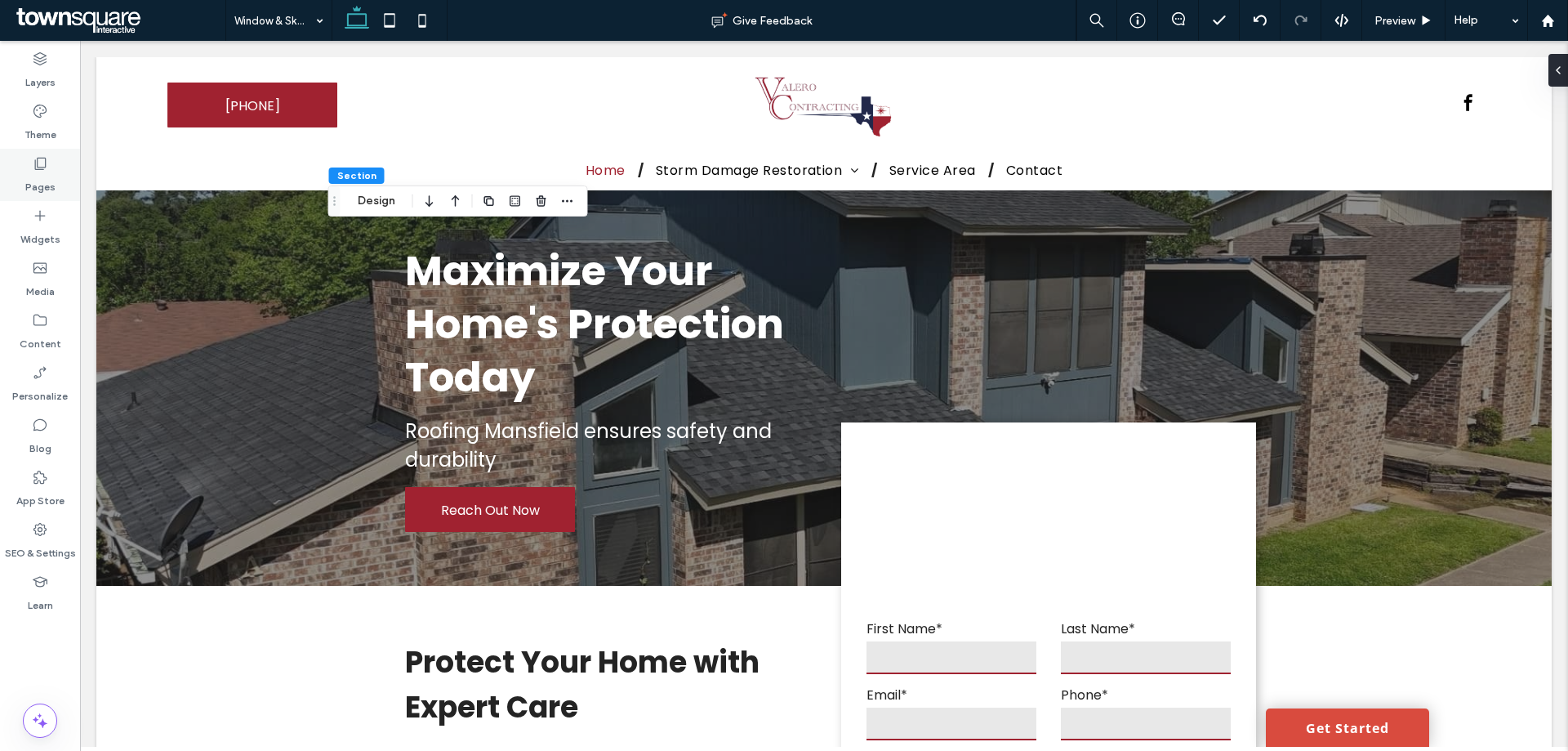 click on "Pages" at bounding box center [40, 175] 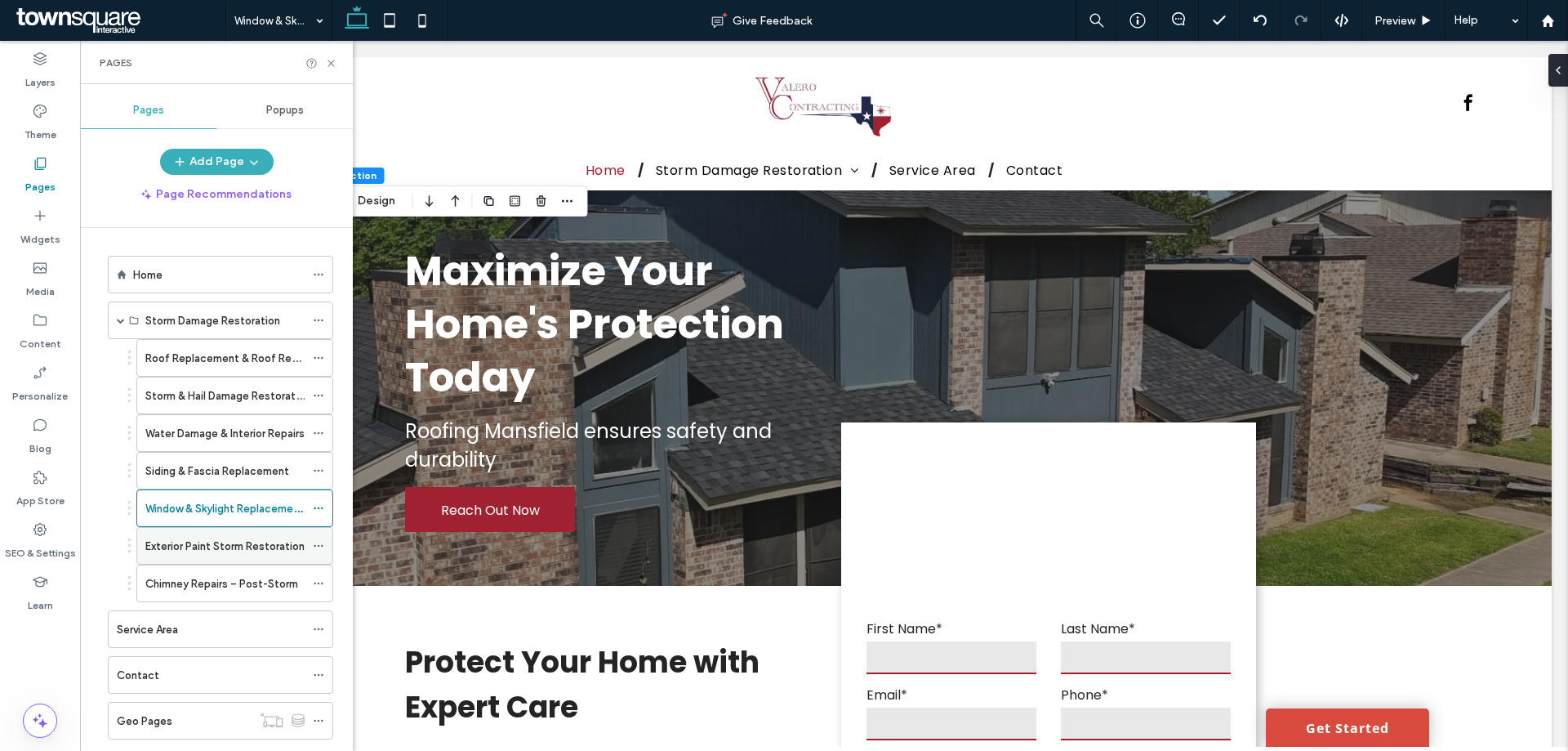 click on "Exterior Paint Storm Restoration" at bounding box center (225, 546) 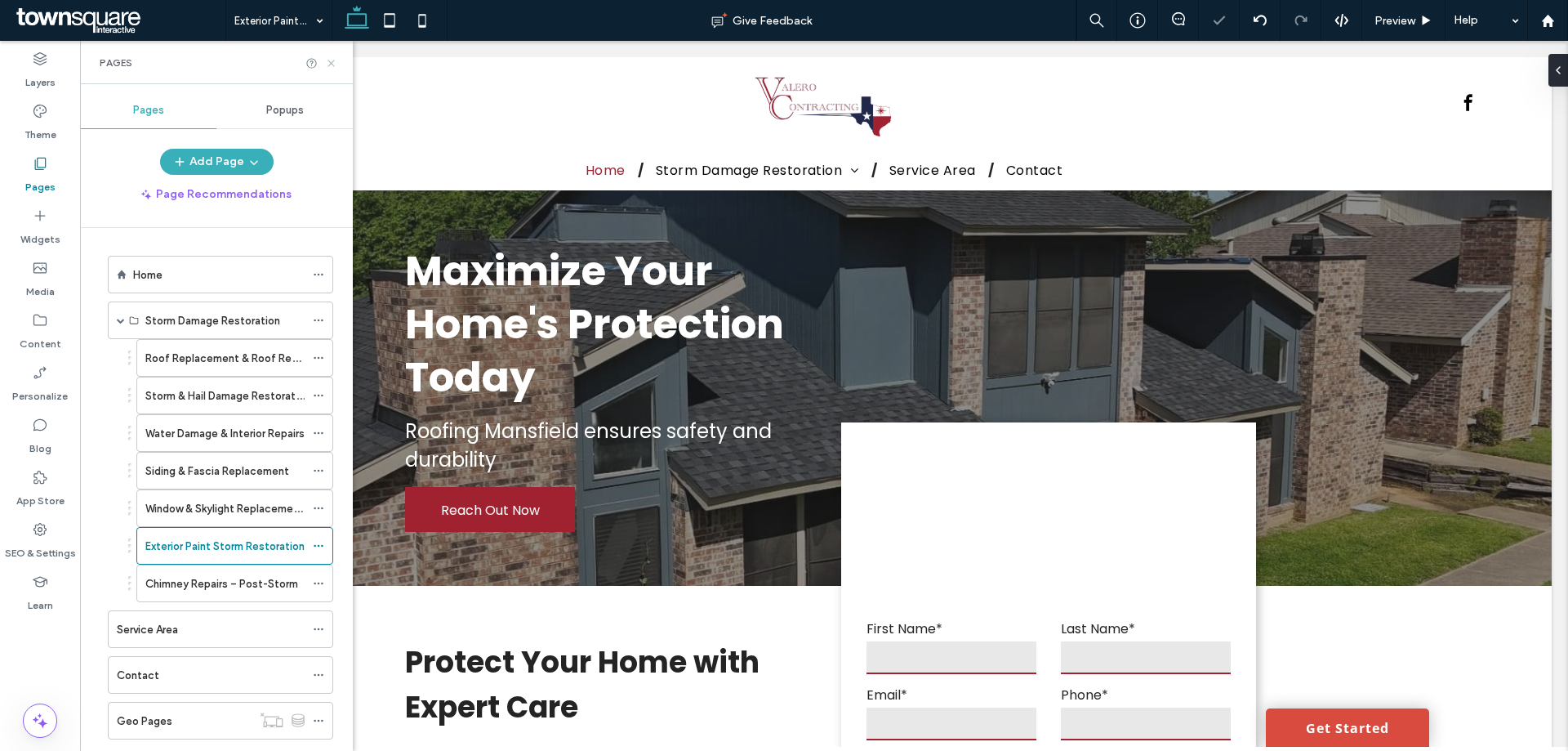 click 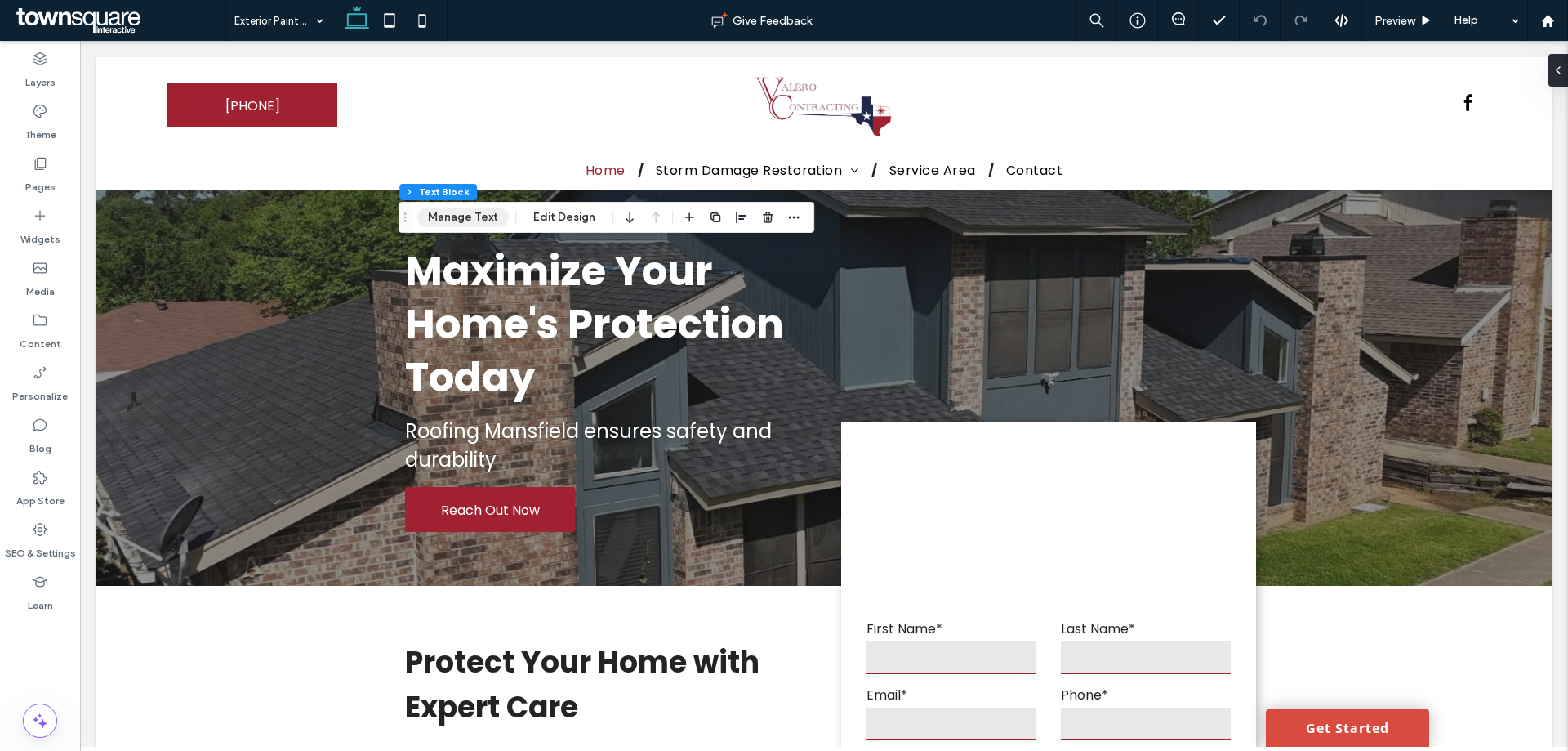 click on "Manage Text" at bounding box center (463, 217) 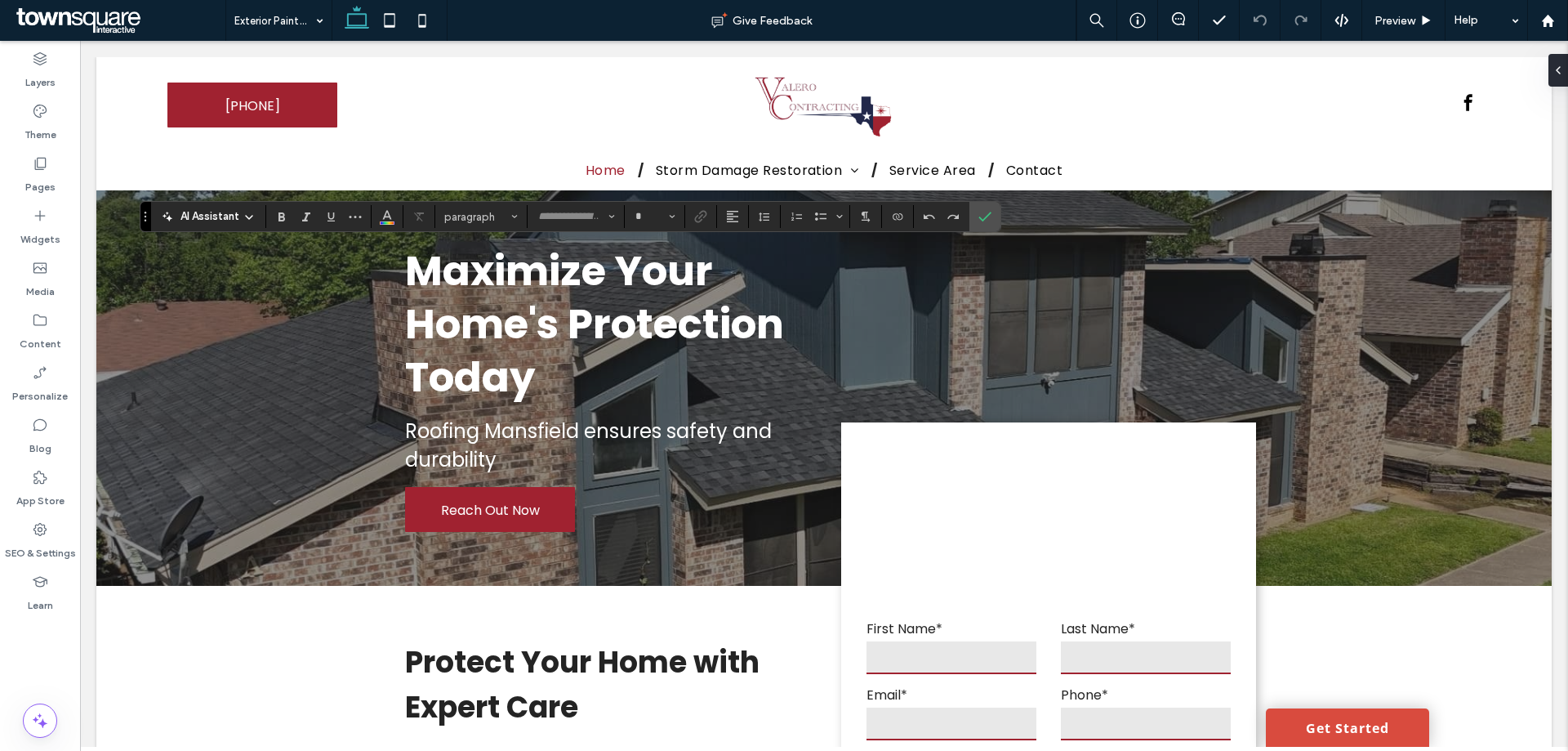 type on "*******" 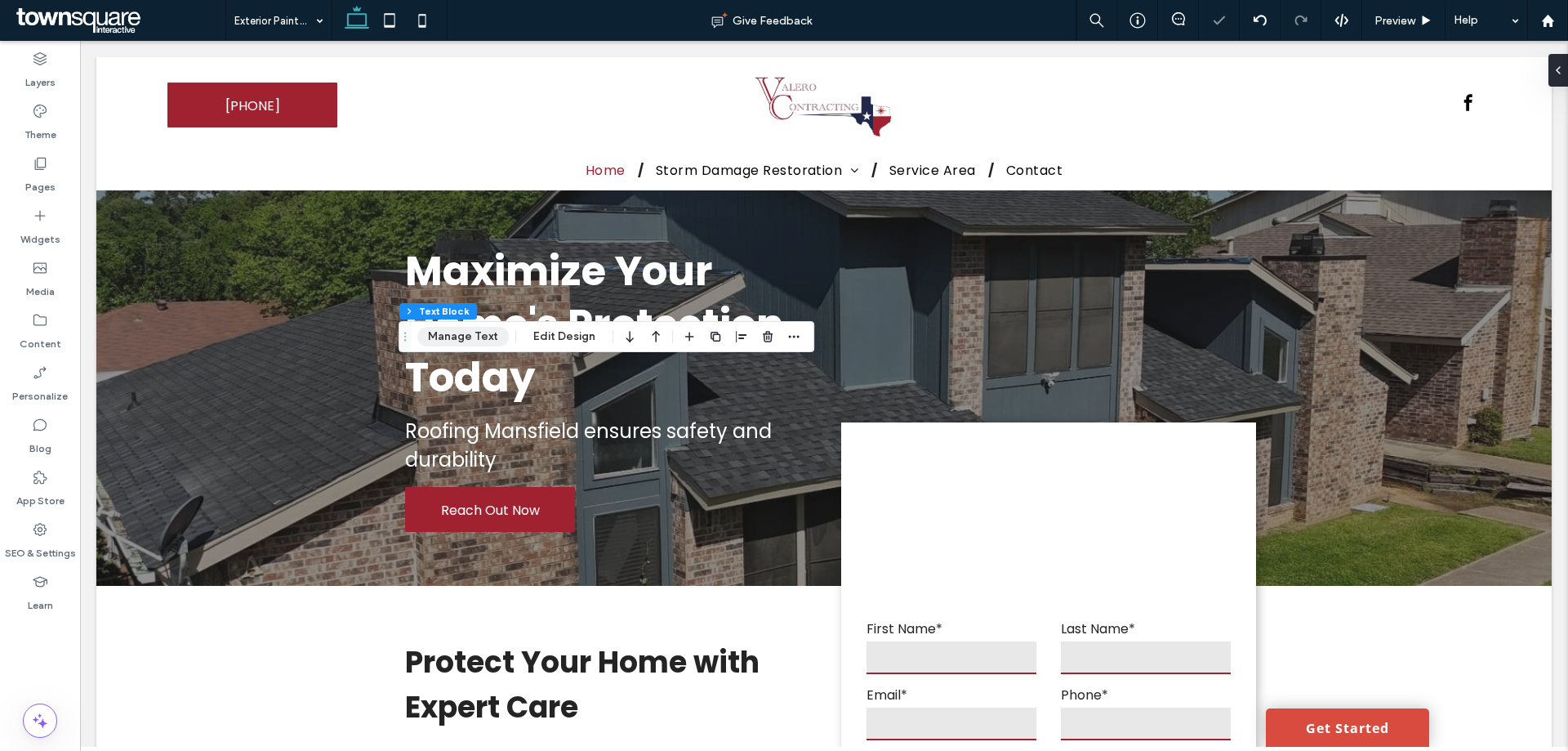click on "Manage Text" at bounding box center (463, 337) 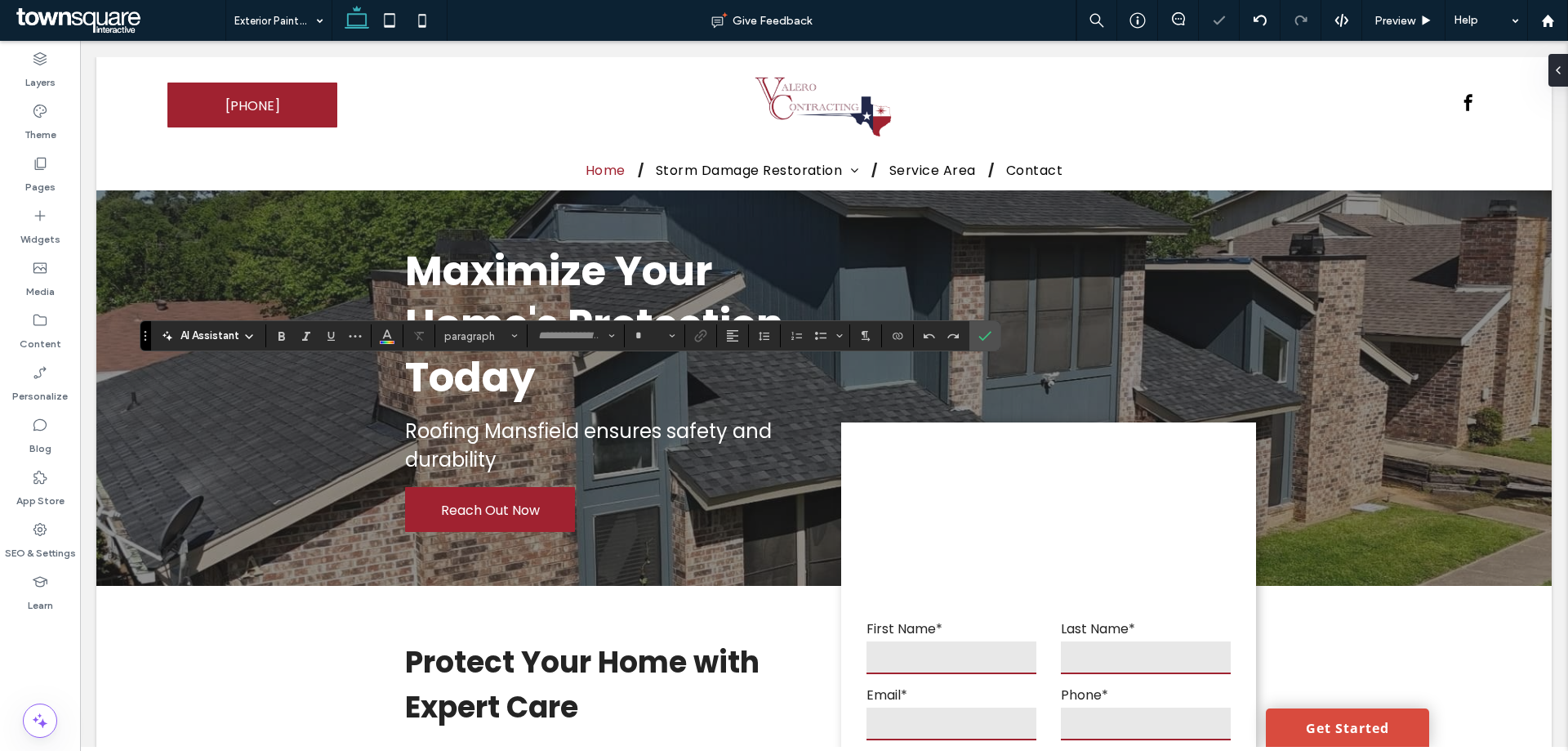 type on "*******" 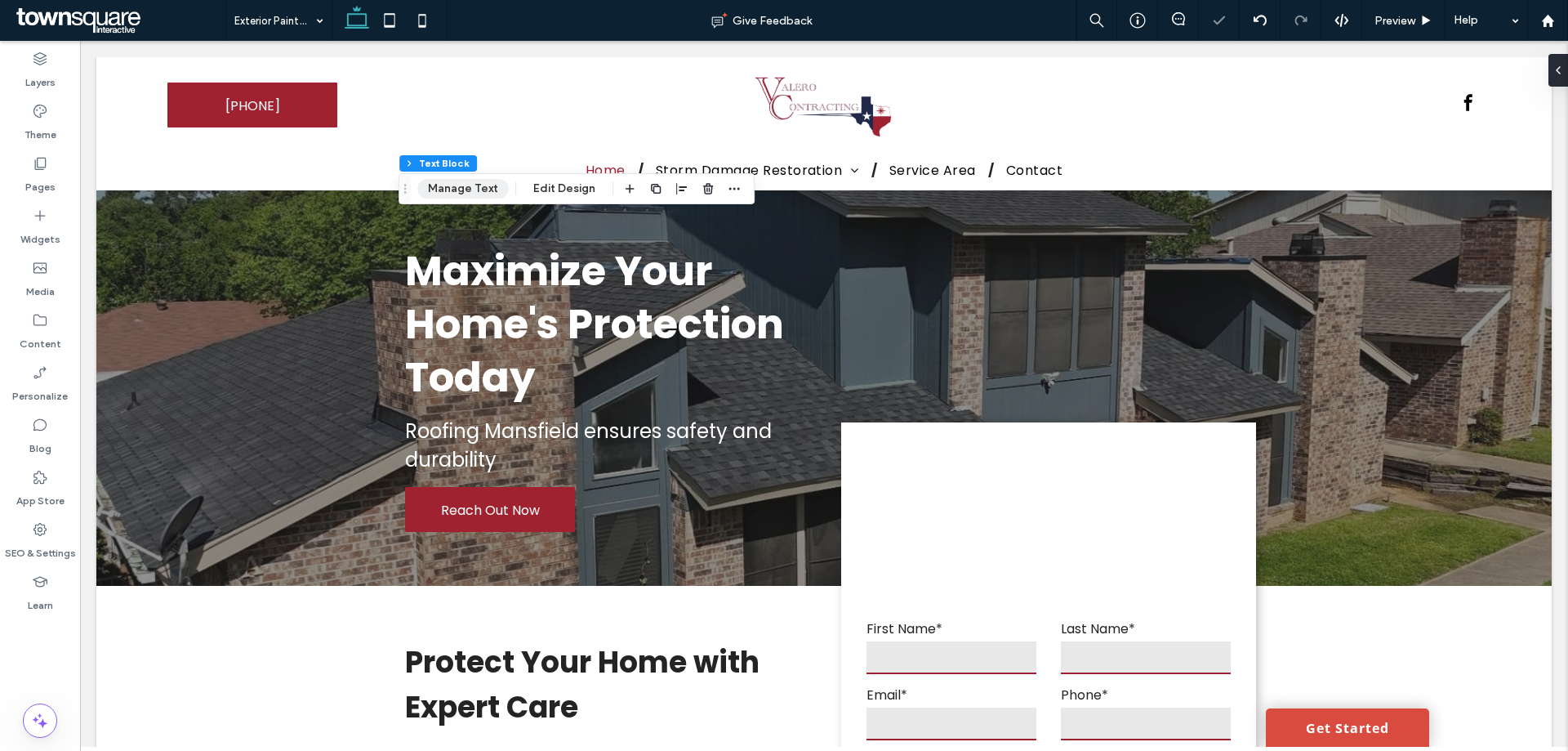 click on "Manage Text" at bounding box center (463, 189) 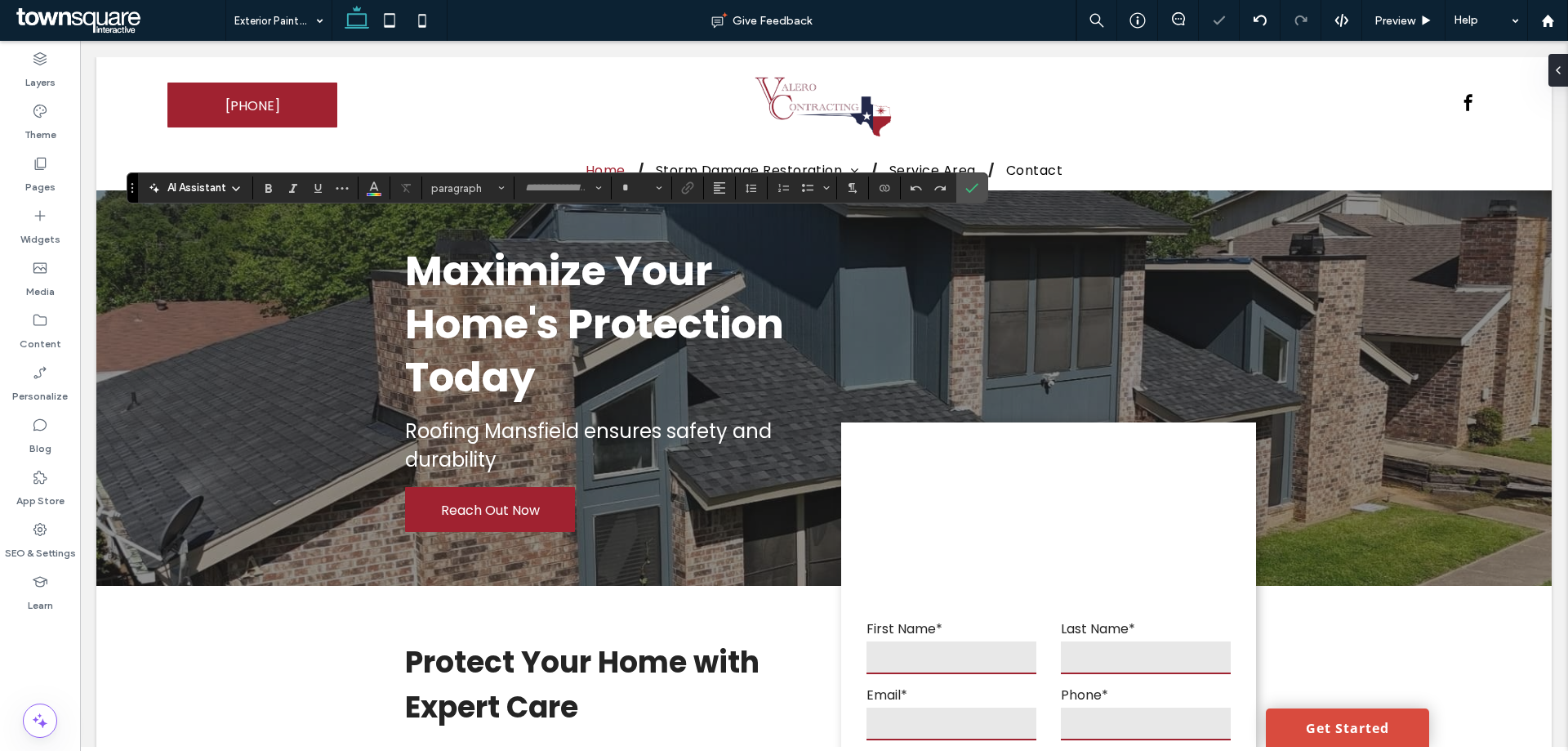 type on "*******" 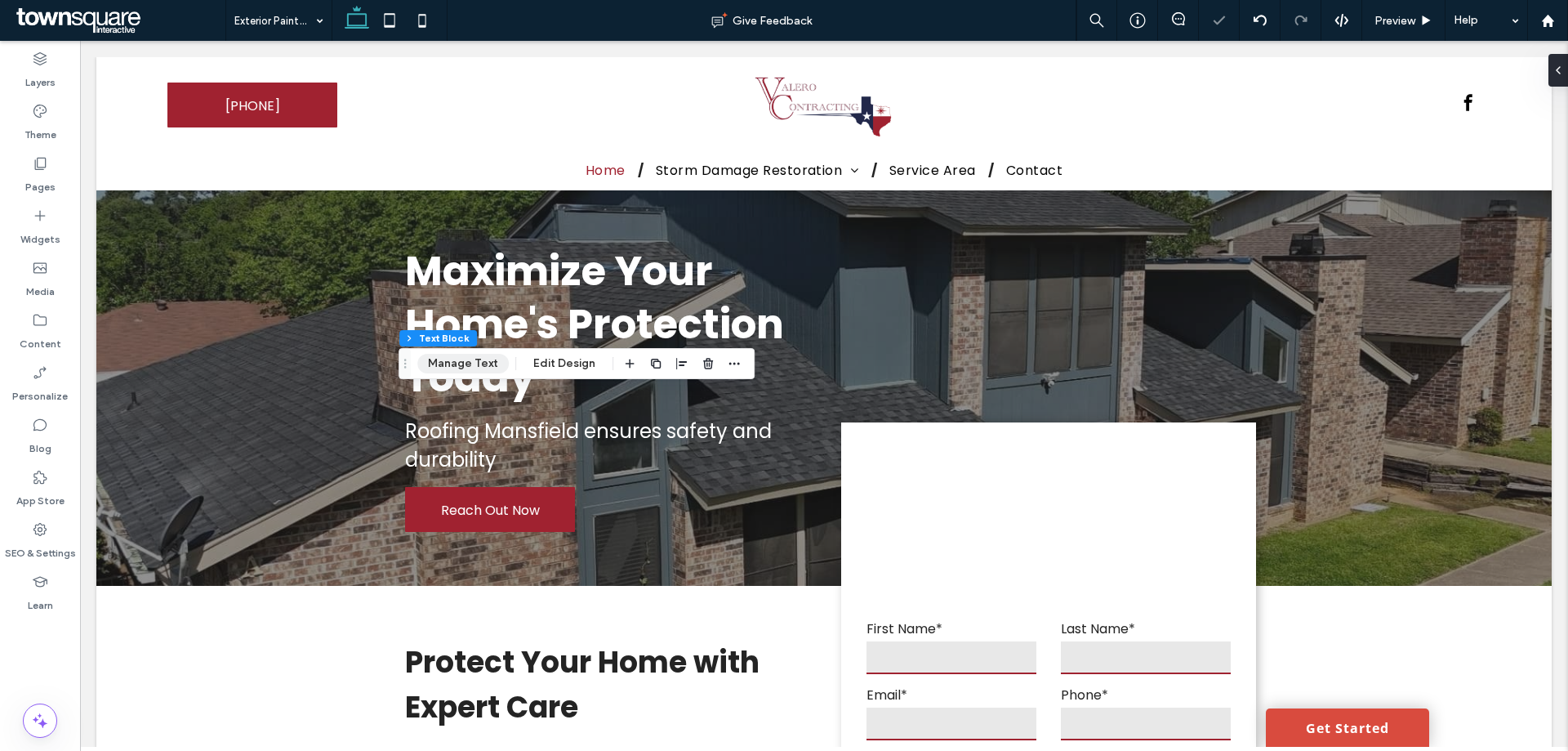 click on "Manage Text" at bounding box center [463, 364] 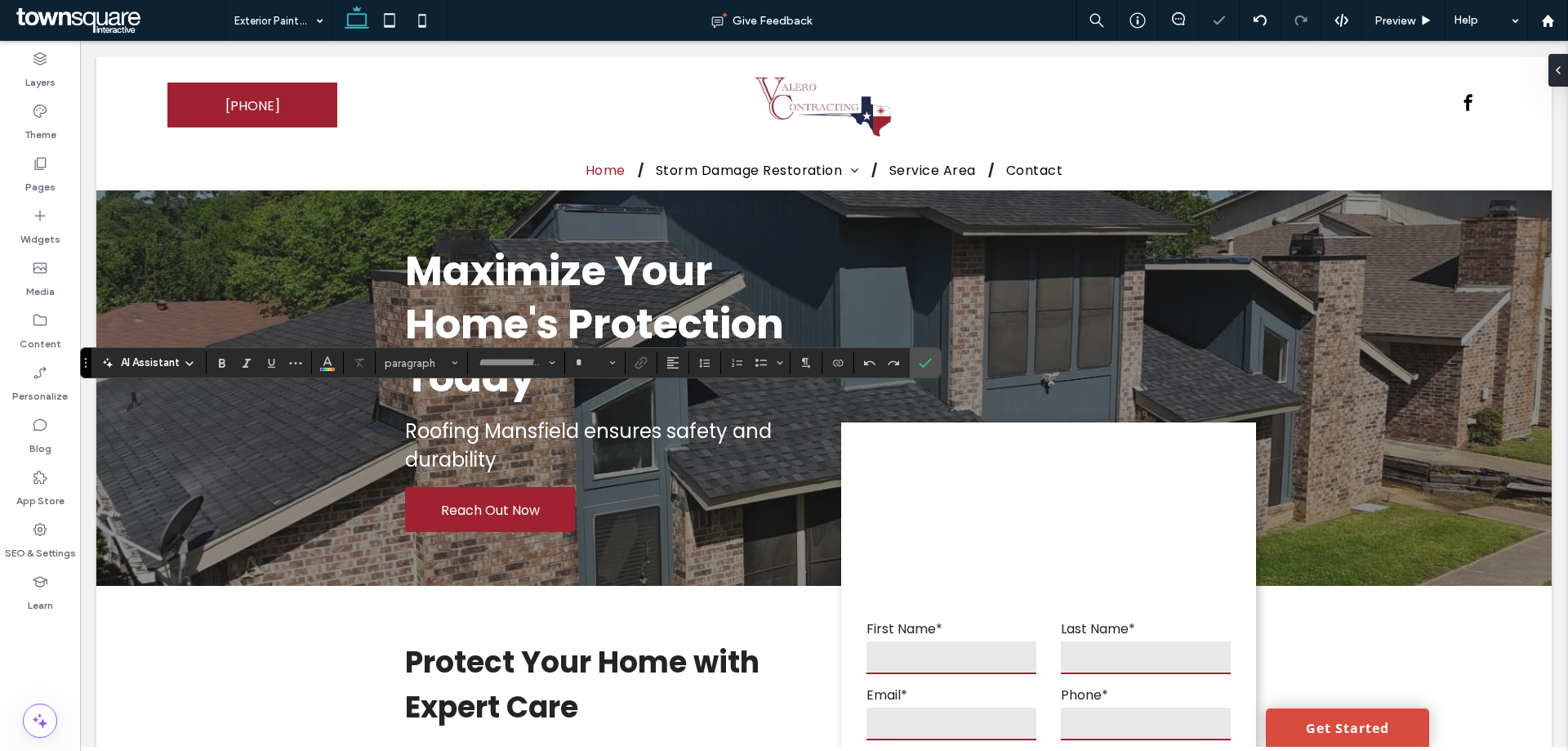 type on "*******" 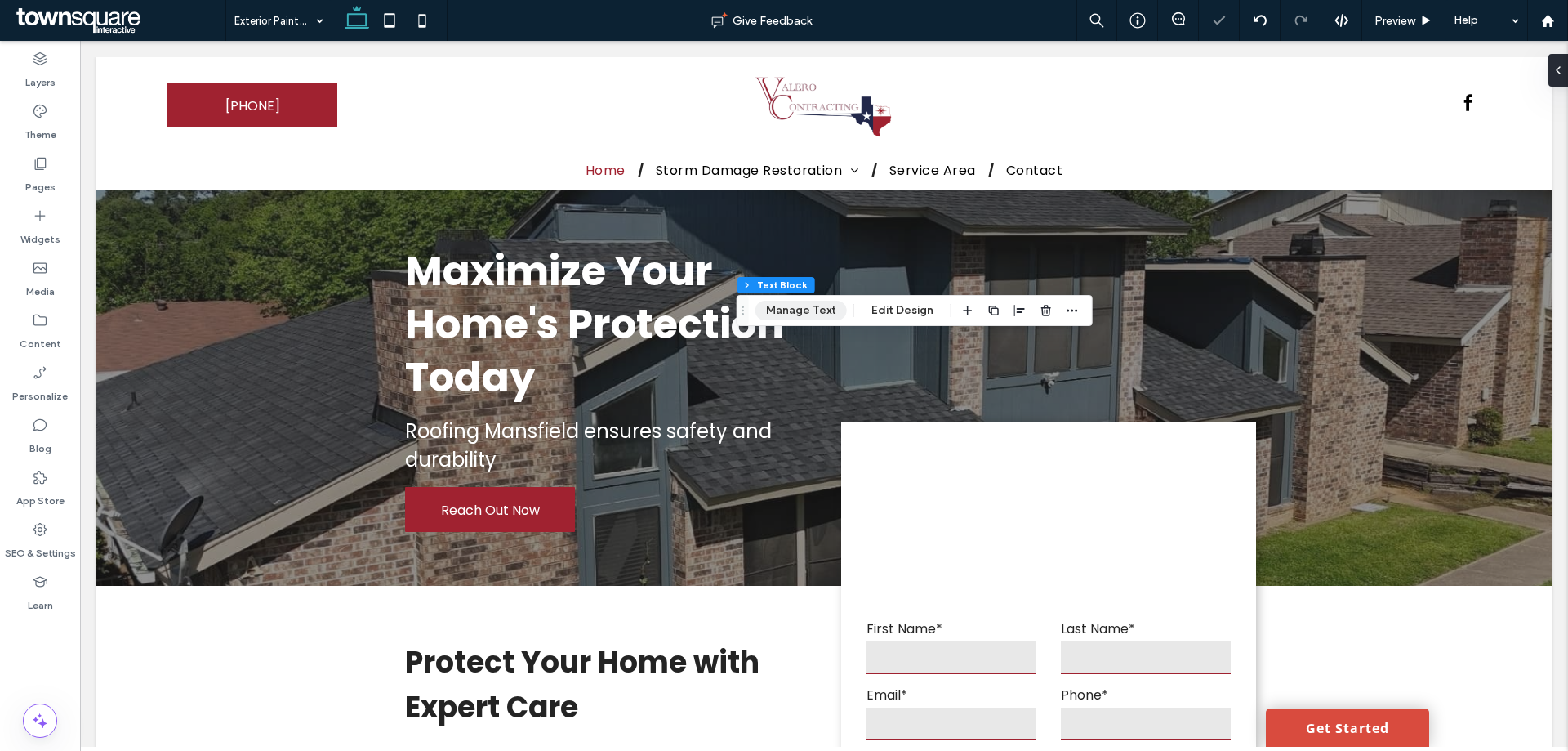 click on "Manage Text" at bounding box center (801, 311) 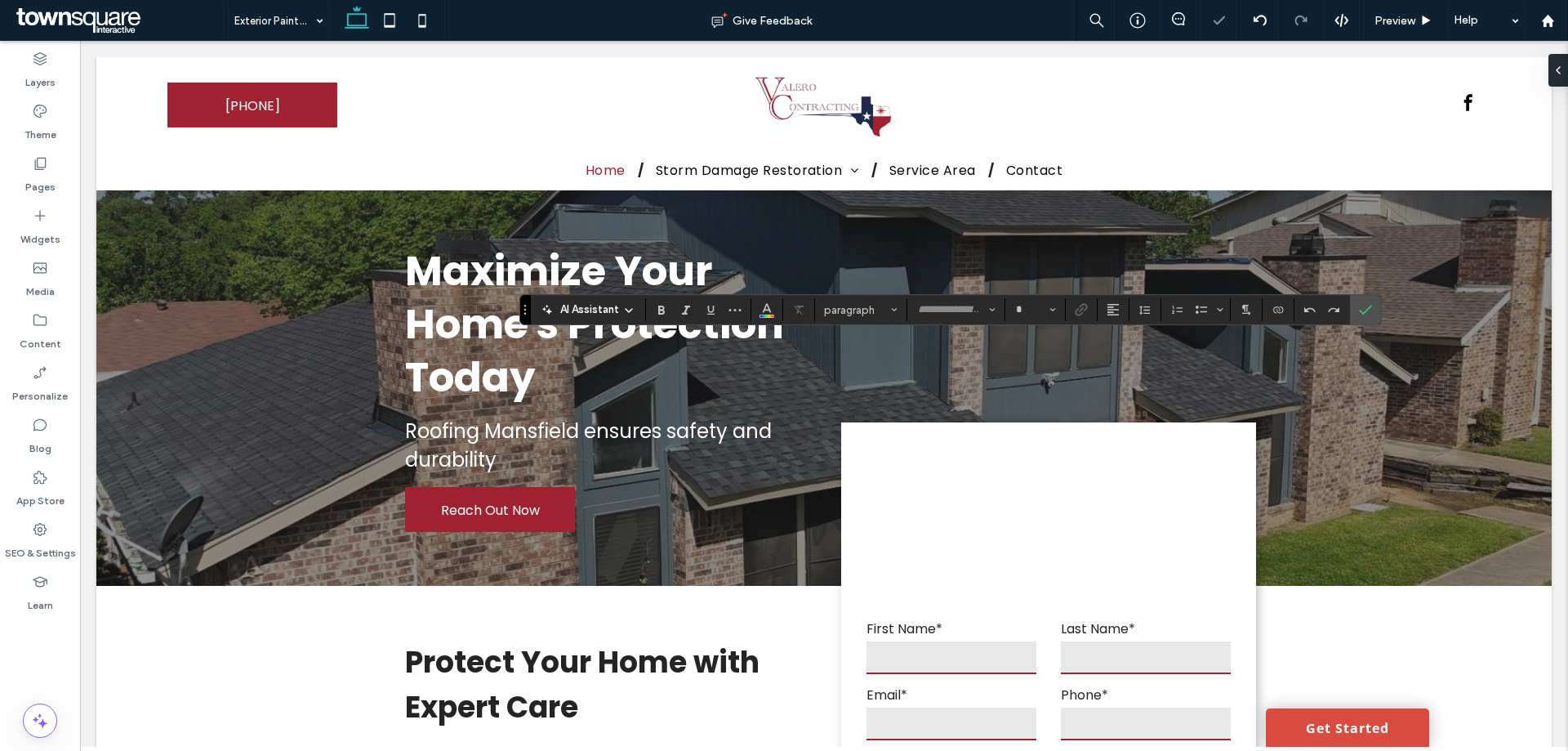 type on "*******" 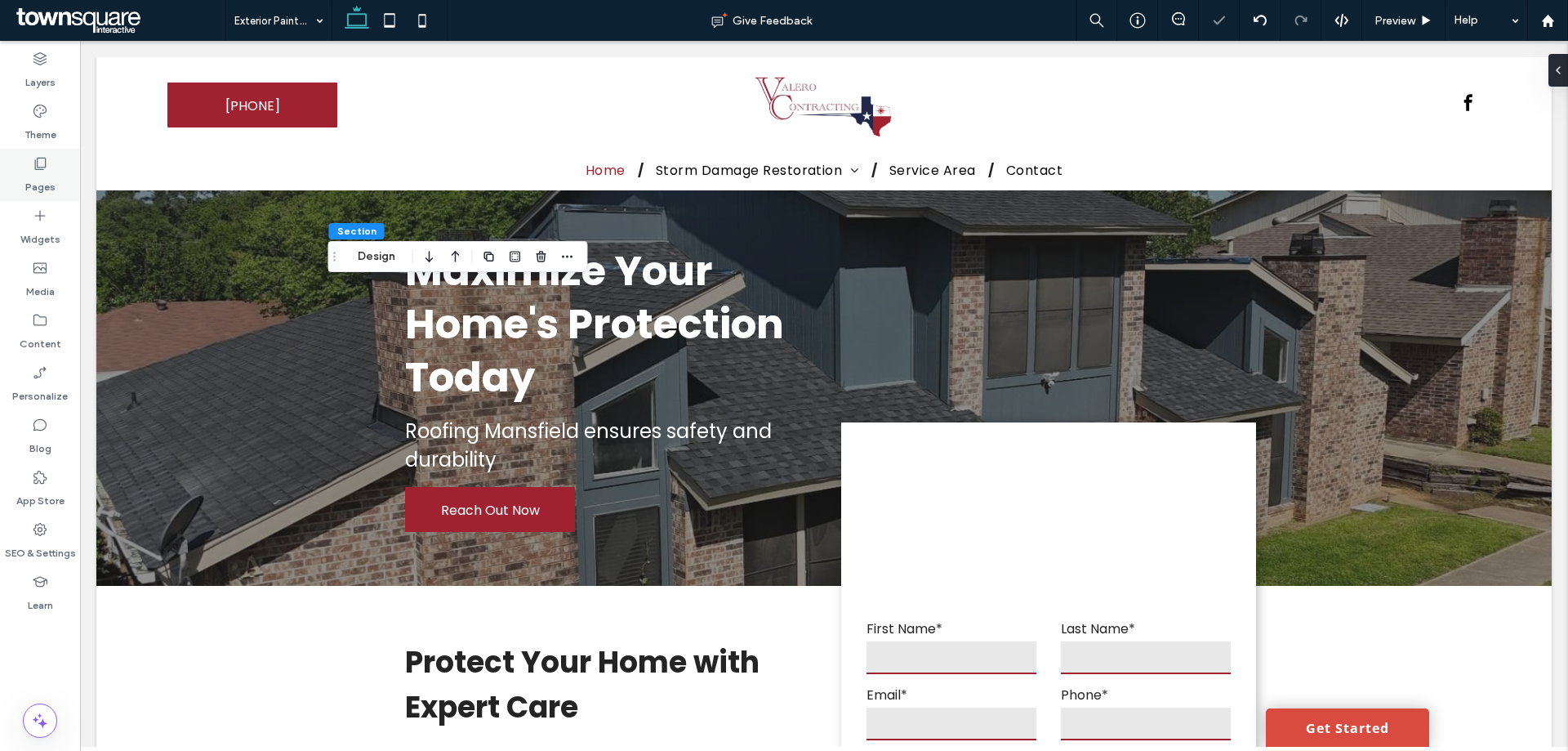 click on "Pages" at bounding box center [40, 183] 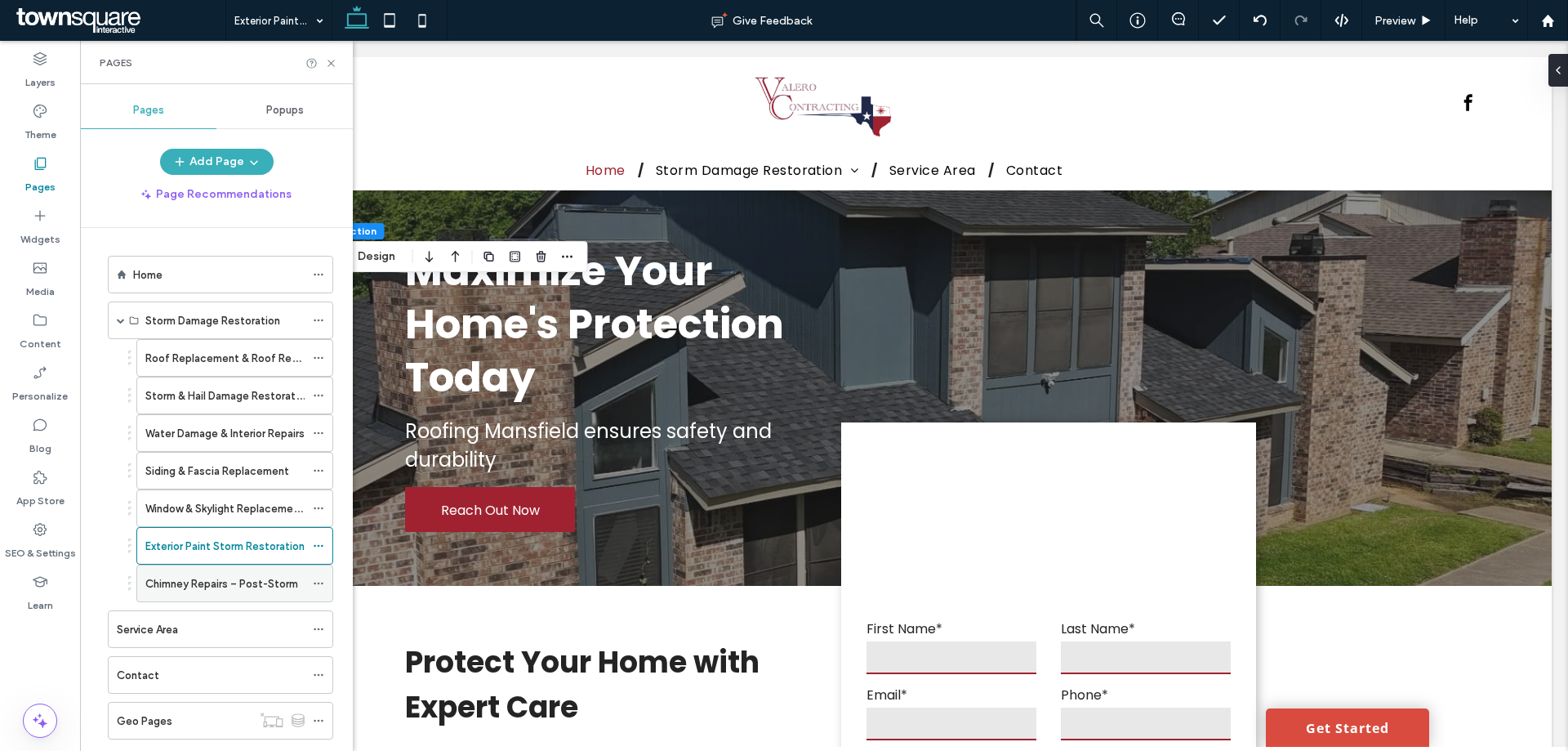 click on "Chimney Repairs – Post-Storm" at bounding box center [221, 583] 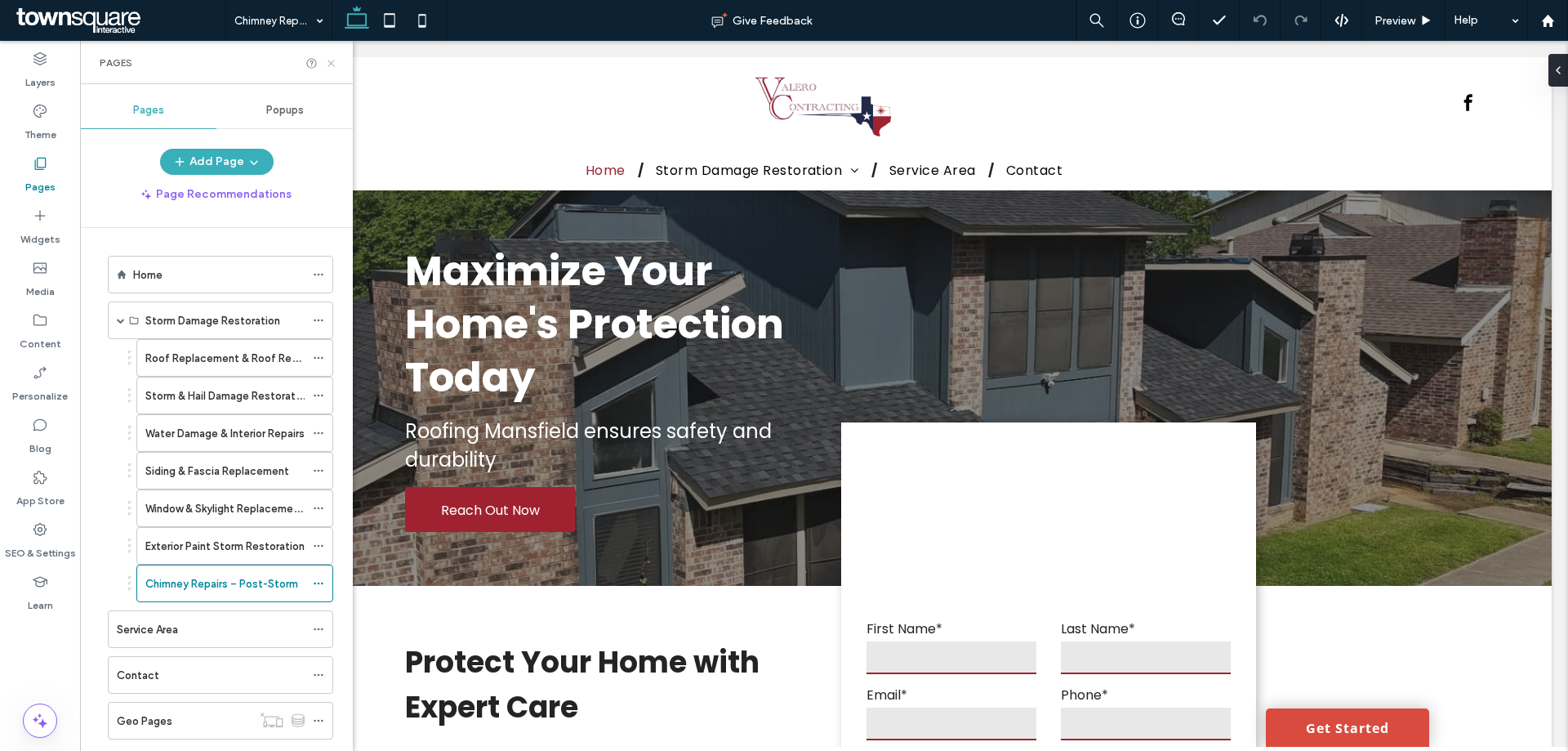 click 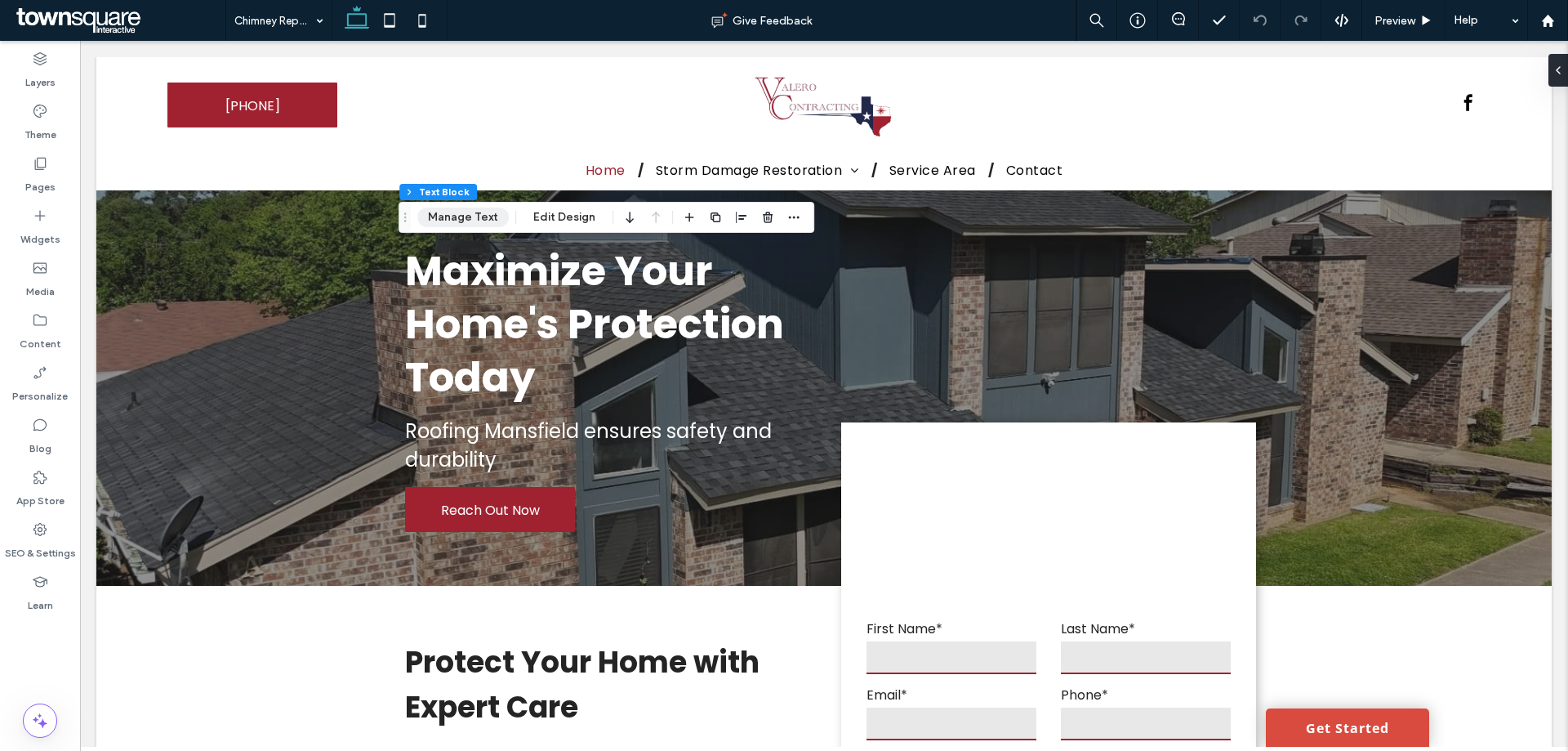 click on "Manage Text" at bounding box center [463, 217] 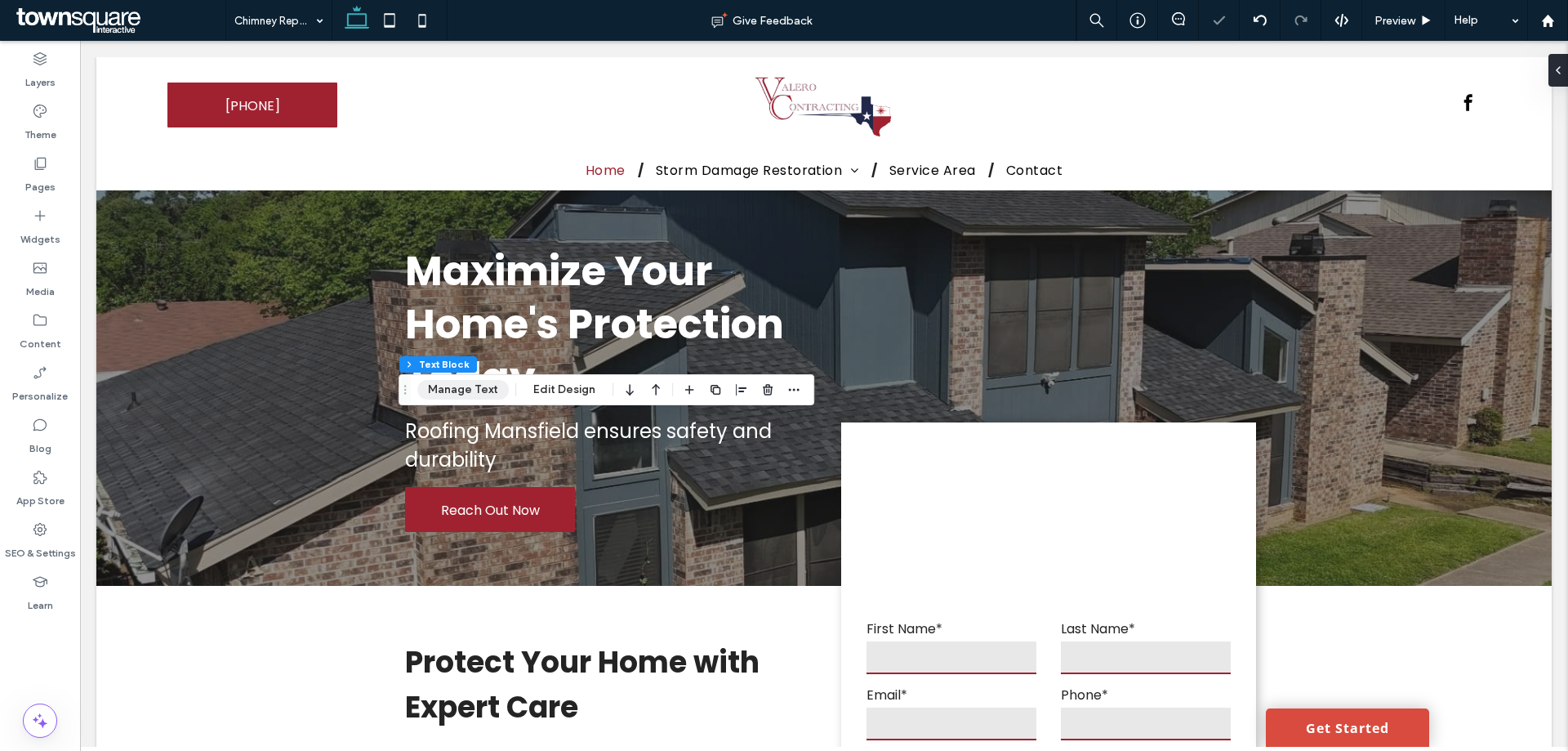 click on "Manage Text" at bounding box center (463, 390) 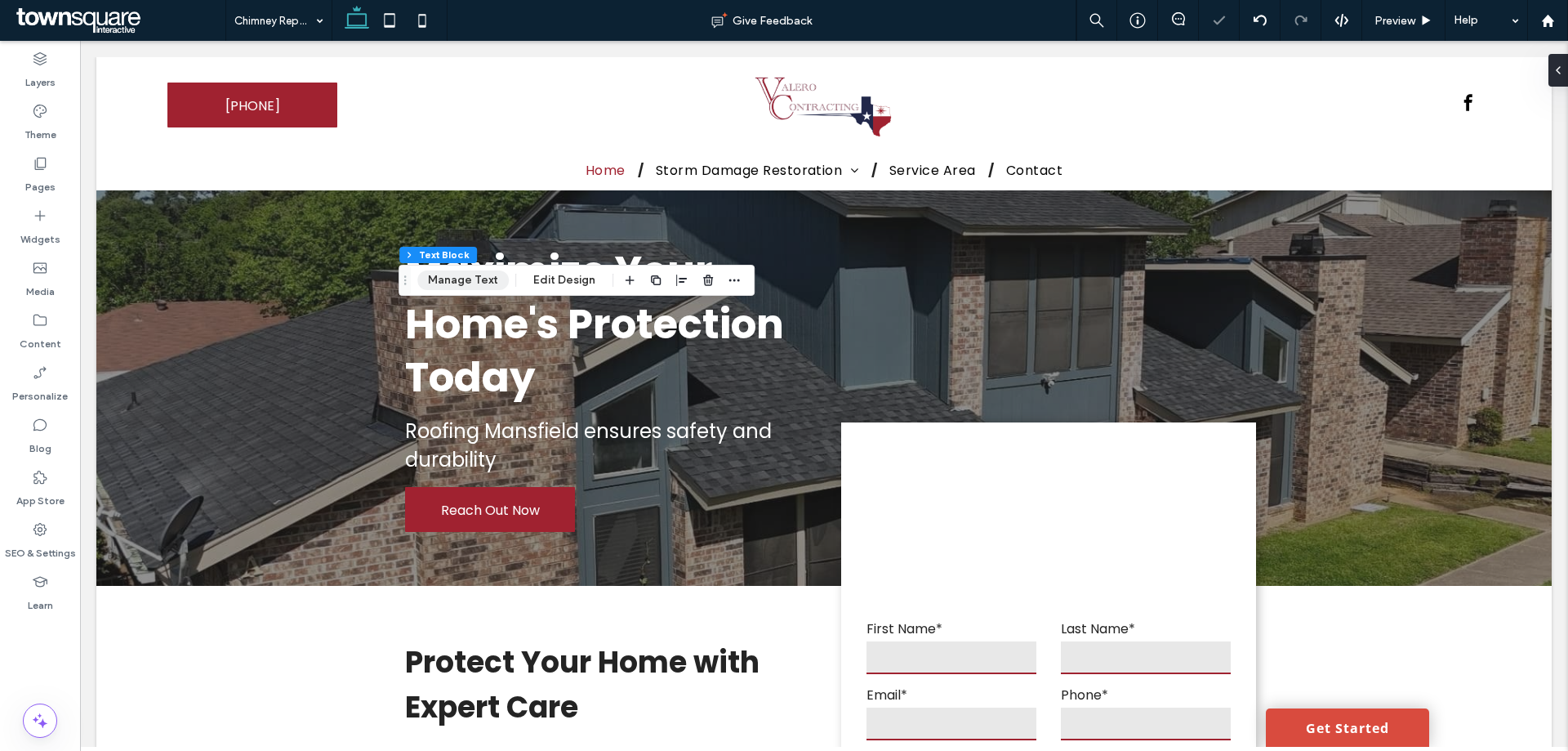 click on "Manage Text" at bounding box center [463, 280] 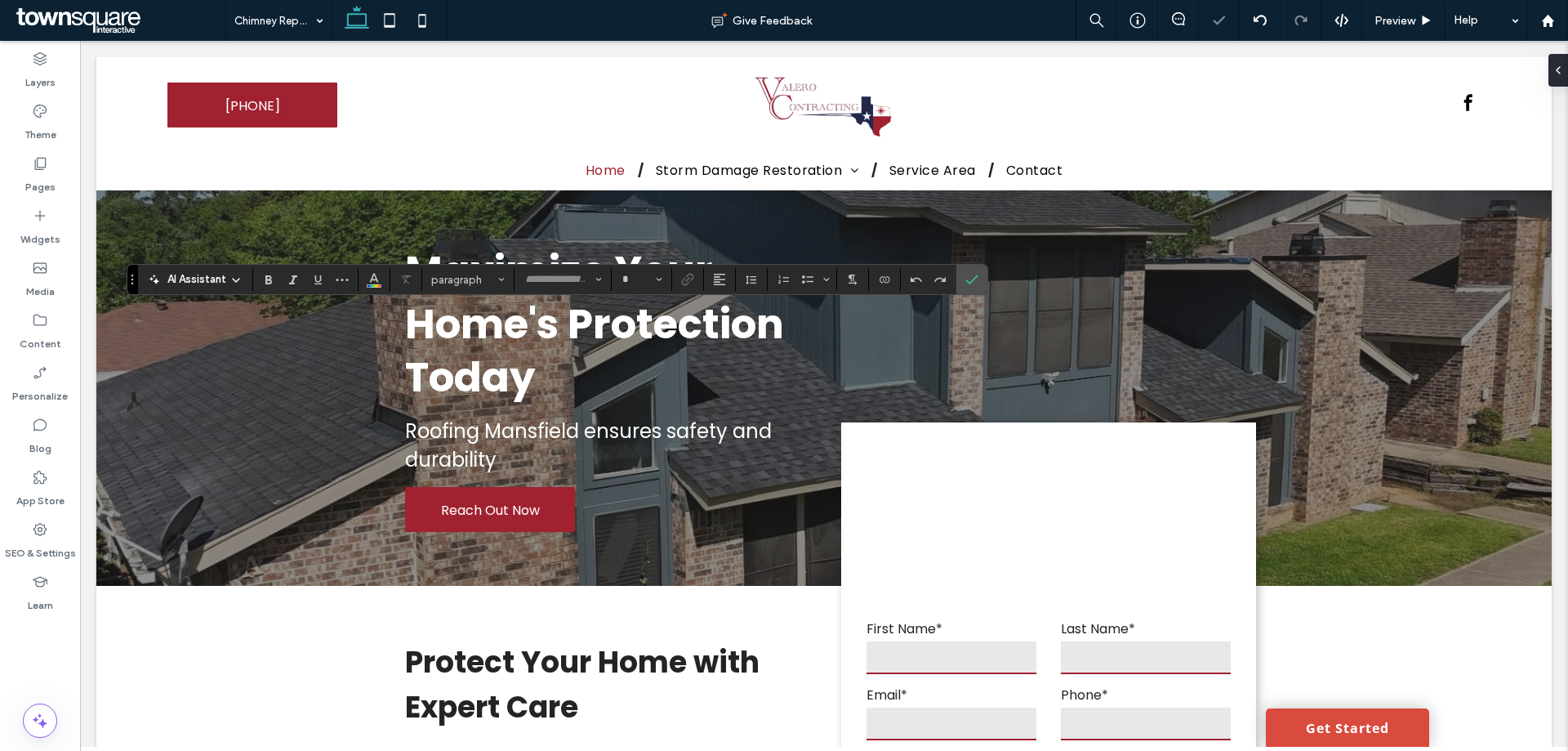 type on "*******" 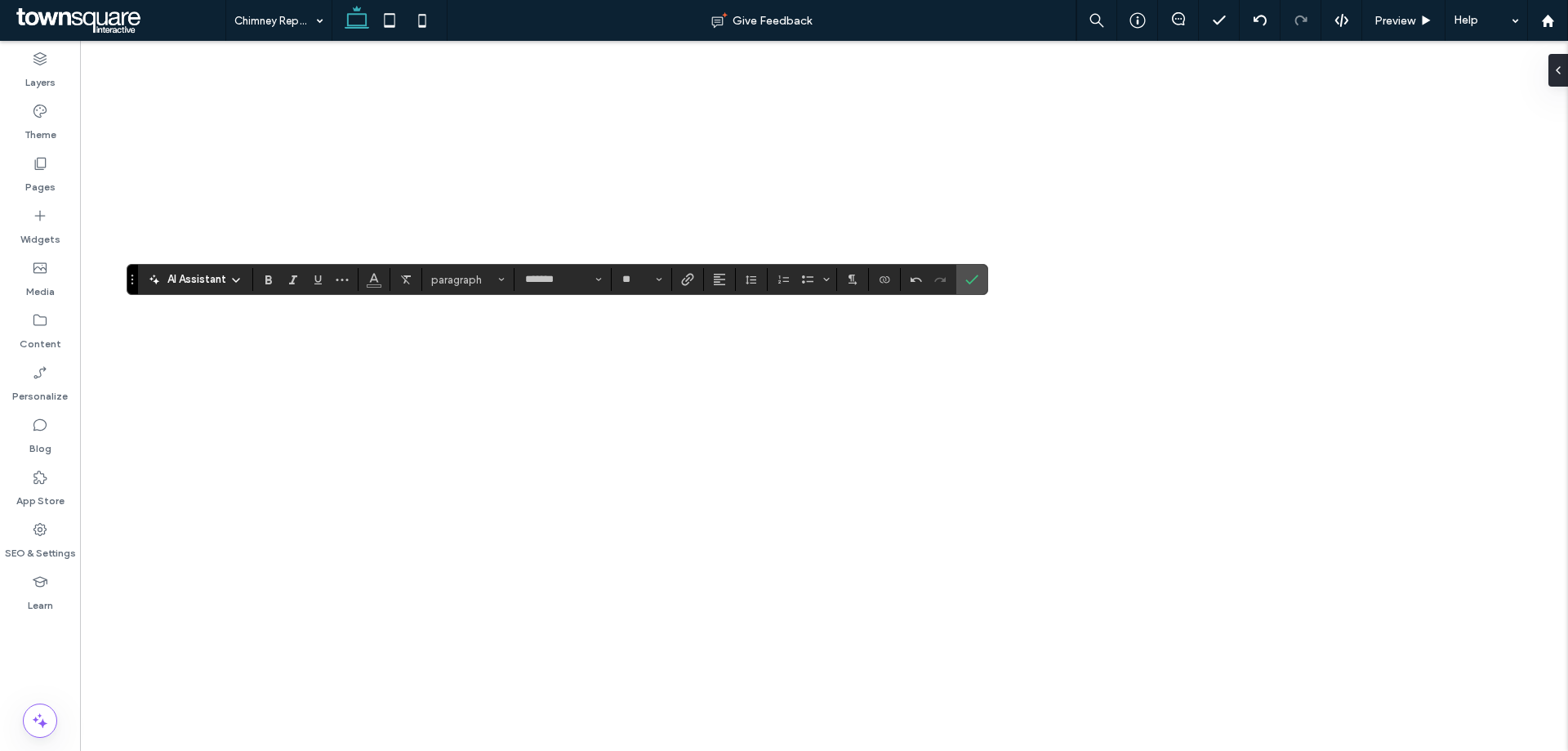 scroll, scrollTop: 0, scrollLeft: 0, axis: both 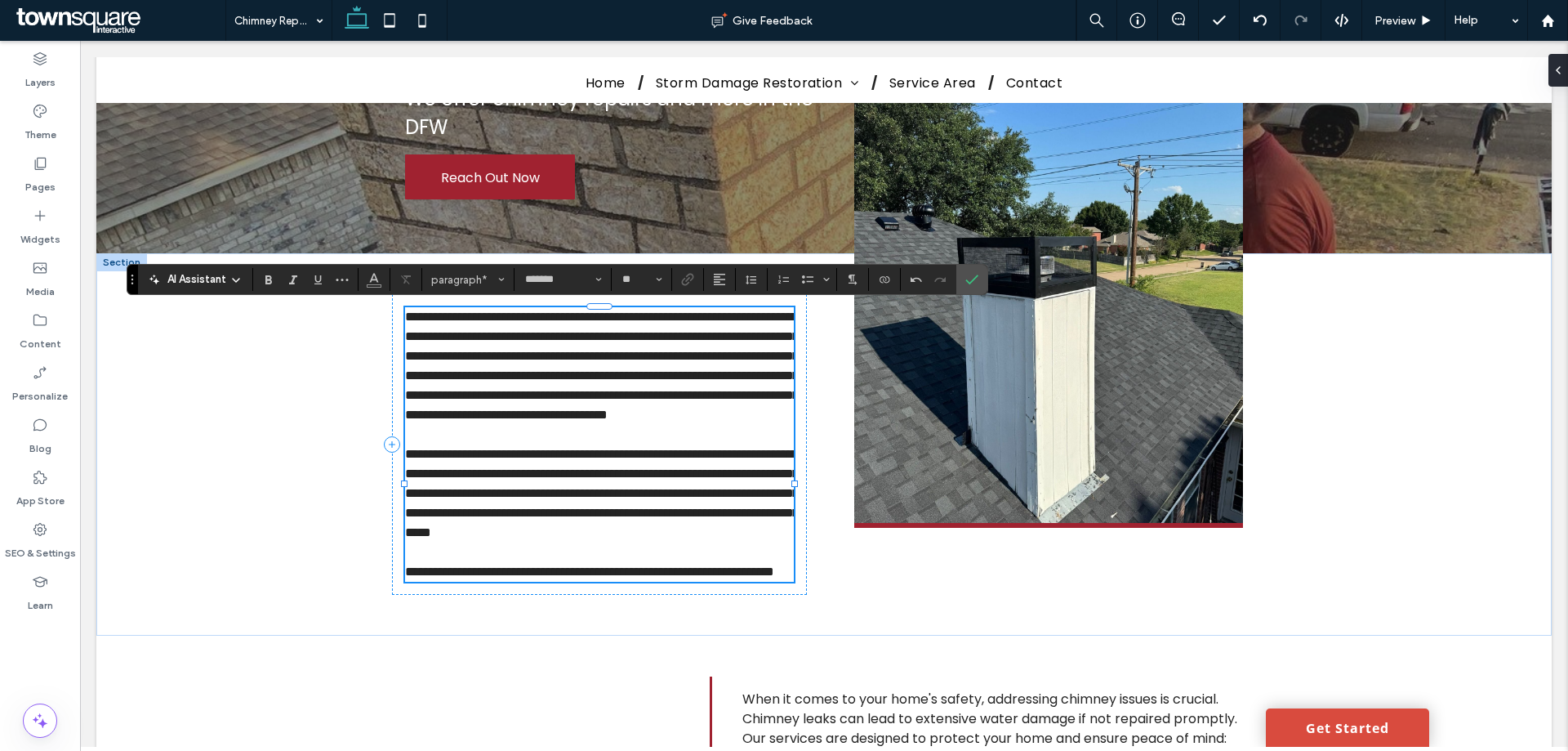 type 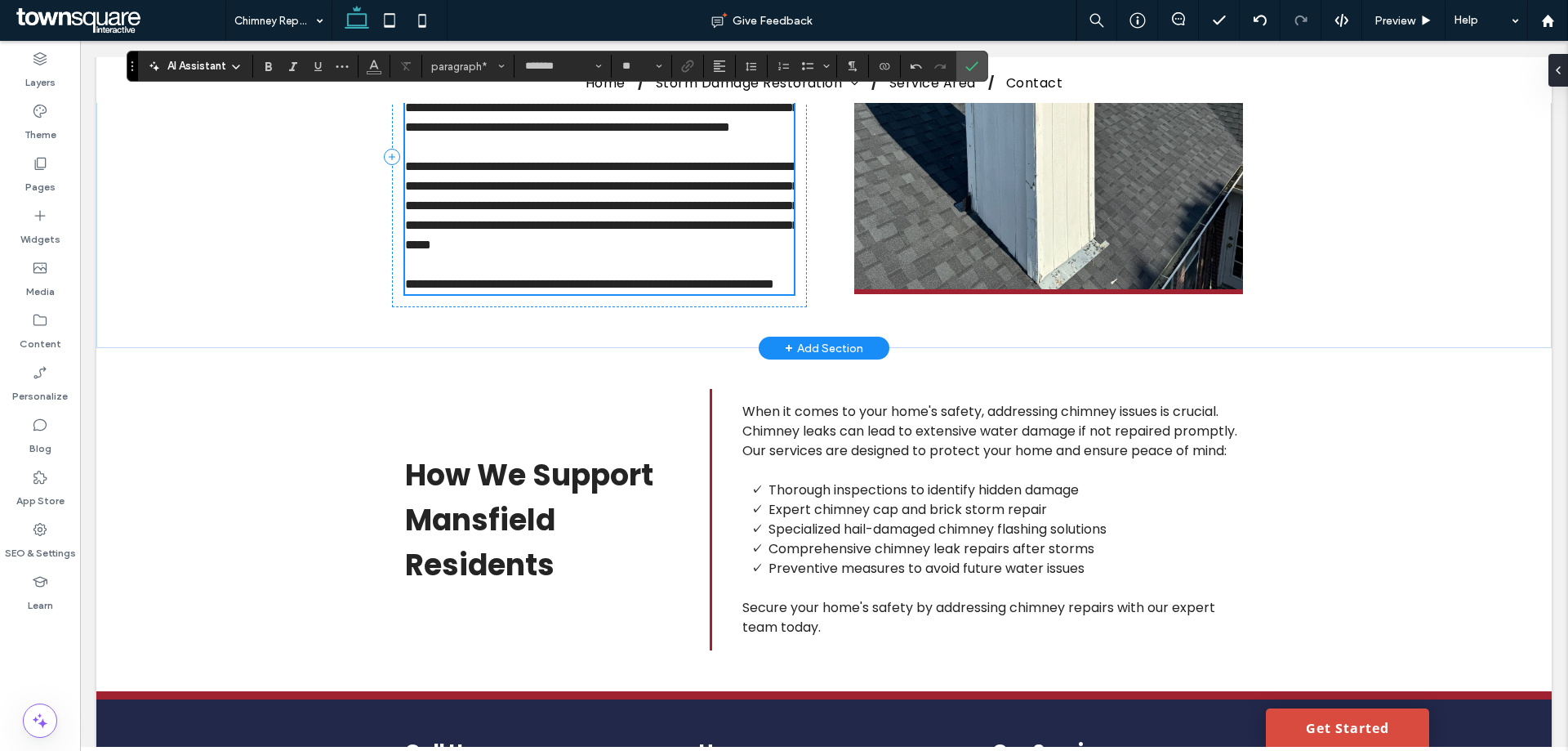 scroll, scrollTop: 490, scrollLeft: 0, axis: vertical 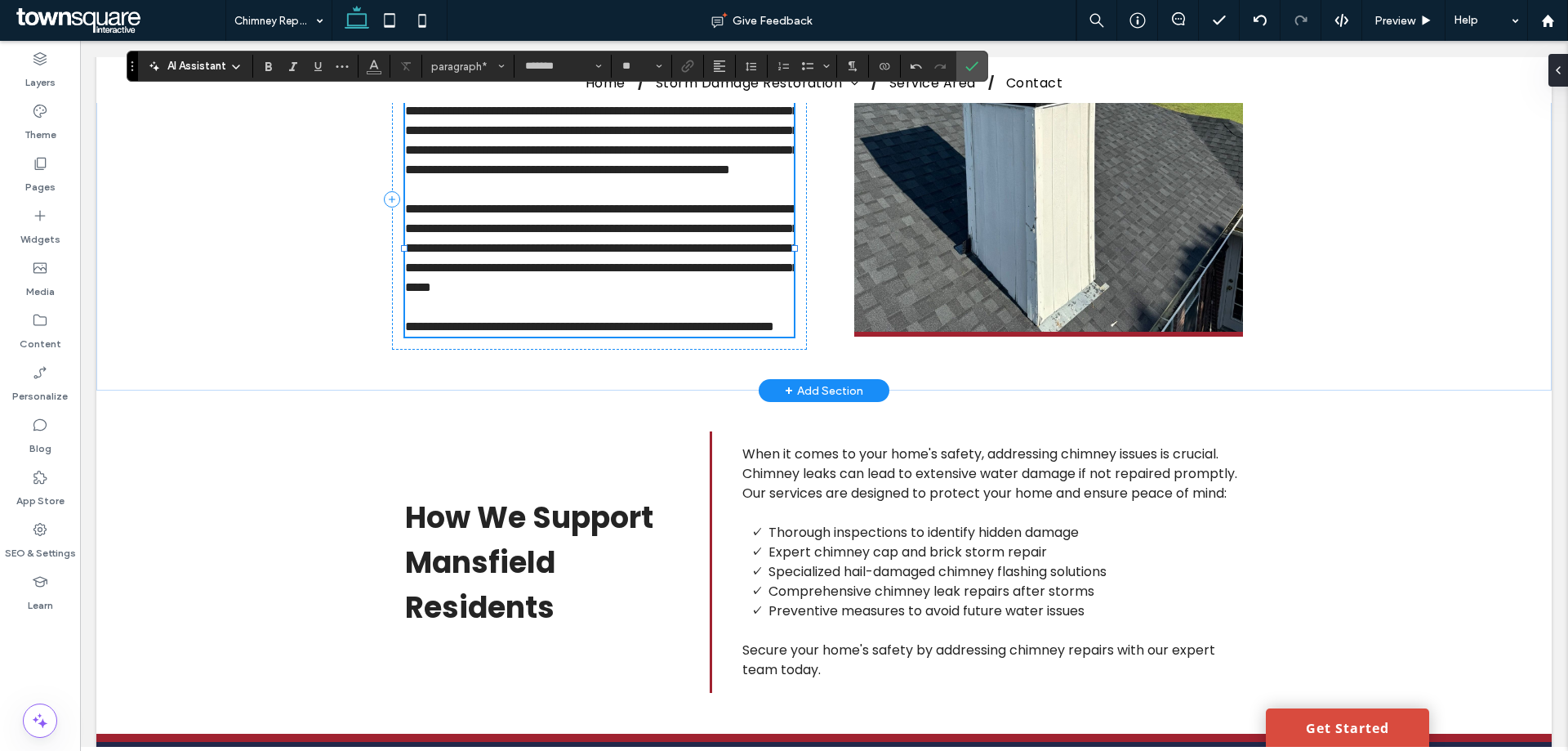 click on "**********" at bounding box center (602, 248) 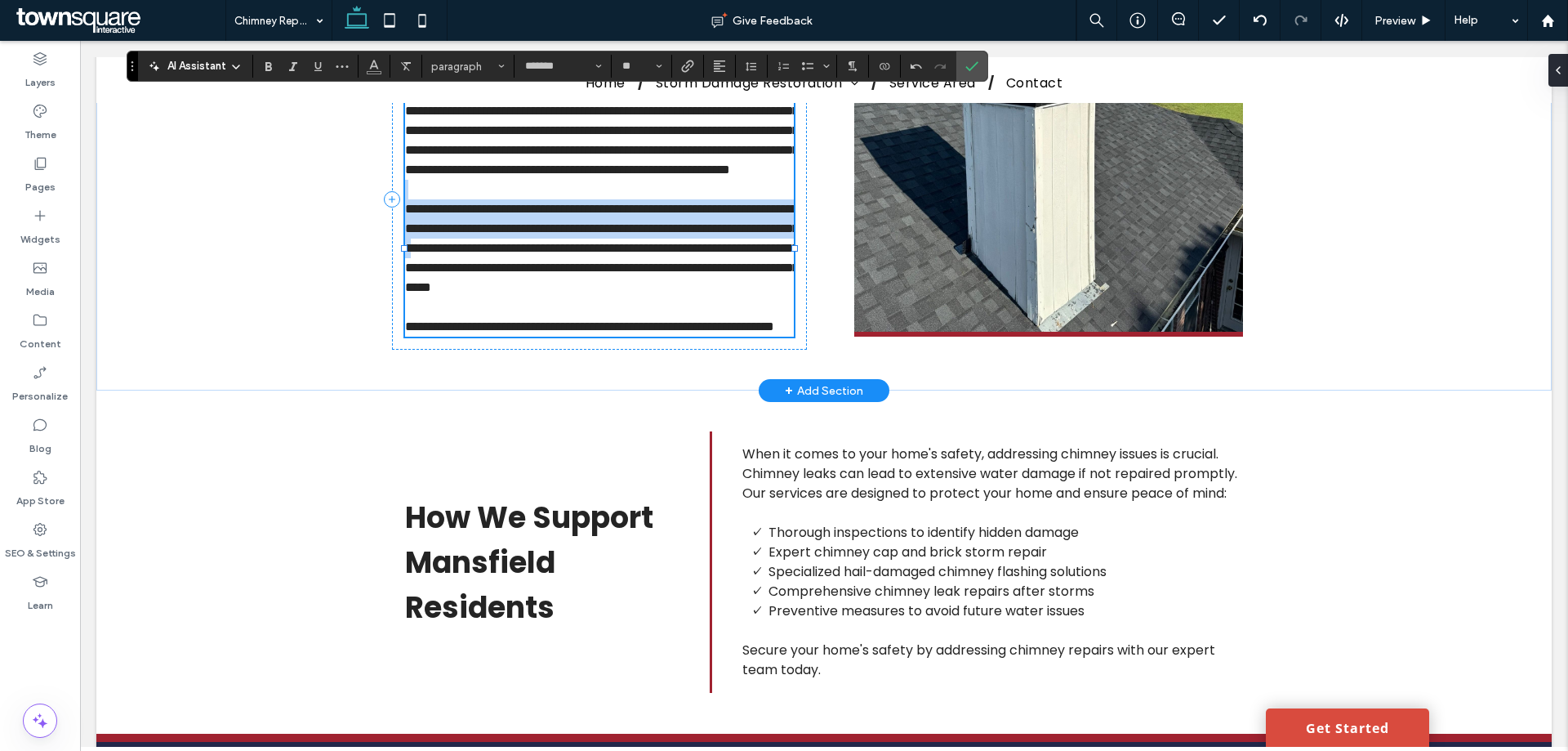 drag, startPoint x: 717, startPoint y: 251, endPoint x: 483, endPoint y: 326, distance: 245.725 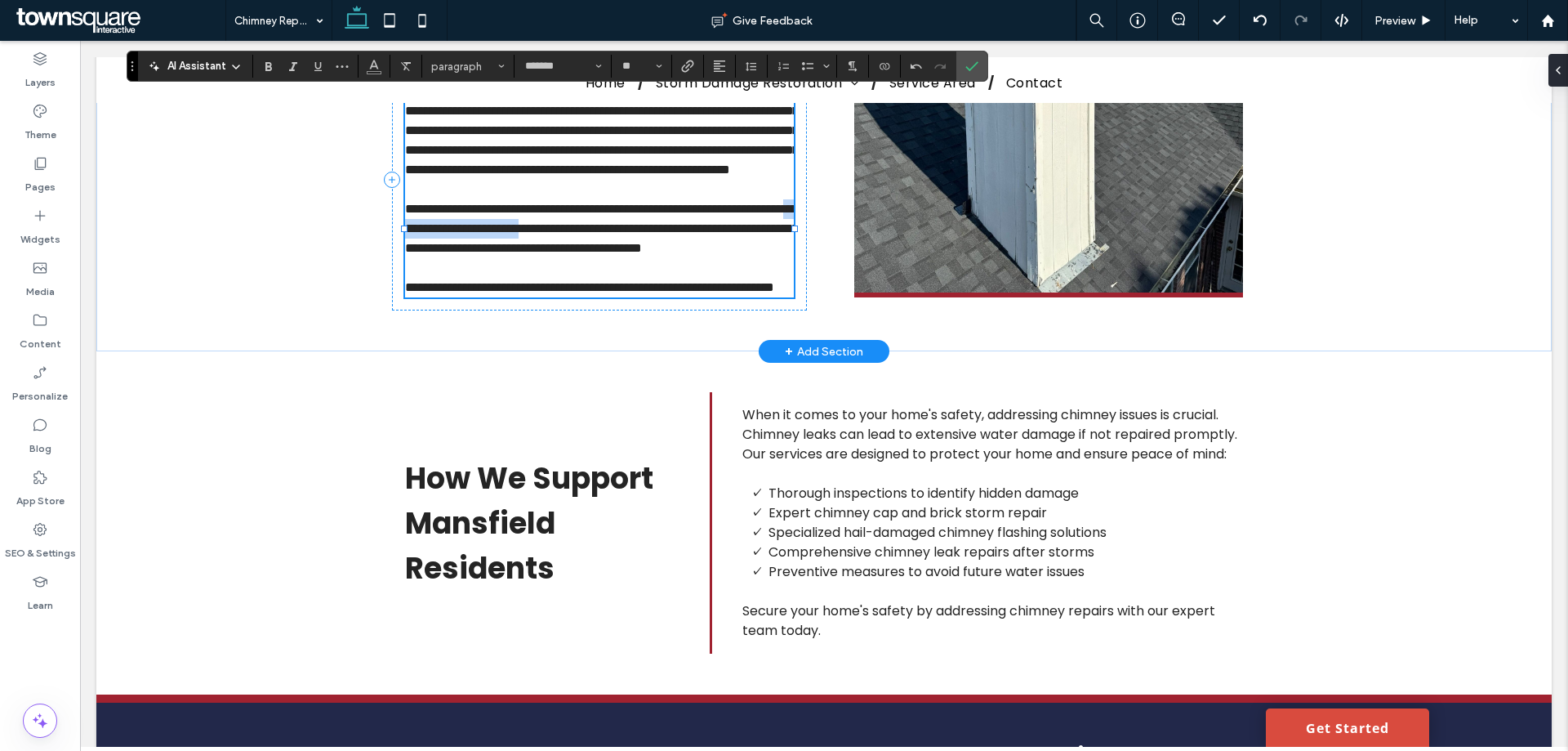 drag, startPoint x: 670, startPoint y: 290, endPoint x: 505, endPoint y: 288, distance: 165.0121 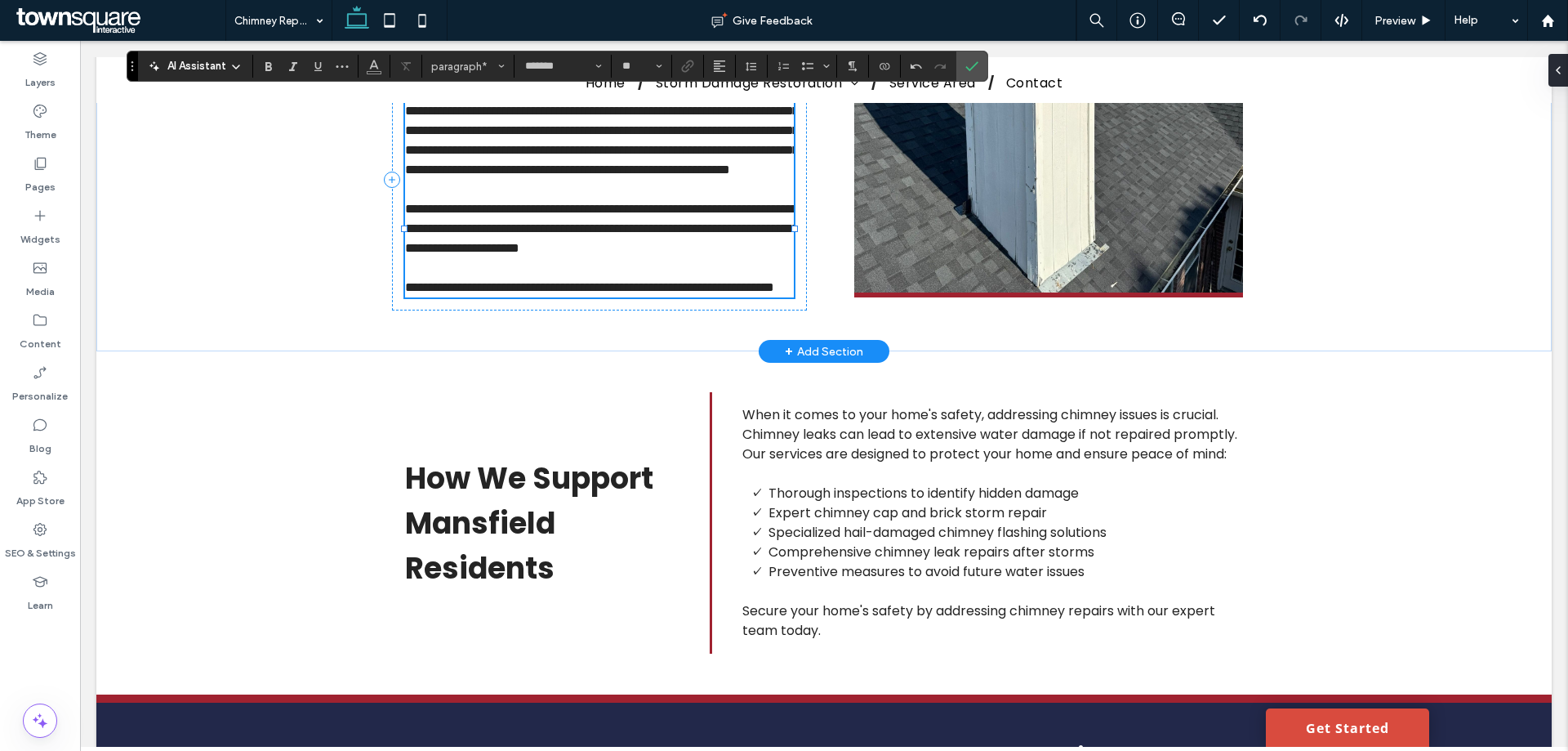 click on "**********" at bounding box center [599, 229] 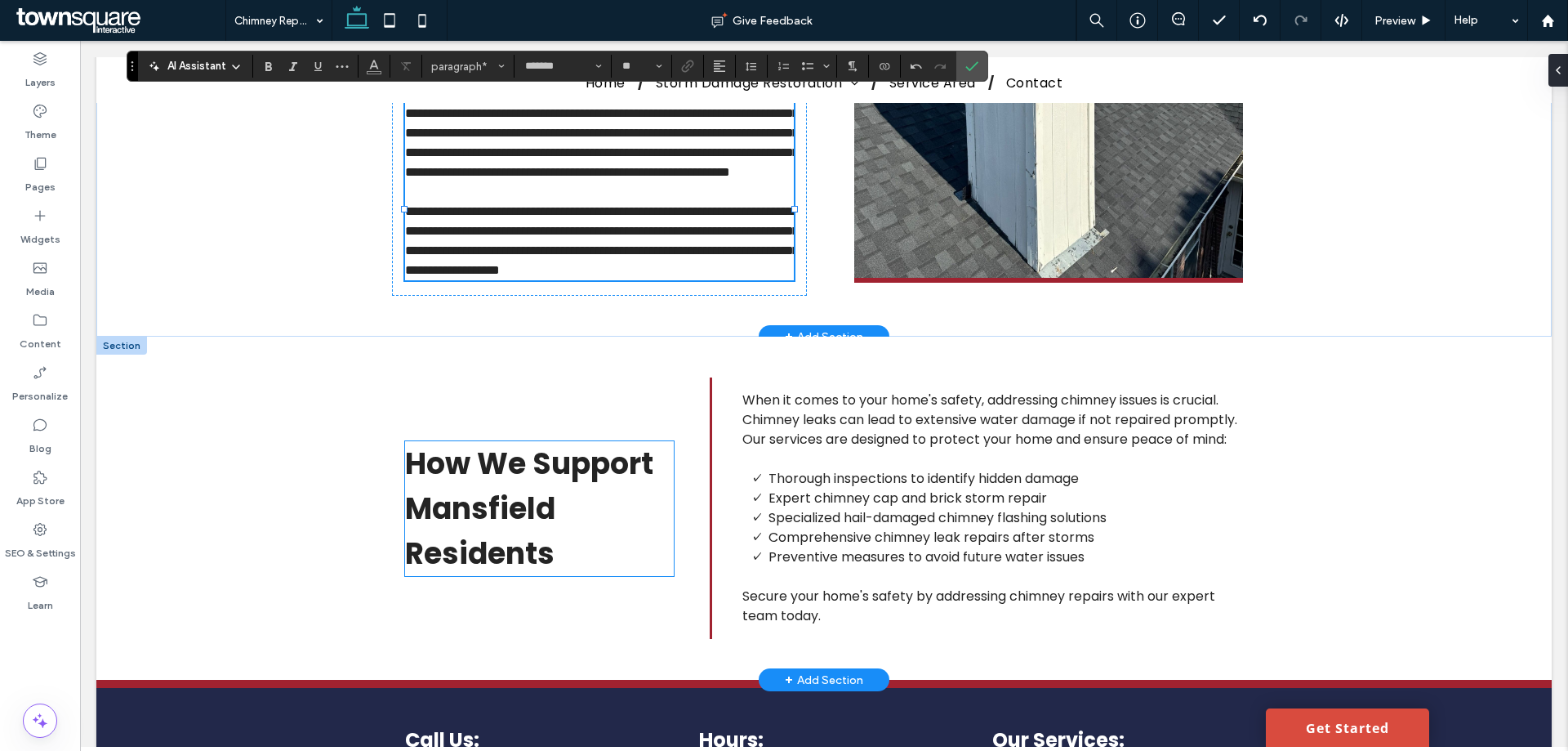drag, startPoint x: 499, startPoint y: 592, endPoint x: 479, endPoint y: 536, distance: 59.46427 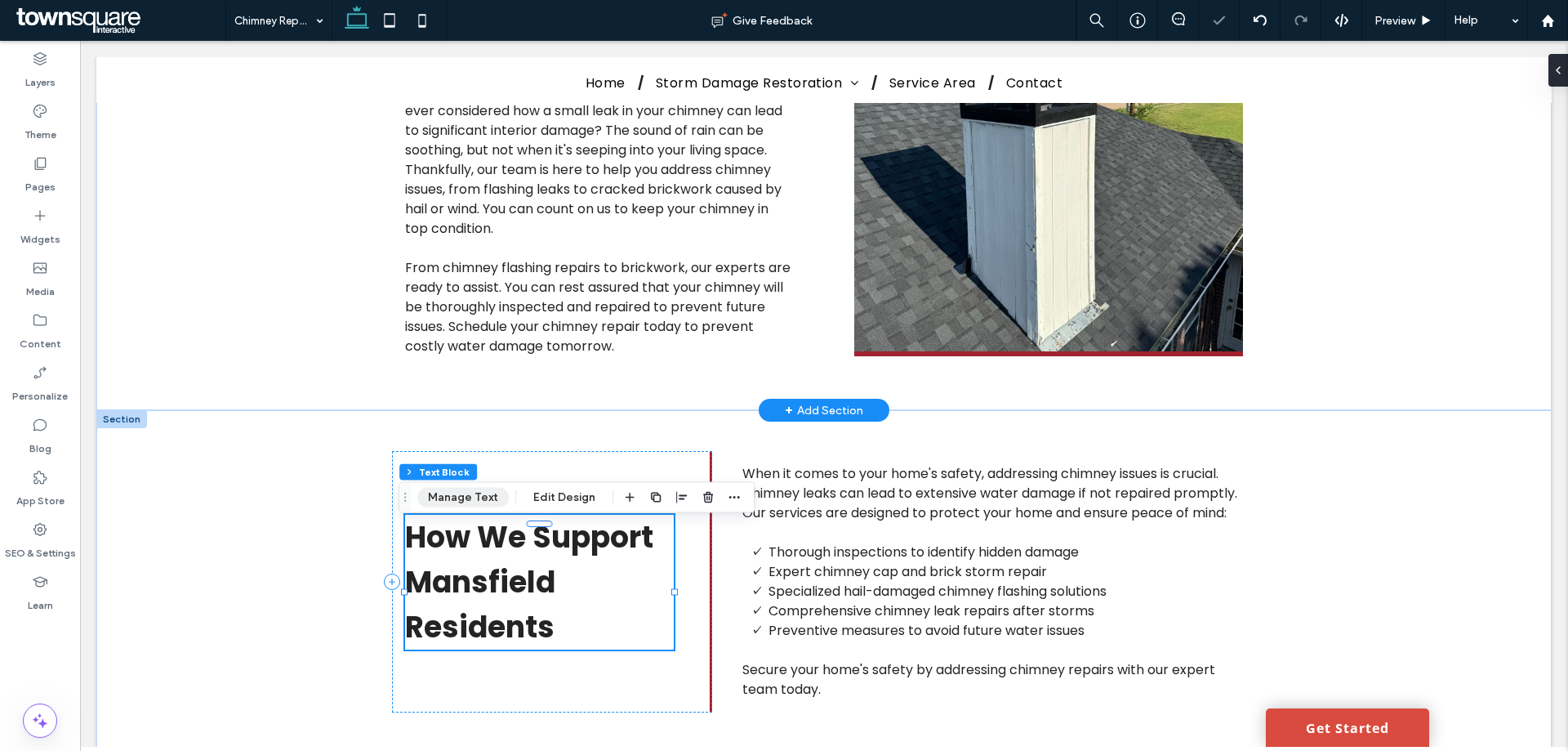 click on "Manage Text" at bounding box center (463, 498) 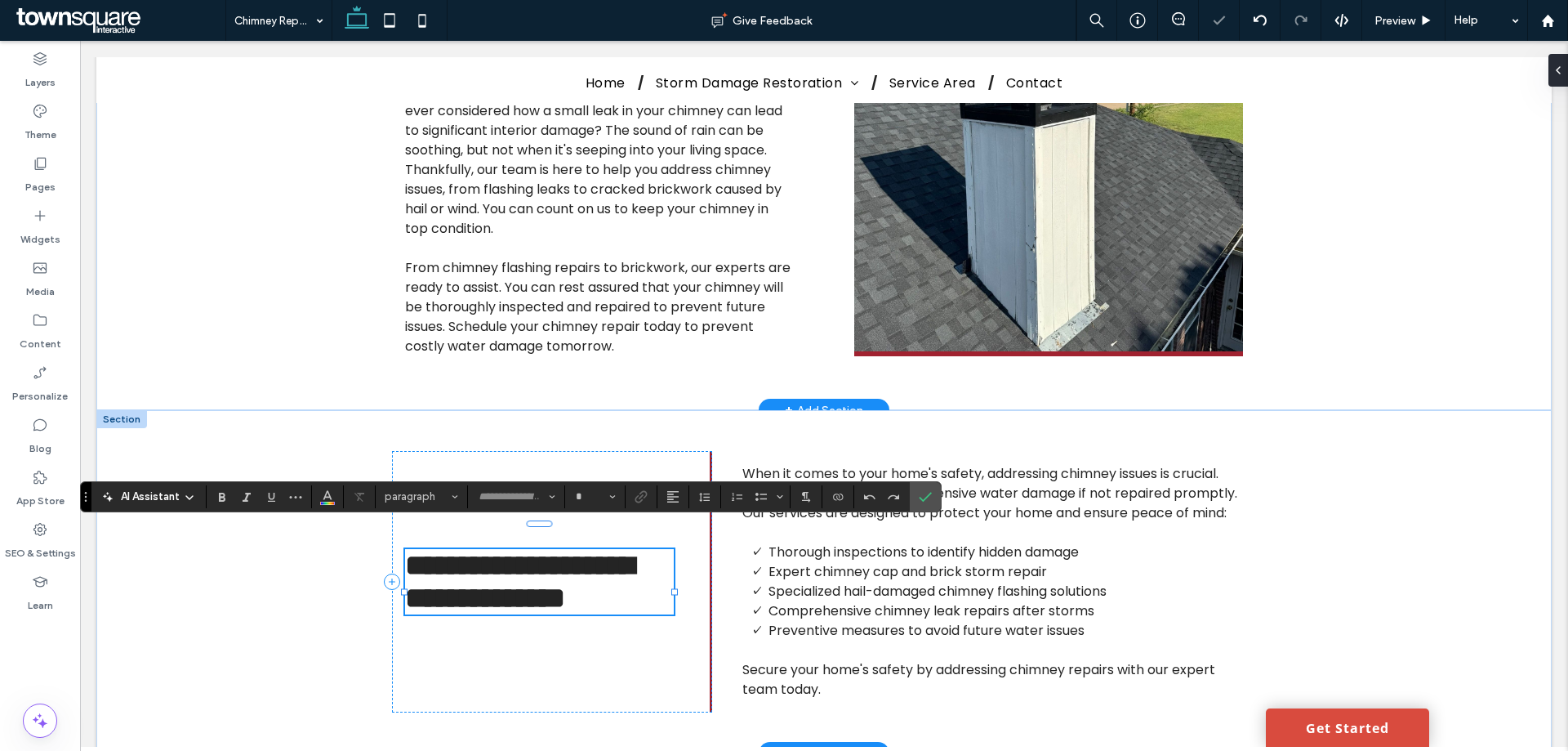 type on "*******" 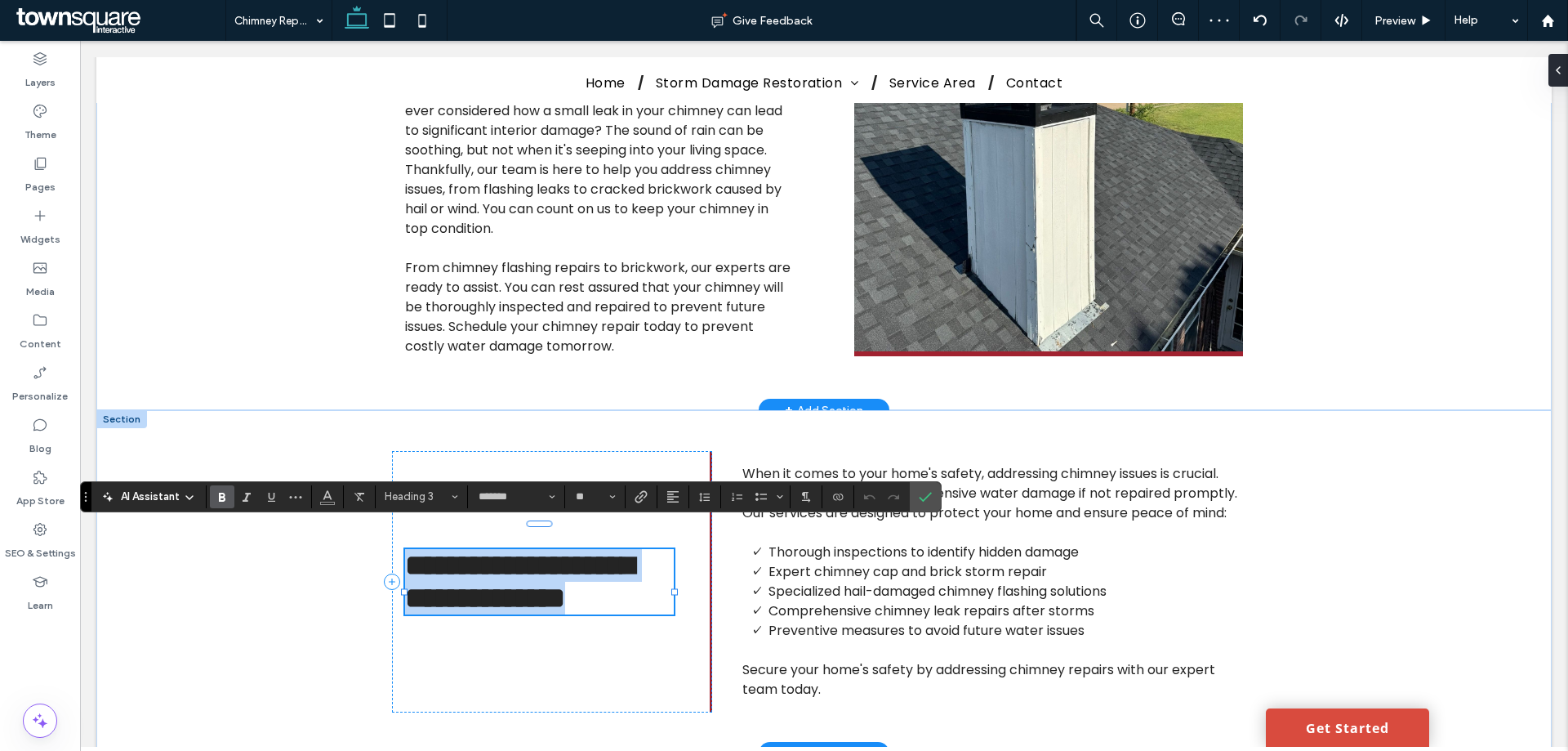 type 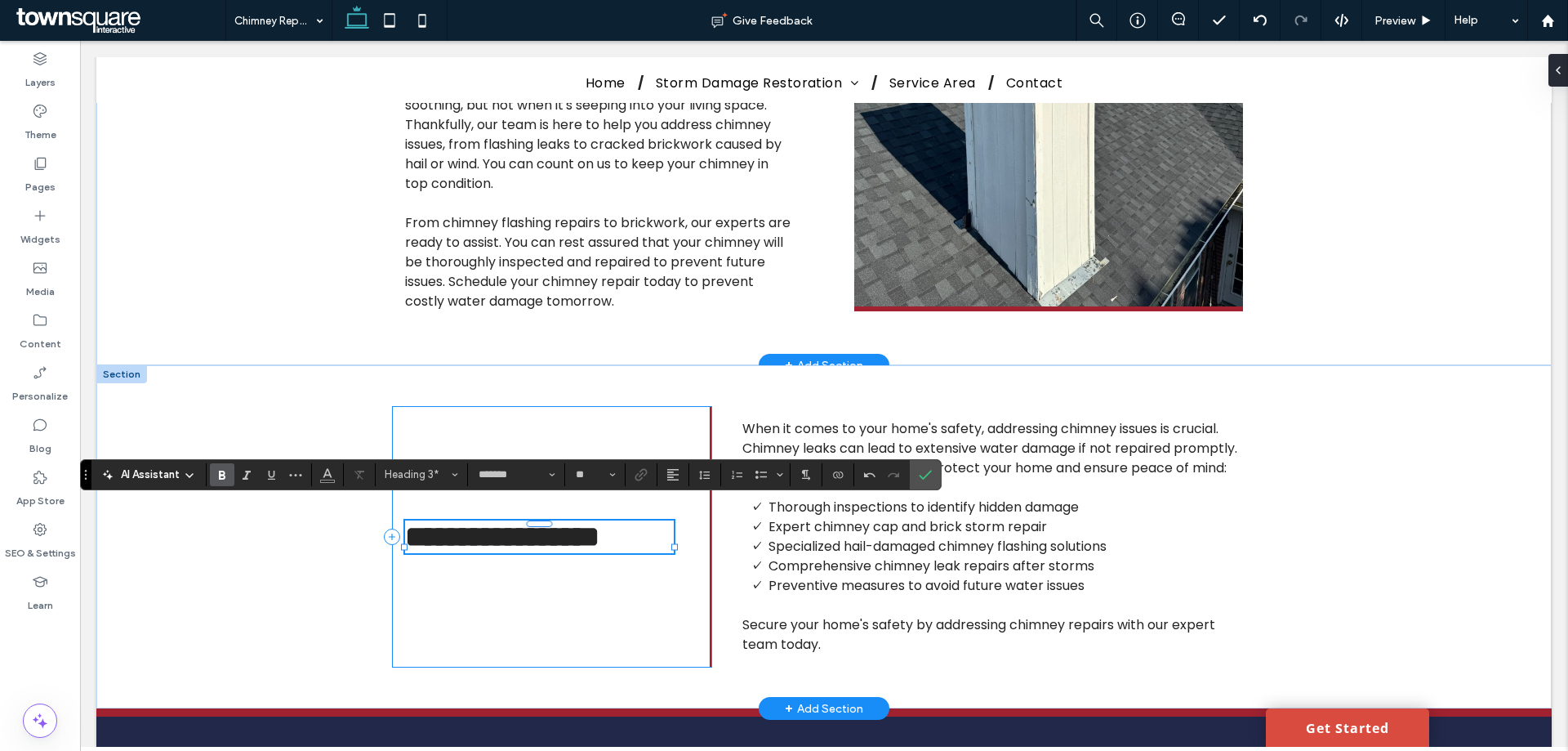 scroll, scrollTop: 512, scrollLeft: 0, axis: vertical 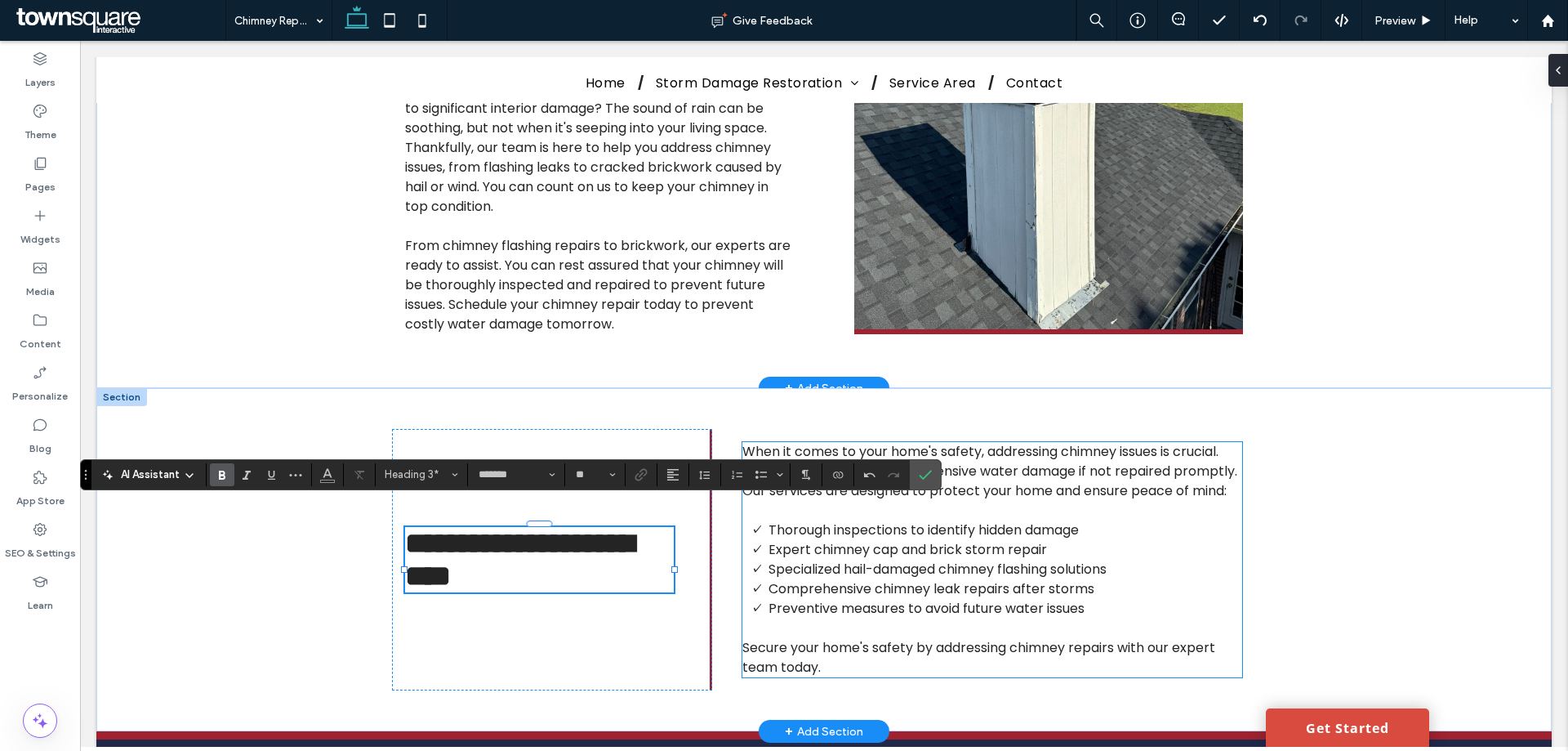 click on "Specialized hail-damaged chimney flashing solutions" at bounding box center (938, 569) 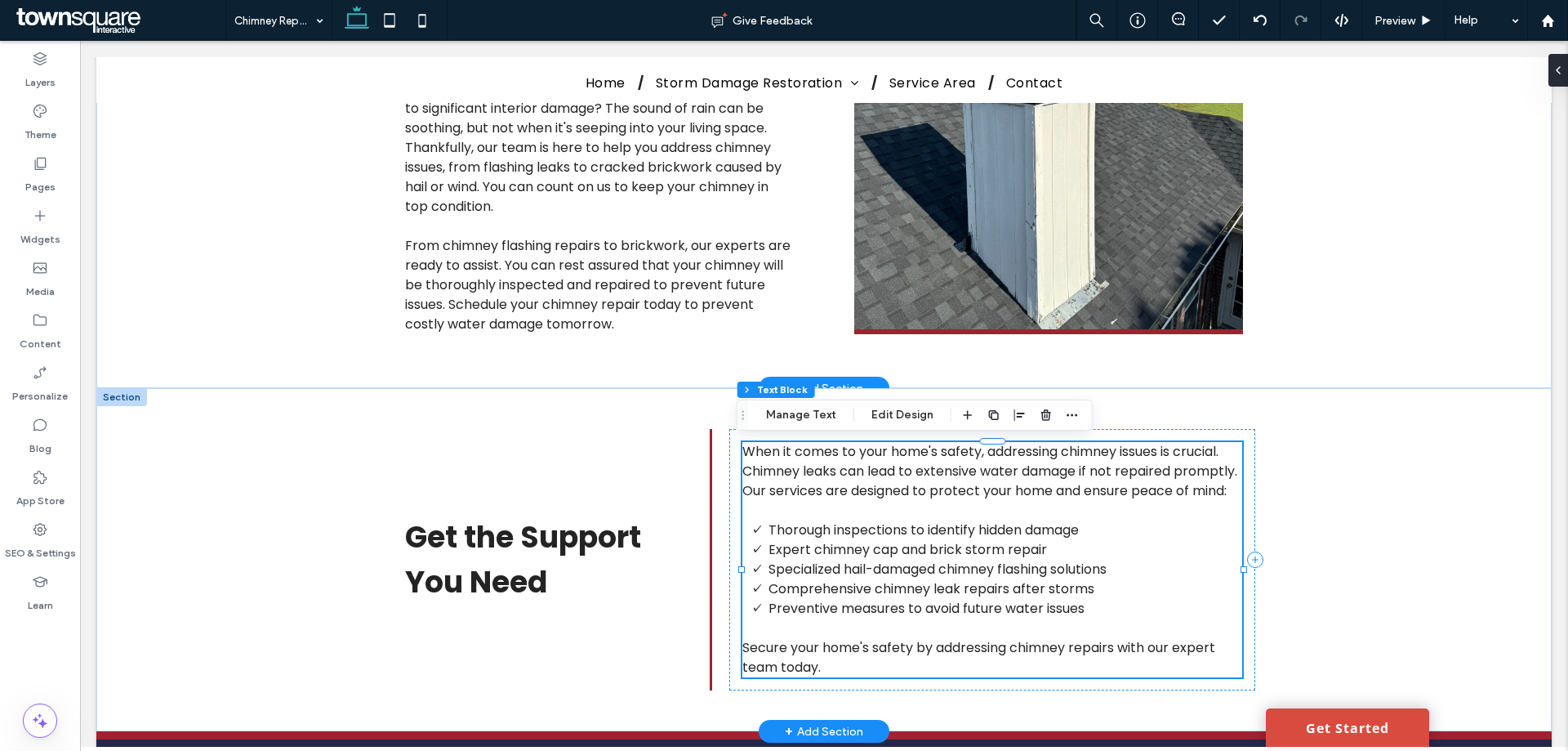 click on "Thorough inspections to identify hidden damage" at bounding box center (924, 530) 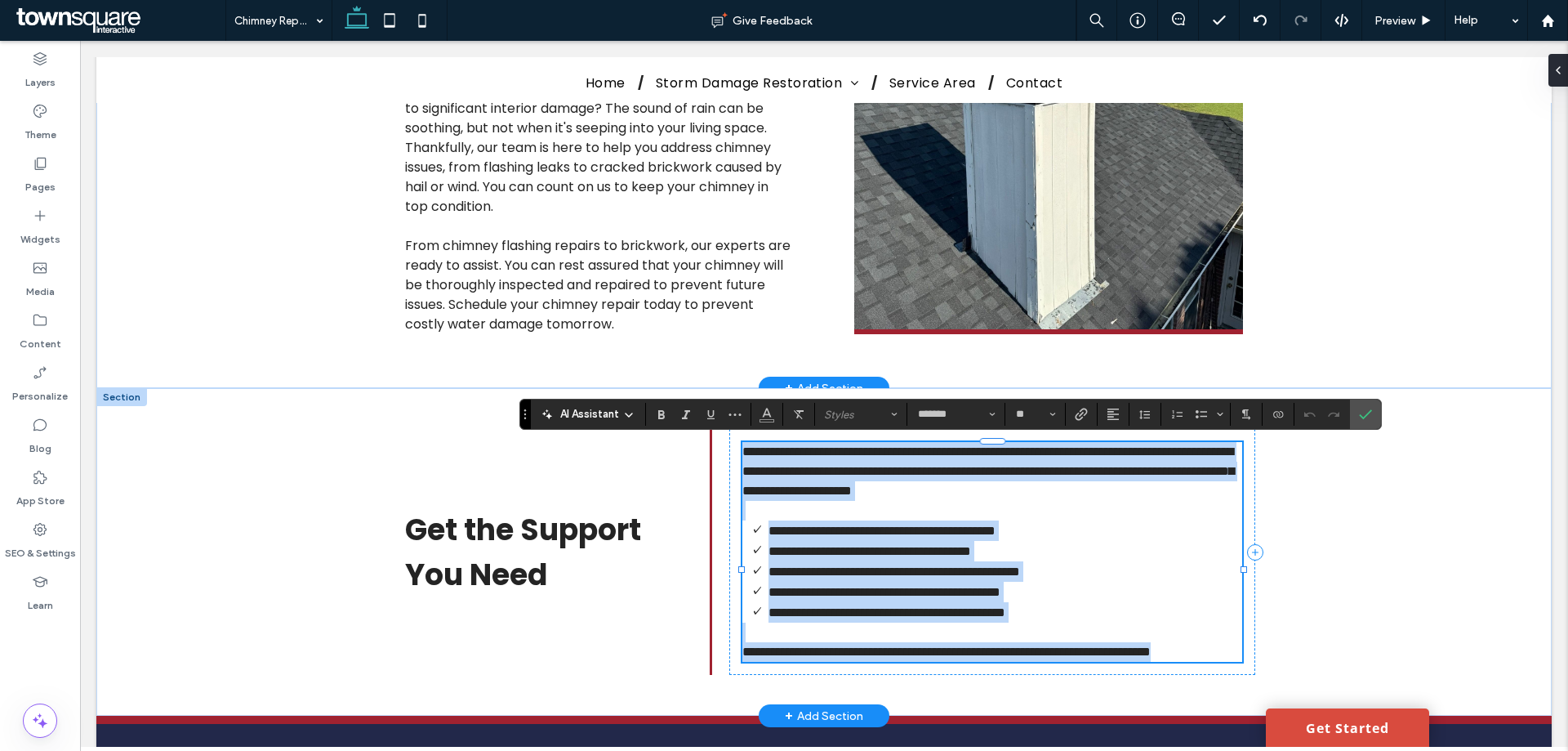type on "*******" 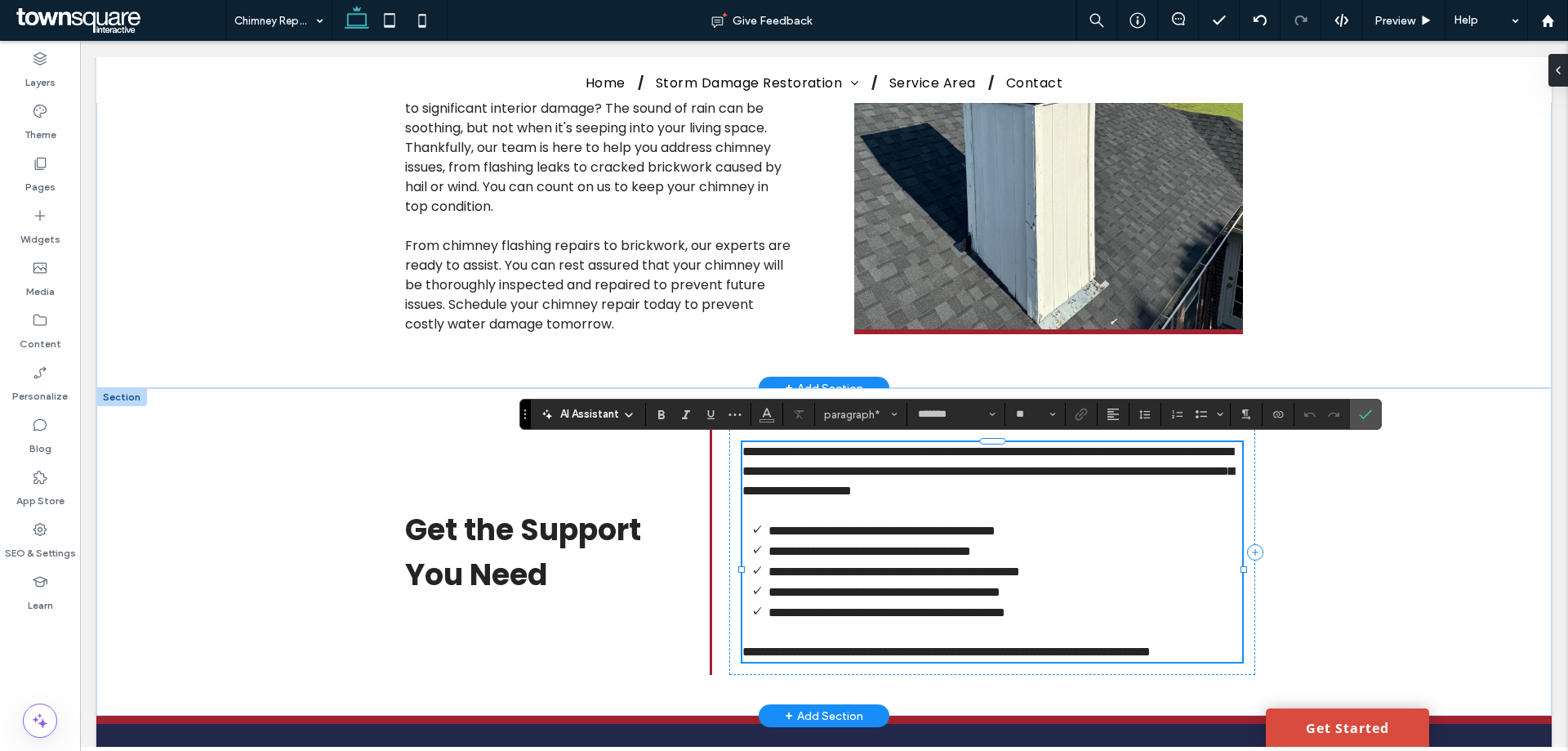 click on "**********" at bounding box center (988, 471) 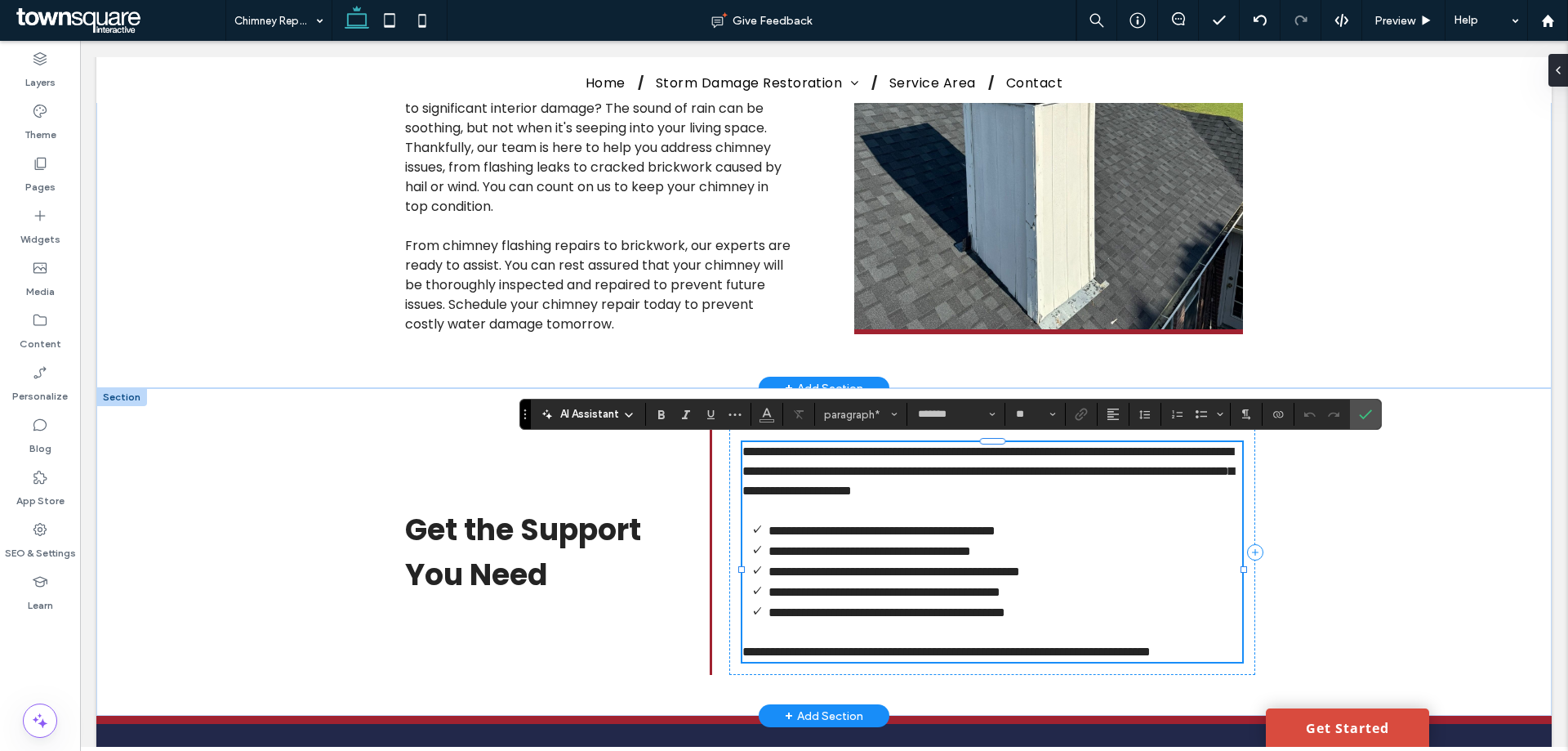 type 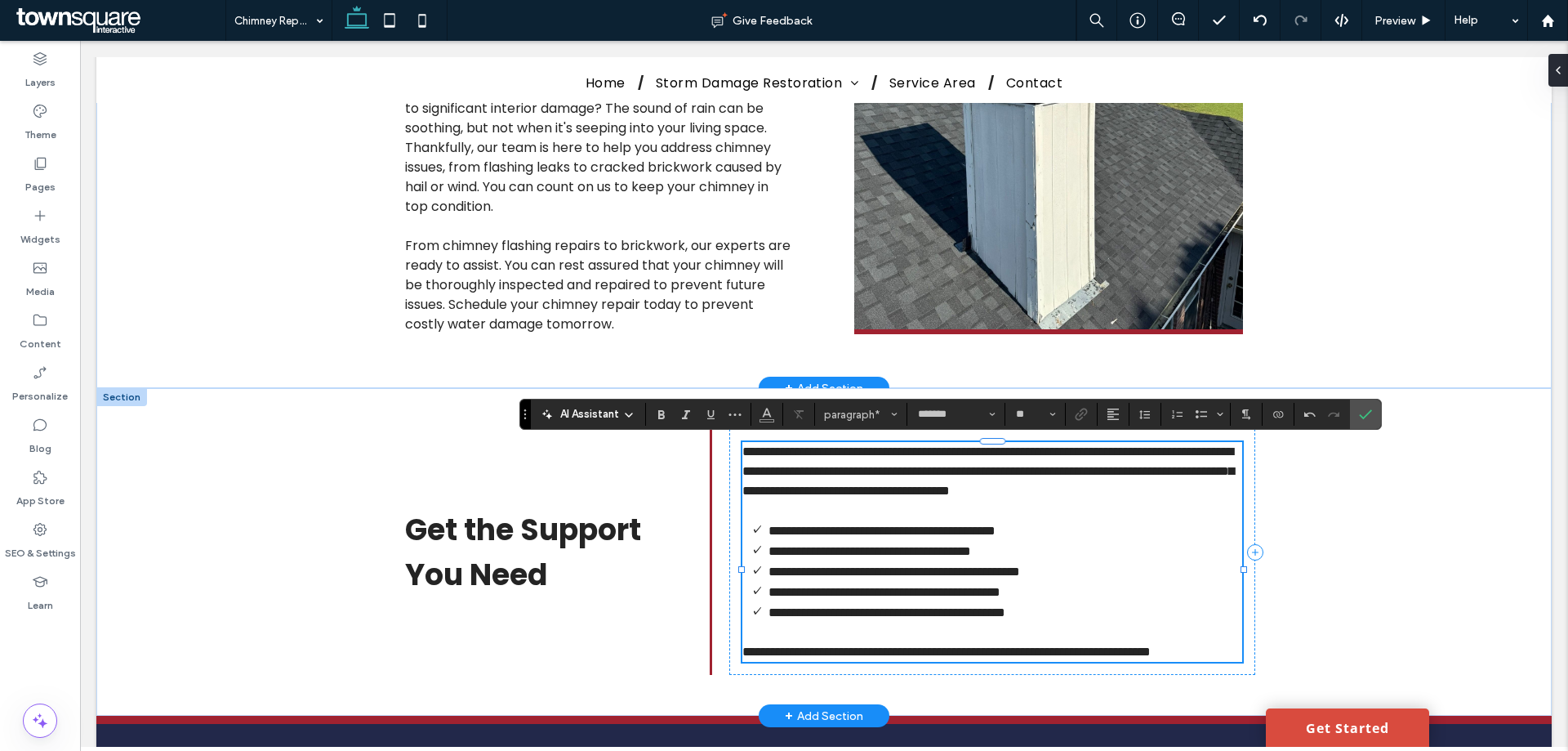 scroll, scrollTop: 0, scrollLeft: 0, axis: both 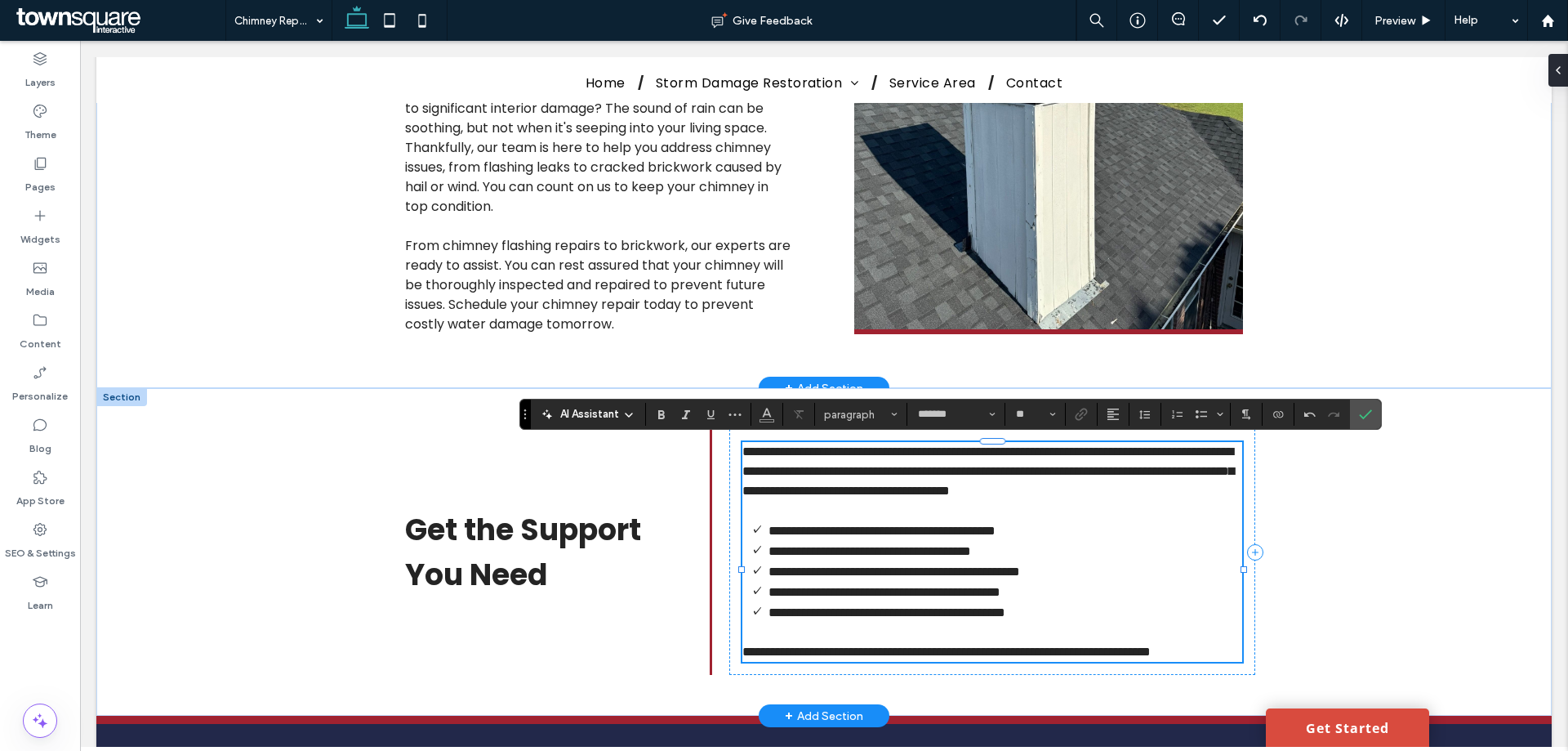 click on "**********" at bounding box center (988, 471) 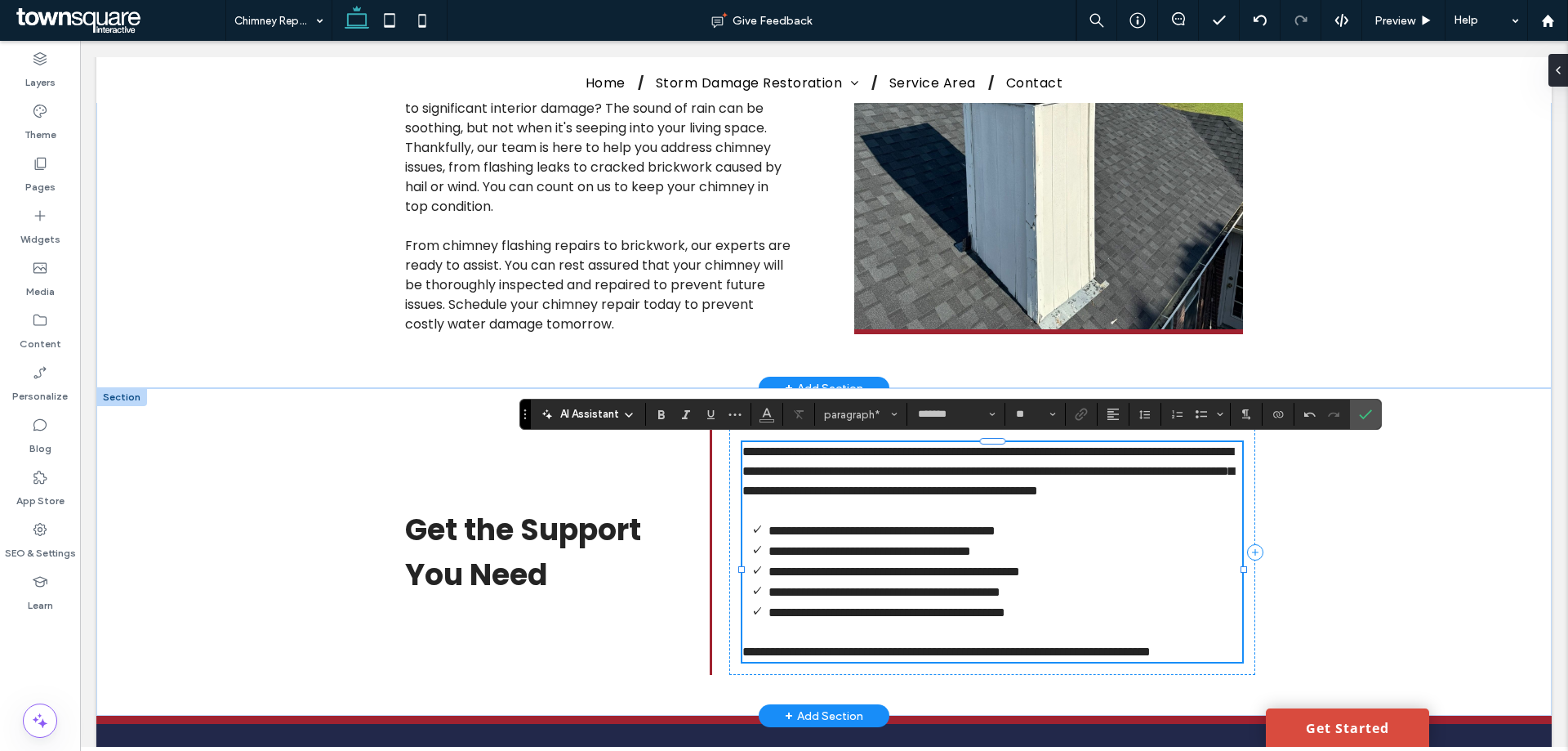 click on "**********" at bounding box center (988, 471) 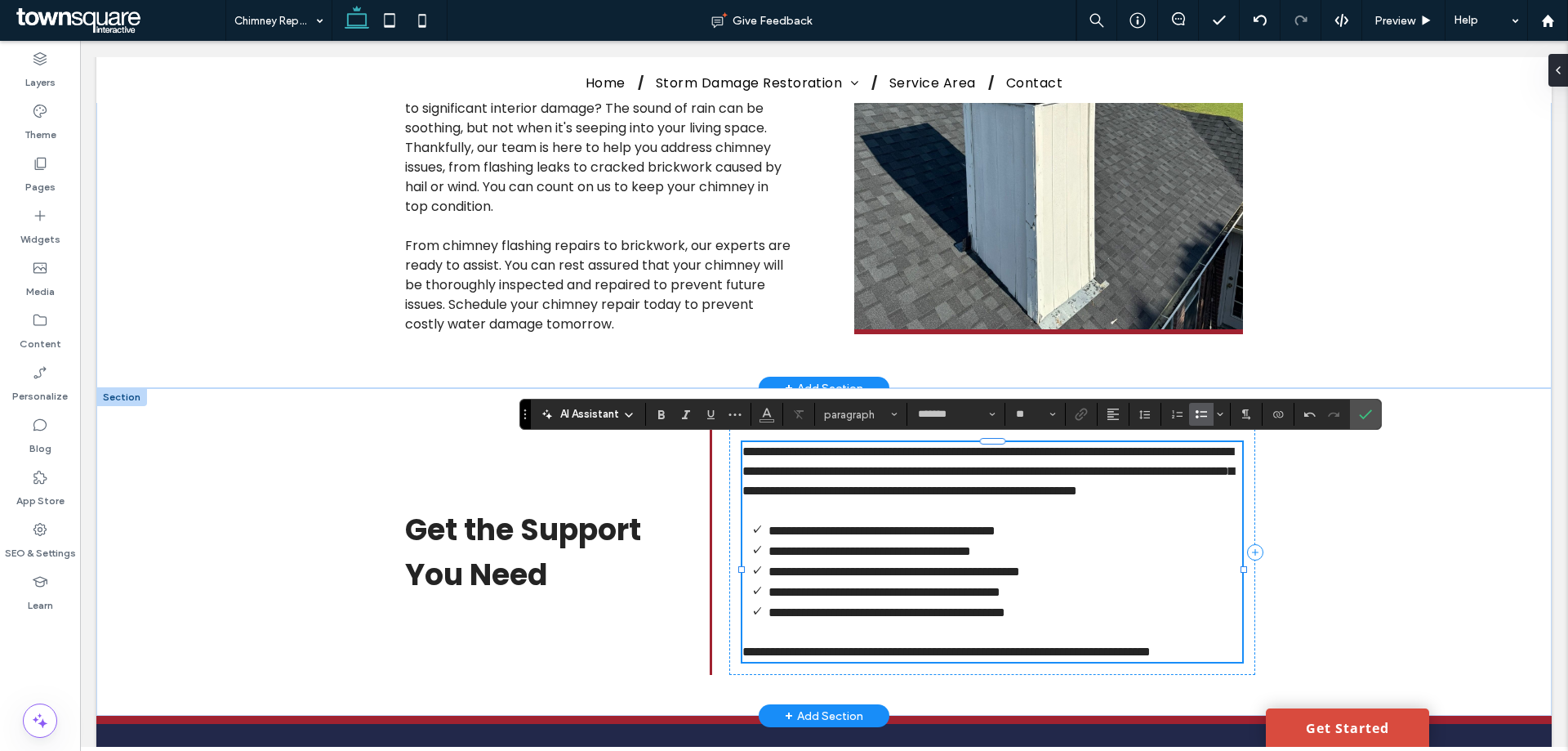 click on "**********" at bounding box center (1005, 551) 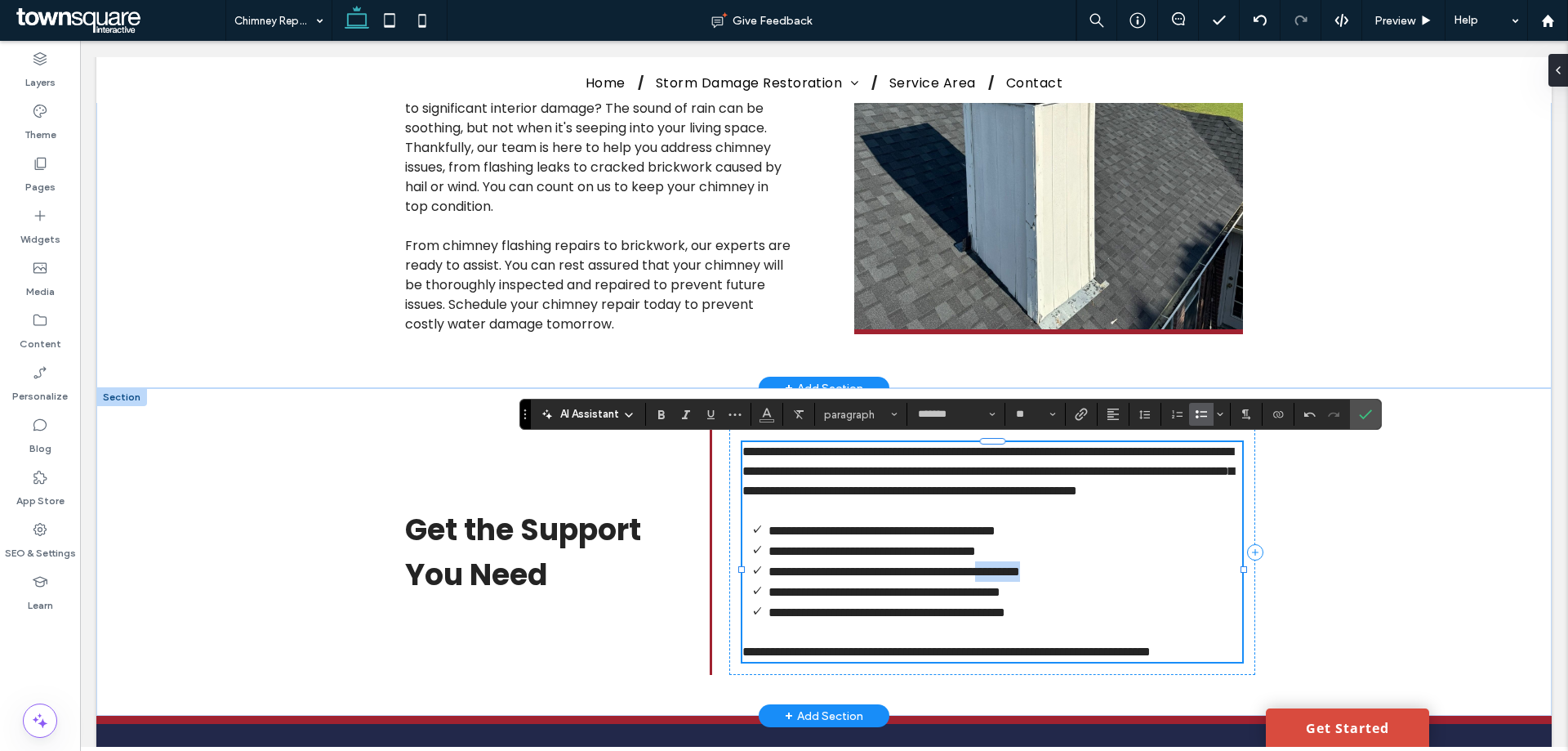 drag, startPoint x: 1116, startPoint y: 592, endPoint x: 1057, endPoint y: 598, distance: 59.3043 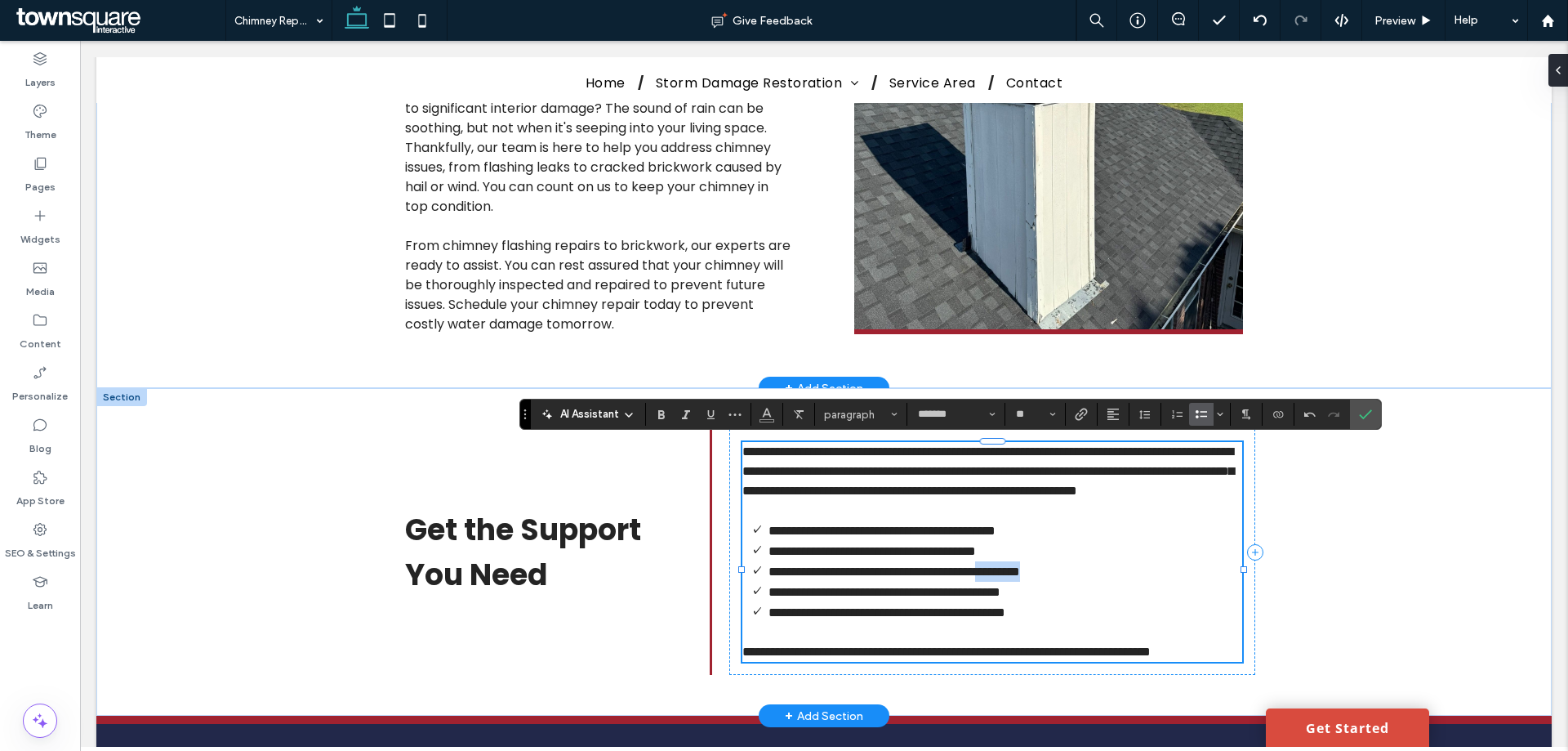 click on "**********" at bounding box center [1005, 571] 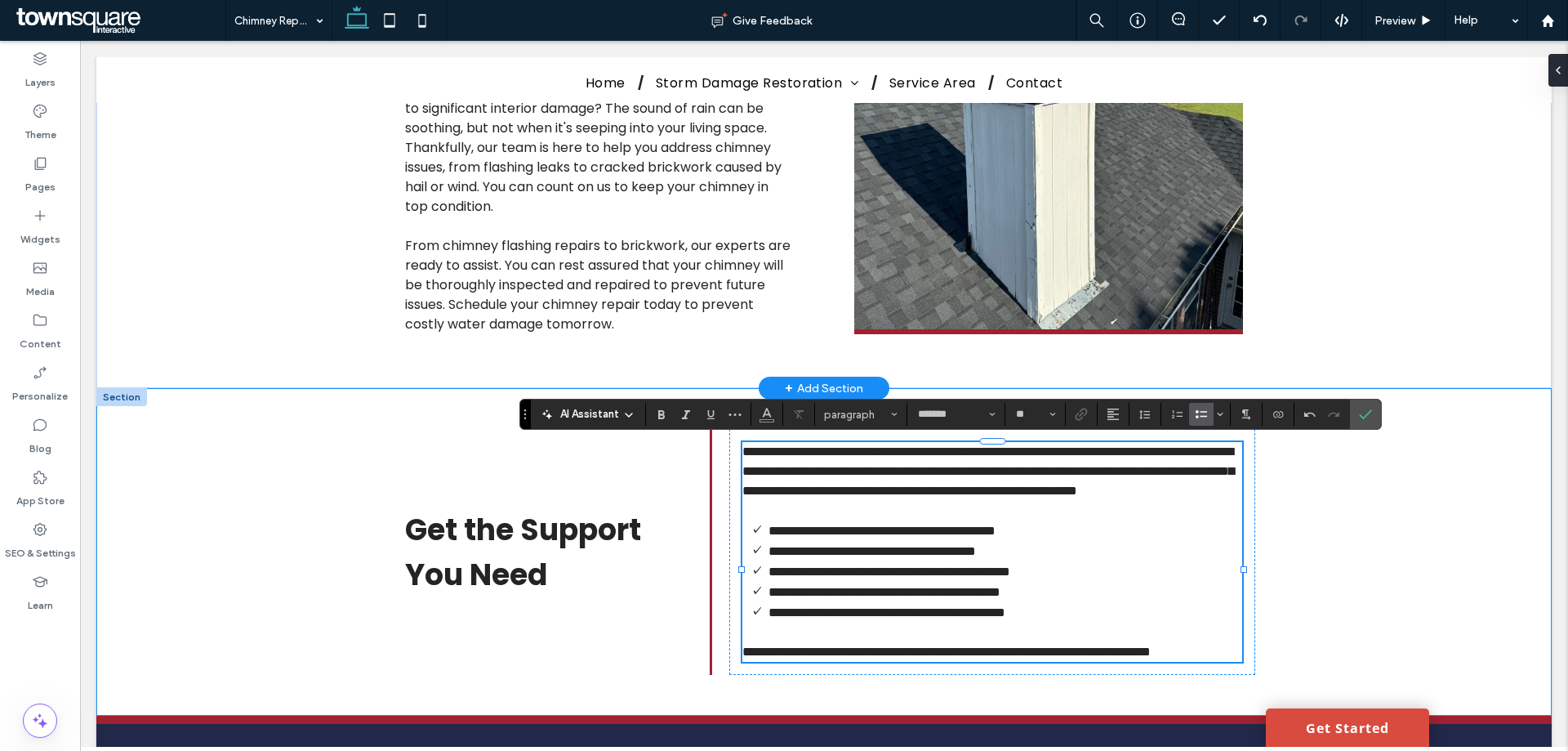 drag, startPoint x: 222, startPoint y: 501, endPoint x: 82, endPoint y: 262, distance: 276.98556 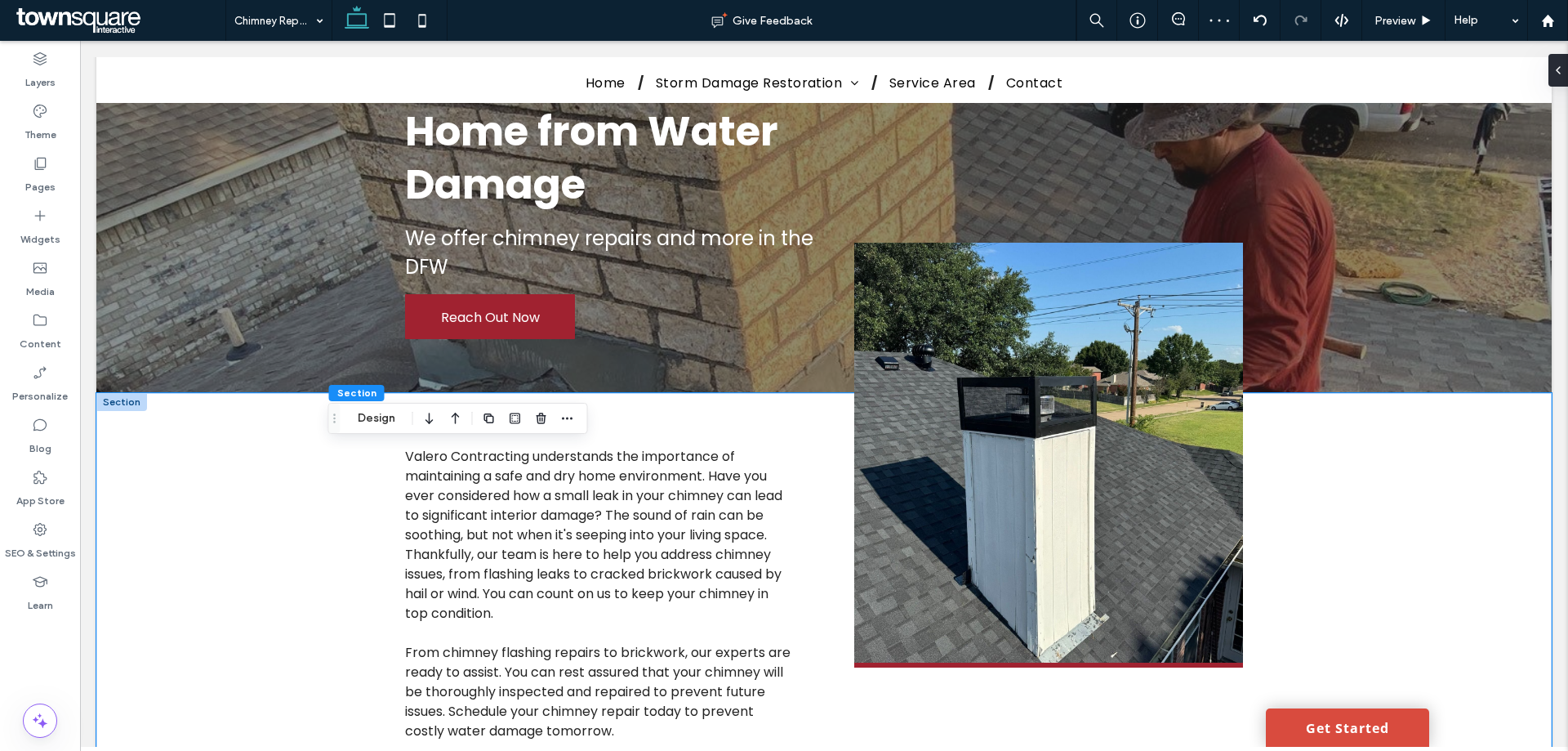 scroll, scrollTop: 22, scrollLeft: 0, axis: vertical 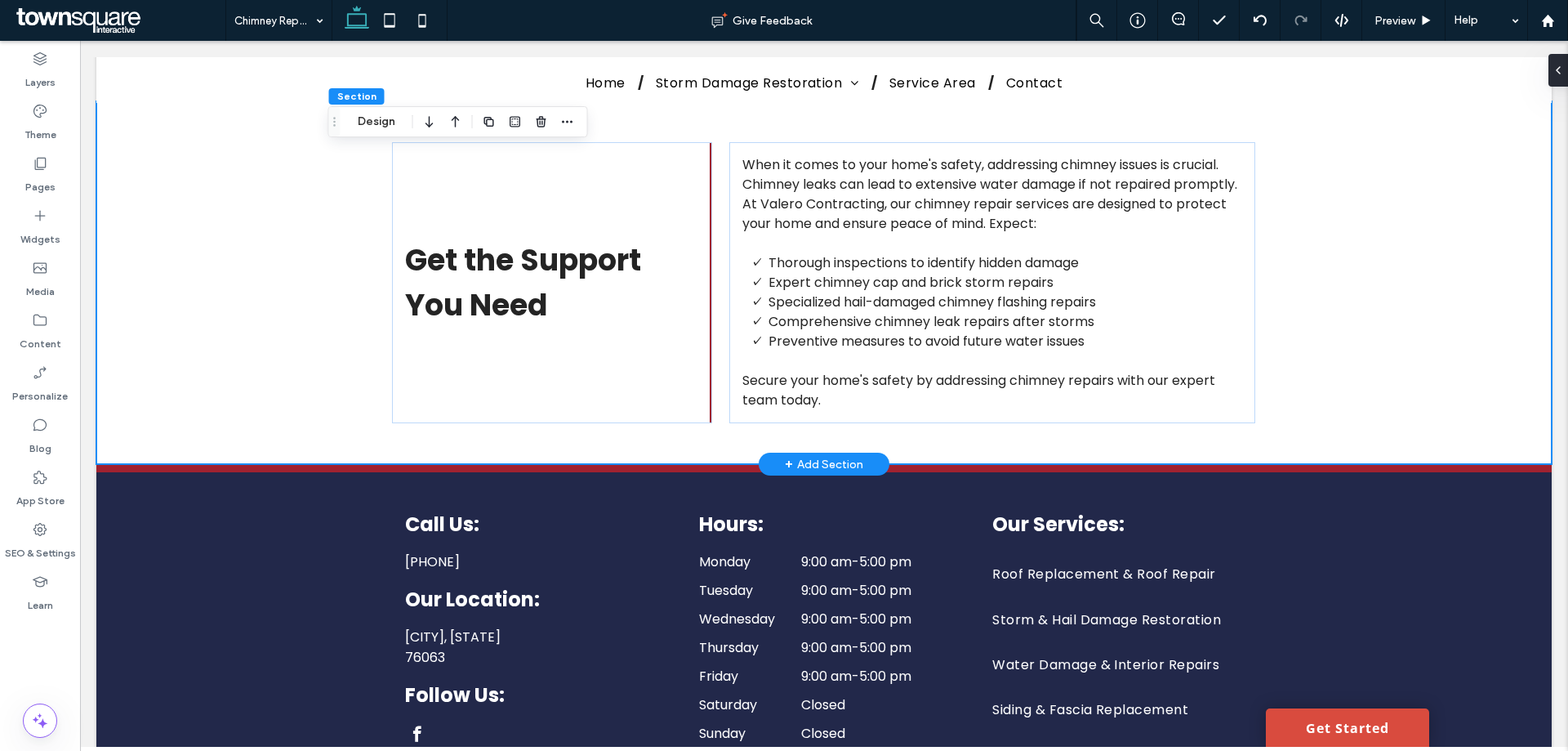 click on "Get the Support You Need
When it comes to your home's safety, addressing chimney issues is crucial. Chimney leaks can lead to extensive water damage if not repaired promptly. At Valero Contracting, our chimney repair services are designed to protect your home and ensure peace of mind. Expect: Thorough inspections to identify hidden damage Expert chimney cap and brick storm repairs Specialized hail-damaged chimney flashing repairs Comprehensive chimney leak repairs after storms Preventive measures to avoid future water issues Secure your home's safety by addressing chimney repairs with our expert team today." at bounding box center (824, 283) 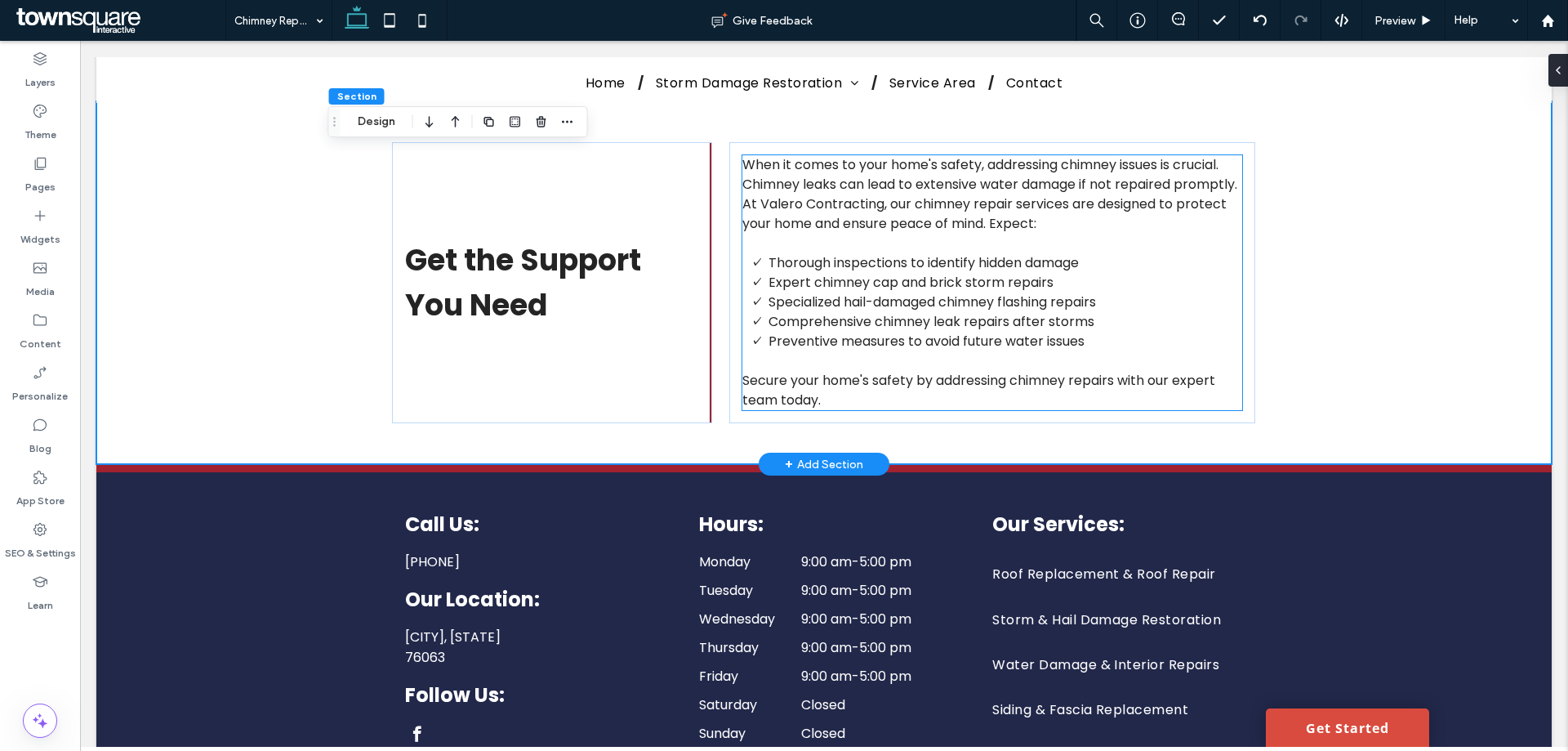 drag, startPoint x: 933, startPoint y: 351, endPoint x: 879, endPoint y: 323, distance: 60.82763 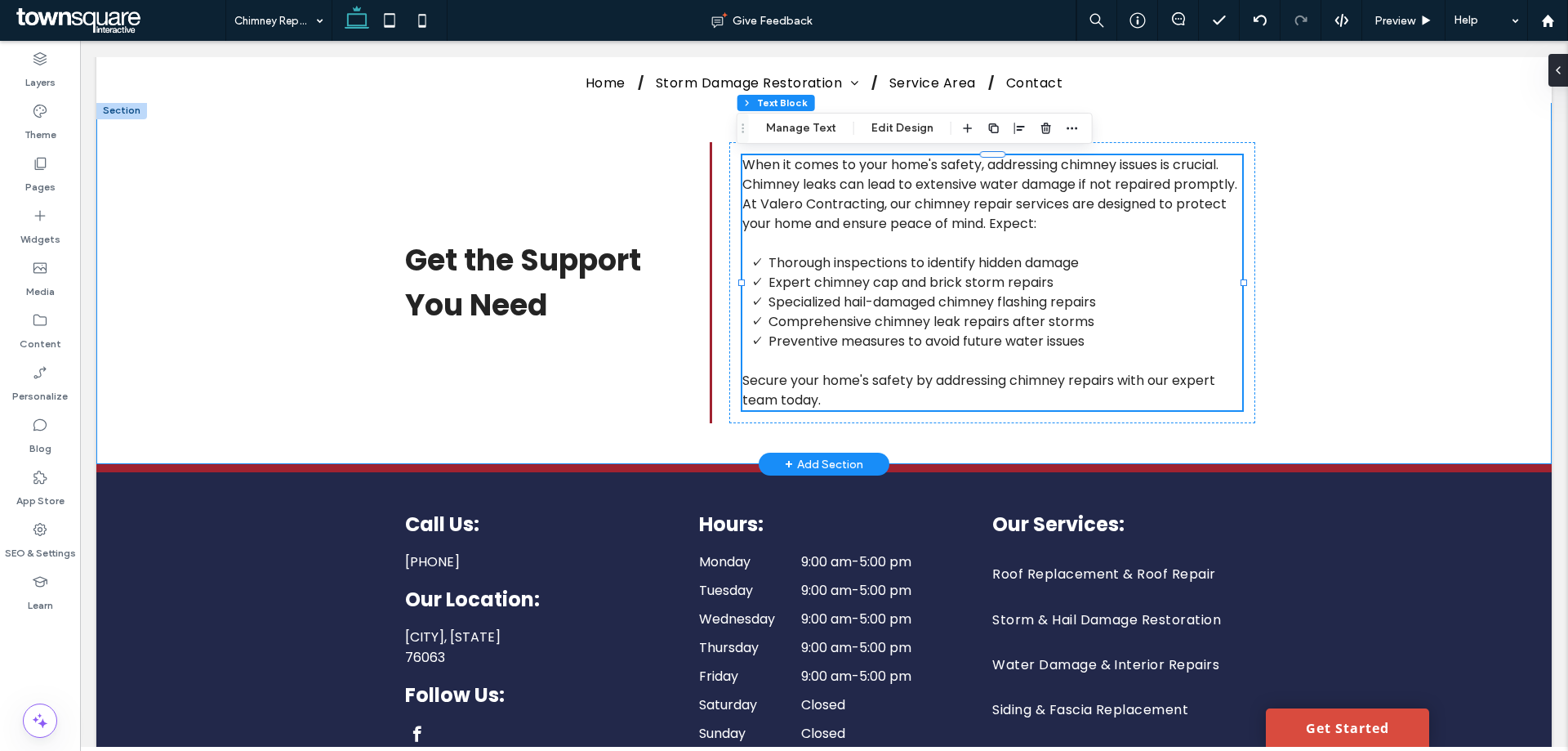 click on "Get the Support You Need
When it comes to your home's safety, addressing chimney issues is crucial. Chimney leaks can lead to extensive water damage if not repaired promptly. At Valero Contracting, our chimney repair services are designed to protect your home and ensure peace of mind. Expect: Thorough inspections to identify hidden damage Expert chimney cap and brick storm repairs Specialized hail-damaged chimney flashing repairs Comprehensive chimney leak repairs after storms Preventive measures to avoid future water issues Secure your home's safety by addressing chimney repairs with our expert team today." at bounding box center [824, 283] 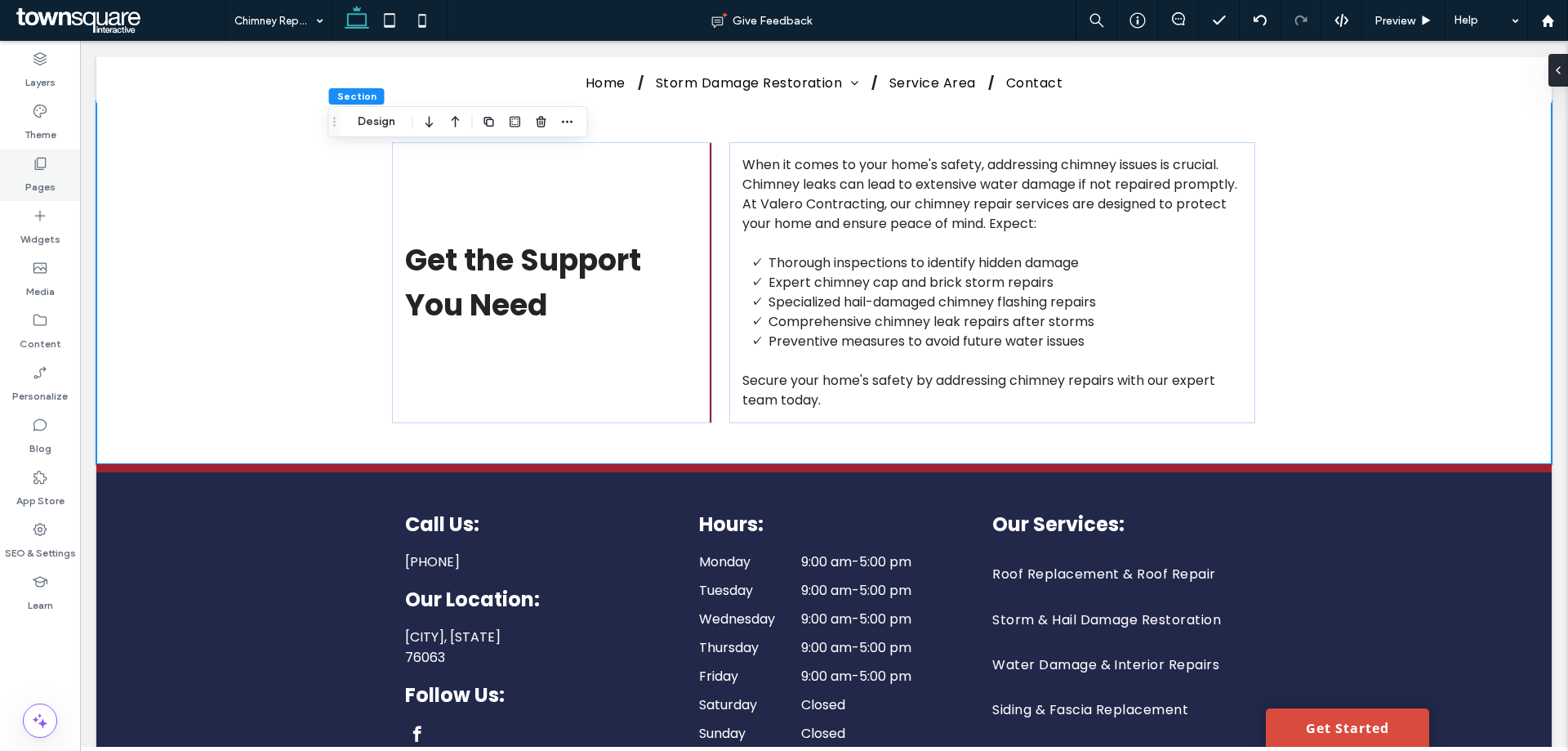 click on "Pages" at bounding box center [40, 183] 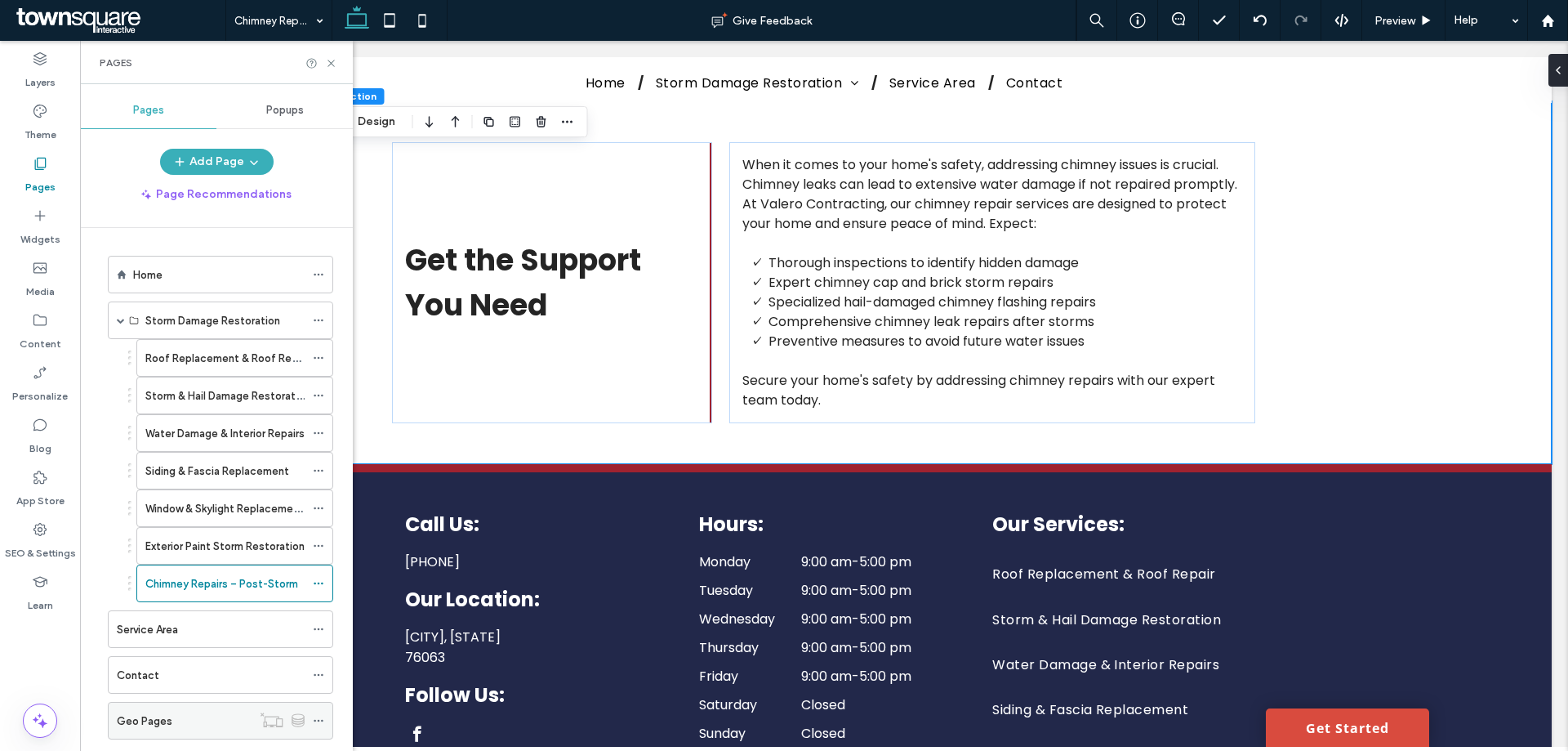 click on "Geo Pages" at bounding box center (145, 721) 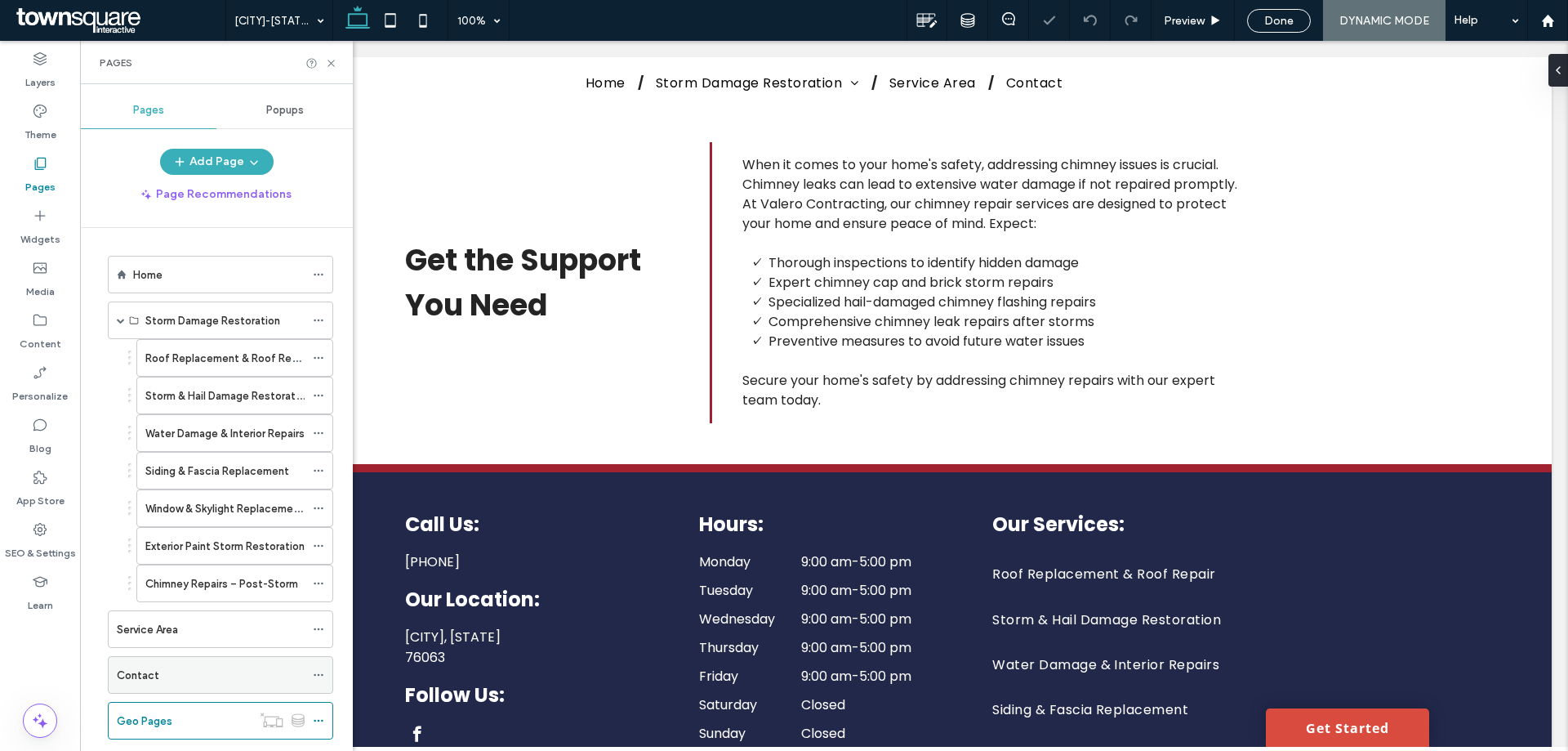 scroll, scrollTop: 38, scrollLeft: 0, axis: vertical 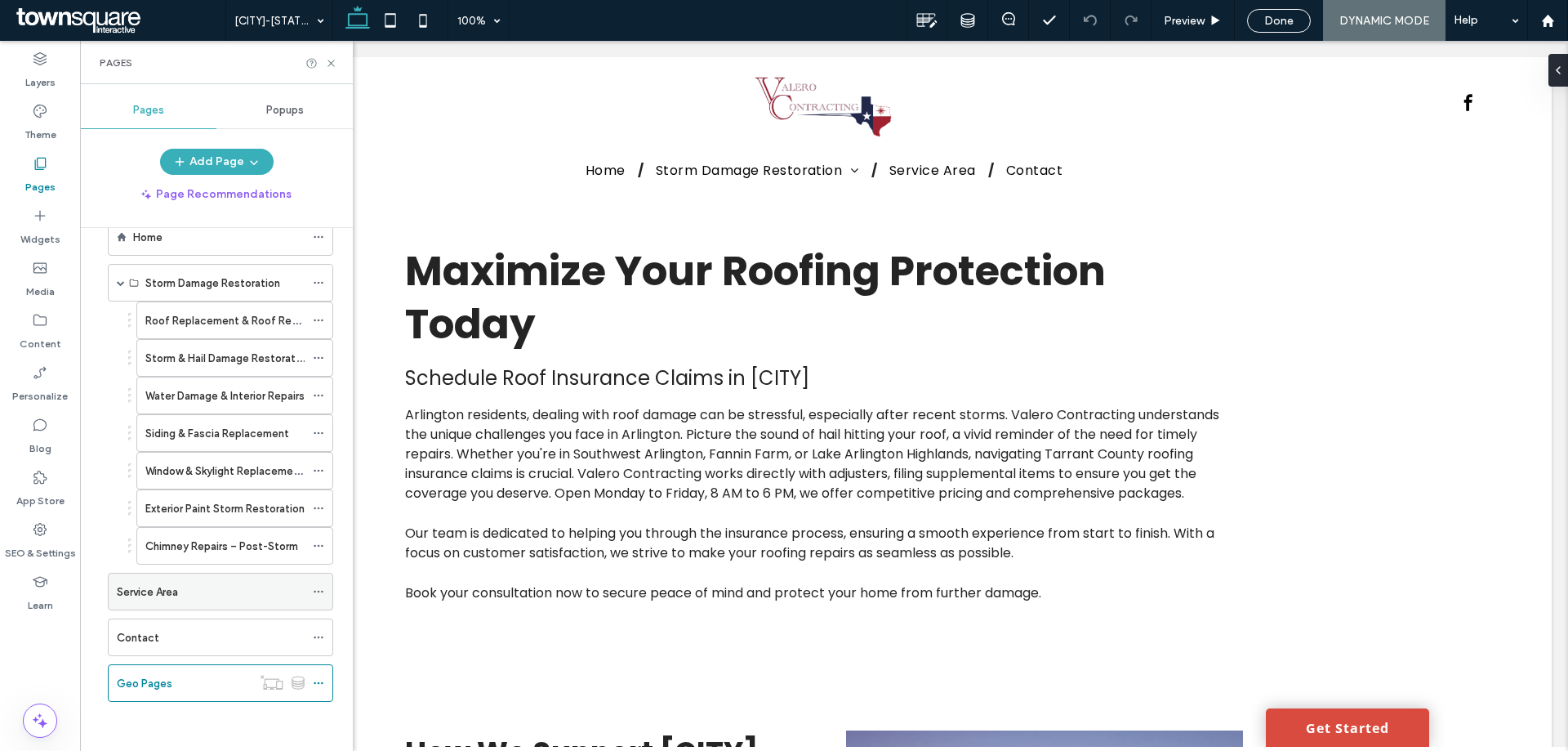 click on "Service Area" at bounding box center (211, 592) 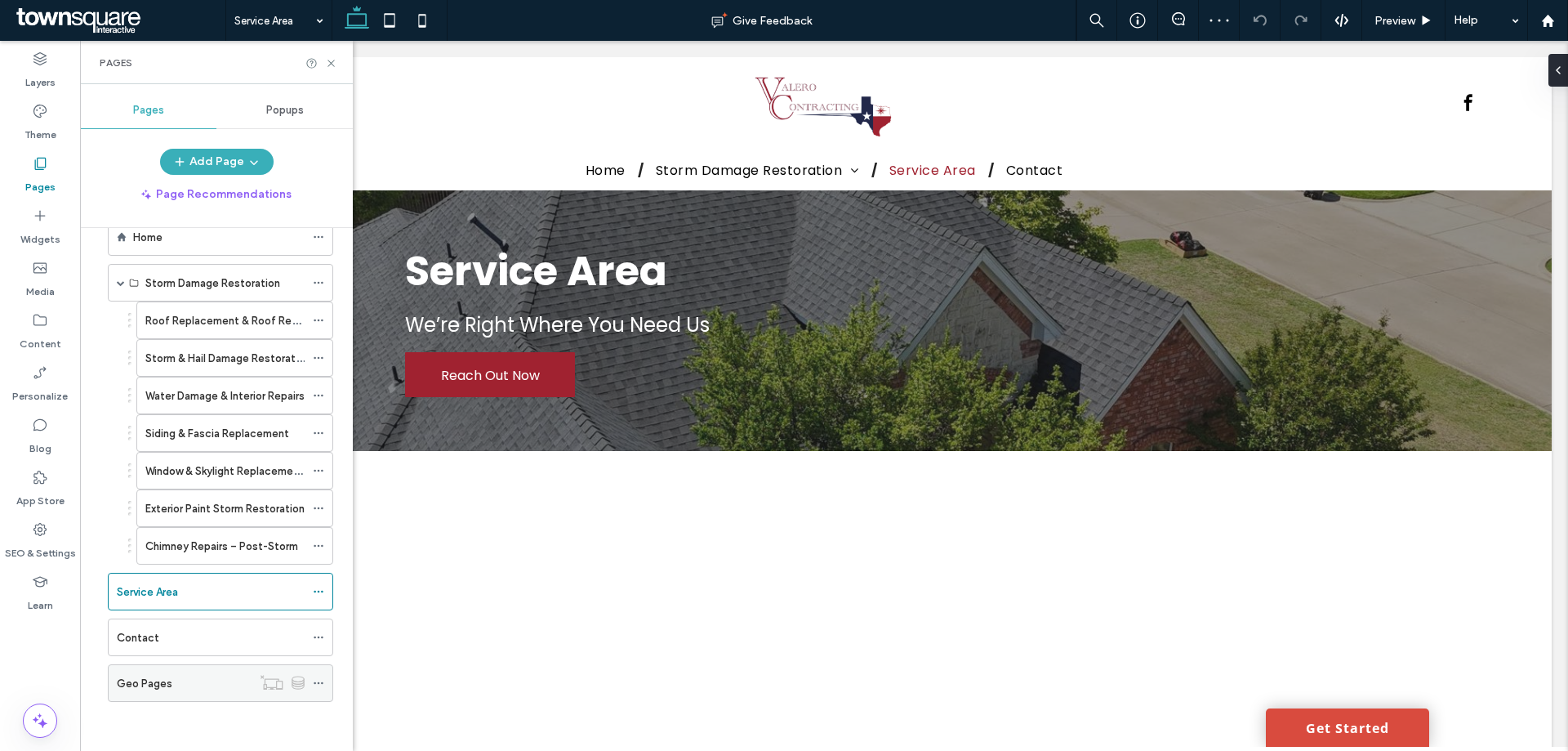 scroll, scrollTop: 0, scrollLeft: 0, axis: both 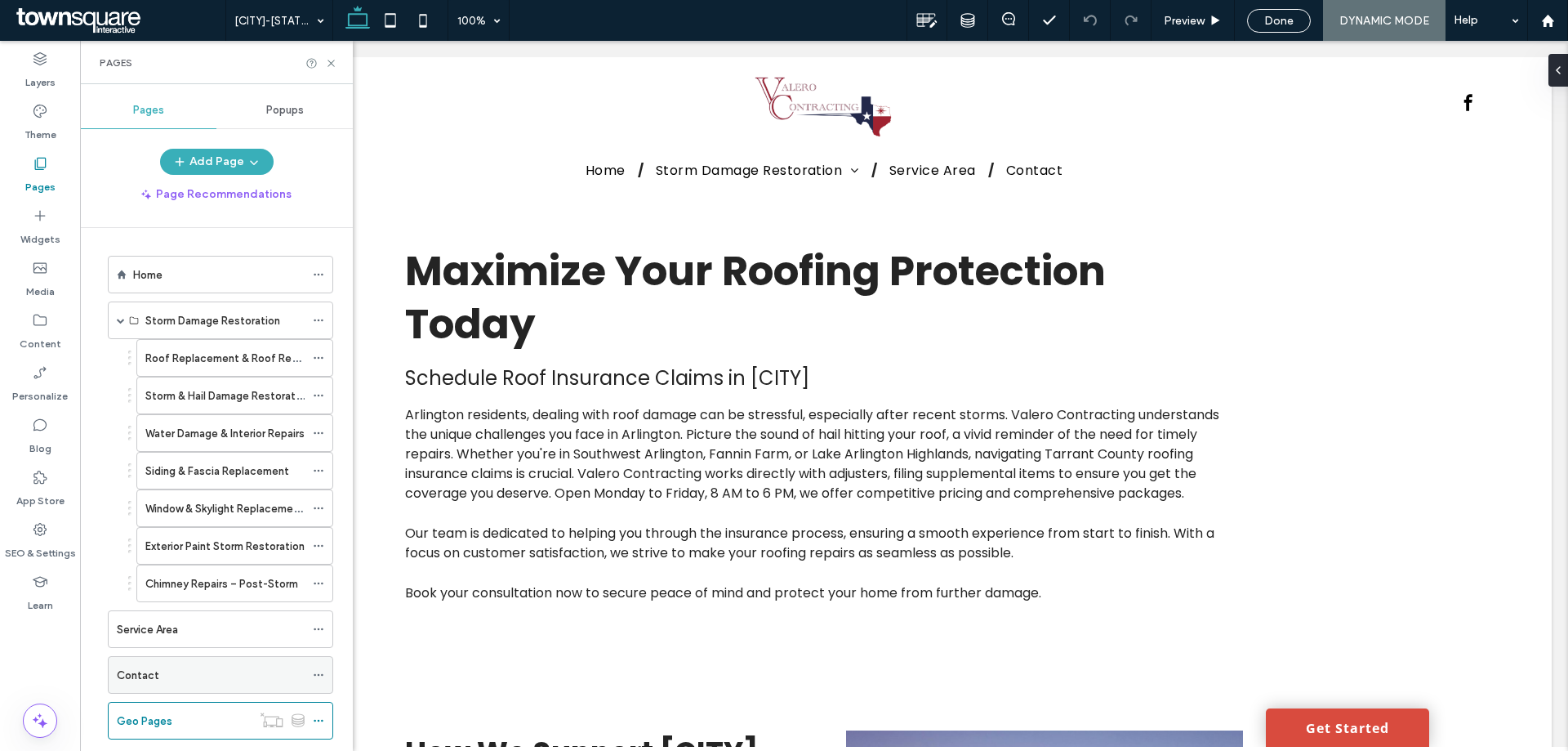 click on "Contact" at bounding box center (211, 675) 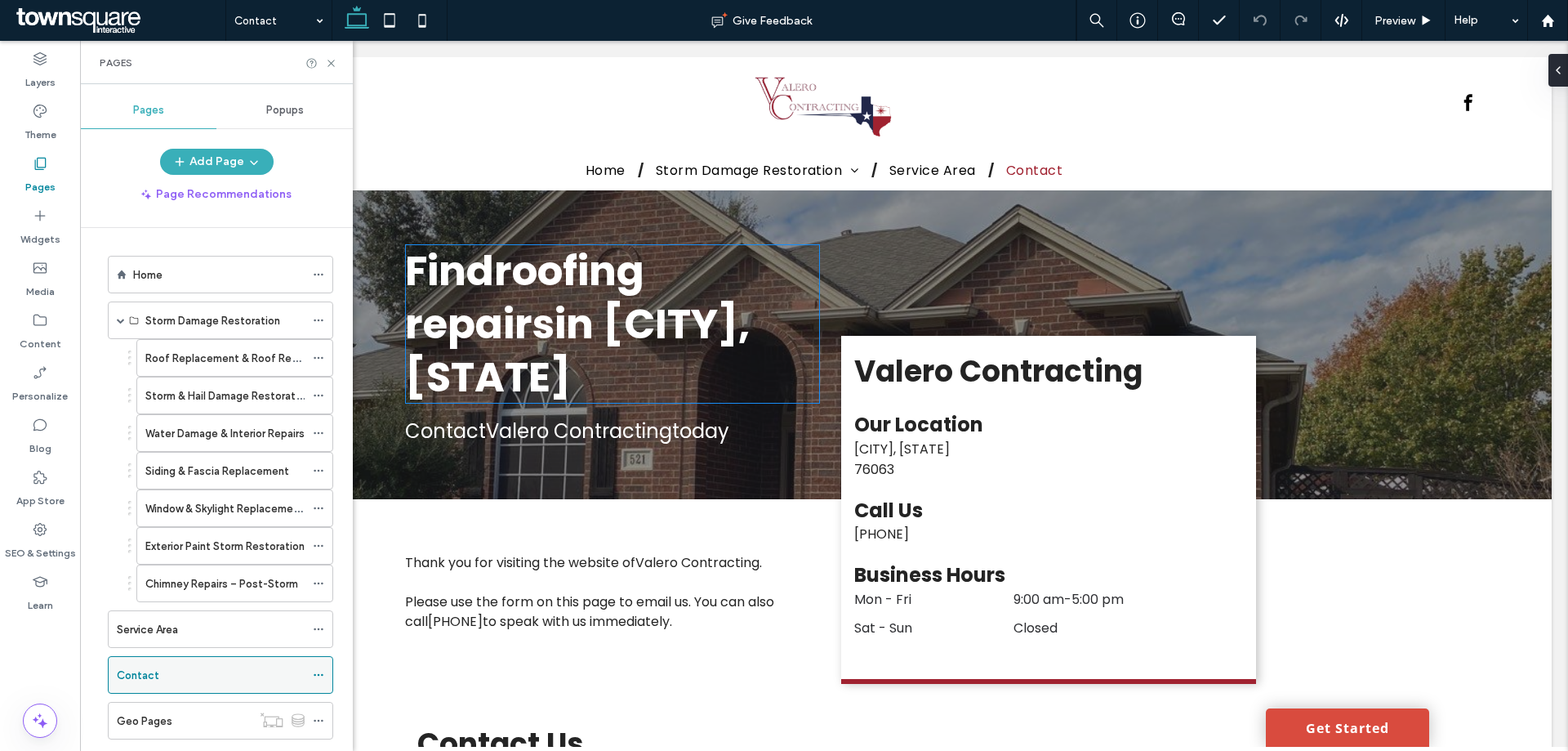 scroll, scrollTop: 0, scrollLeft: 0, axis: both 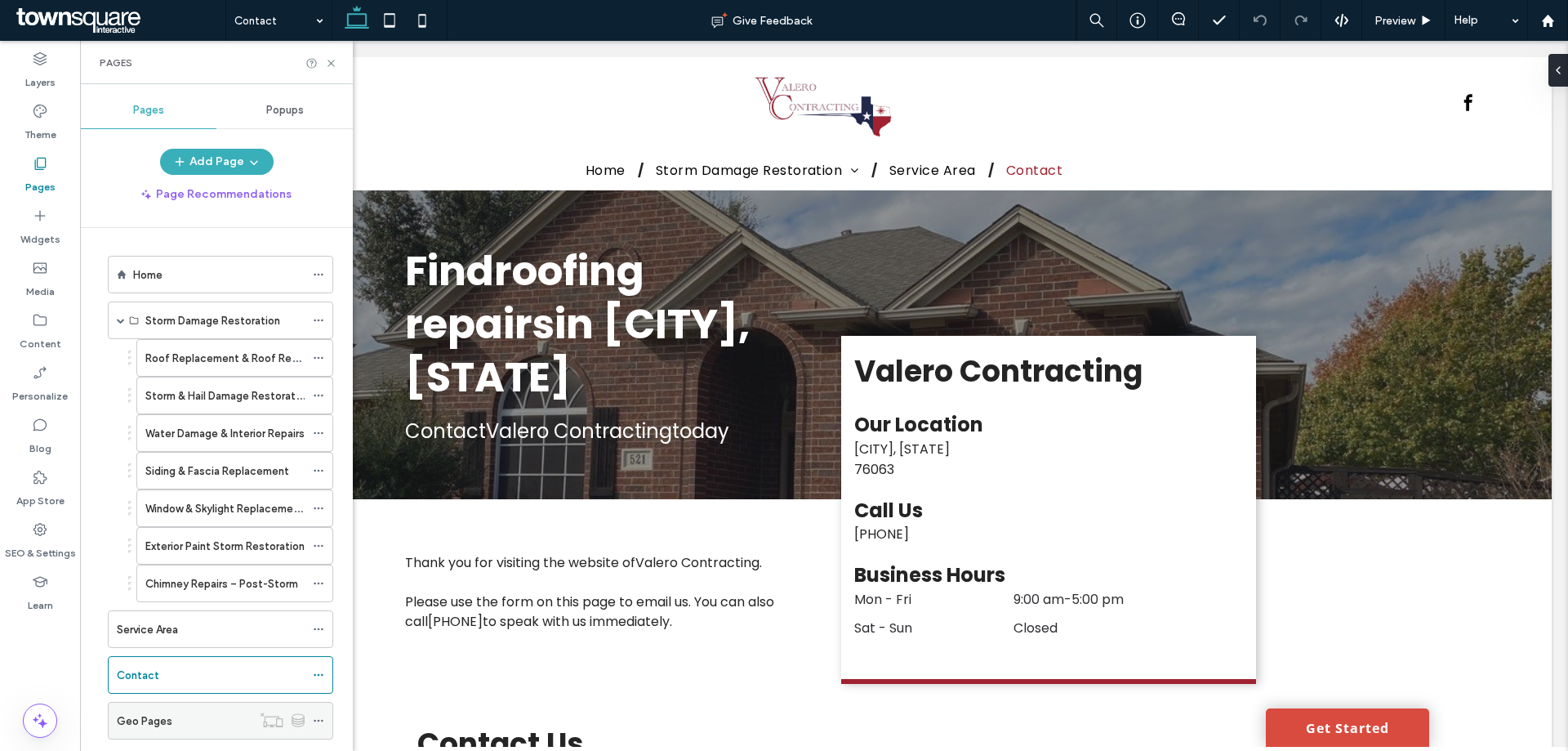click on "Geo Pages" at bounding box center (184, 721) 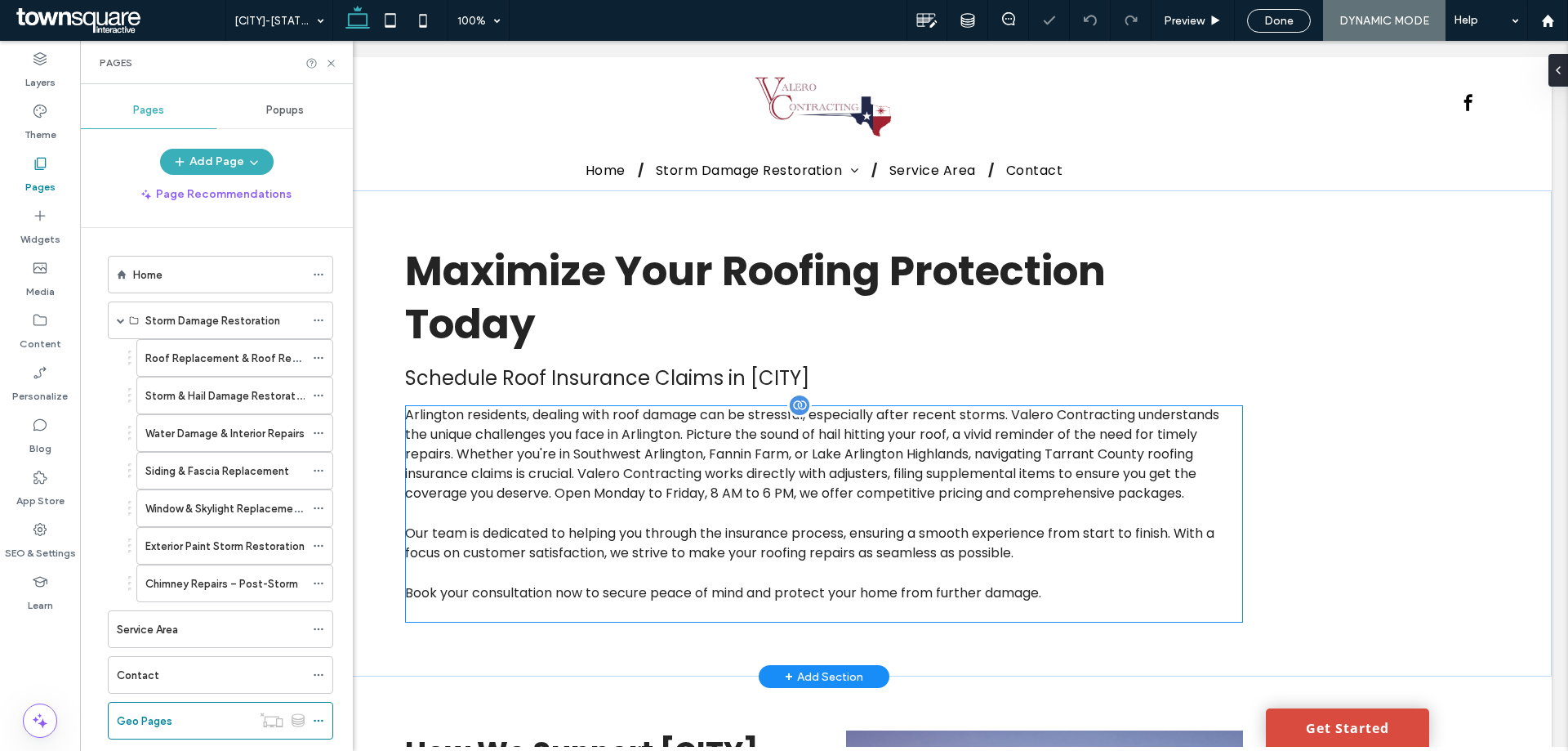 scroll, scrollTop: 0, scrollLeft: 0, axis: both 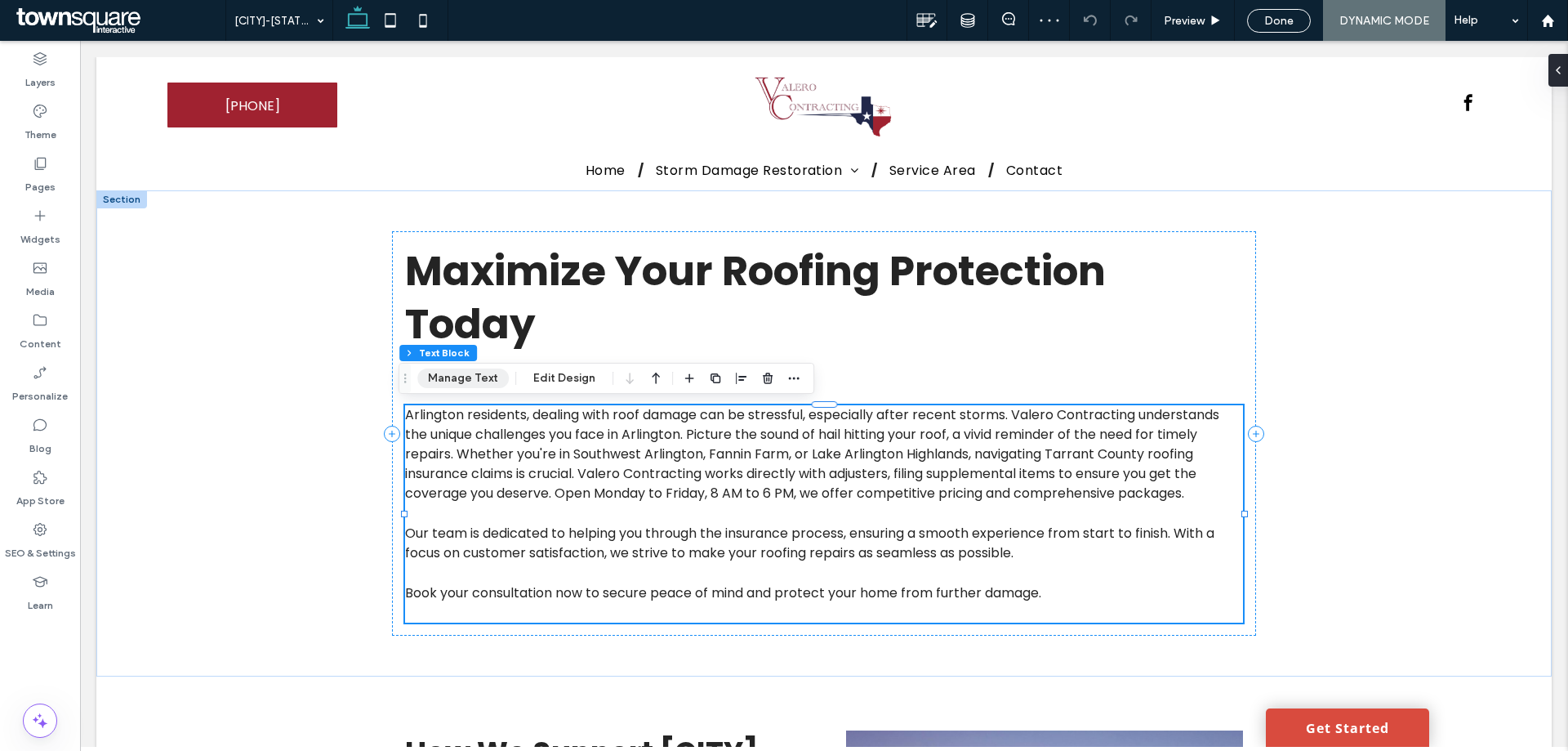 click on "Manage Text" at bounding box center (463, 378) 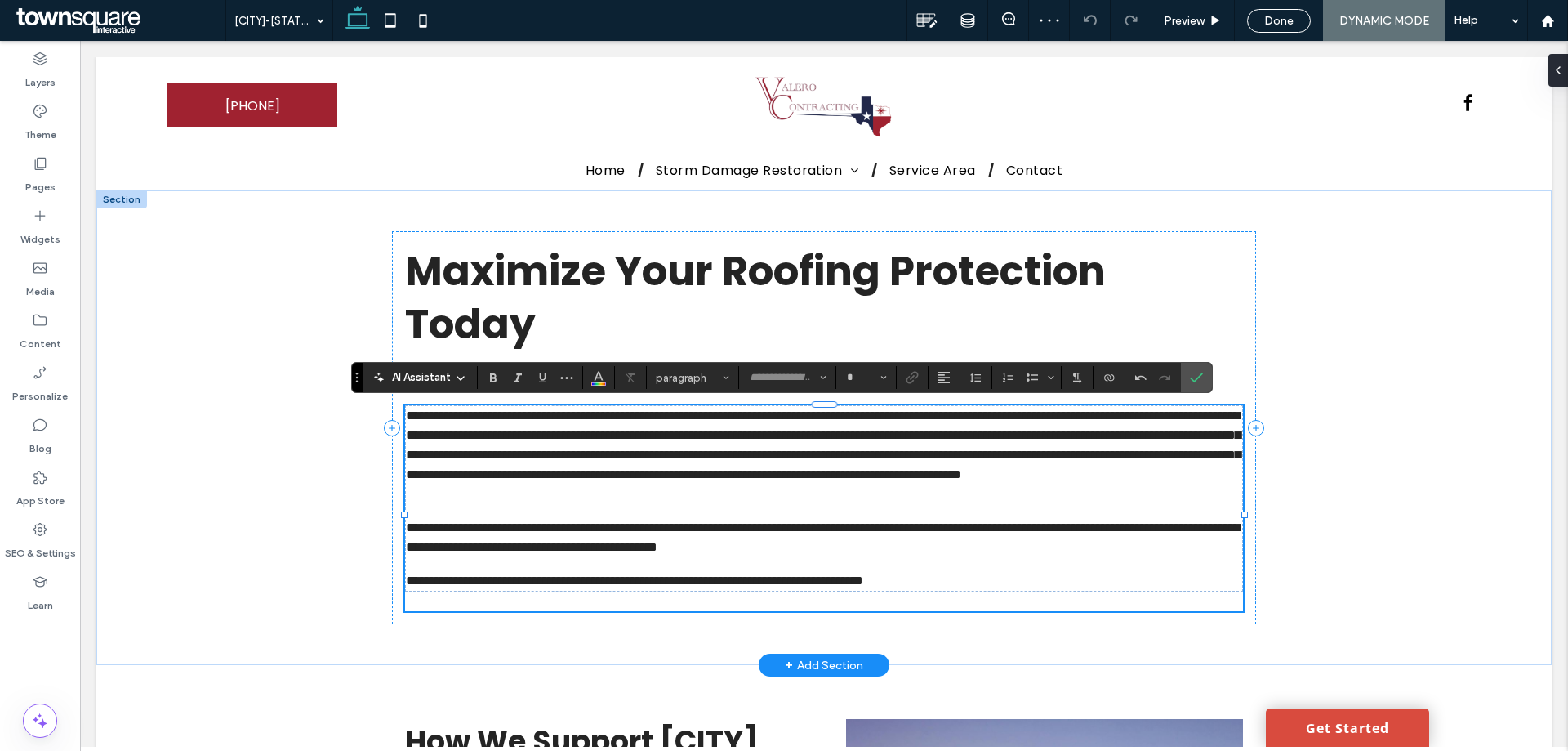 type on "*******" 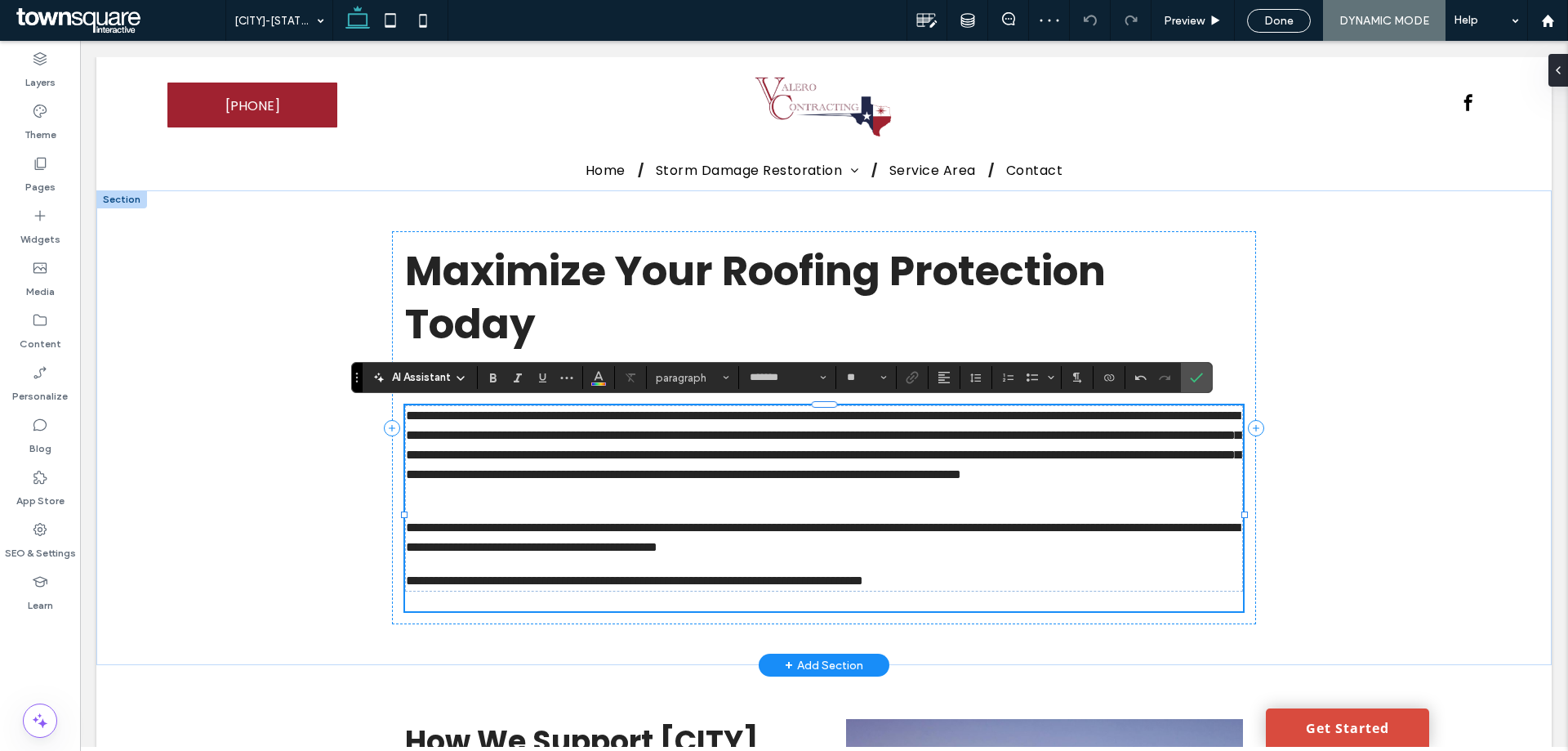 click on "**********" at bounding box center [824, 455] 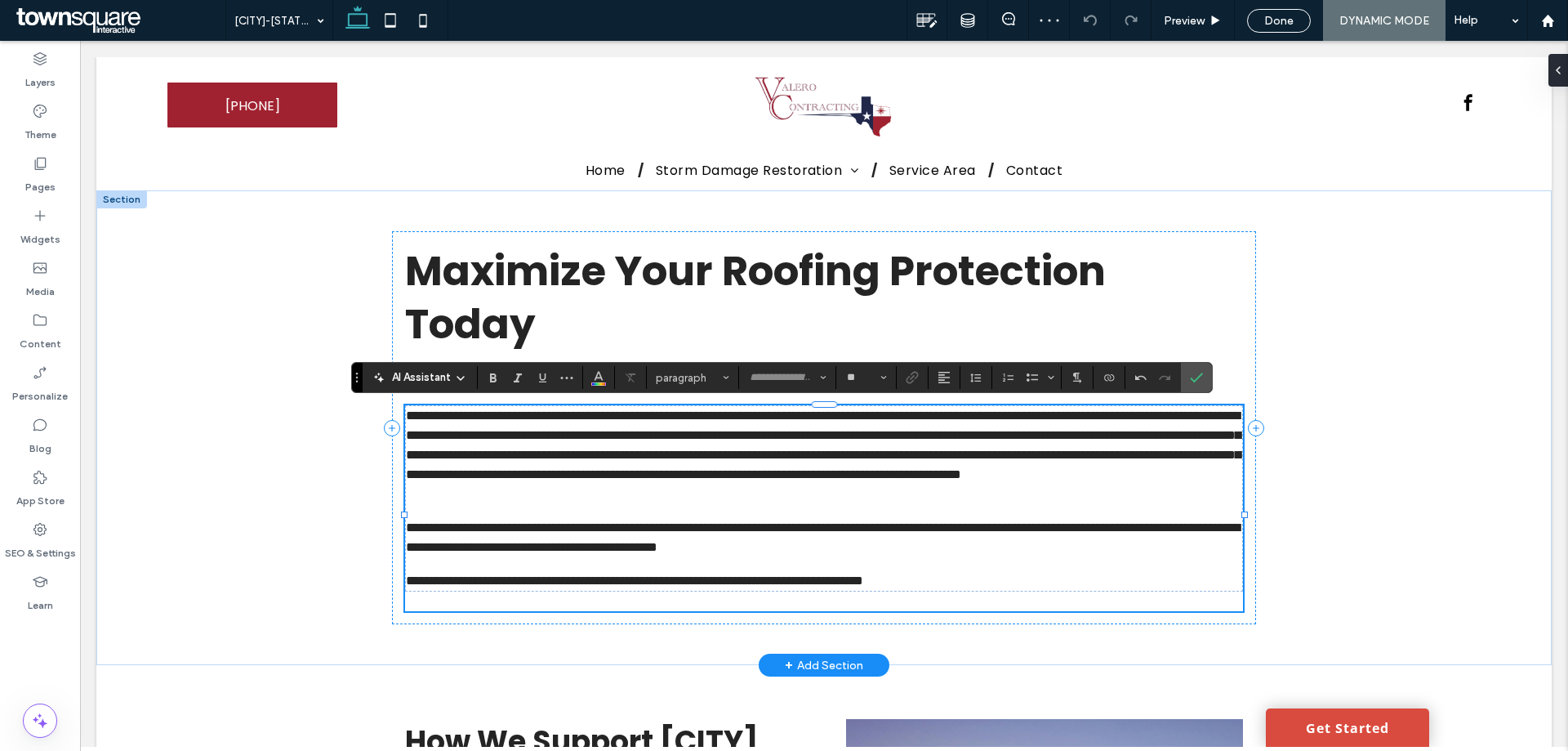 type on "*" 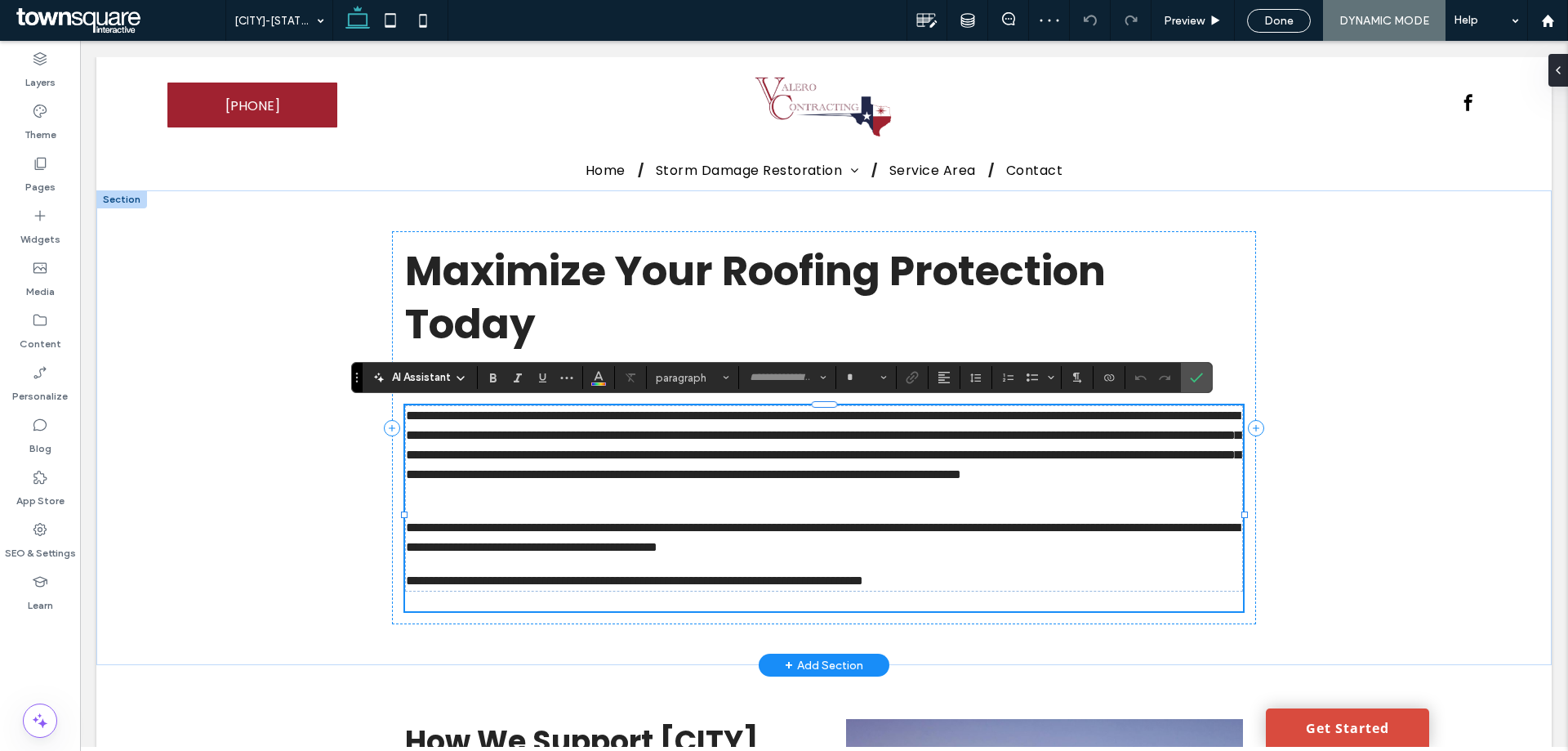 type on "*******" 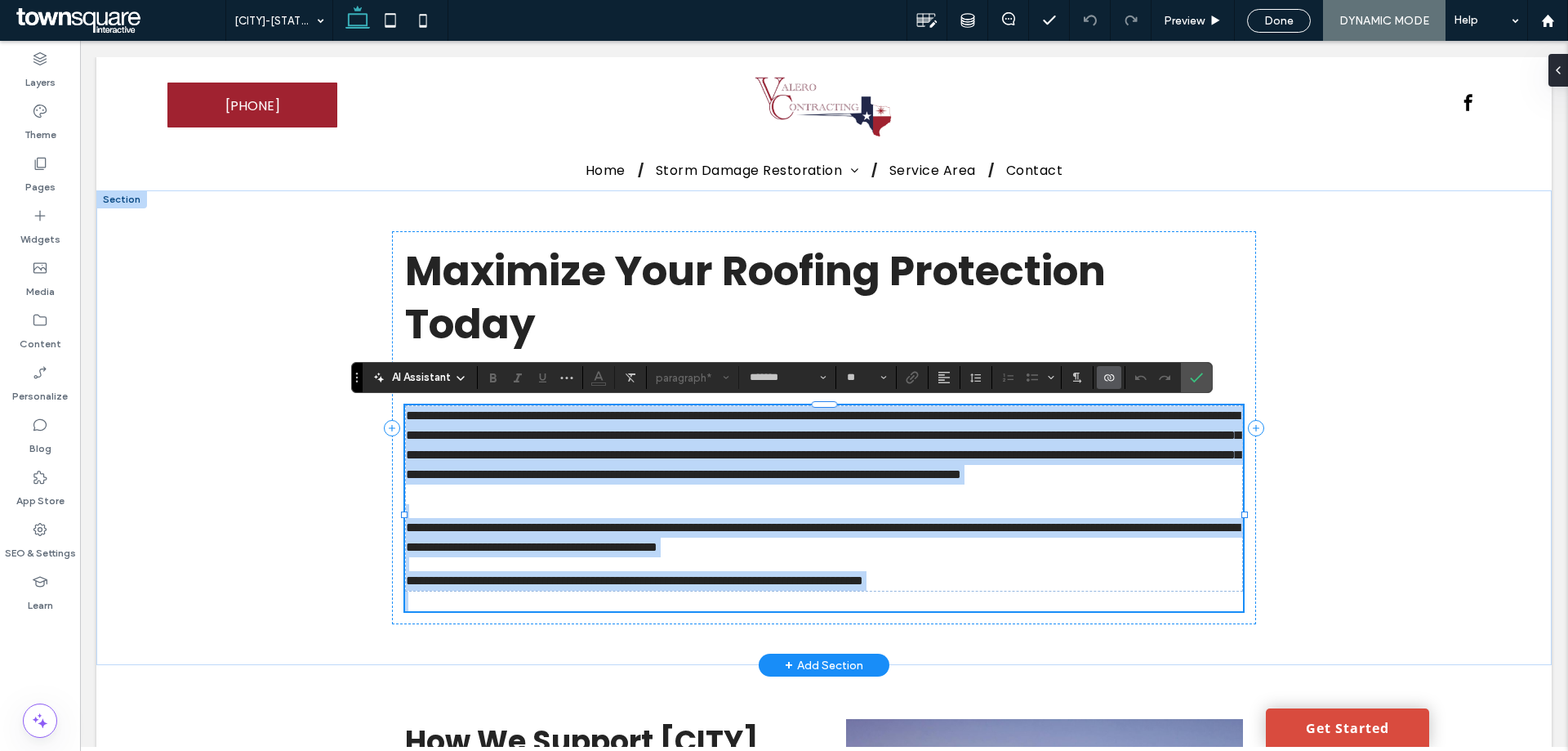 click on "**********" at bounding box center (824, 455) 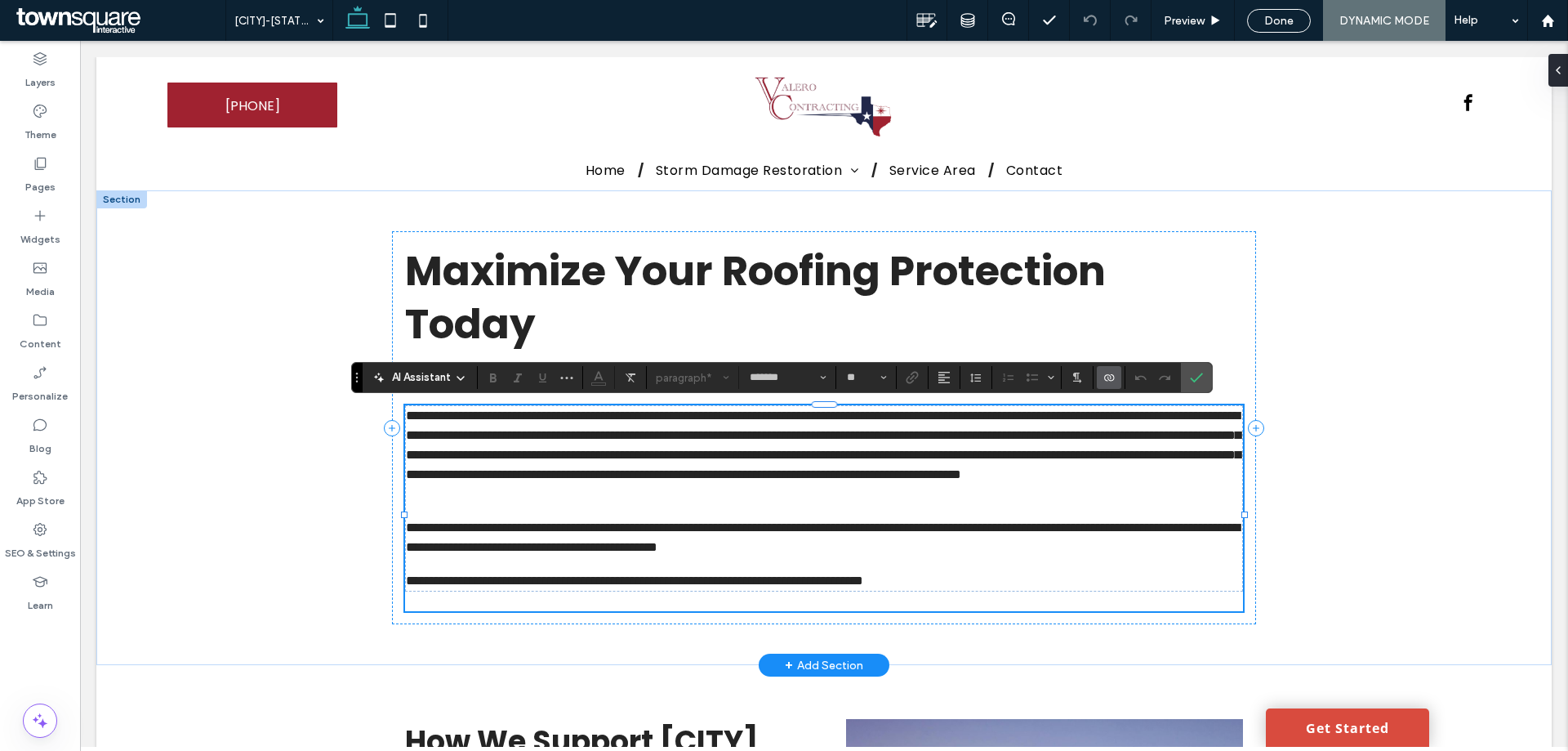 click on "**********" at bounding box center (824, 455) 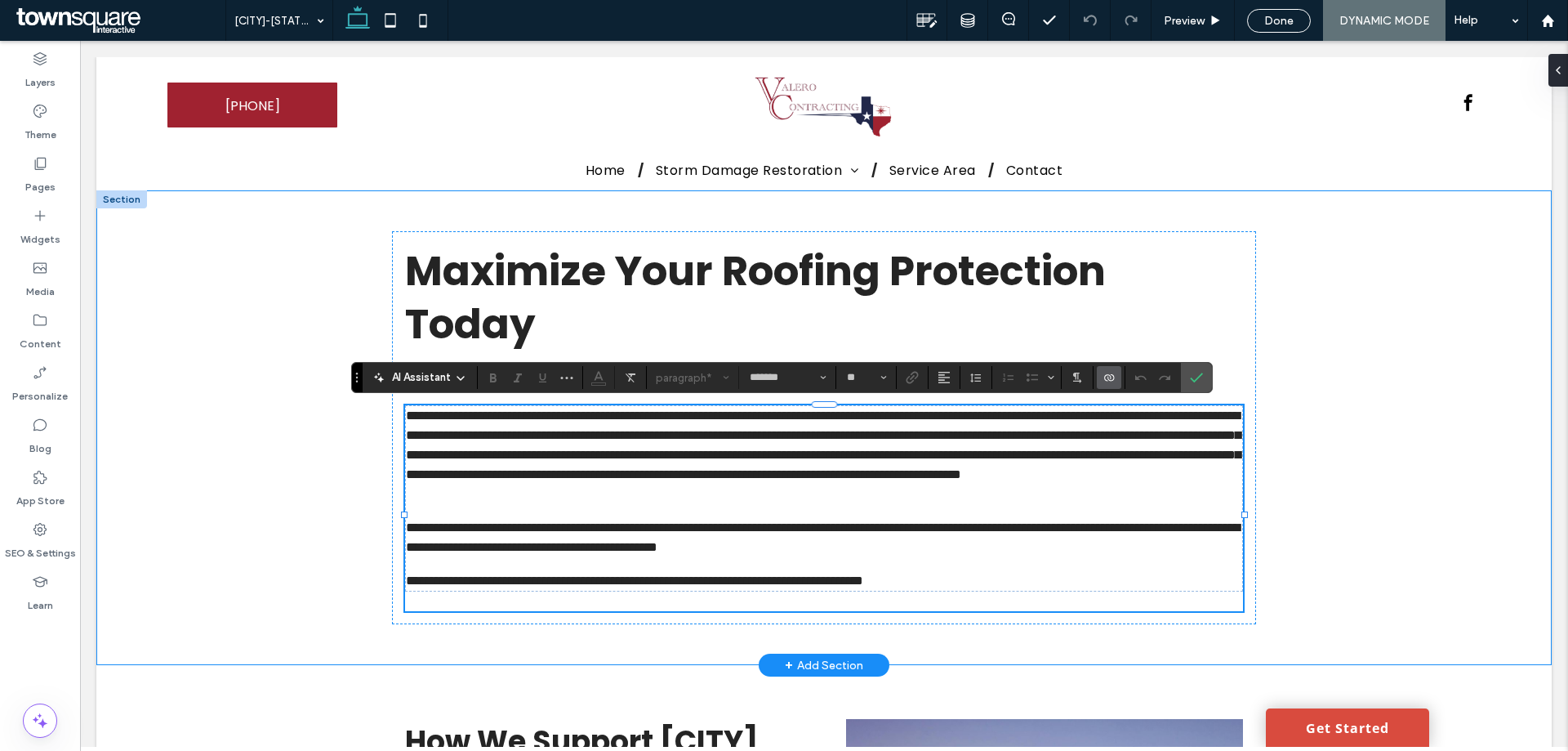 click on "**********" at bounding box center [824, 427] 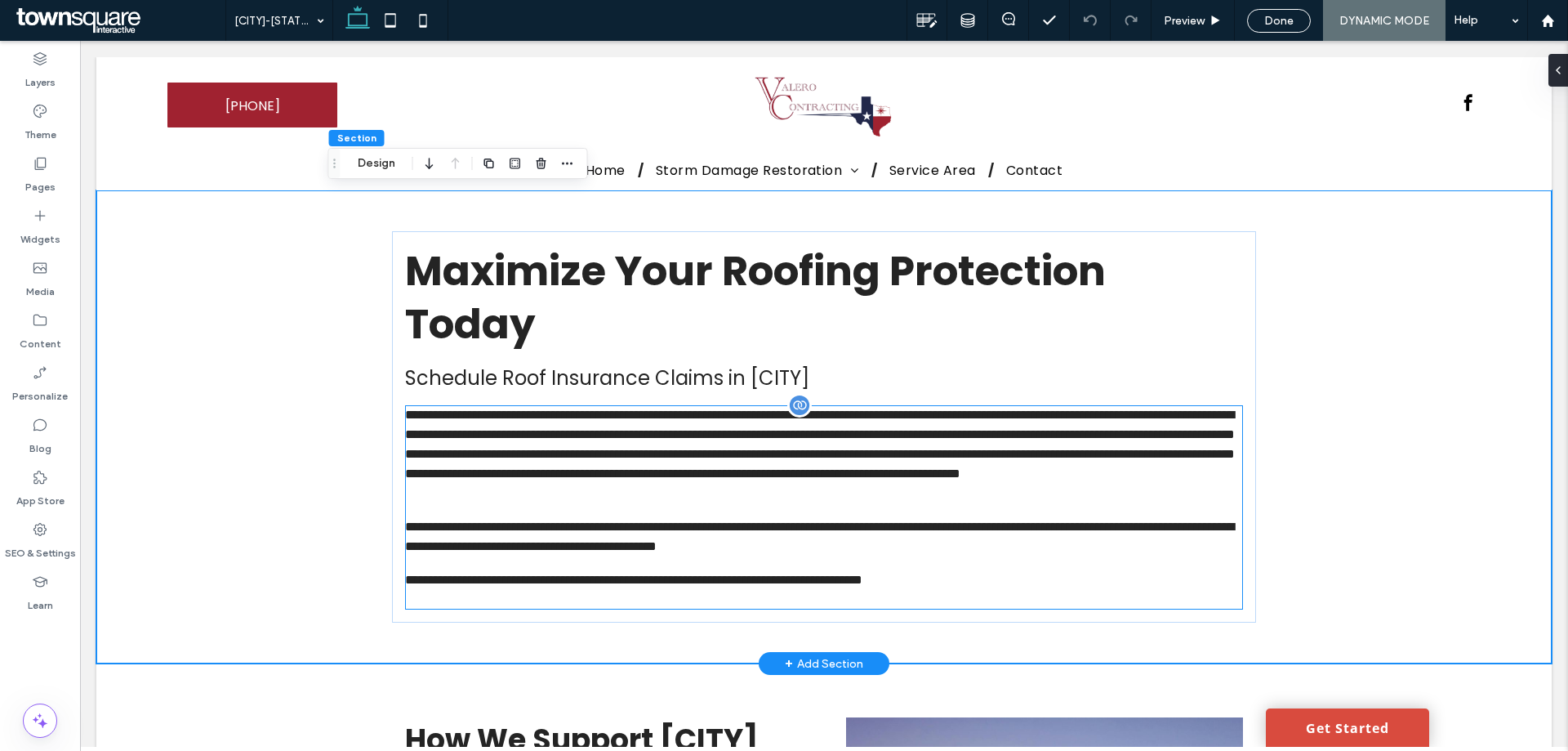 click on "**********" at bounding box center (824, 454) 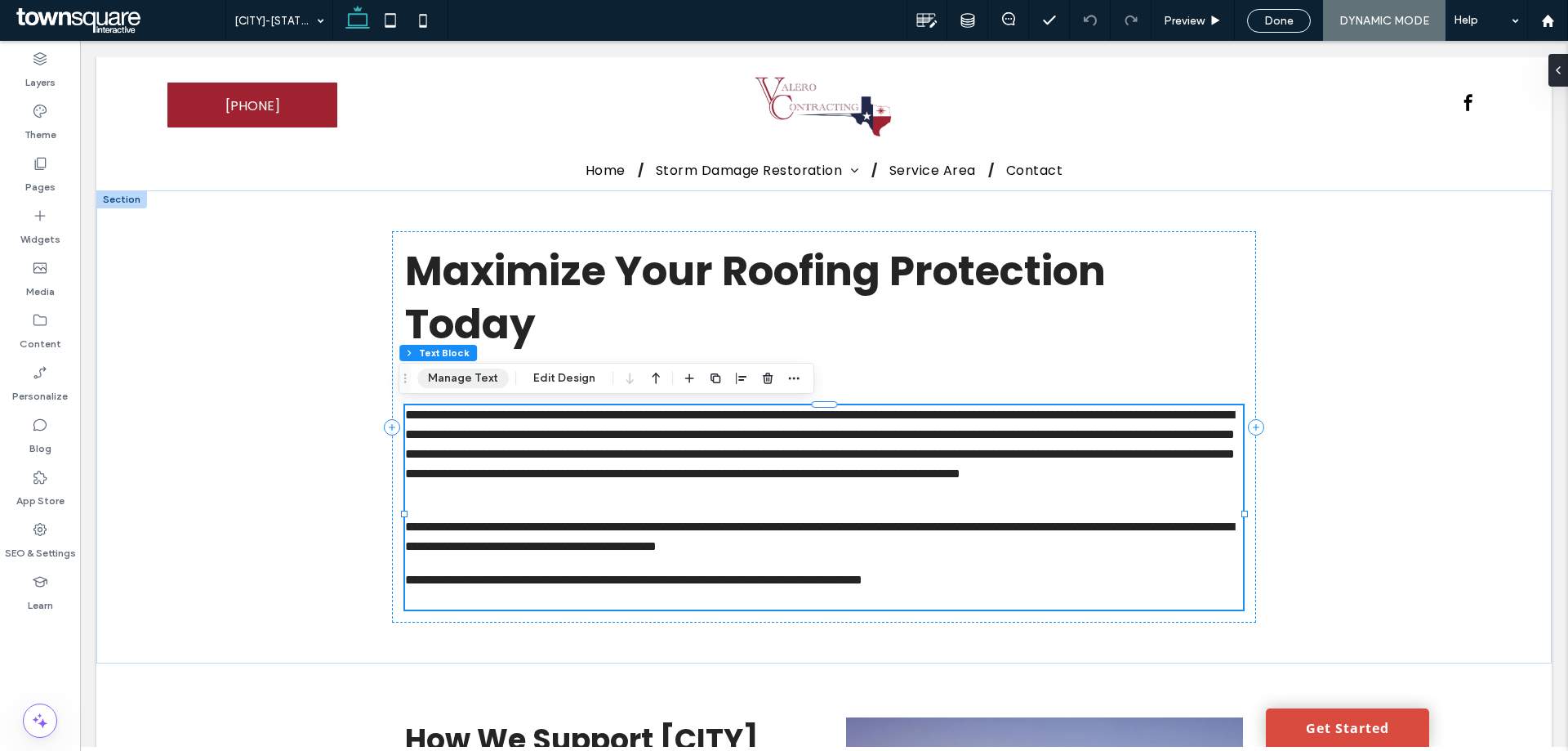 click on "Manage Text" at bounding box center (463, 378) 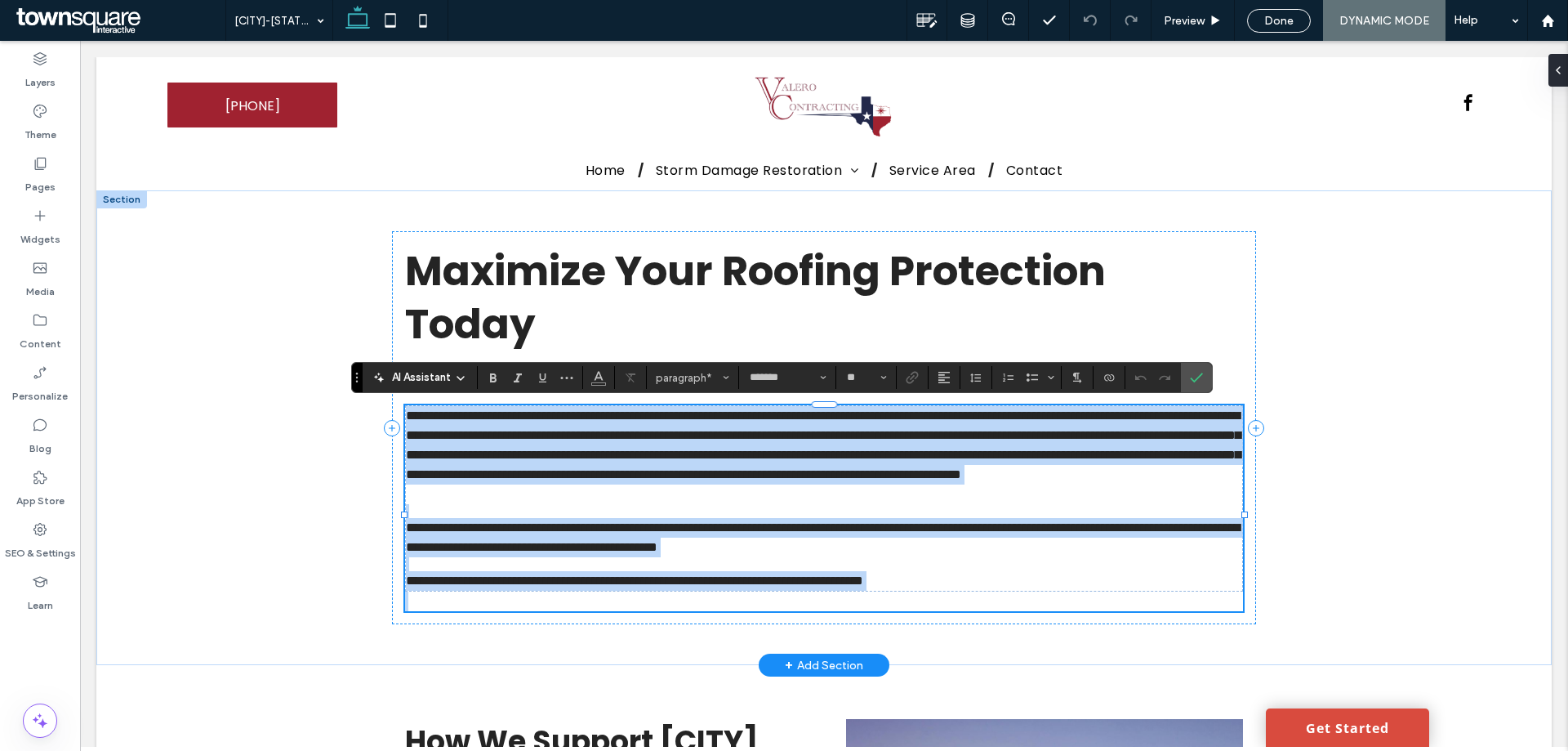 click on "**********" at bounding box center [824, 455] 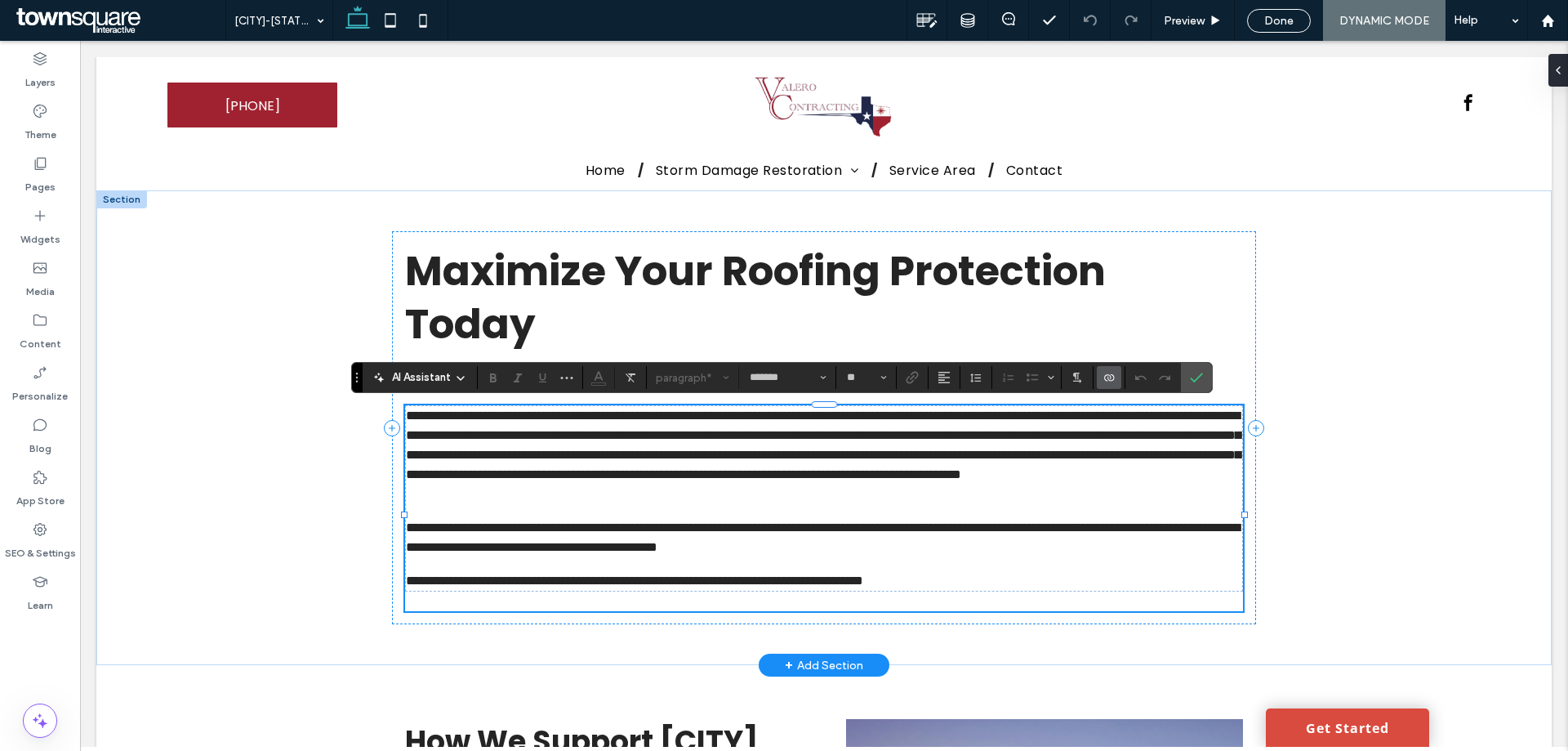 click on "**********" at bounding box center [824, 455] 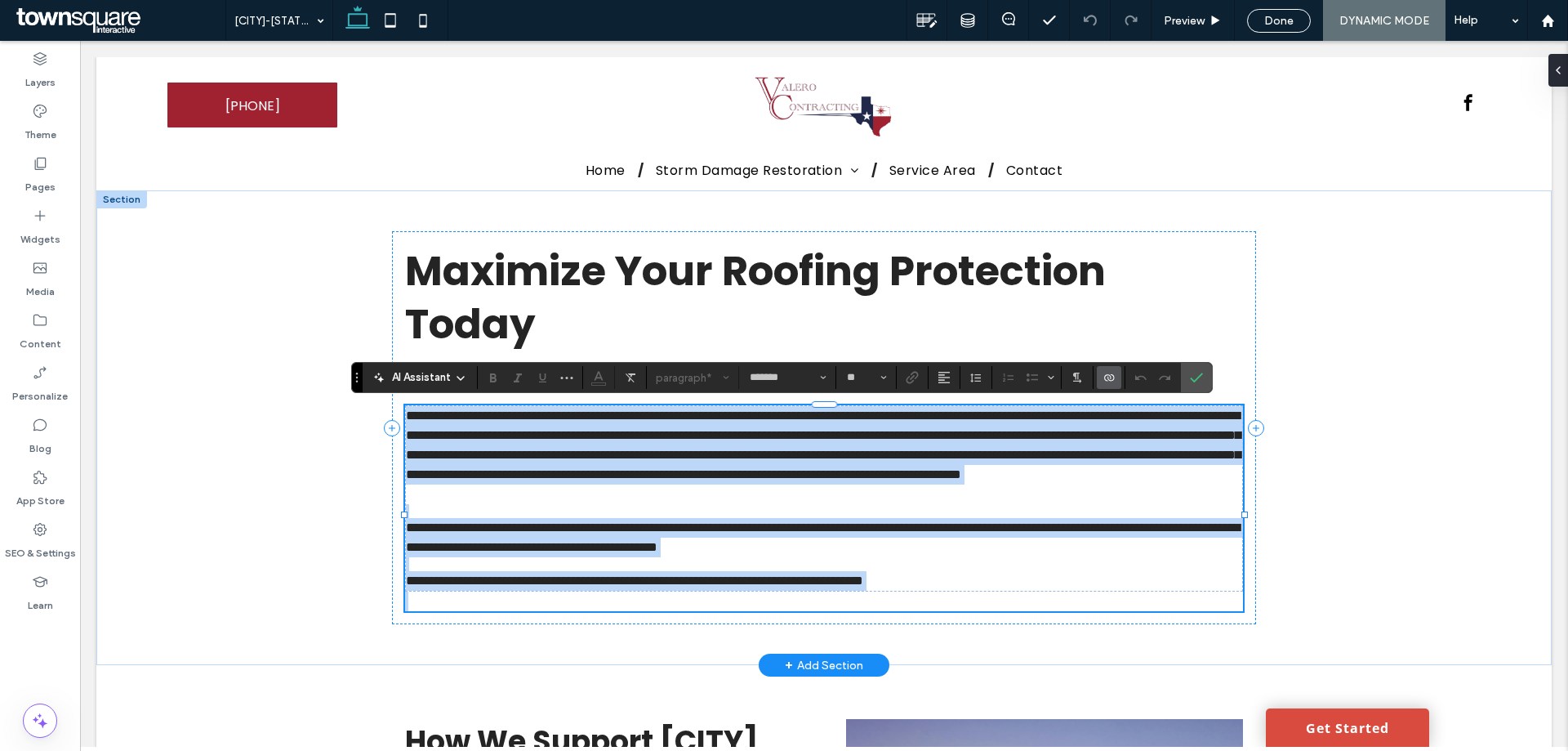 click on "**********" at bounding box center [824, 455] 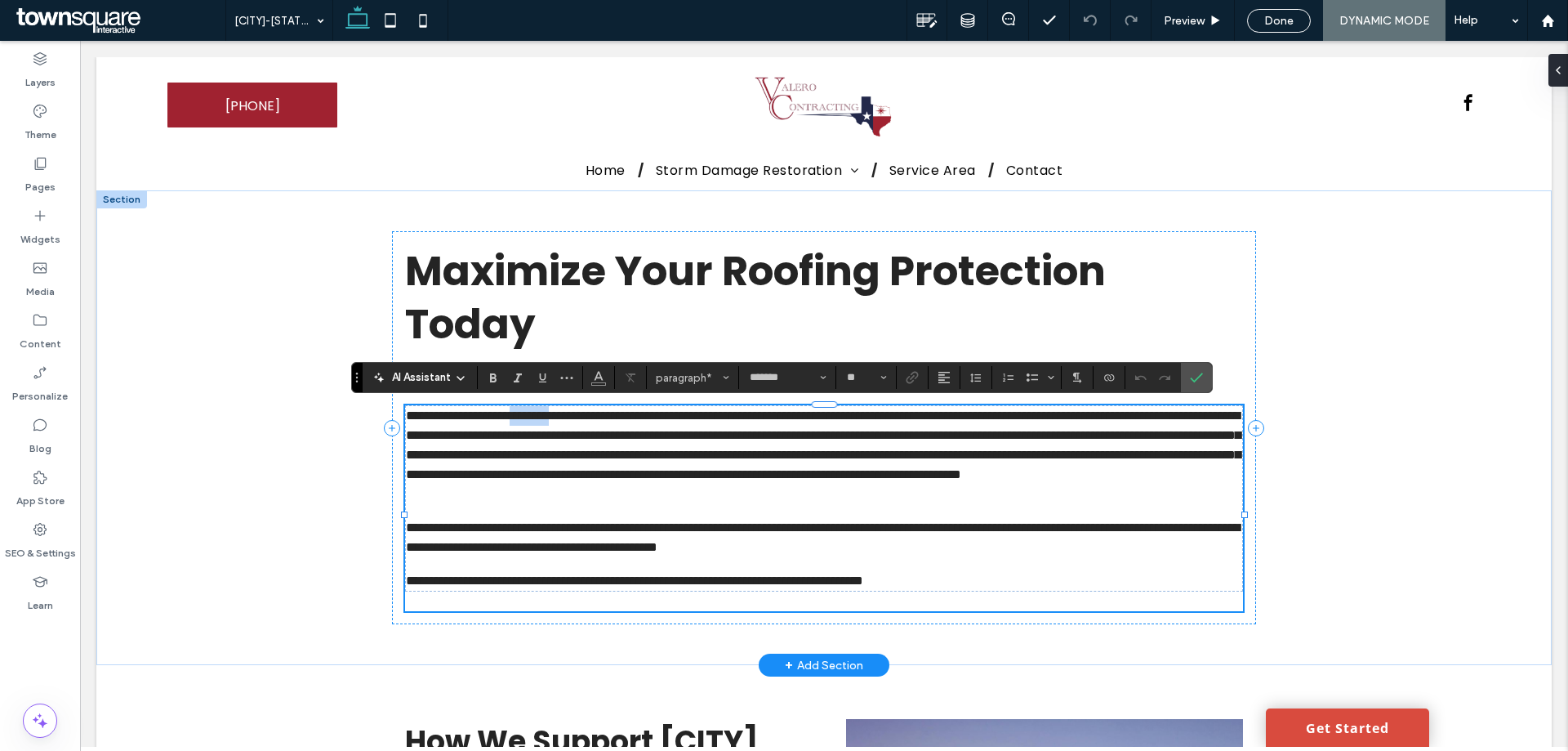 click on "**********" at bounding box center (824, 455) 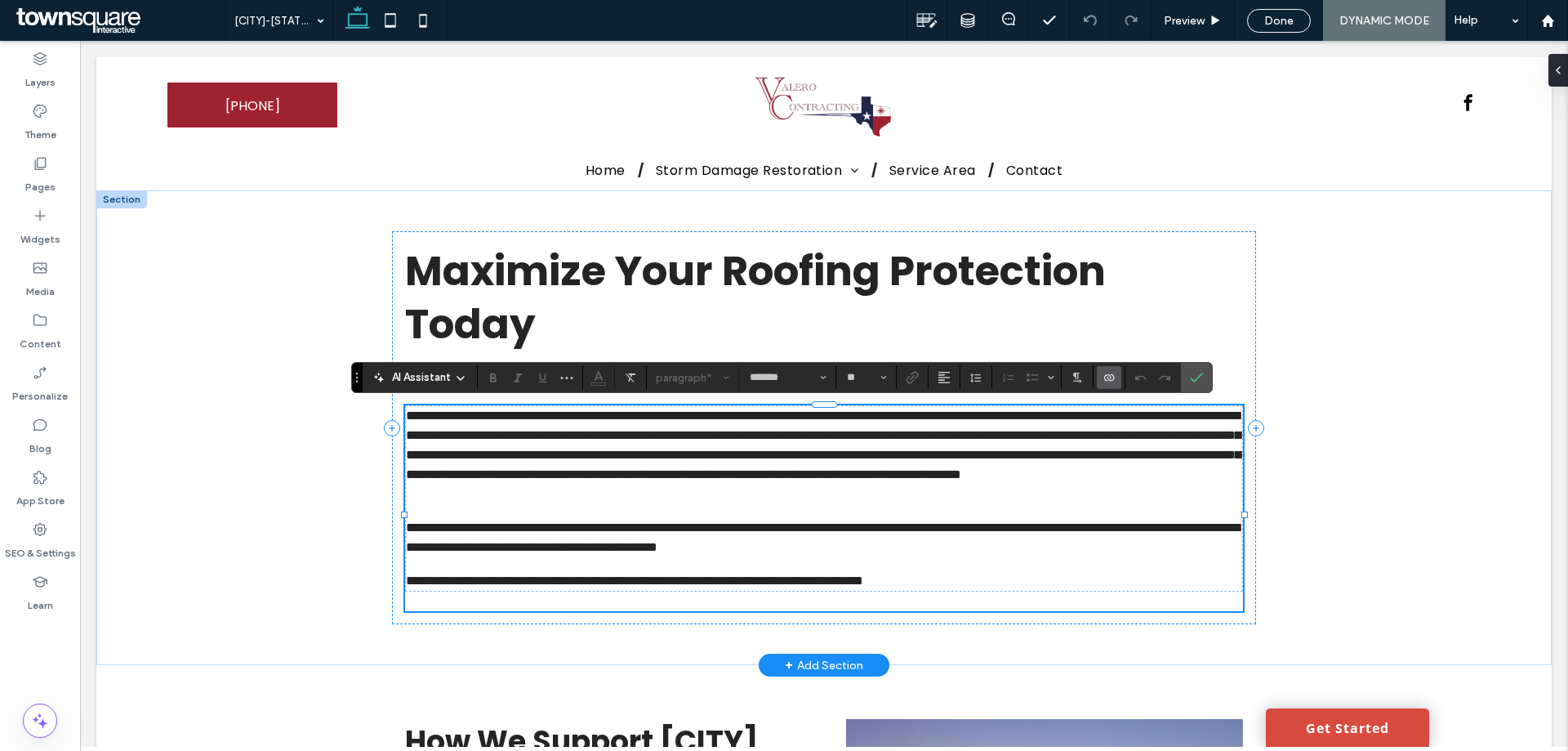 click on "**********" at bounding box center (824, 455) 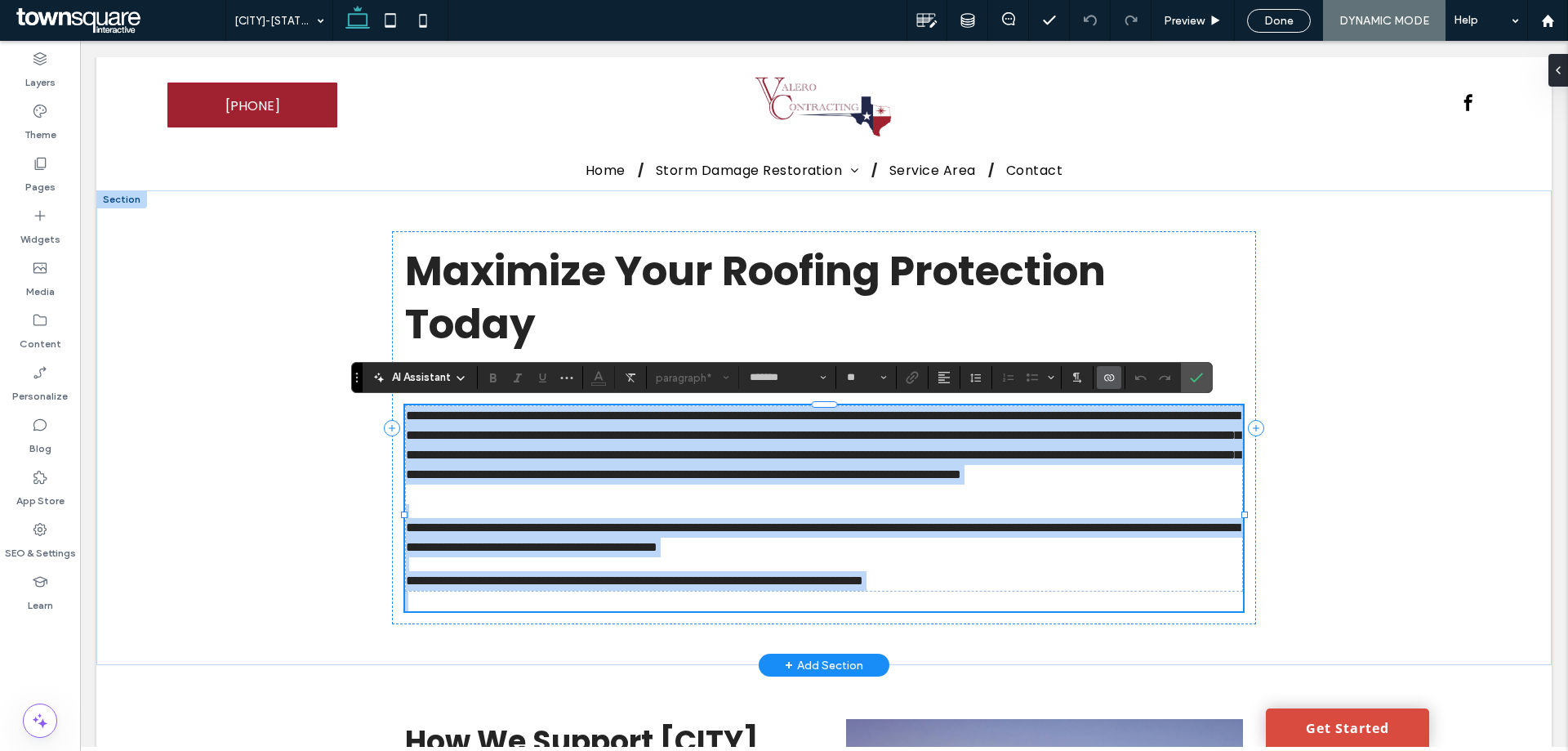 click on "**********" at bounding box center (824, 538) 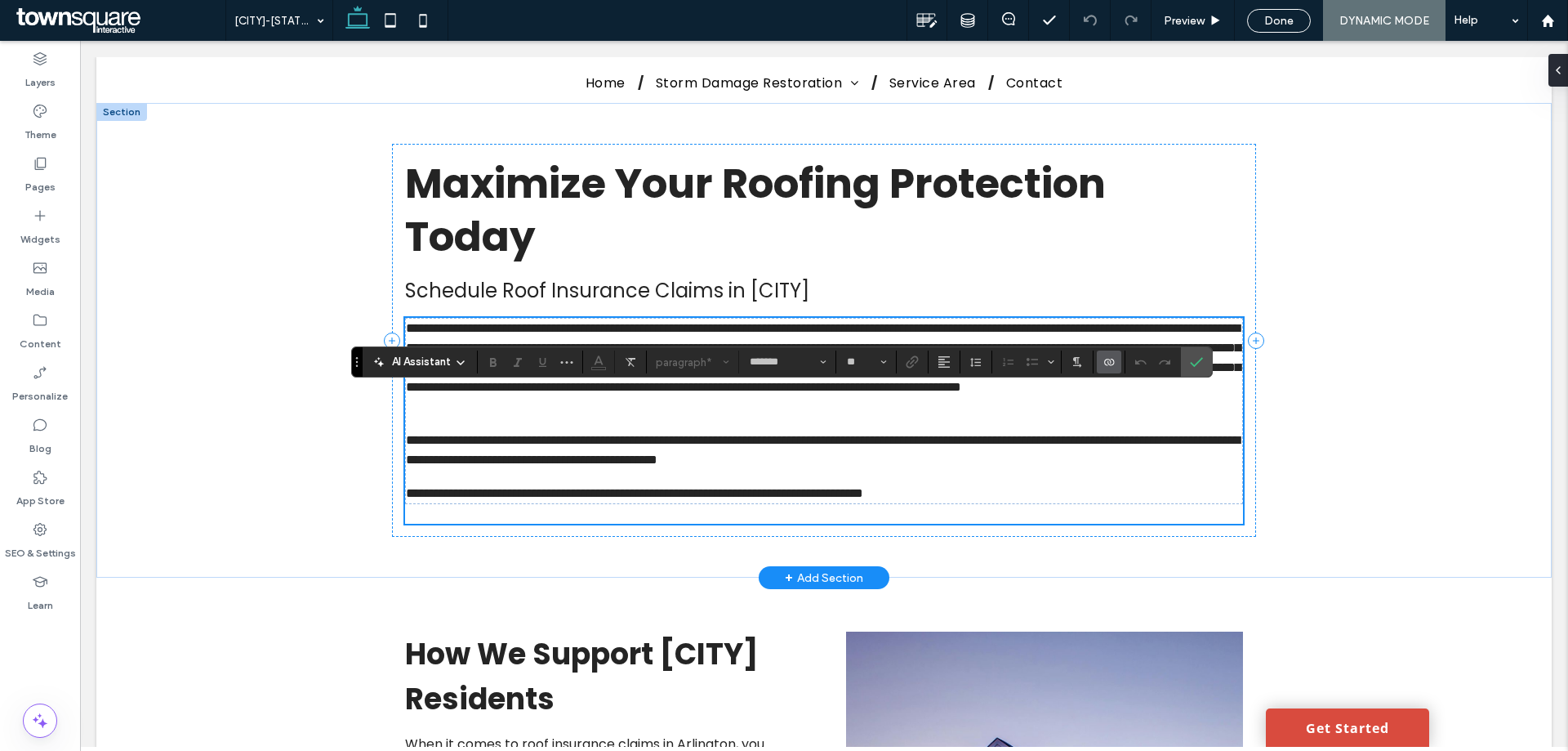 scroll, scrollTop: 33, scrollLeft: 0, axis: vertical 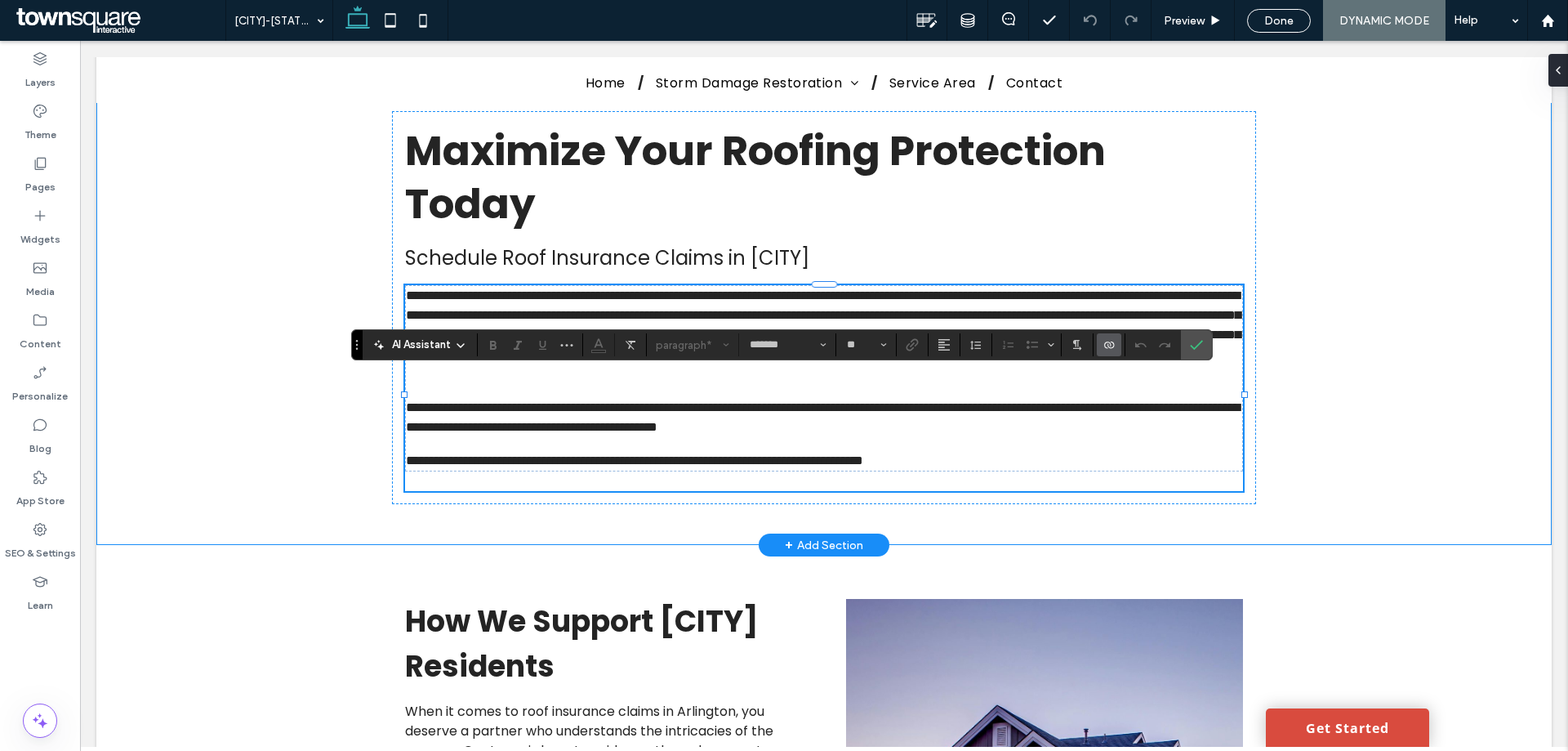 click on "**********" at bounding box center (824, 307) 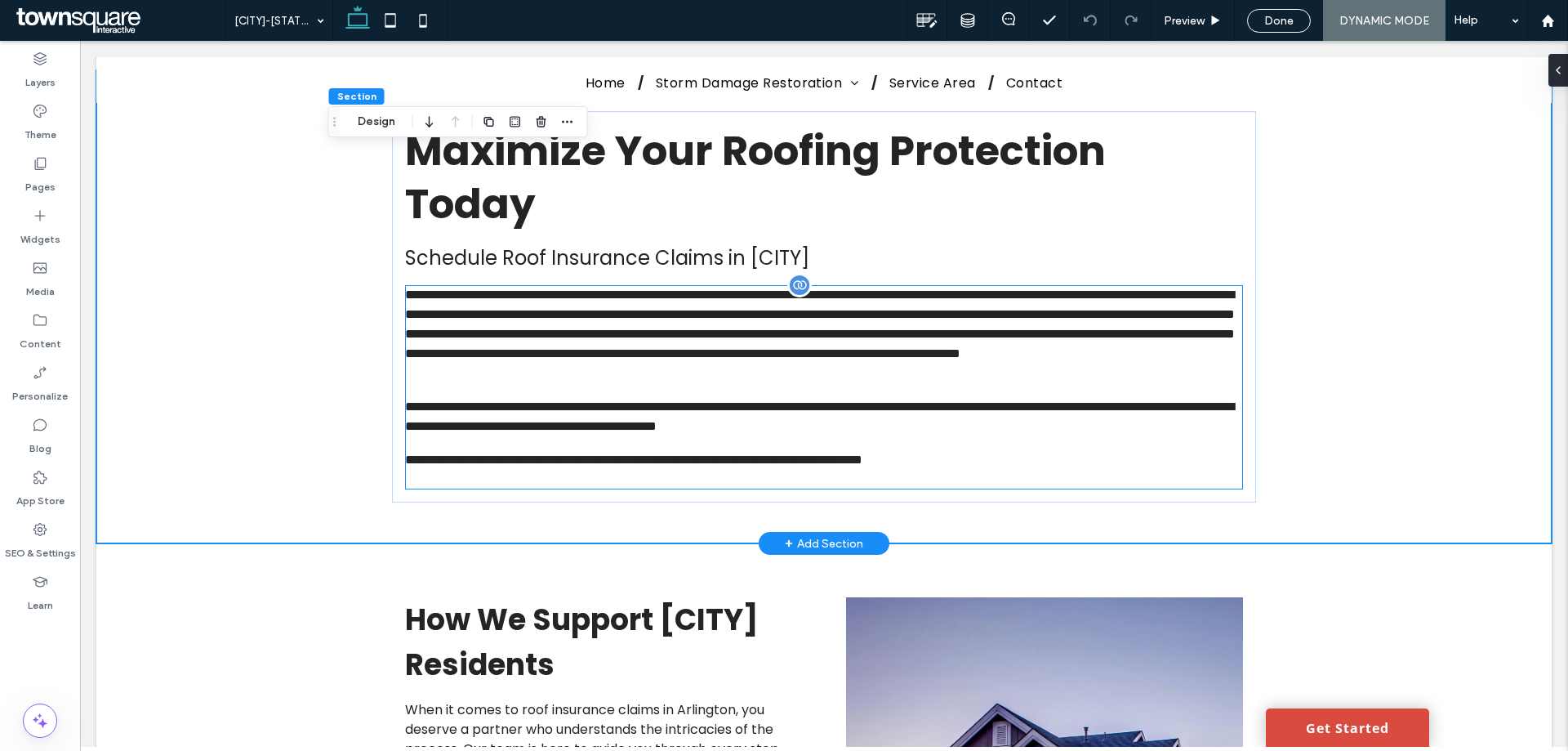 click on "**********" at bounding box center [824, 334] 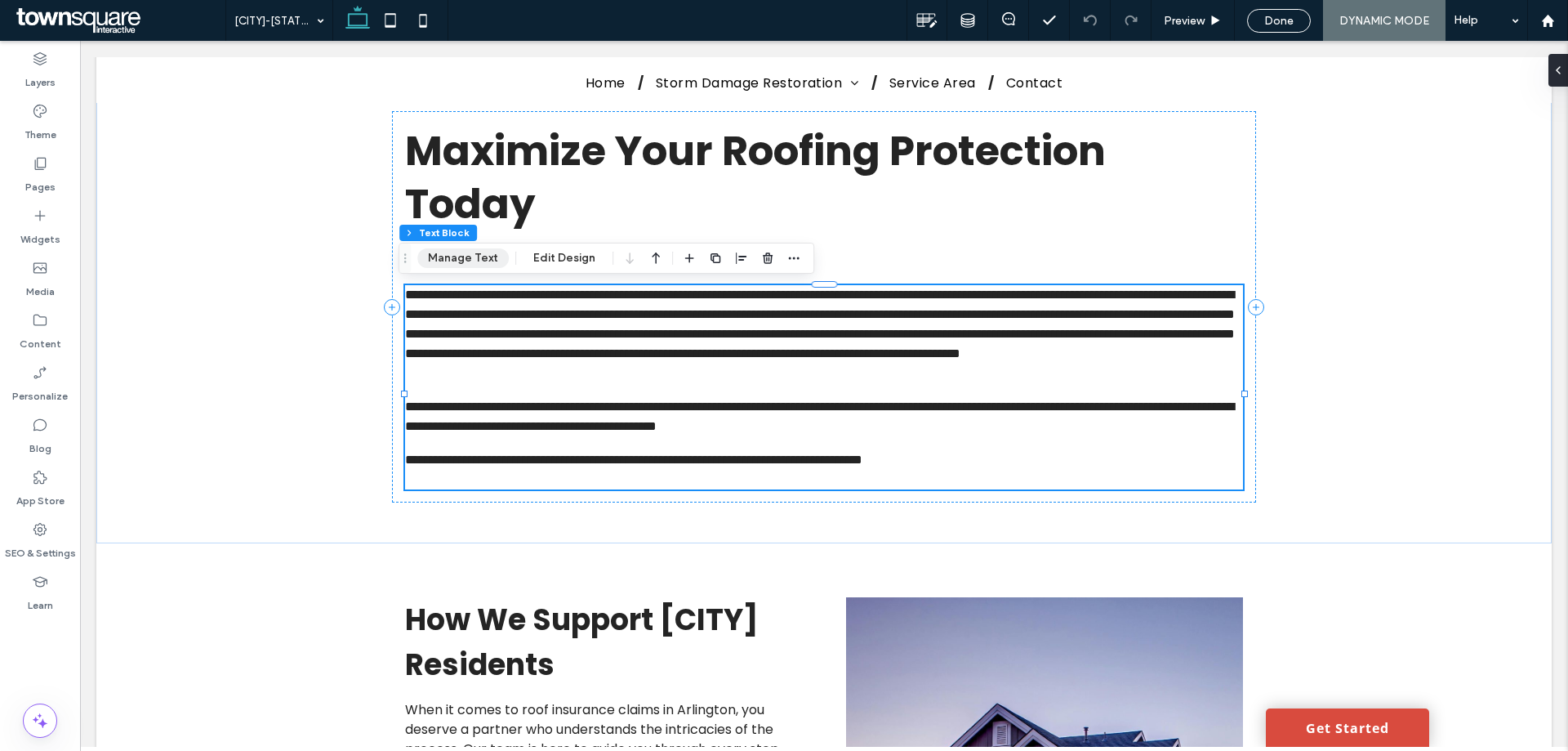 click on "Manage Text" at bounding box center (463, 258) 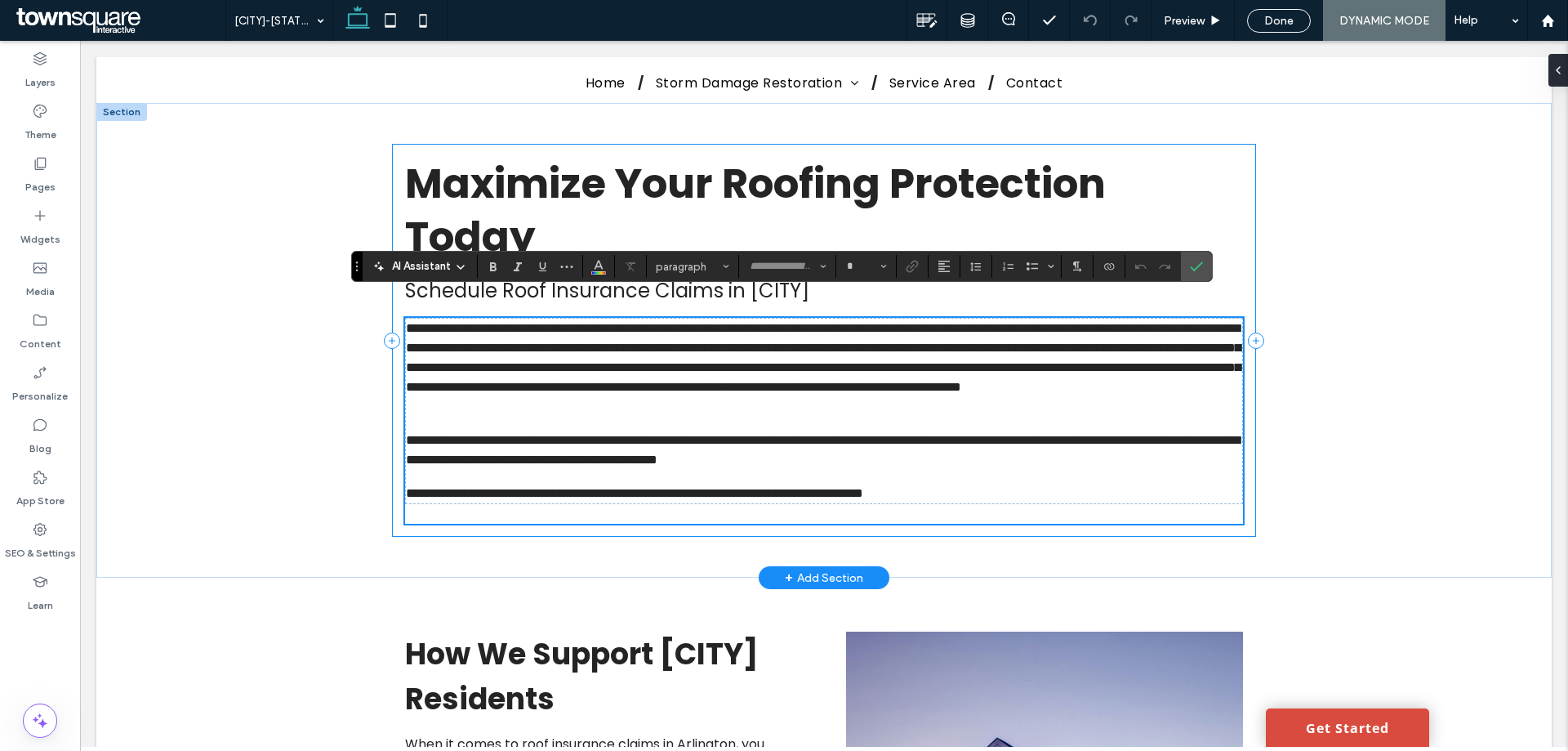 scroll, scrollTop: 33, scrollLeft: 0, axis: vertical 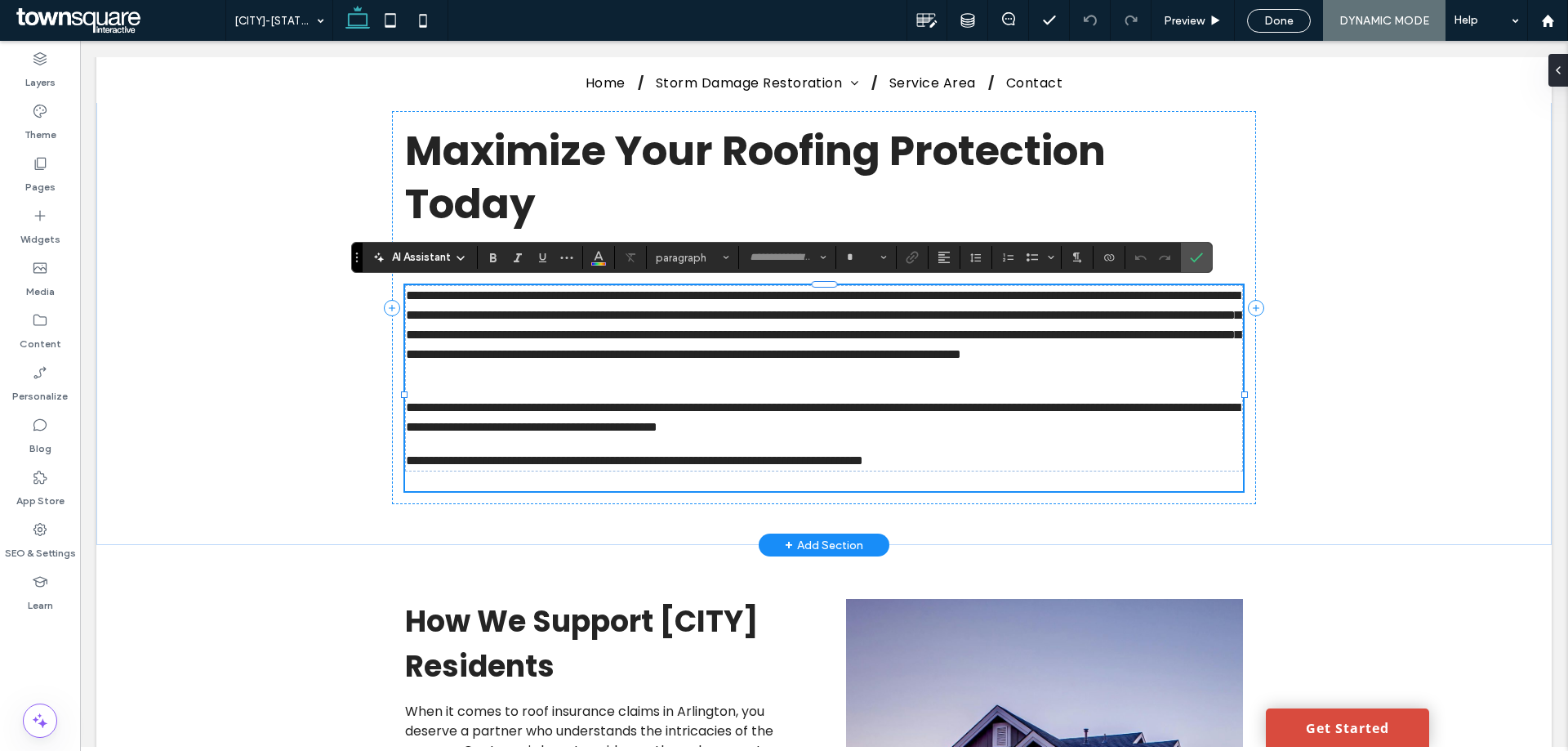 type on "*******" 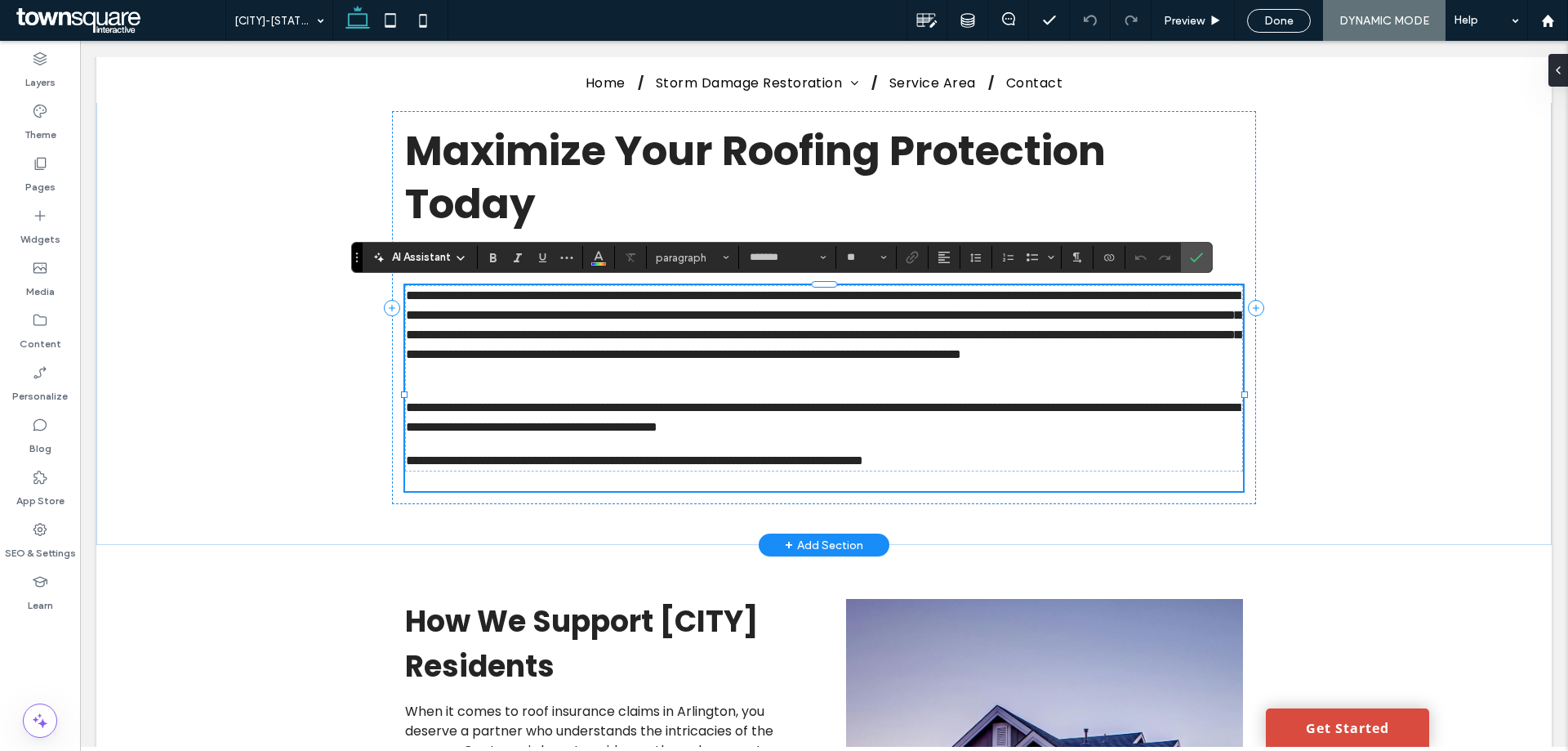 click on "**********" at bounding box center [824, 335] 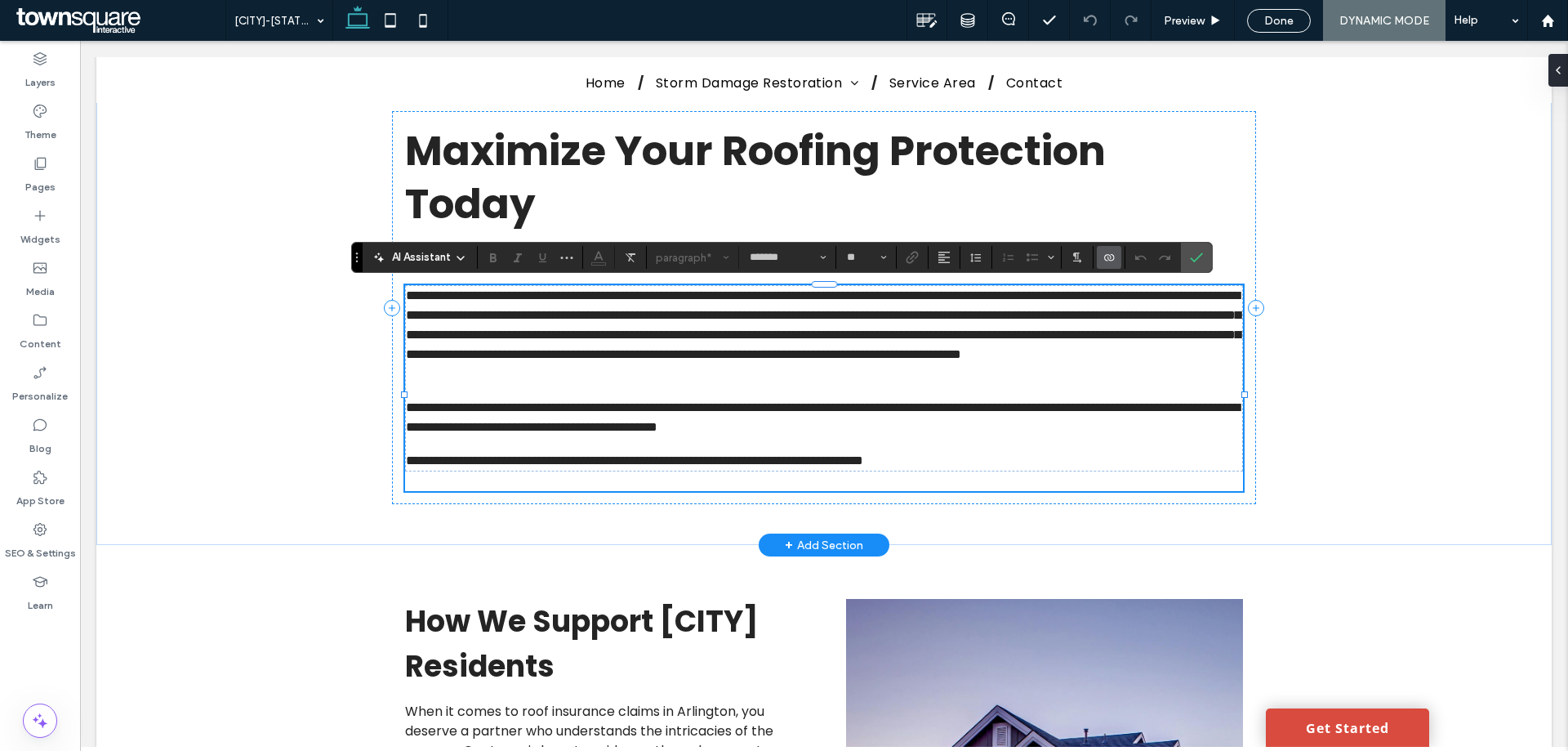 click on "**********" at bounding box center (824, 335) 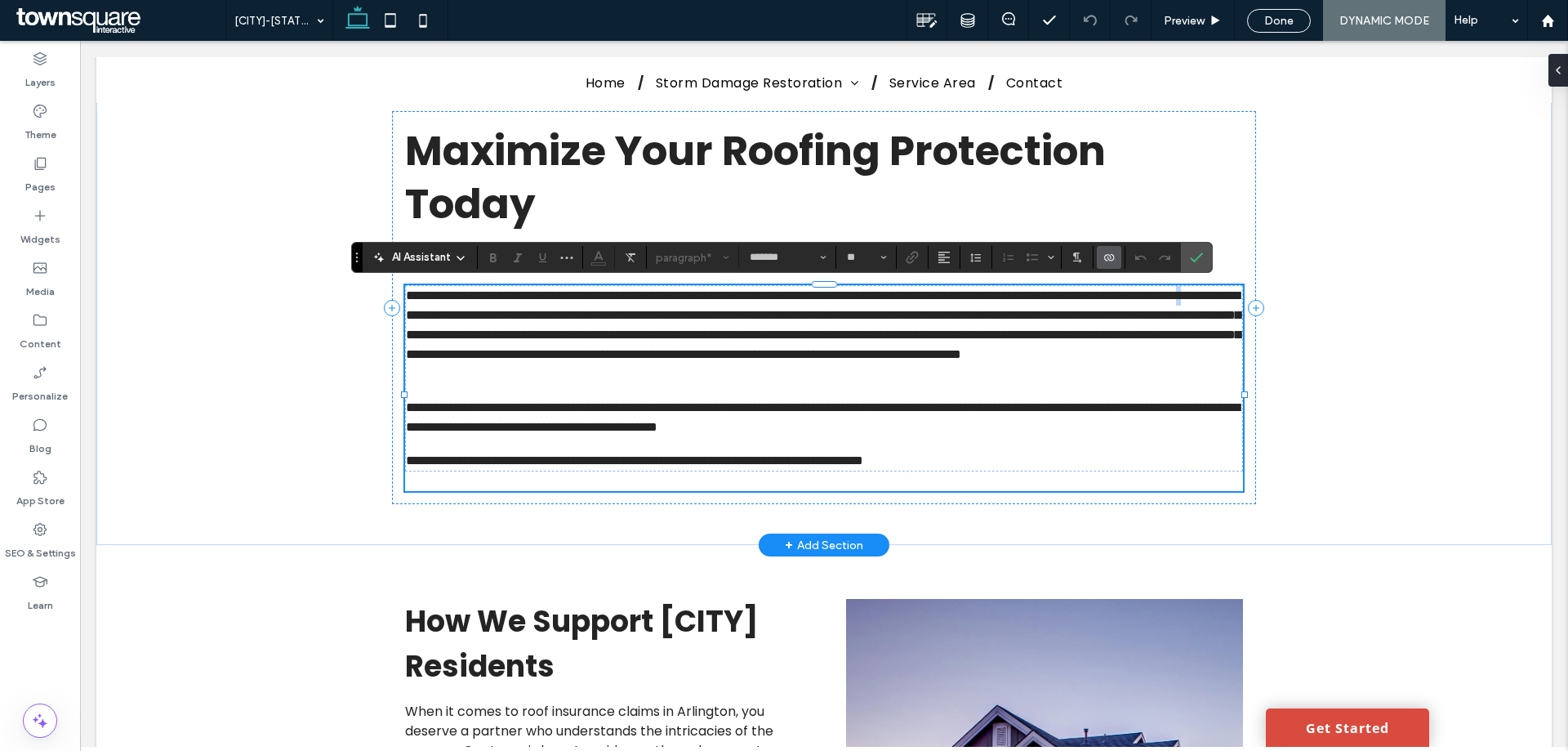 click on "**********" at bounding box center (824, 335) 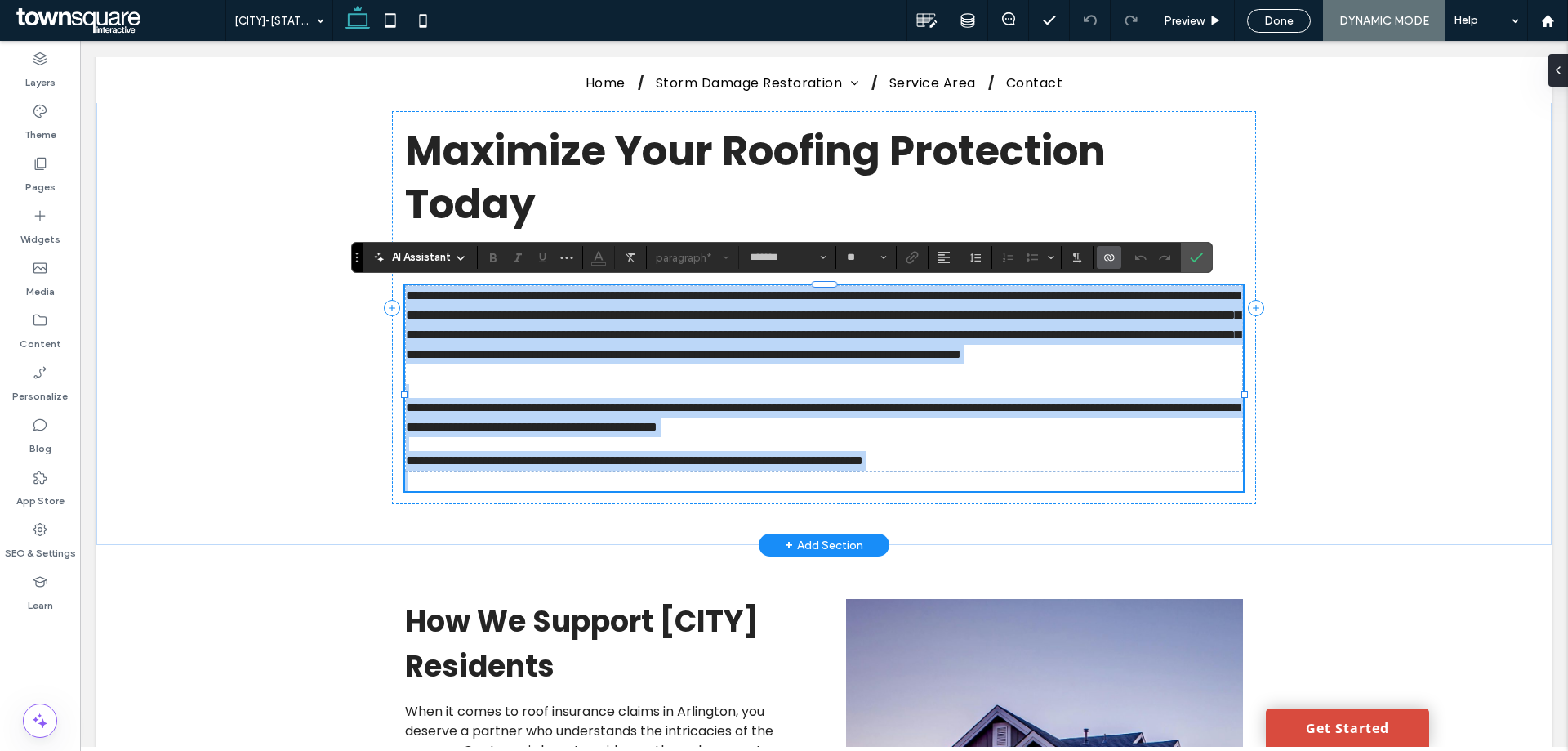 click on "**********" at bounding box center [824, 335] 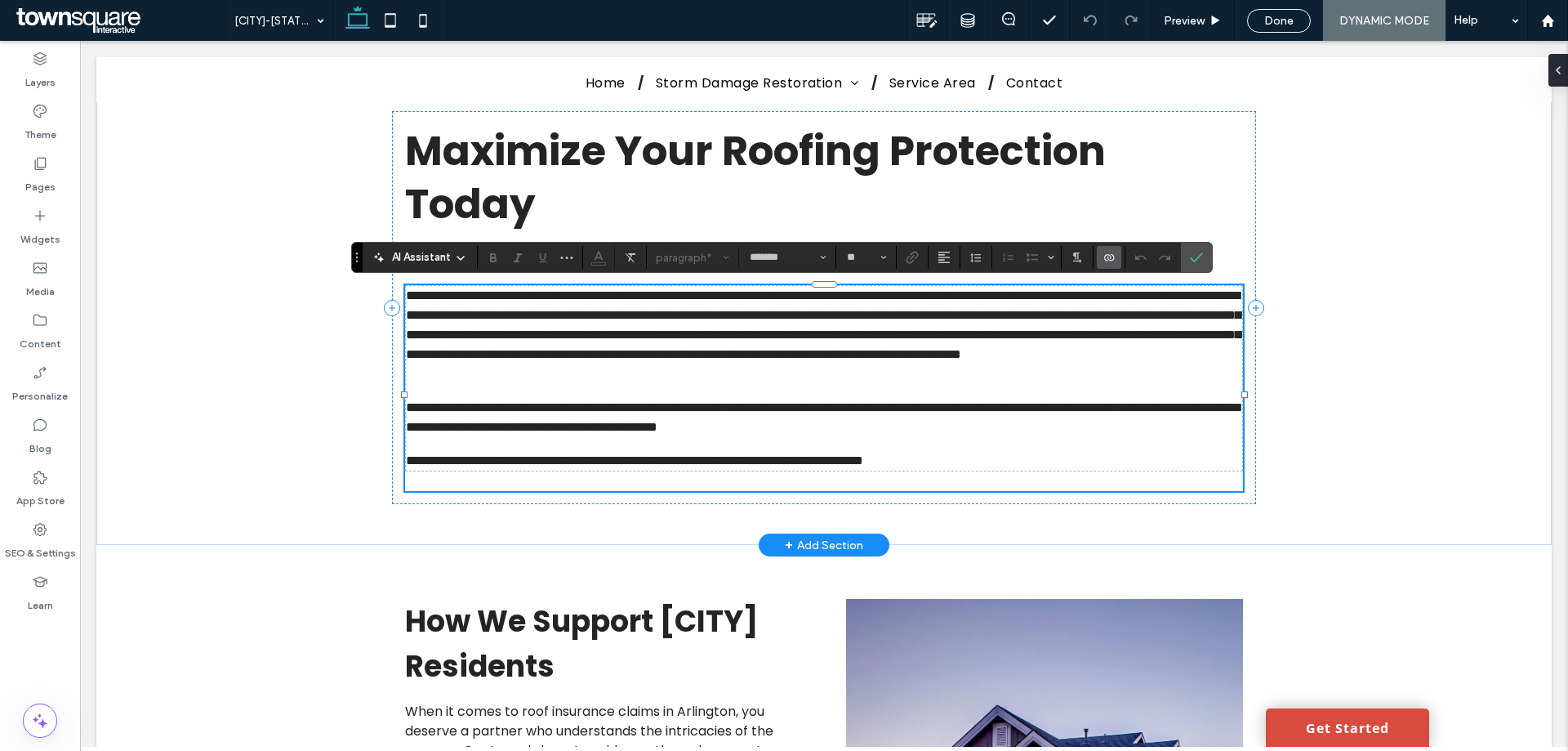 click on "**********" at bounding box center (824, 418) 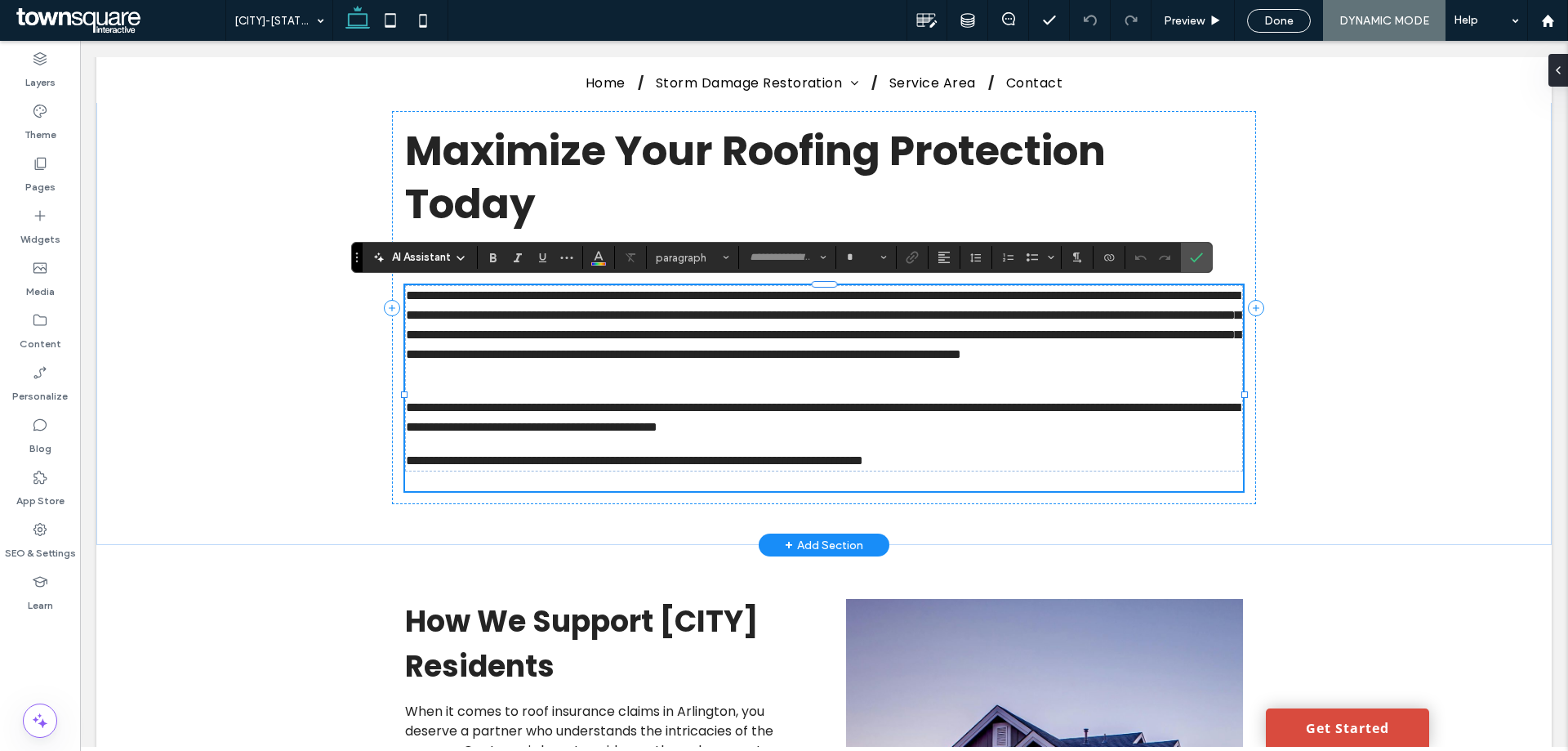 drag, startPoint x: 567, startPoint y: 452, endPoint x: 589, endPoint y: 452, distance: 22 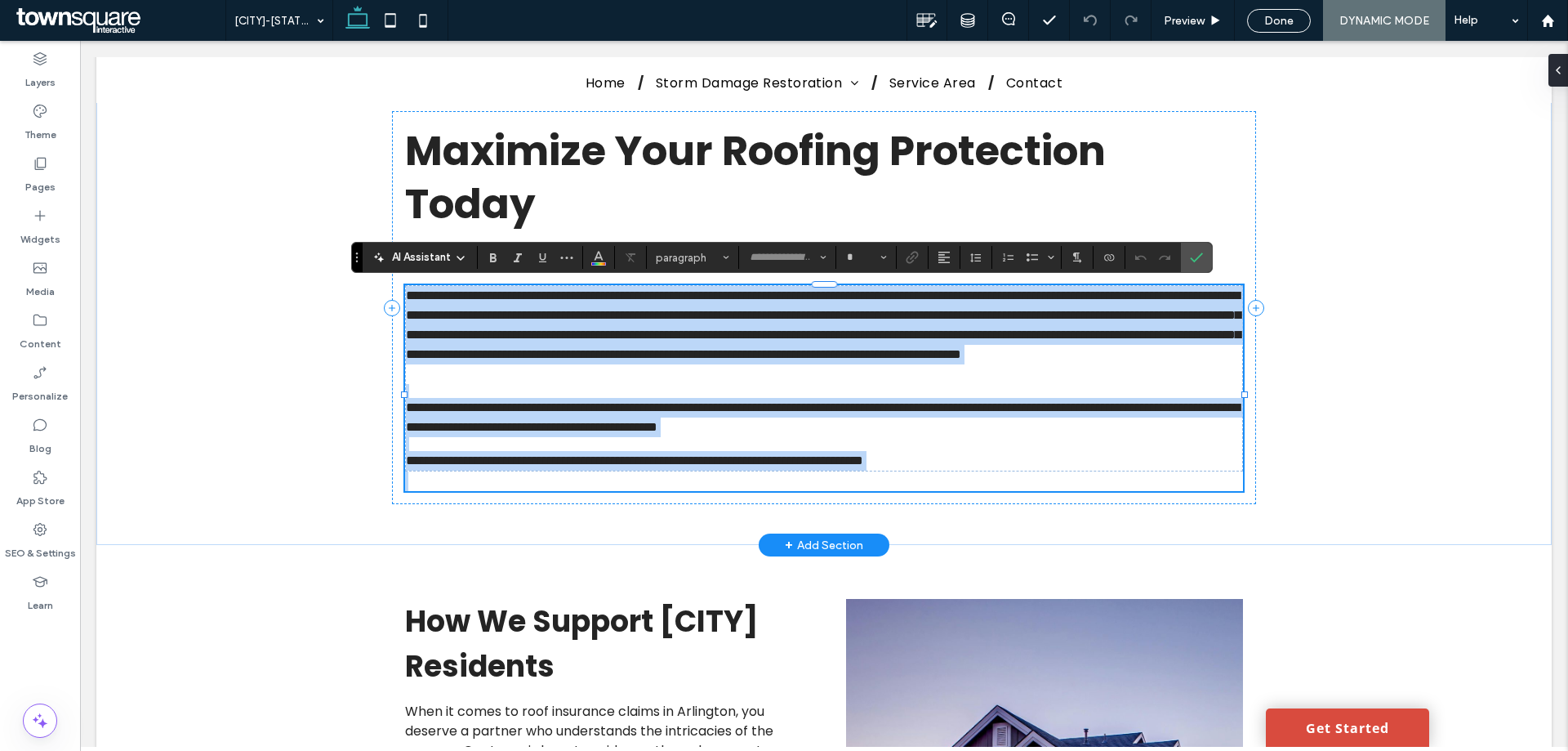 type on "*******" 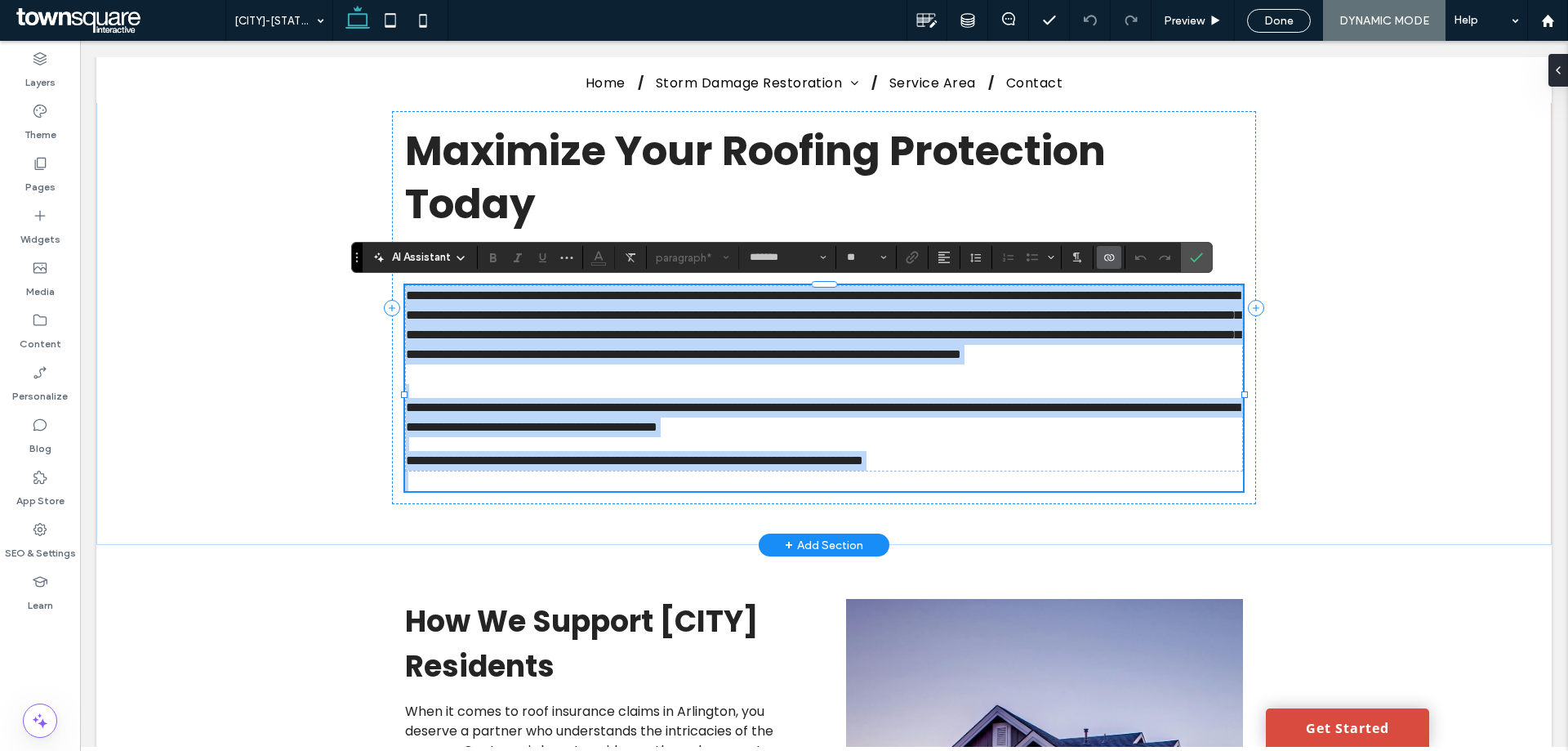 click on "**********" at bounding box center [823, 378] 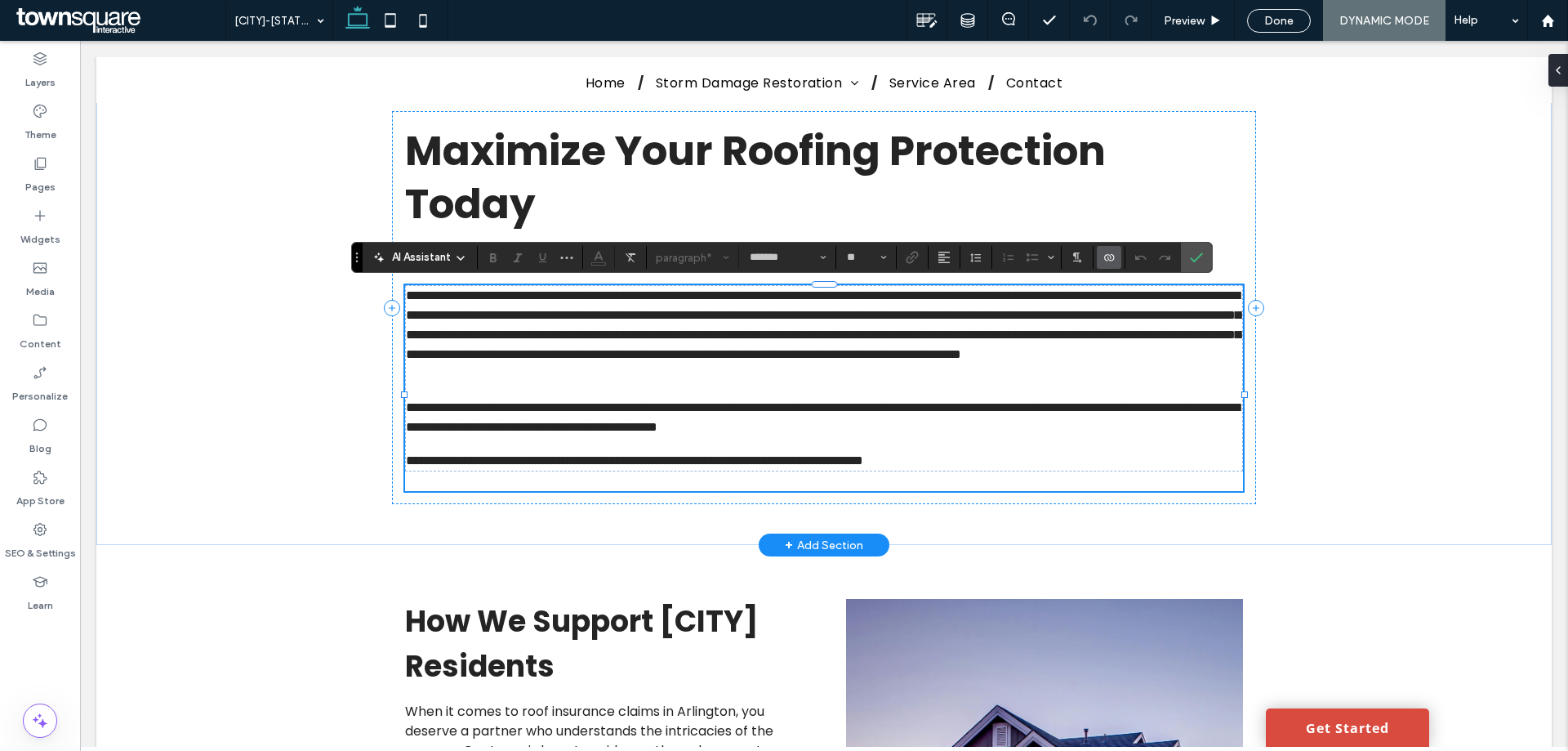 drag, startPoint x: 832, startPoint y: 364, endPoint x: 757, endPoint y: 359, distance: 75.16648 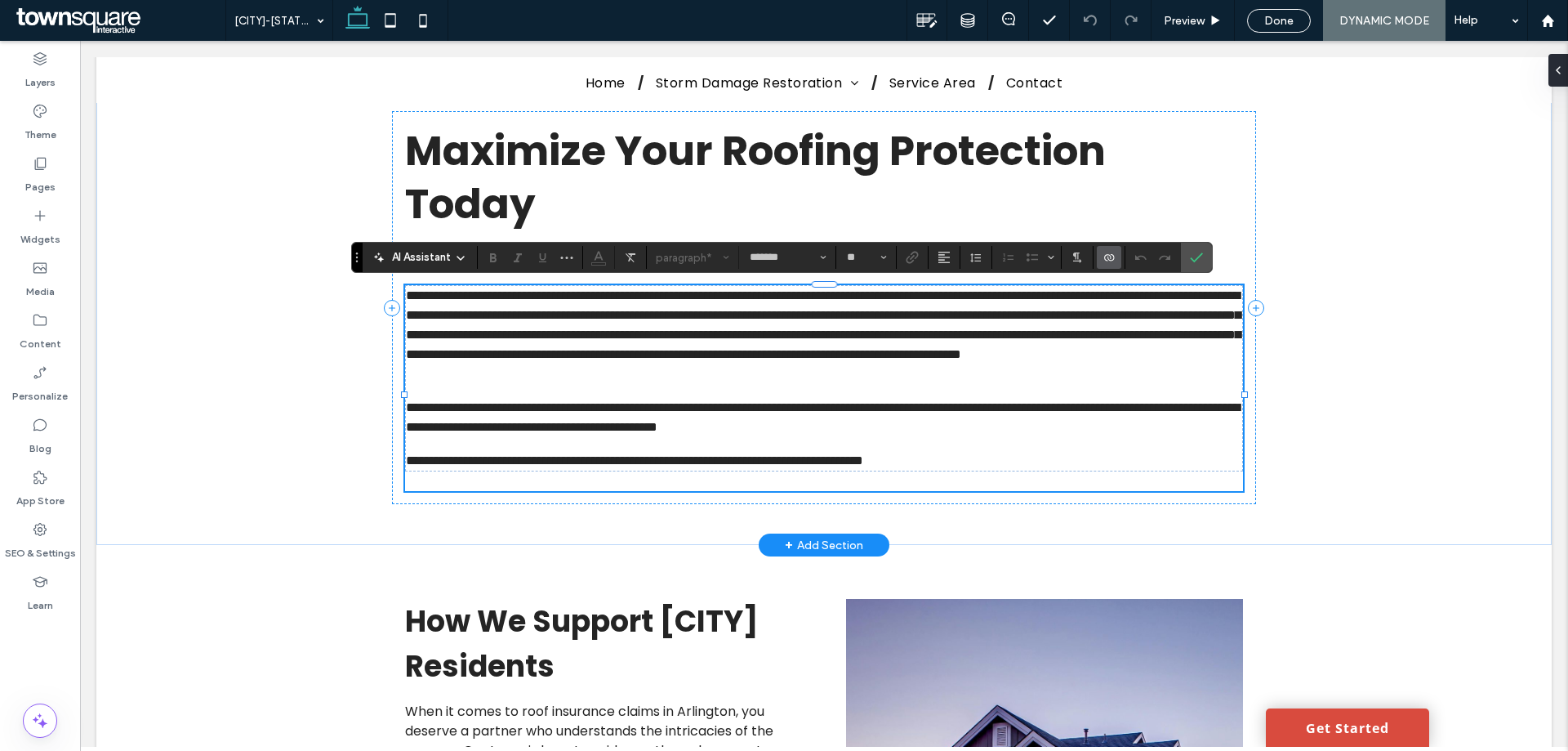 drag, startPoint x: 813, startPoint y: 358, endPoint x: 632, endPoint y: 339, distance: 181.9945 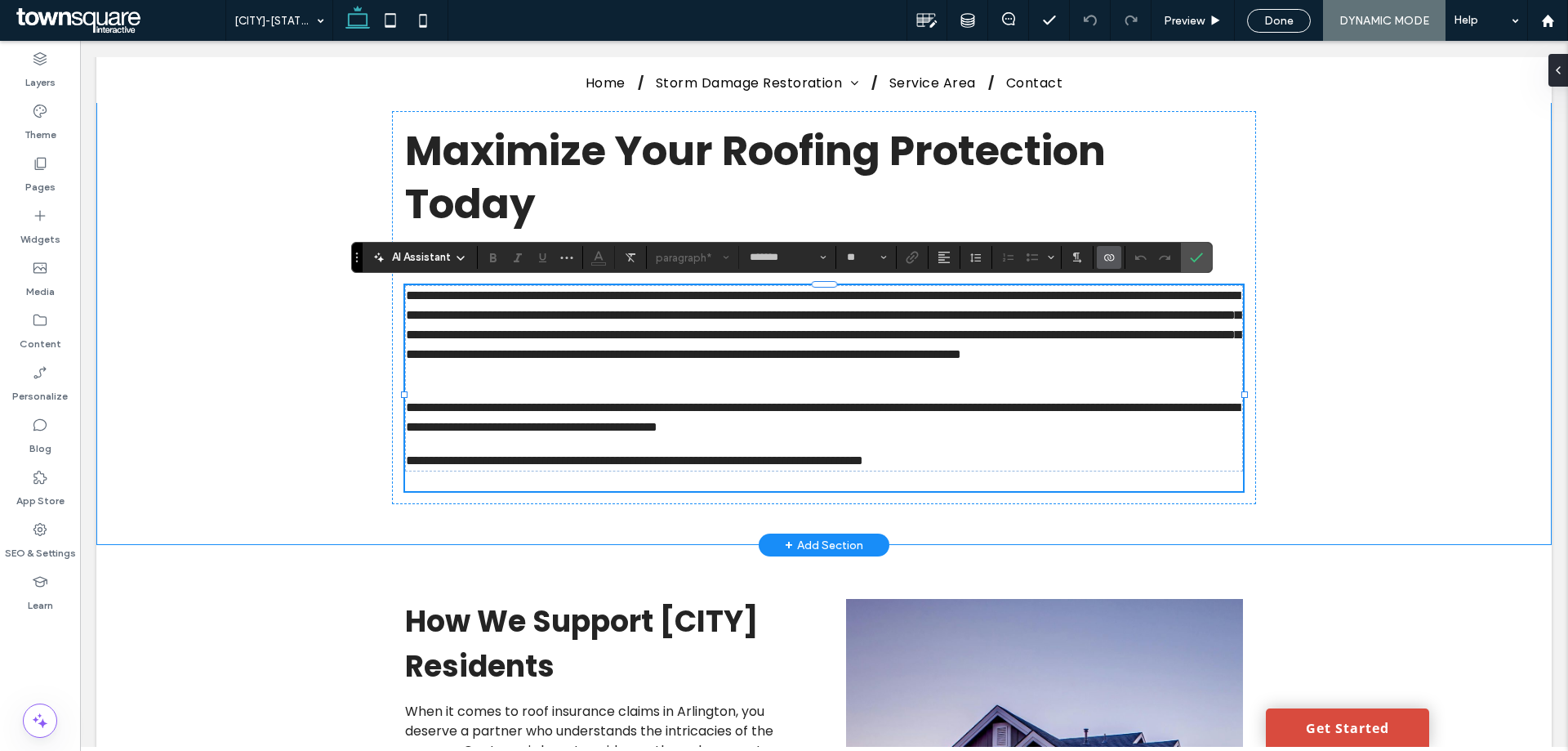click on "**********" at bounding box center [824, 307] 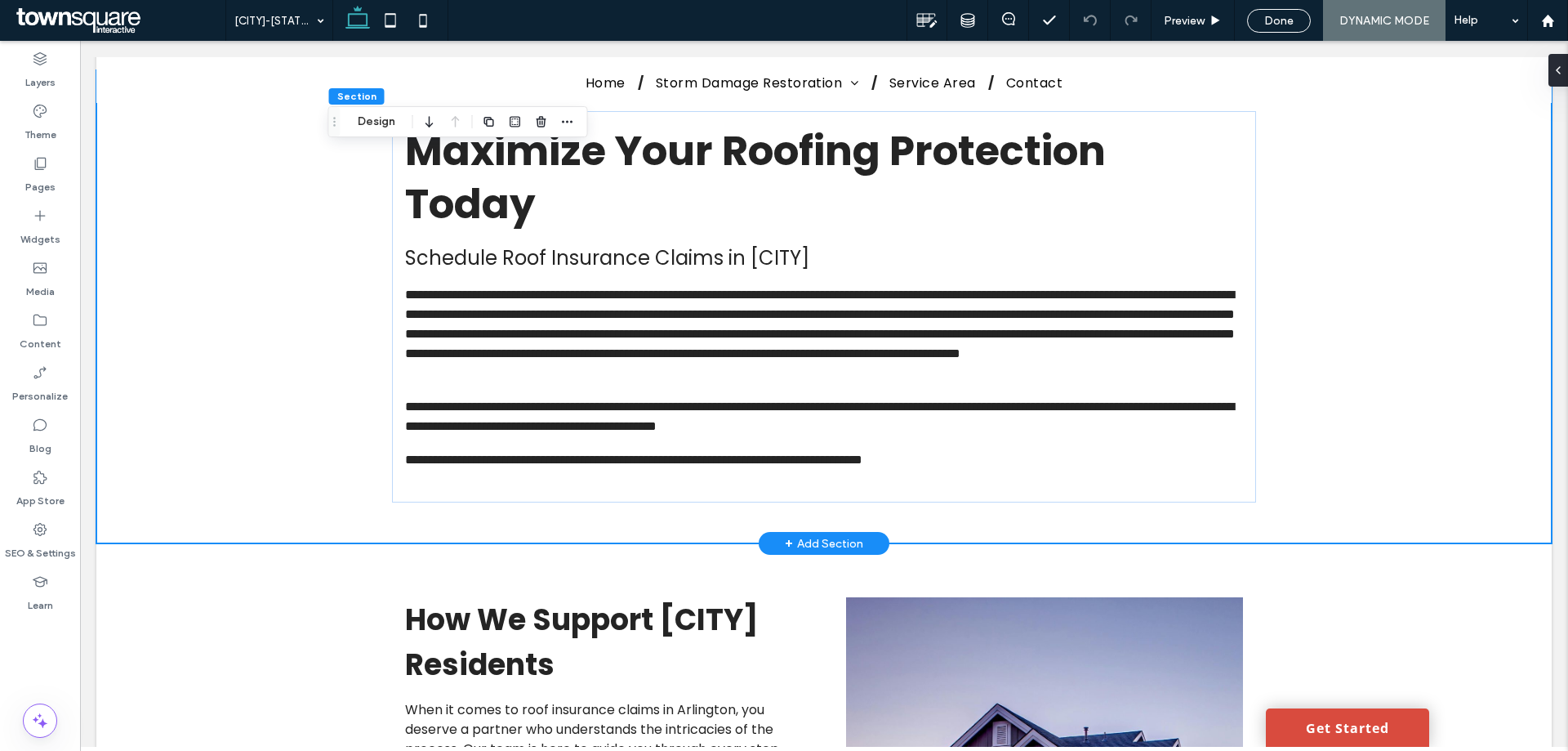click on "**********" at bounding box center (824, 306) 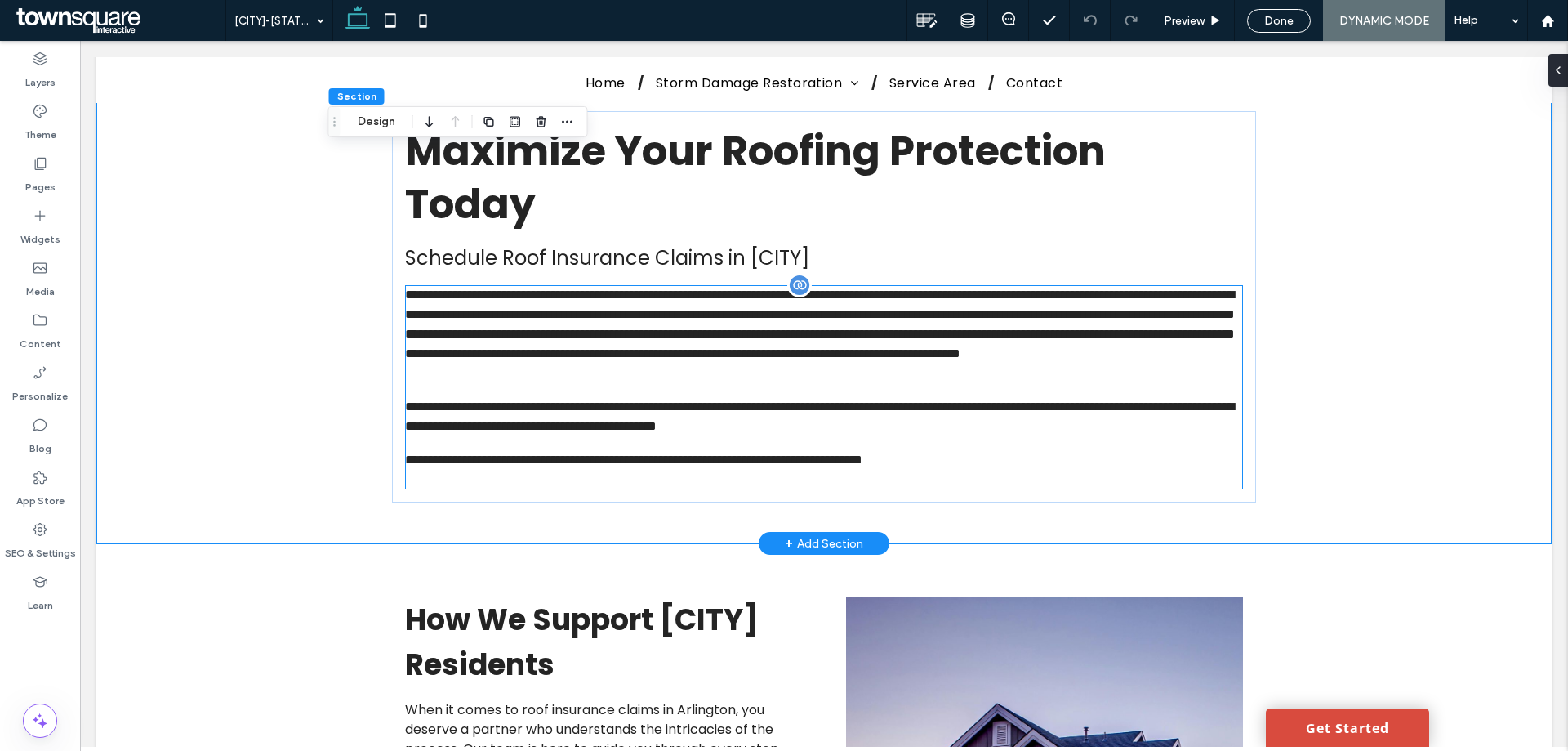 click on "**********" at bounding box center (824, 417) 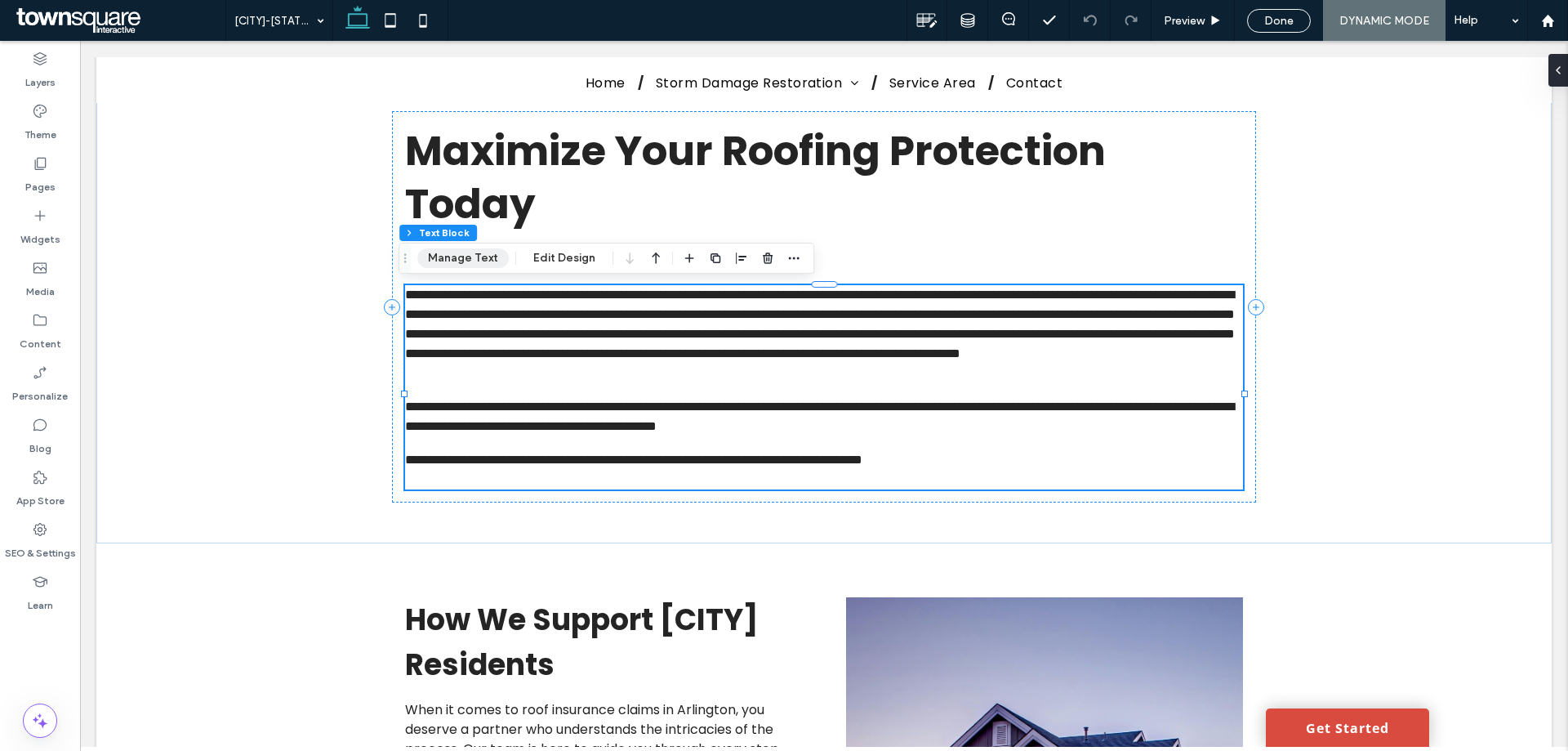 click on "Manage Text" at bounding box center [463, 258] 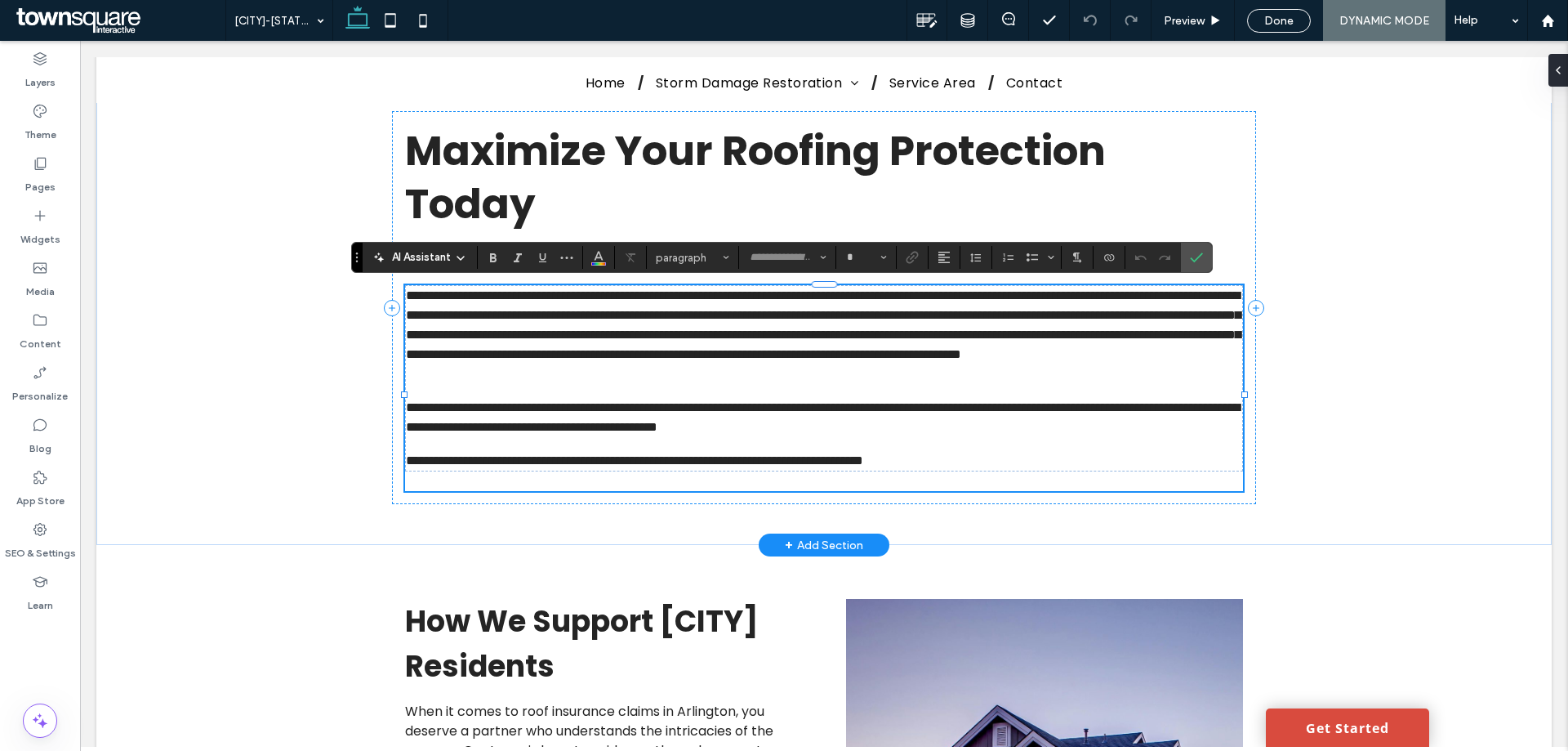 type on "*******" 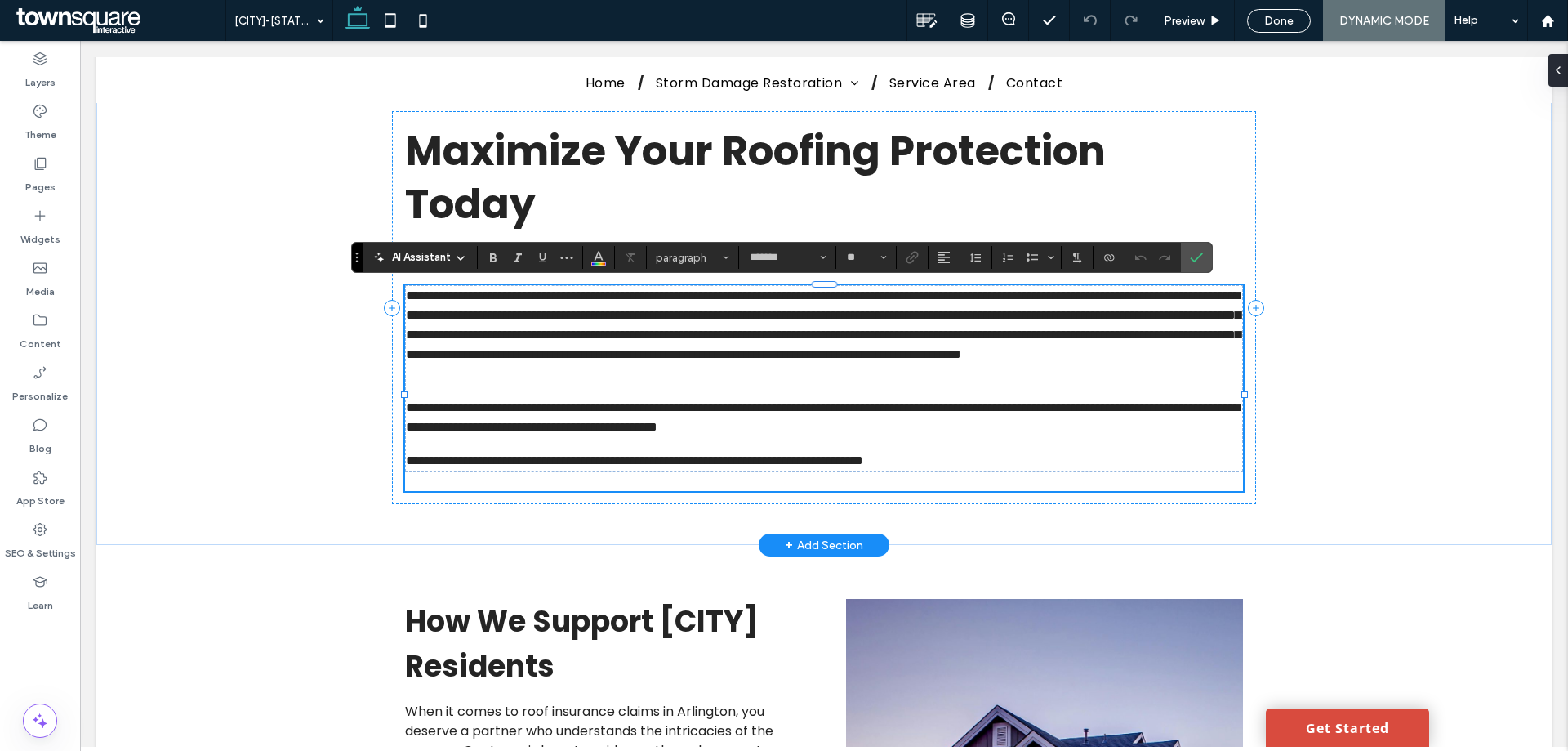 click on "**********" at bounding box center (824, 335) 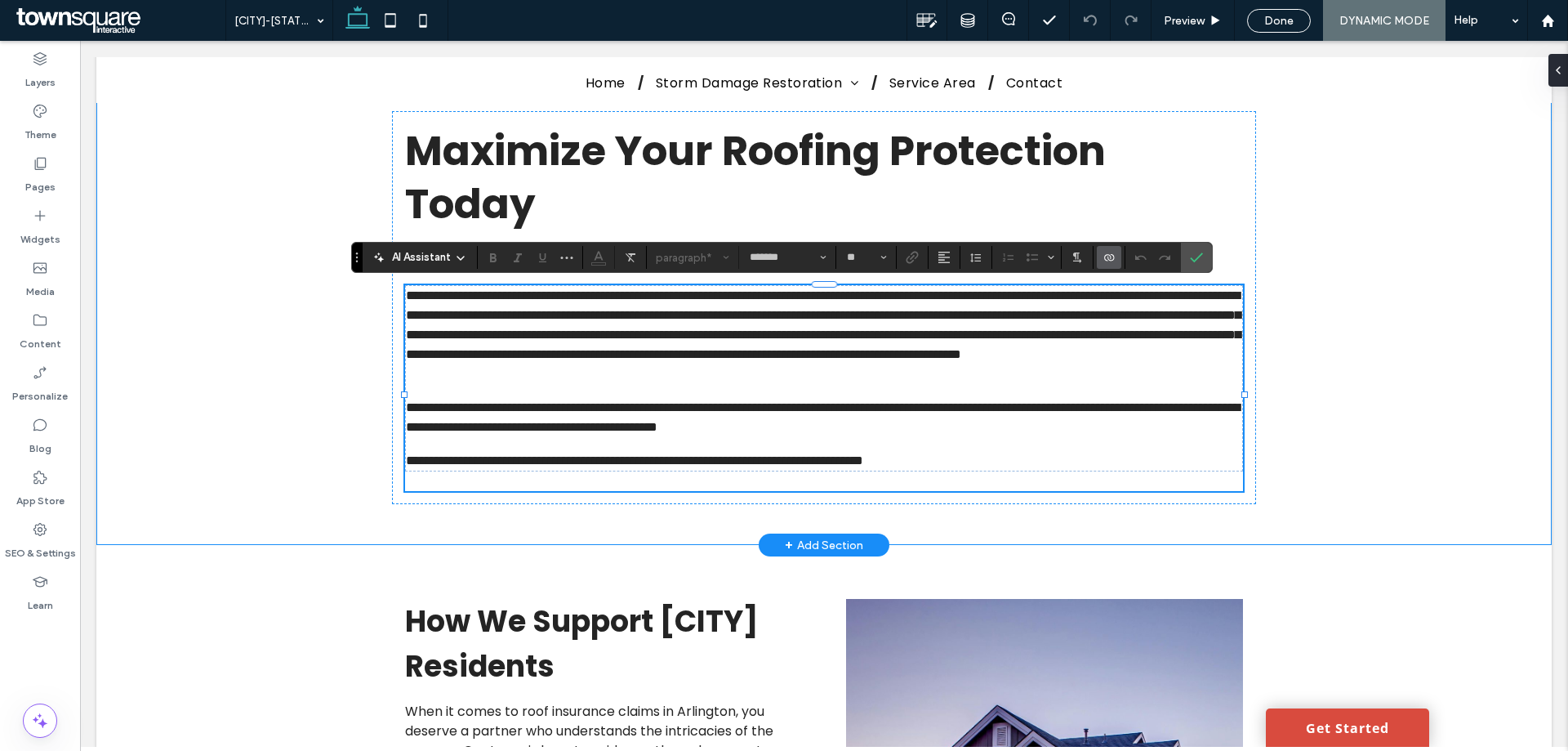 click on "**********" at bounding box center (824, 307) 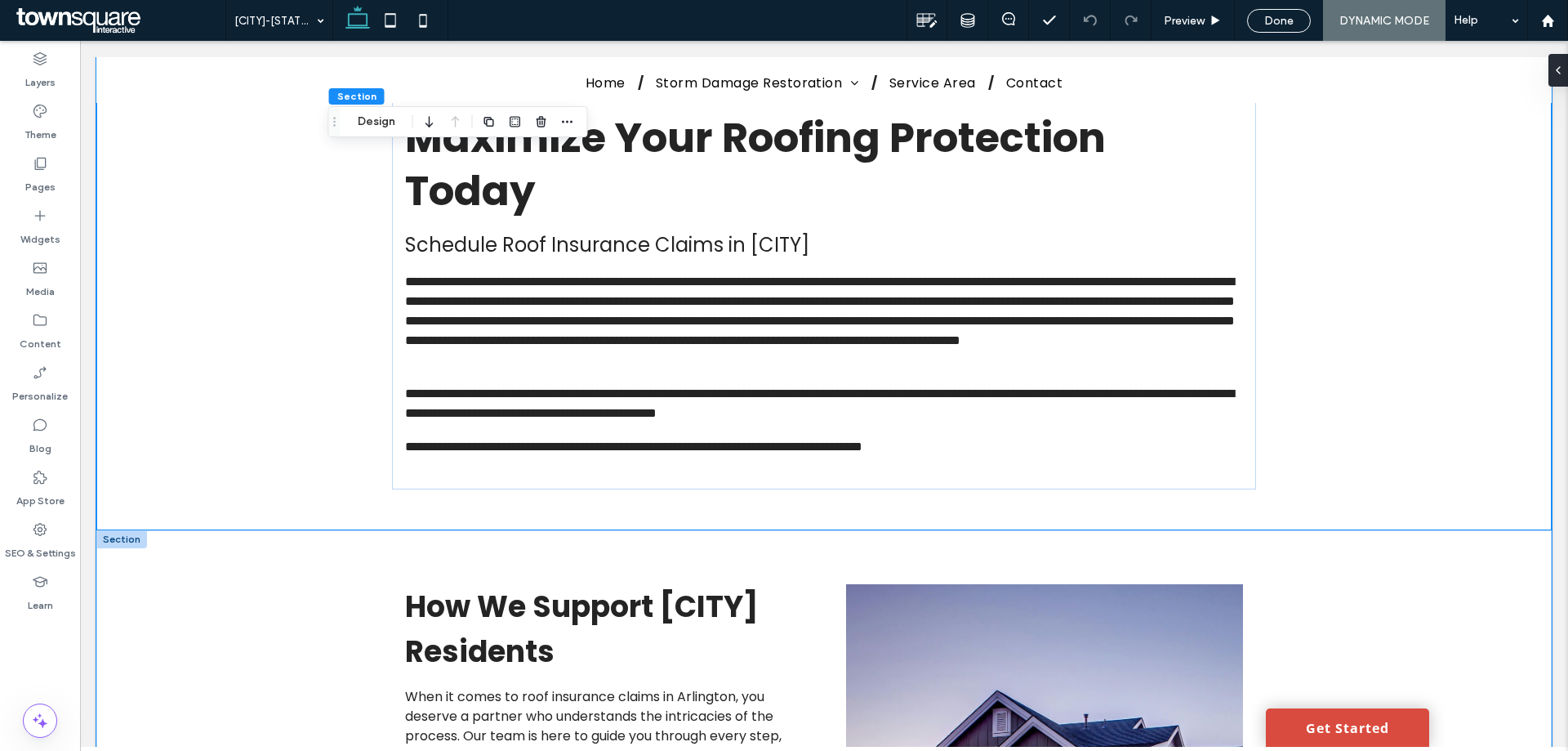 scroll, scrollTop: 33, scrollLeft: 0, axis: vertical 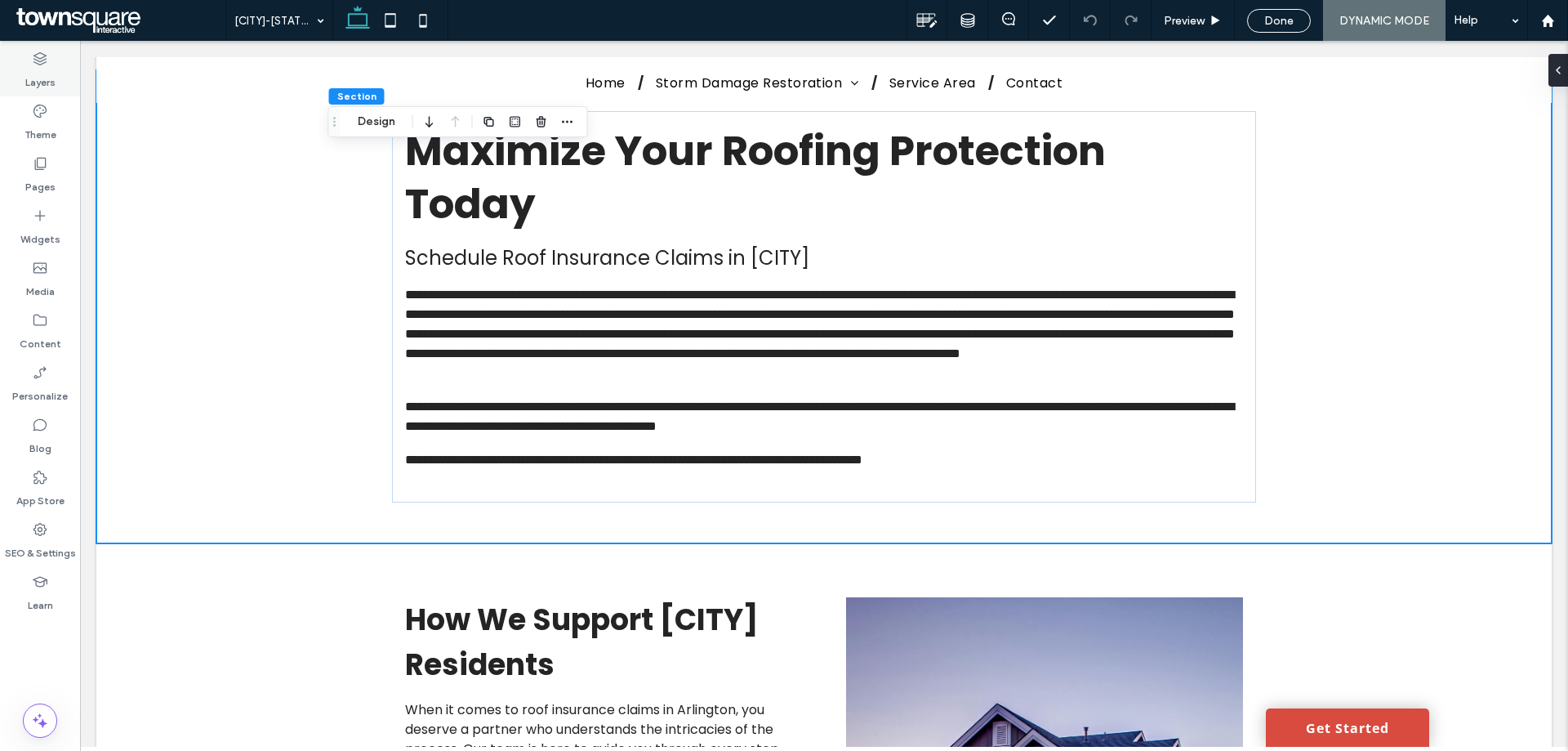 click 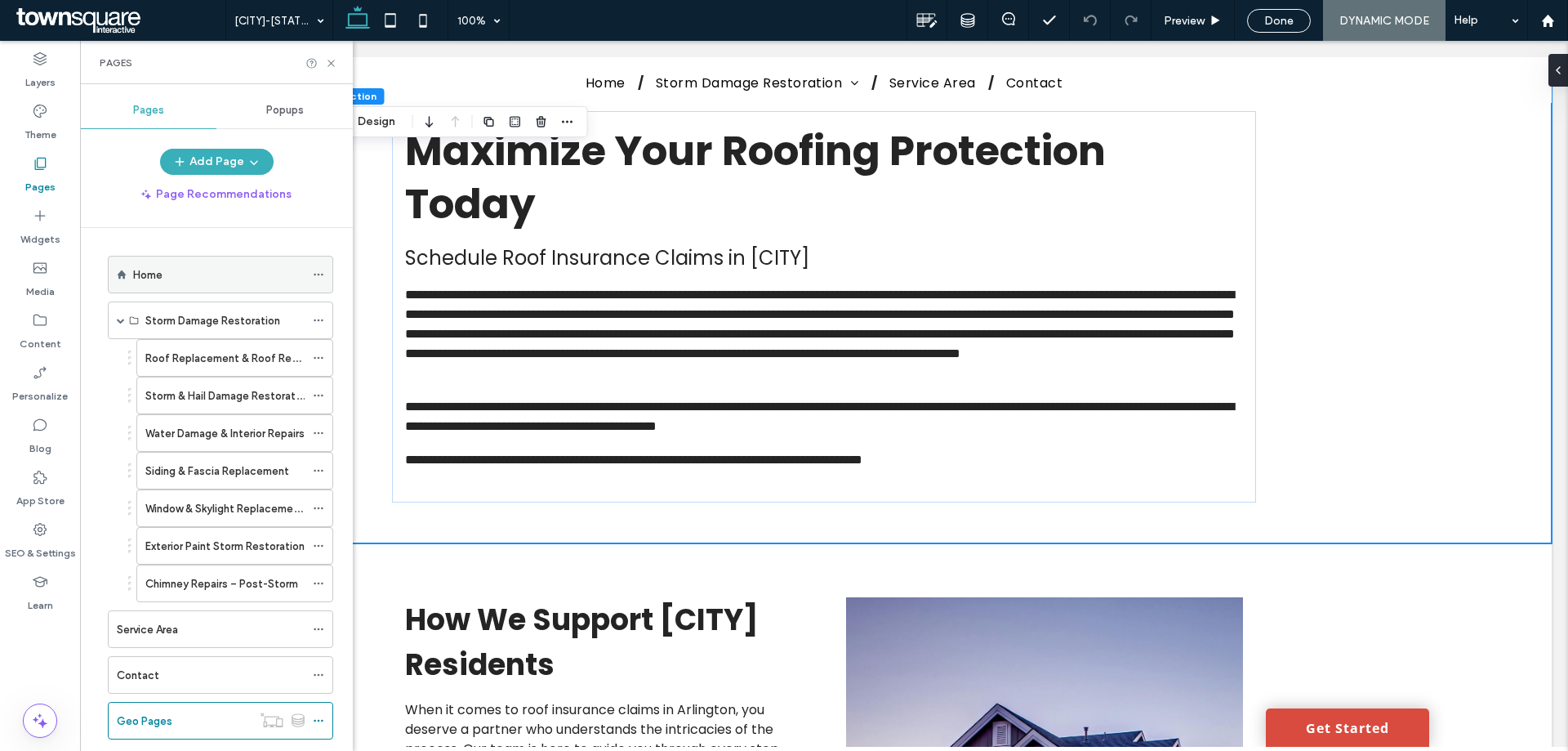 click on "Home" at bounding box center (148, 275) 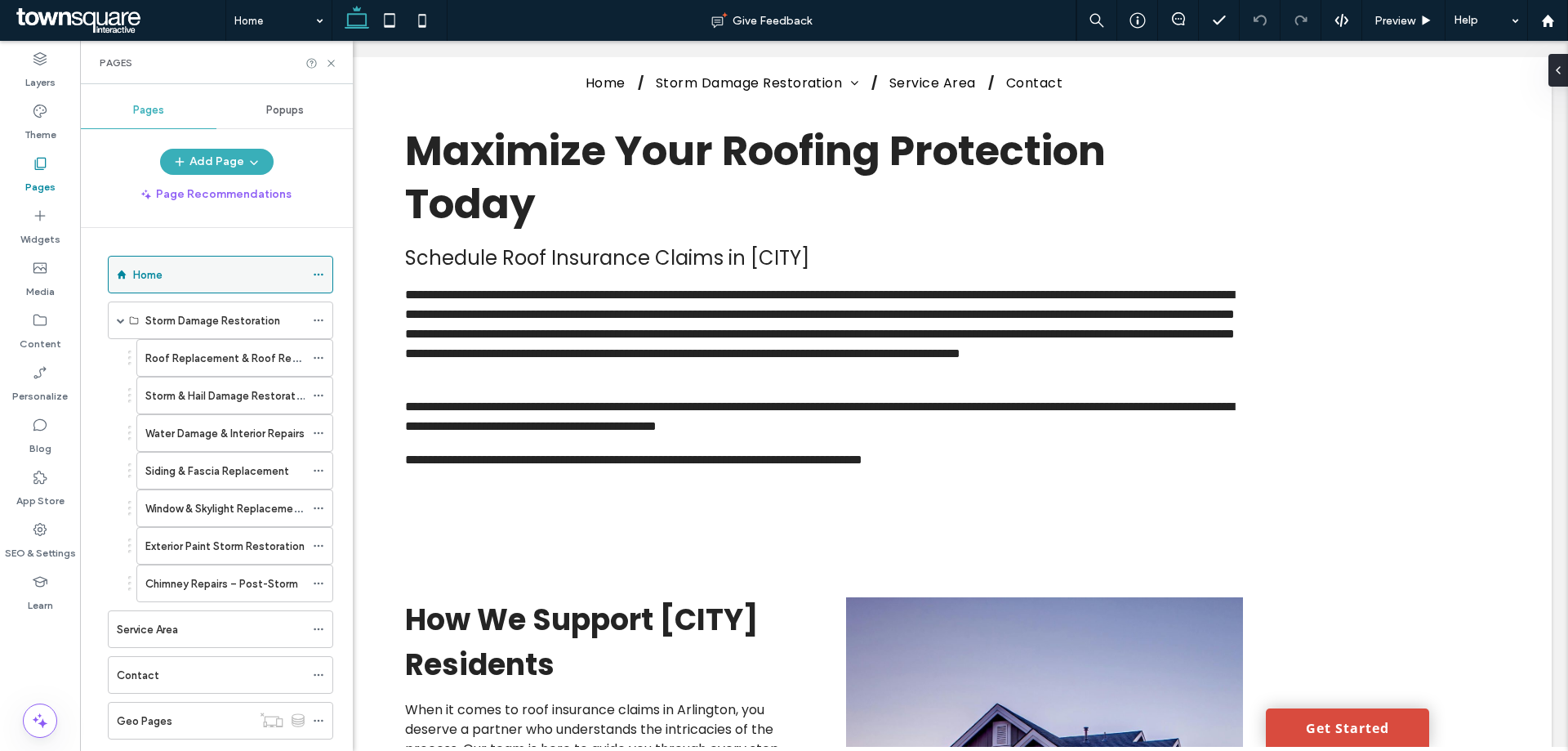 click on "Home" at bounding box center [219, 275] 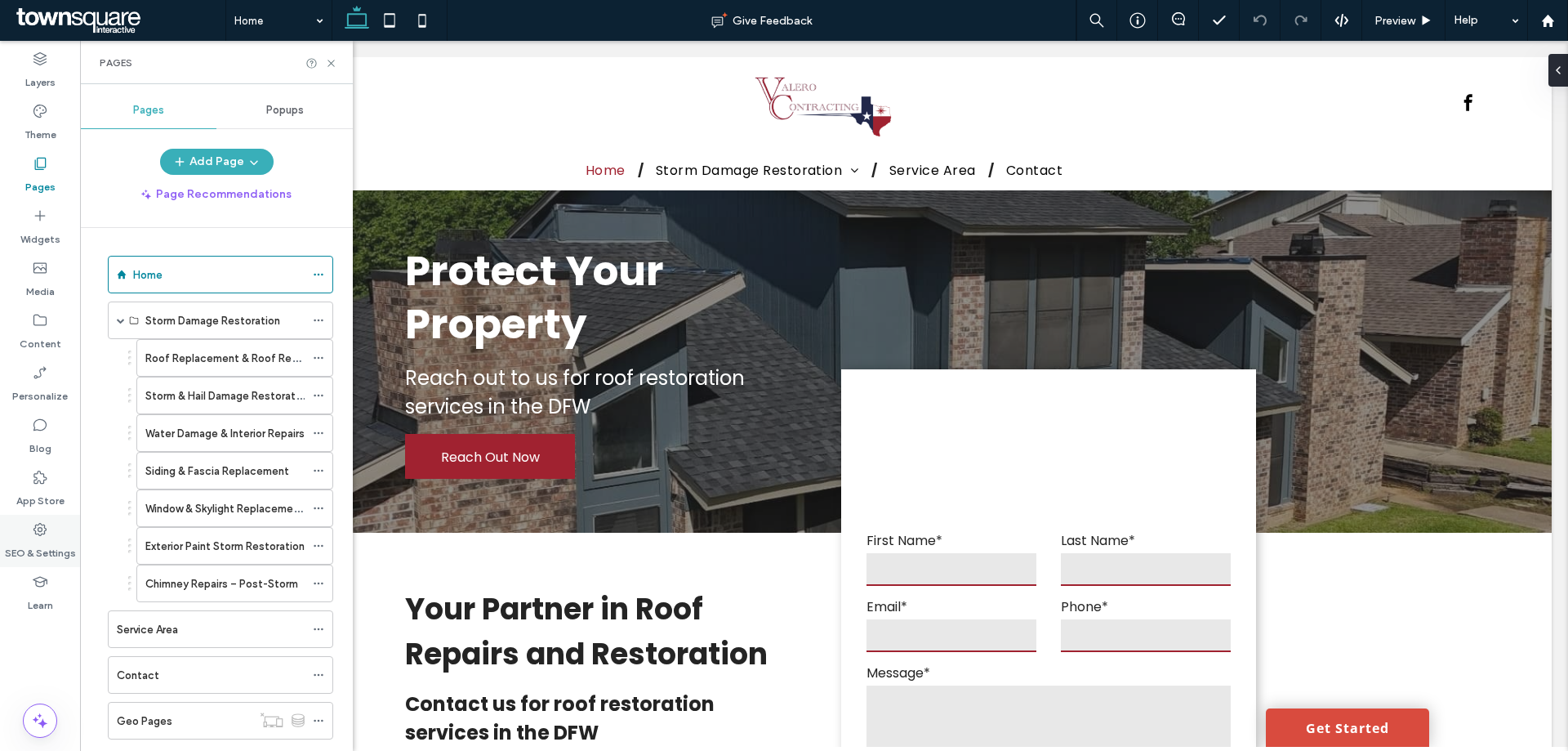 scroll, scrollTop: 0, scrollLeft: 0, axis: both 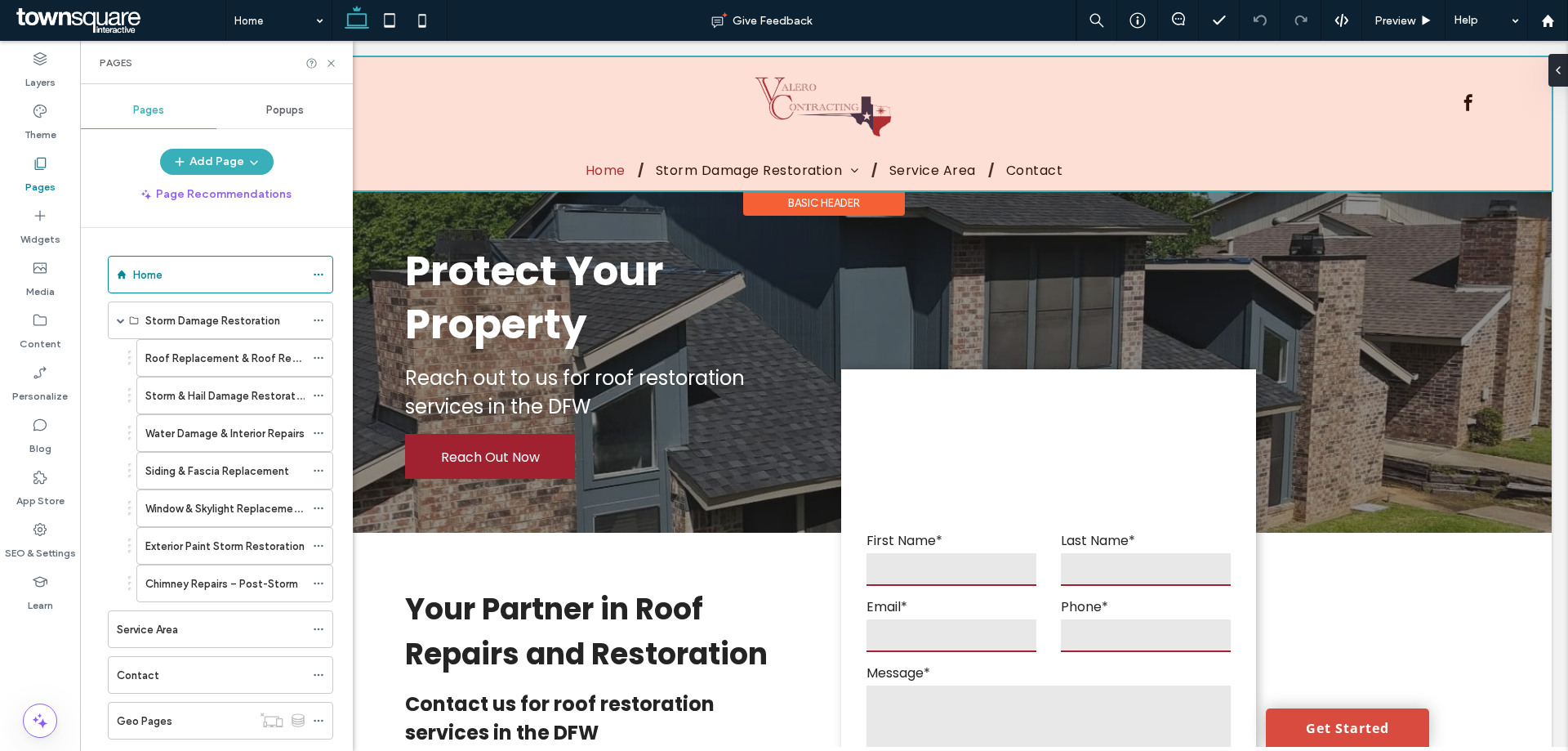 click at bounding box center [824, 123] 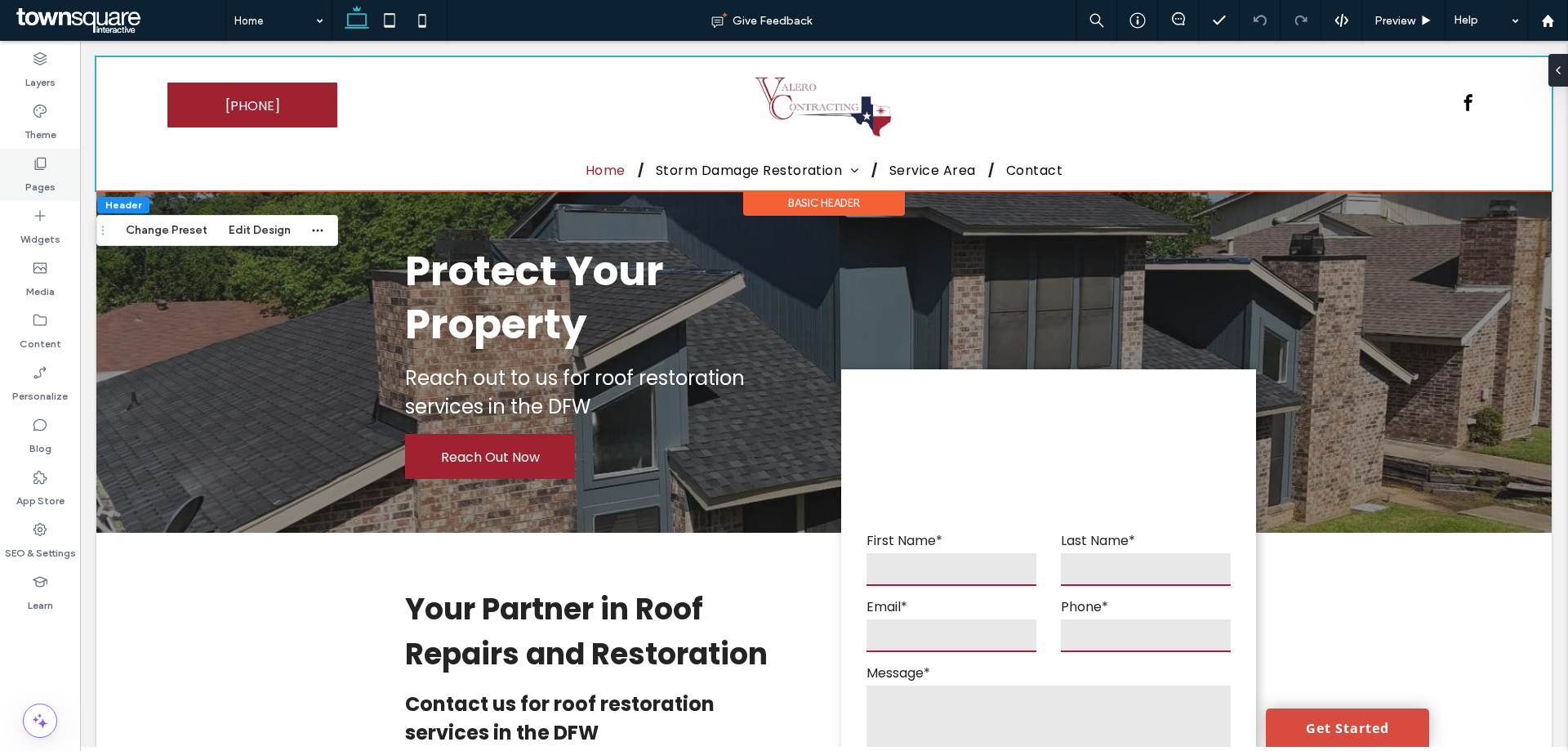 click on "Pages" at bounding box center (40, 183) 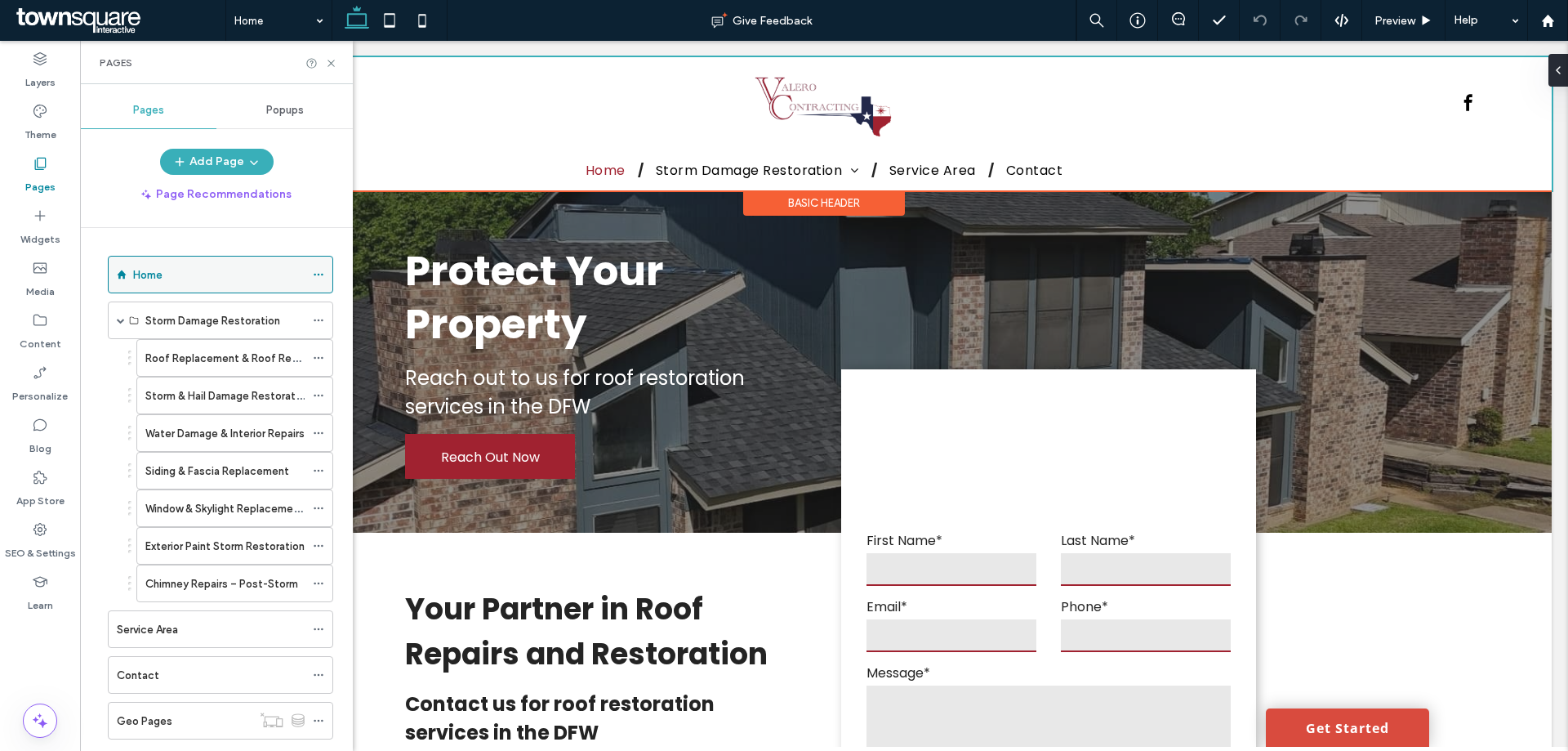click on "Home" at bounding box center (219, 275) 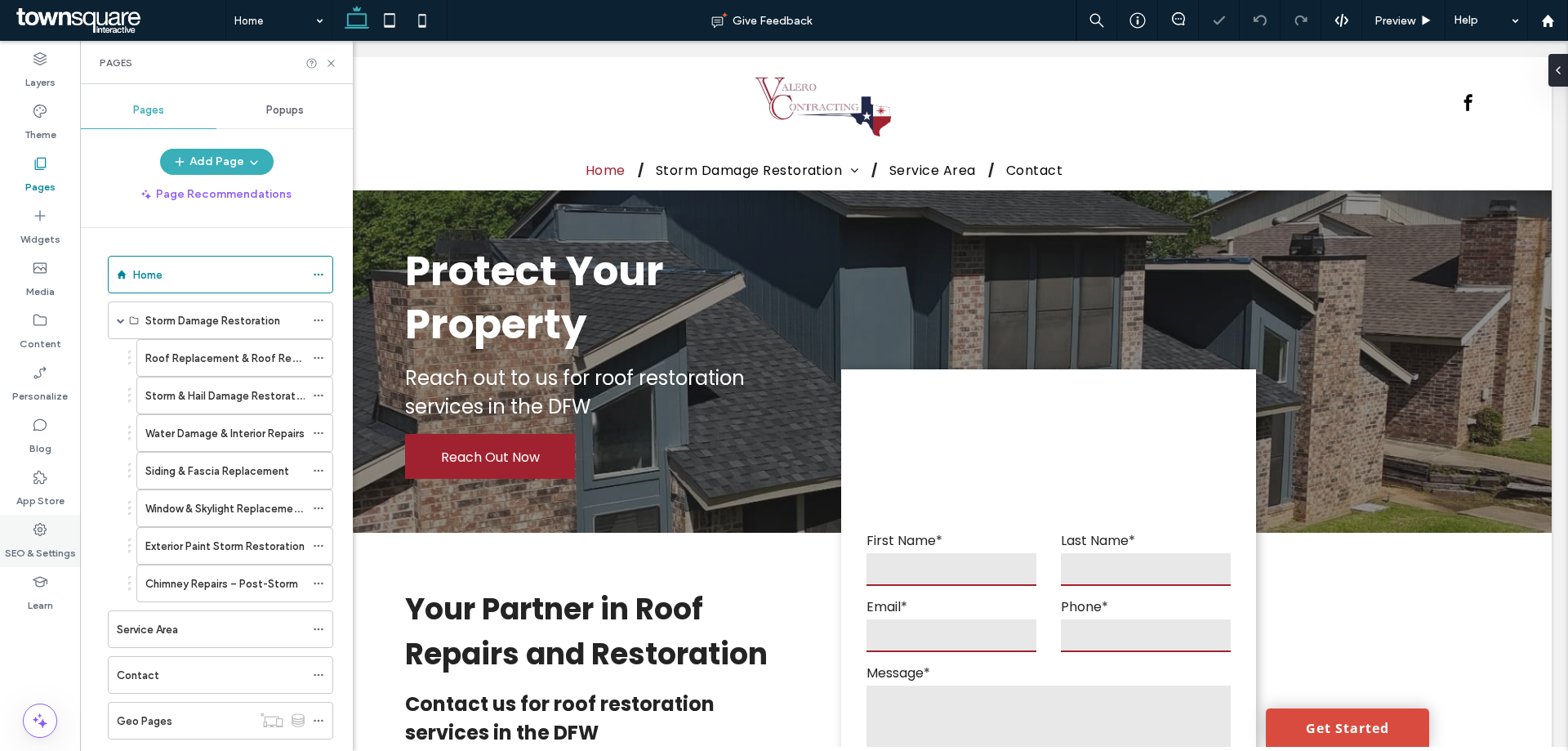 click on "SEO & Settings" at bounding box center [40, 549] 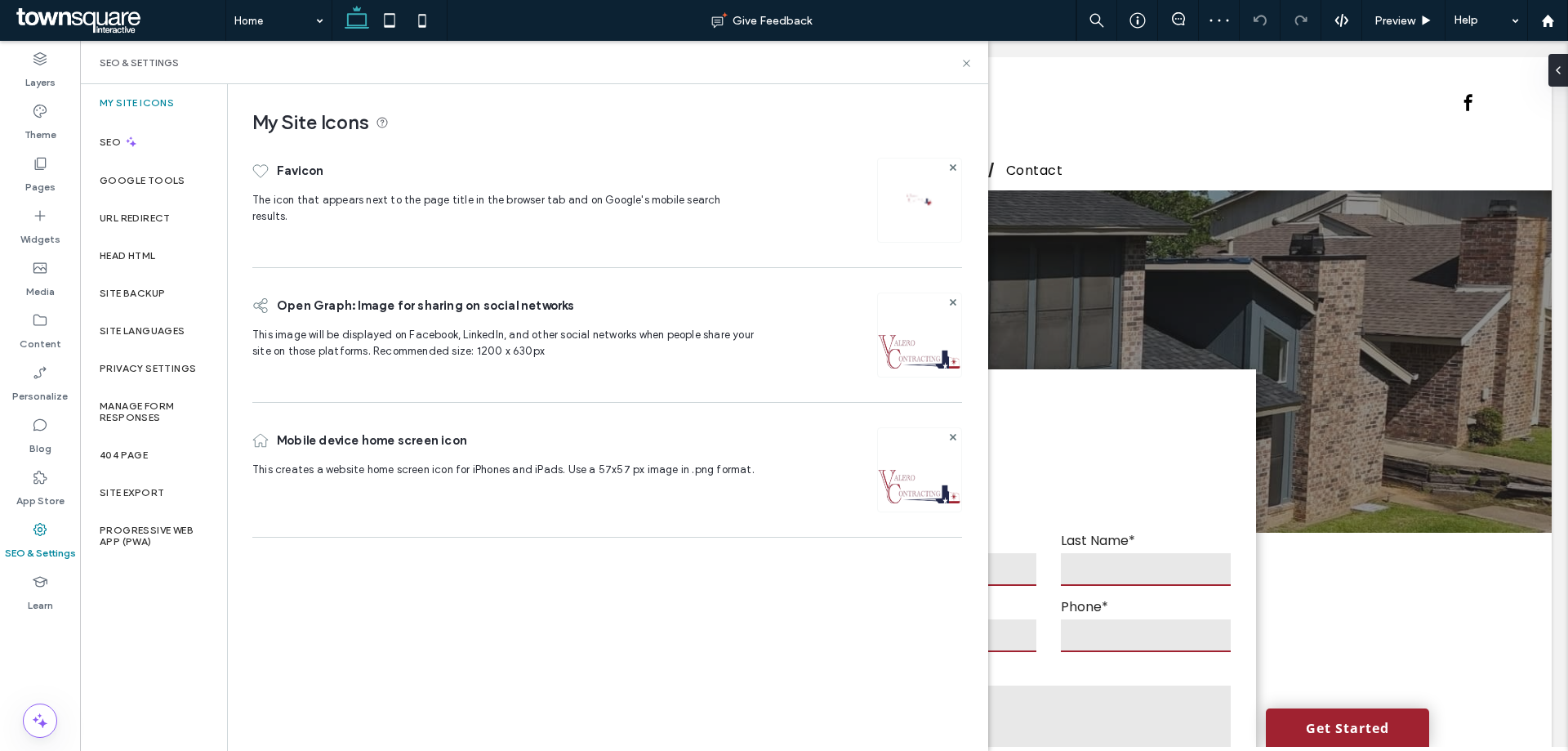 scroll, scrollTop: 0, scrollLeft: 0, axis: both 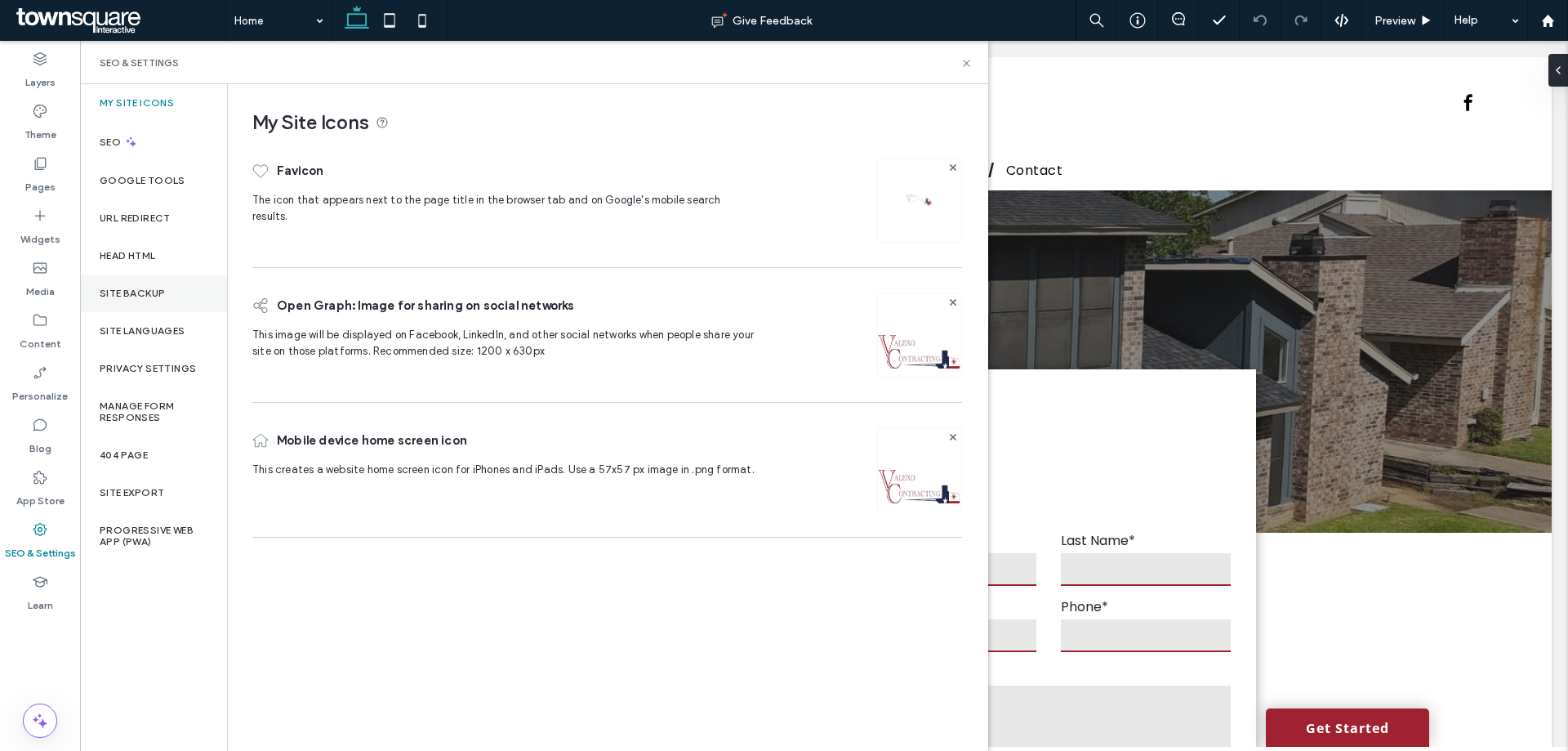 click on "Site Backup" at bounding box center (154, 293) 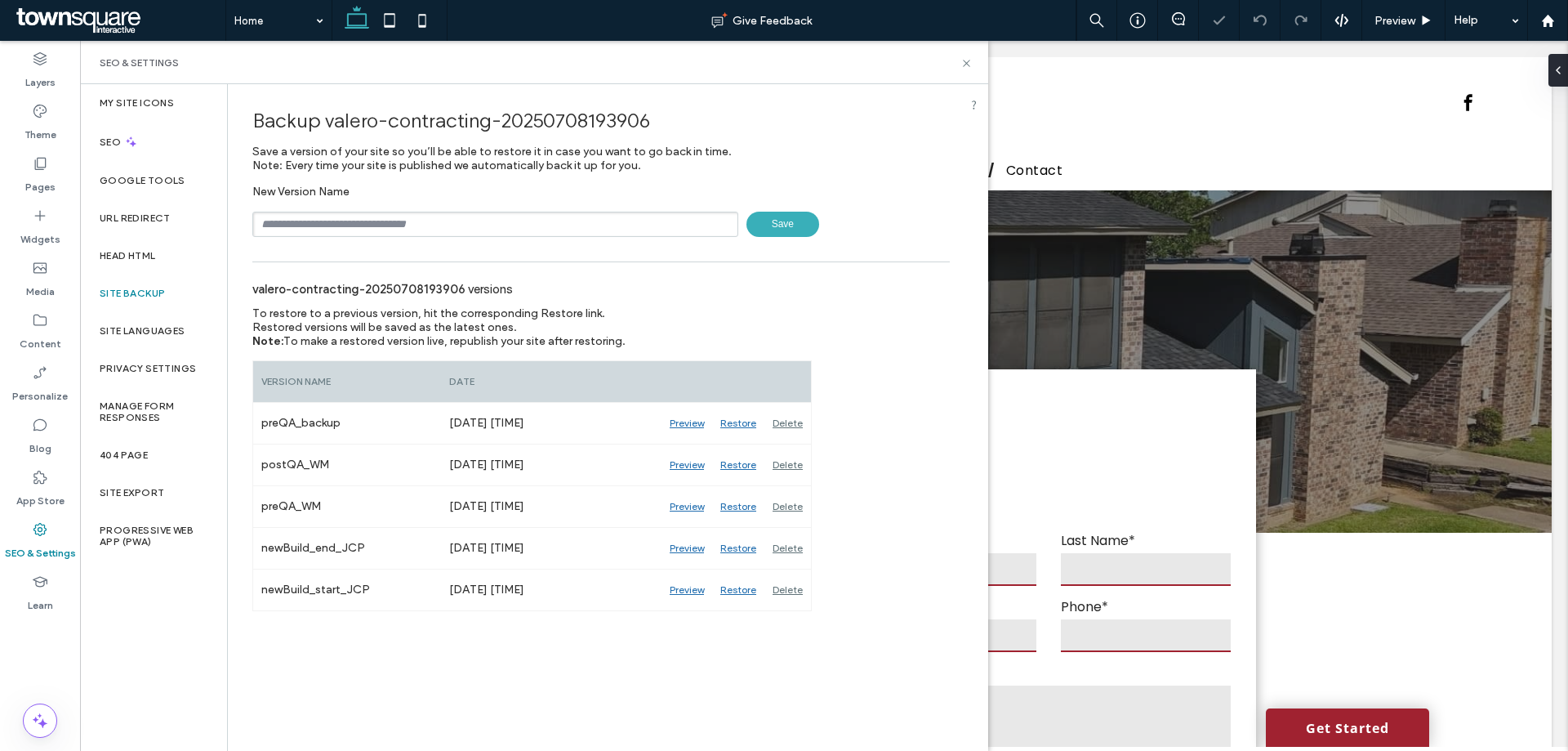 click at bounding box center [495, 224] 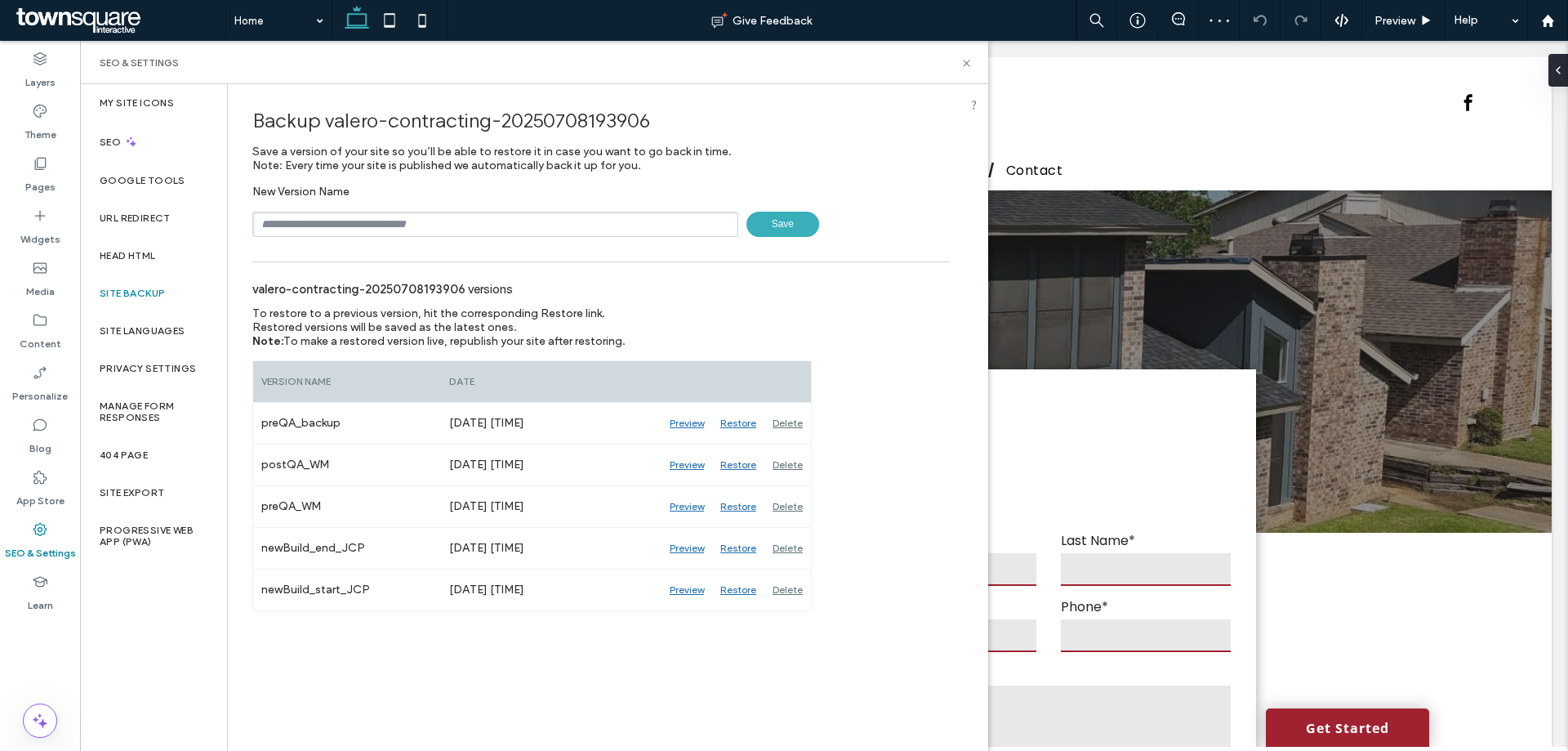 type on "****" 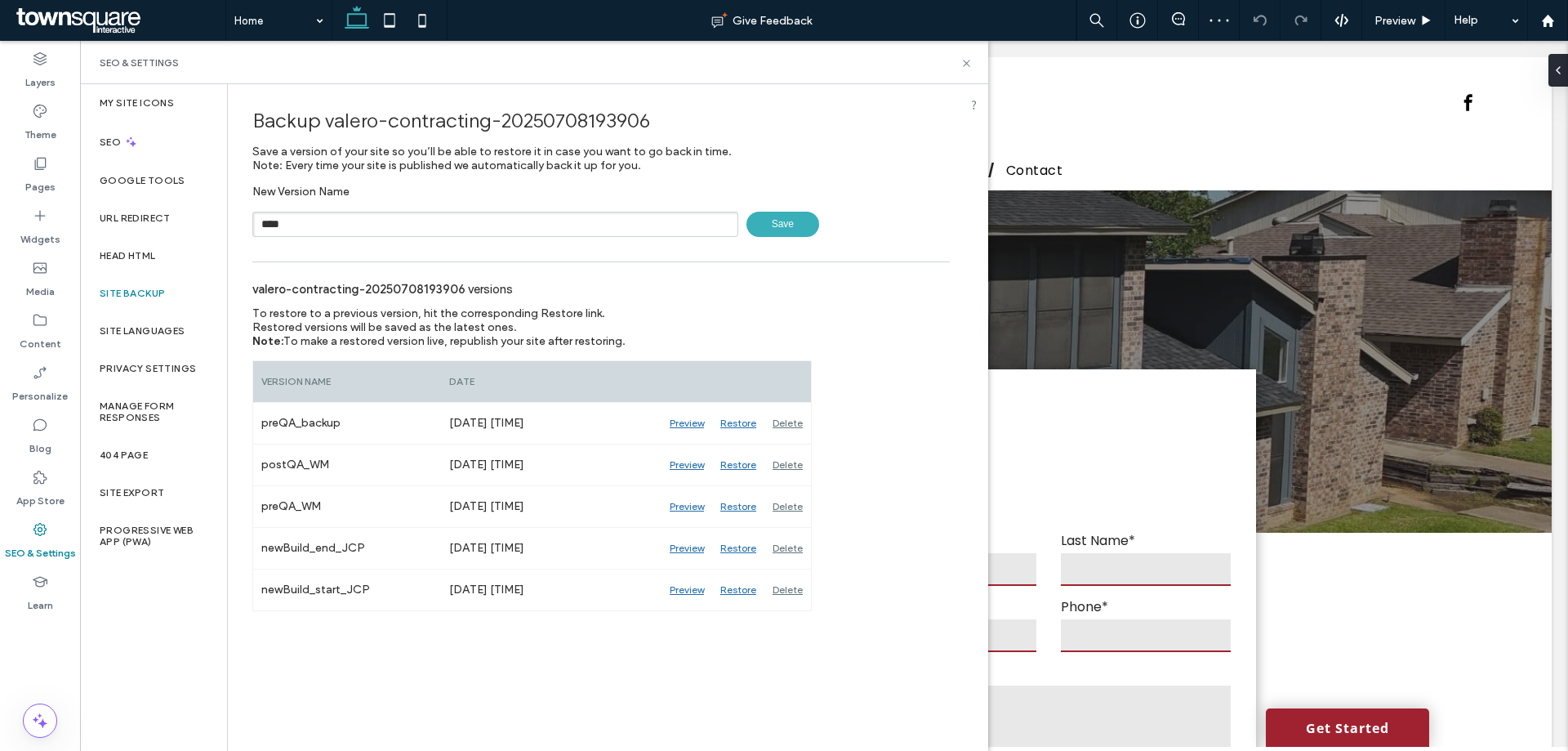 click on "Save" at bounding box center [782, 224] 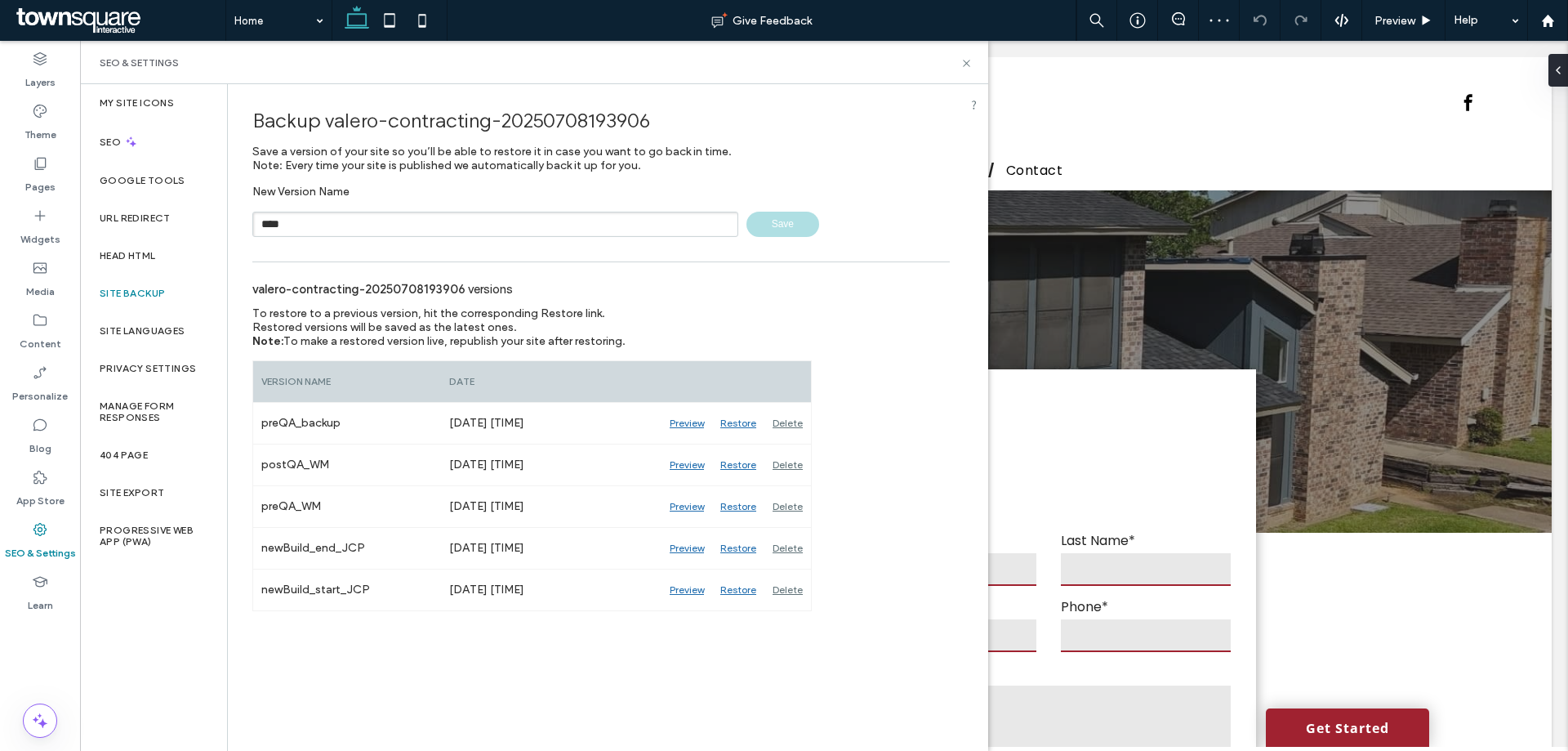 type 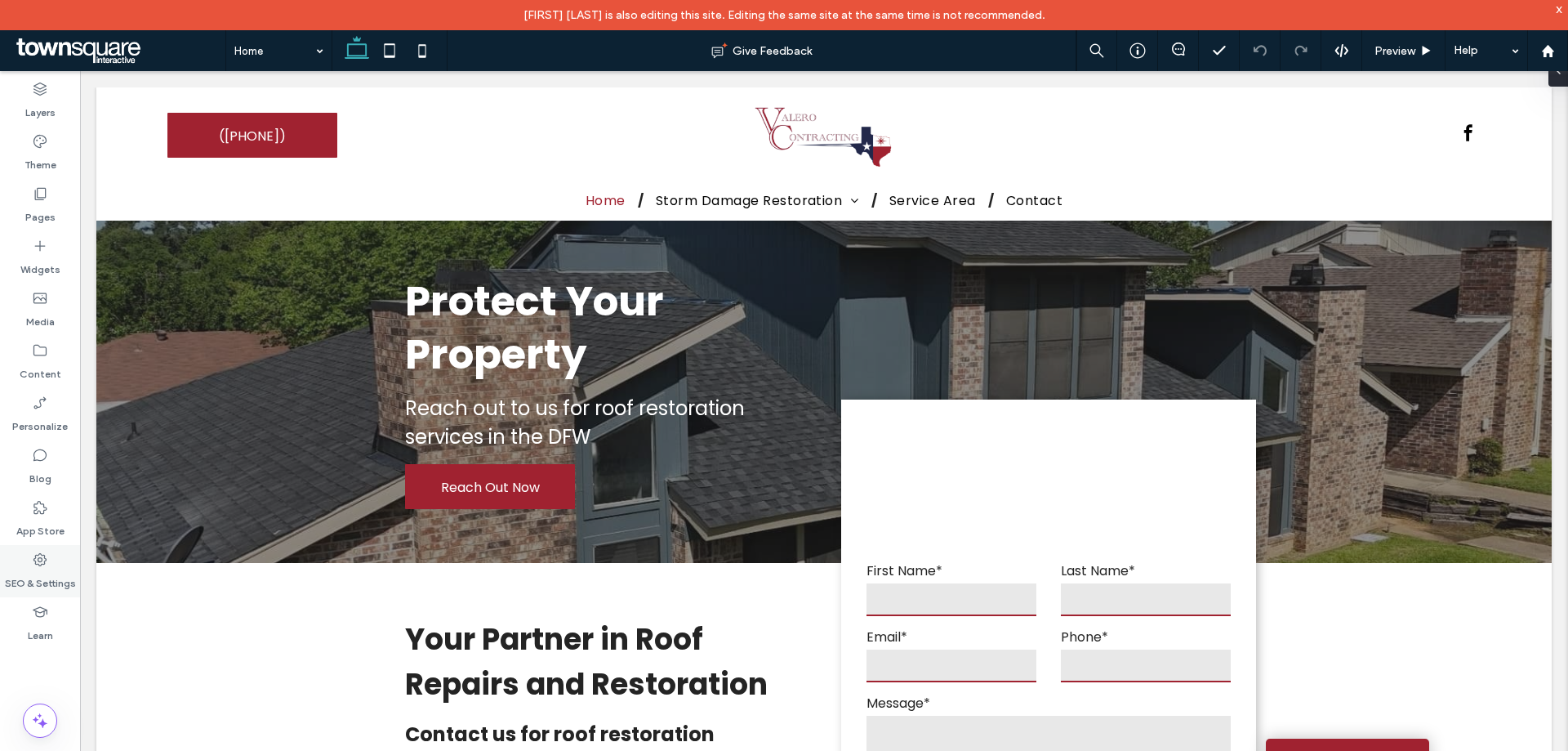 scroll, scrollTop: 0, scrollLeft: 0, axis: both 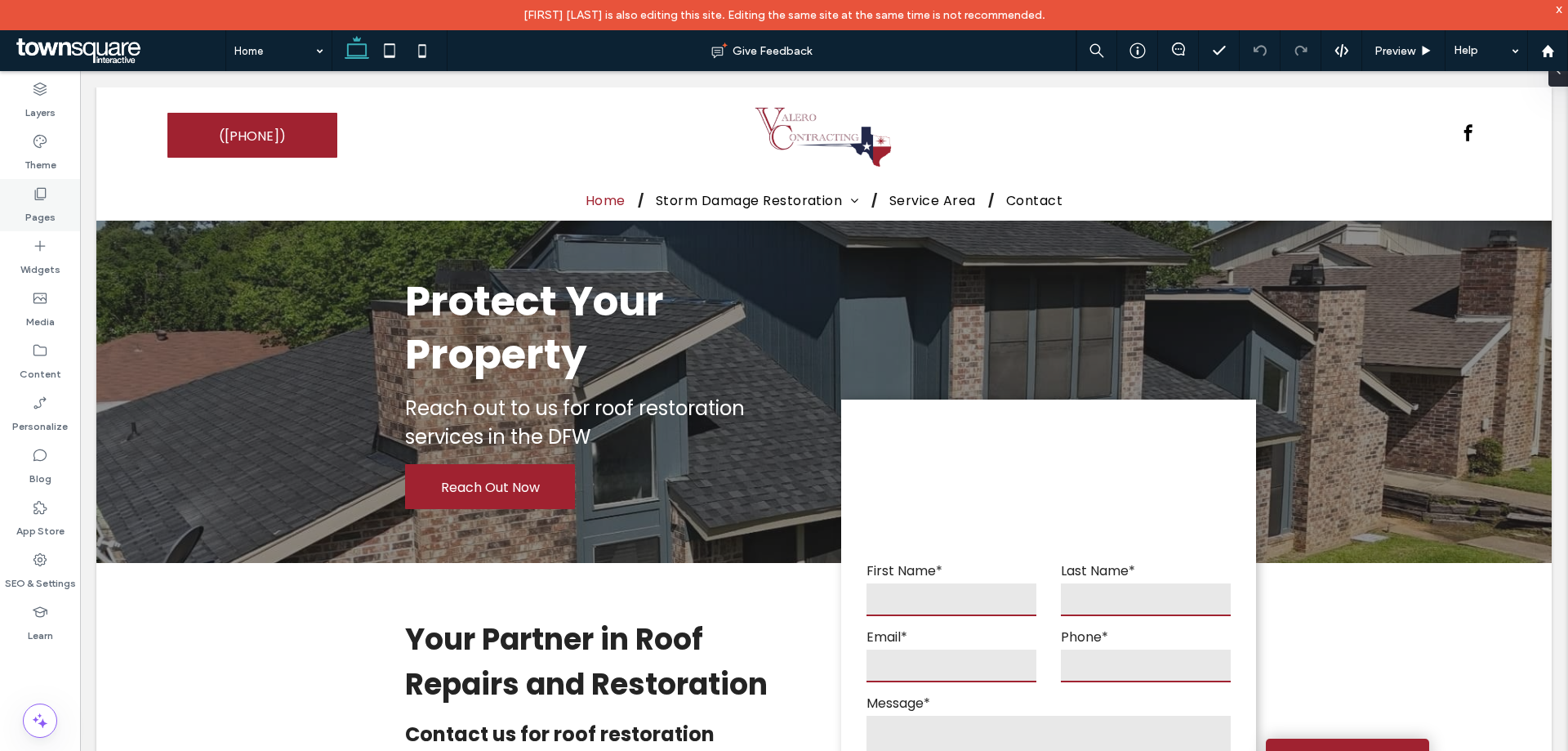 click on "Pages" at bounding box center (40, 205) 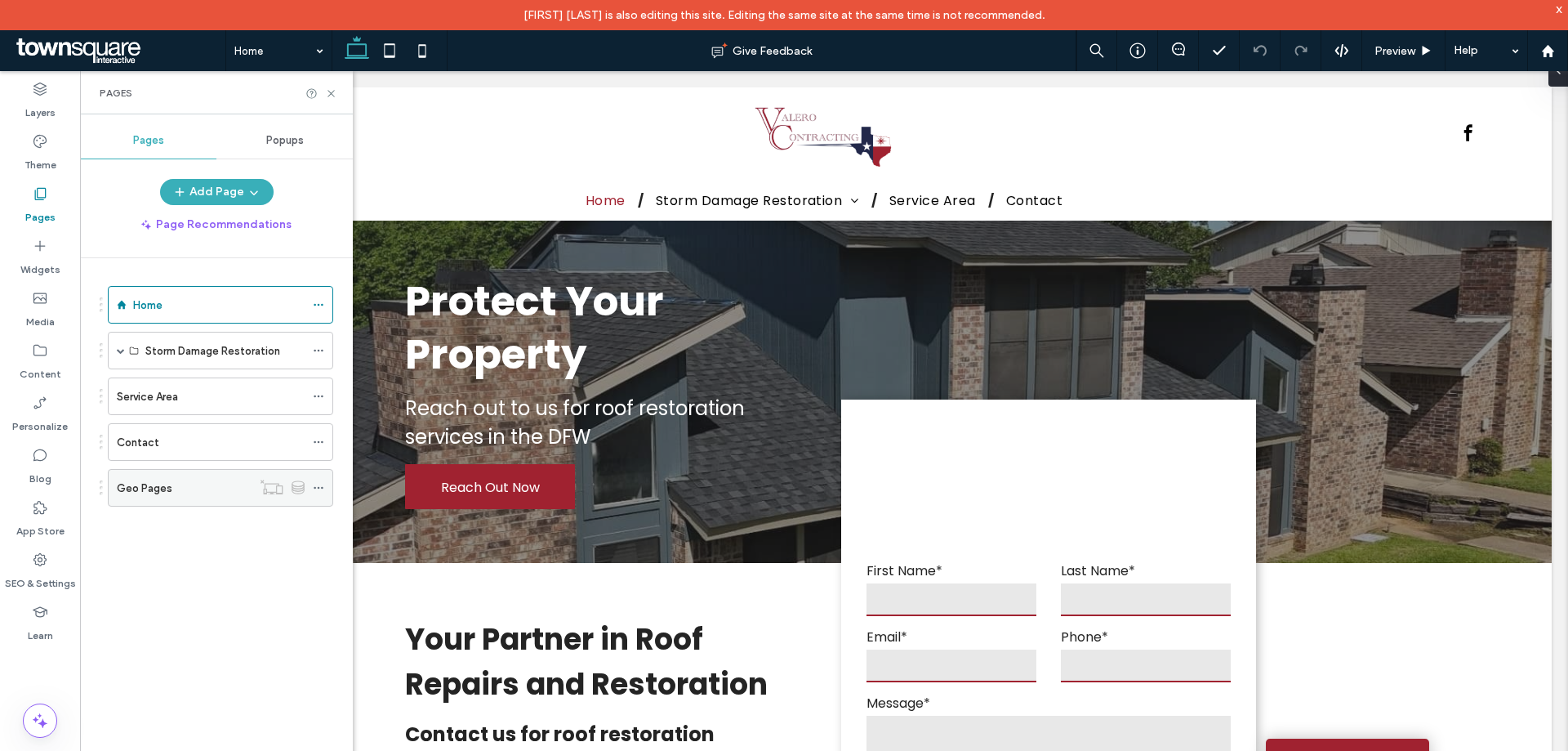click on "Geo Pages" at bounding box center (184, 488) 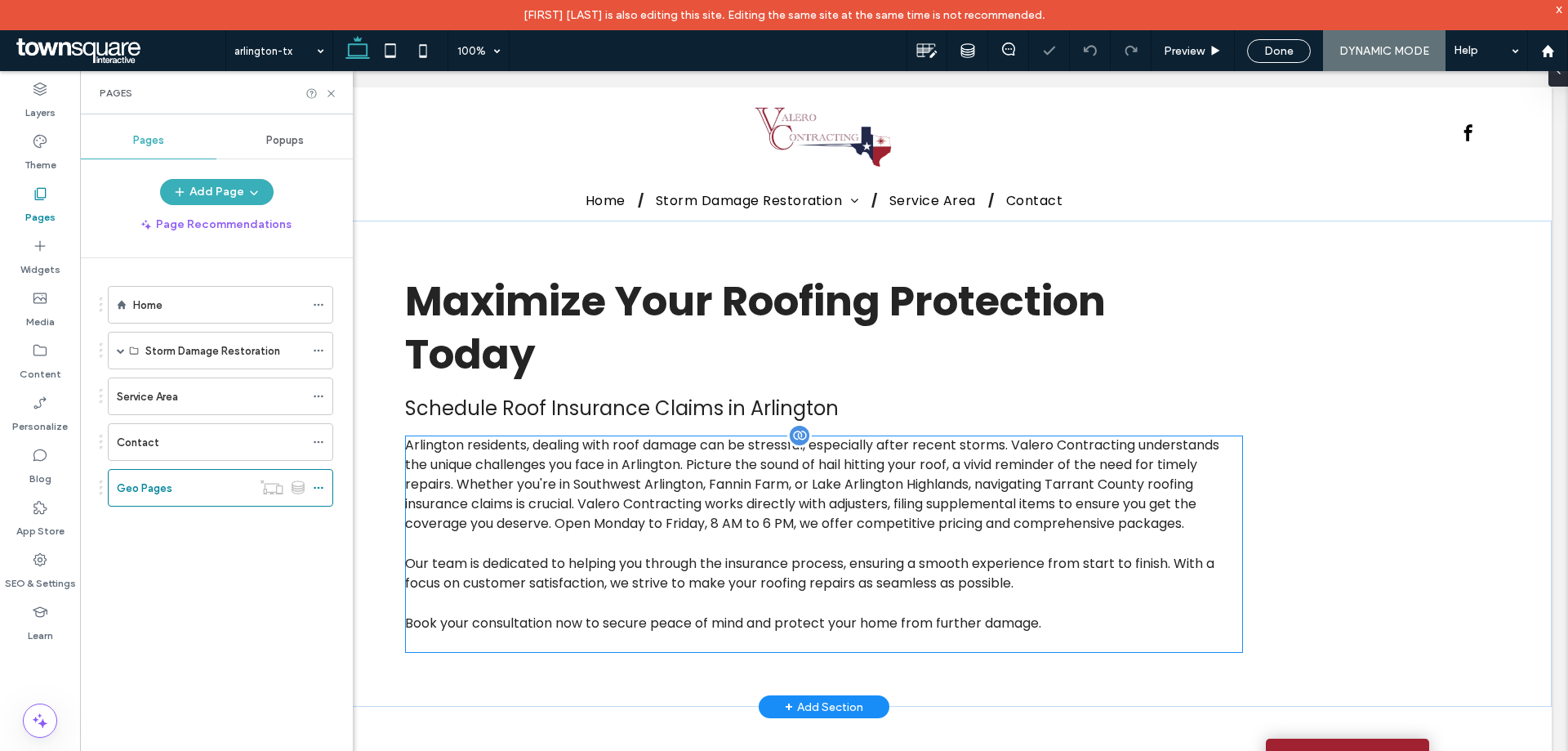 scroll, scrollTop: 0, scrollLeft: 0, axis: both 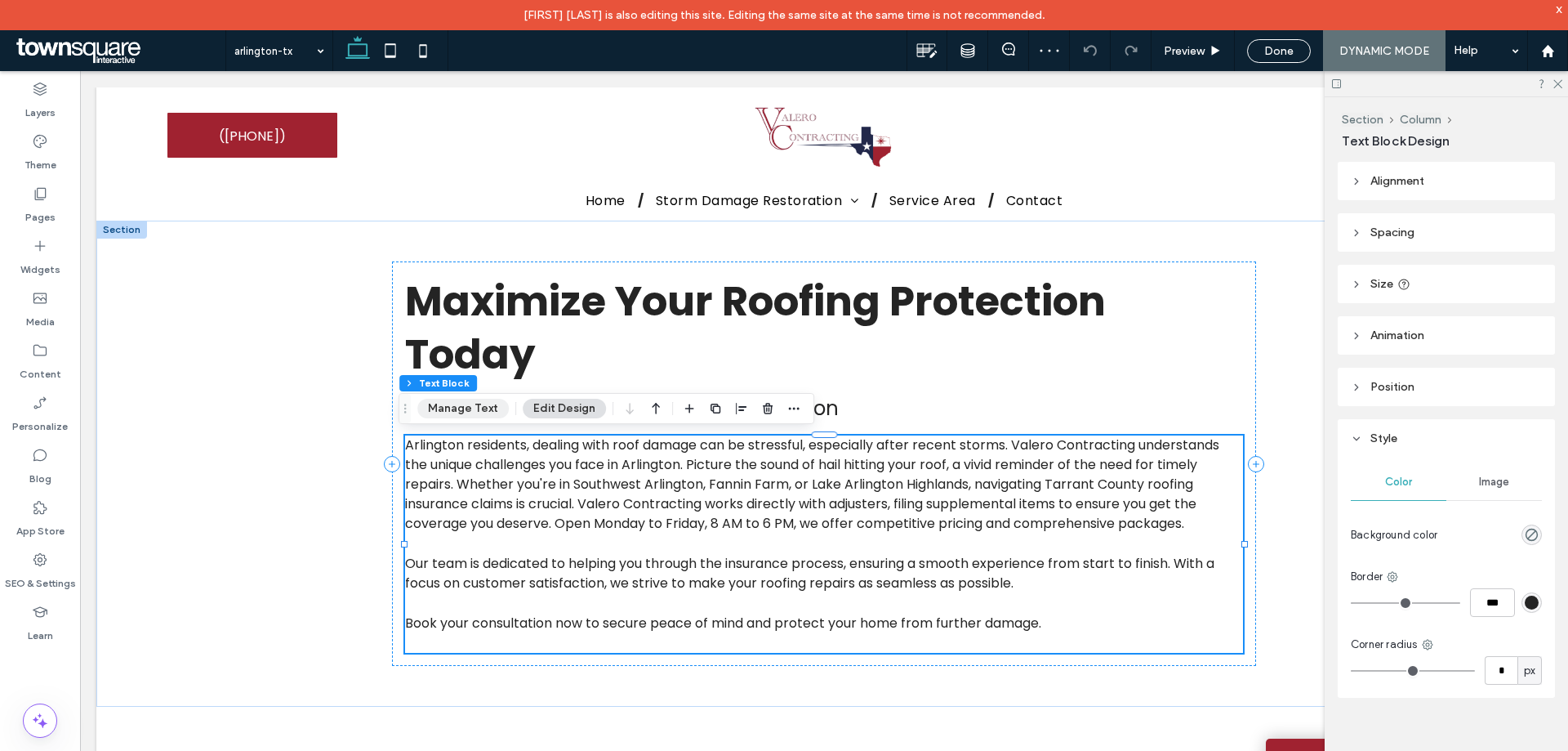 click on "Manage Text" at bounding box center (463, 409) 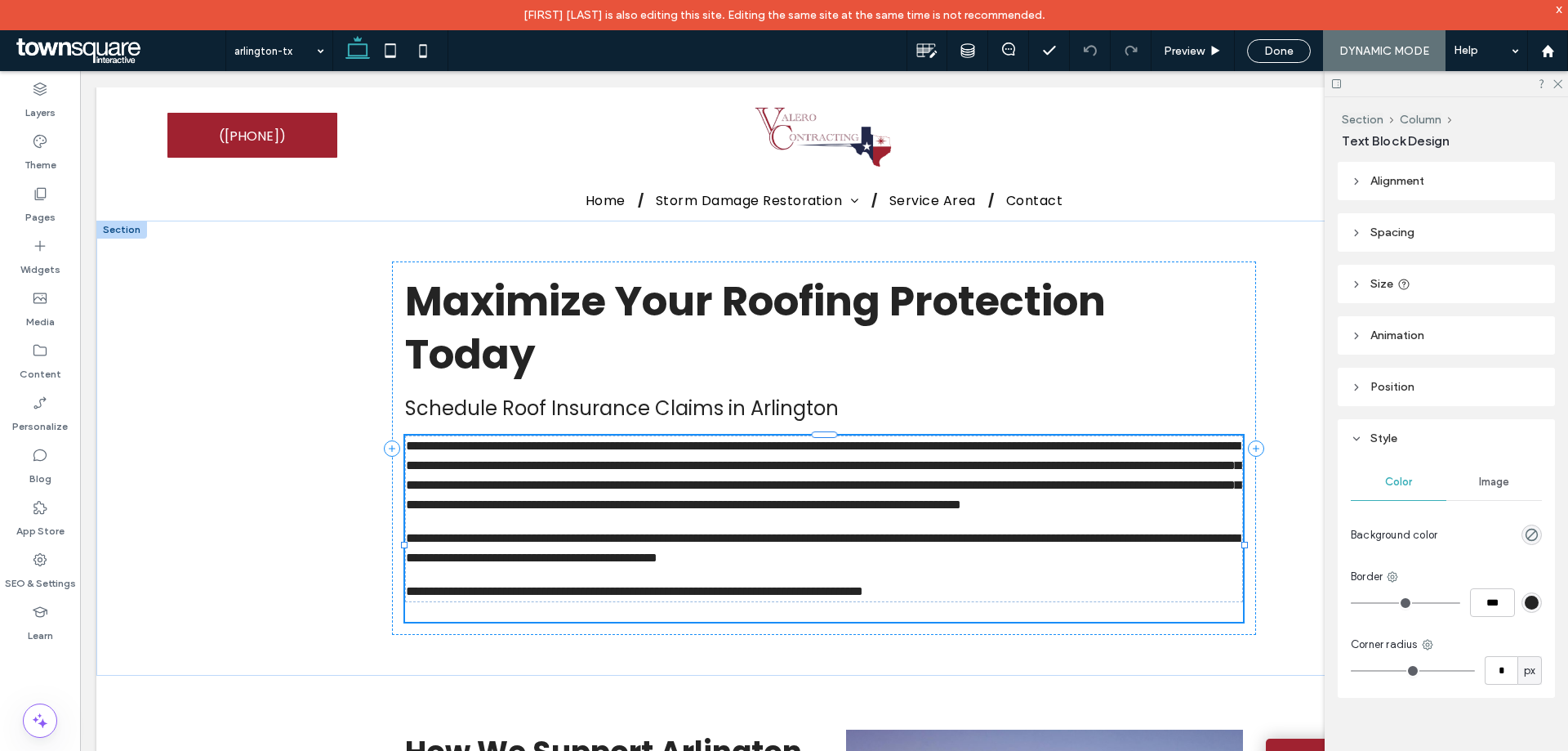 type on "*******" 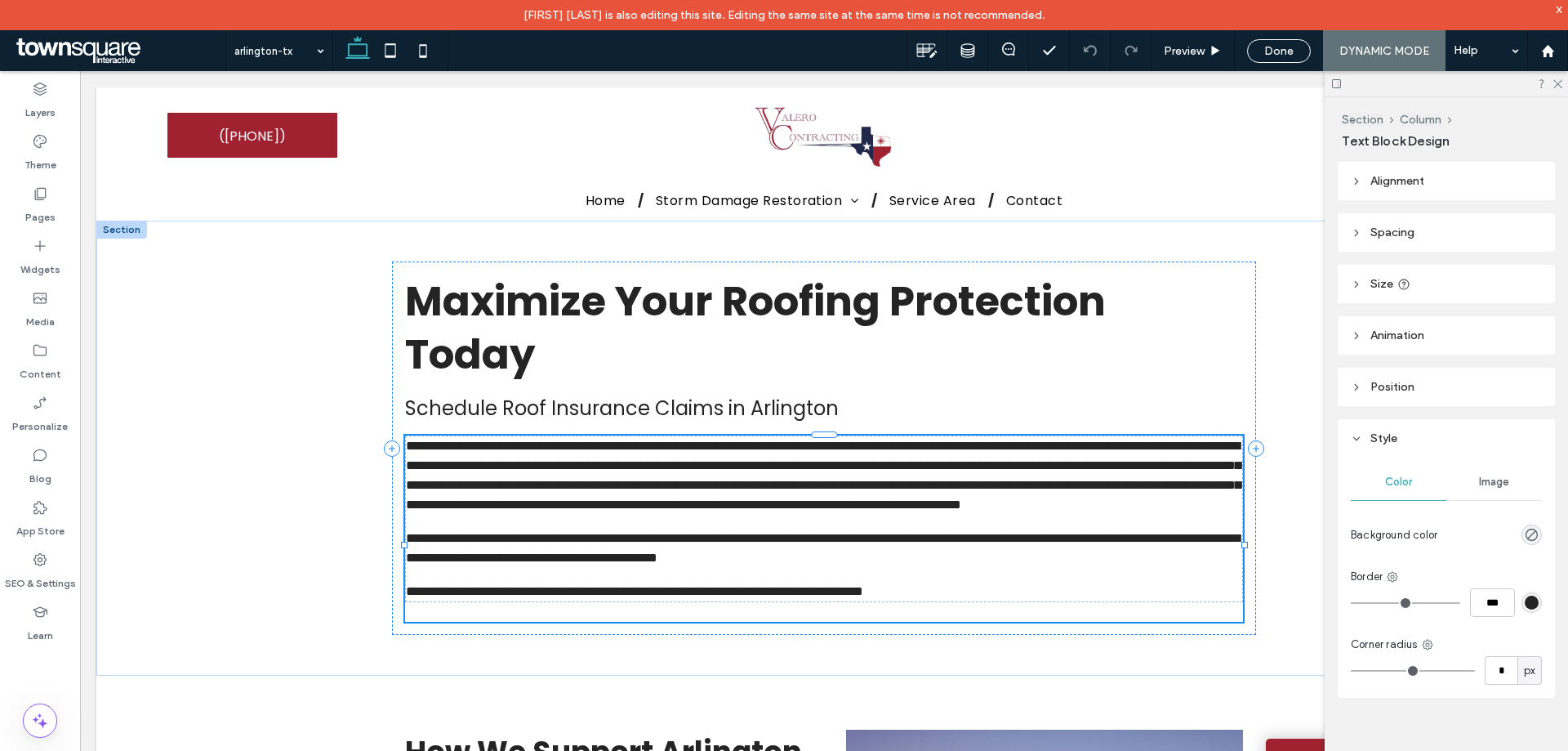 type on "**" 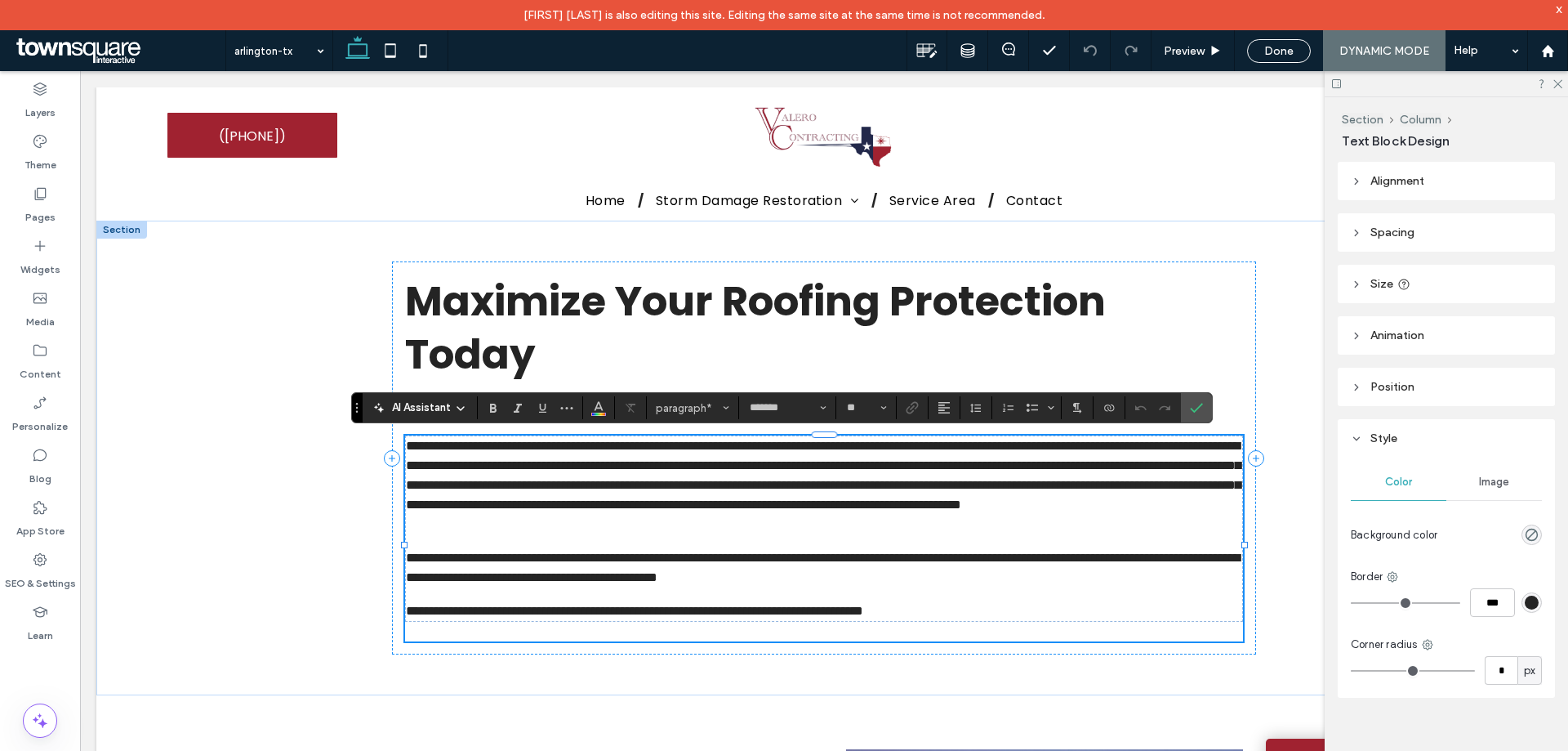 type 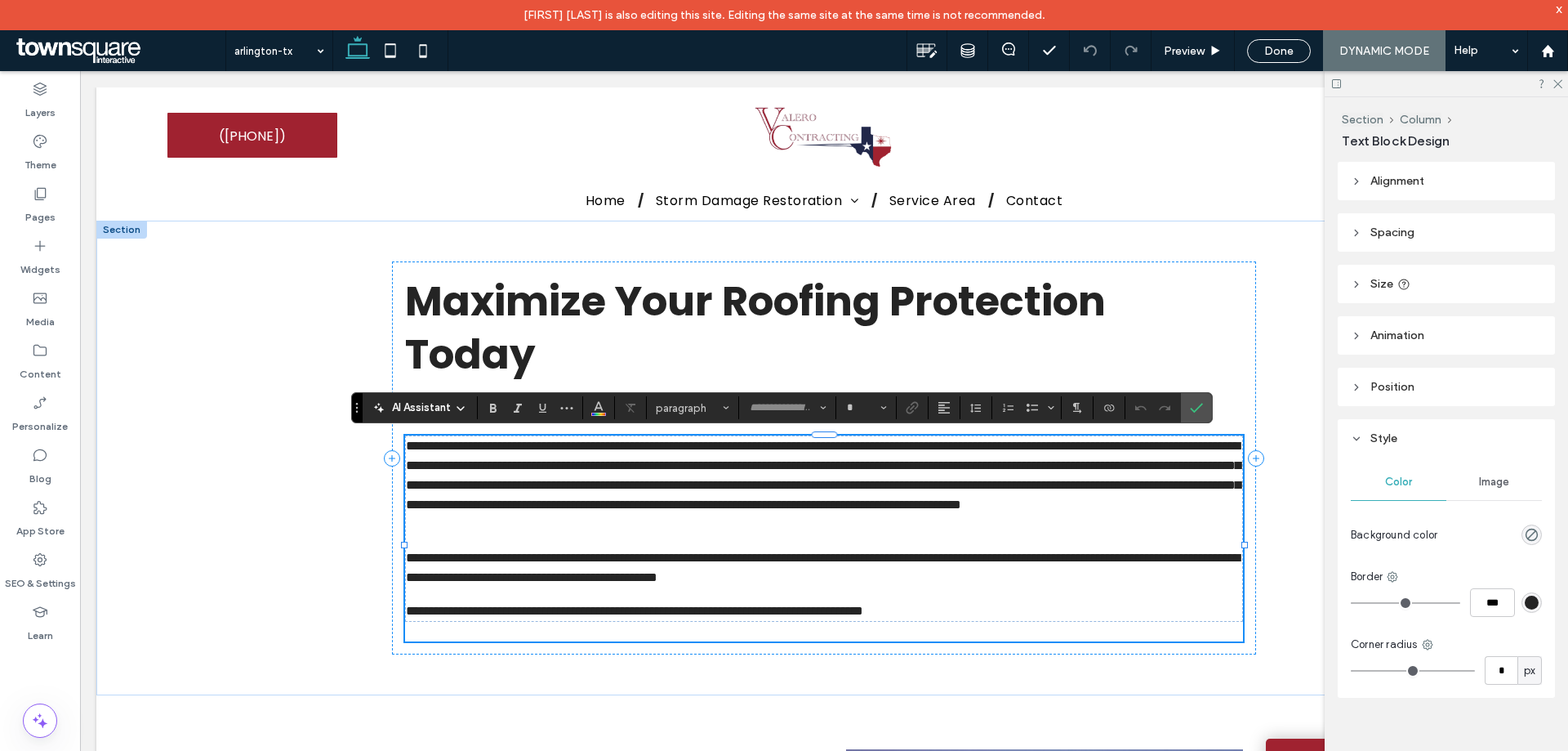 click on "**********" at bounding box center [823, 529] 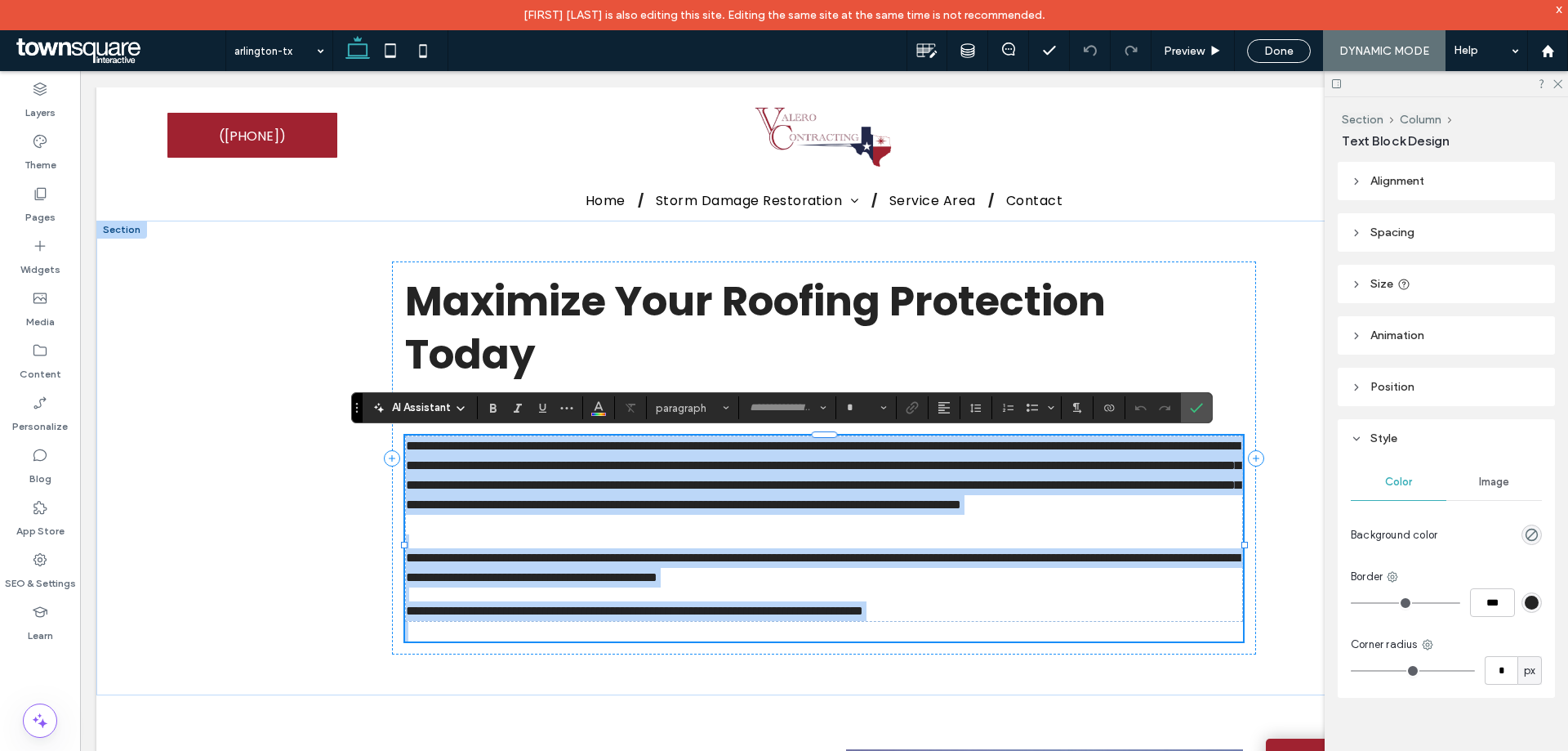 type on "*******" 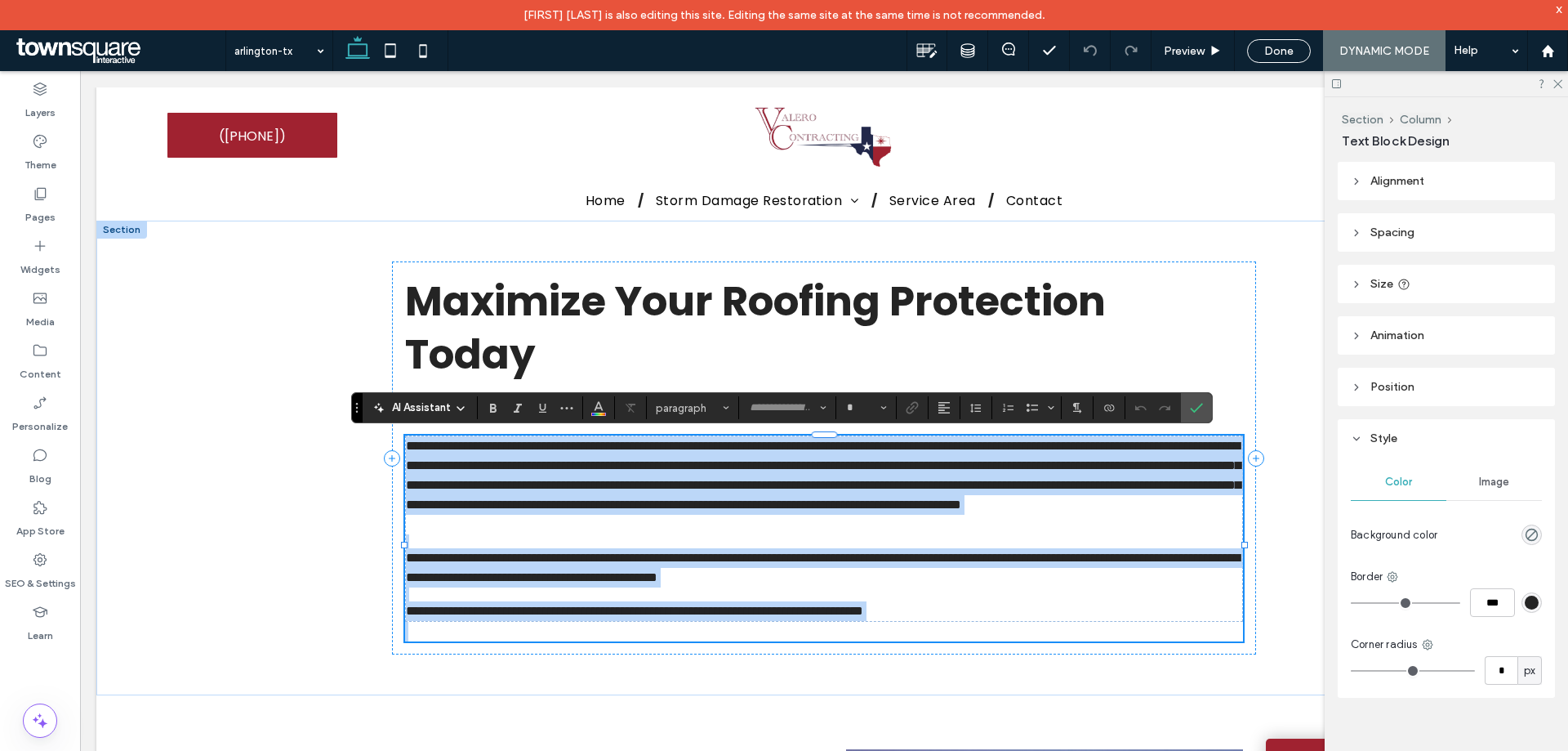 type on "**" 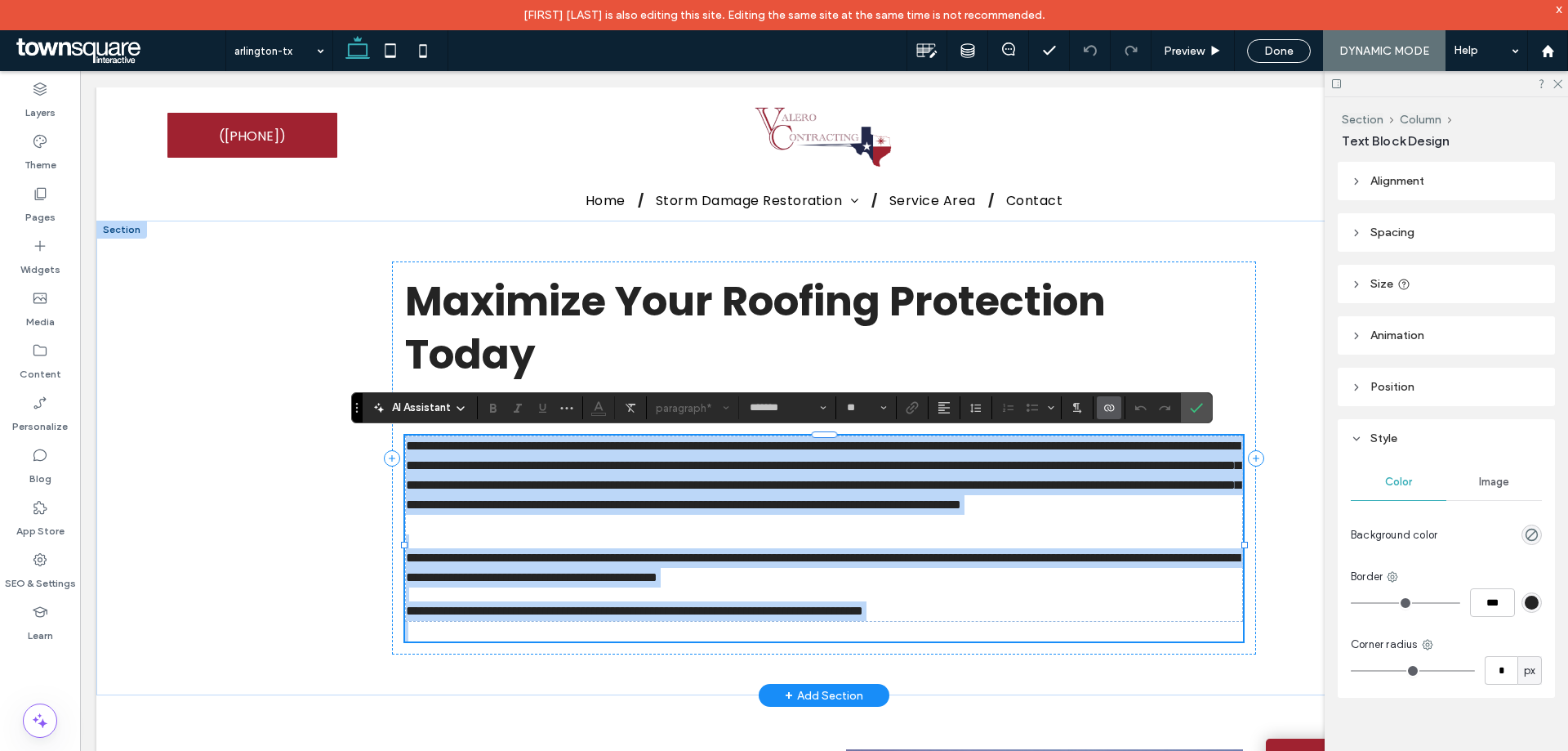 click on "**********" at bounding box center (824, 568) 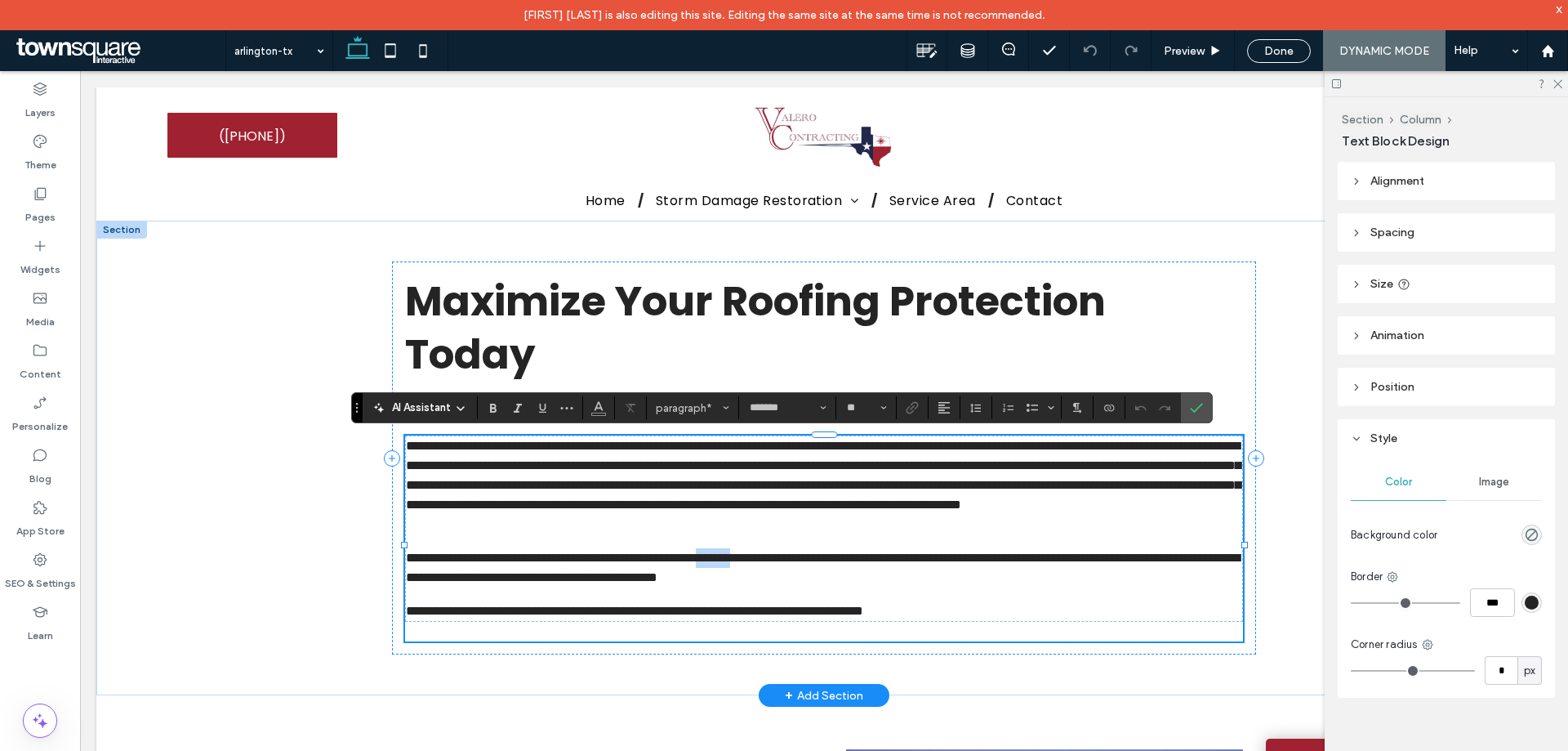 click on "**********" at bounding box center [824, 568] 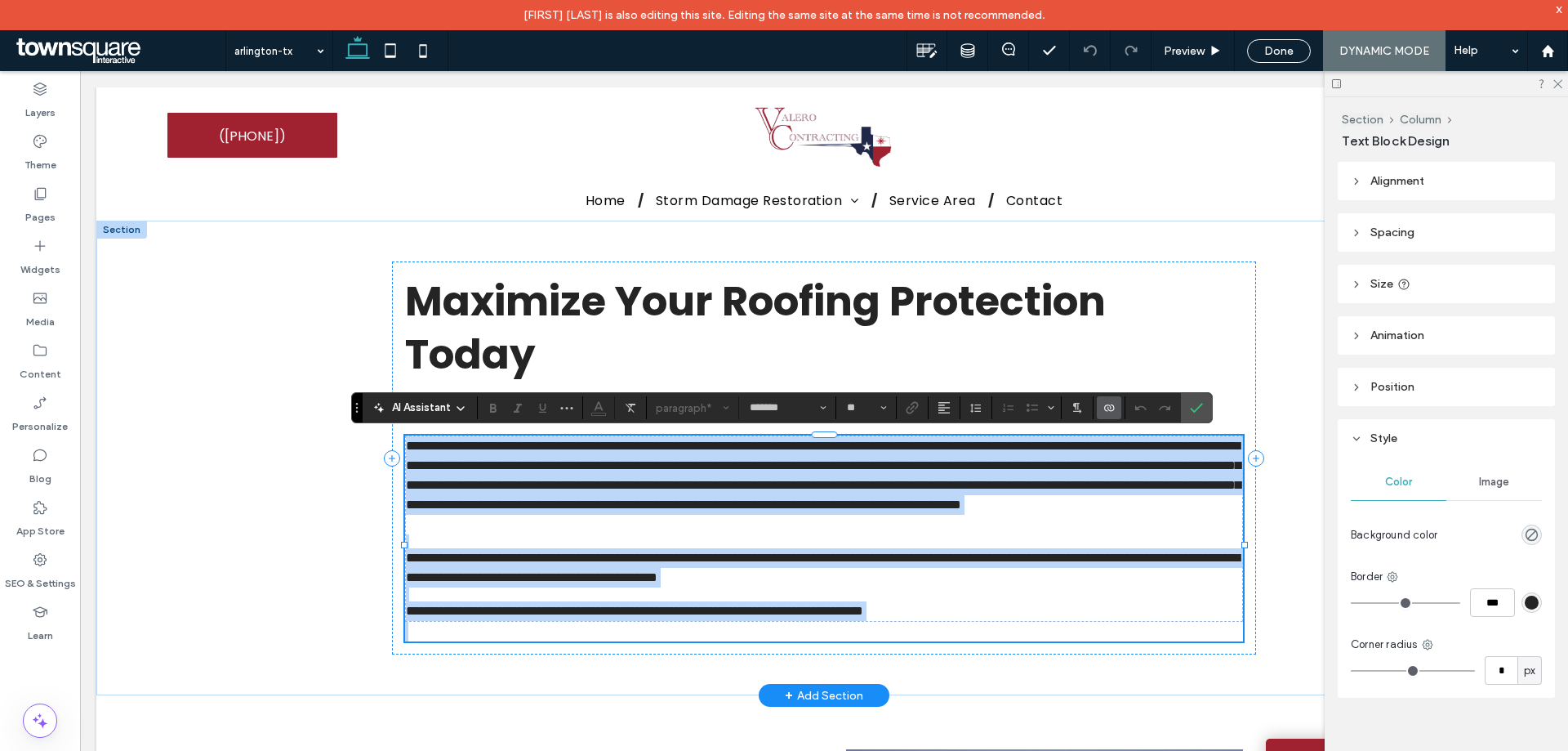click on "**********" at bounding box center (823, 529) 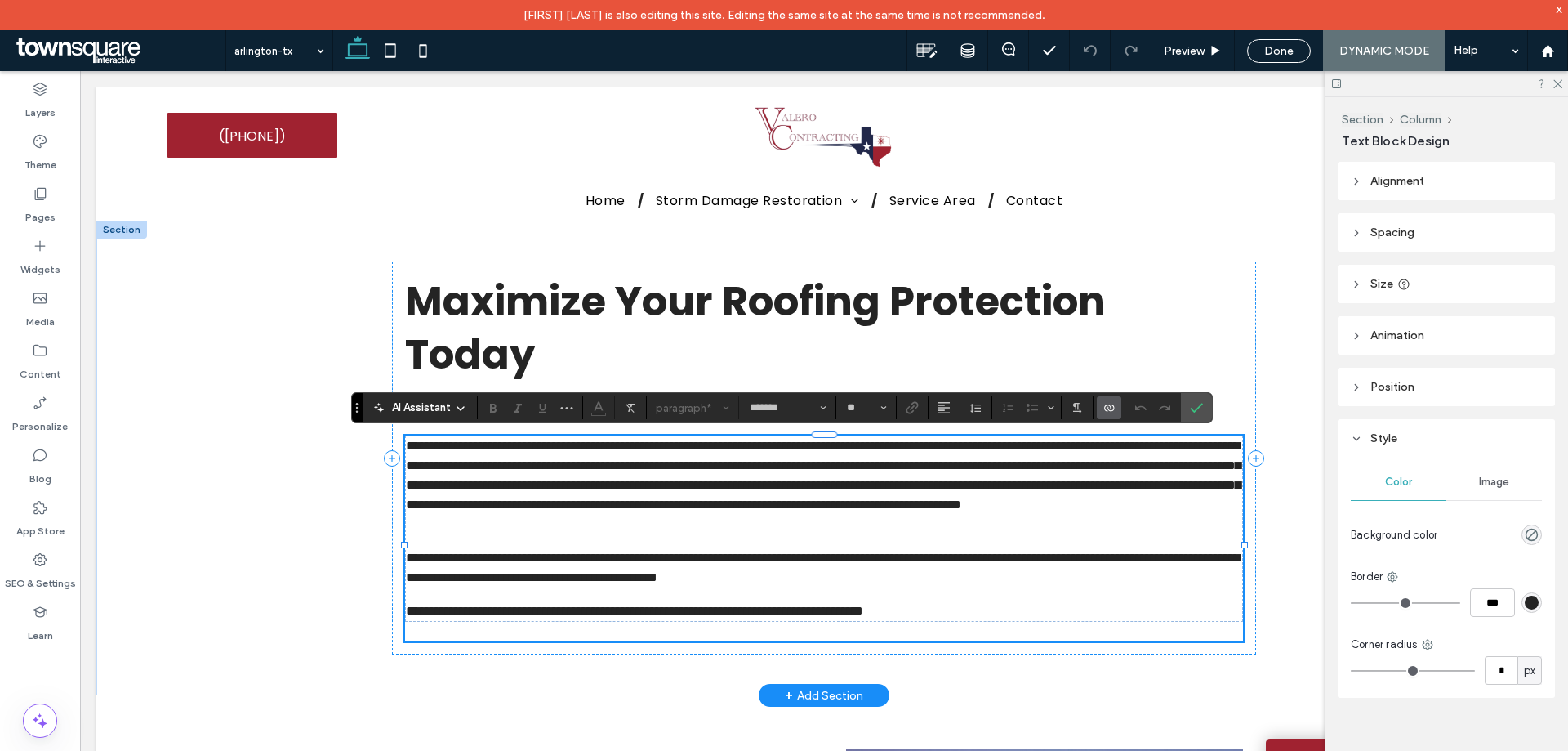drag, startPoint x: 1054, startPoint y: 509, endPoint x: 1063, endPoint y: 503, distance: 10.816654 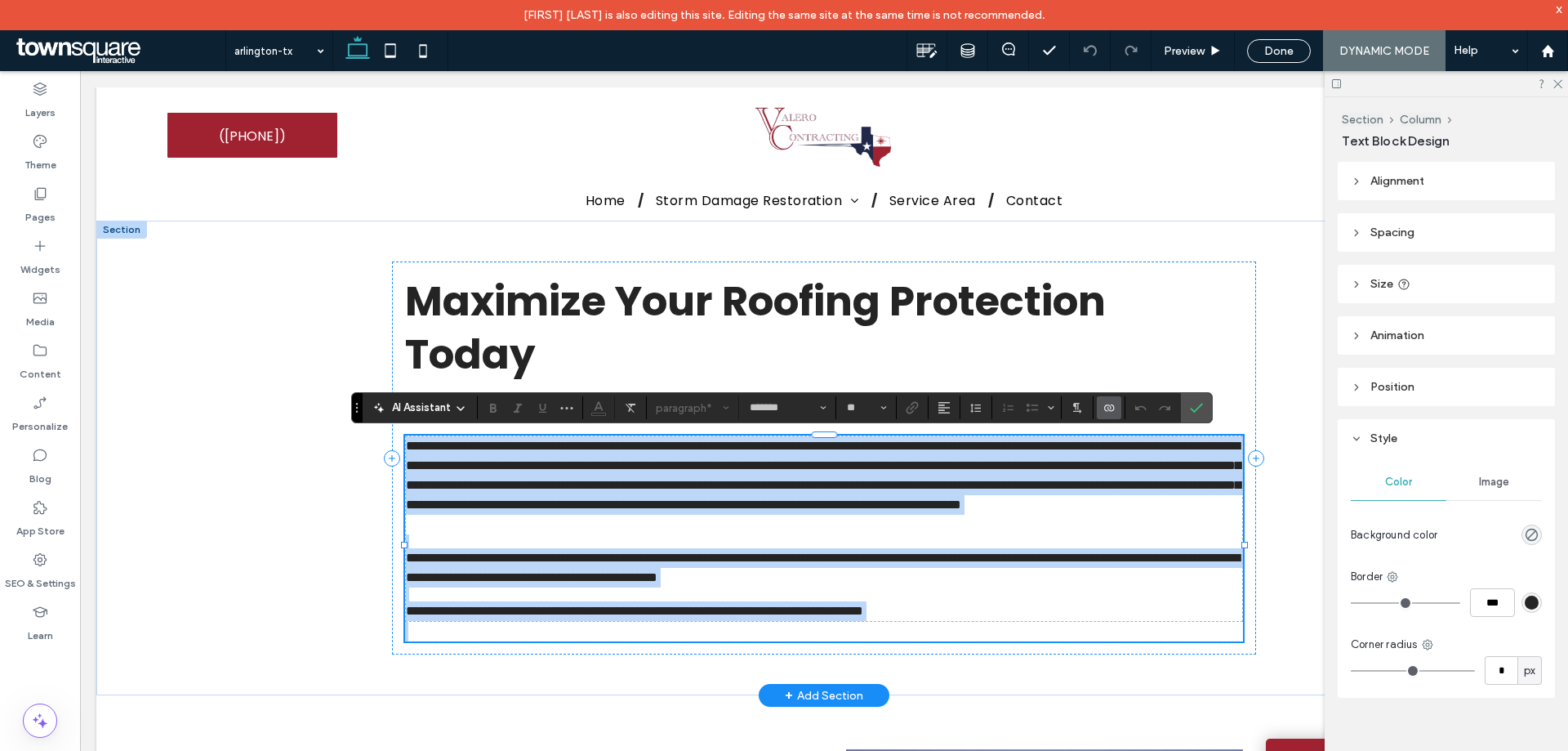 click on "**********" at bounding box center [823, 529] 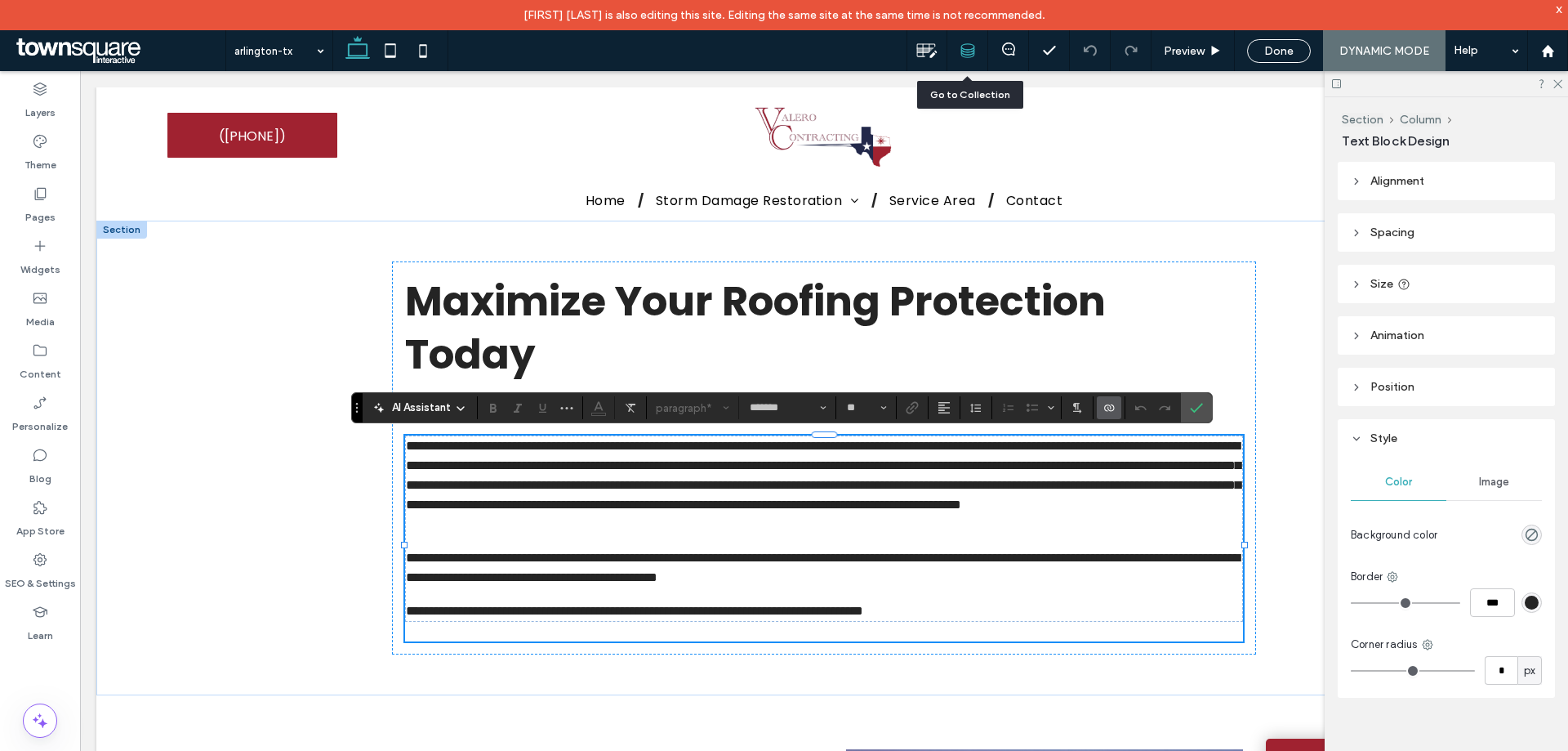 click 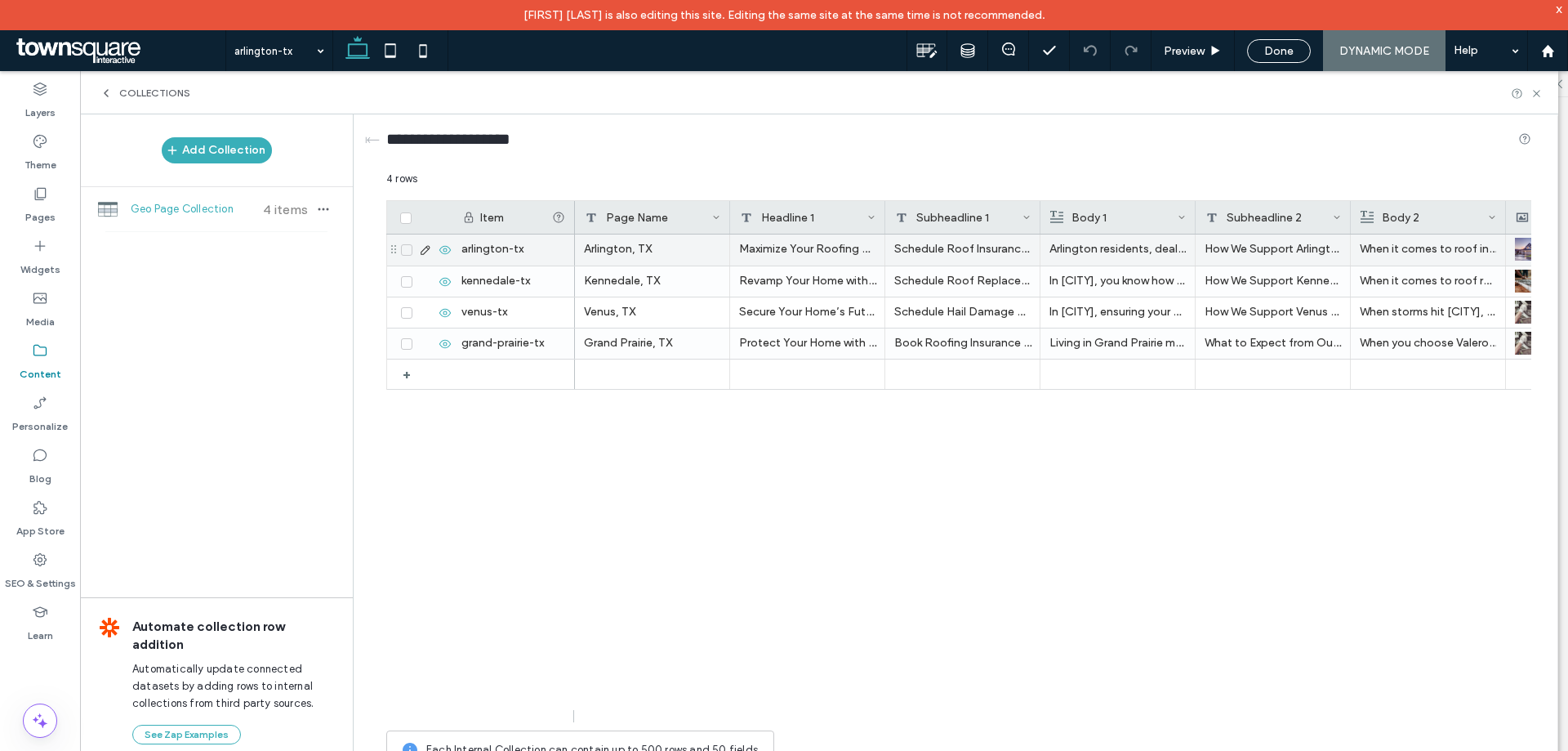 click on "Arlington residents, dealing with roof damage can be stressful, especially after recent storms. Valero Contracting understands the unique challenges you face in Arlington. Picture the sound of hail hitting your roof, a vivid reminder of the need for timely repairs. Whether you're in Southwest Arlington, Fannin Farm, or Lake Arlington Highlands, navigating Tarrant County roofing insurance claims is crucial. Valero Contracting works directly with adjusters, filing supplemental items to ensure you get the coverage you deserve. Open Monday to Friday, 8 AM to 6 PM, we offer competitive pricing and comprehensive packages." at bounding box center [1117, 249] 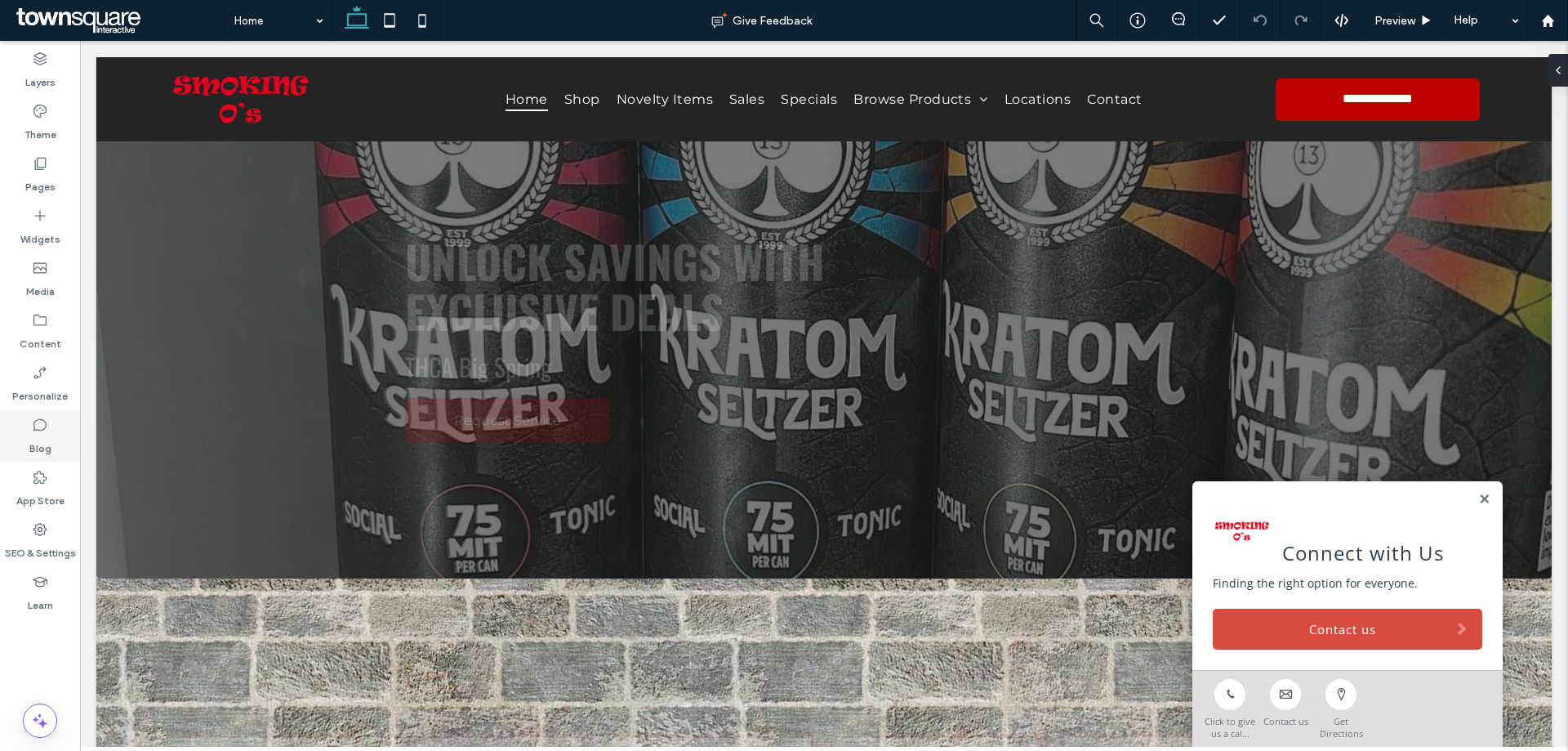 scroll, scrollTop: 0, scrollLeft: 0, axis: both 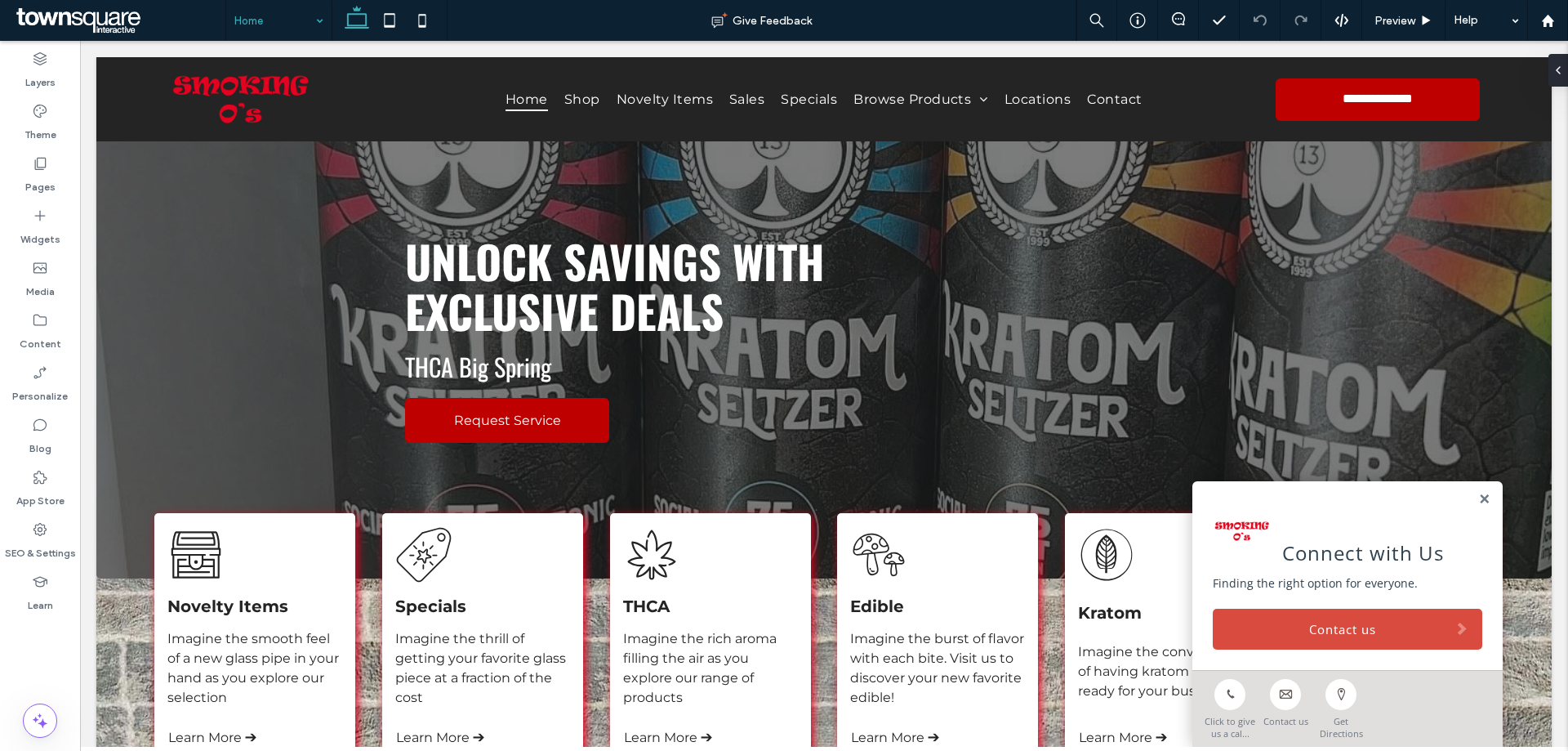 click on "Home" at bounding box center (278, 20) 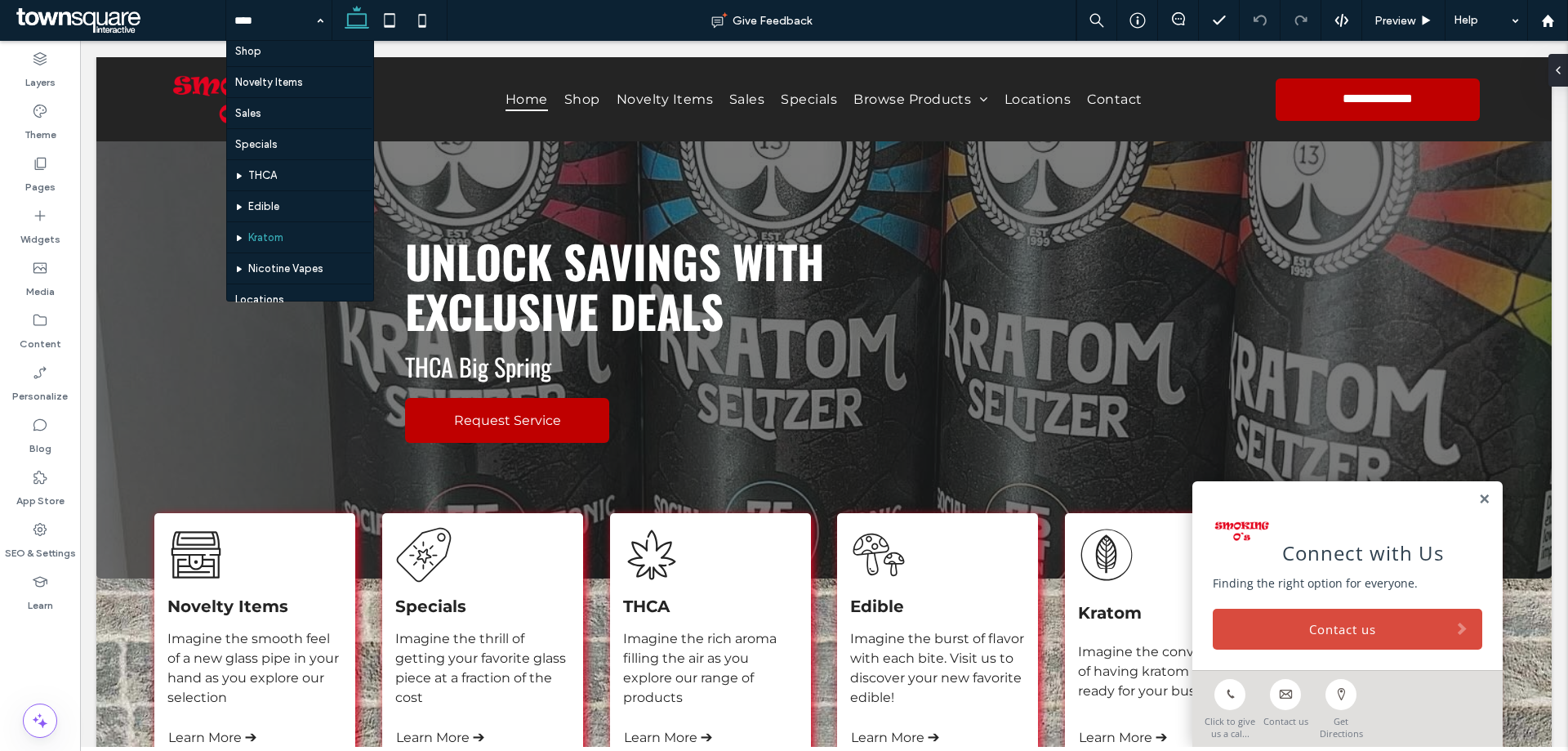 scroll, scrollTop: 0, scrollLeft: 0, axis: both 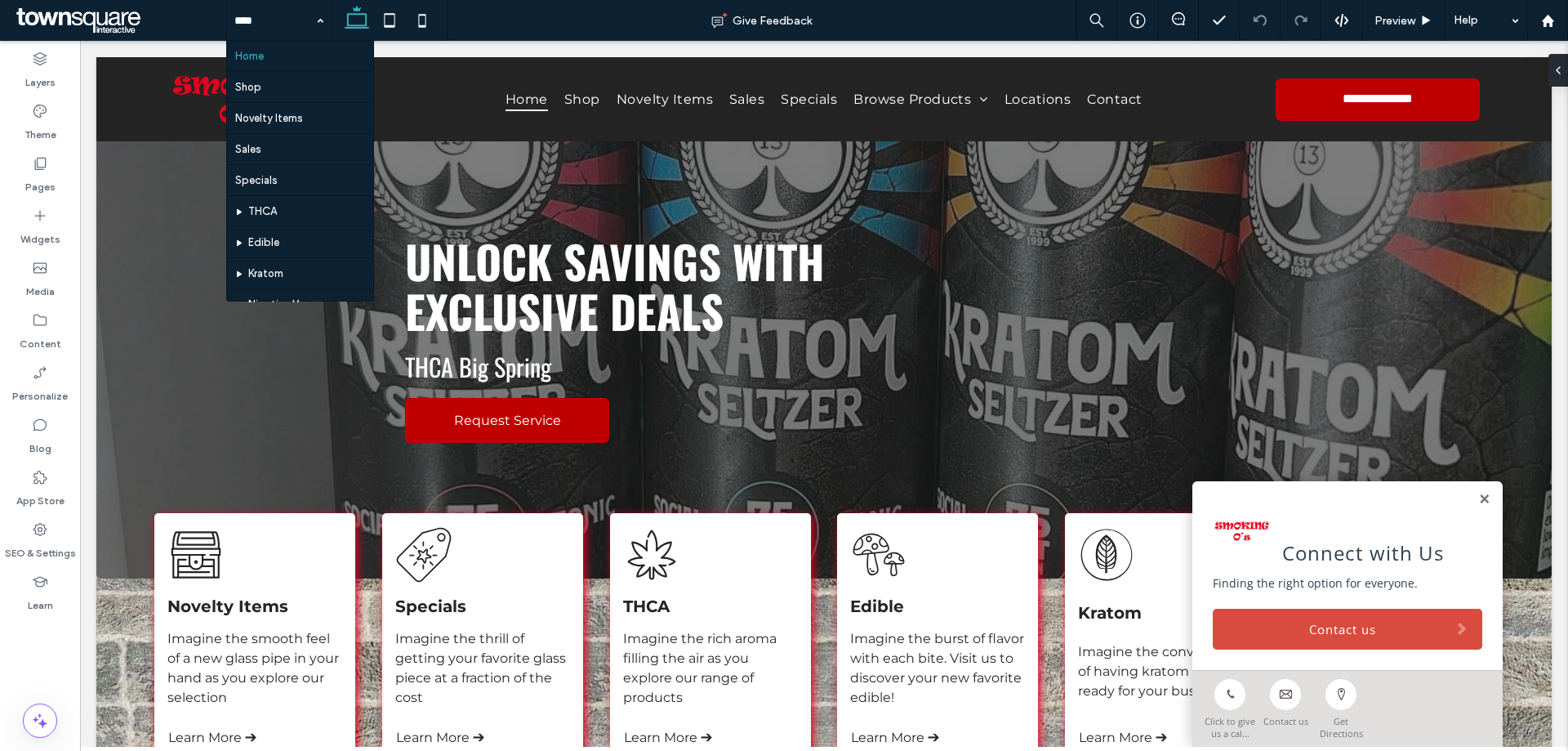 drag, startPoint x: 281, startPoint y: 65, endPoint x: 283, endPoint y: 56, distance: 9.219544 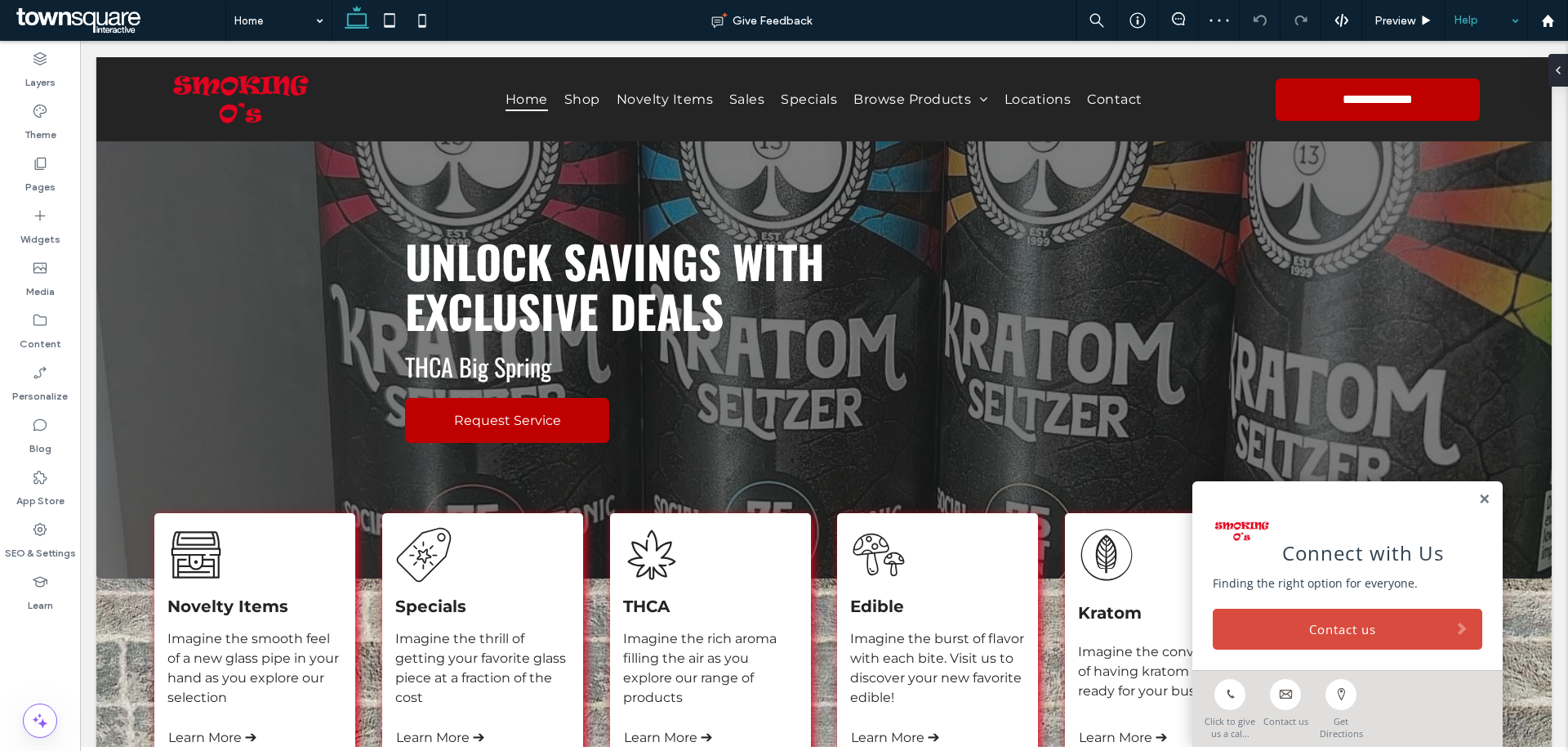 scroll, scrollTop: 0, scrollLeft: 0, axis: both 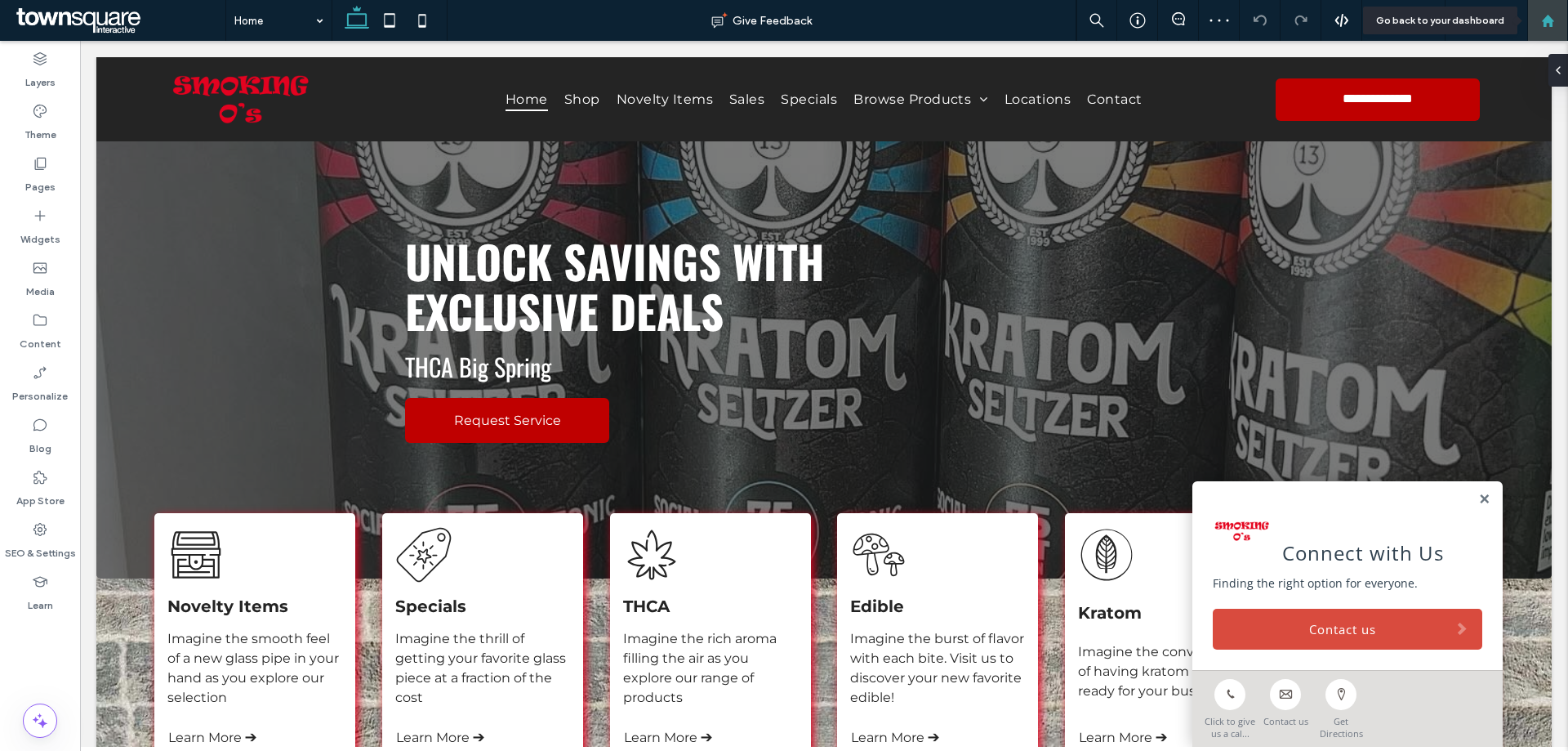 click 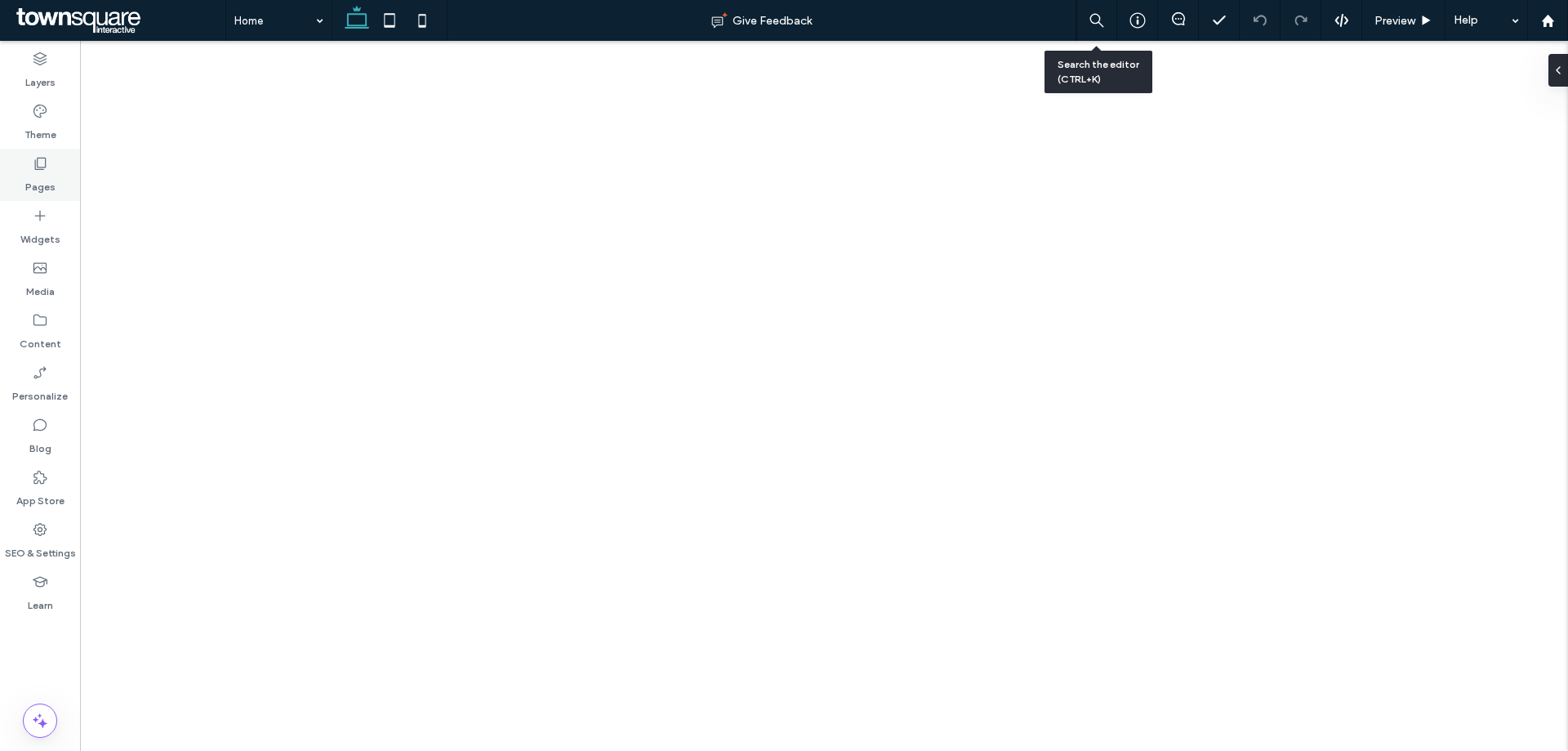 click on "Pages" at bounding box center [40, 175] 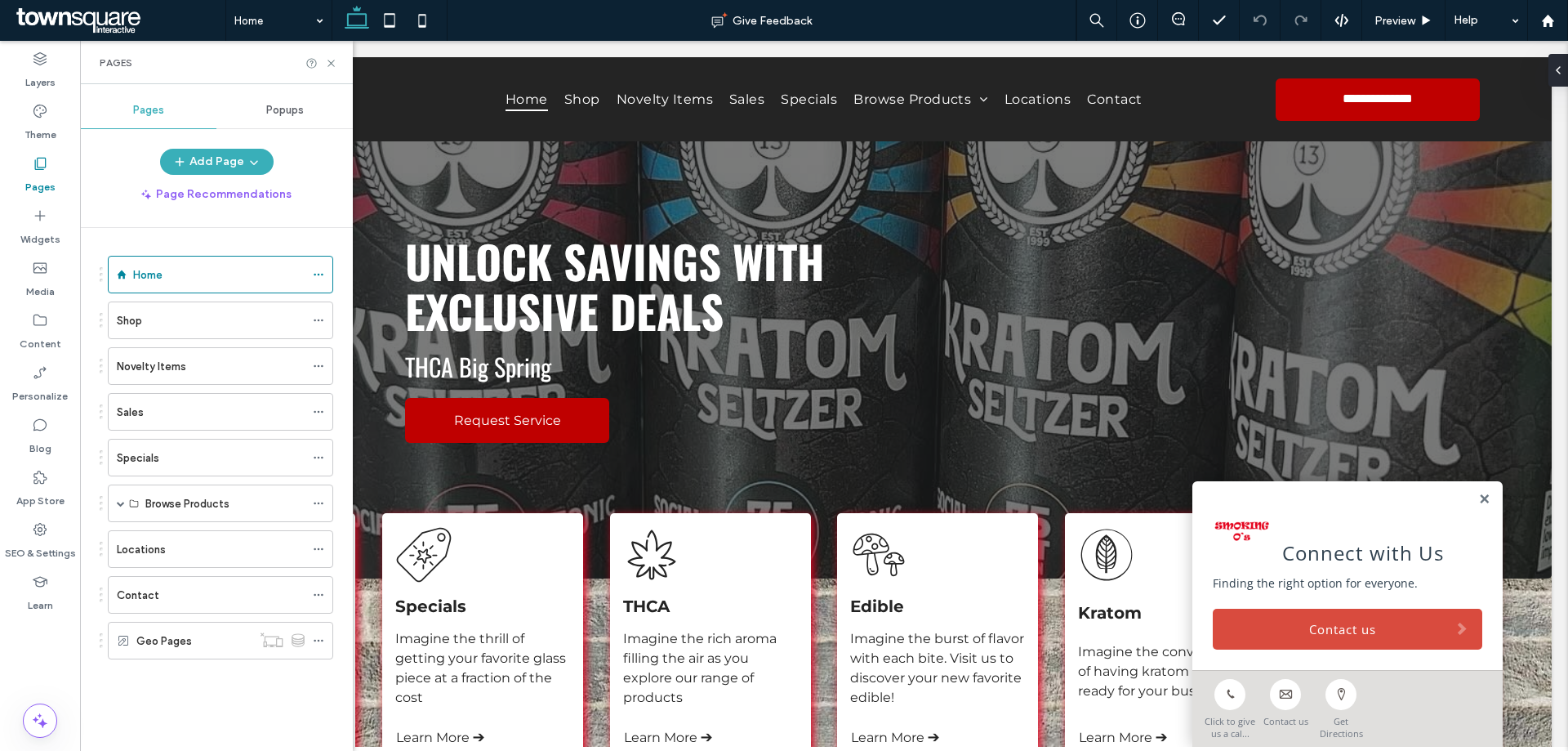scroll, scrollTop: 0, scrollLeft: 0, axis: both 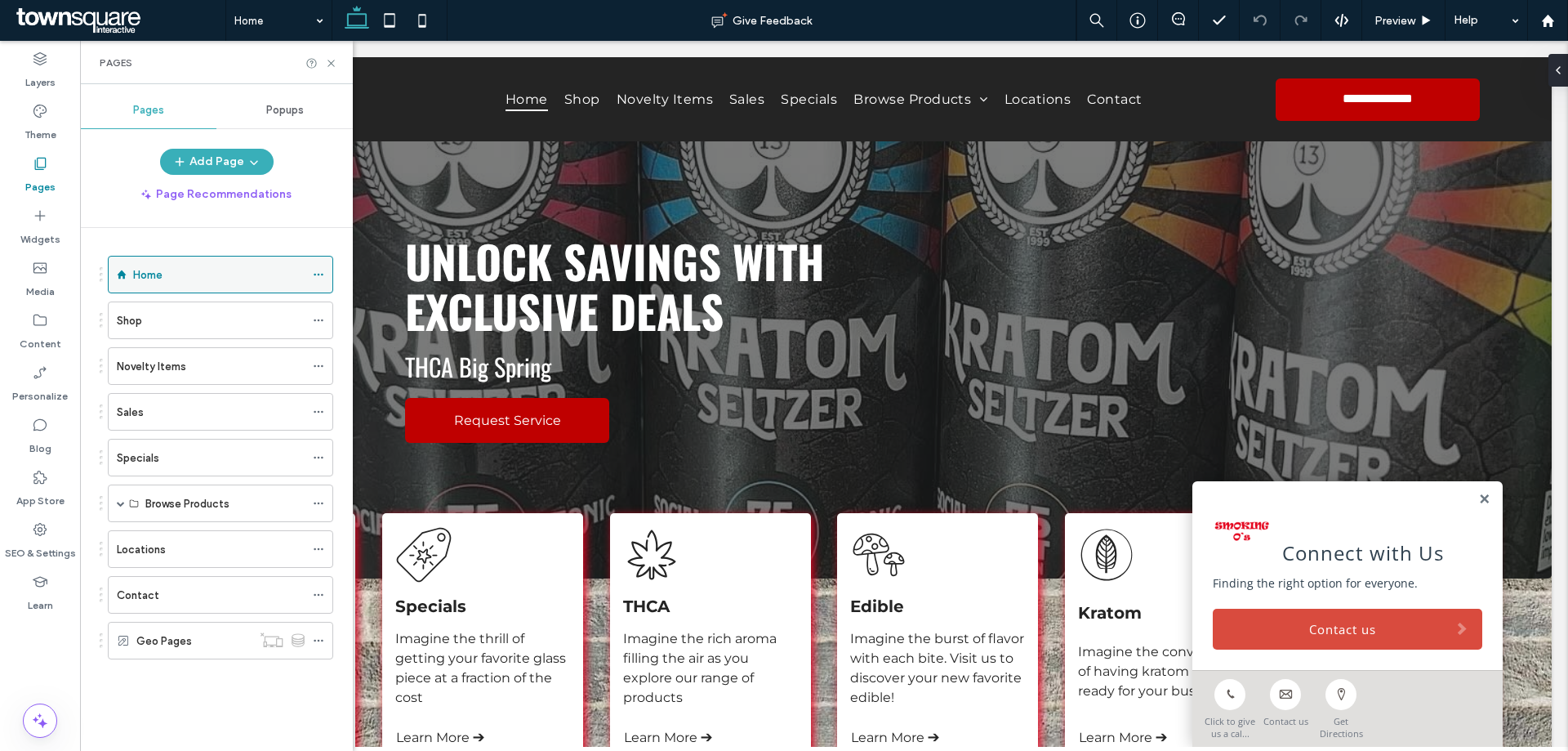 click 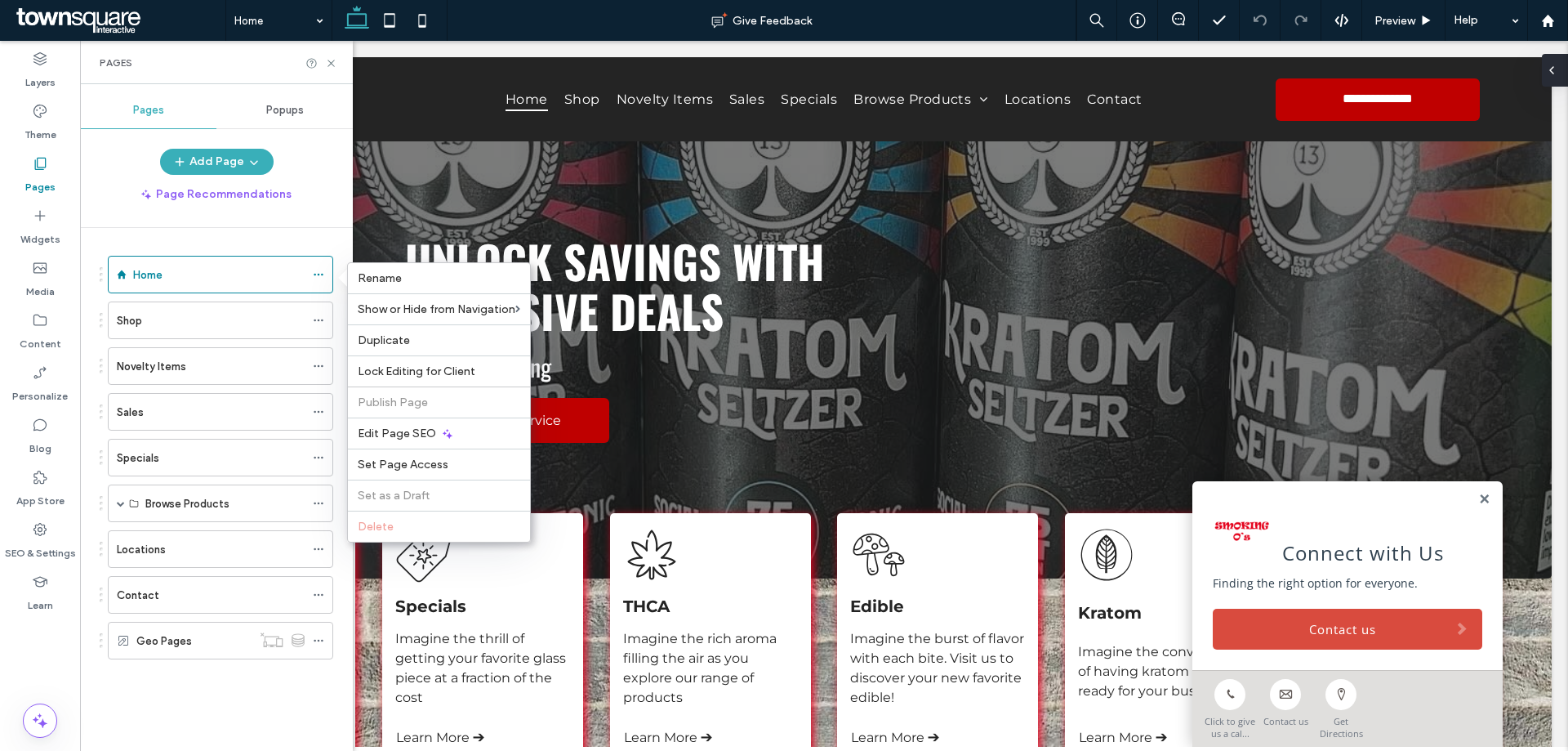 click at bounding box center [1555, 70] 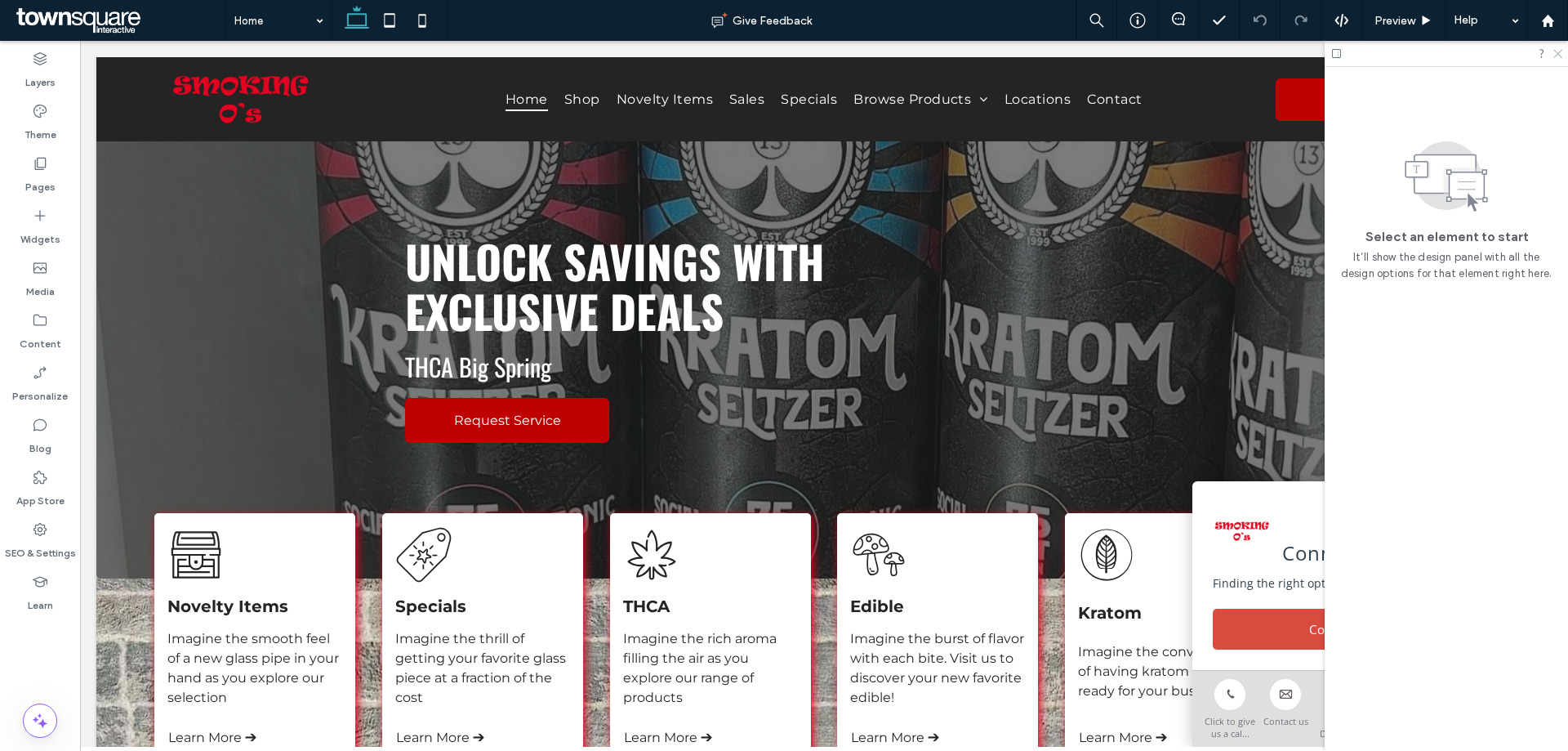 click 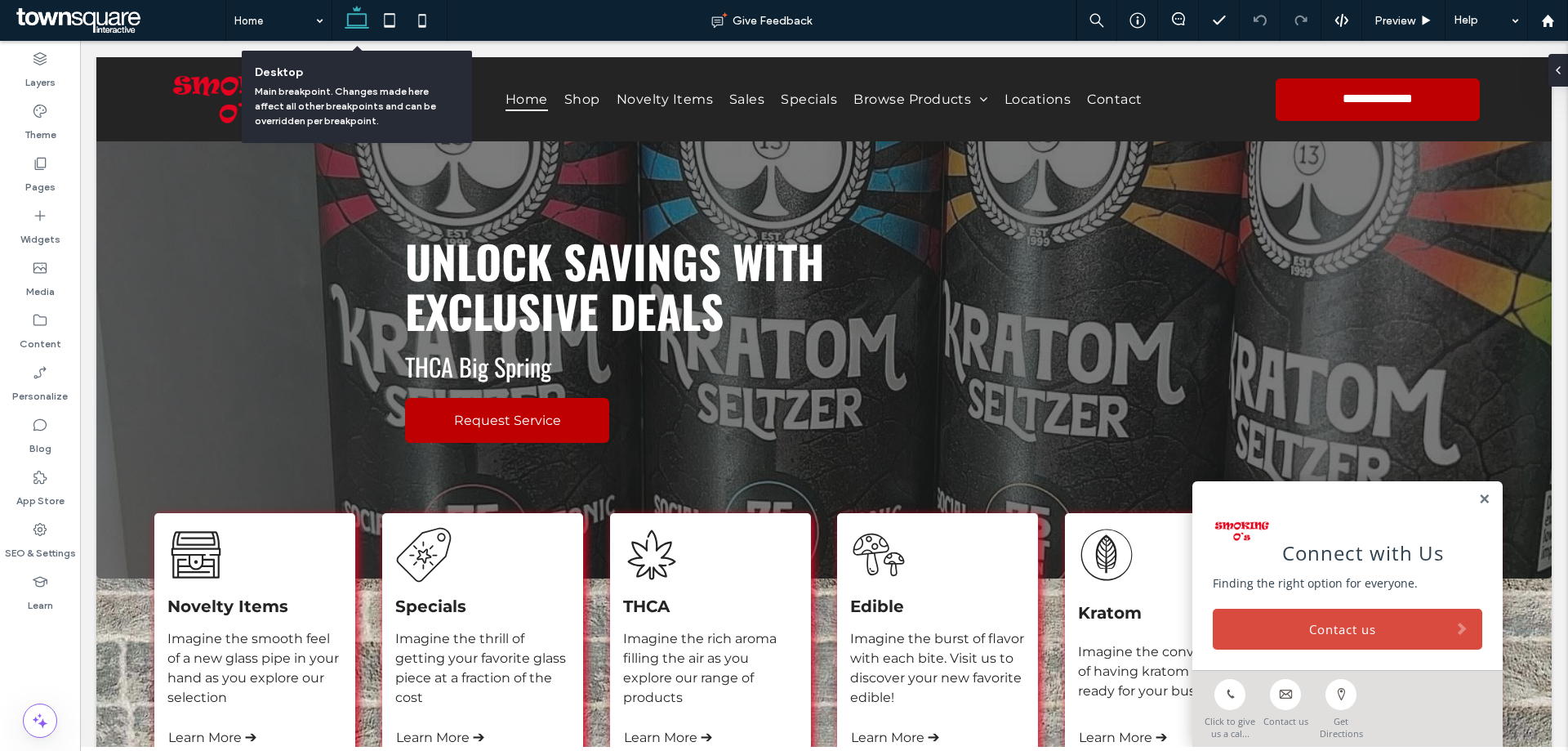 click 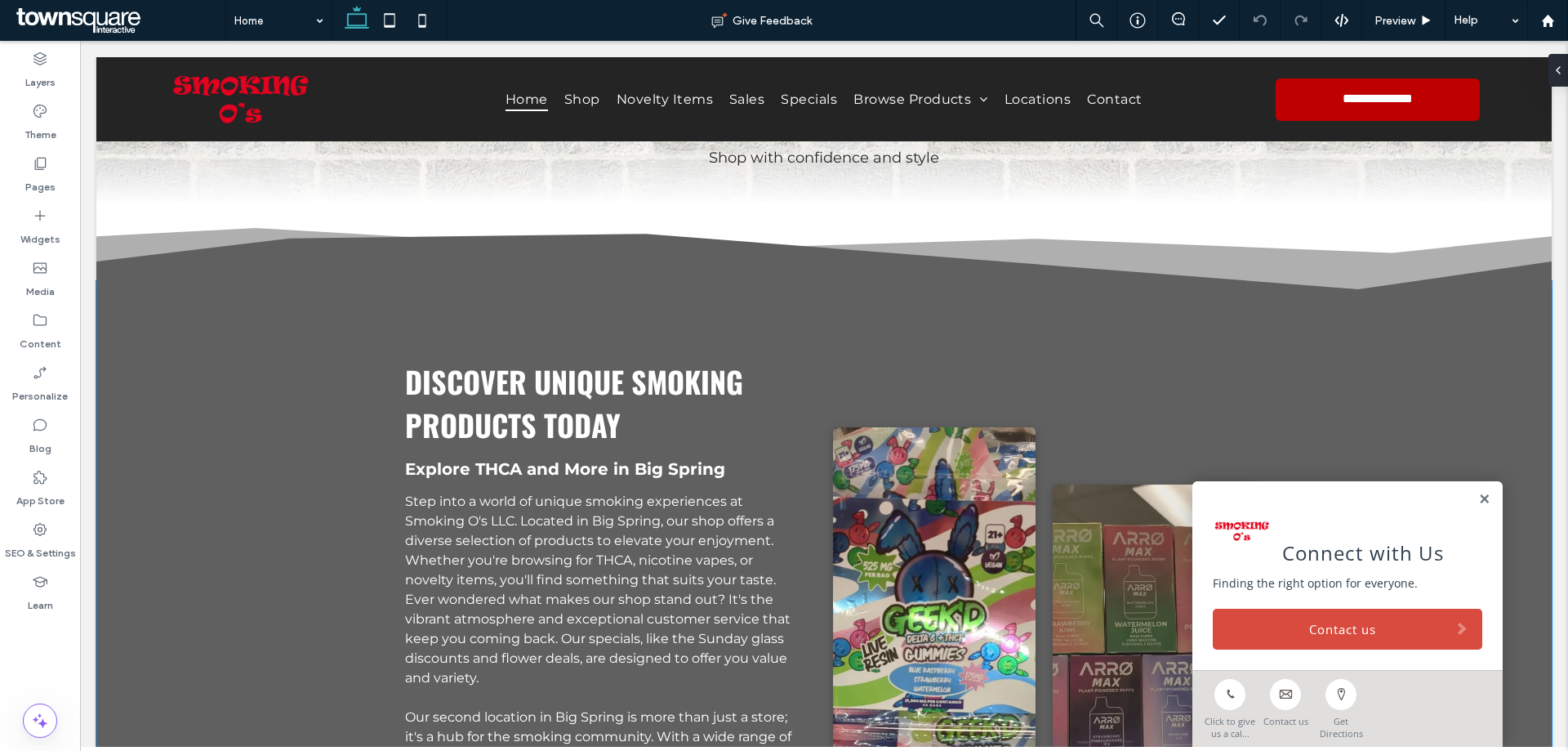 scroll, scrollTop: 1062, scrollLeft: 0, axis: vertical 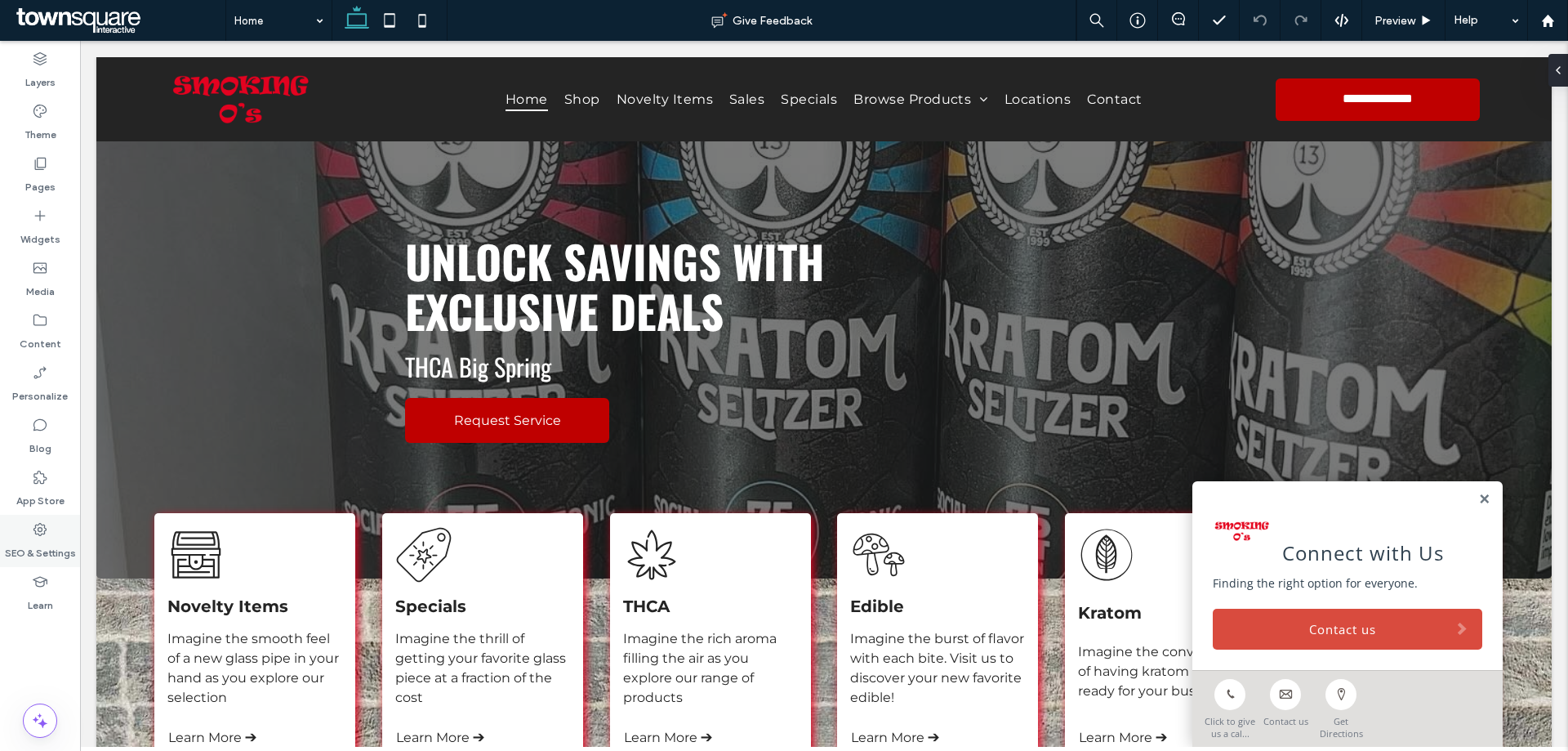 click 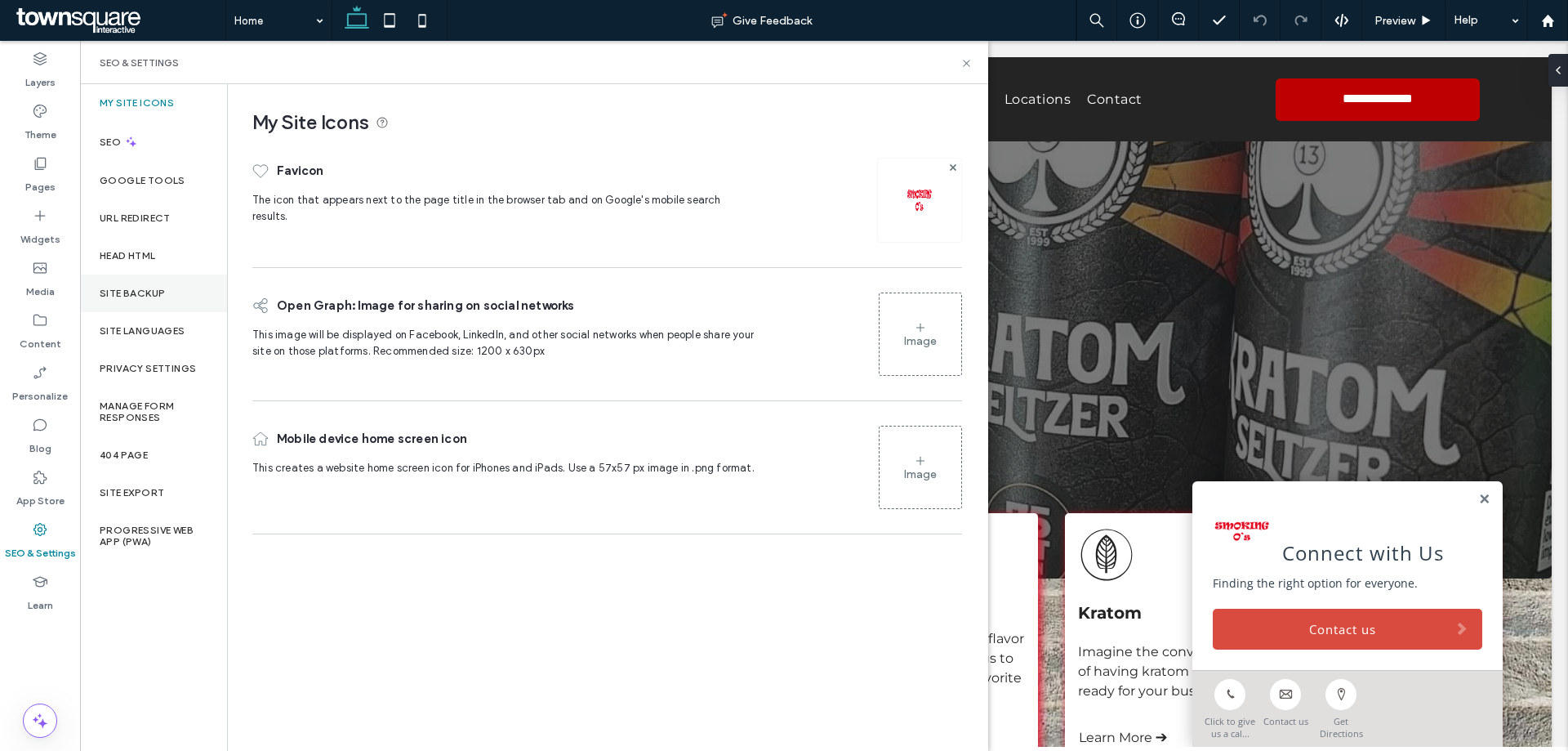 click on "Site Backup" at bounding box center (132, 293) 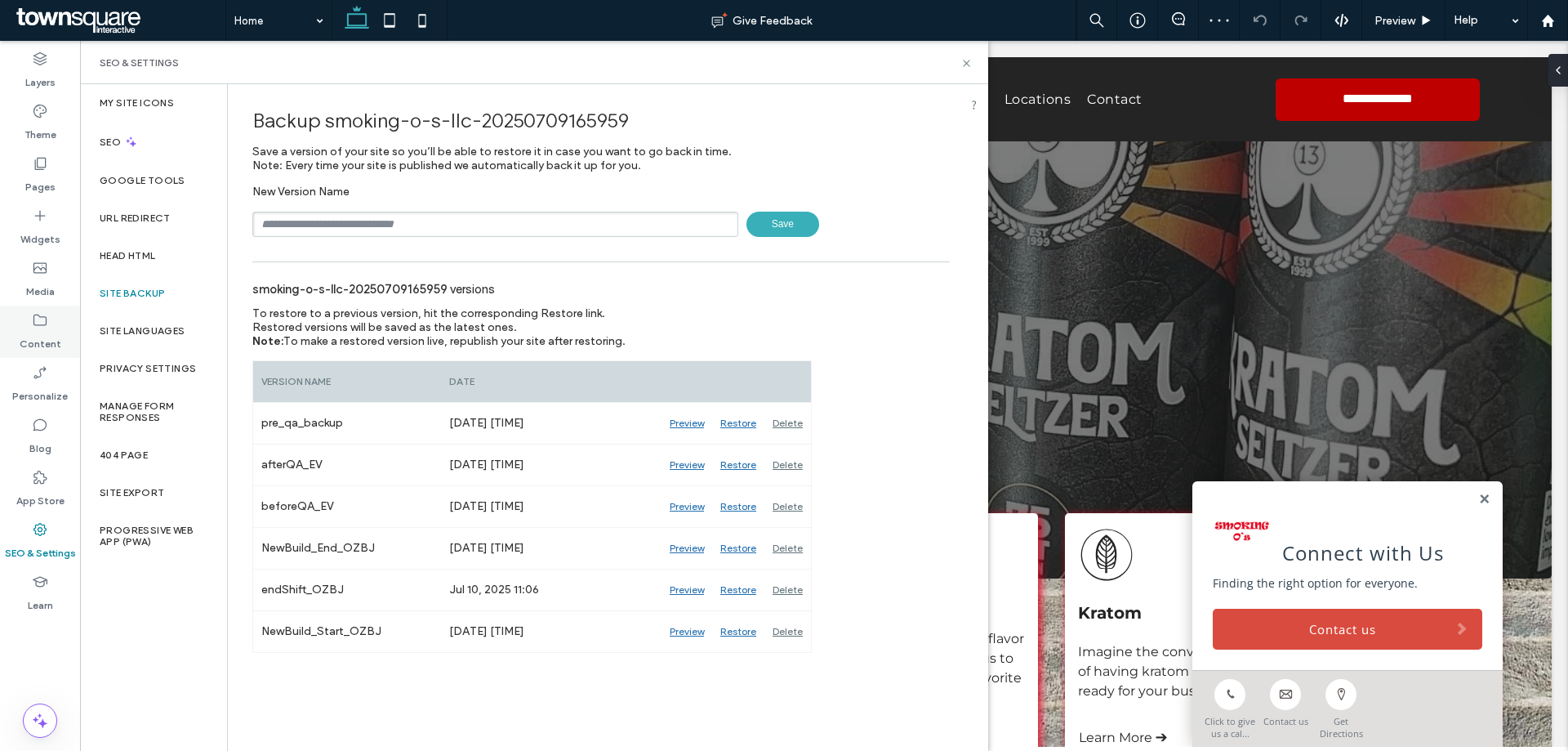 click 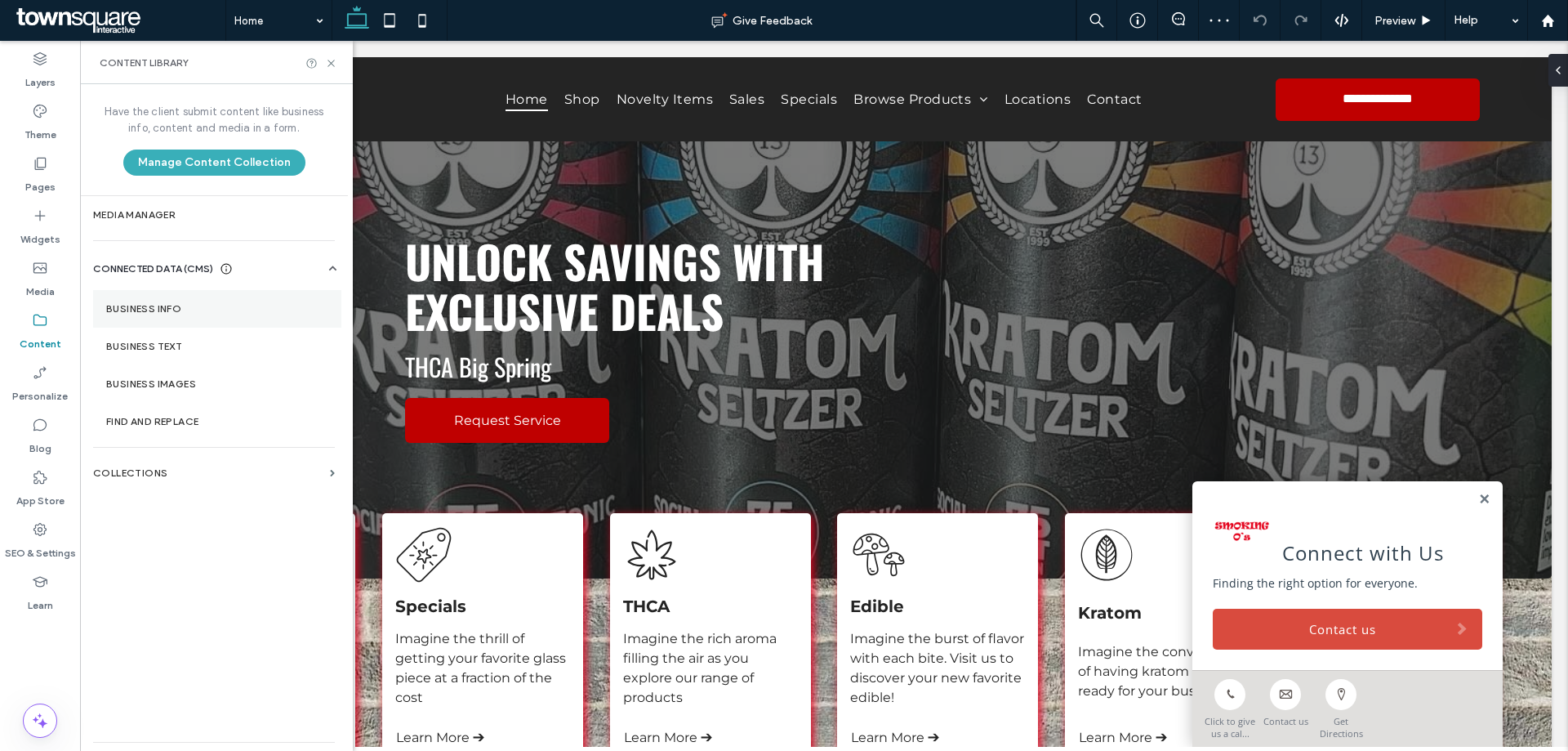 click on "Business Info" at bounding box center (217, 309) 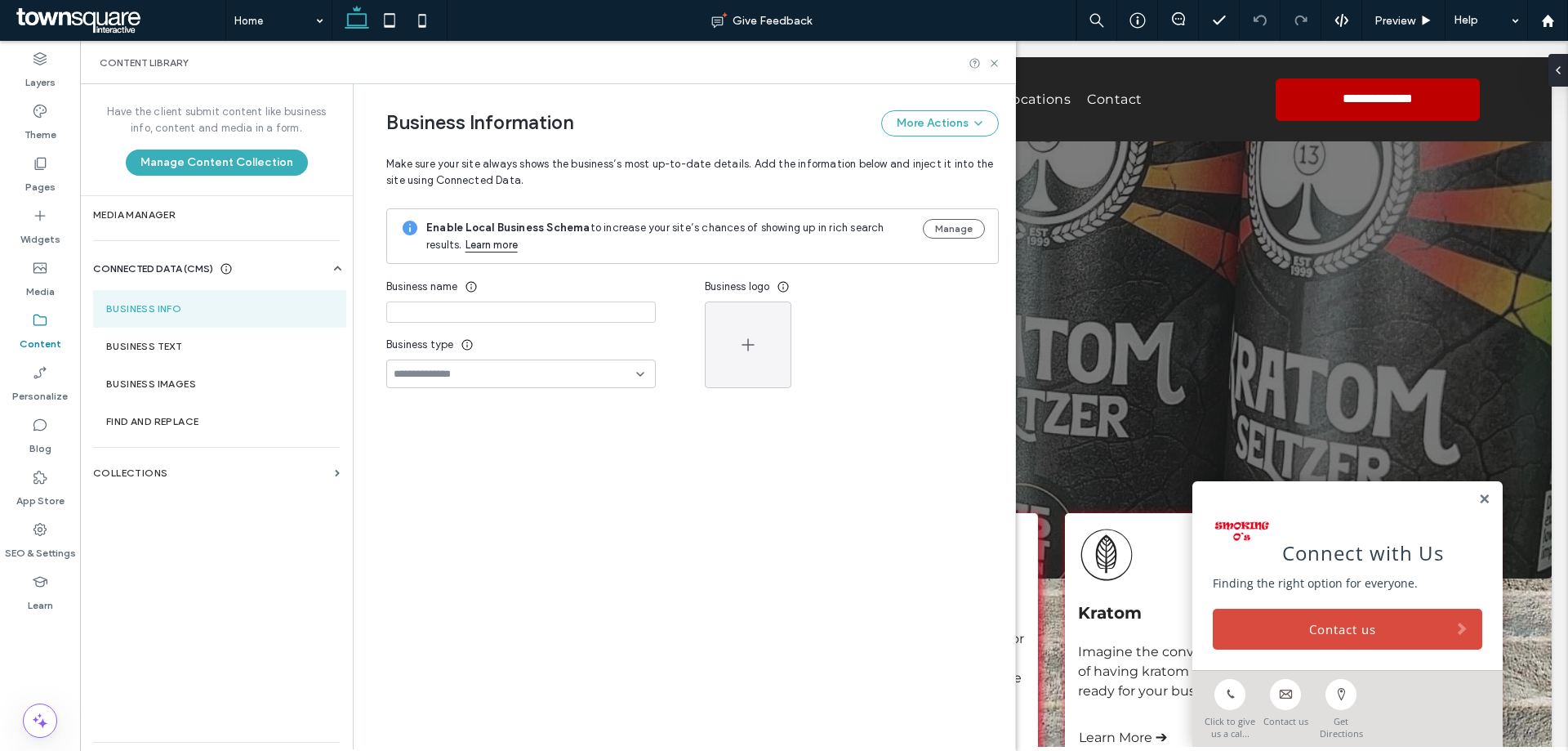 type on "**********" 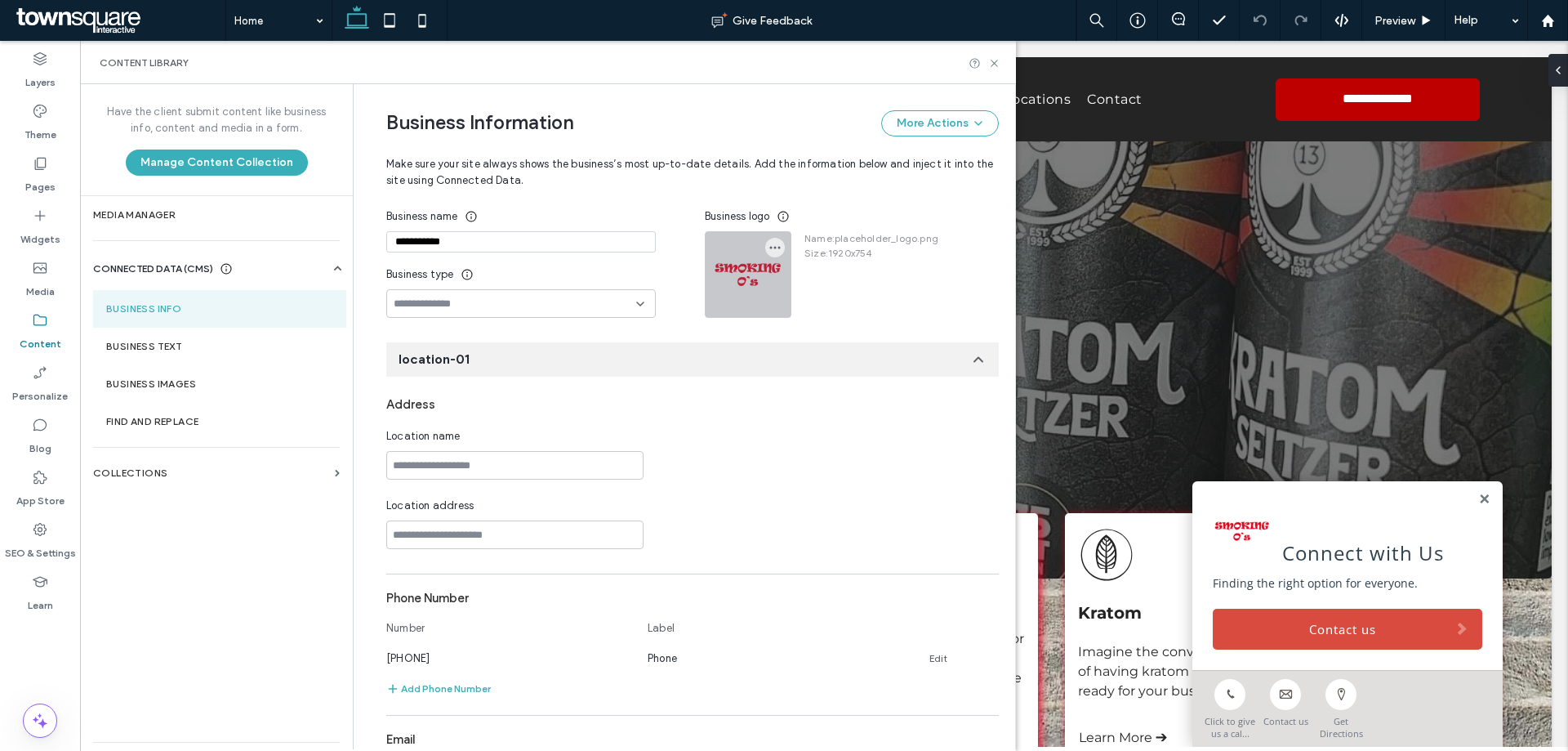 scroll, scrollTop: 0, scrollLeft: 0, axis: both 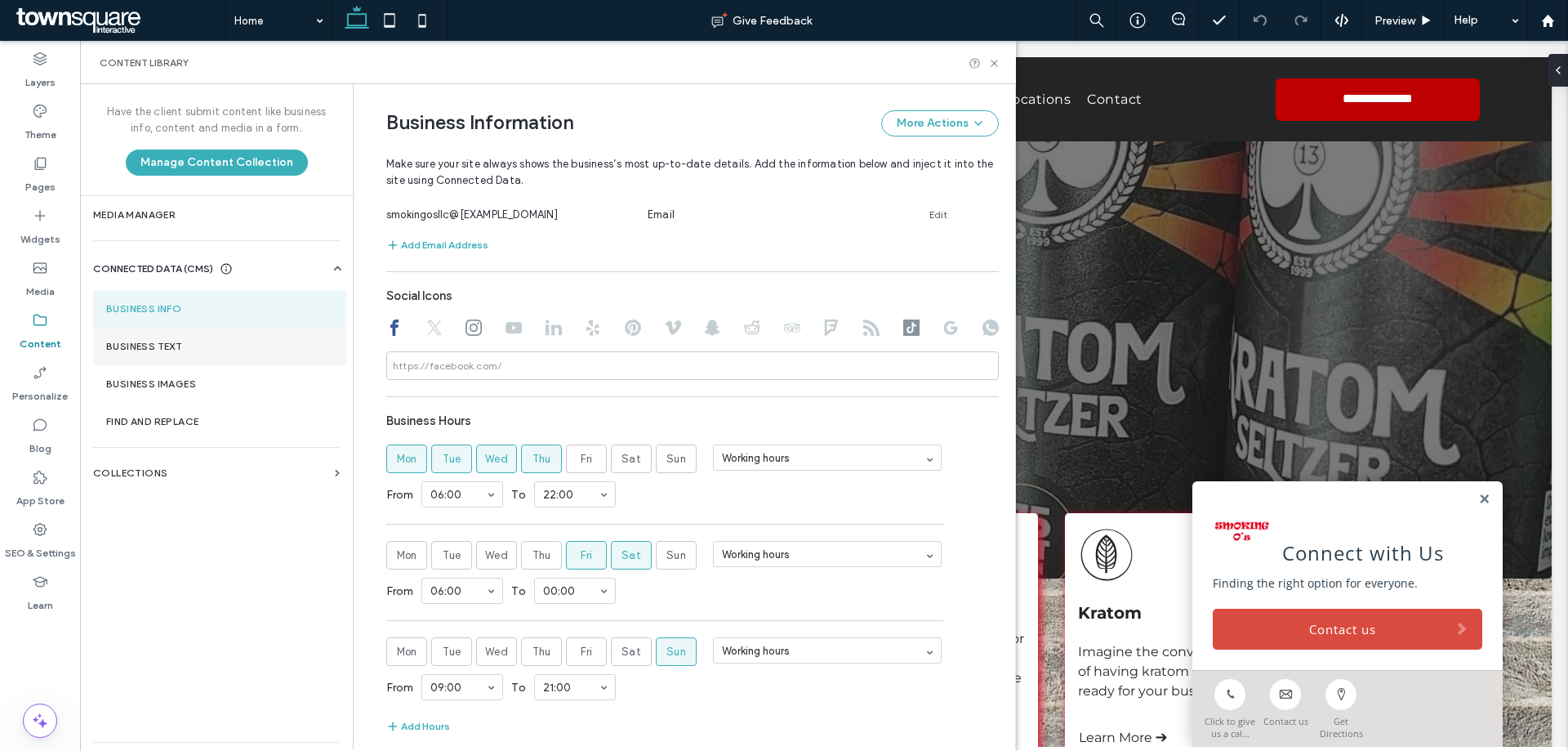click on "Business Text" at bounding box center [220, 346] 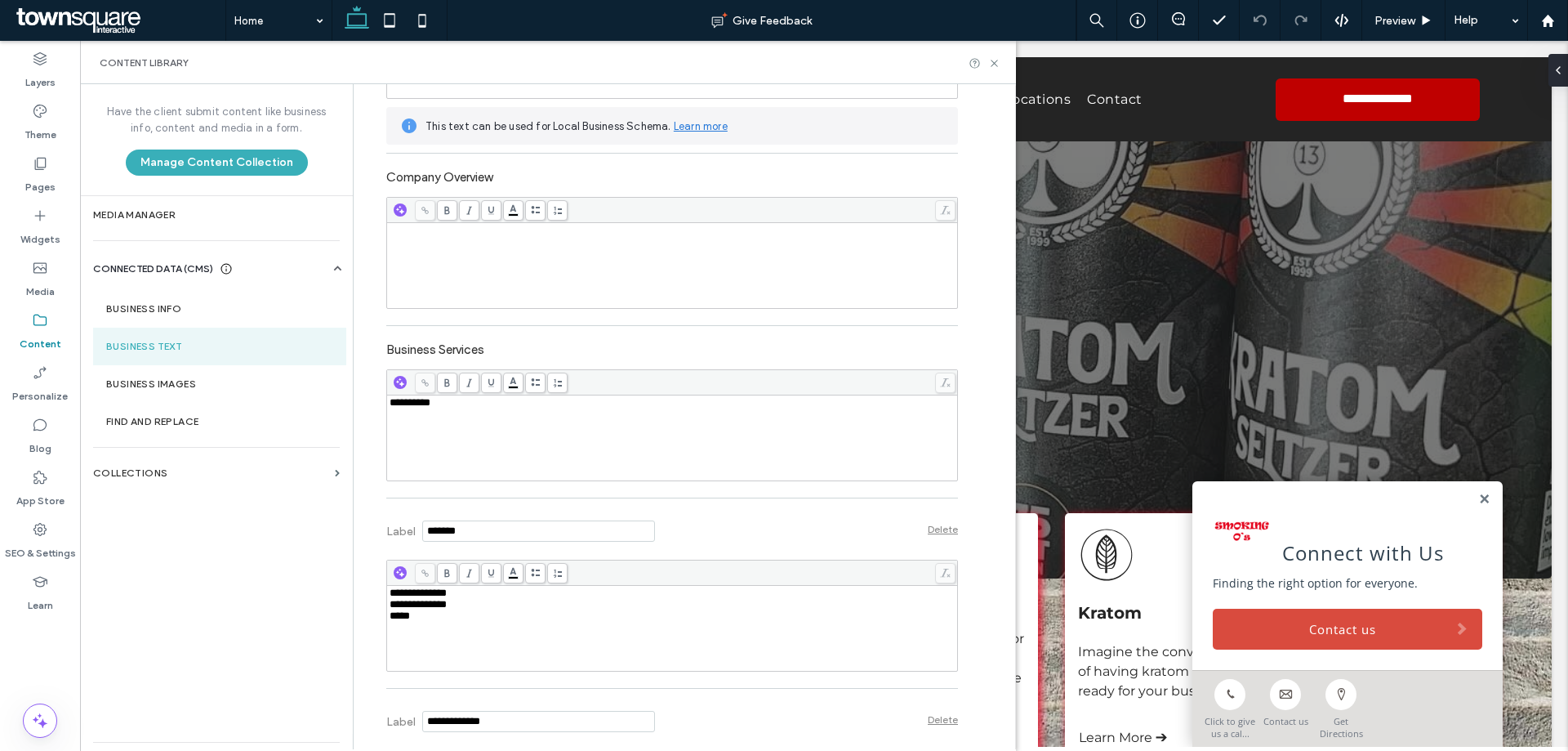 scroll, scrollTop: 0, scrollLeft: 0, axis: both 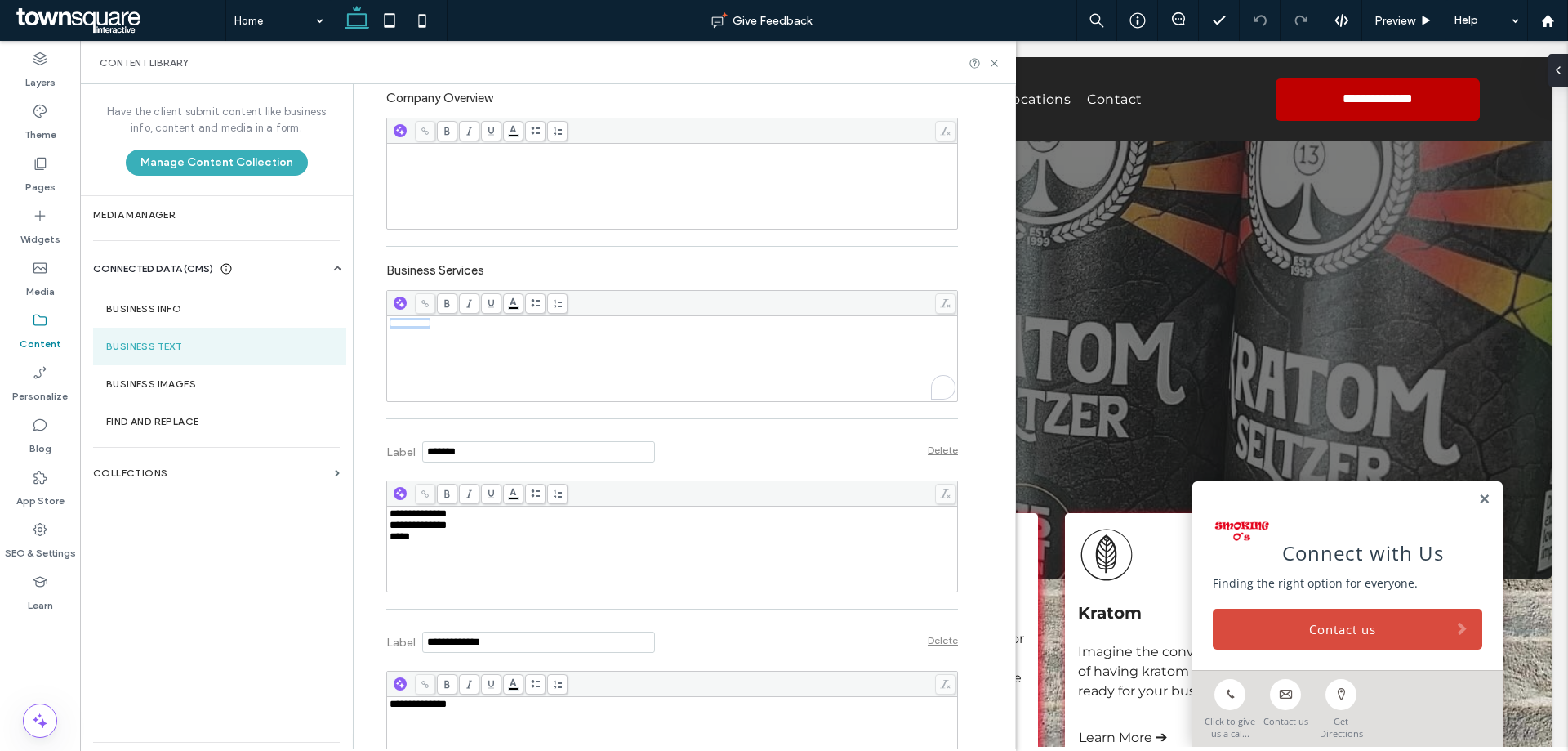 drag, startPoint x: 457, startPoint y: 328, endPoint x: 375, endPoint y: 329, distance: 82.0061 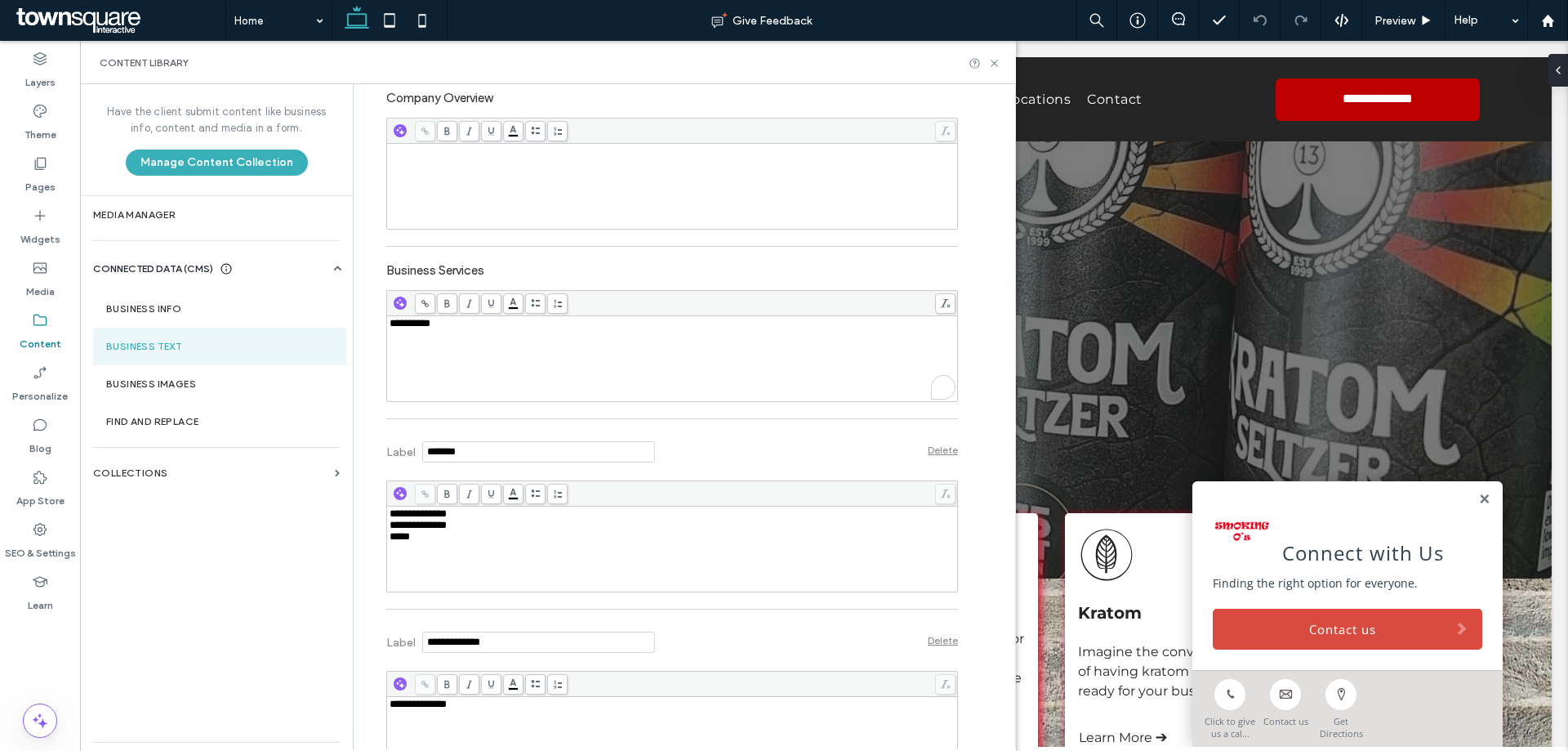 type 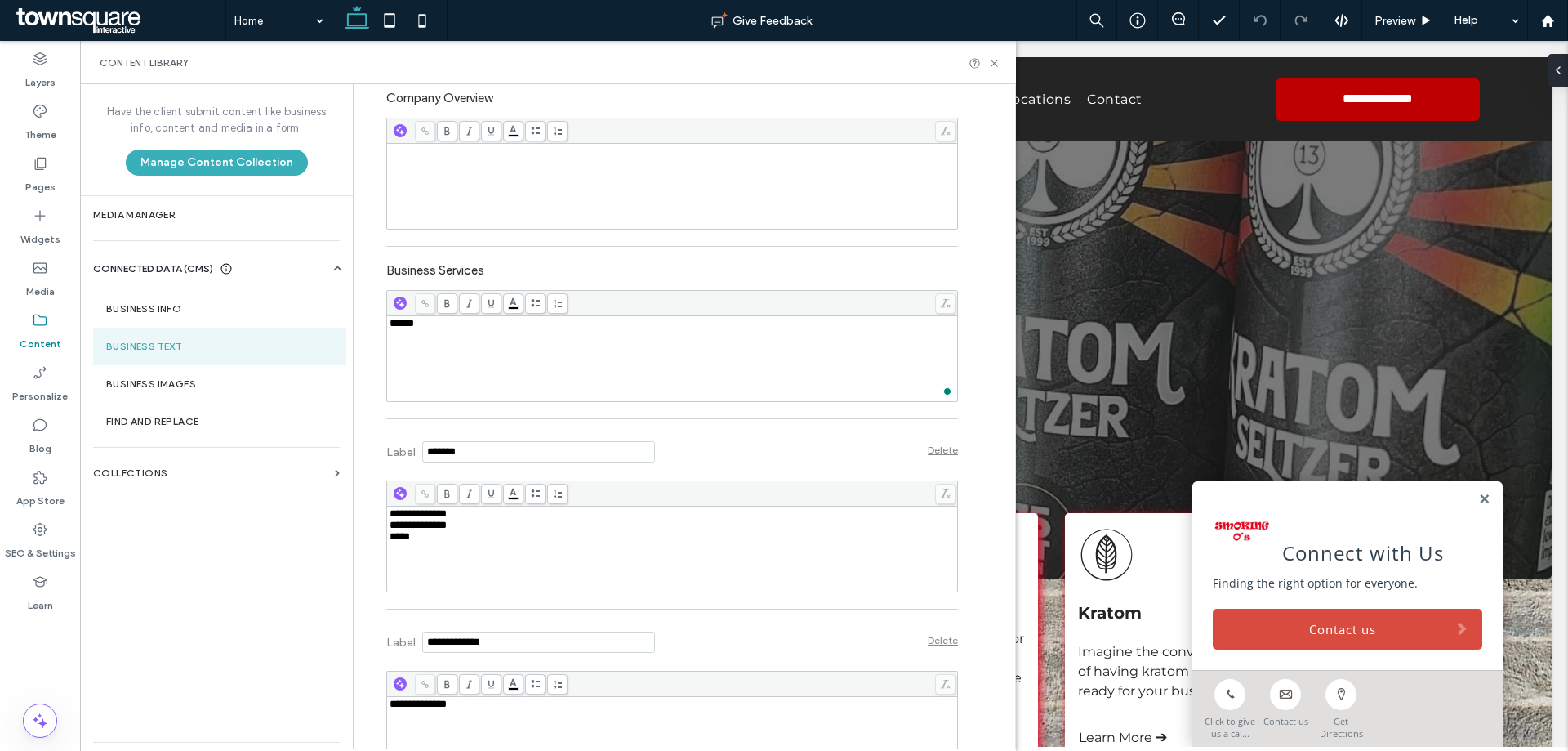 scroll, scrollTop: 379, scrollLeft: 0, axis: vertical 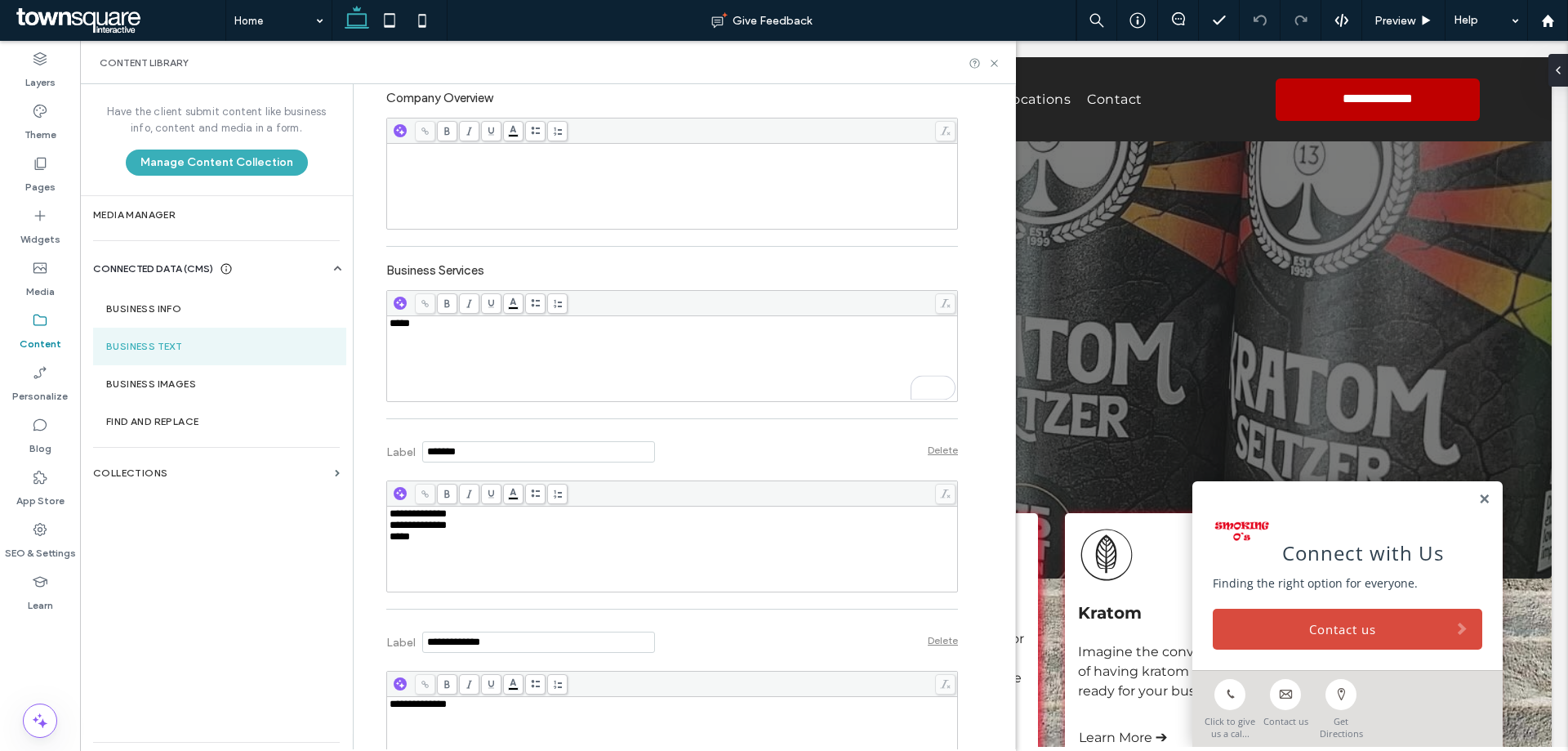 click on "****" at bounding box center (672, 359) 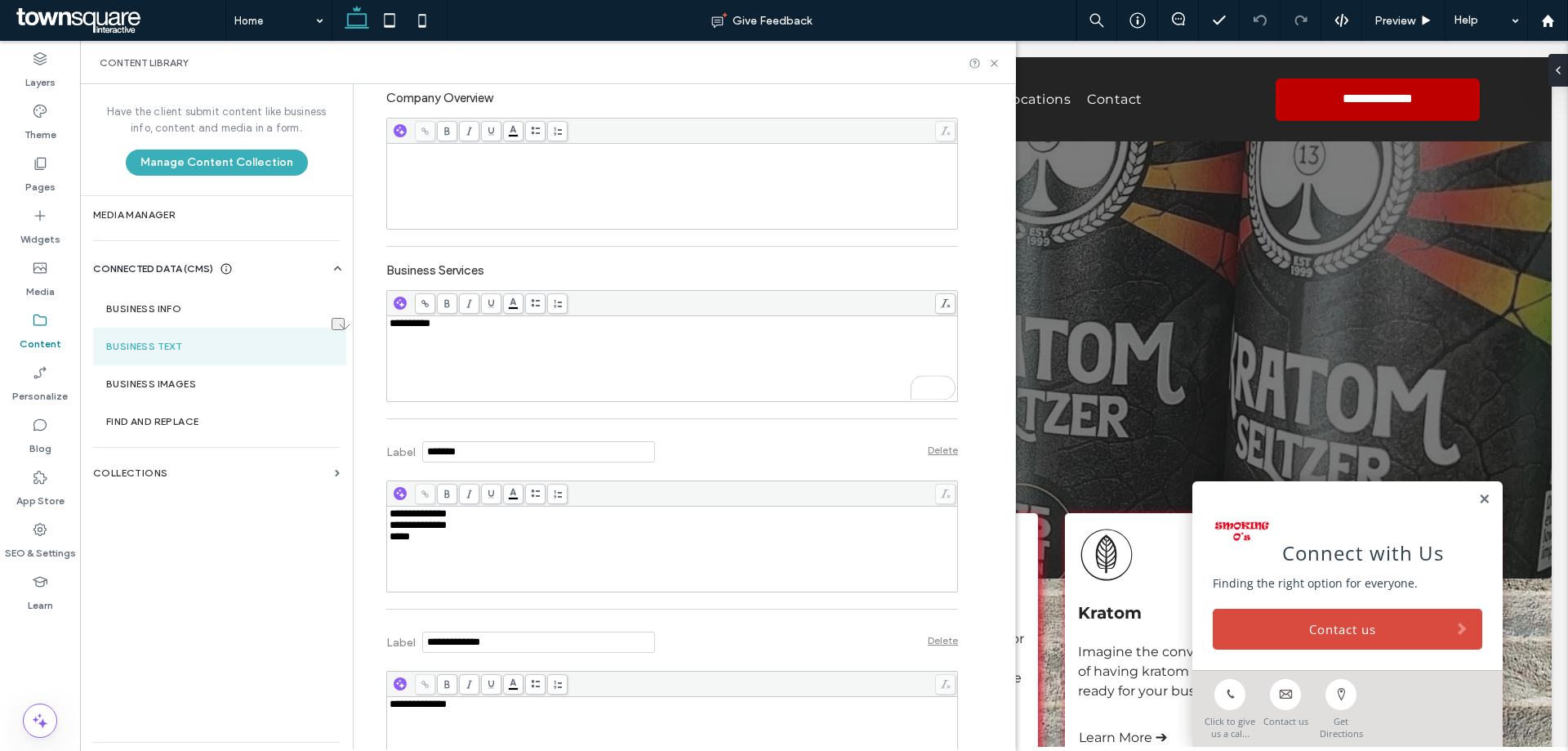 click on "**********" at bounding box center [672, 359] 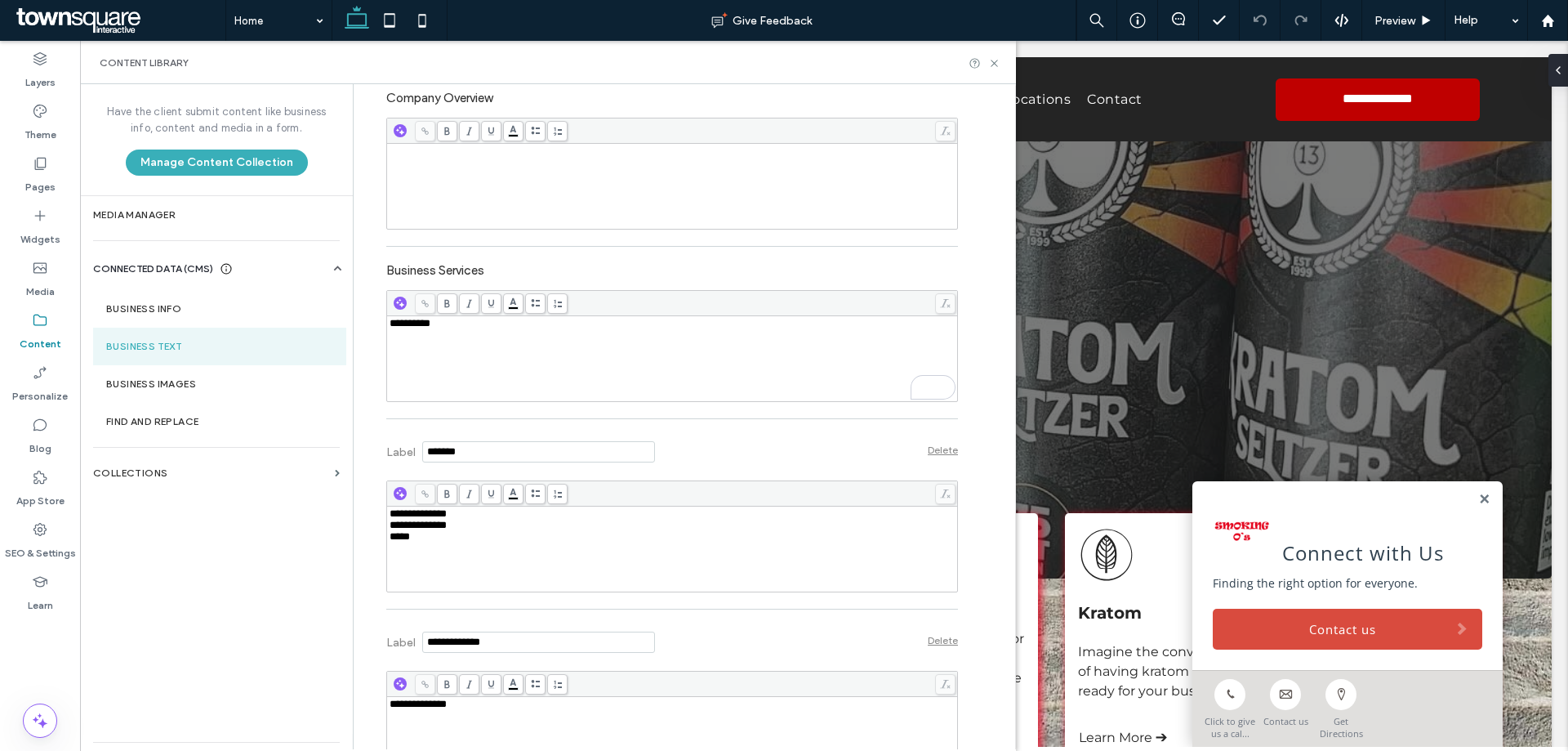 scroll, scrollTop: 432, scrollLeft: 0, axis: vertical 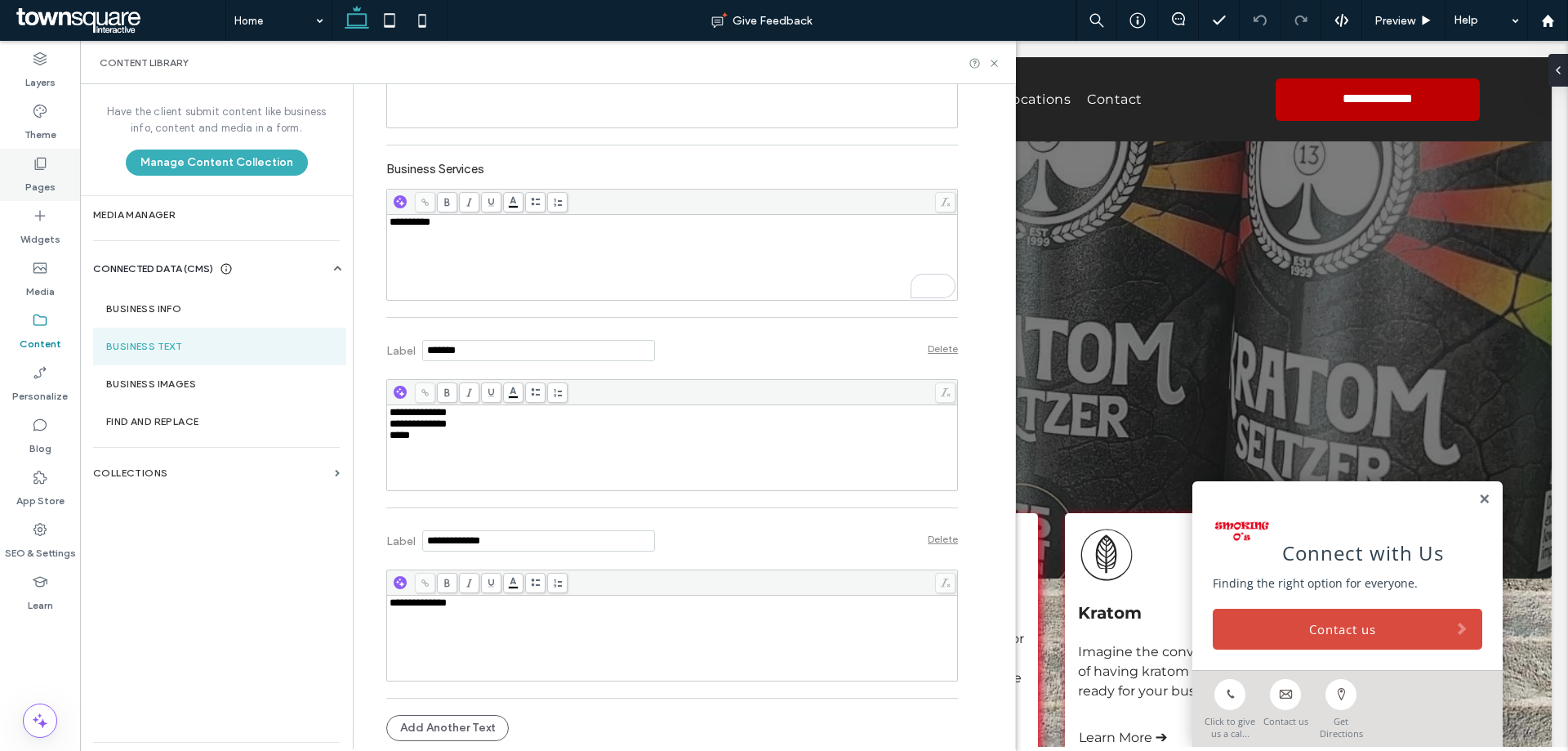 click on "Pages" at bounding box center (40, 175) 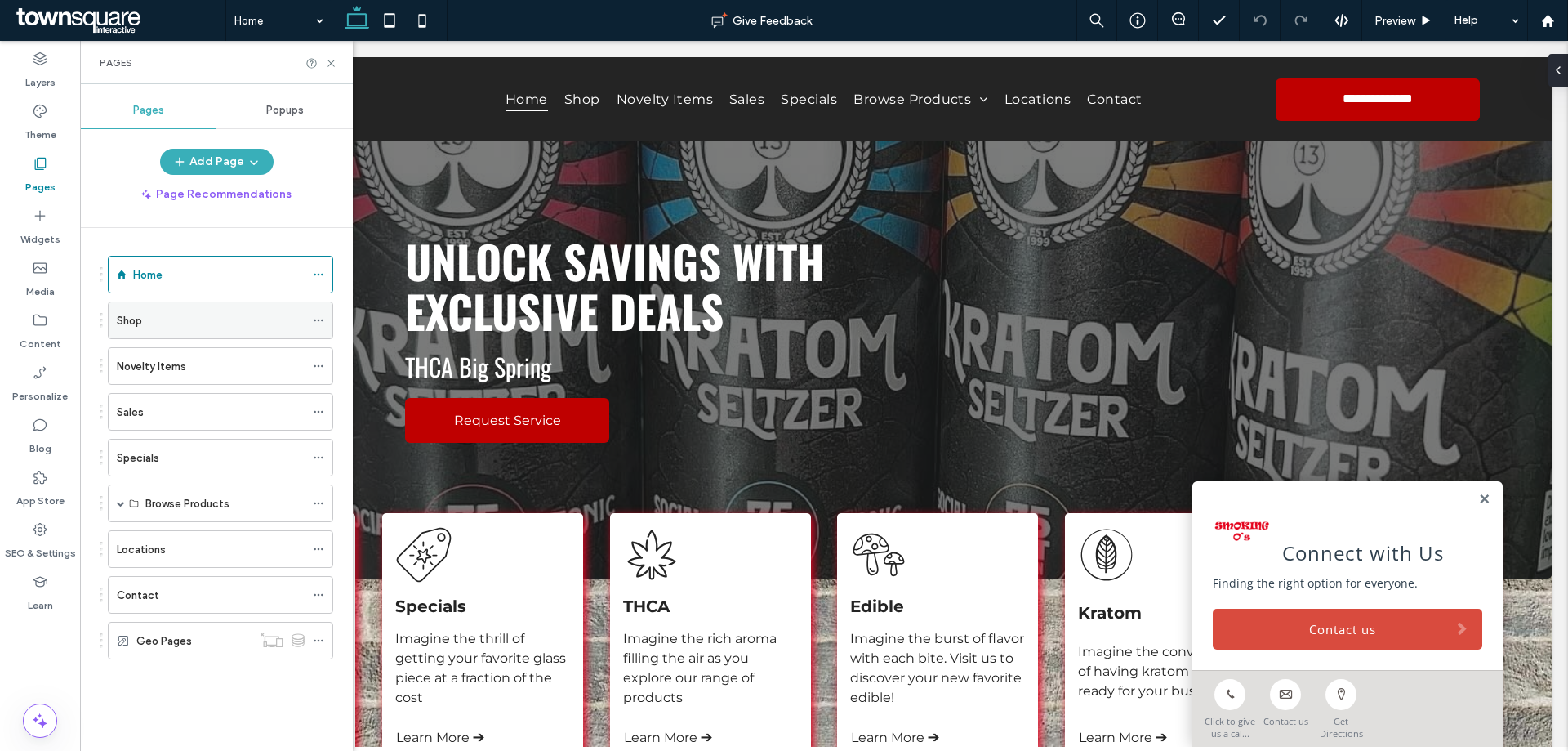 click 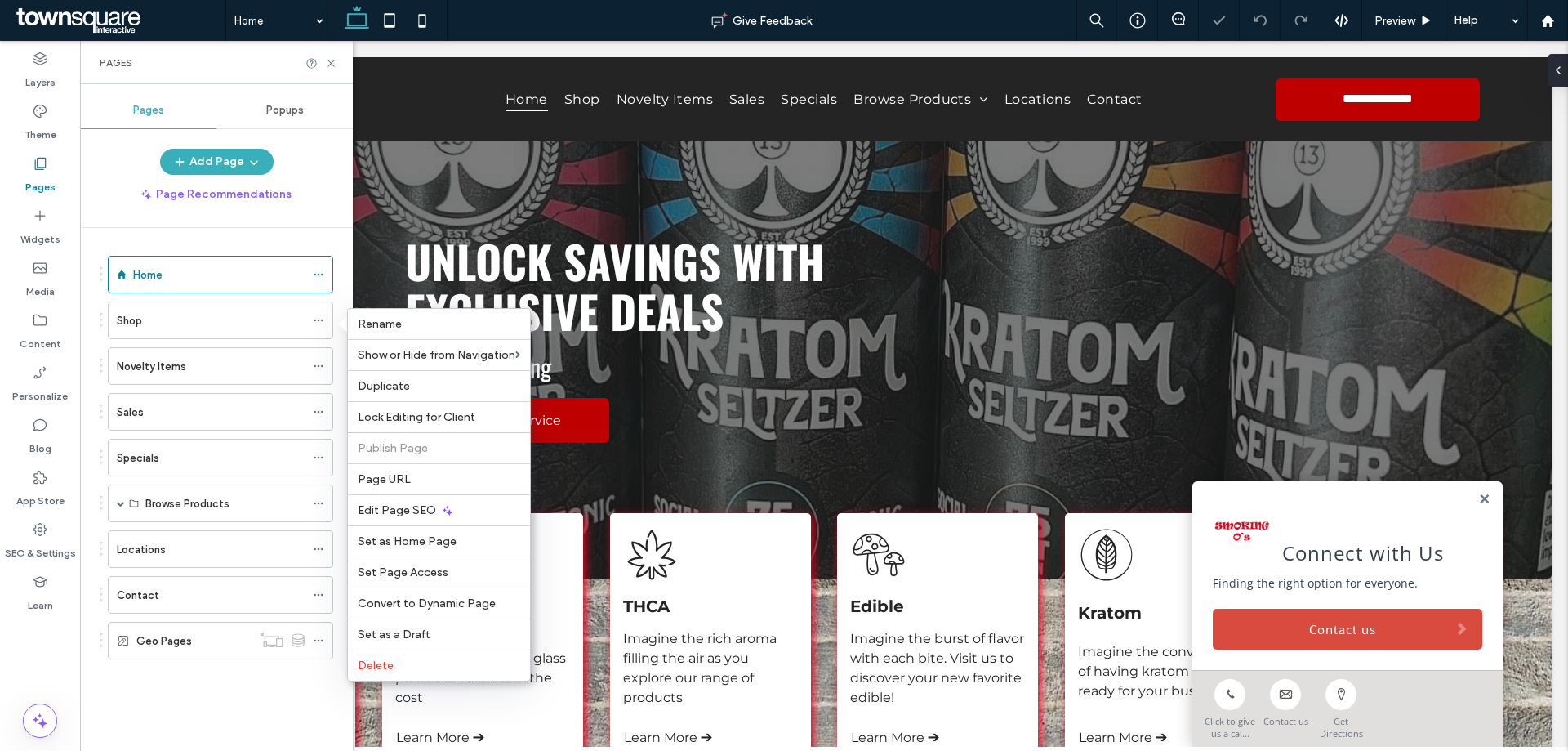 click on "Page URL" at bounding box center [439, 479] 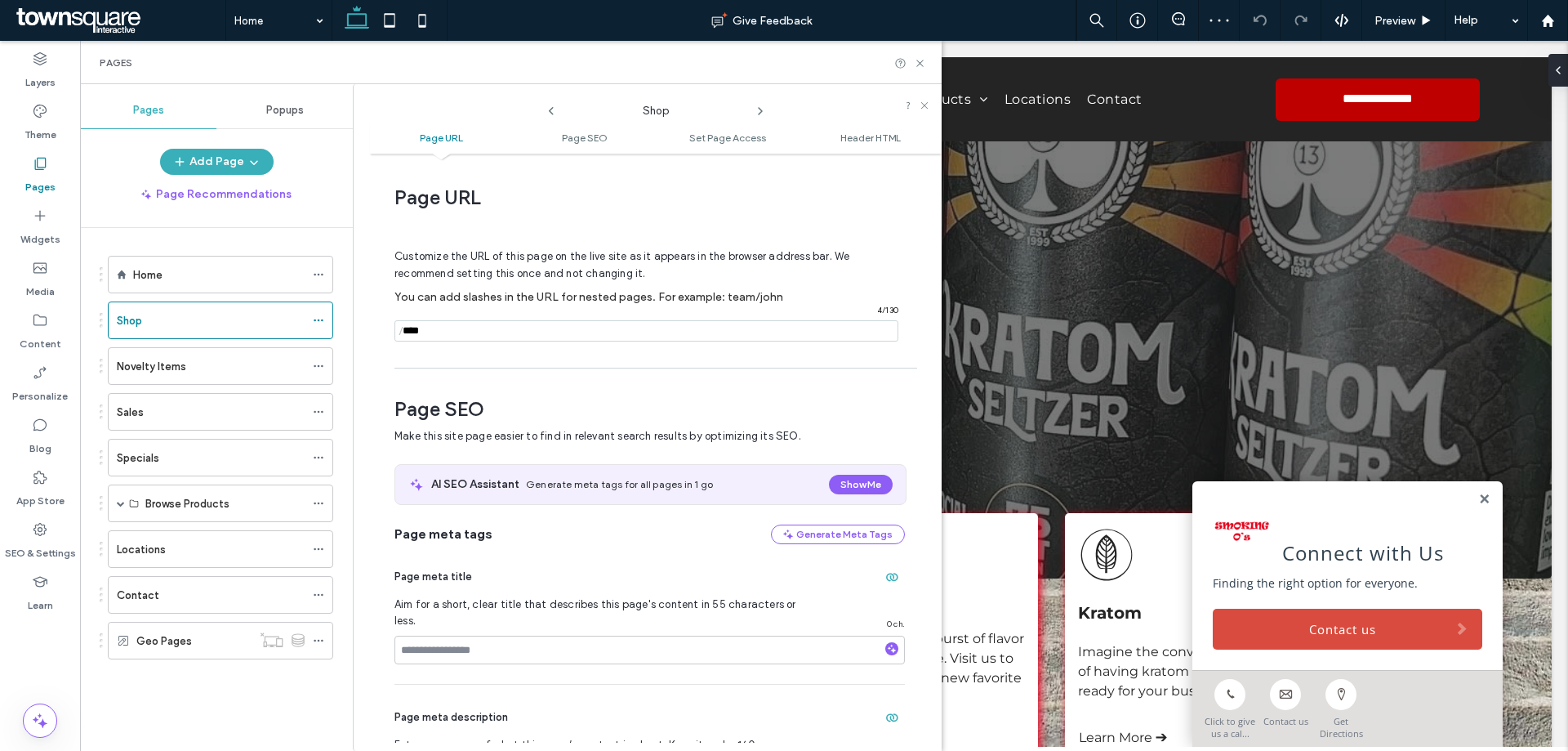 scroll, scrollTop: 8, scrollLeft: 0, axis: vertical 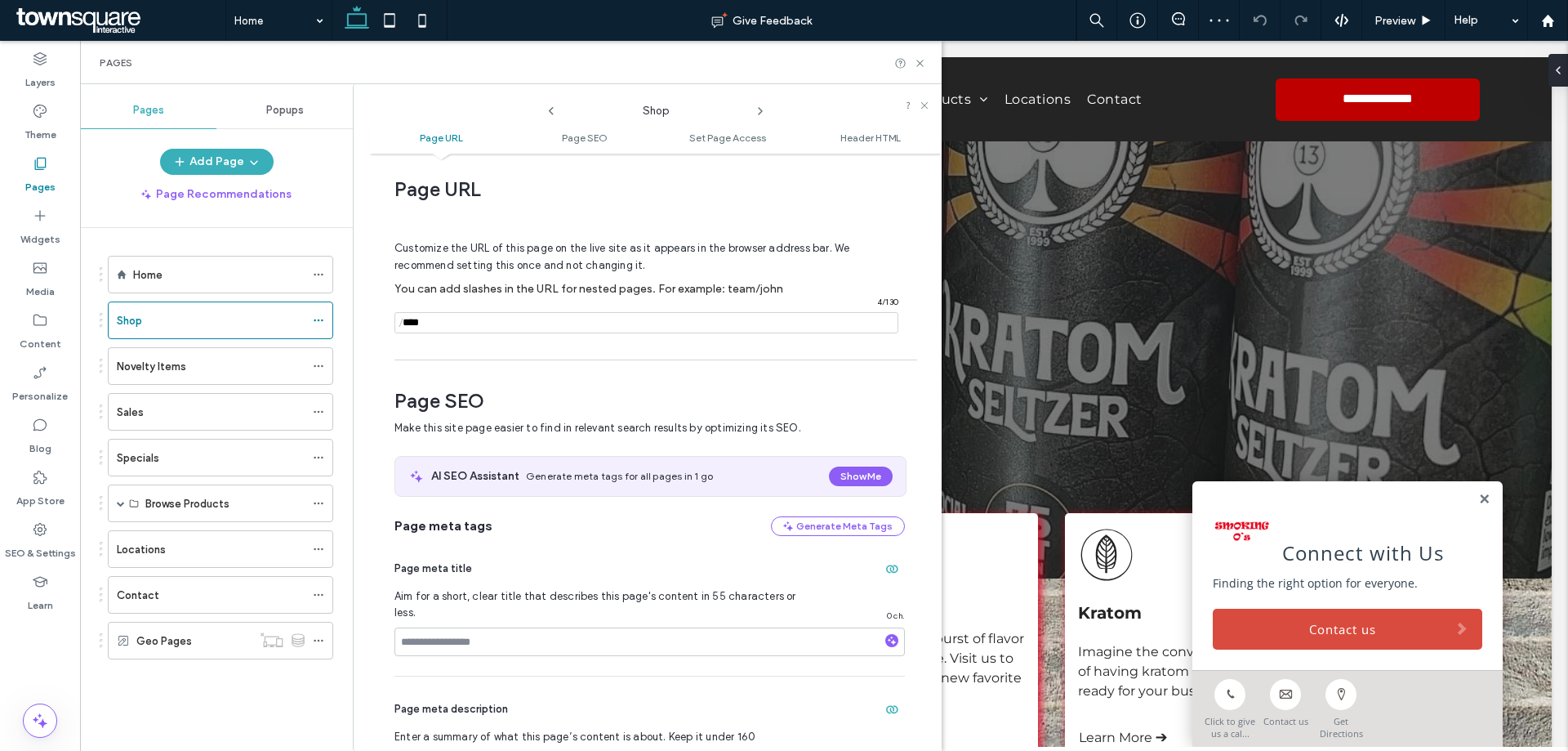 click 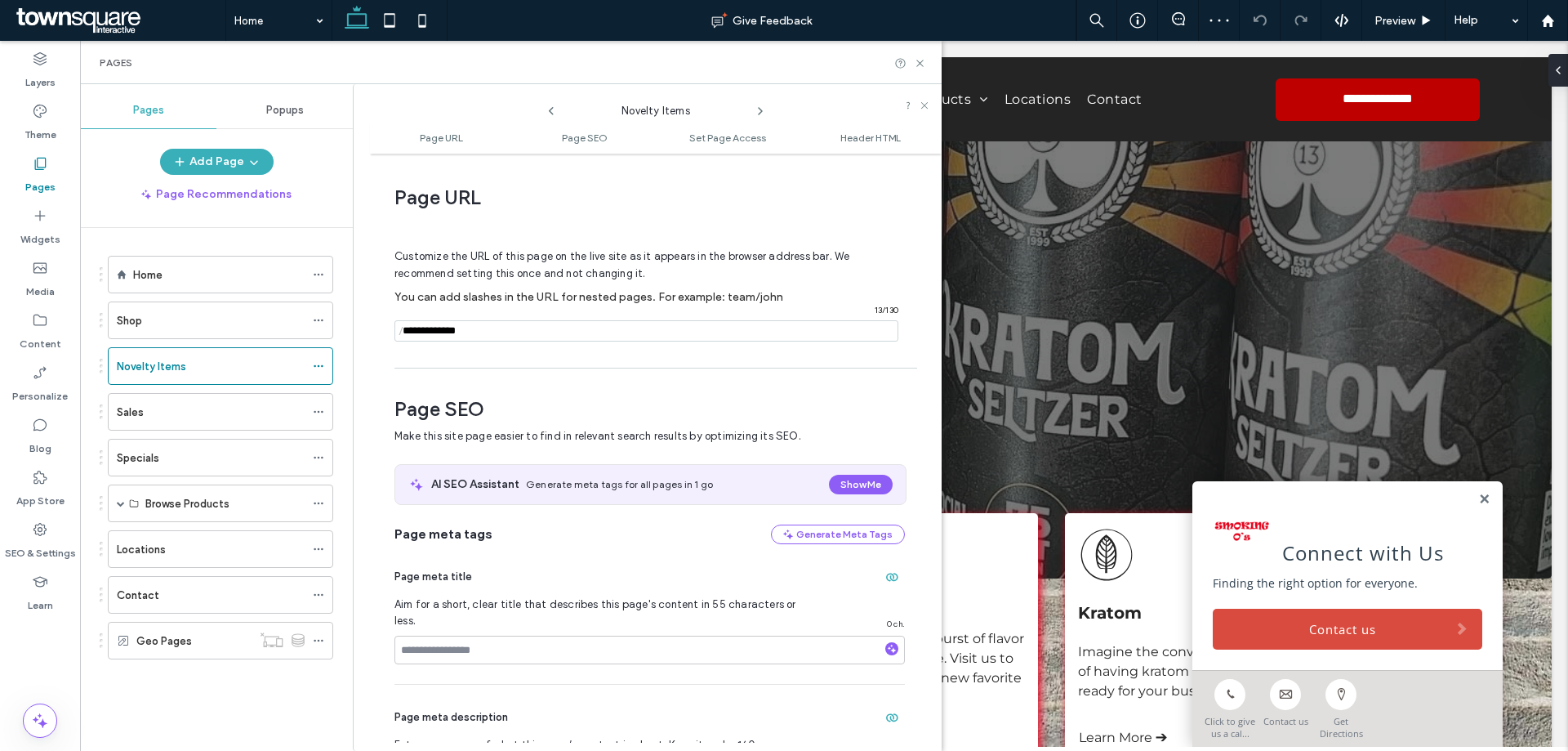 scroll, scrollTop: 8, scrollLeft: 0, axis: vertical 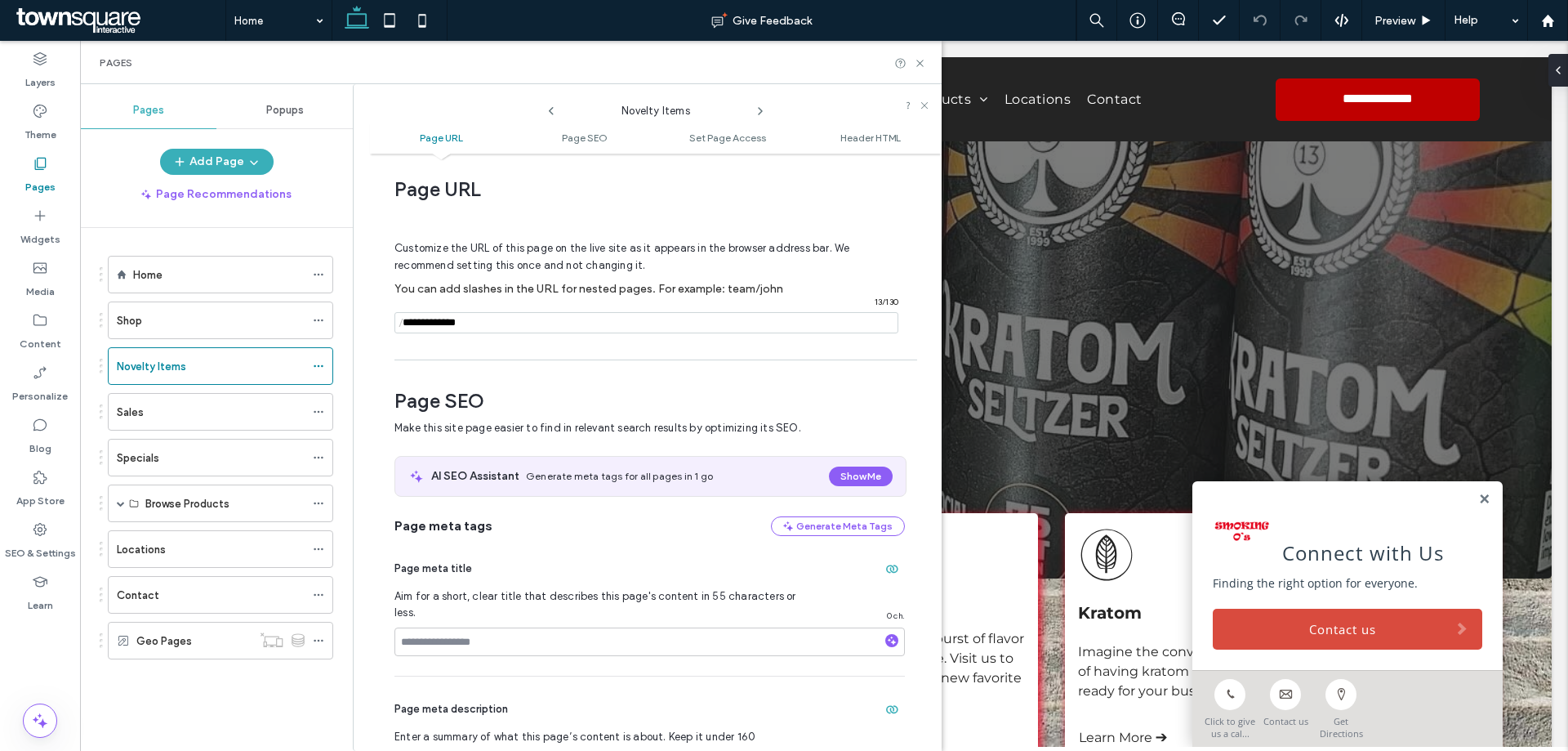 click 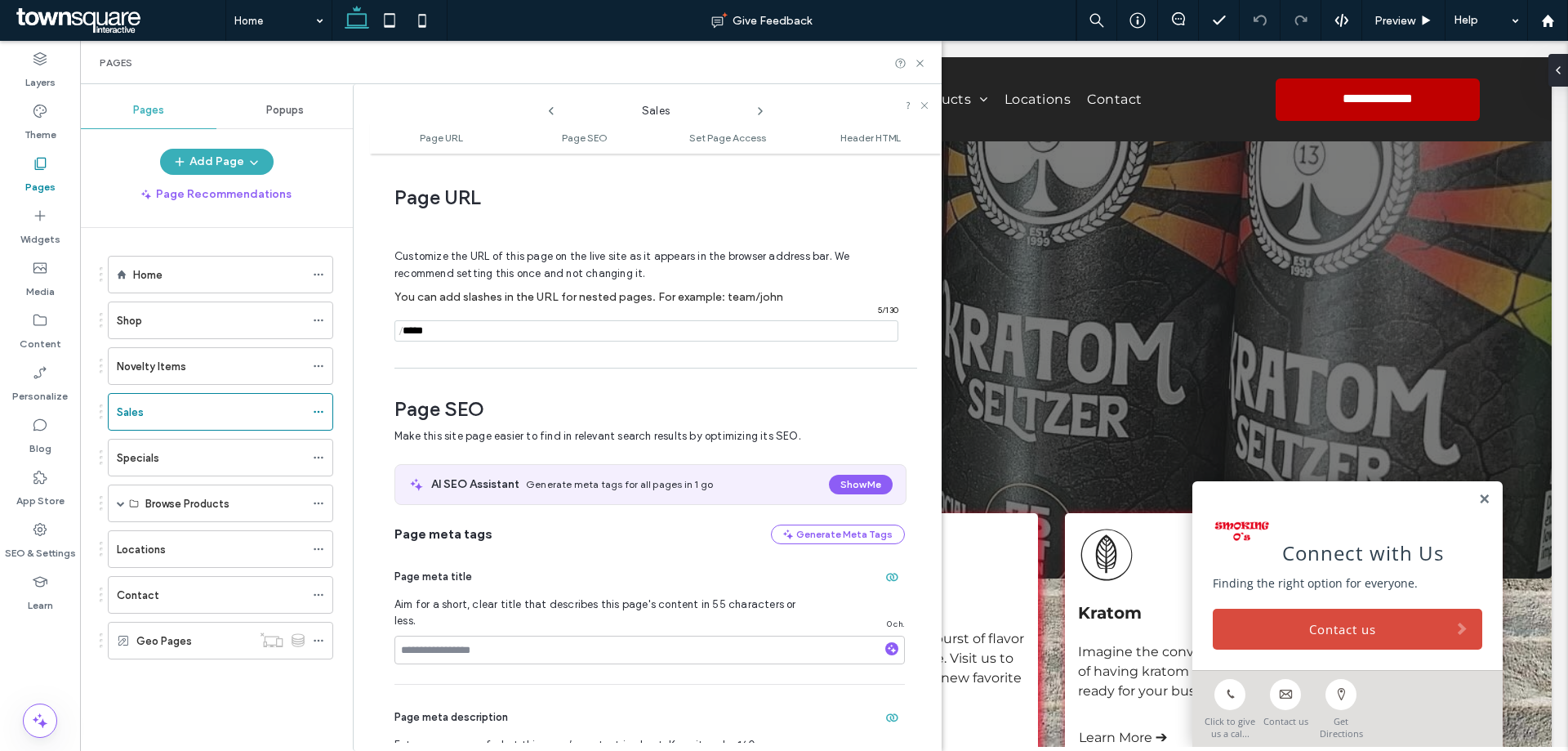 scroll, scrollTop: 8, scrollLeft: 0, axis: vertical 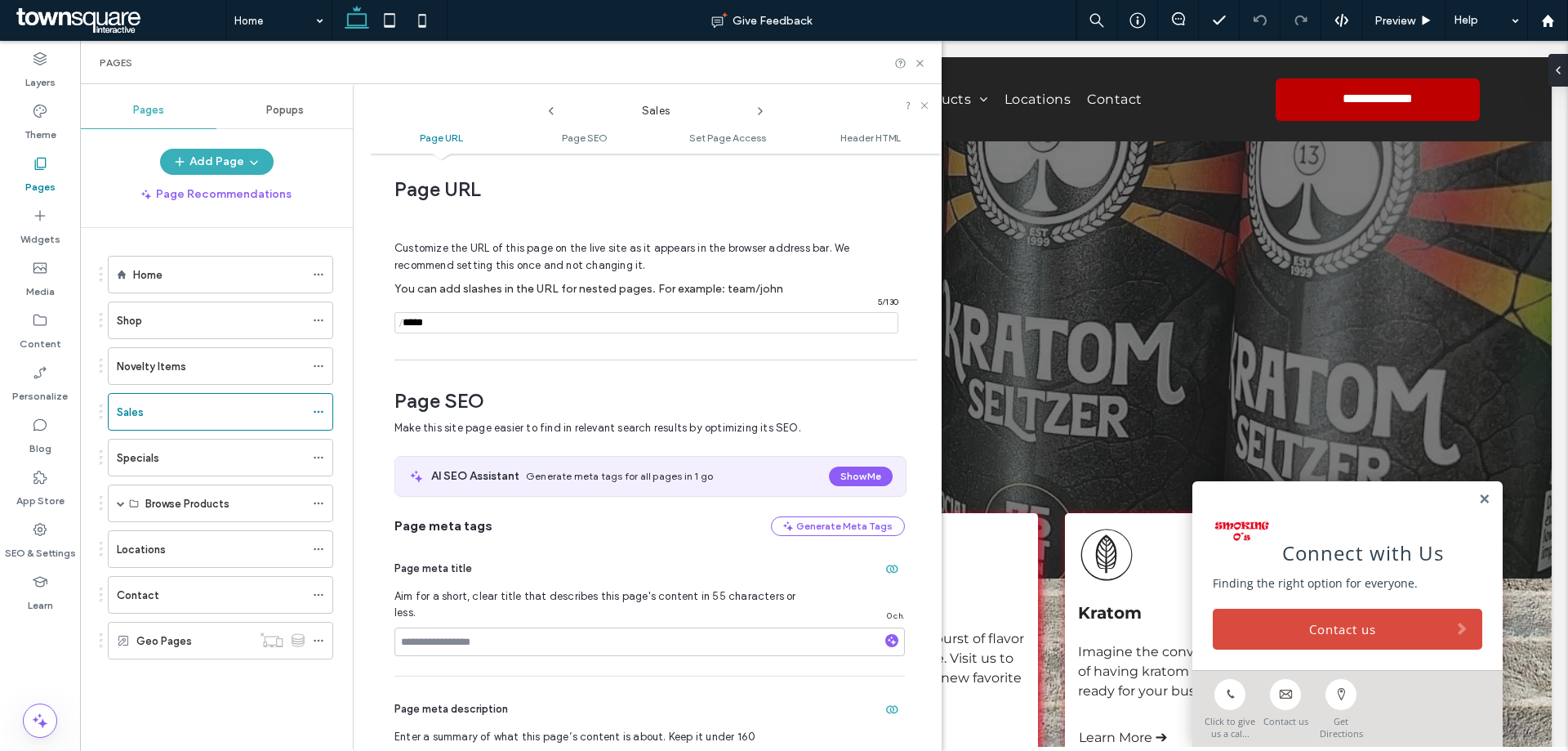 click 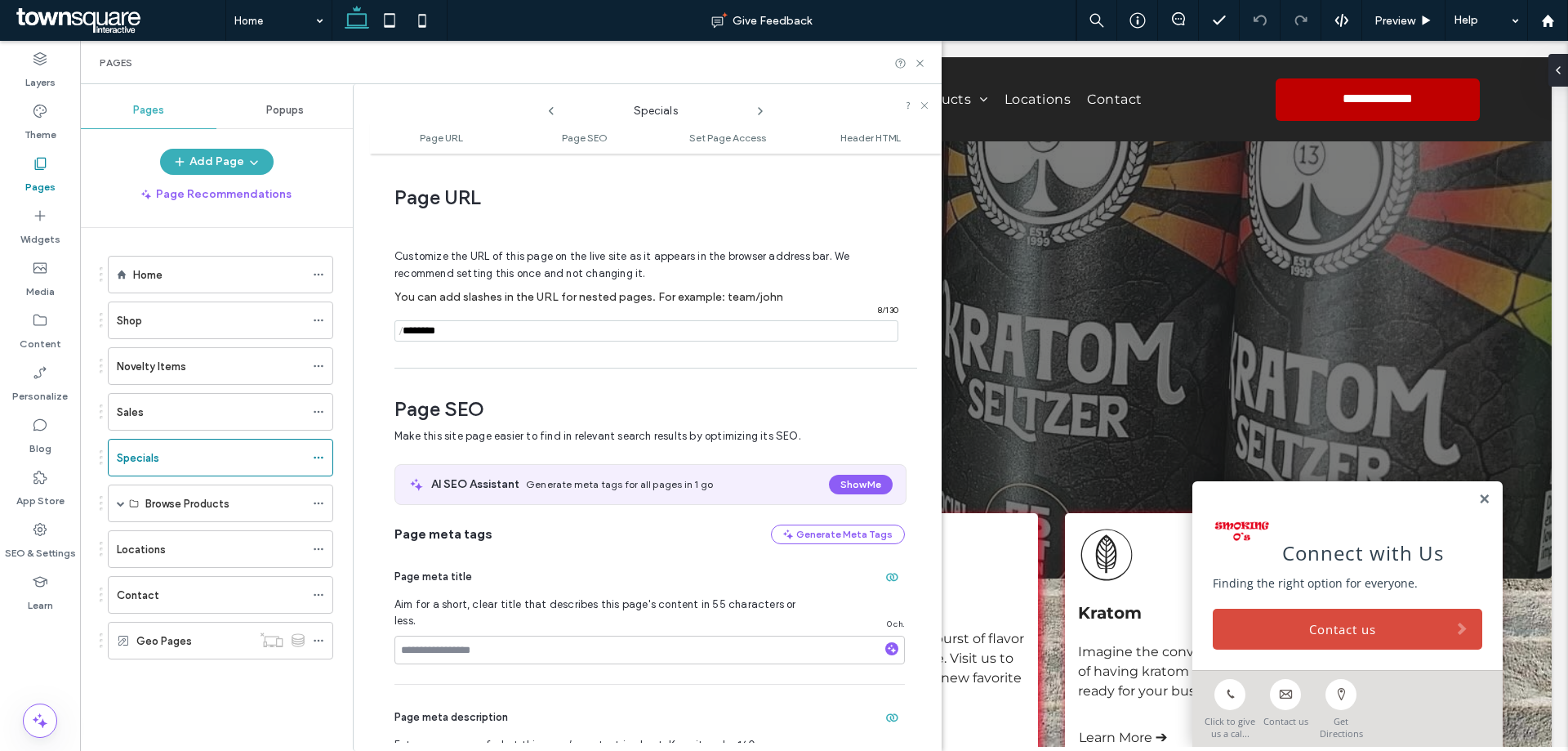 scroll, scrollTop: 8, scrollLeft: 0, axis: vertical 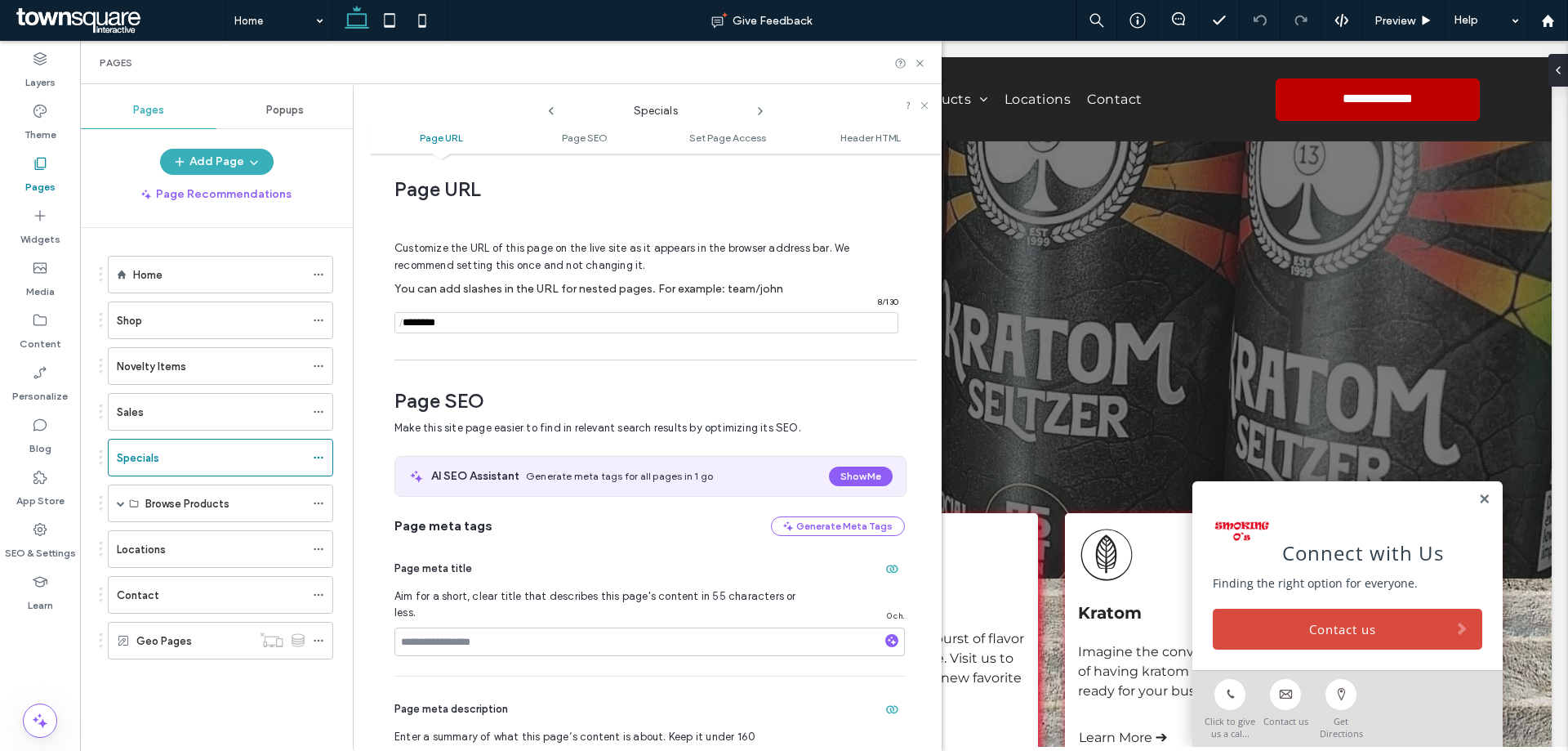 click 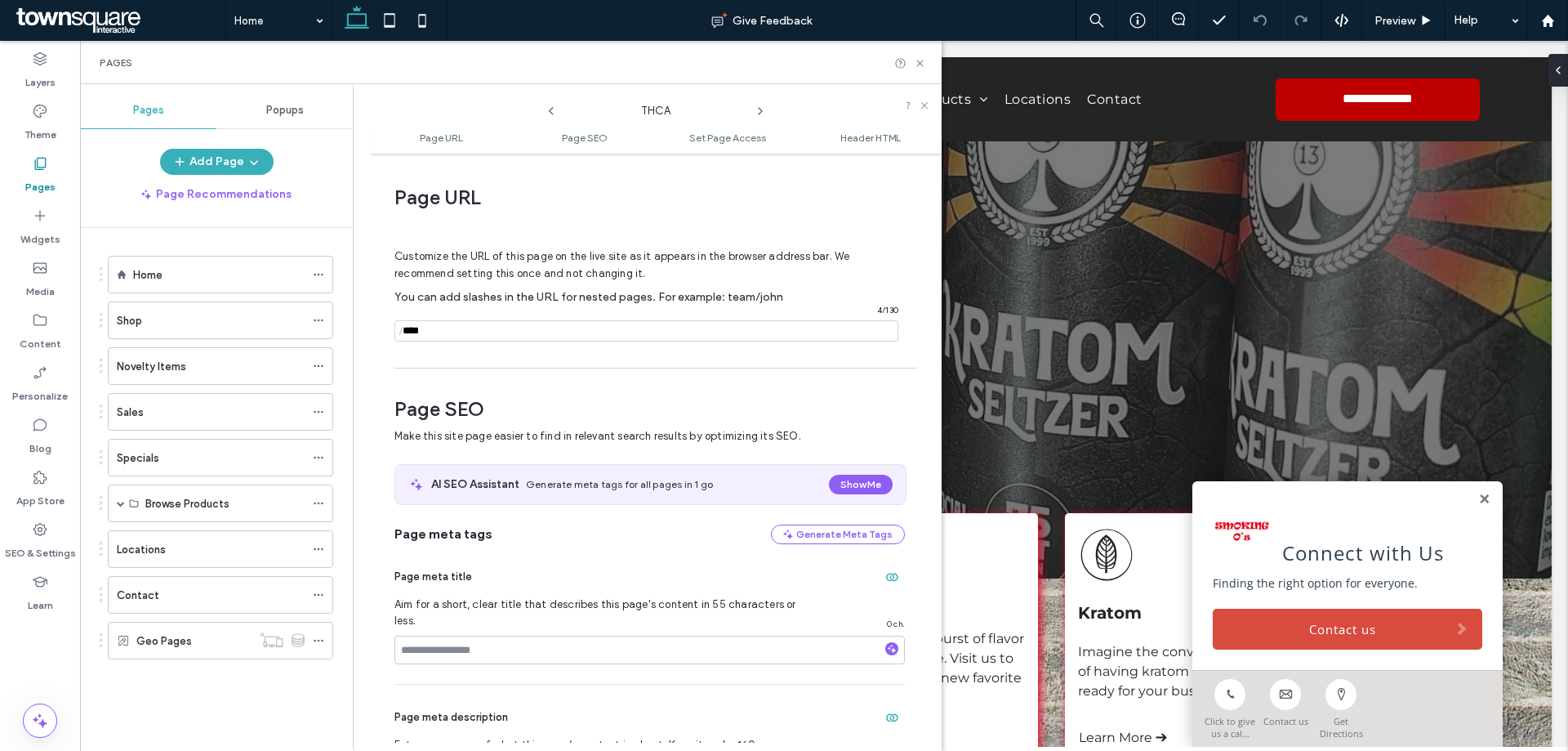 scroll, scrollTop: 8, scrollLeft: 0, axis: vertical 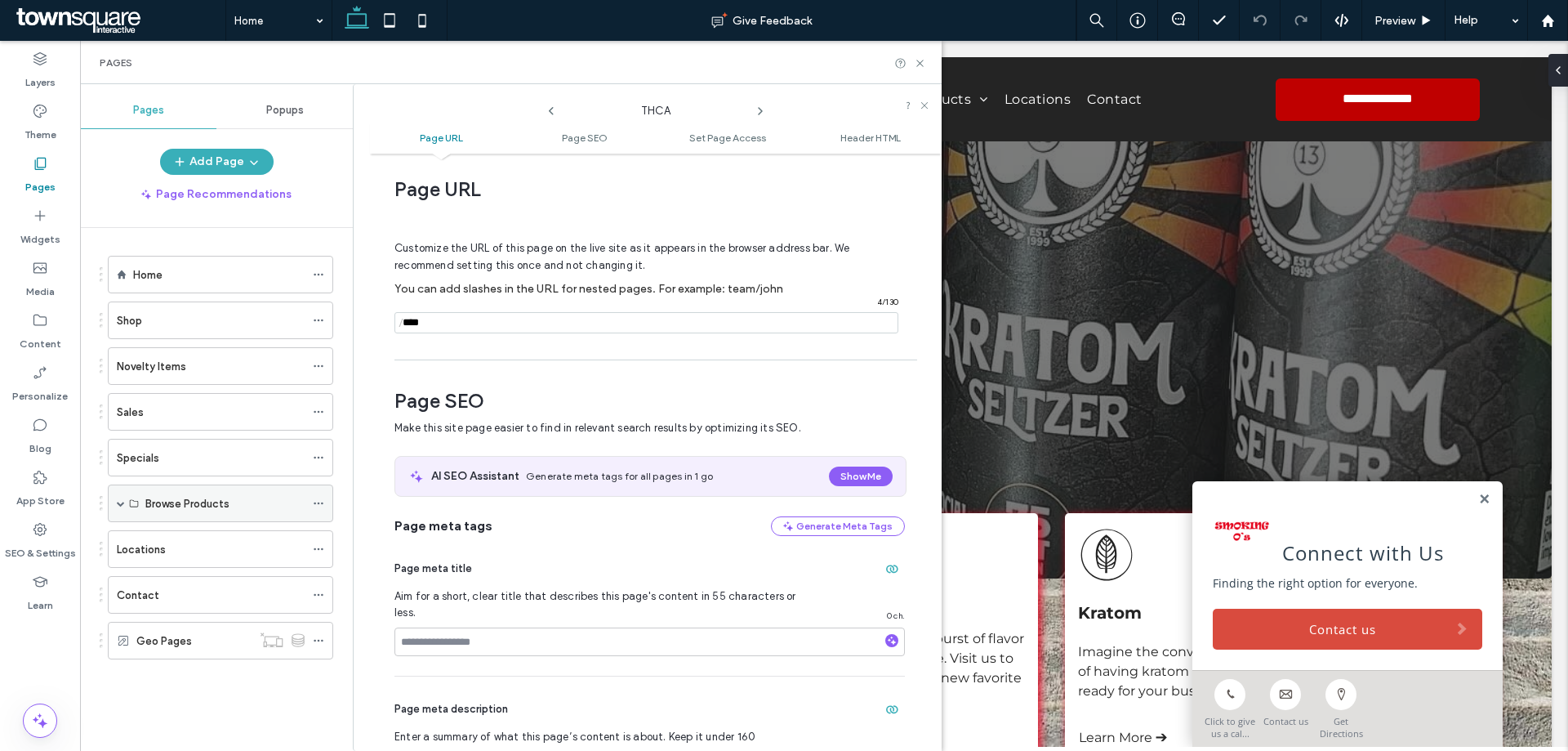 click at bounding box center [121, 503] 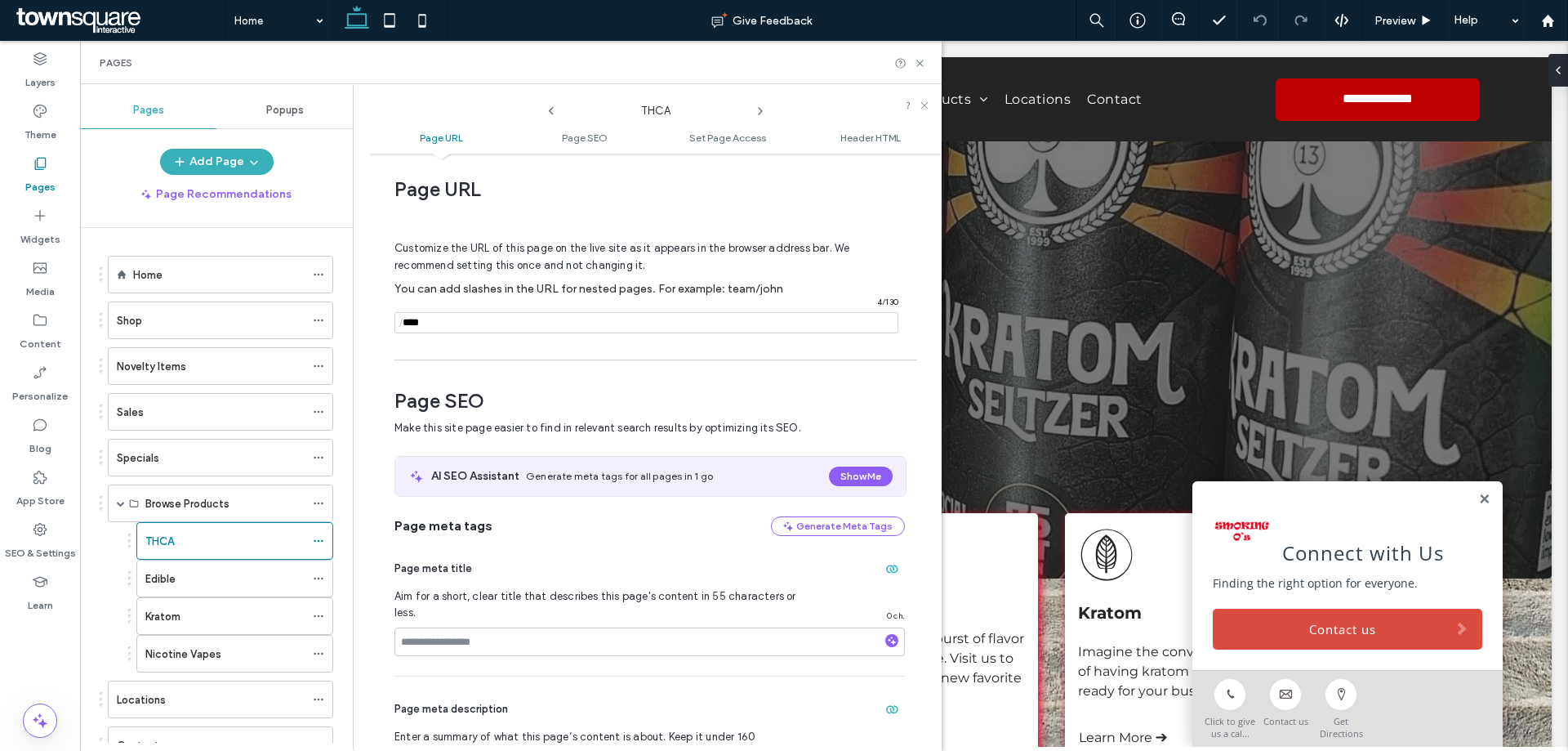 click 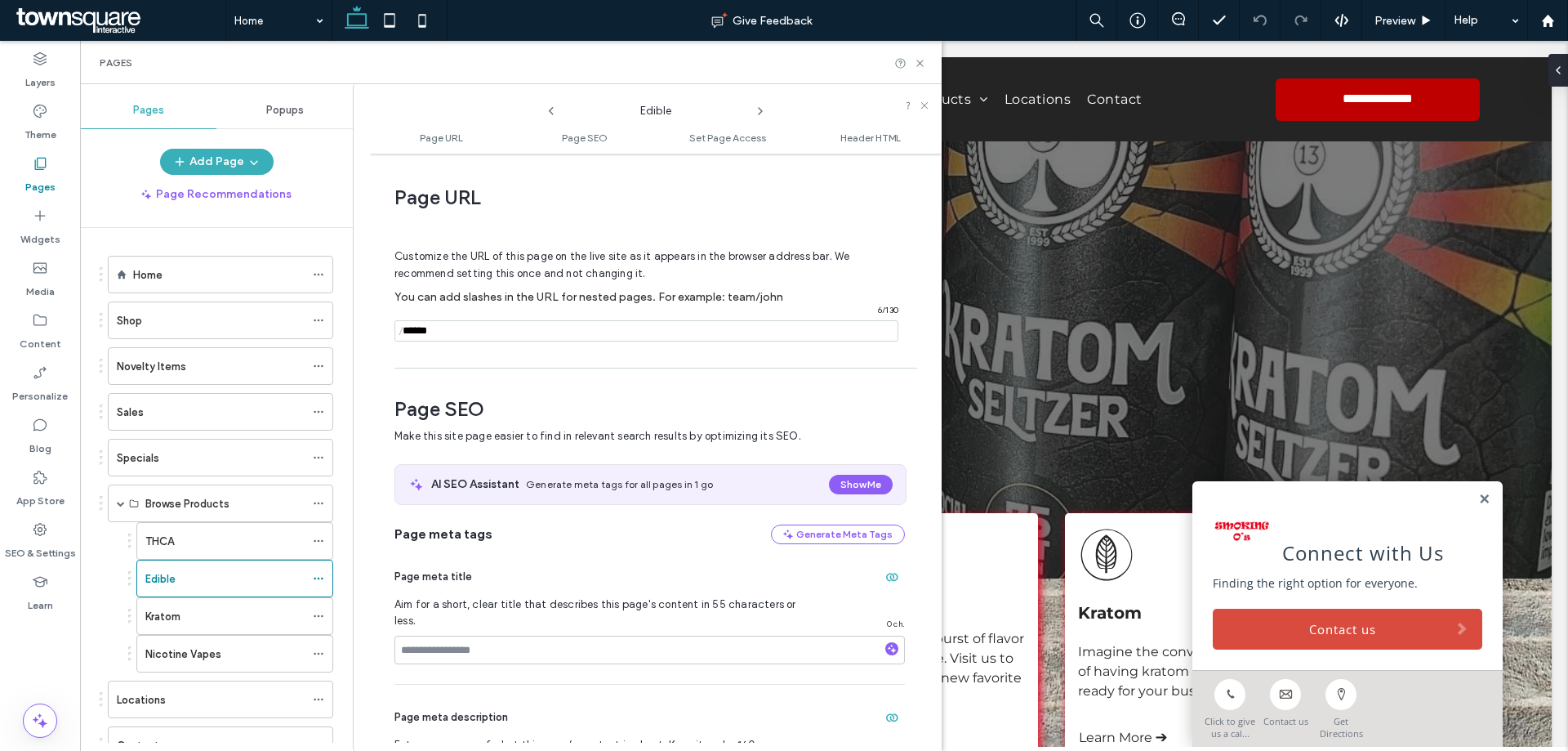 scroll, scrollTop: 8, scrollLeft: 0, axis: vertical 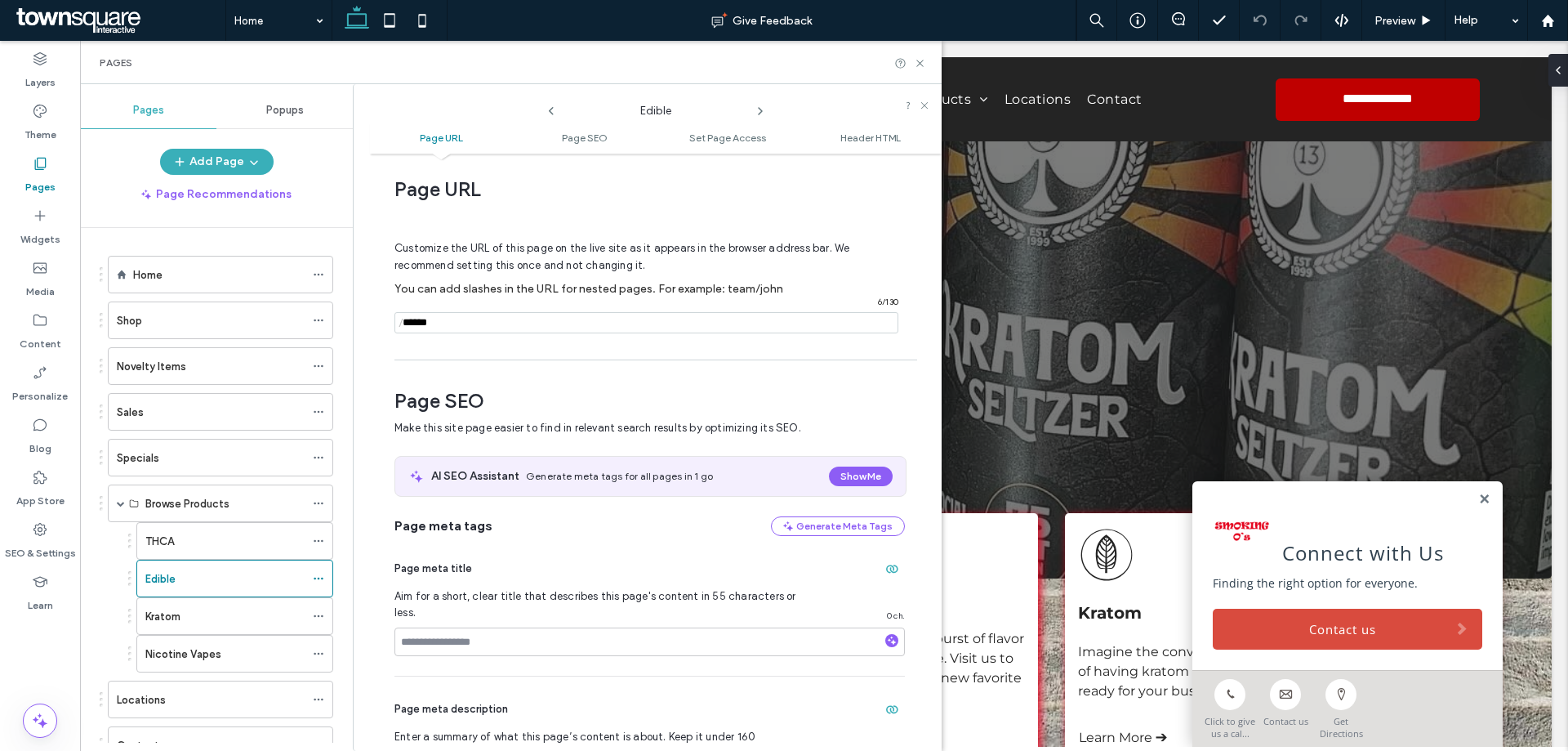 click 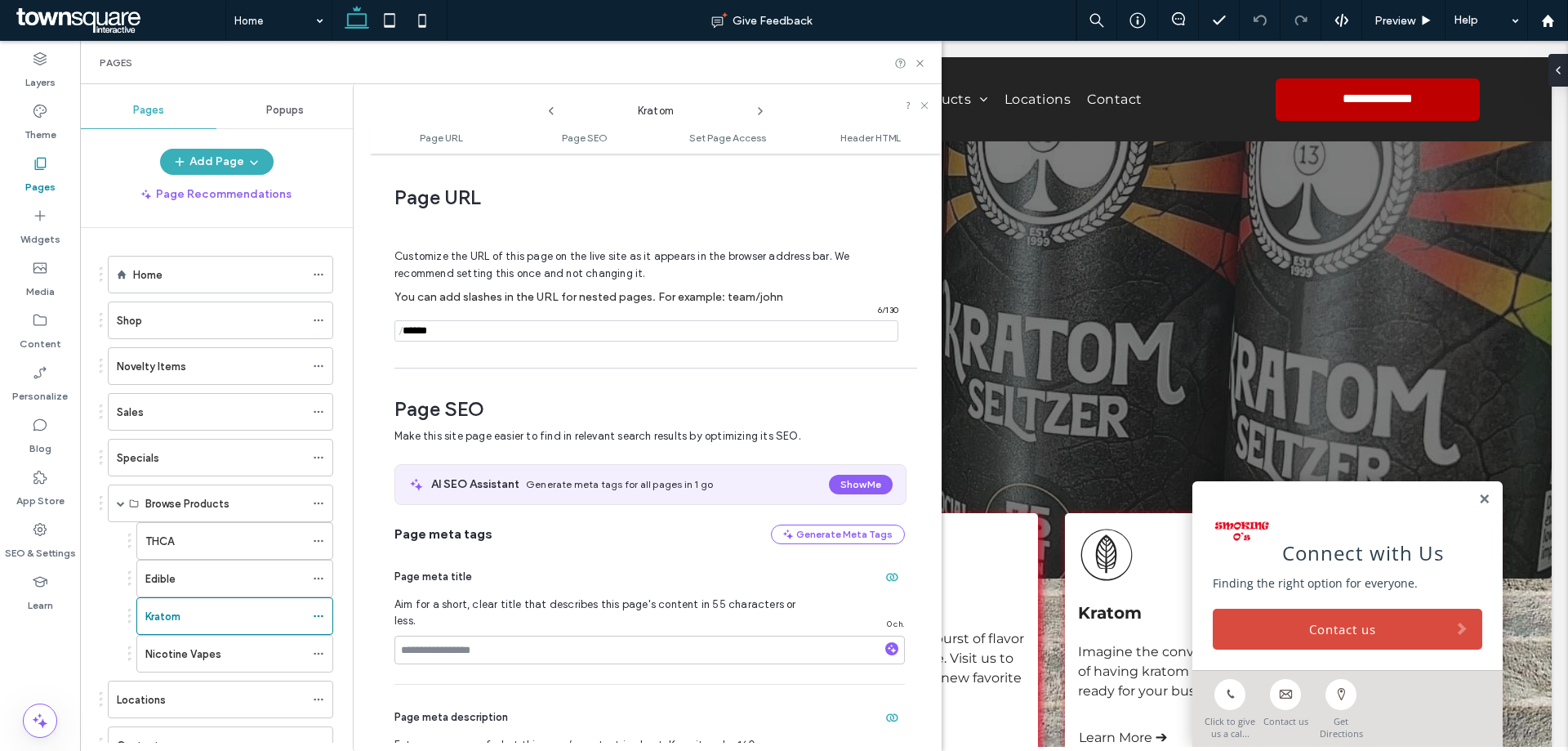 scroll, scrollTop: 8, scrollLeft: 0, axis: vertical 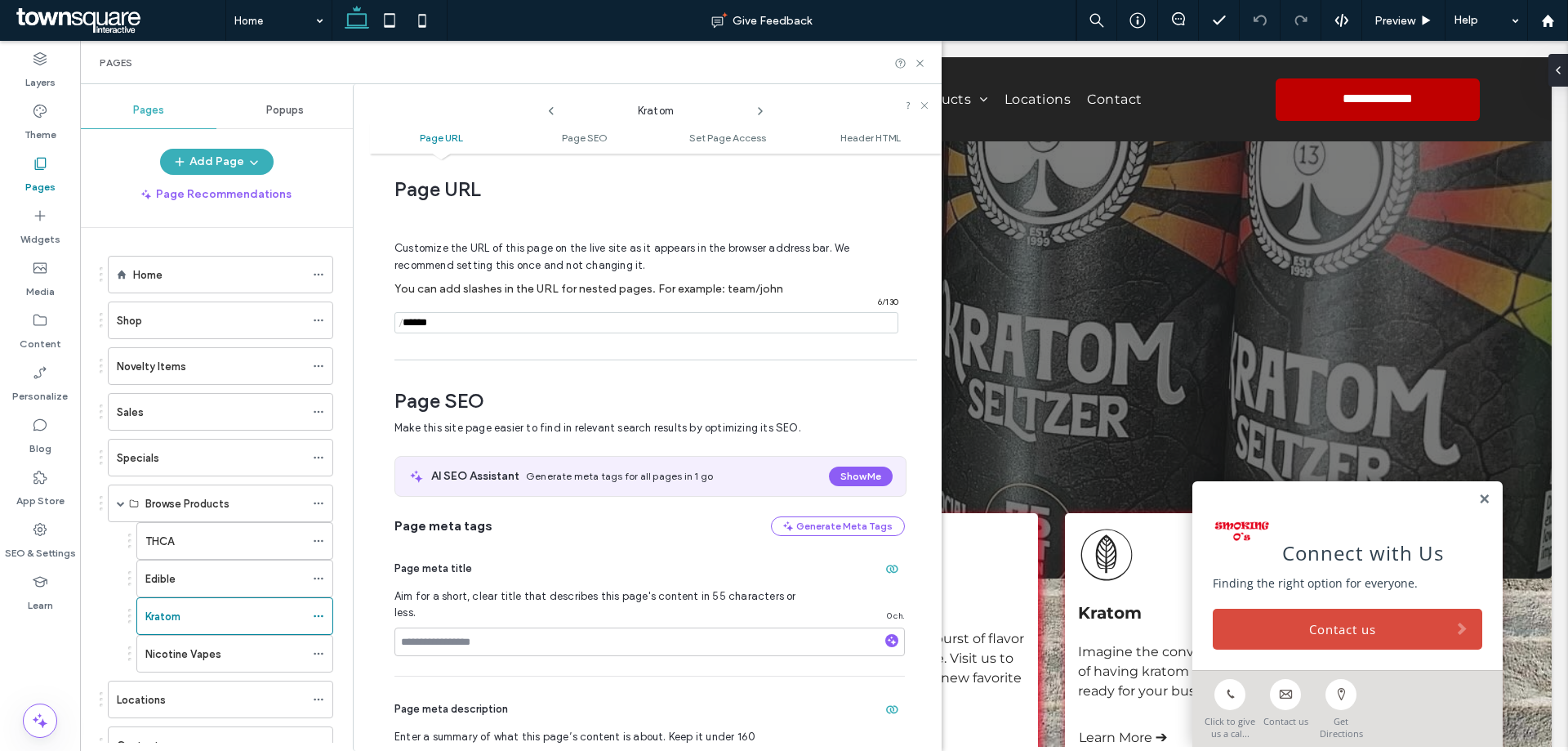 click 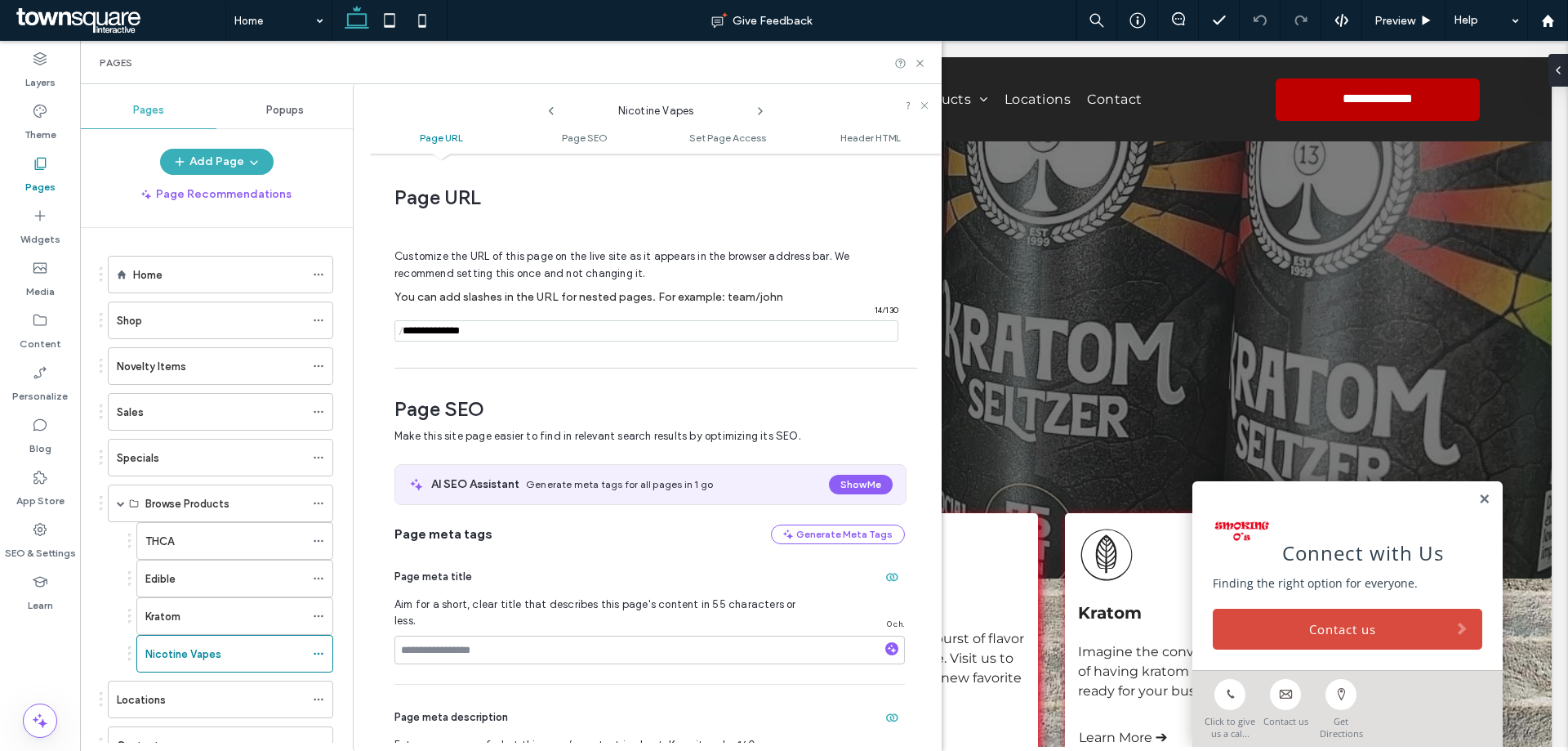 scroll, scrollTop: 8, scrollLeft: 0, axis: vertical 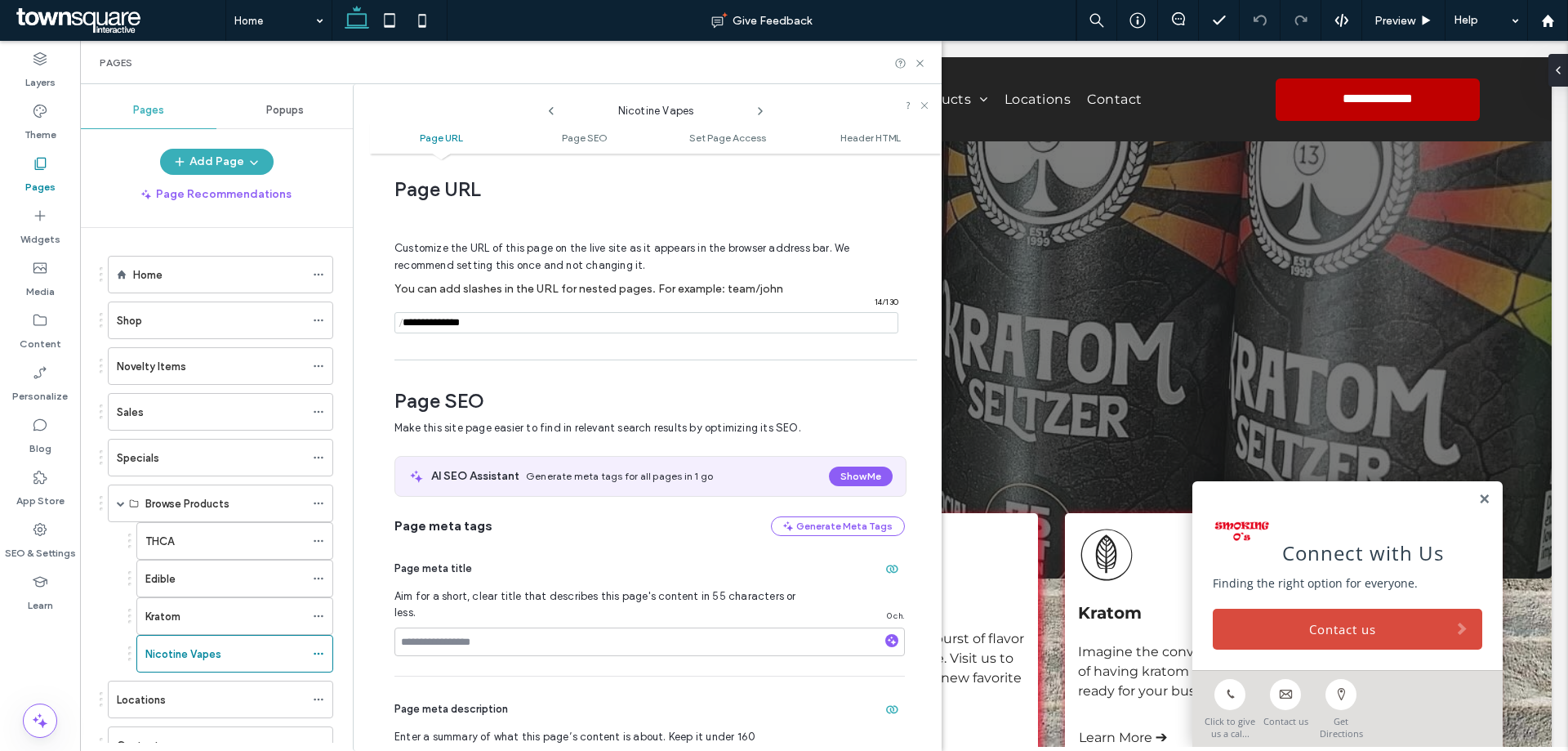 click 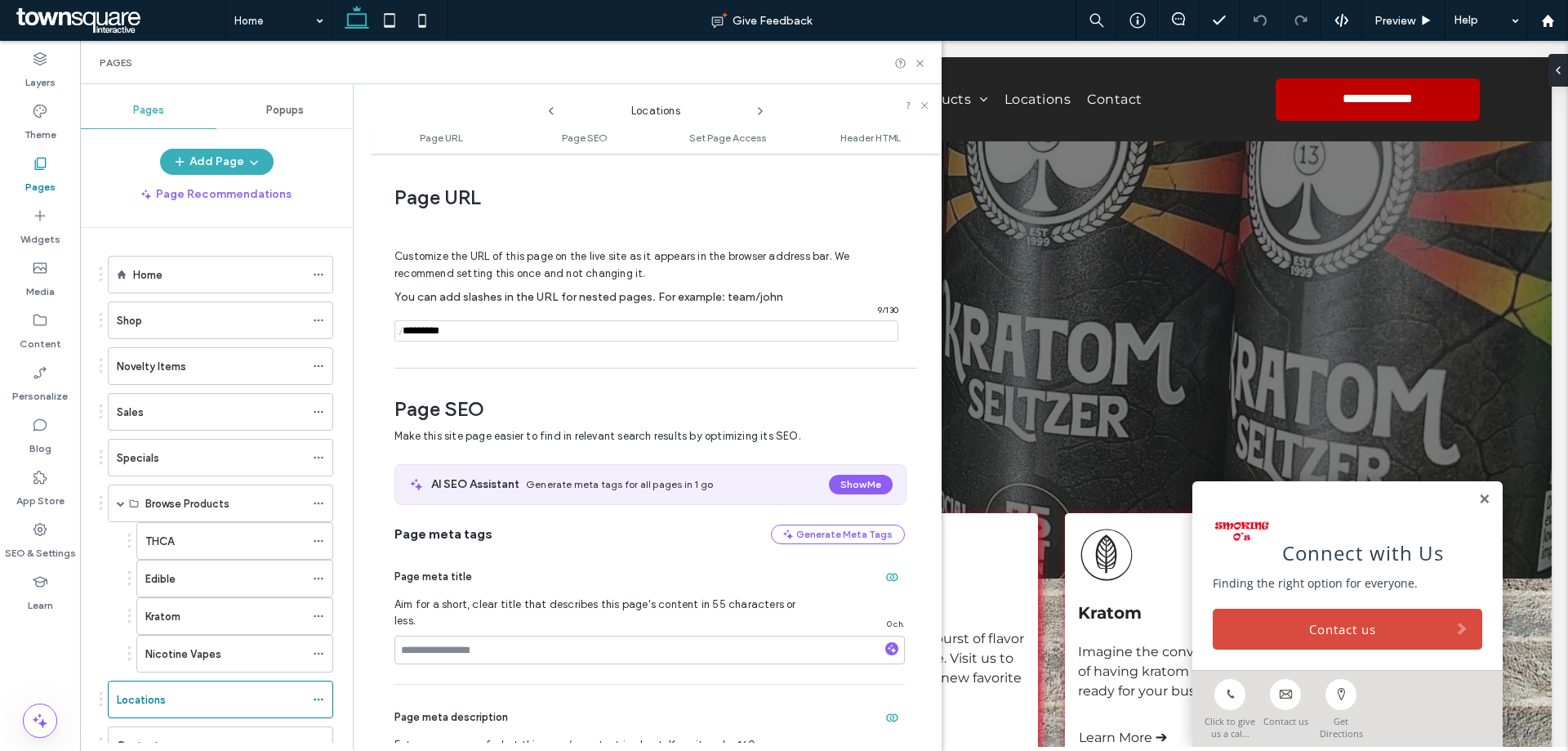 scroll, scrollTop: 8, scrollLeft: 0, axis: vertical 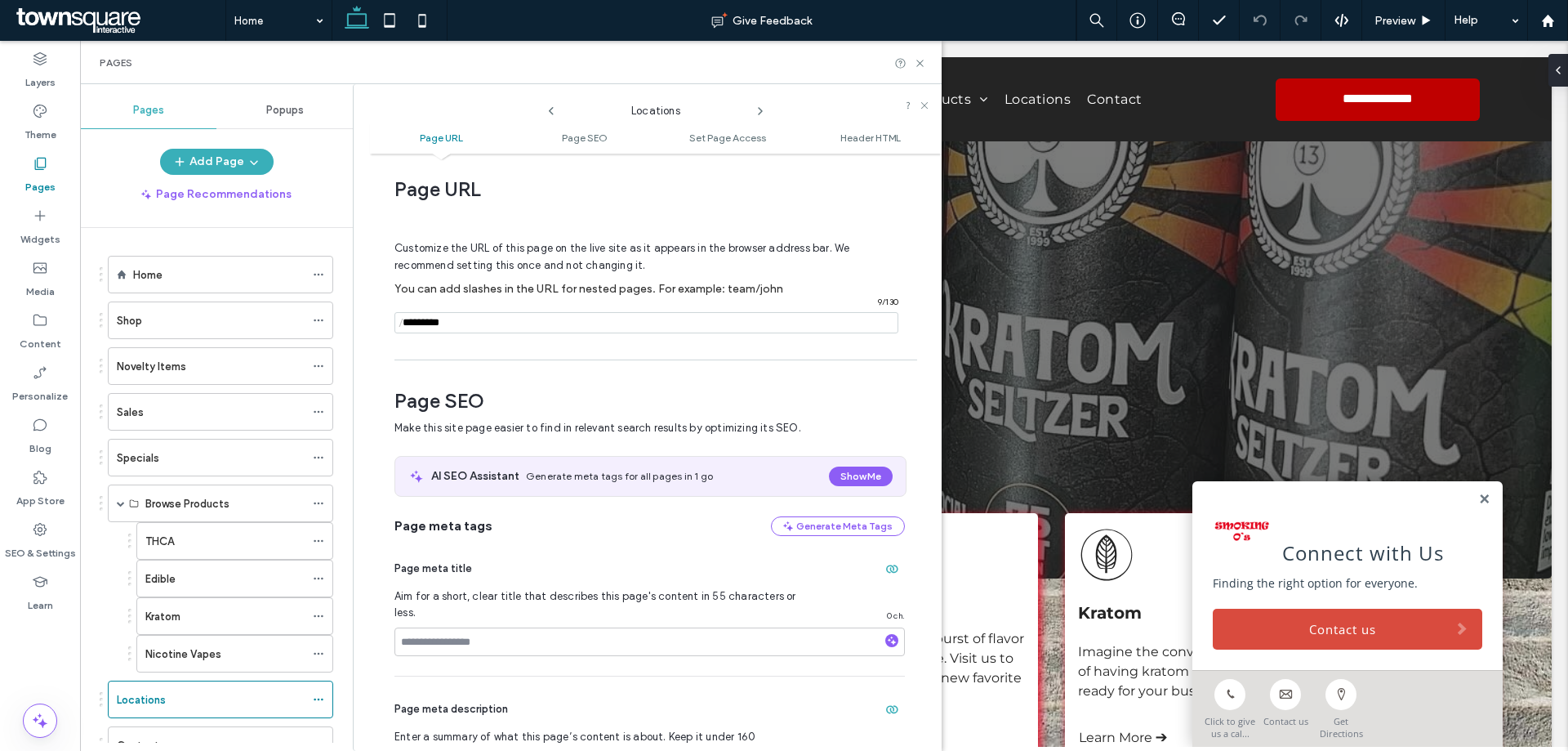 click 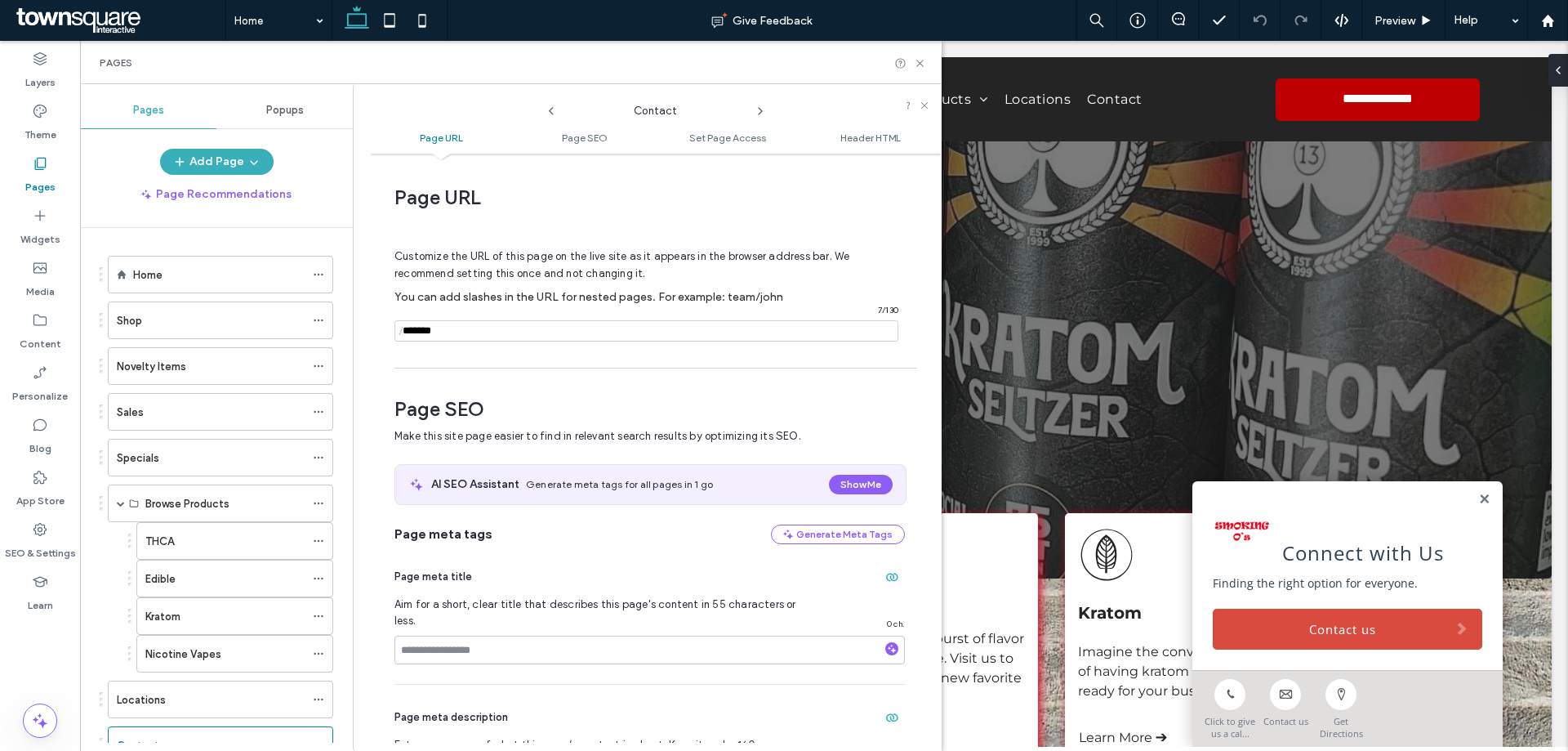 scroll, scrollTop: 8, scrollLeft: 0, axis: vertical 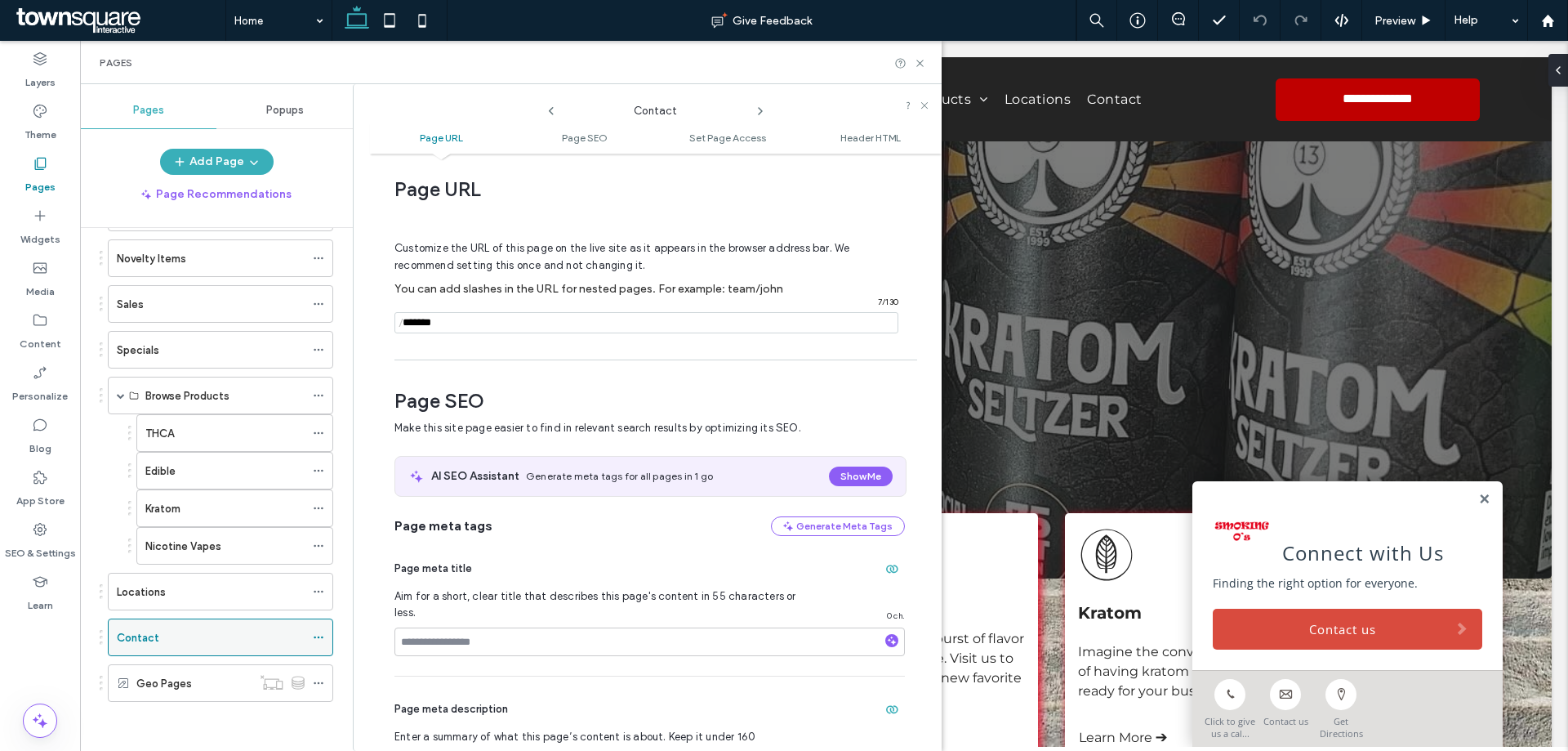 click on "Contact" at bounding box center (211, 637) 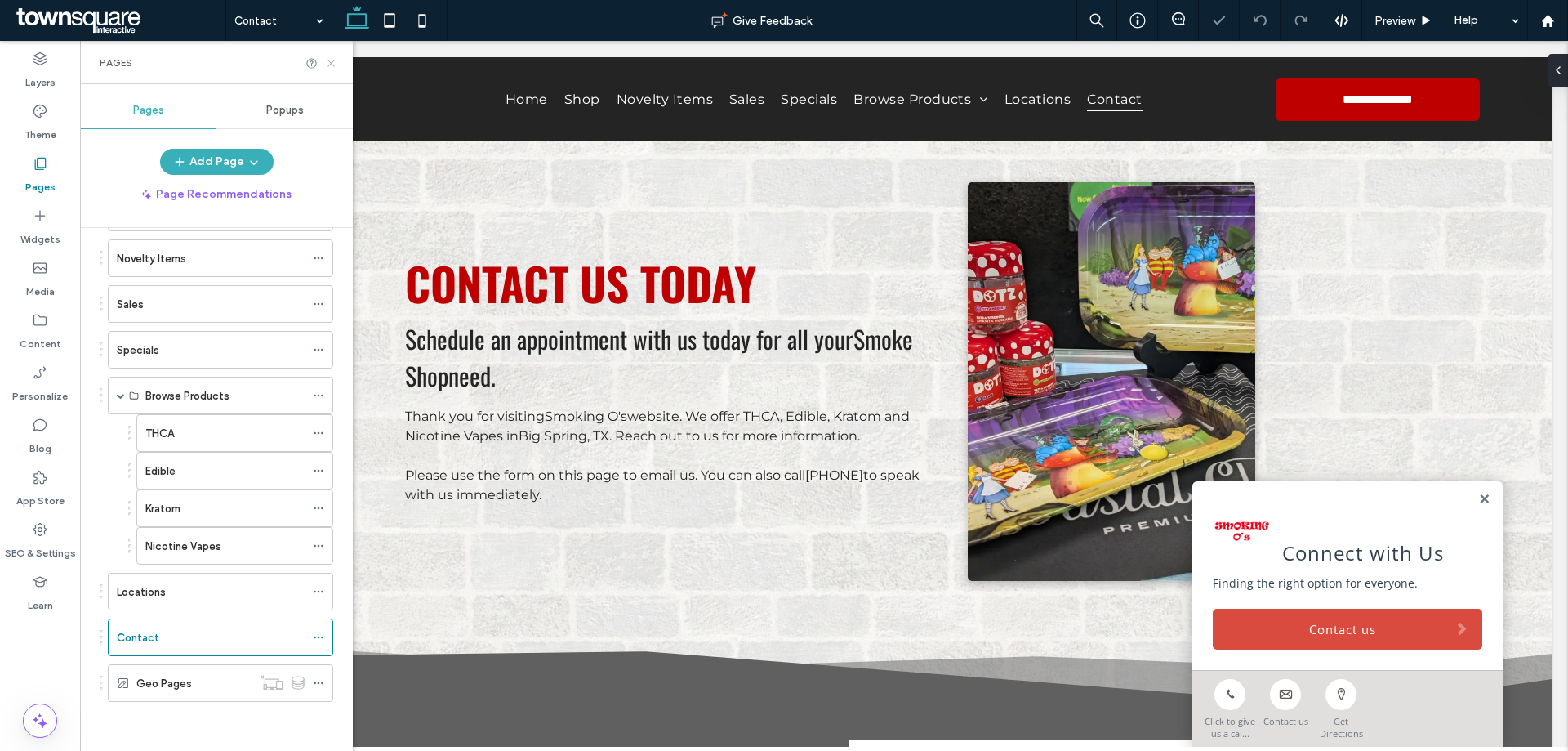 scroll, scrollTop: 0, scrollLeft: 0, axis: both 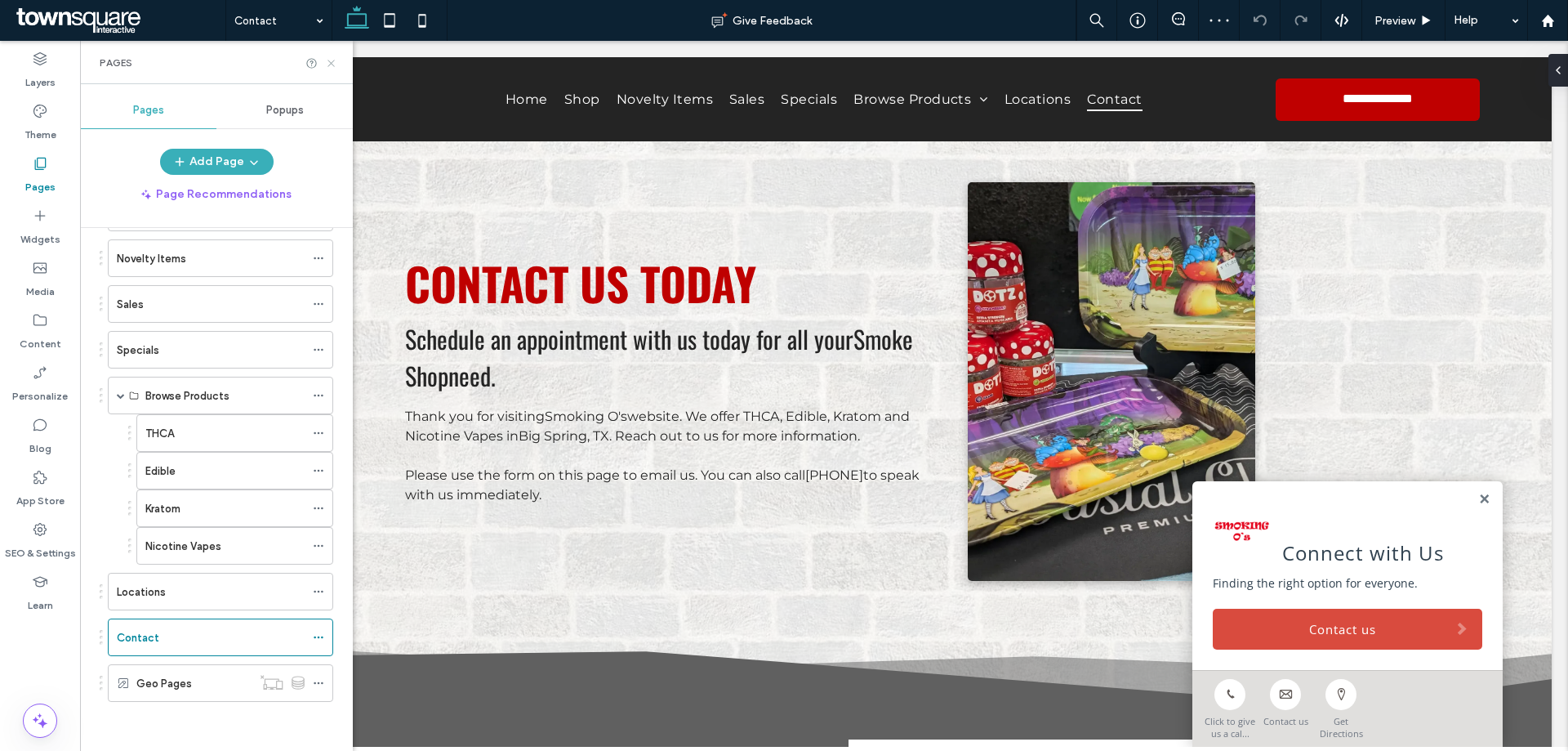 click 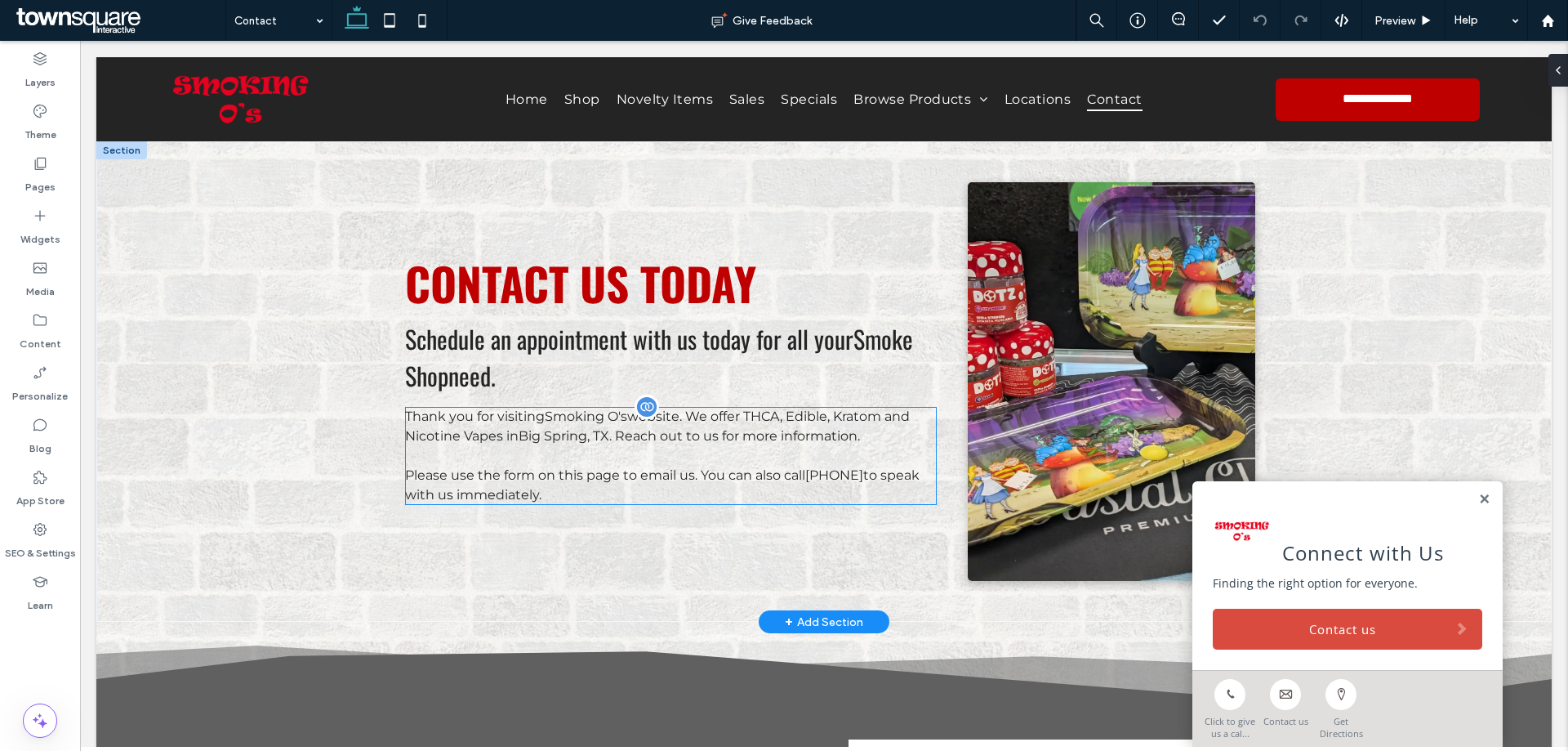 click at bounding box center (670, 456) 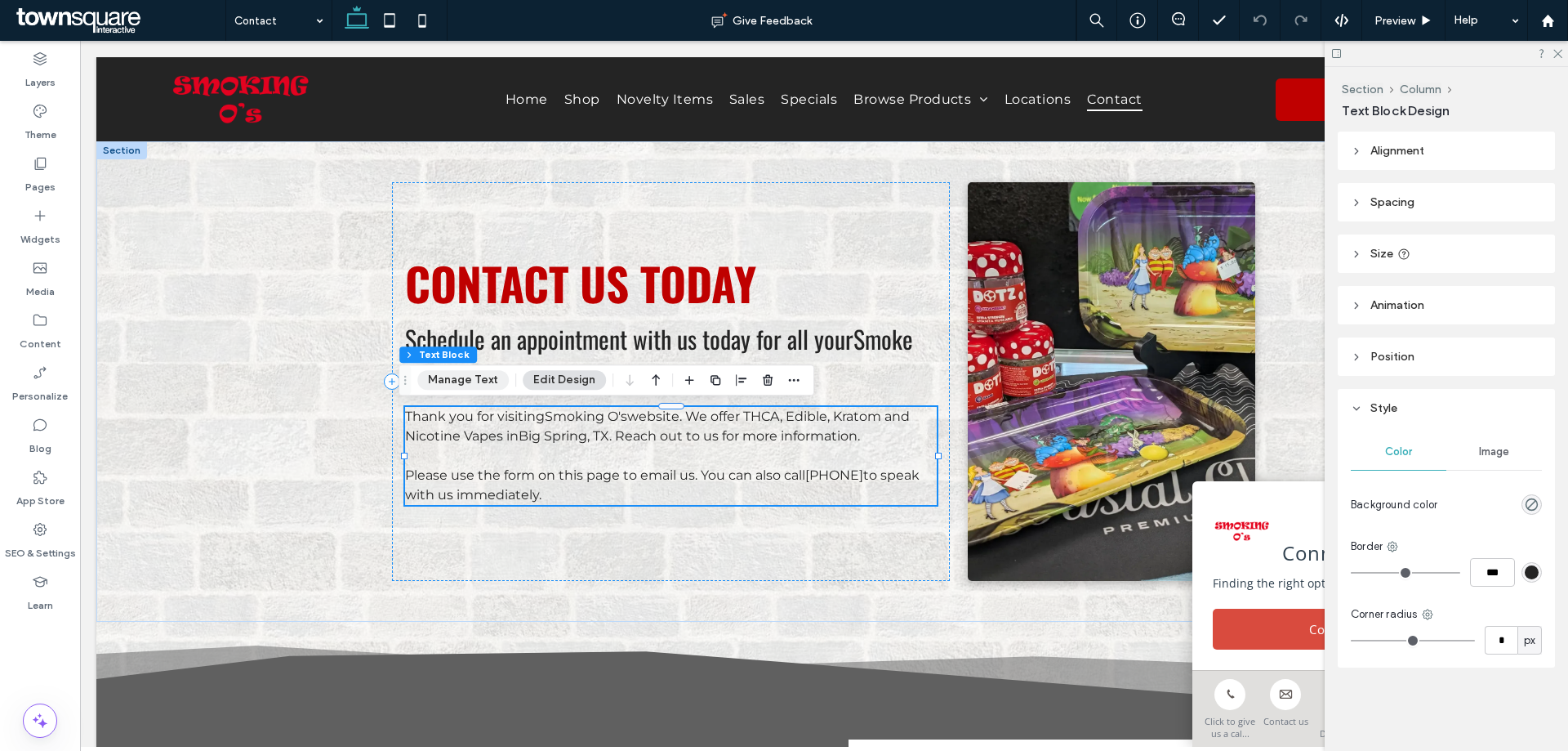 click on "Manage Text" at bounding box center (463, 380) 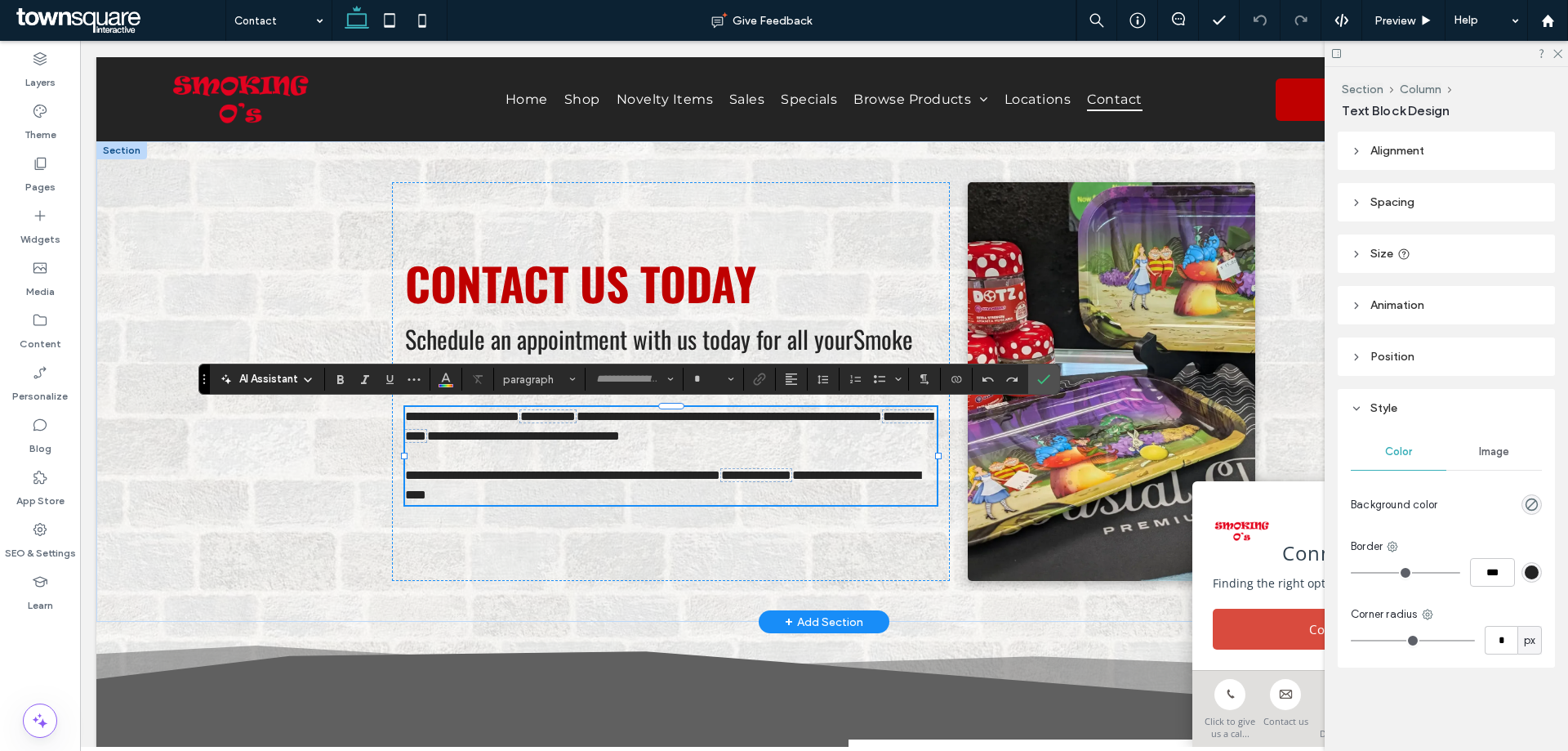 type on "**********" 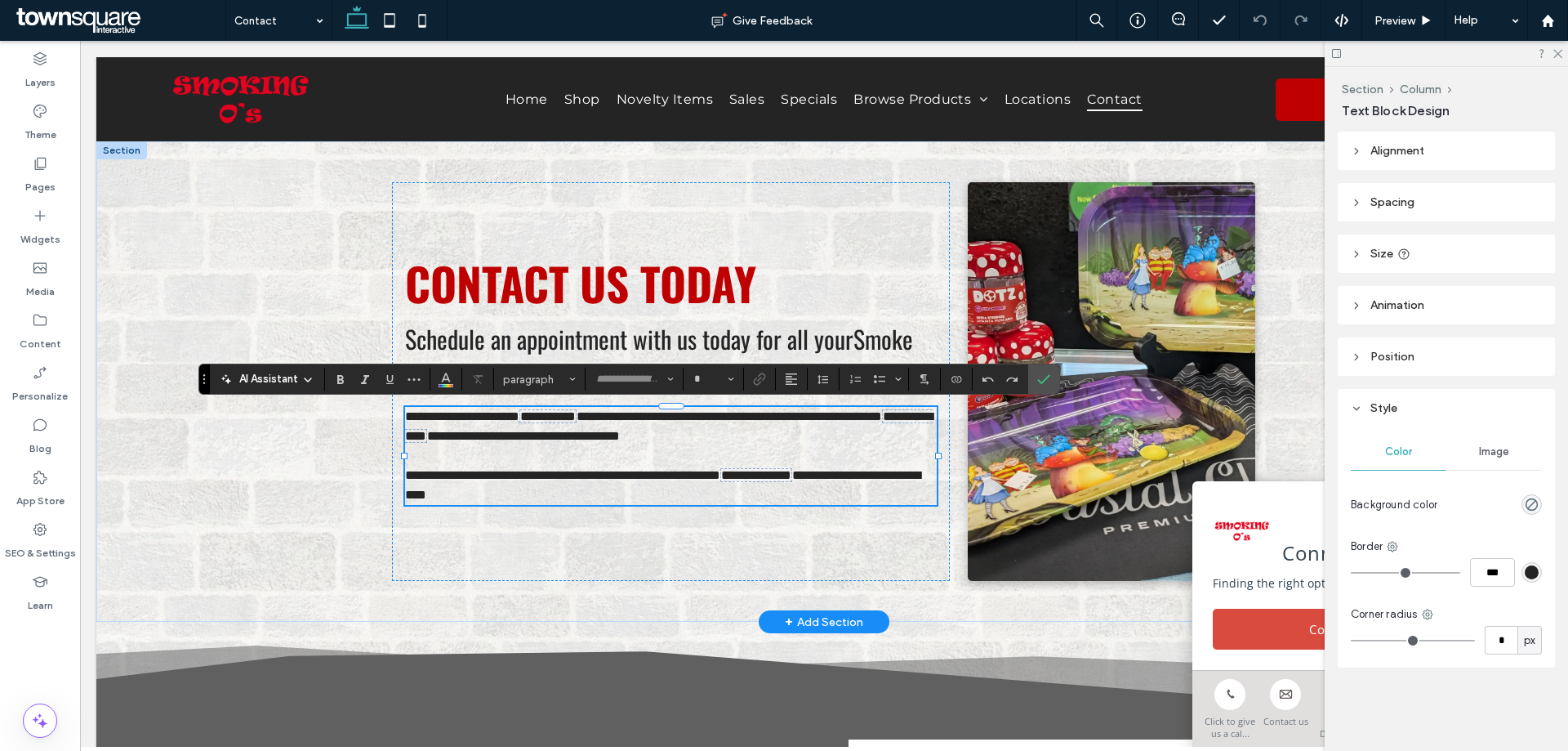 type on "**" 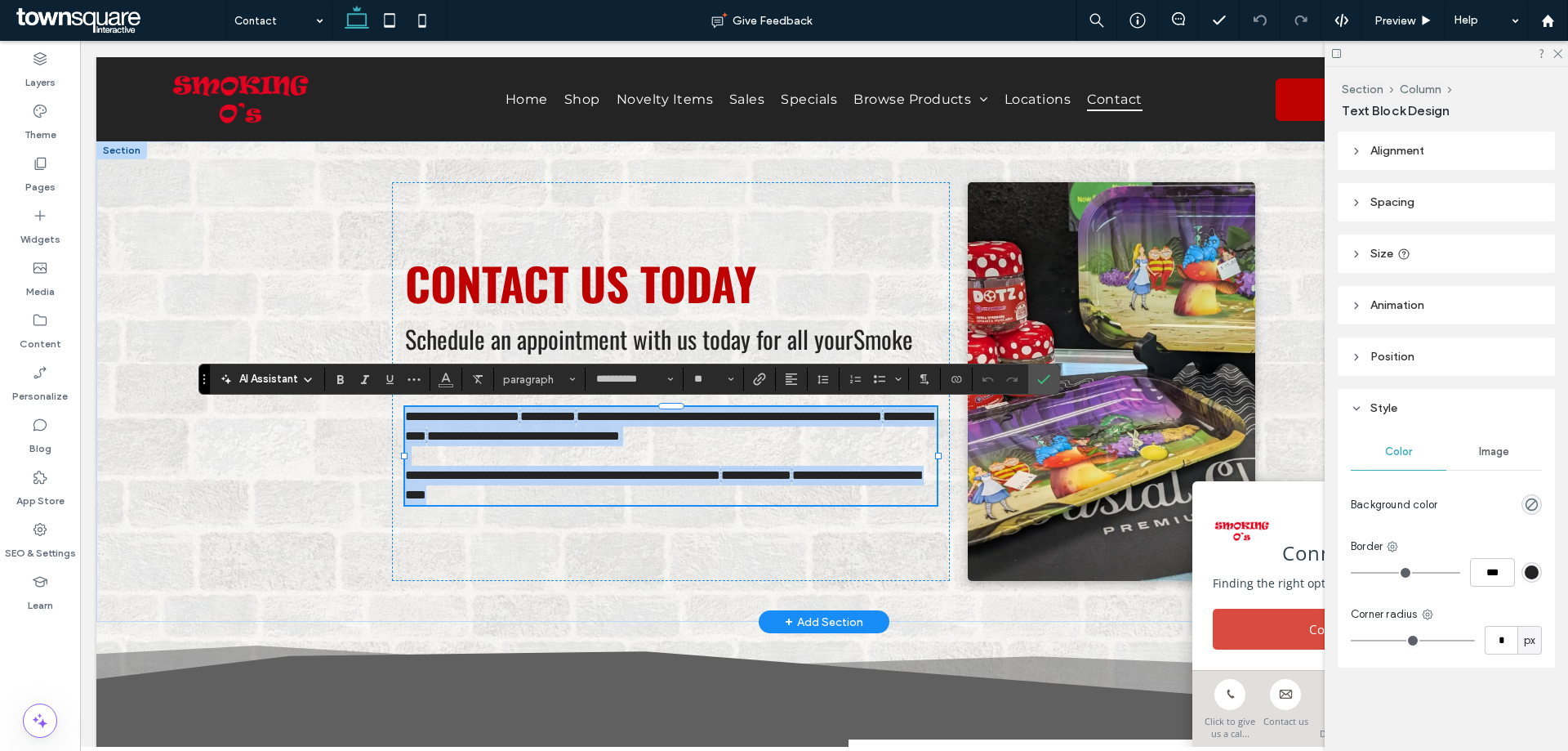 click on "**********" at bounding box center (669, 426) 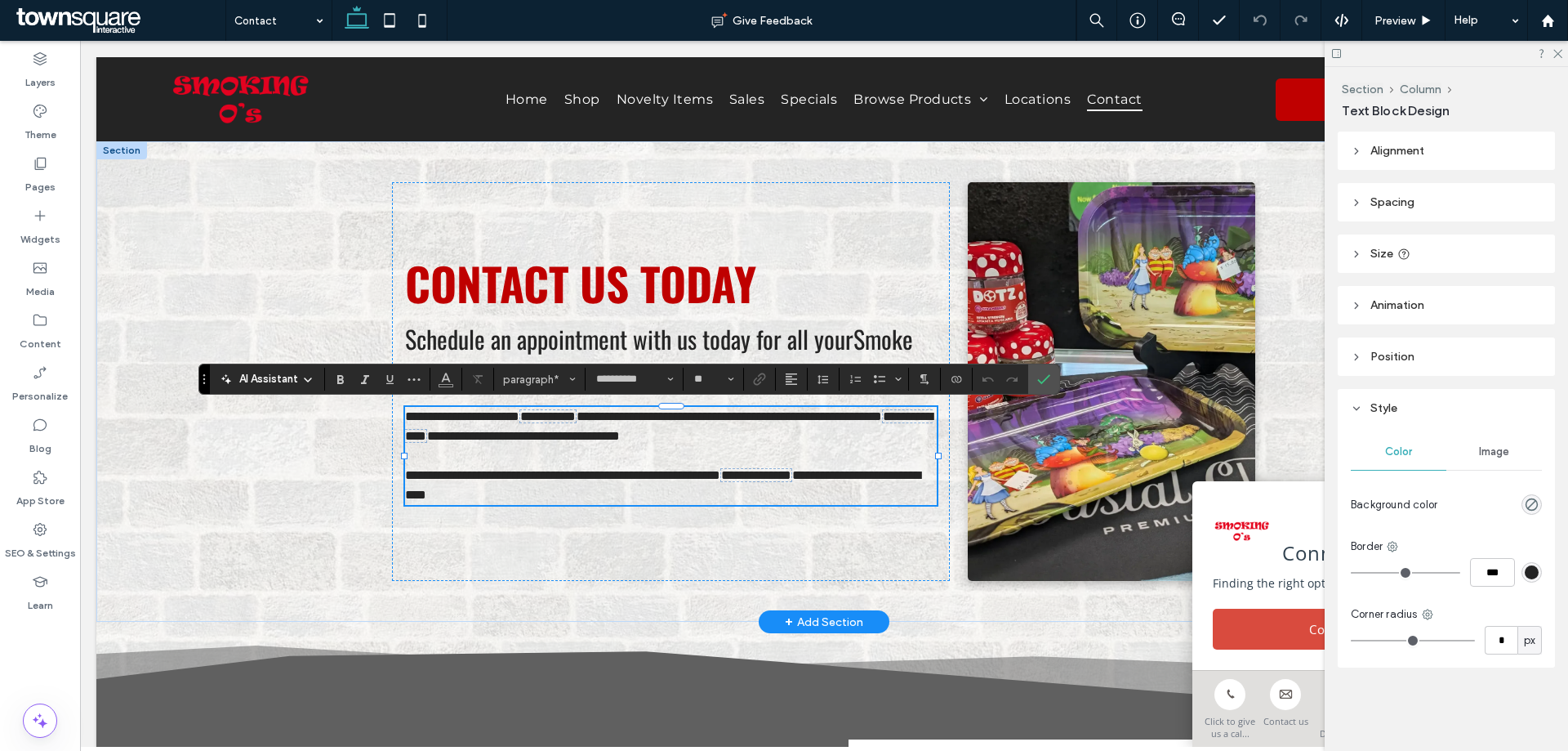 click on "**********" at bounding box center [669, 426] 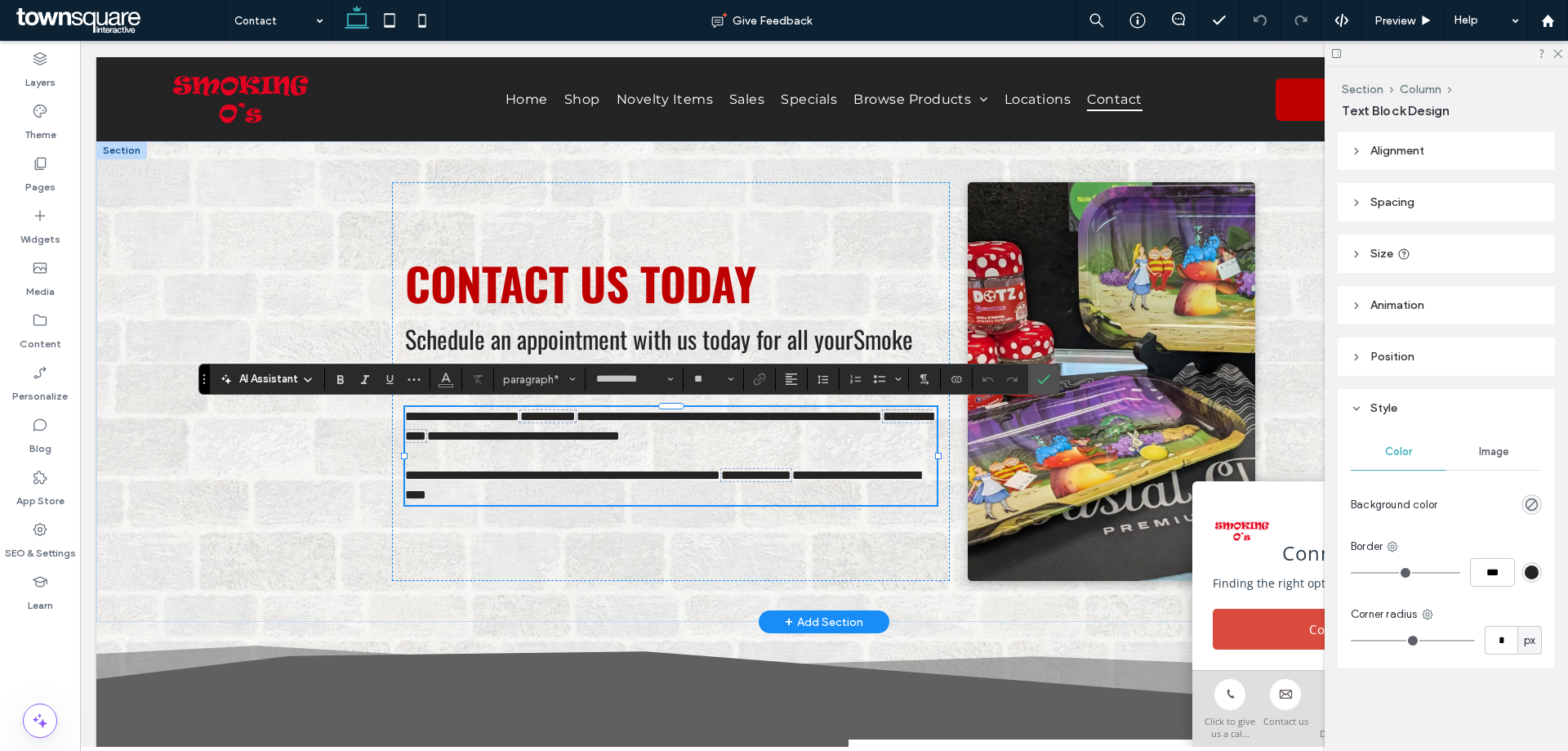 type 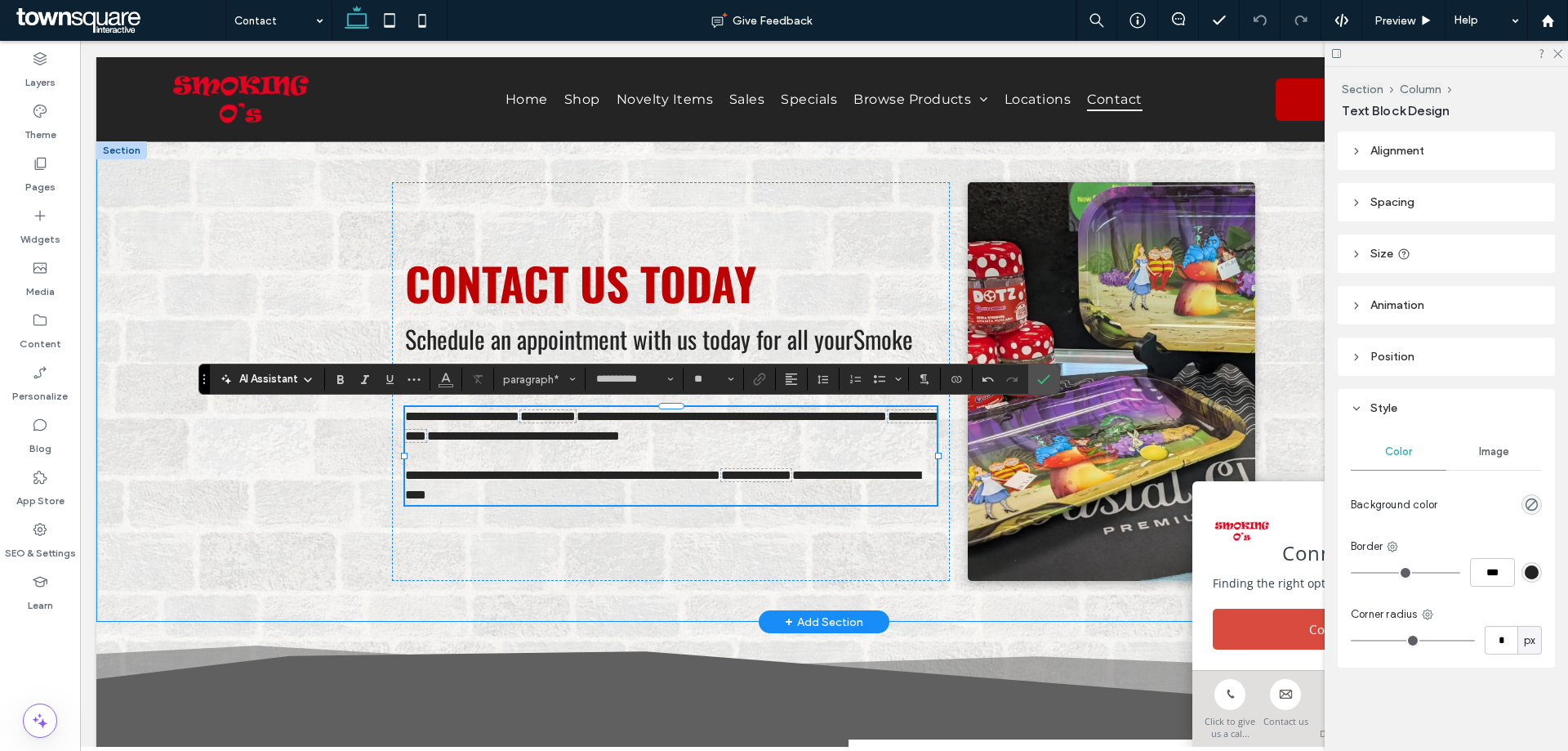 click on "**********" at bounding box center (824, 382) 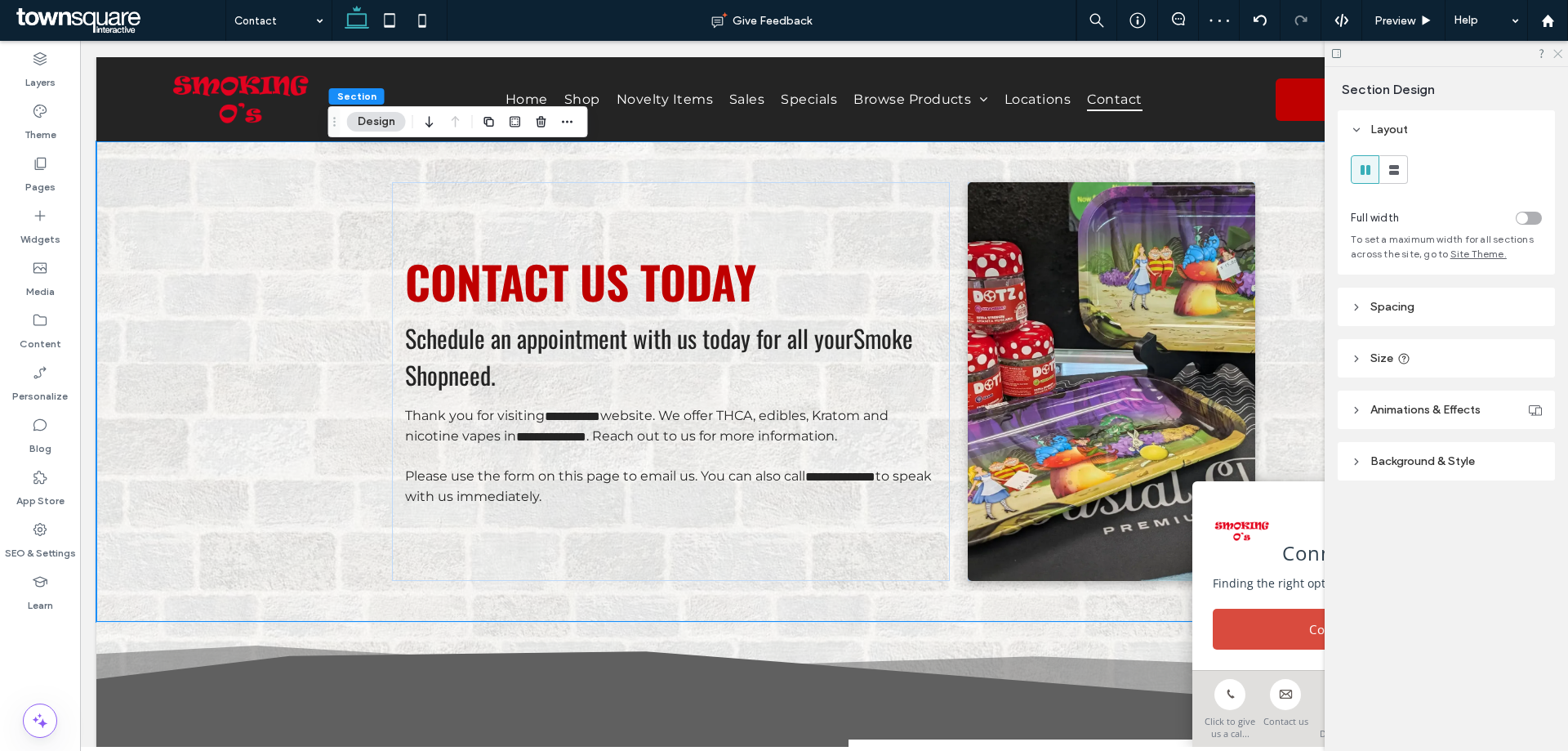 click 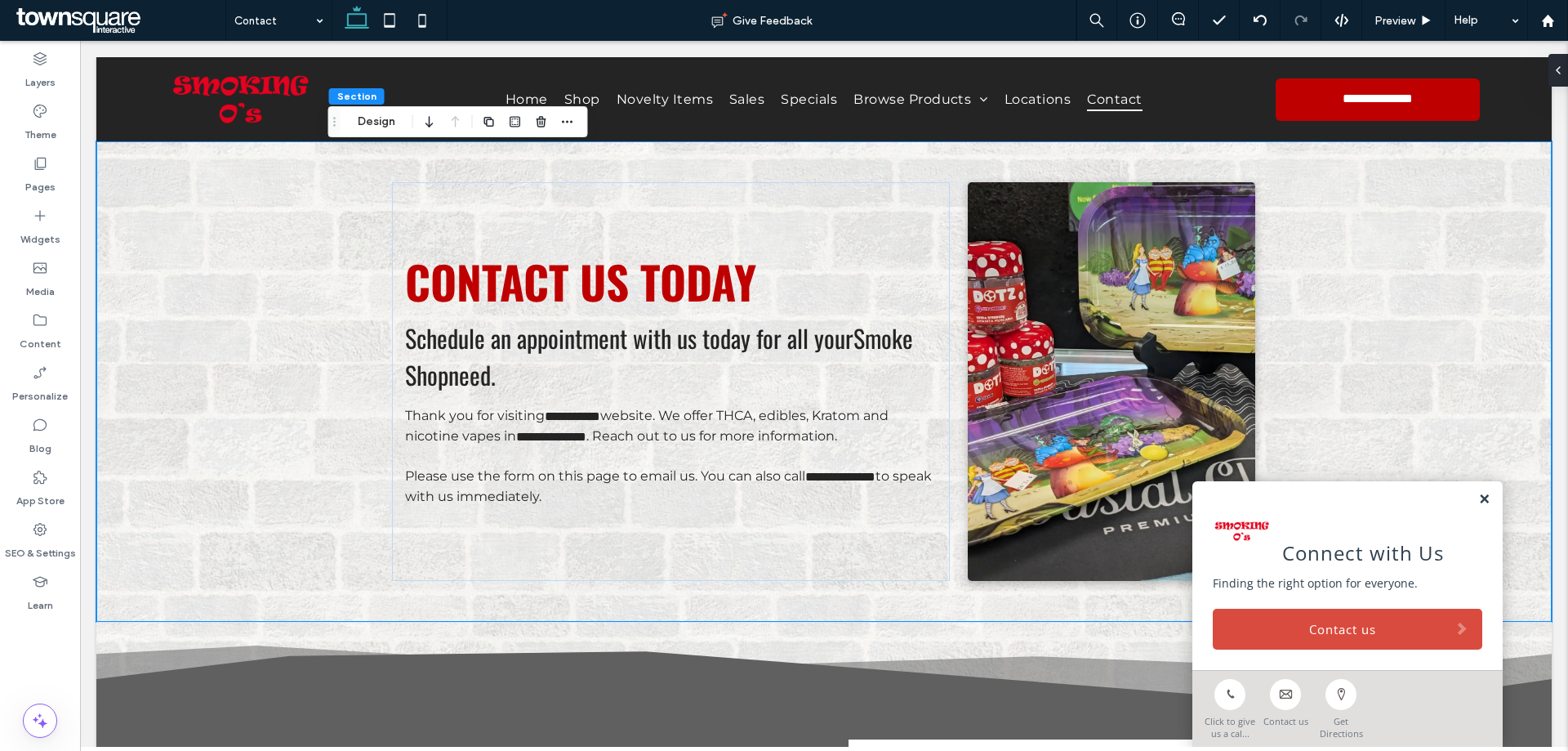 click at bounding box center [1484, 499] 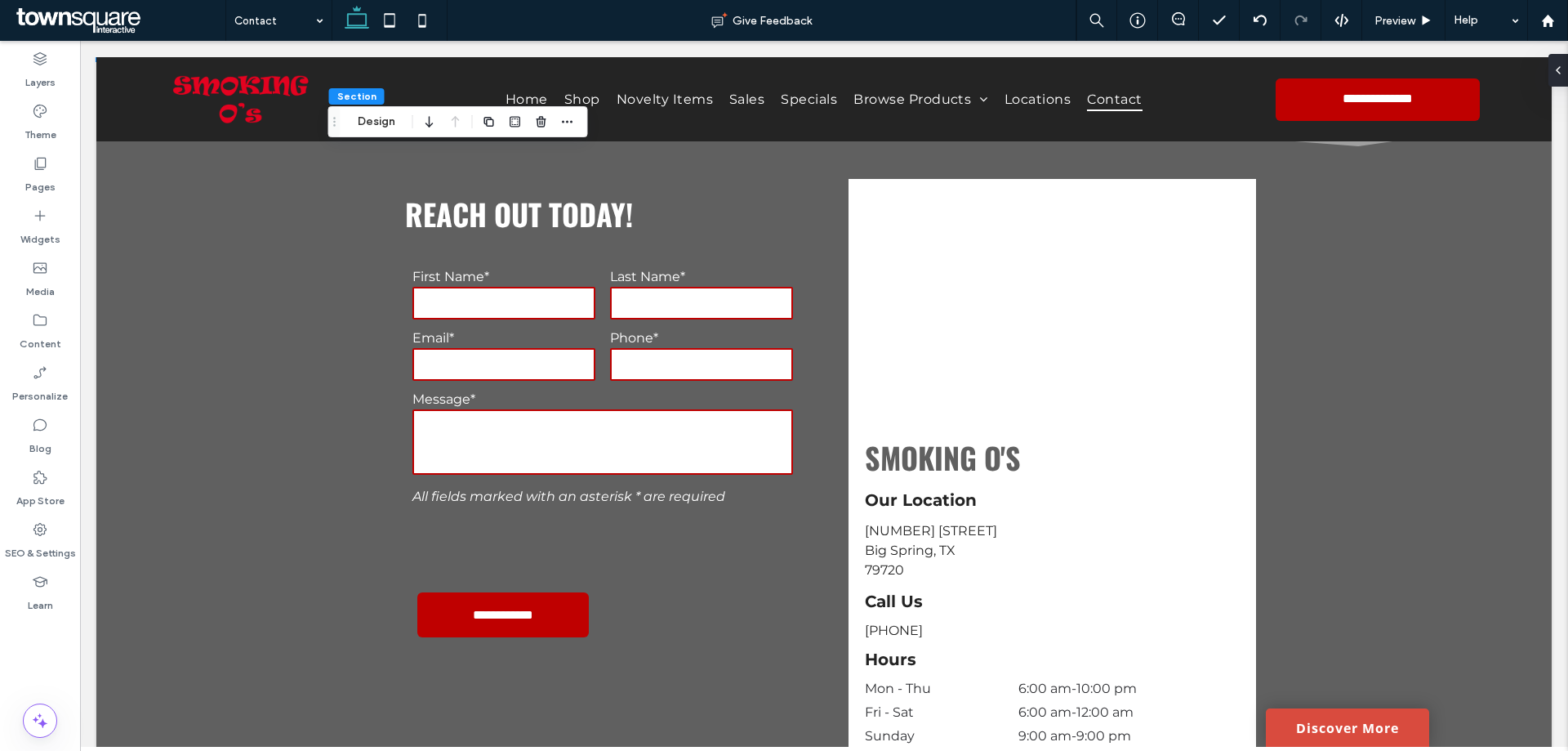 scroll, scrollTop: 625, scrollLeft: 0, axis: vertical 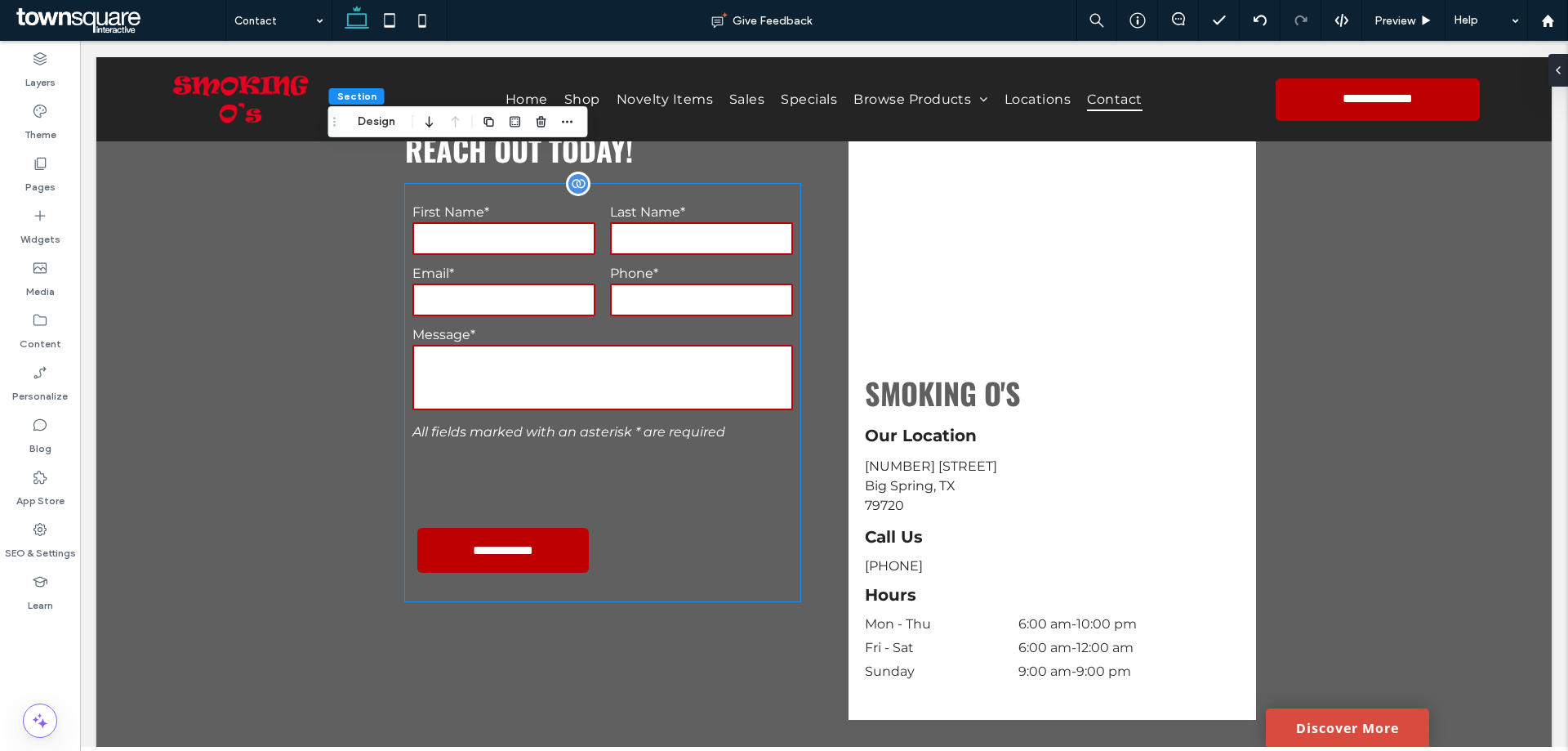 click on "**********" at bounding box center (603, 392) 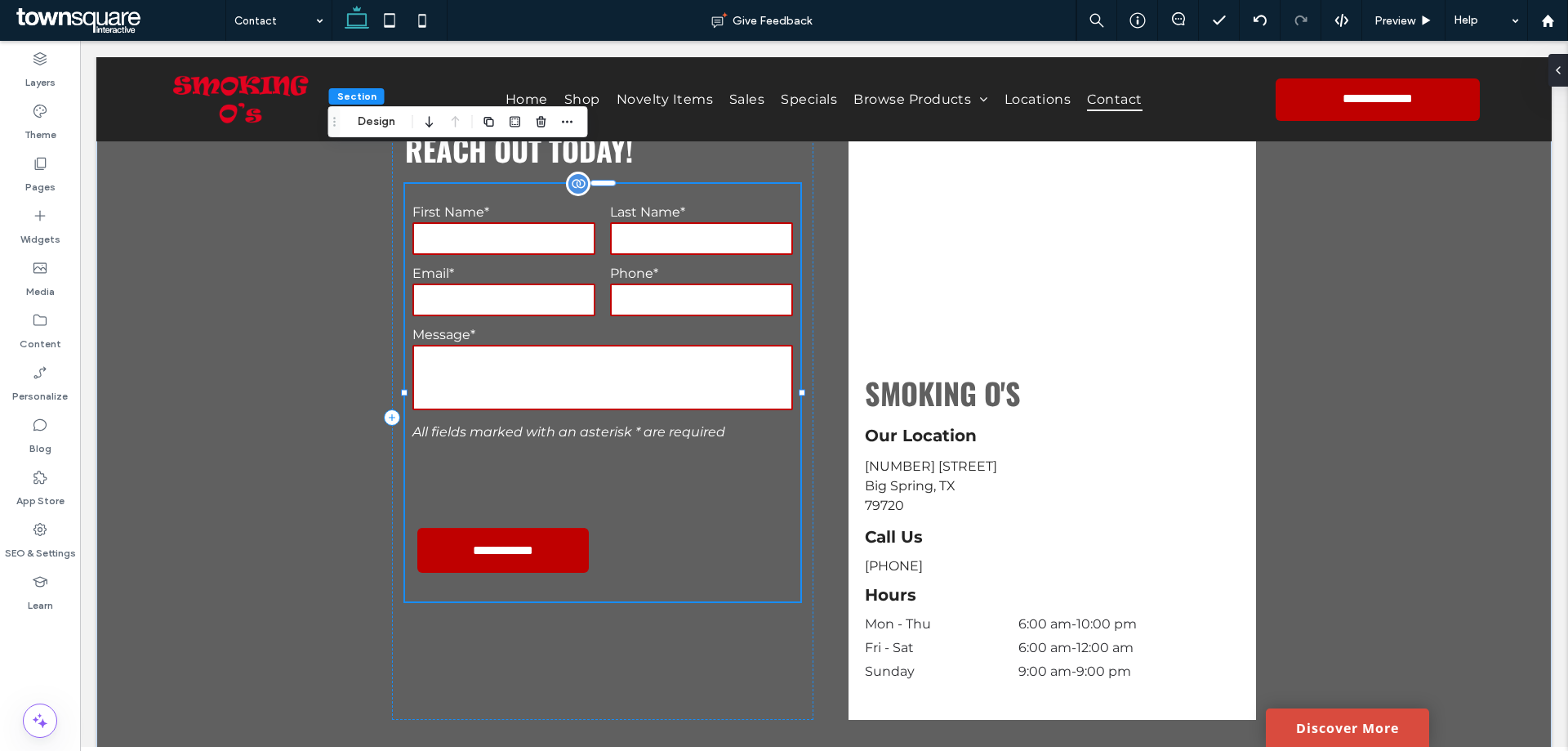 click on "**********" at bounding box center [603, 392] 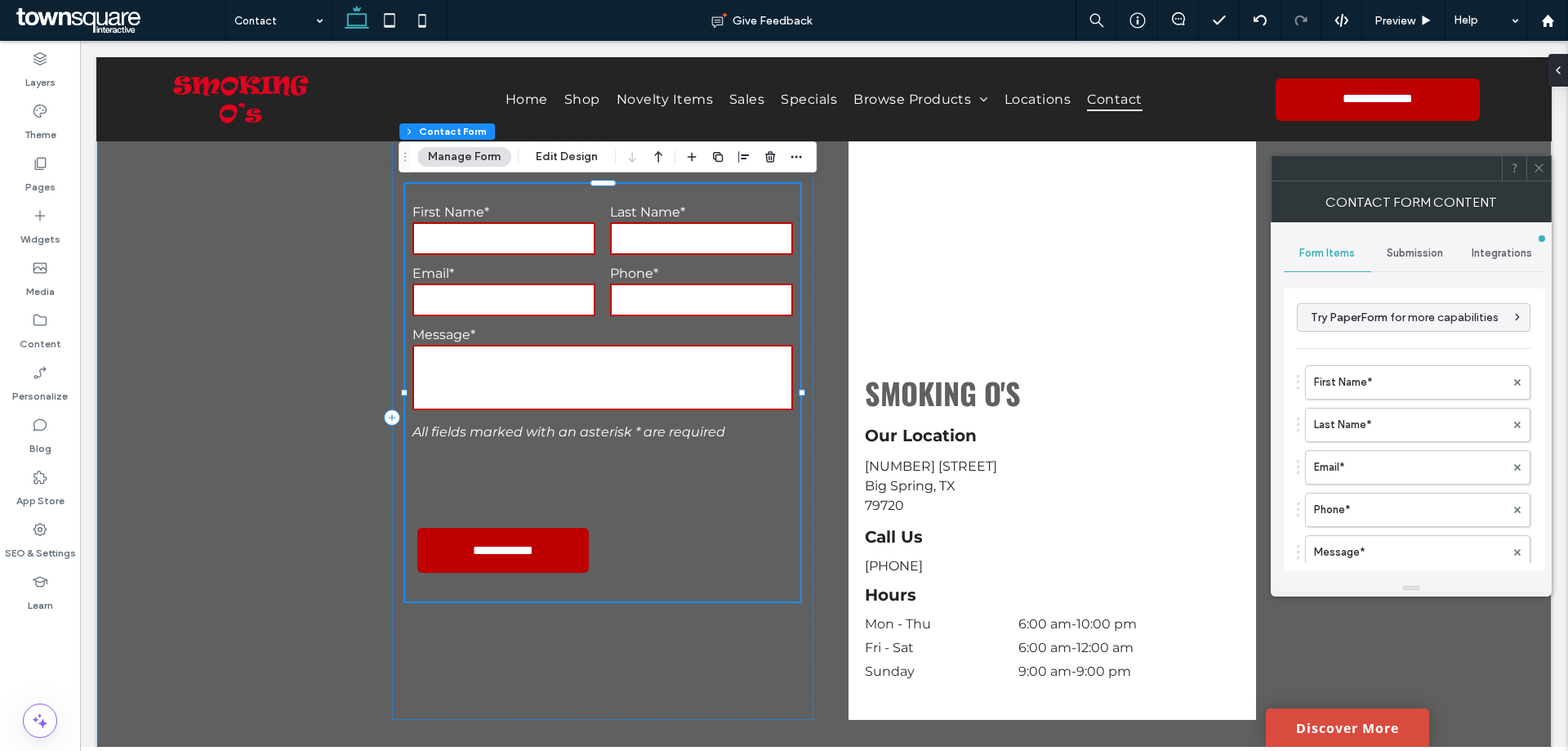 type on "*" 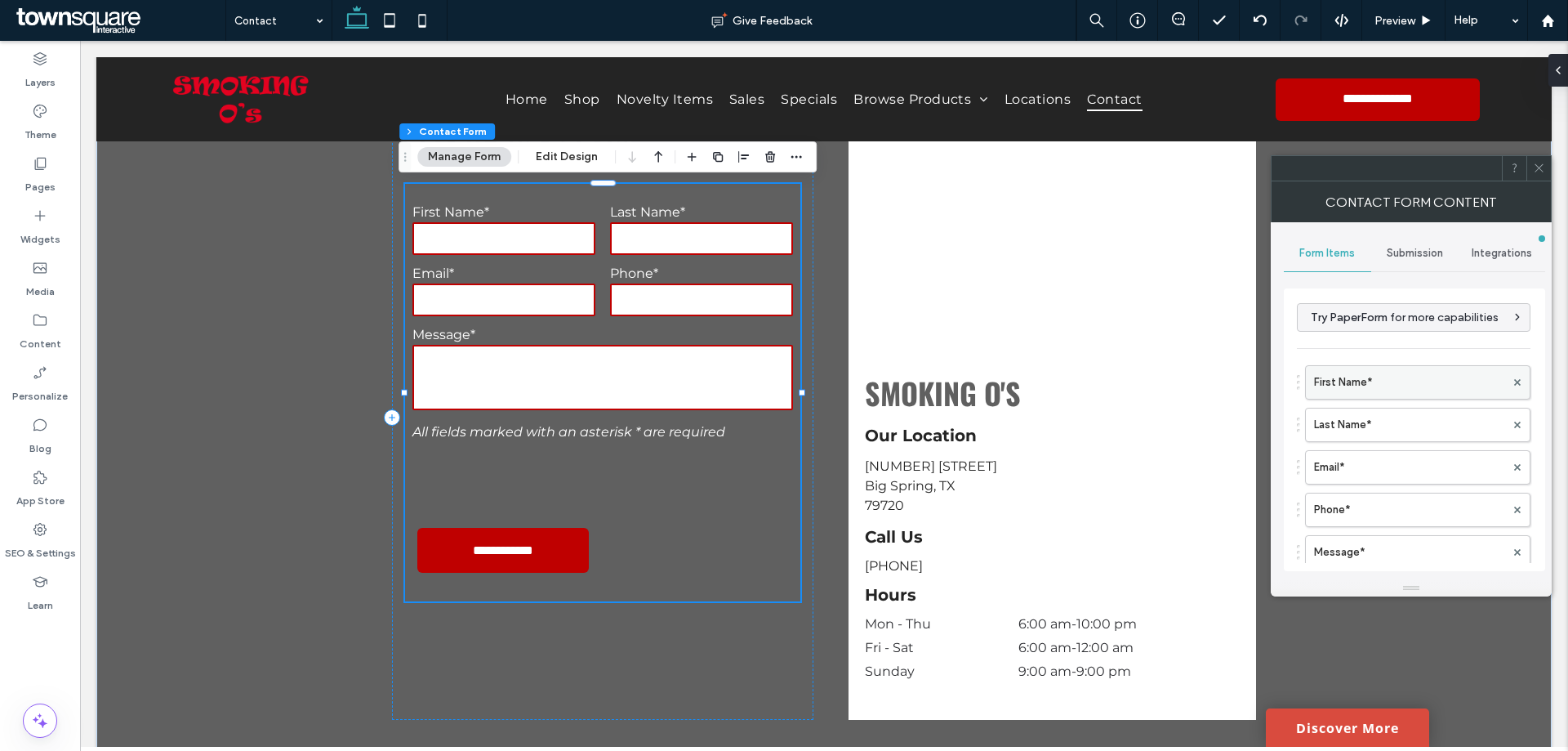 click on "First Name*" at bounding box center [1410, 382] 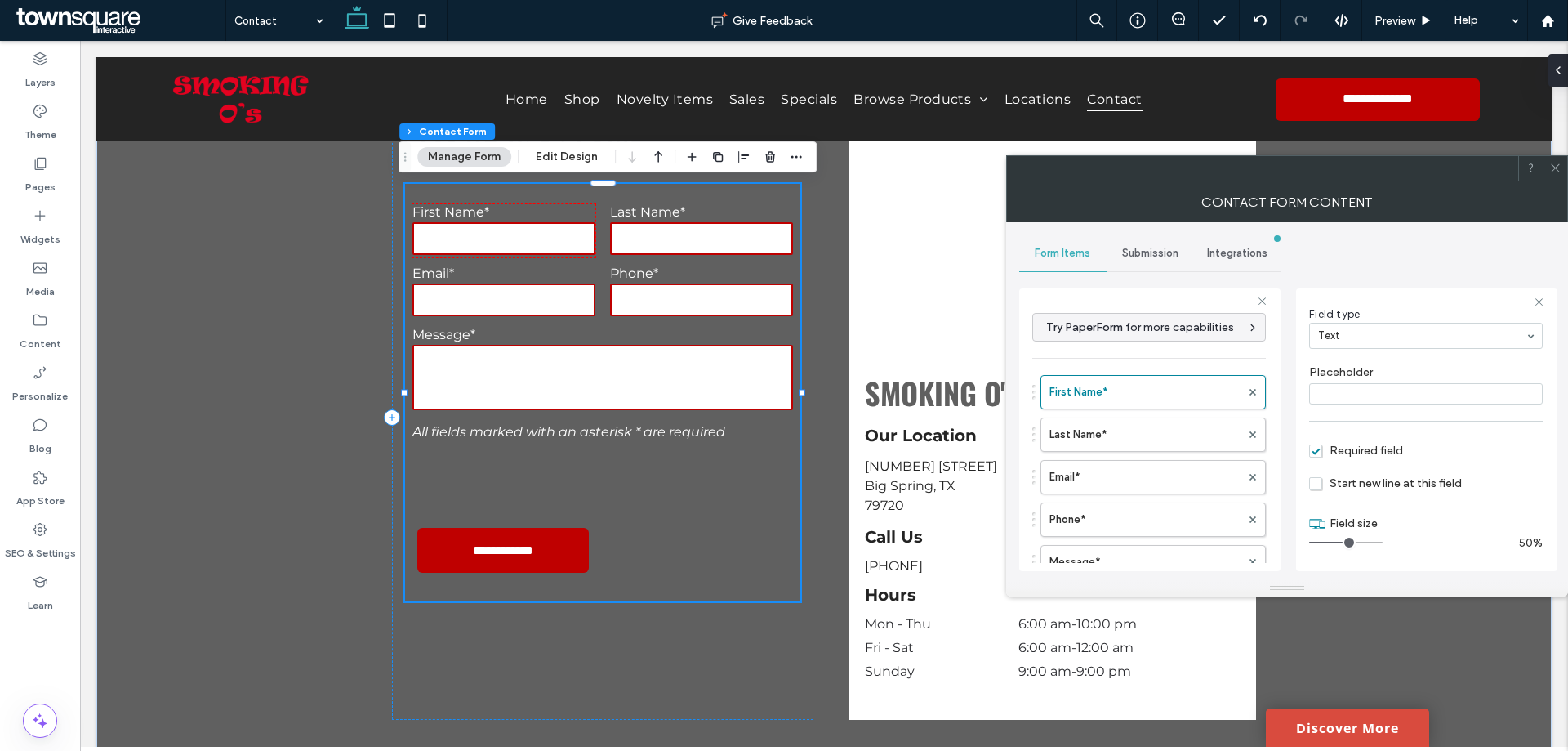 scroll, scrollTop: 101, scrollLeft: 0, axis: vertical 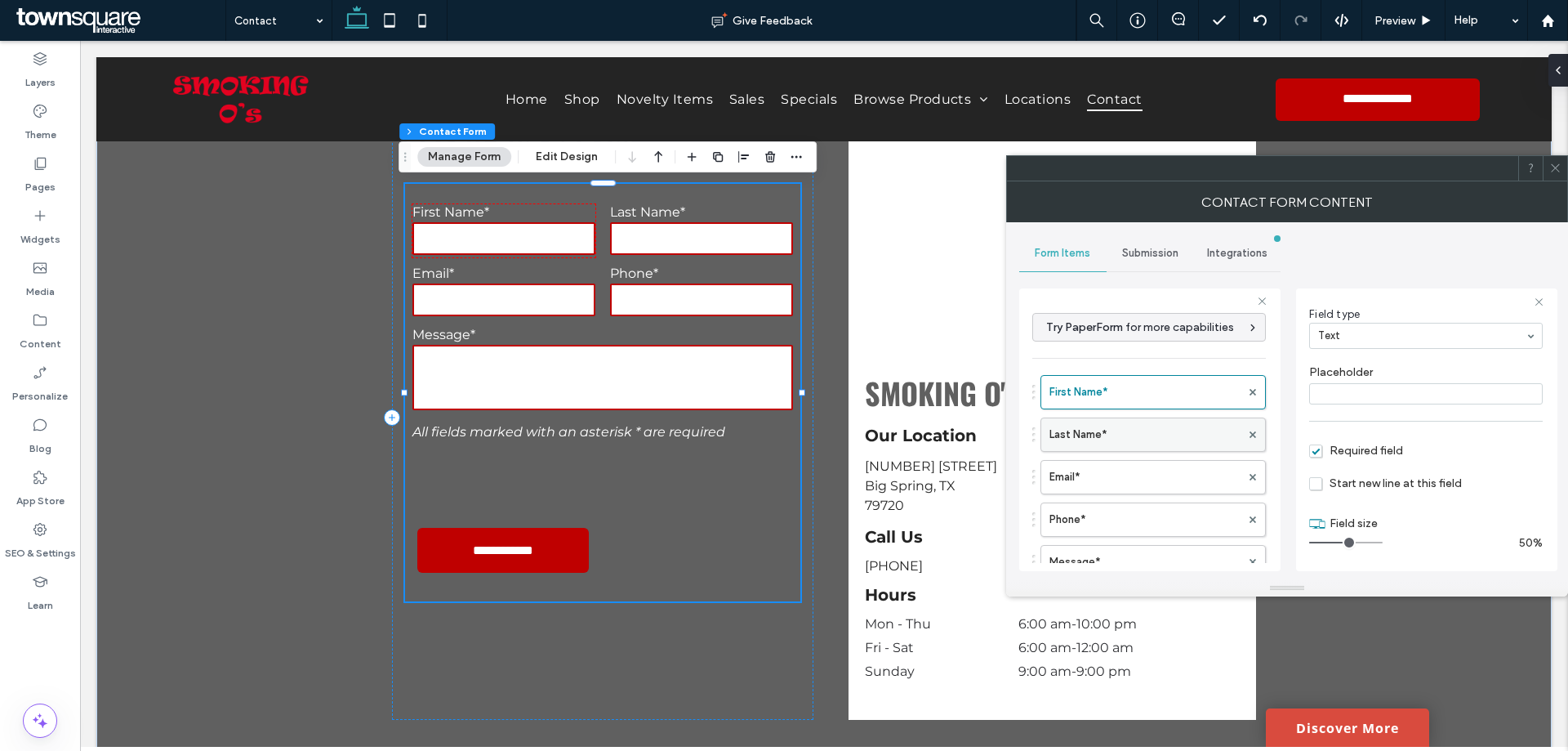 click on "Last Name*" at bounding box center [1145, 435] 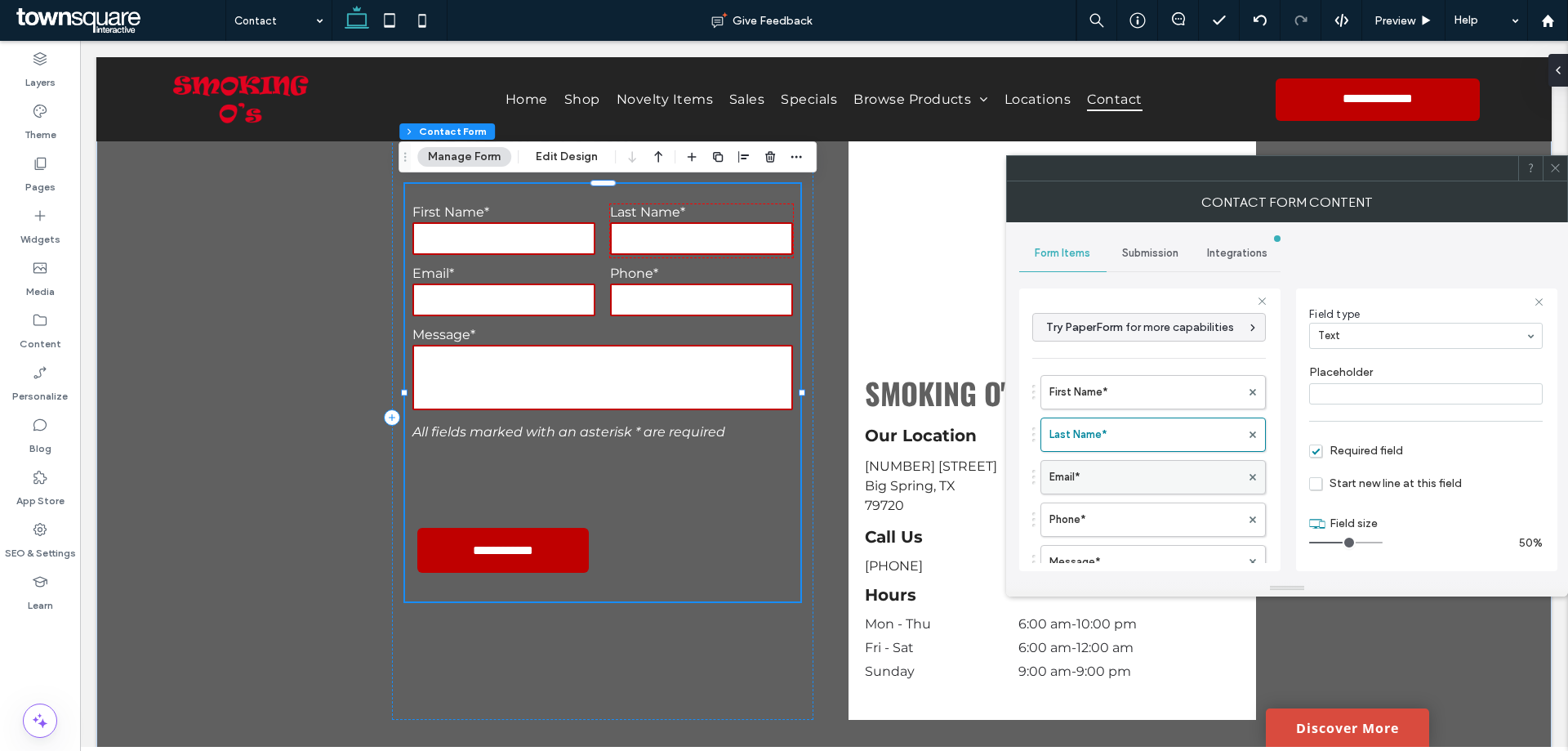 click on "Email*" at bounding box center (1145, 477) 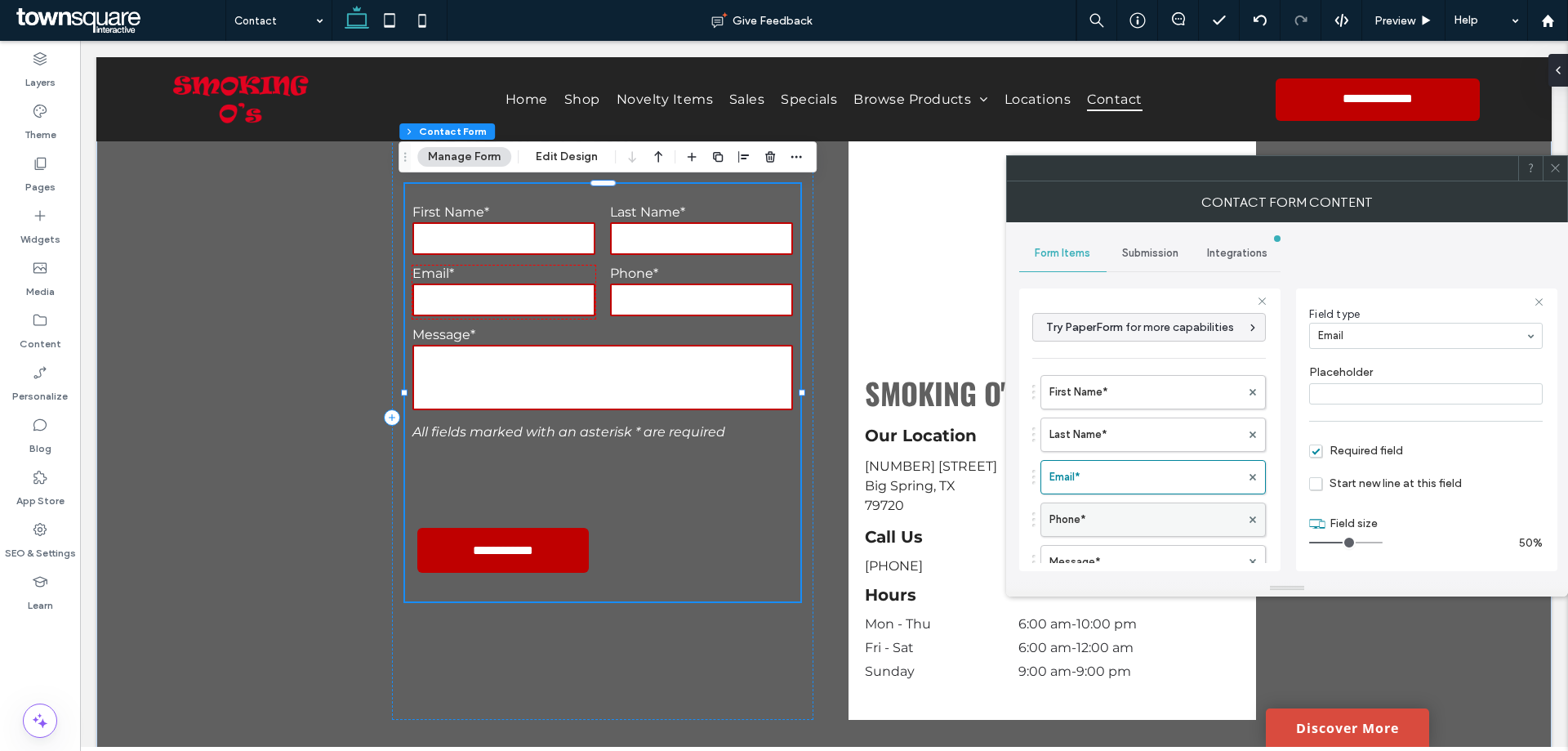 click on "Phone*" at bounding box center [1145, 520] 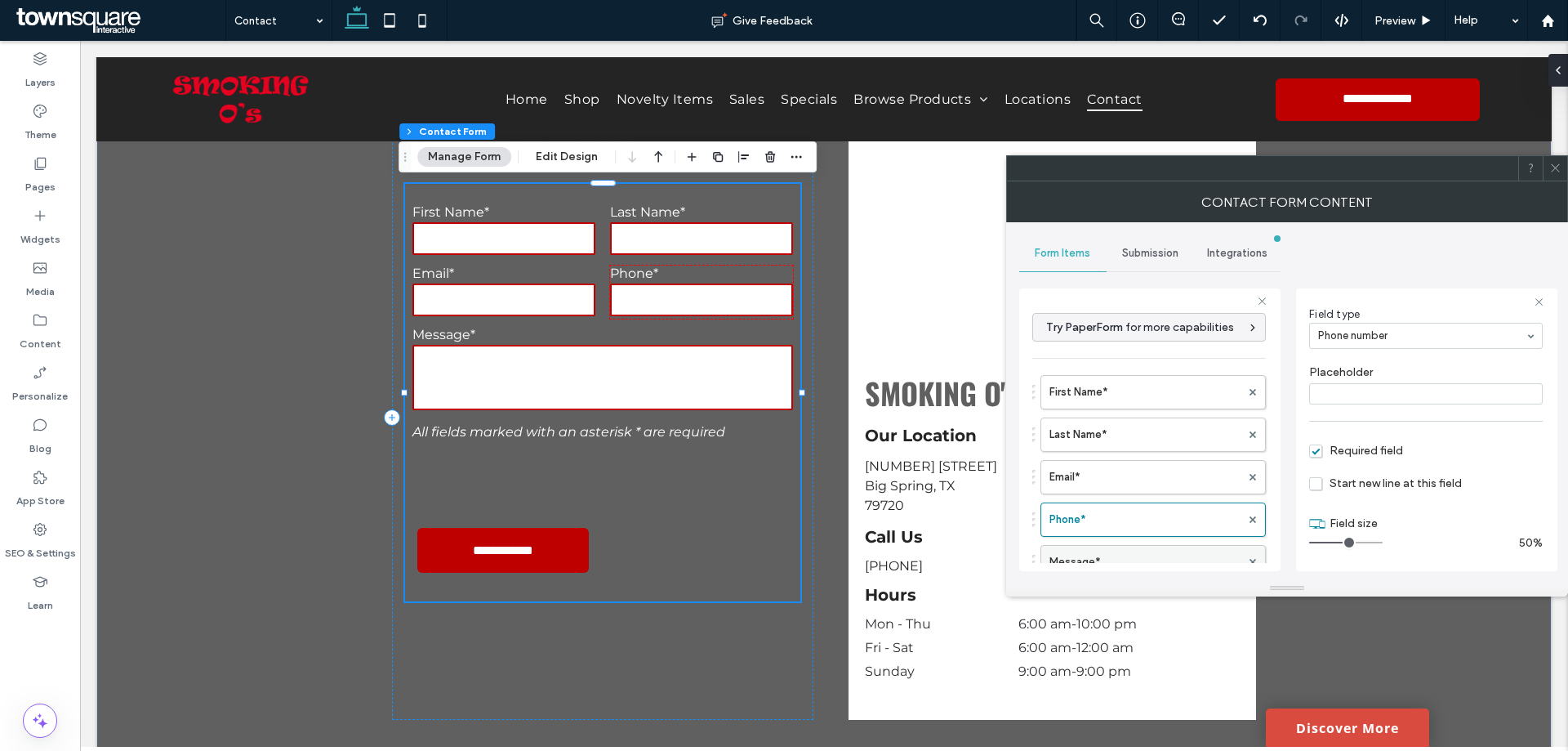 click on "Message*" at bounding box center (1145, 562) 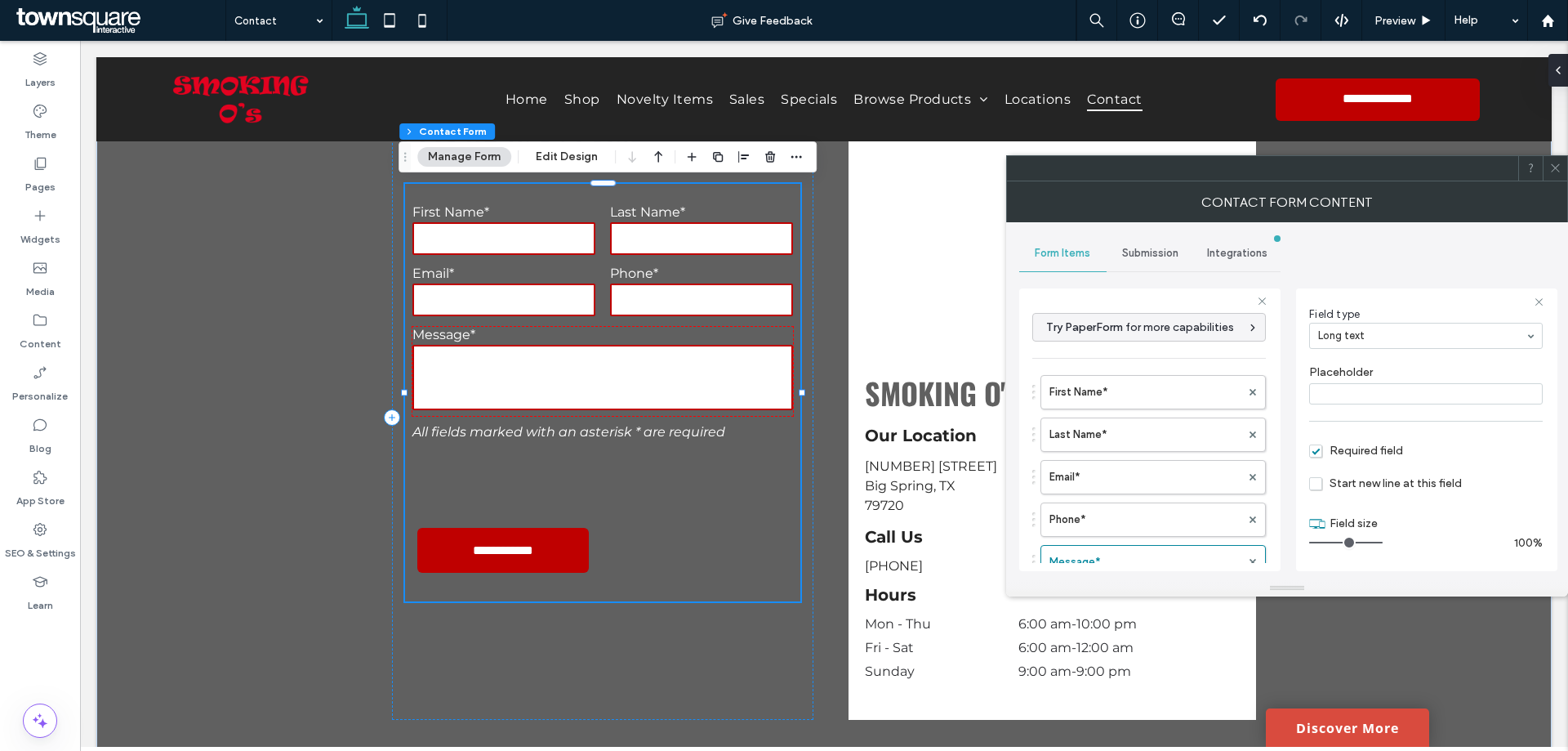 click on "Submission" at bounding box center (1150, 253) 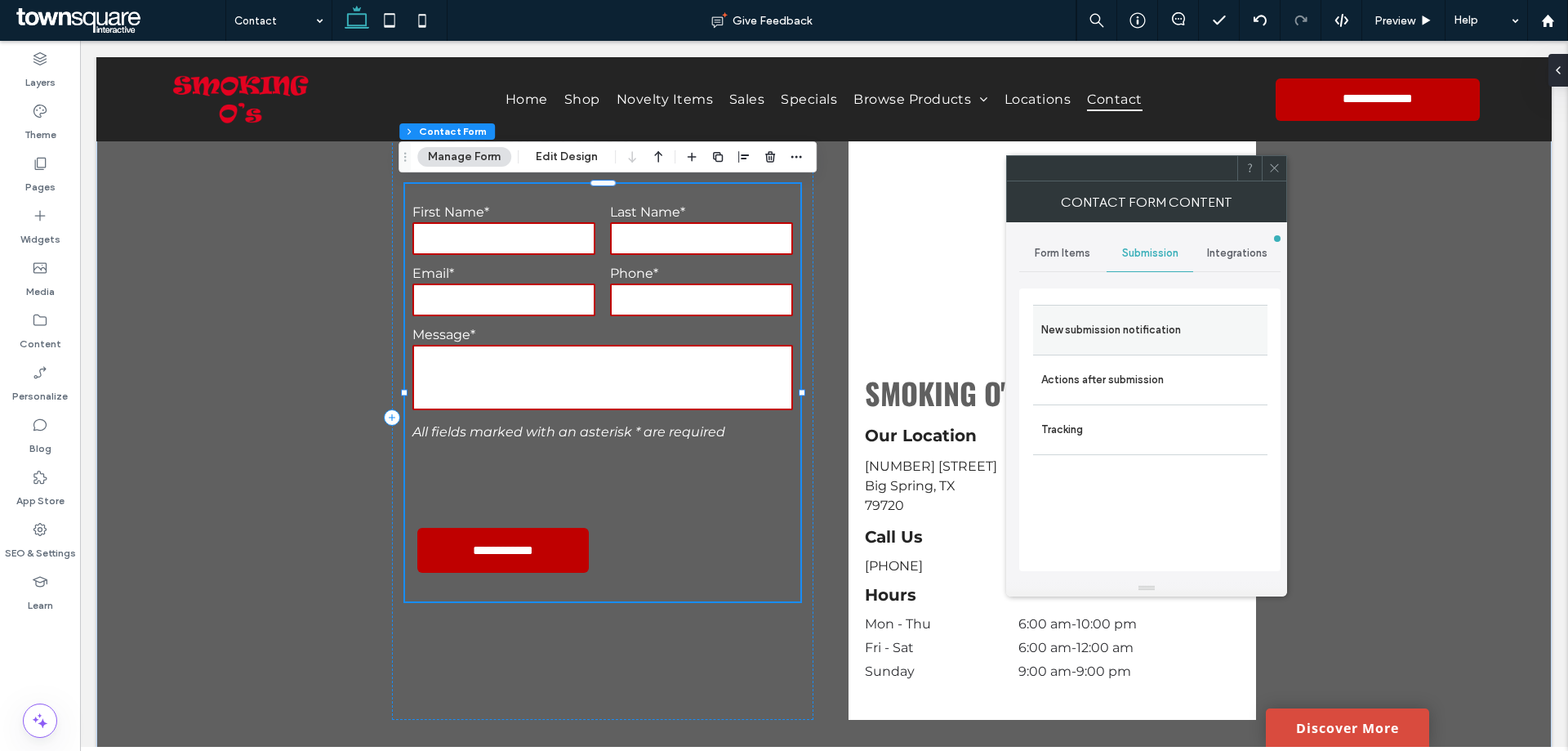 click on "New submission notification" at bounding box center [1150, 330] 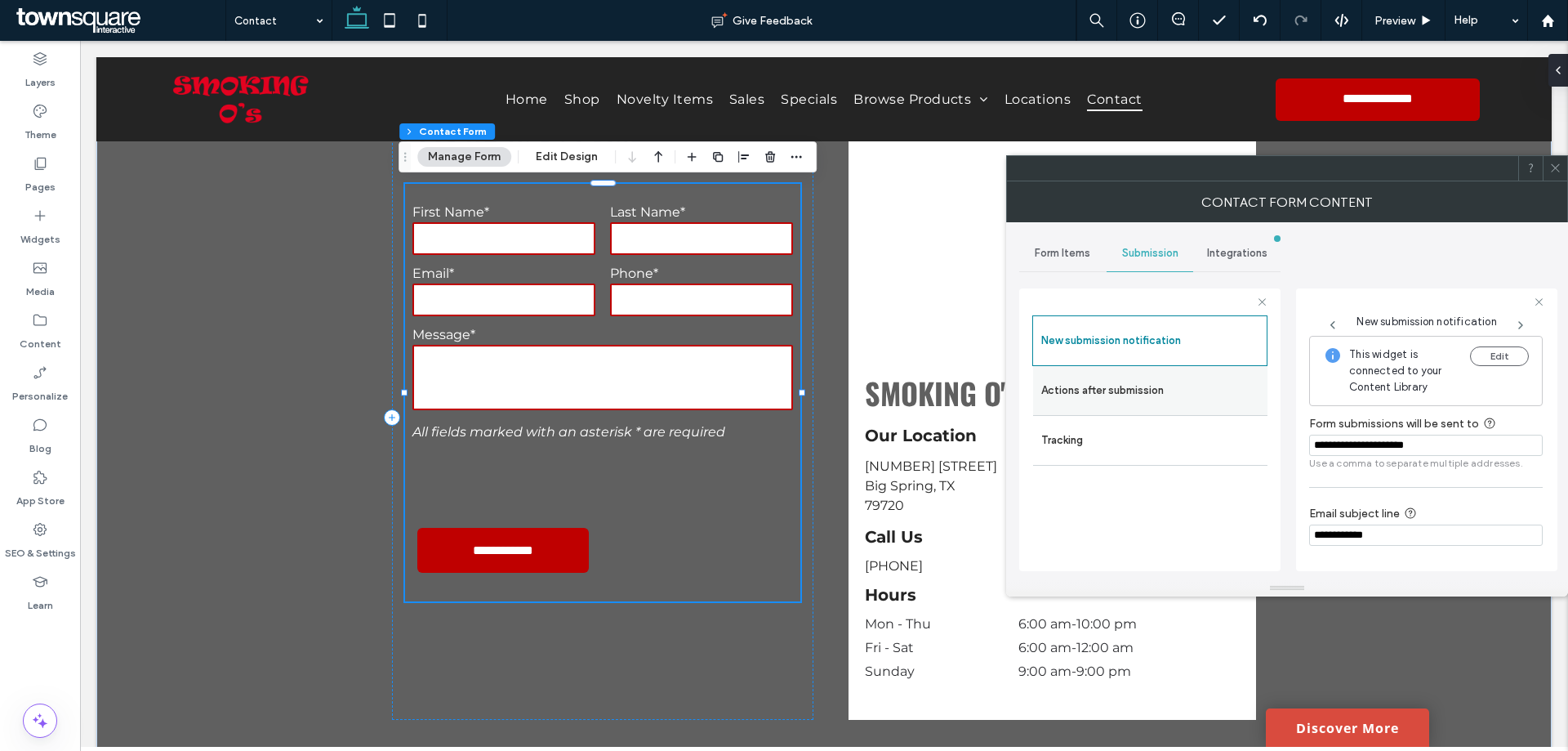 click on "Actions after submission" at bounding box center (1150, 391) 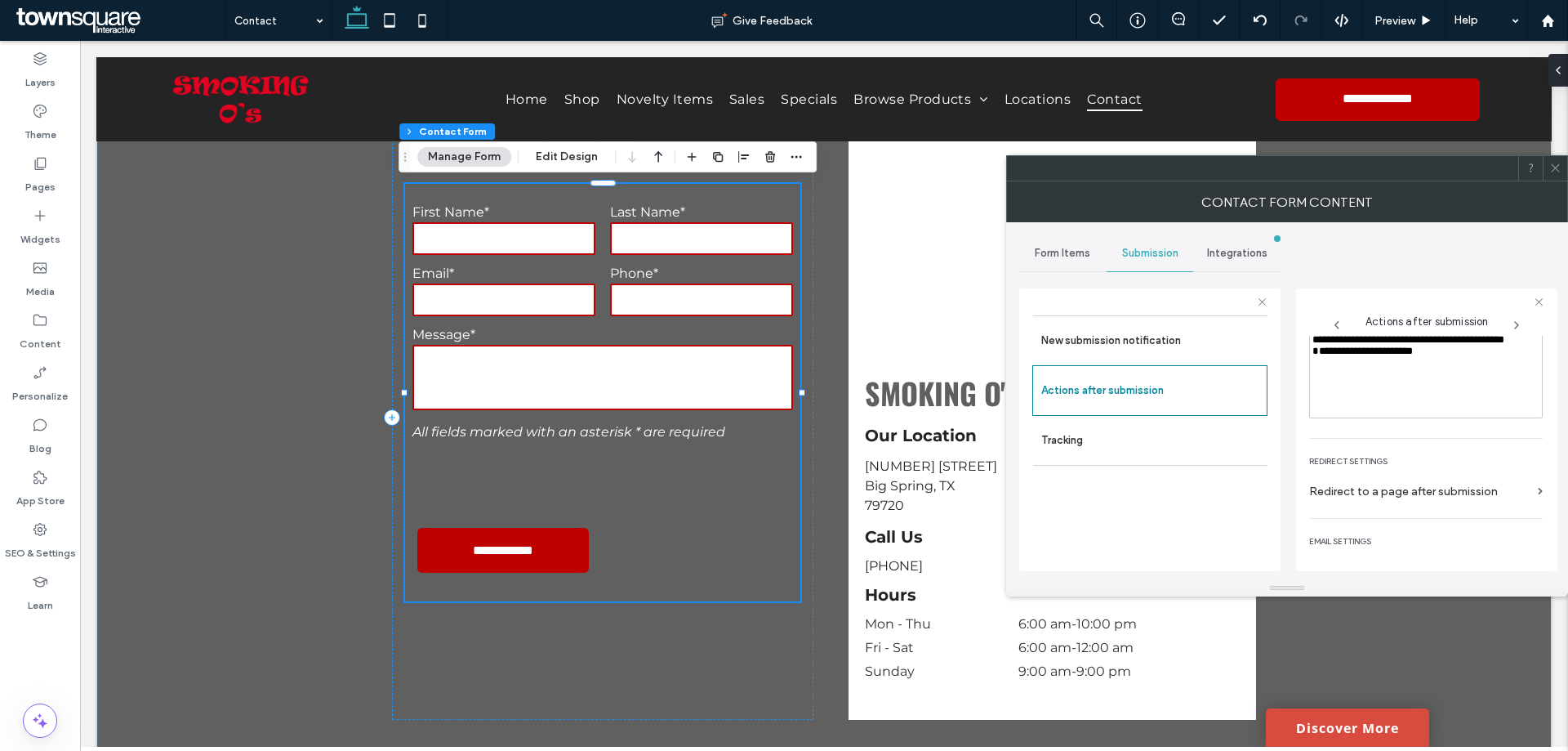 scroll, scrollTop: 200, scrollLeft: 0, axis: vertical 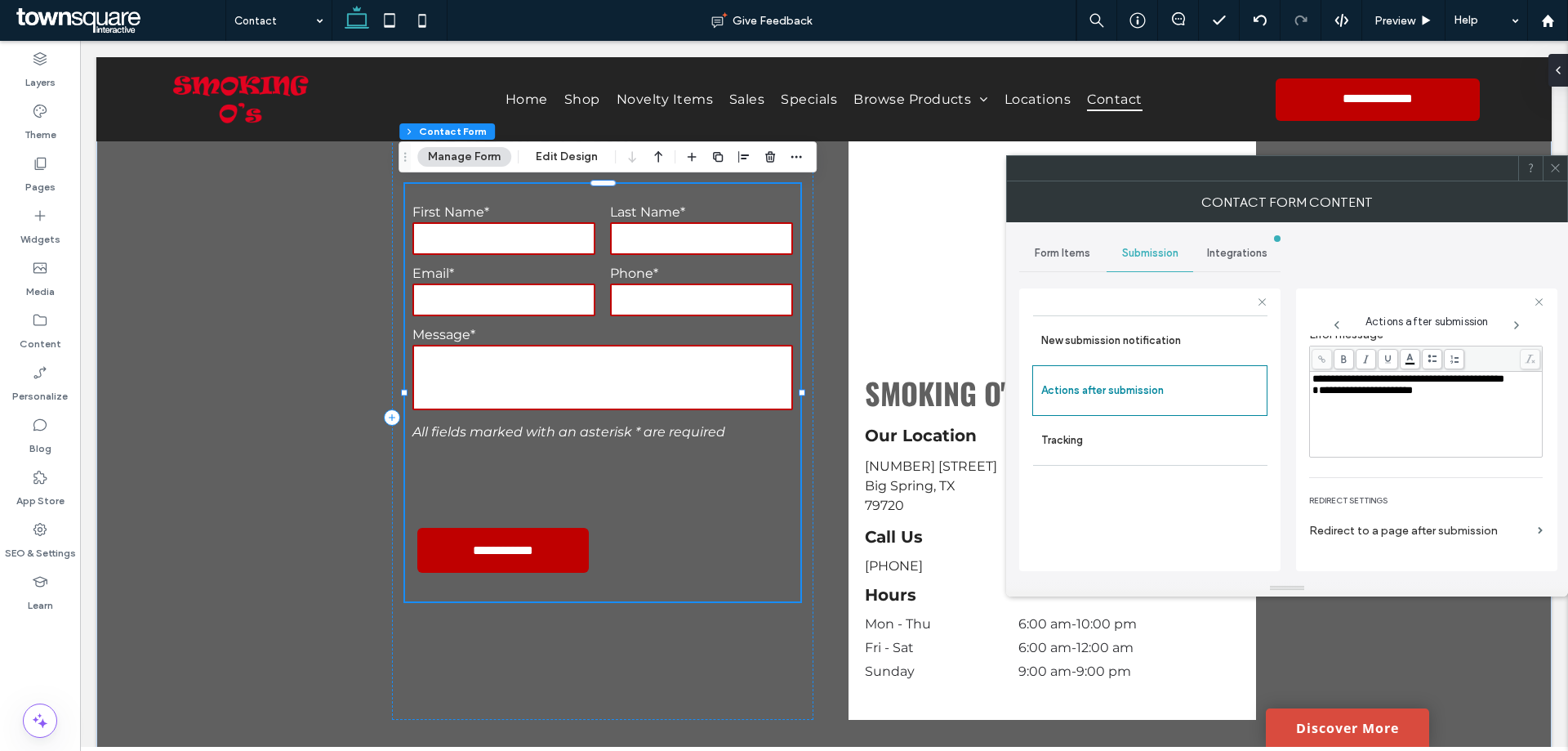 click 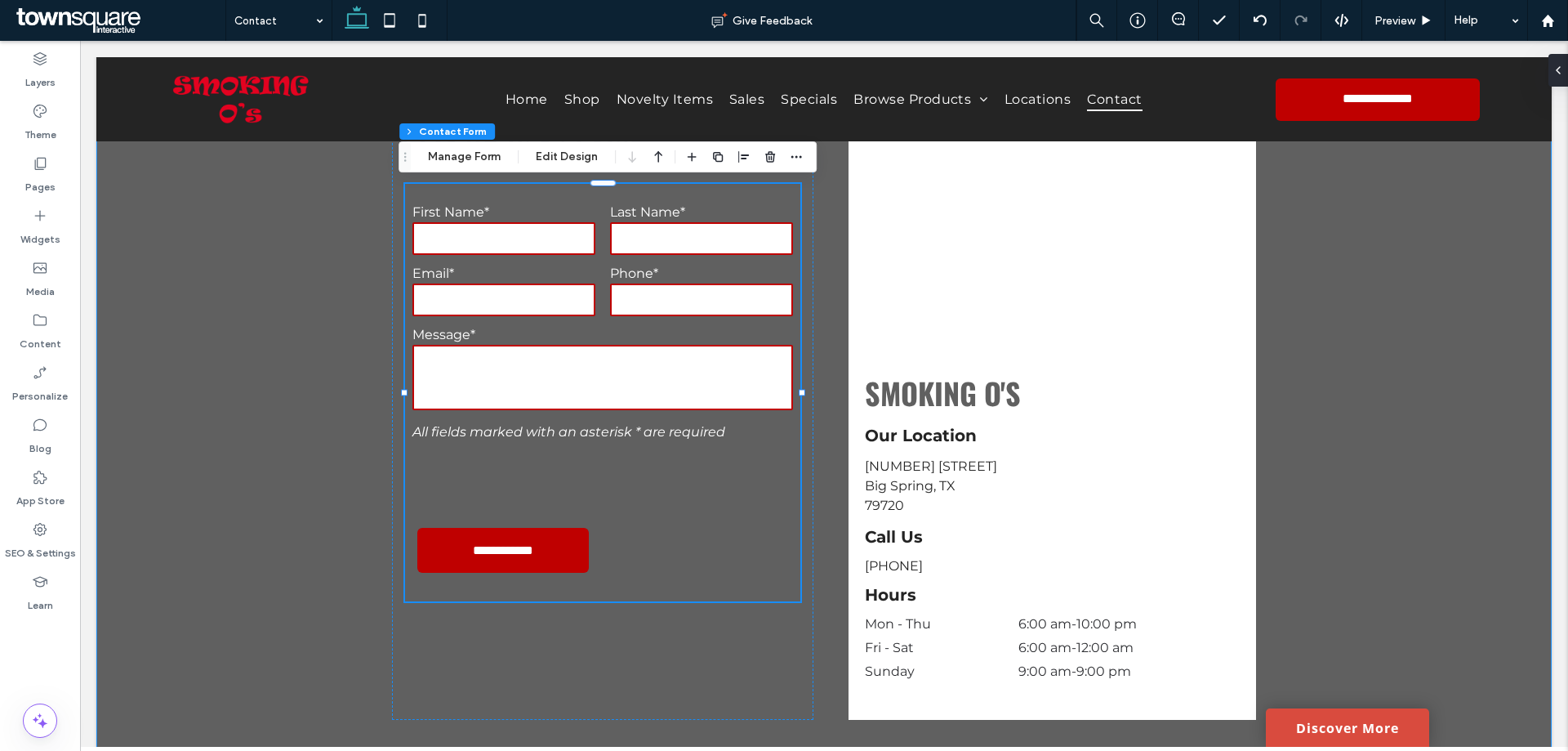 click on "**********" at bounding box center (824, 417) 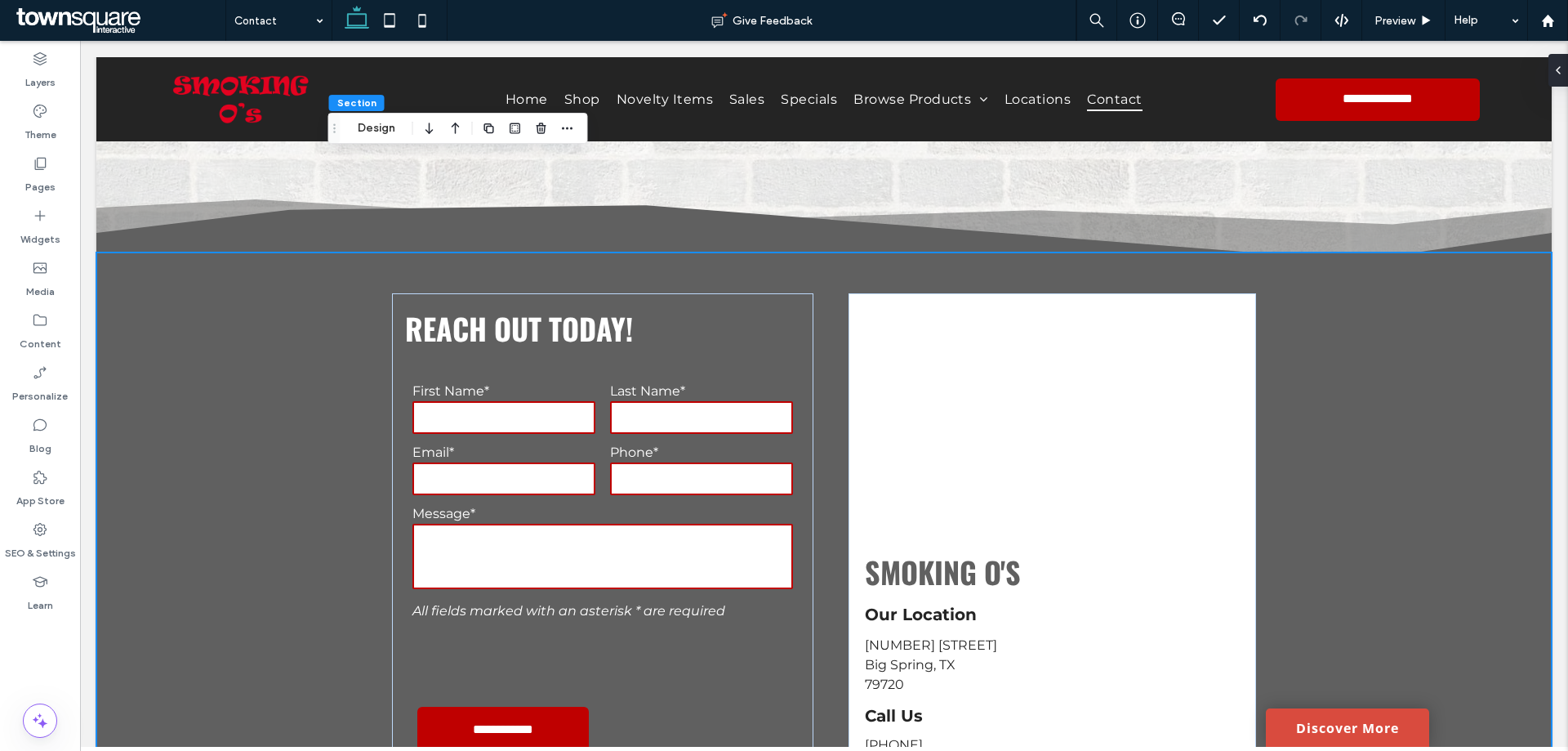 scroll, scrollTop: 0, scrollLeft: 0, axis: both 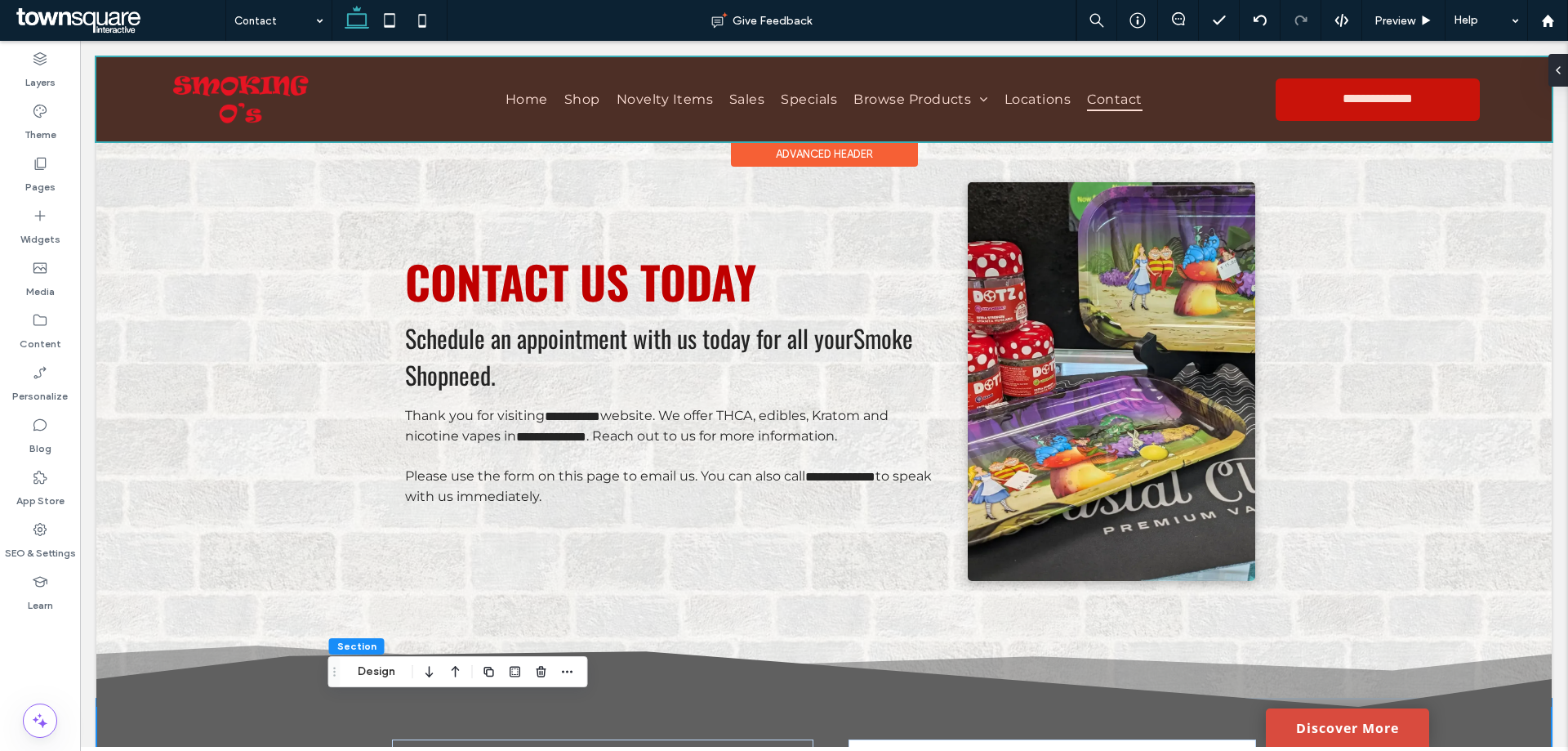 click at bounding box center [824, 99] 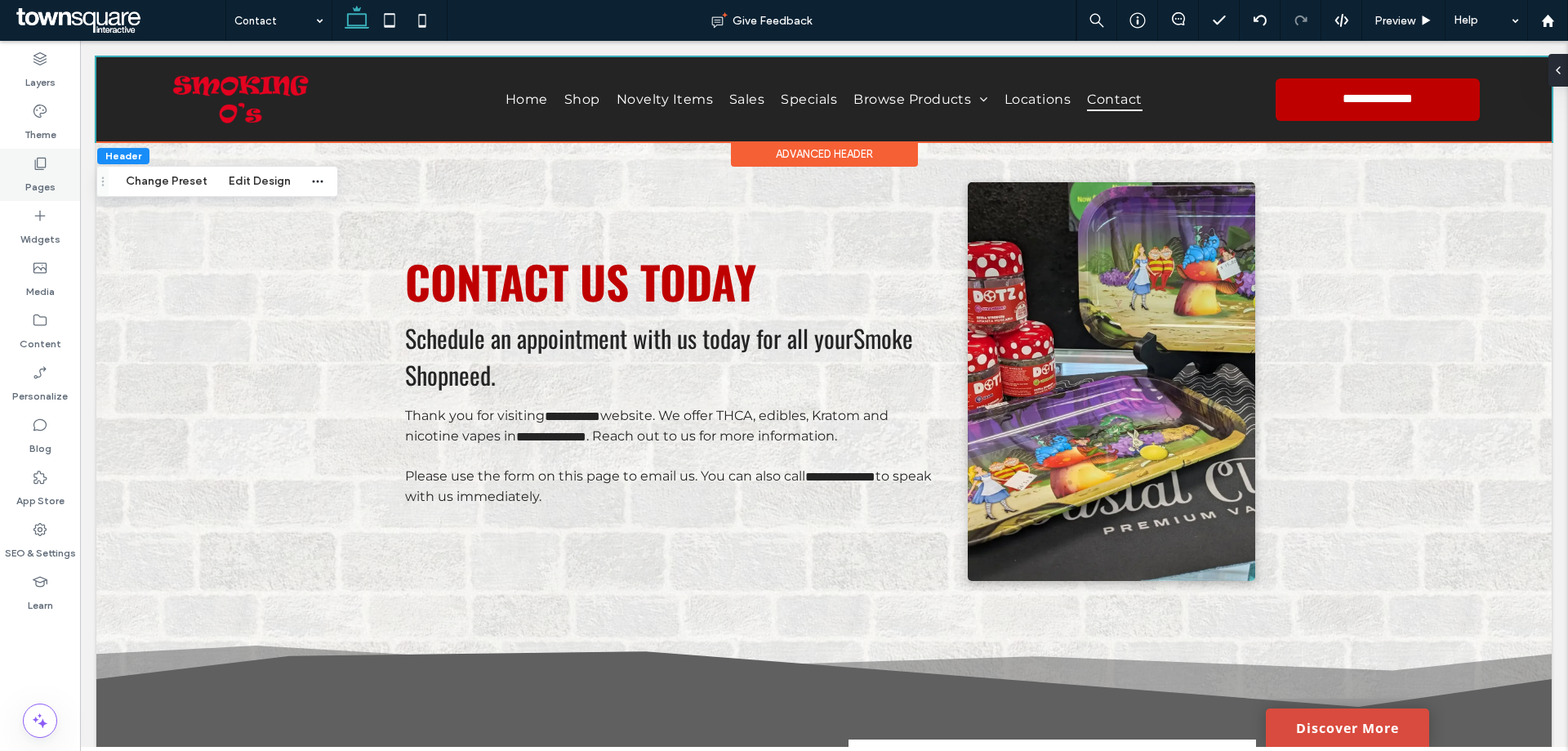 click on "Pages" at bounding box center (40, 183) 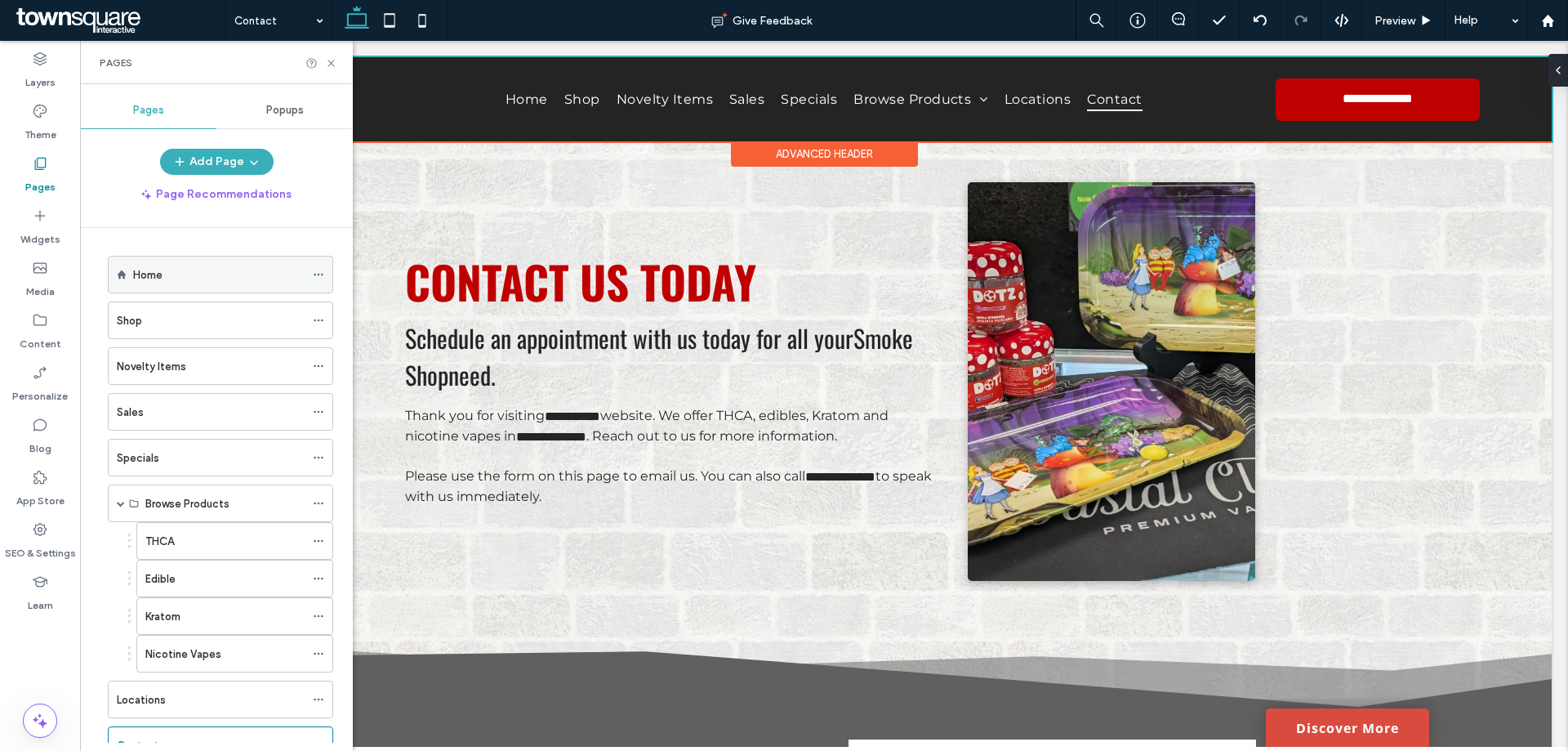 click on "Home" at bounding box center (219, 275) 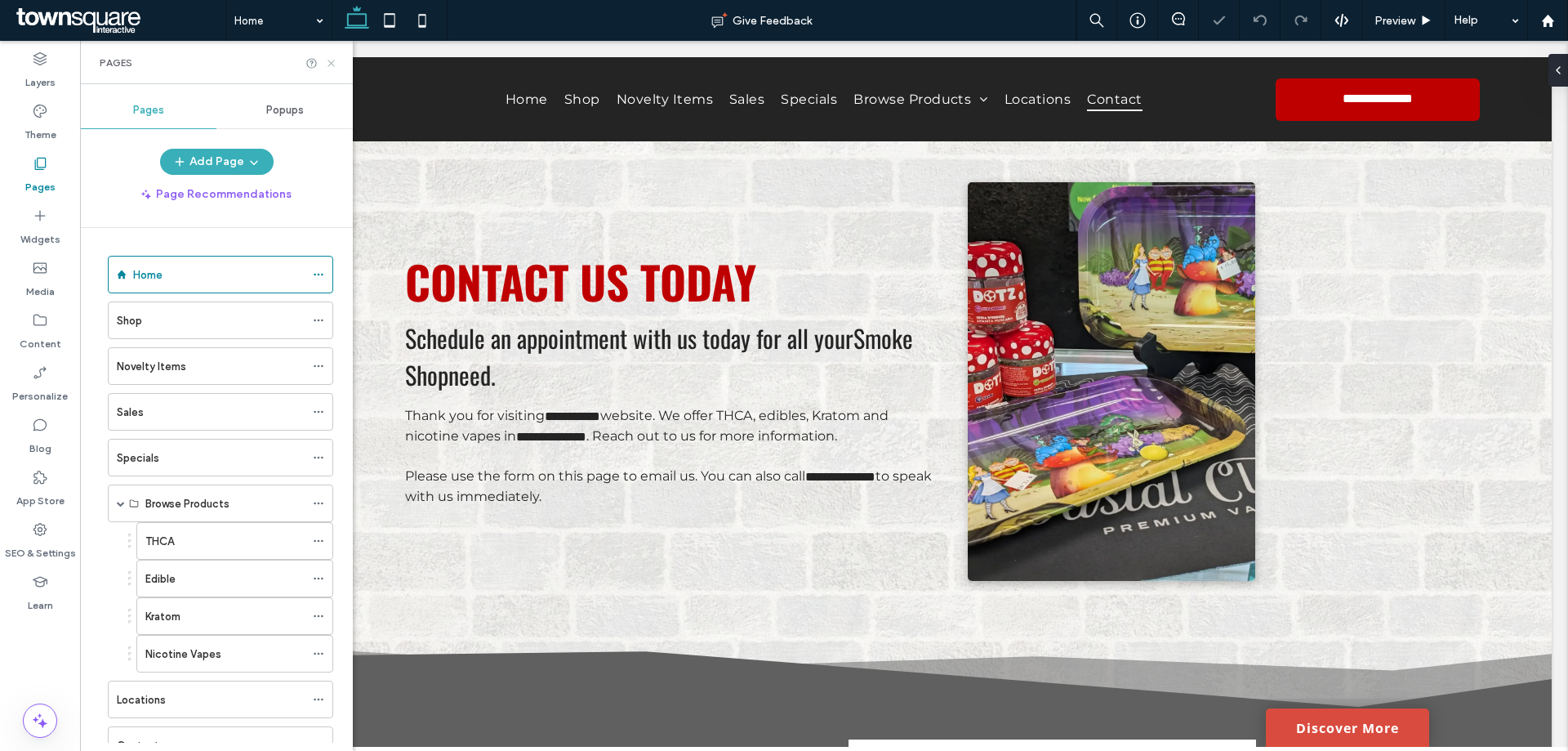click 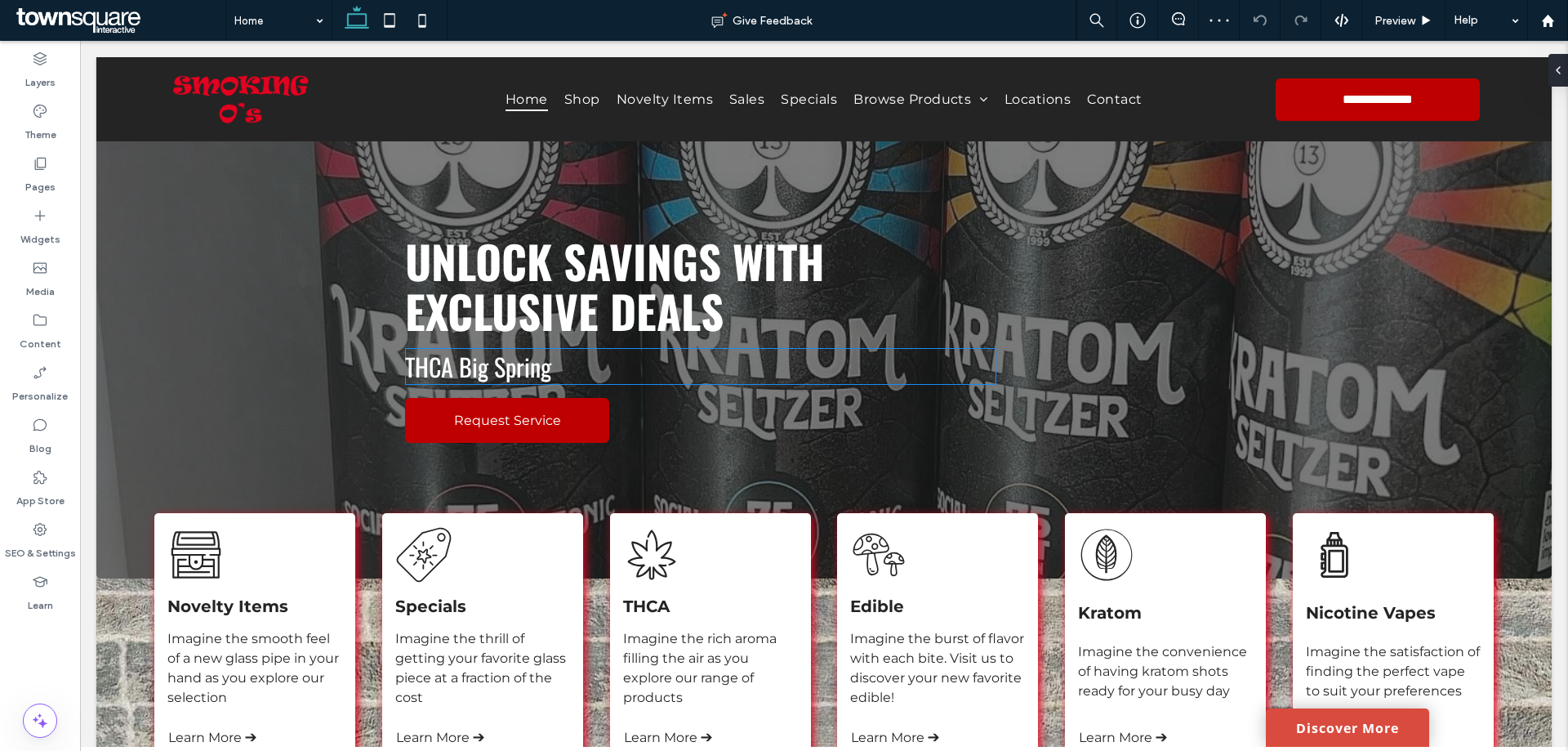 scroll, scrollTop: 0, scrollLeft: 0, axis: both 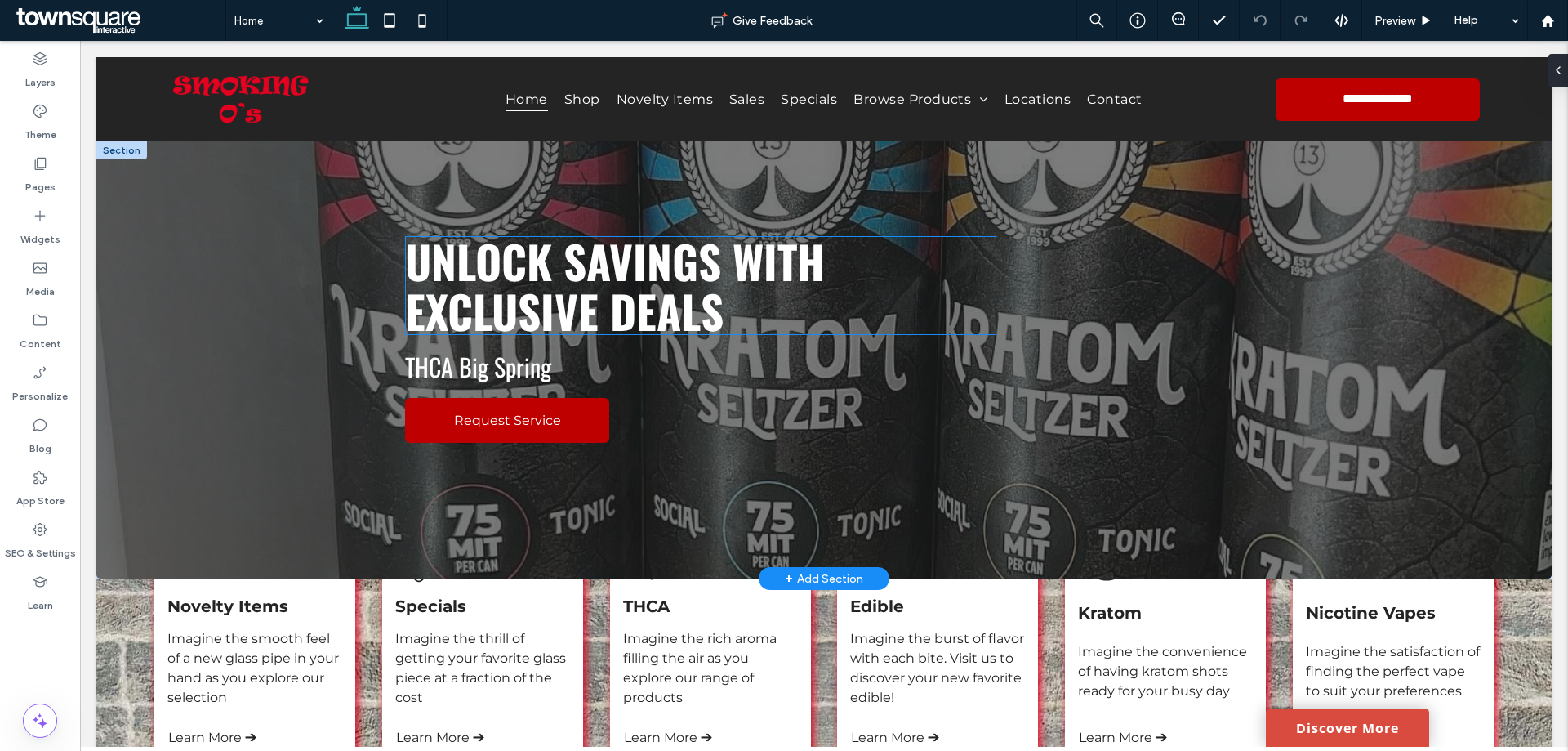 click on "Unlock Savings with Exclusive Deals" at bounding box center [615, 285] 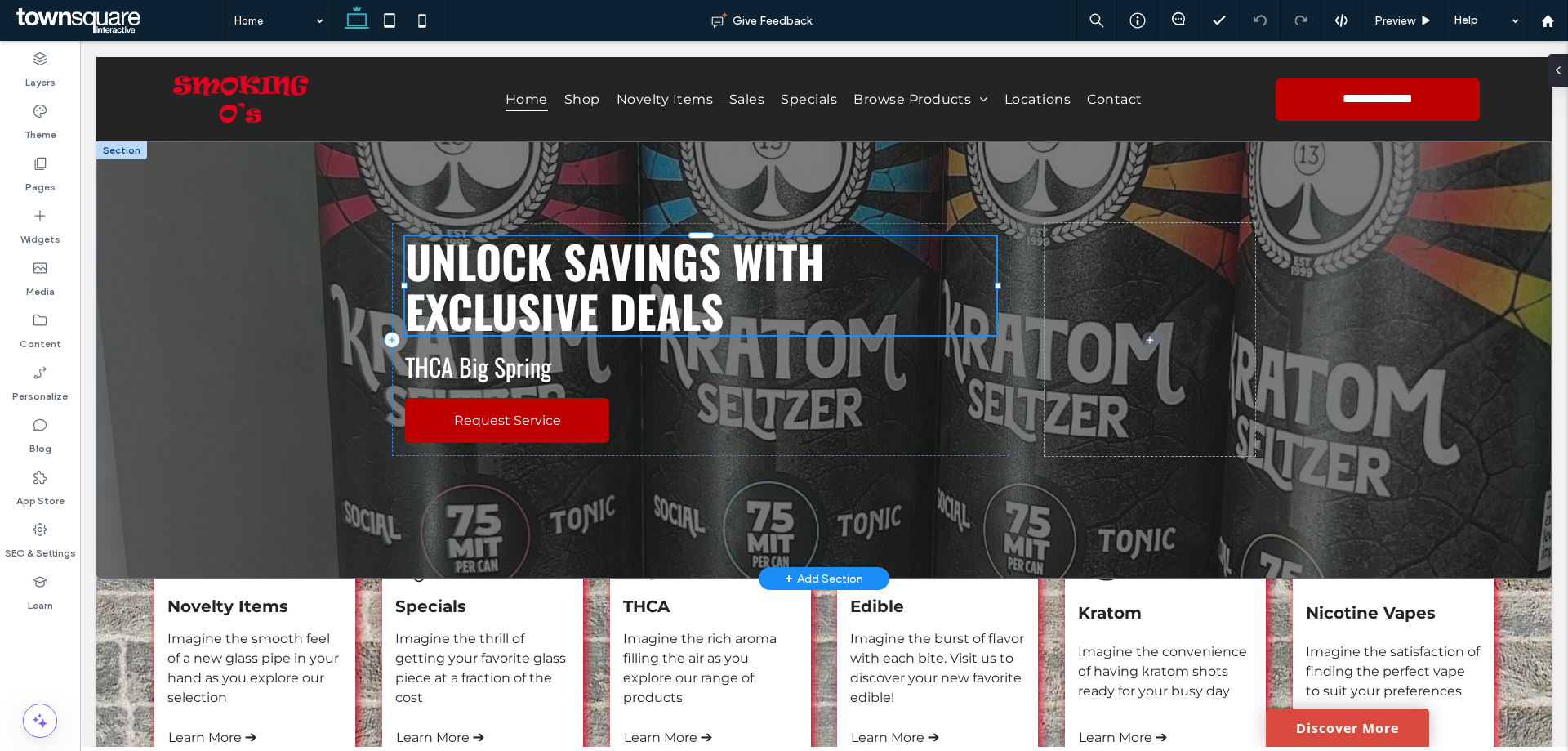 click on "Unlock Savings with Exclusive Deals" at bounding box center (701, 285) 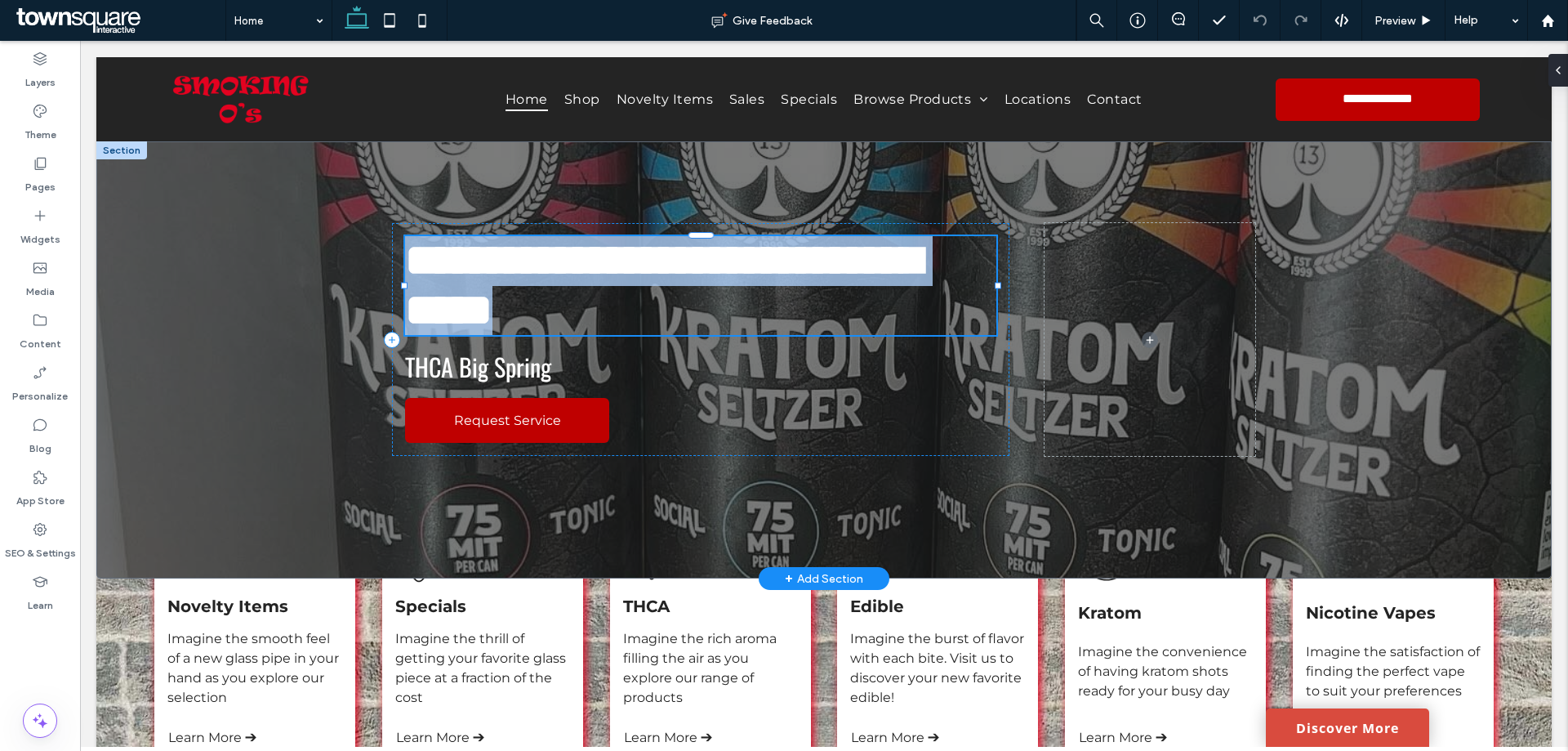 click on "**********" at bounding box center (662, 285) 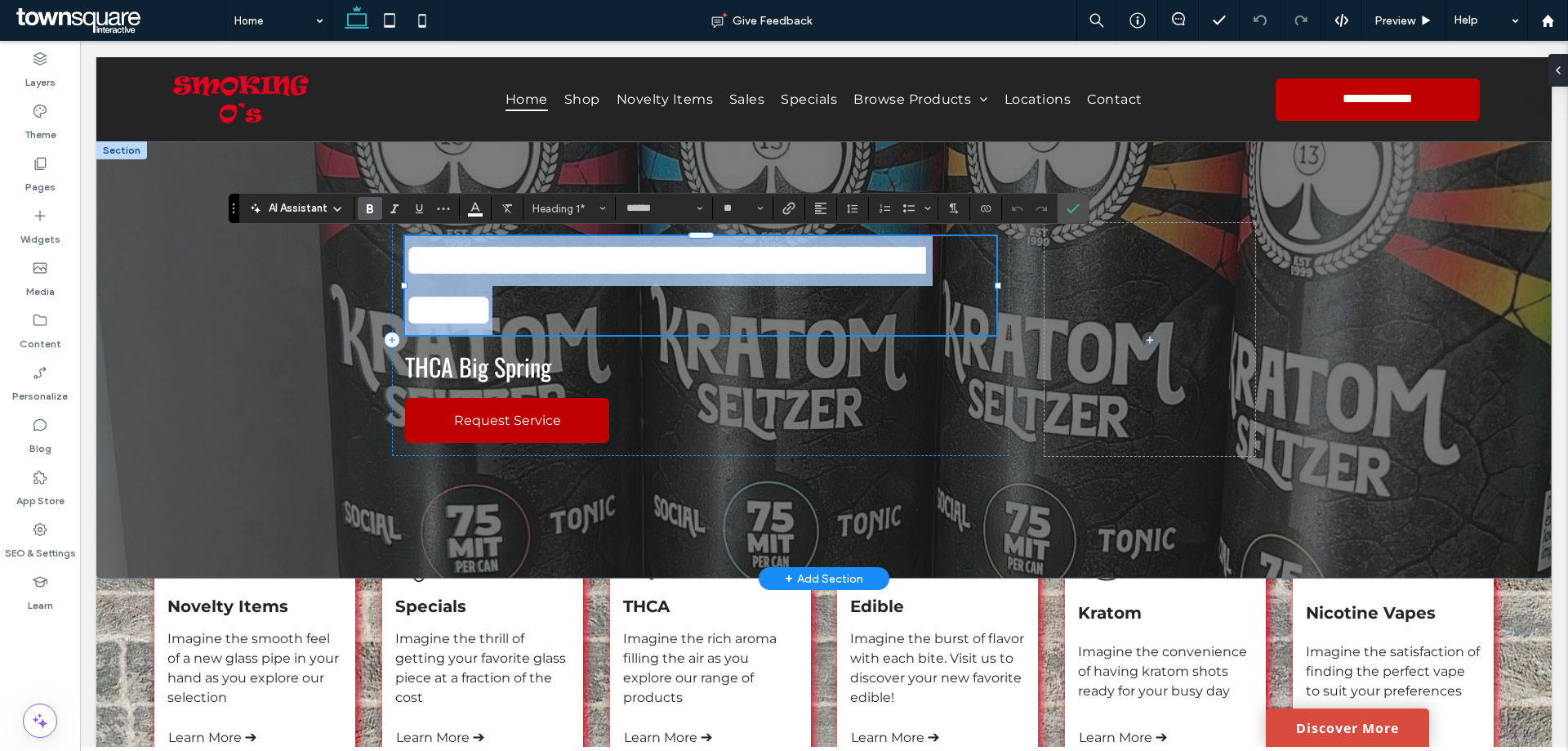 paste 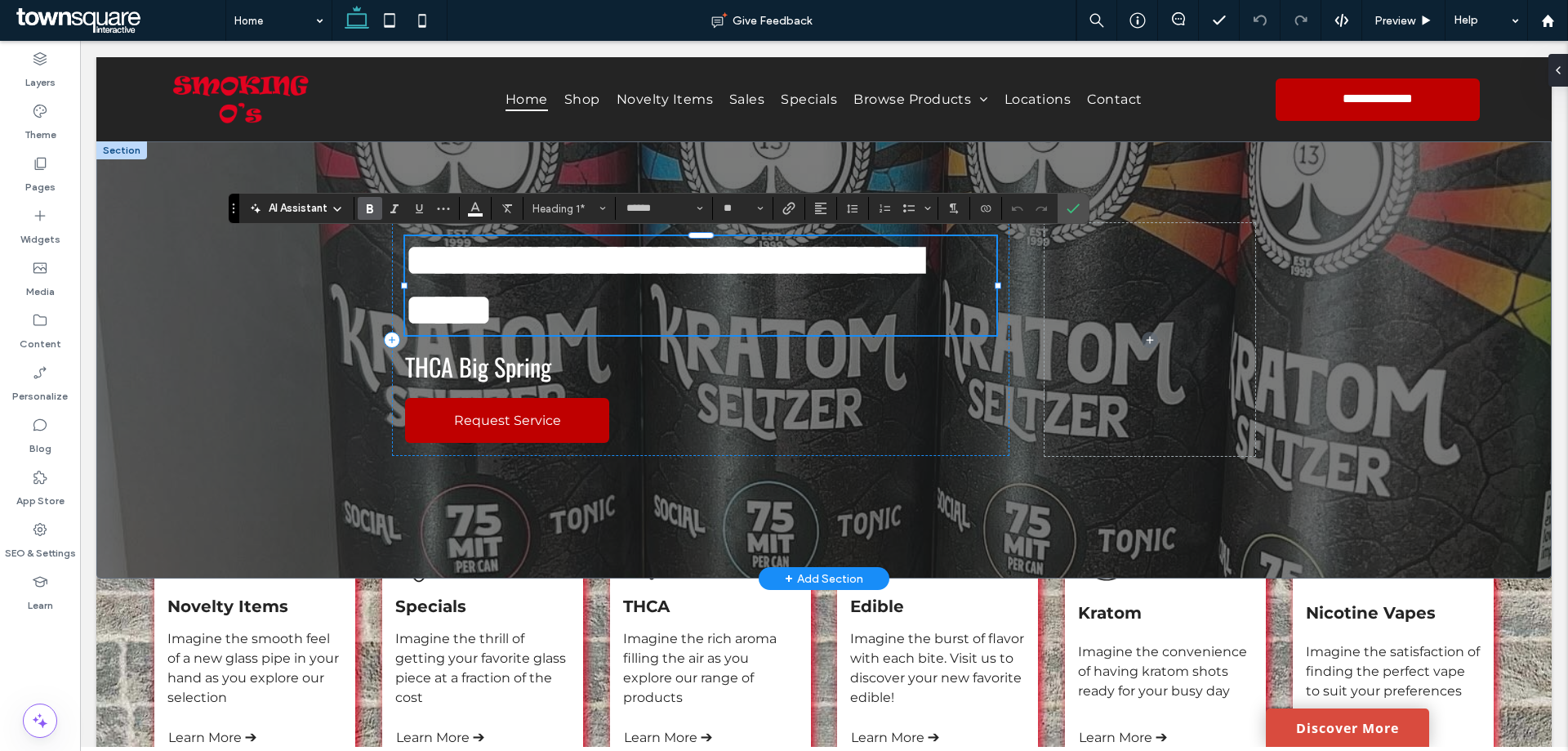 type on "**********" 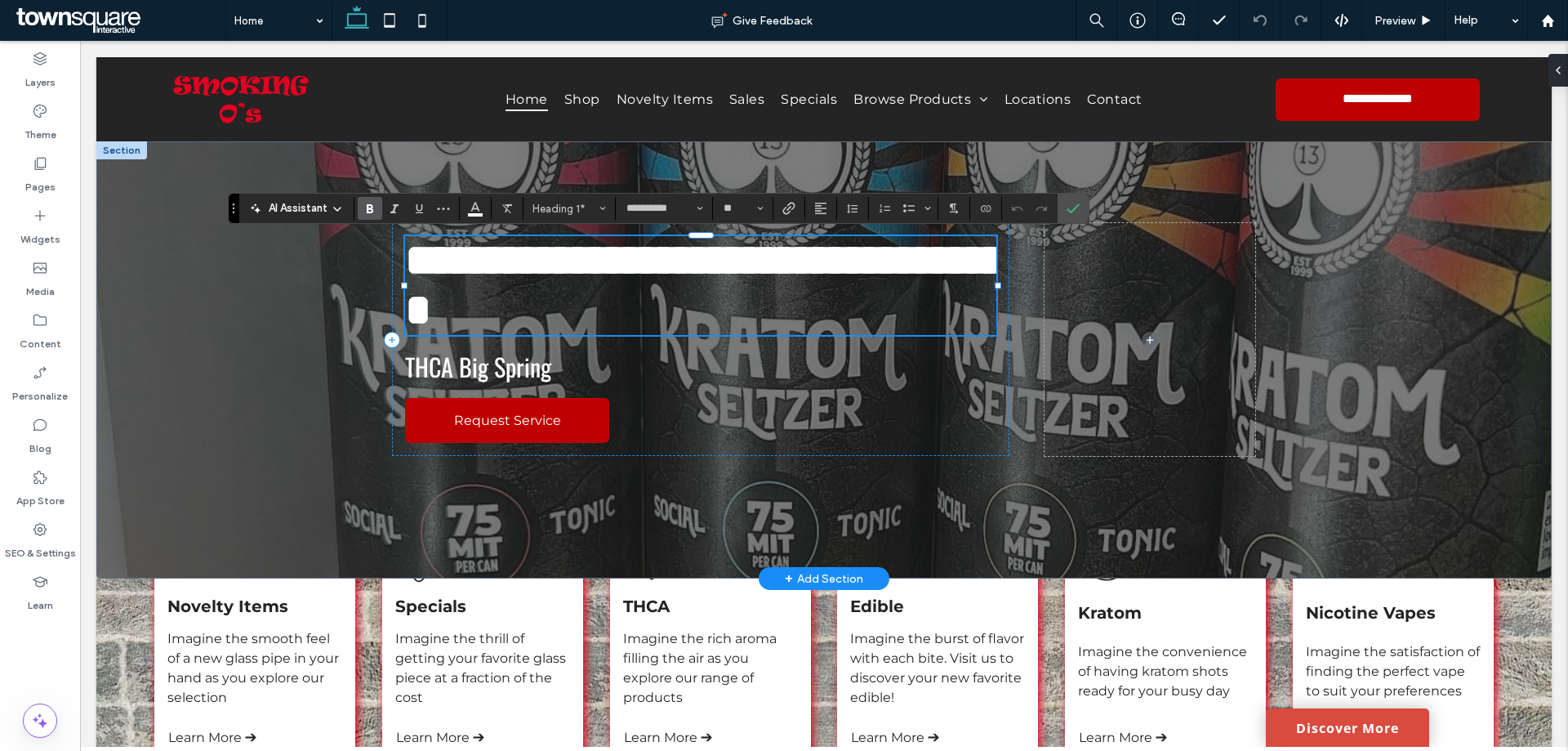 scroll, scrollTop: 9, scrollLeft: 0, axis: vertical 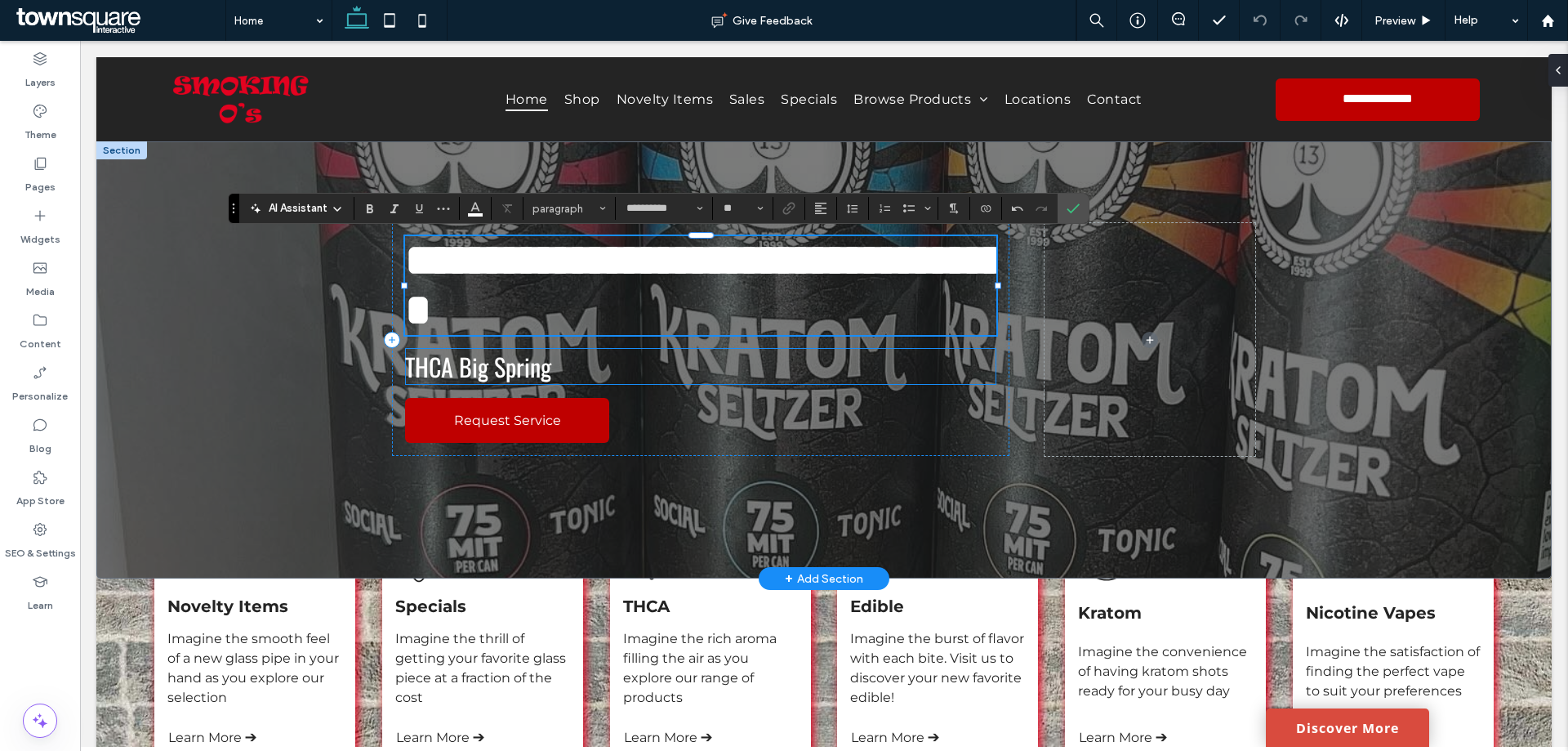 click on "THCA Big Spring" at bounding box center [478, 366] 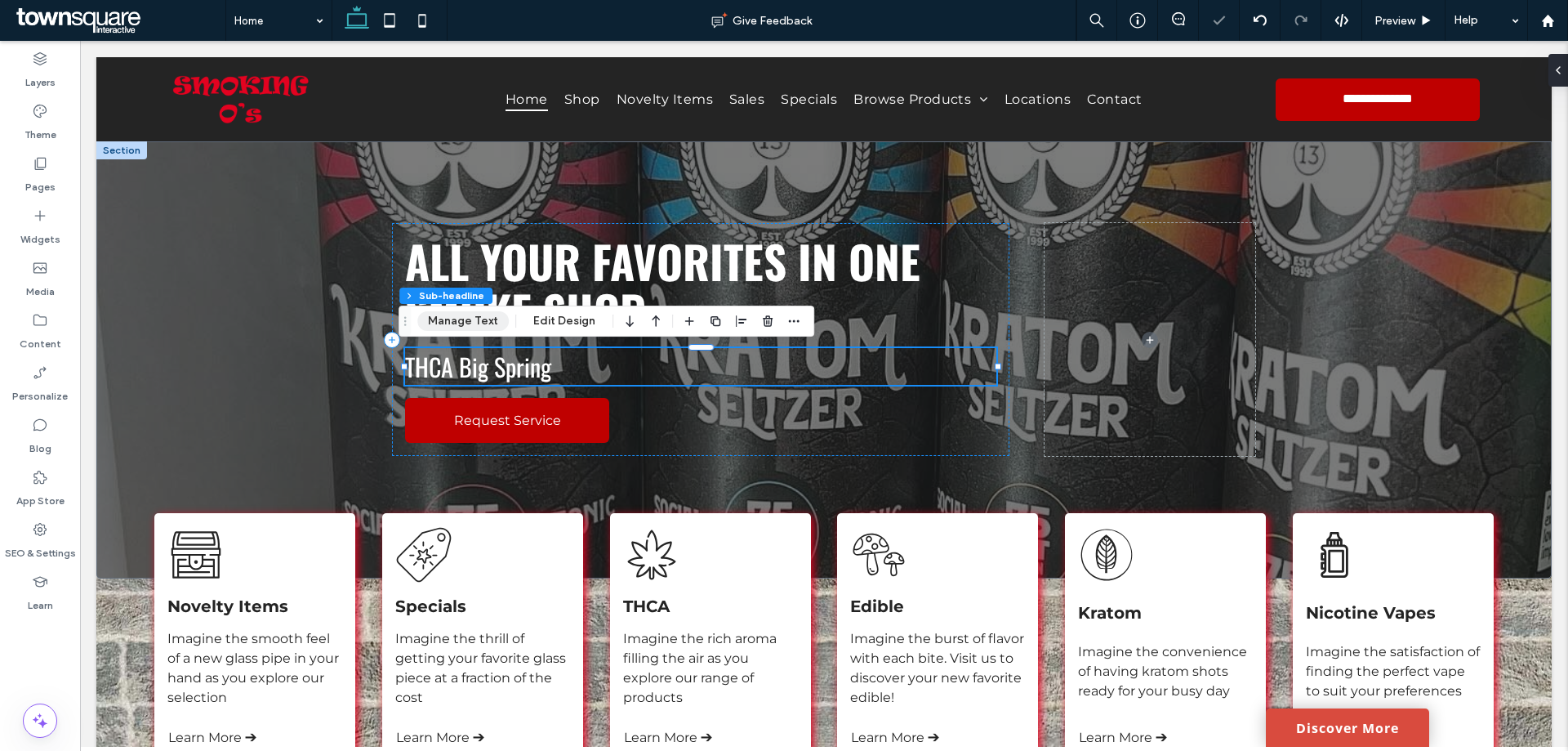 drag, startPoint x: 446, startPoint y: 320, endPoint x: 420, endPoint y: 303, distance: 31.06445 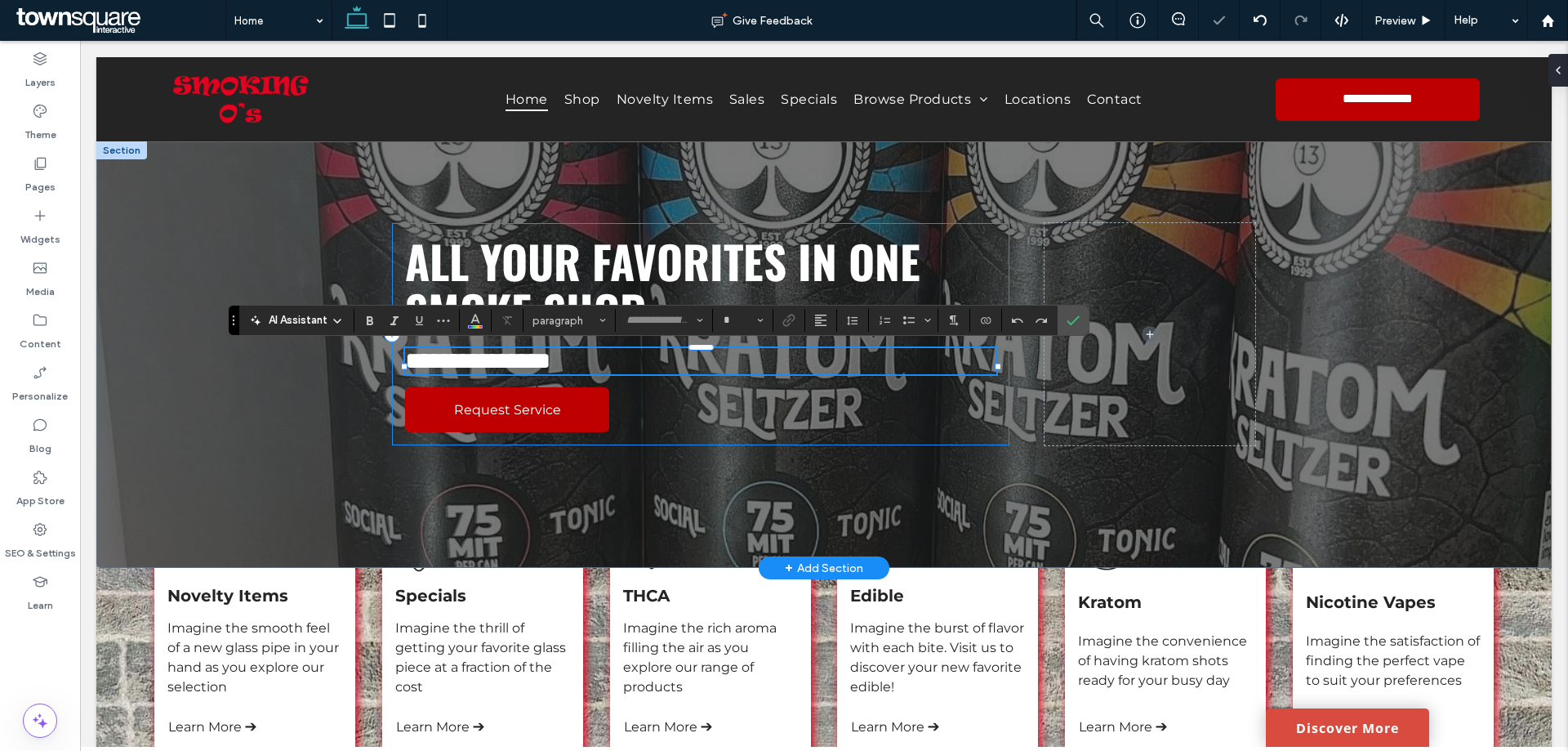 type on "******" 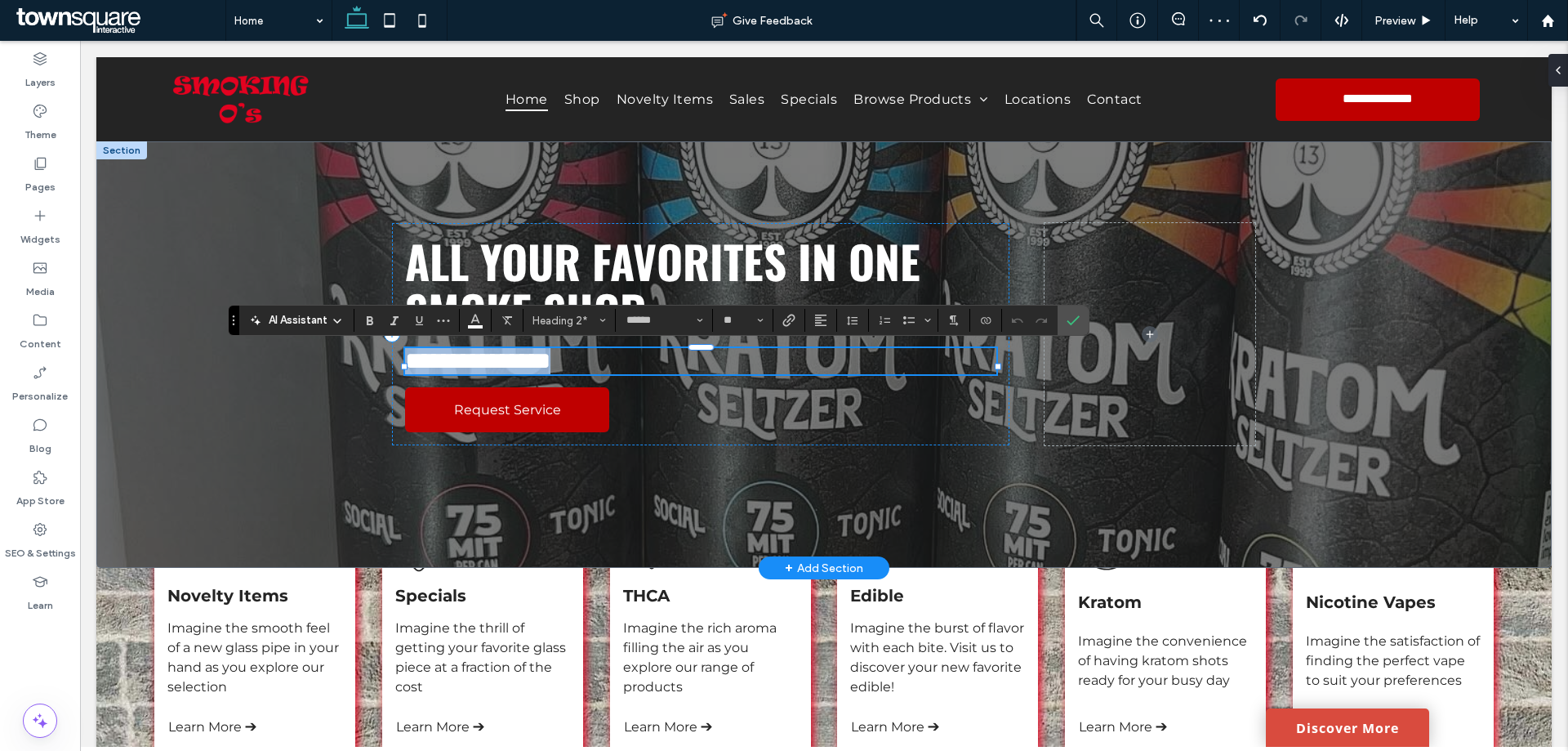 type 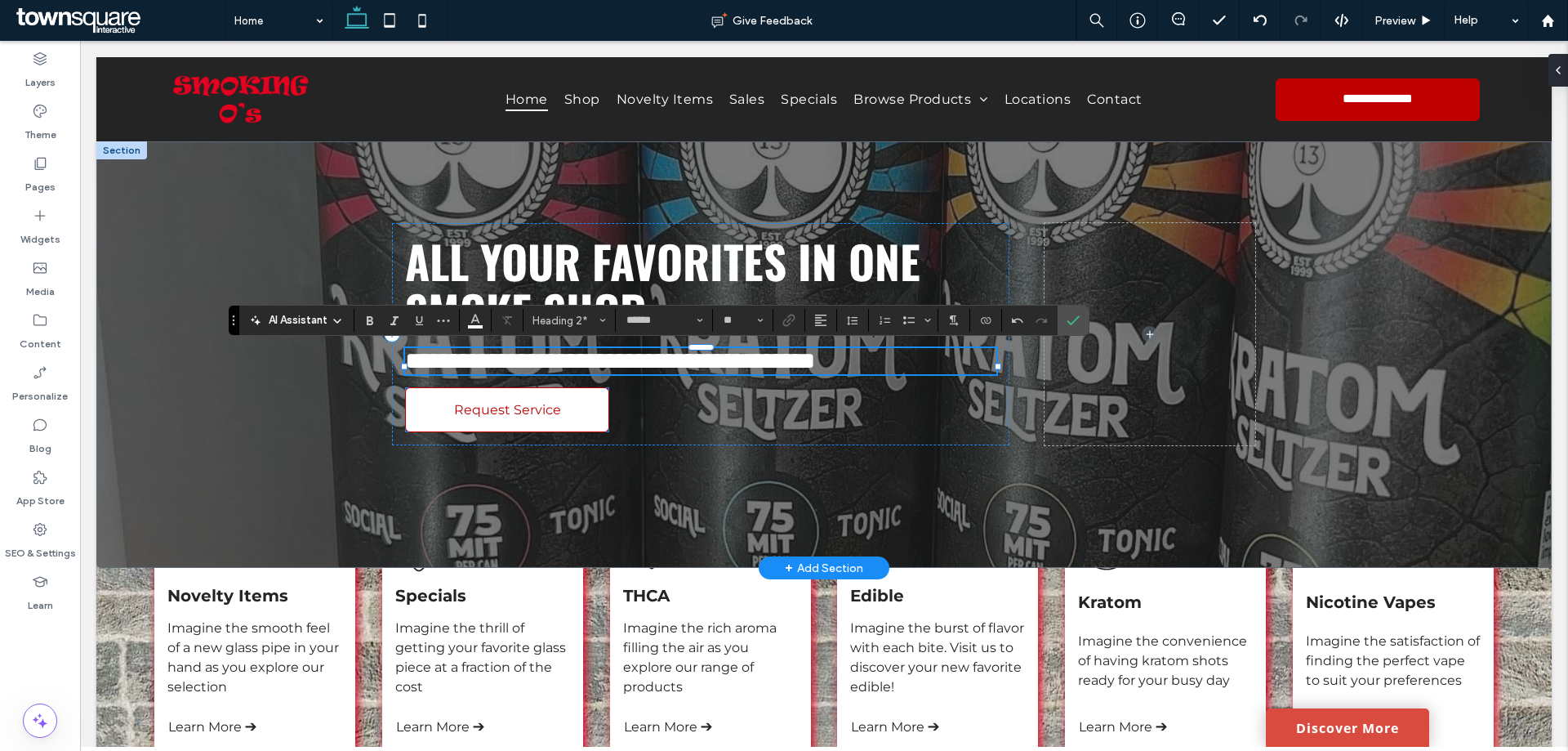 click on "Request Service" at bounding box center (507, 409) 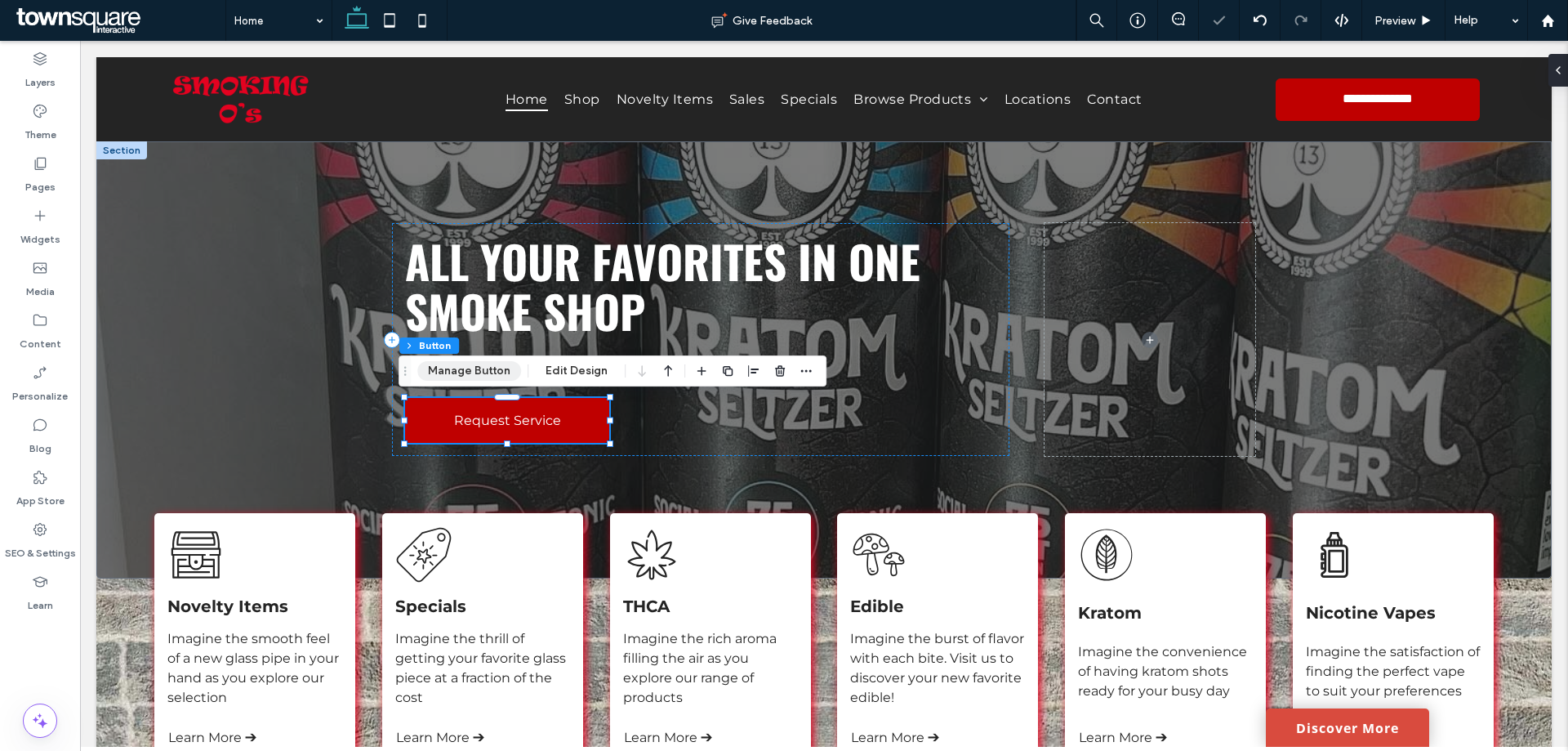 click on "Manage Button" at bounding box center (469, 371) 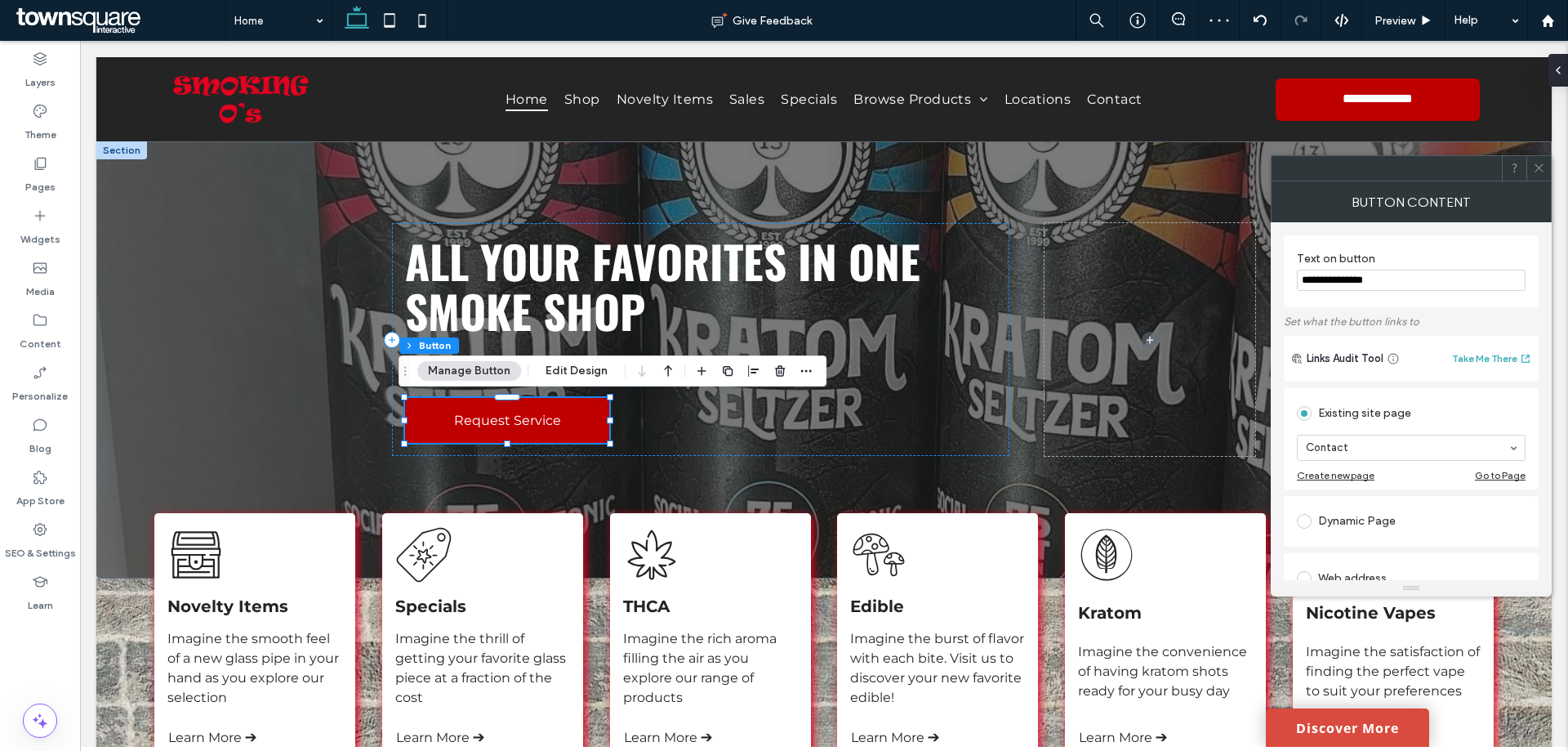 drag, startPoint x: 1386, startPoint y: 275, endPoint x: 1287, endPoint y: 275, distance: 99 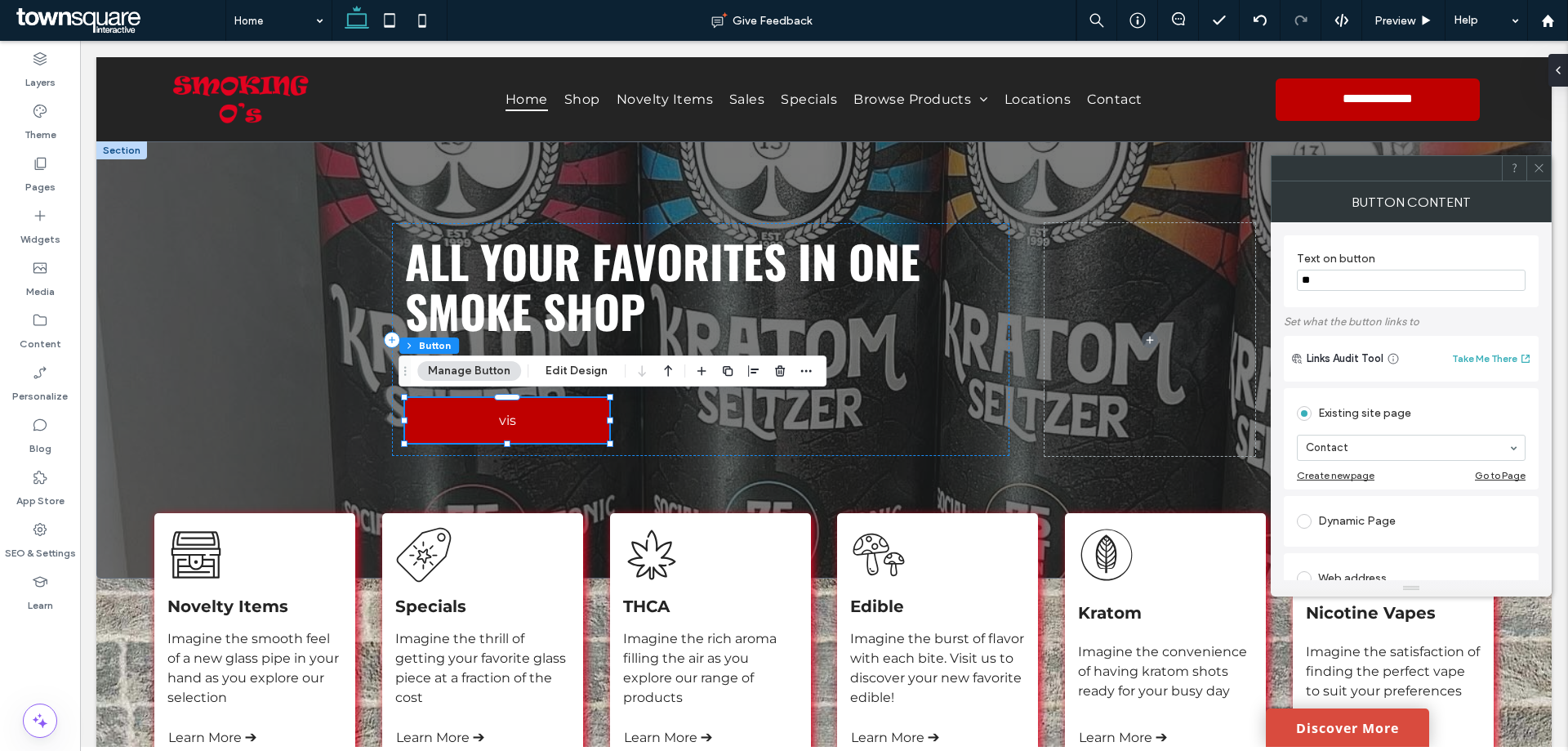 type on "*" 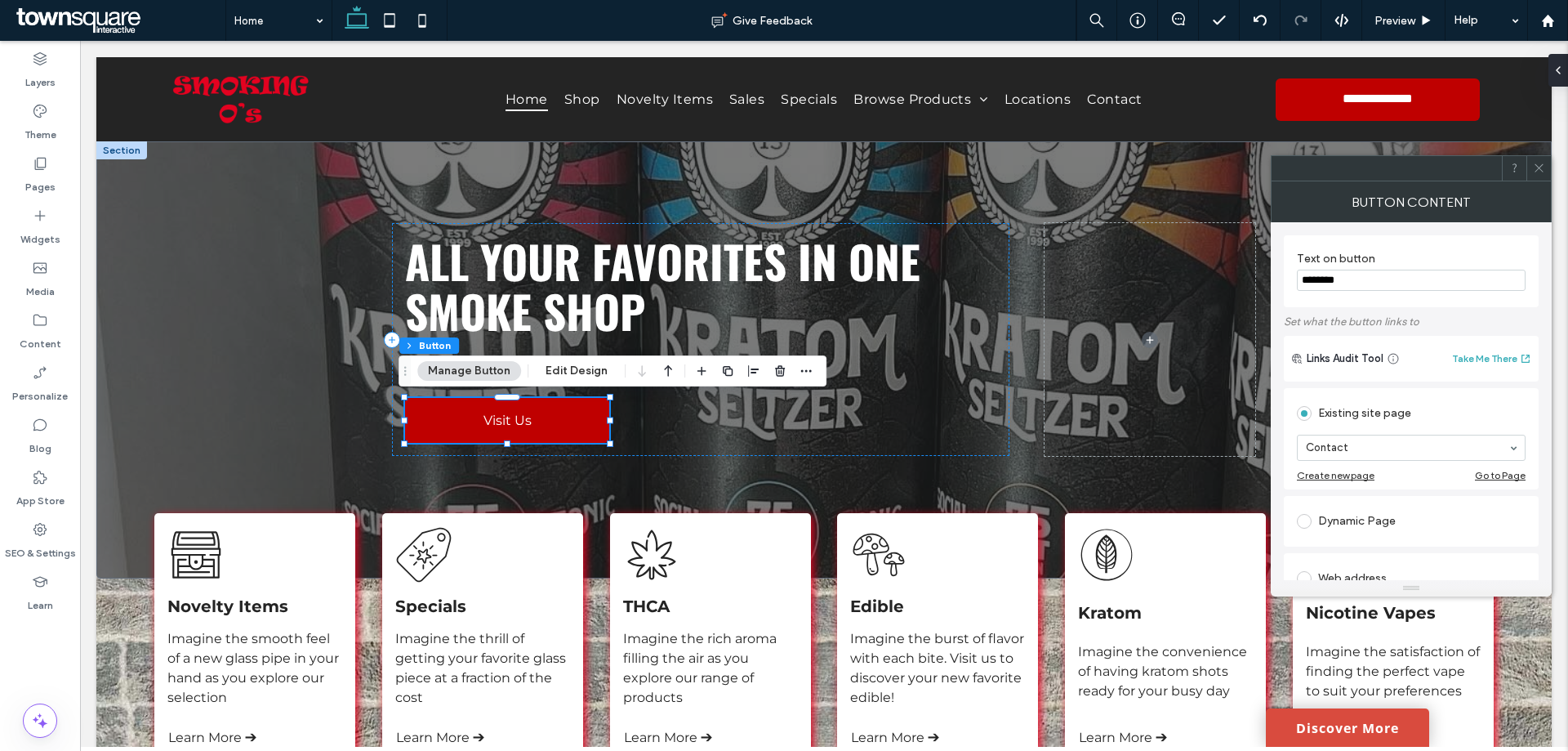 type on "********" 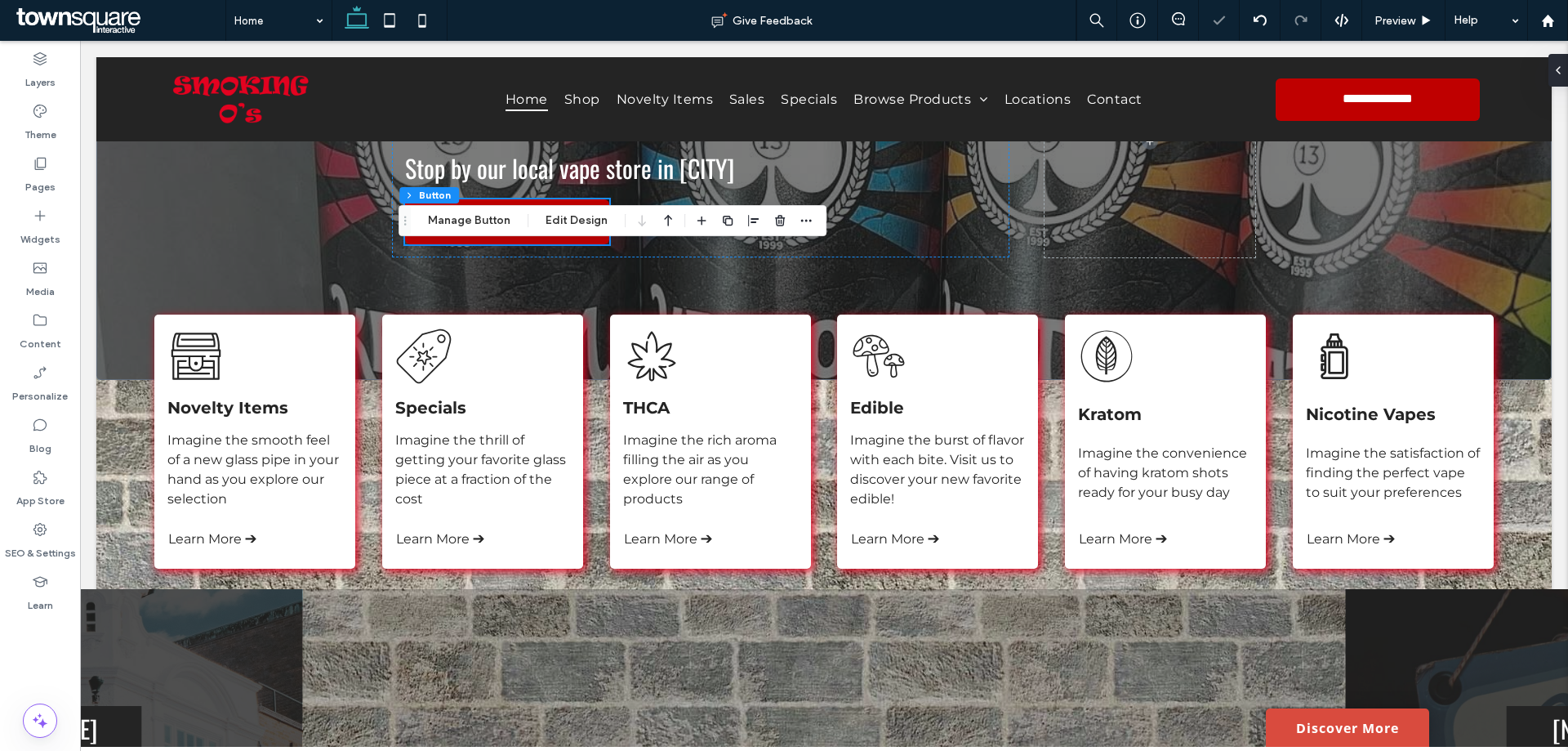 scroll, scrollTop: 238, scrollLeft: 0, axis: vertical 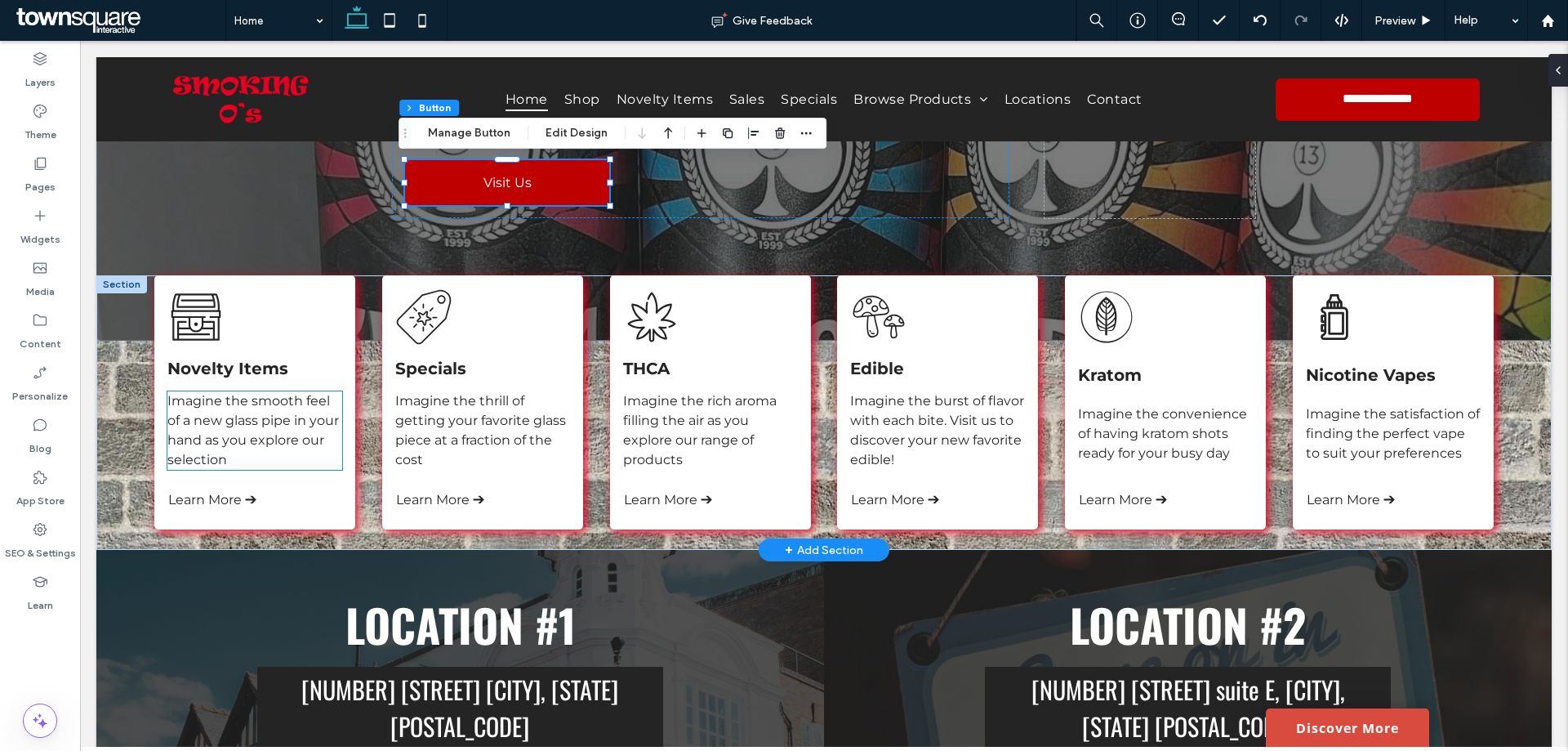 click on "Imagine the smooth feel of a new glass pipe in your hand as you explore our selection" at bounding box center [253, 430] 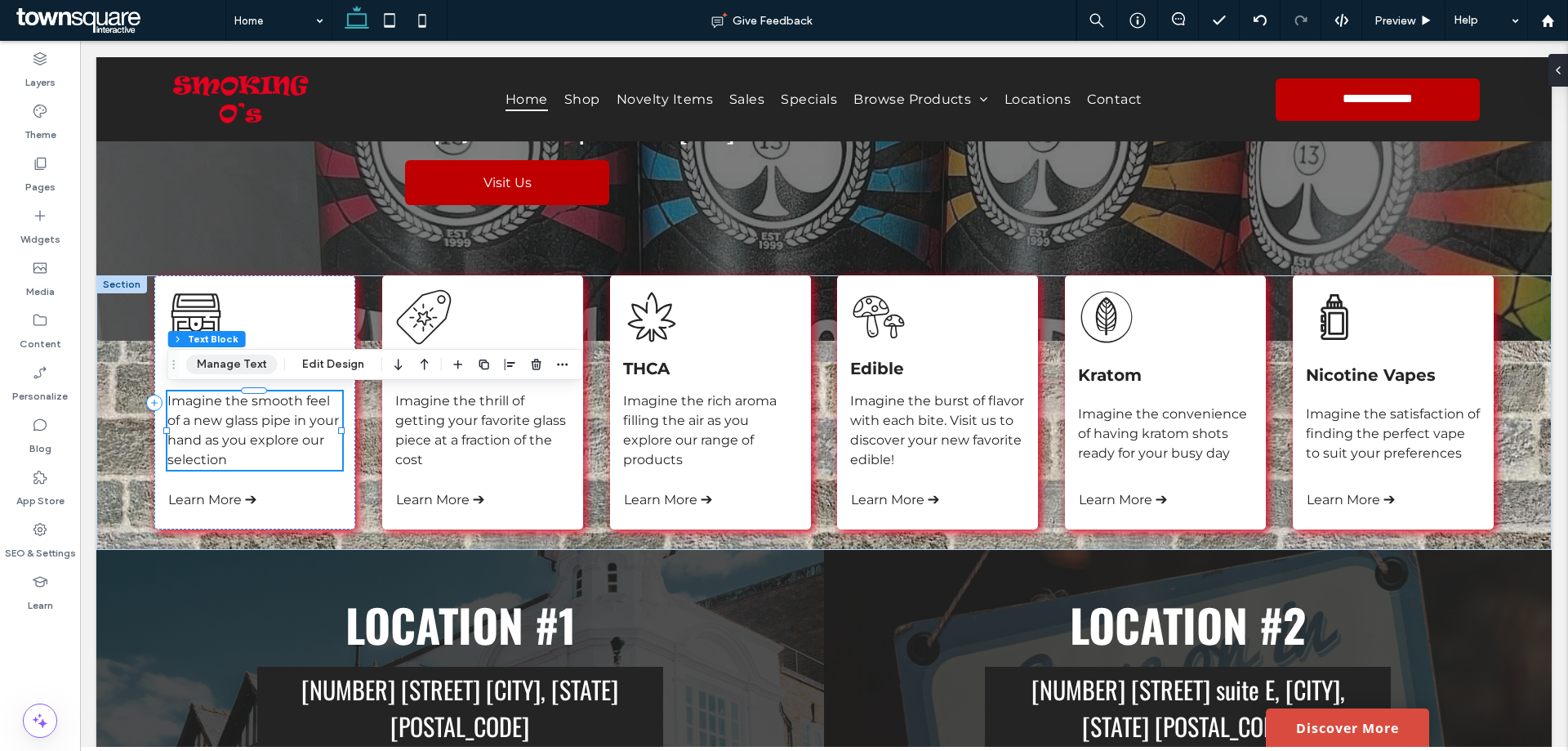 click on "Manage Text" at bounding box center [232, 364] 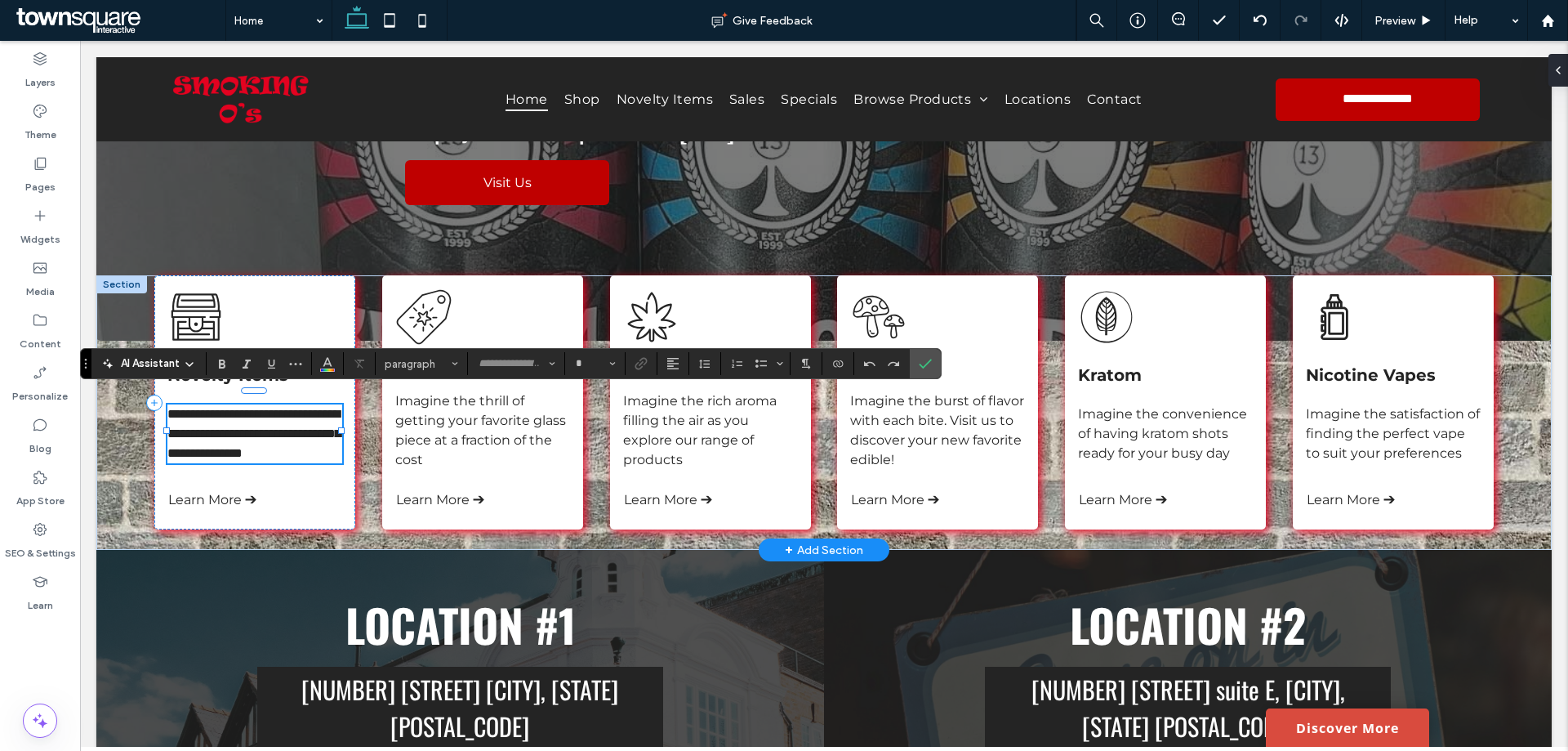 type on "**********" 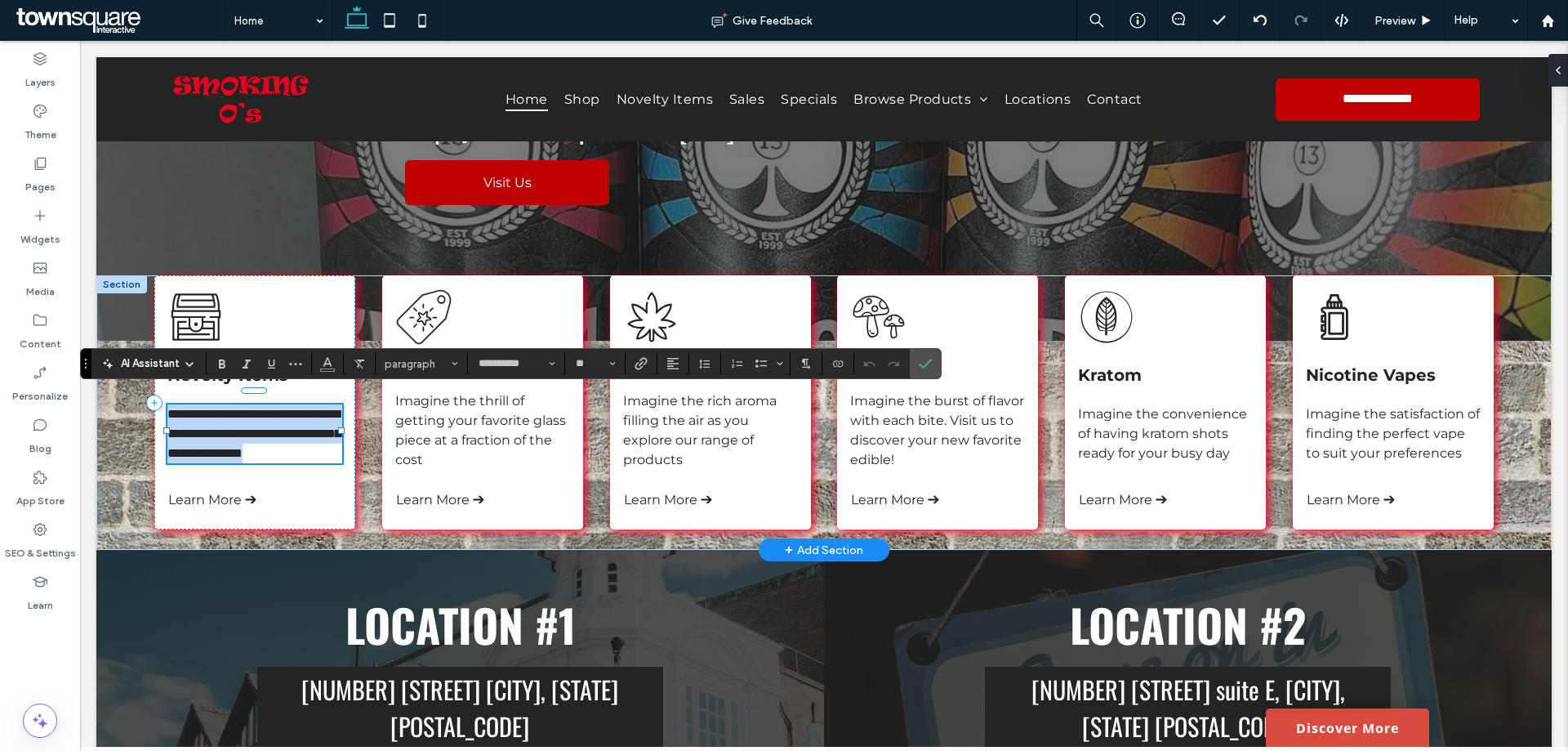 click on "**********" at bounding box center [255, 434] 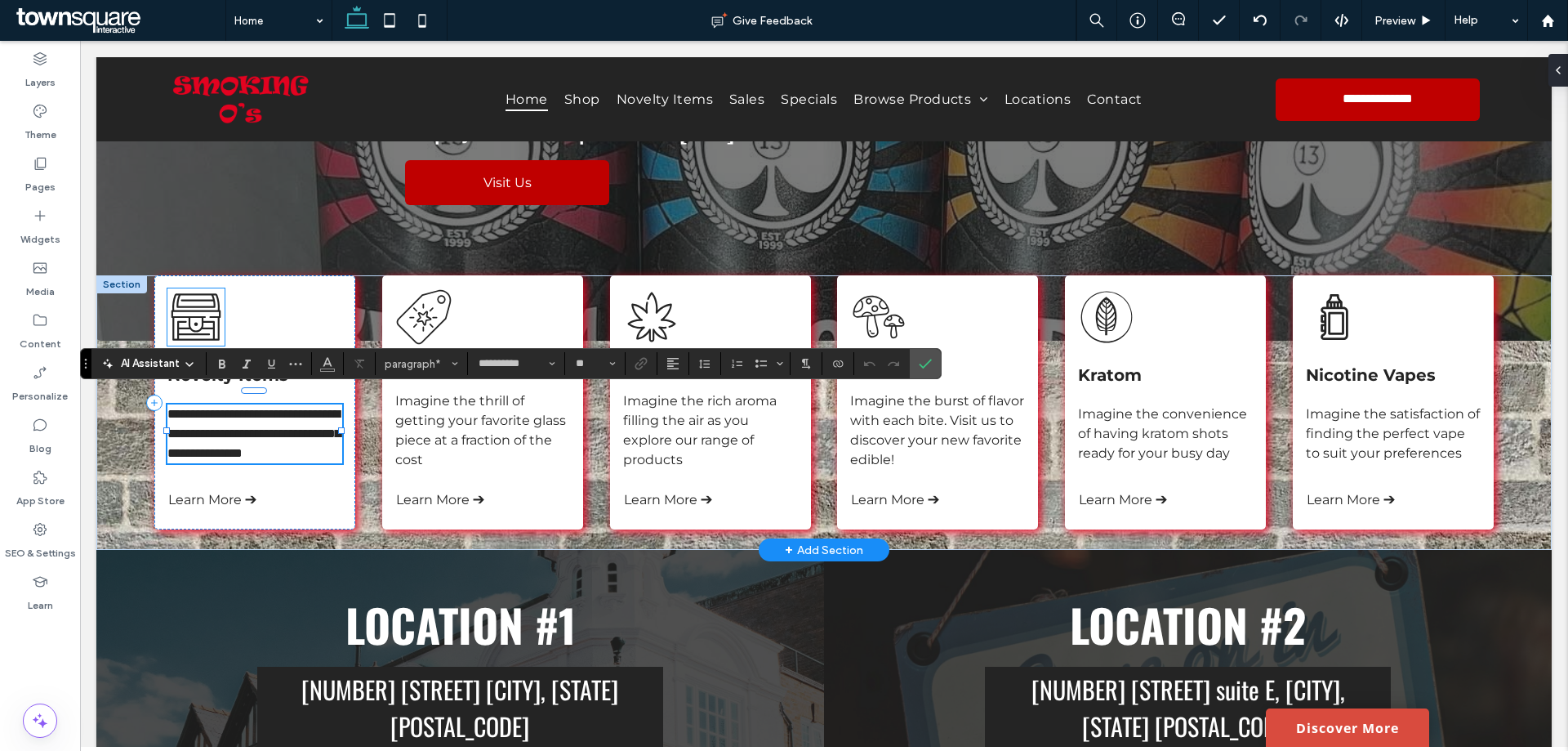 click 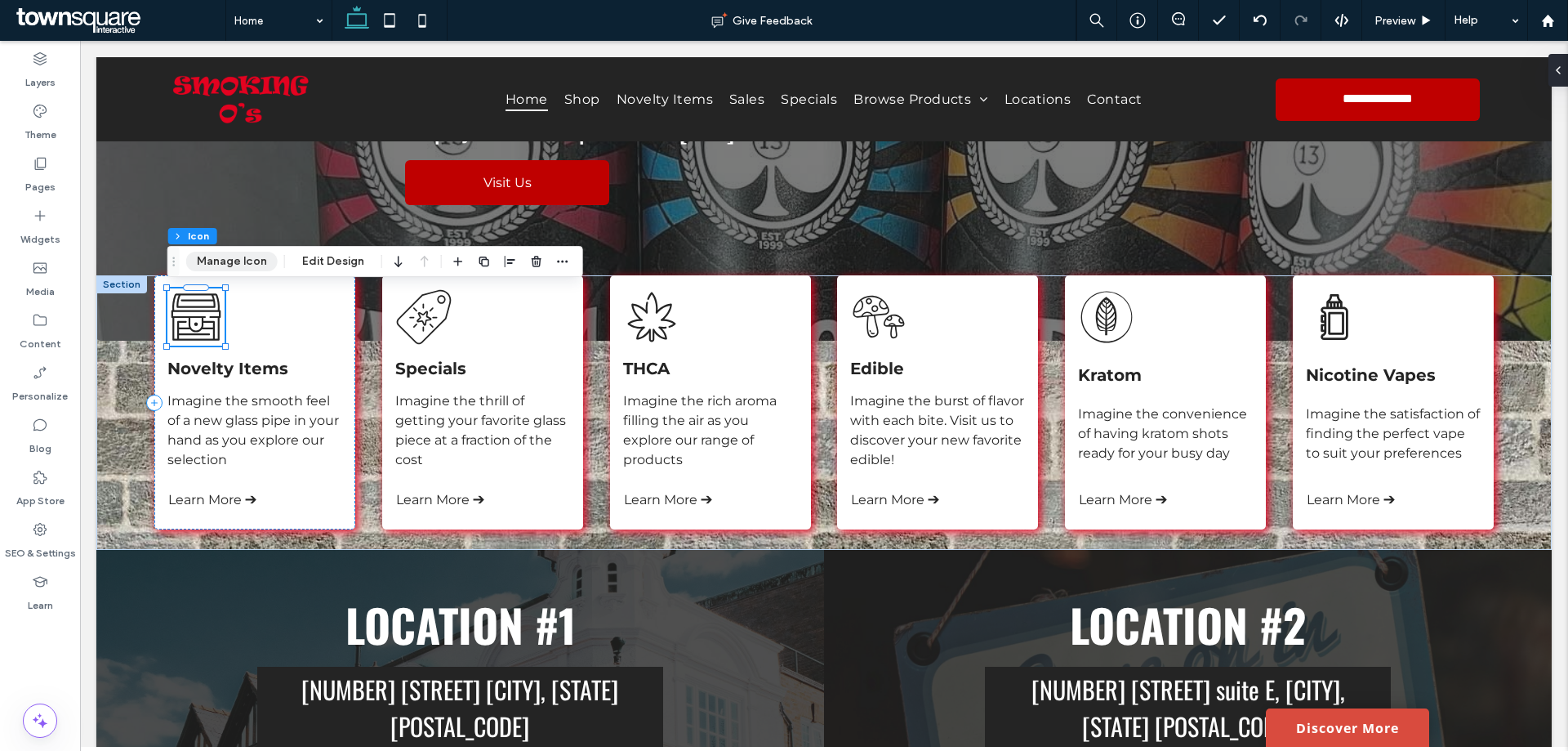 click on "Manage Icon" at bounding box center [232, 262] 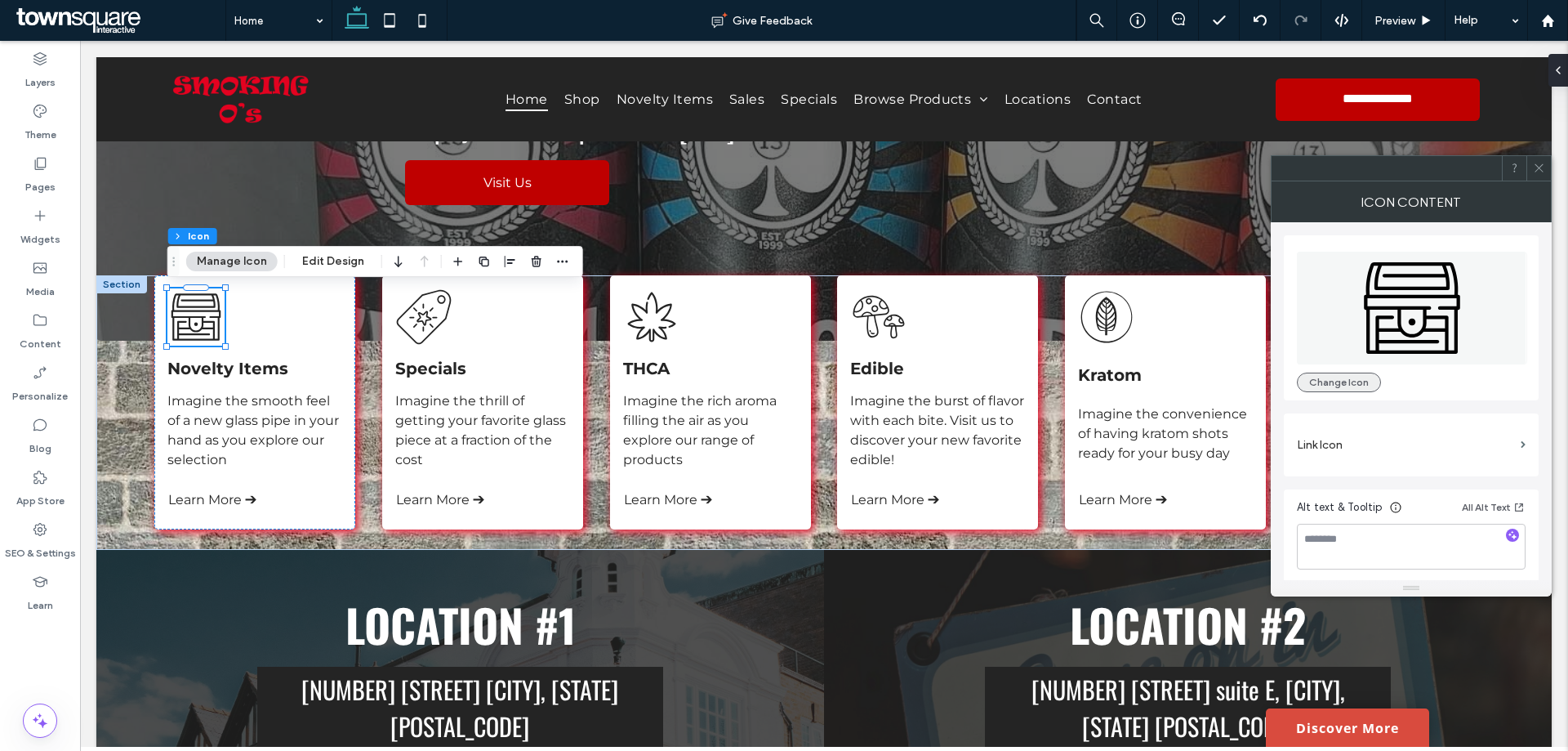 click on "Change Icon" at bounding box center (1339, 382) 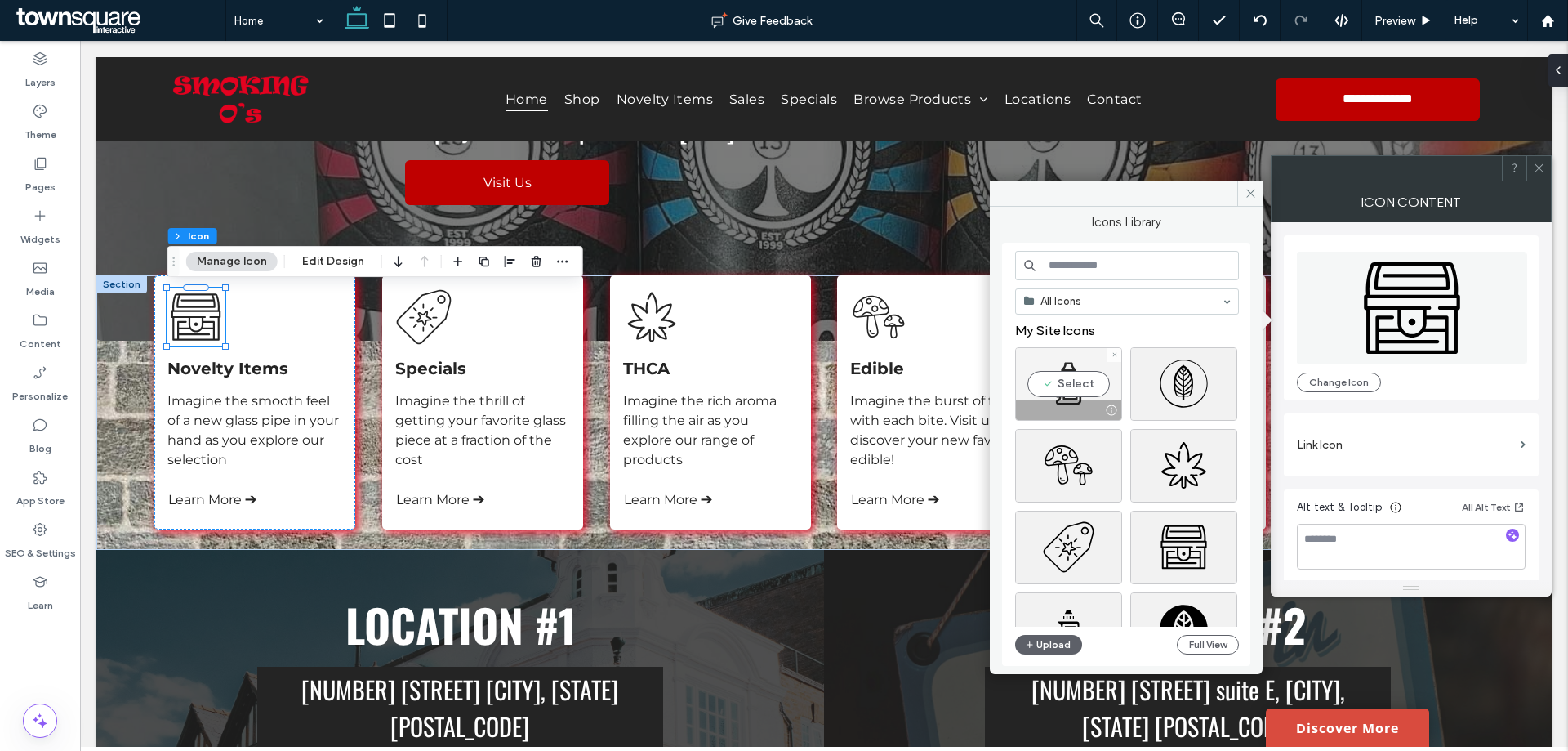 drag, startPoint x: 1069, startPoint y: 377, endPoint x: 1114, endPoint y: 409, distance: 55.217751 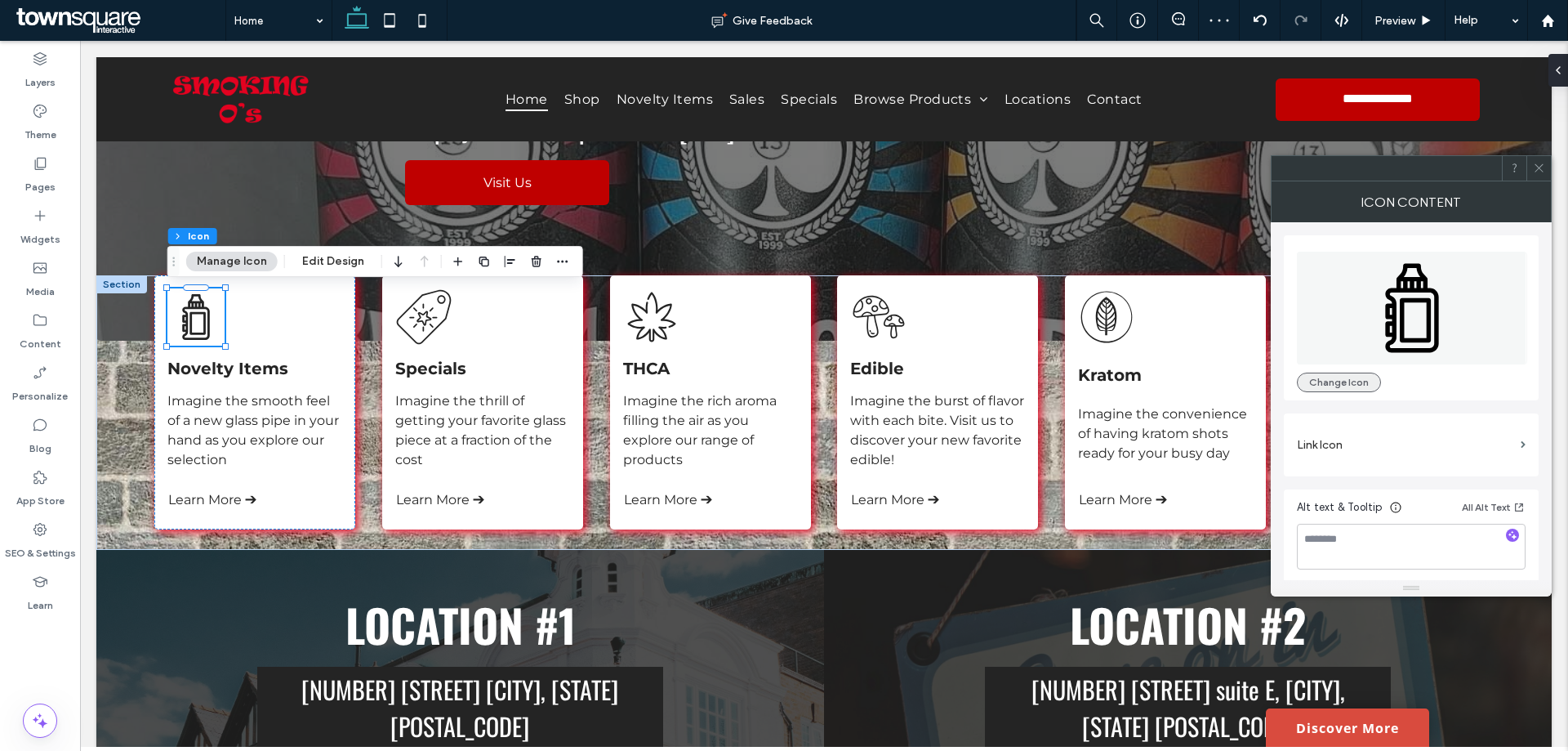click on "Change Icon" at bounding box center (1339, 382) 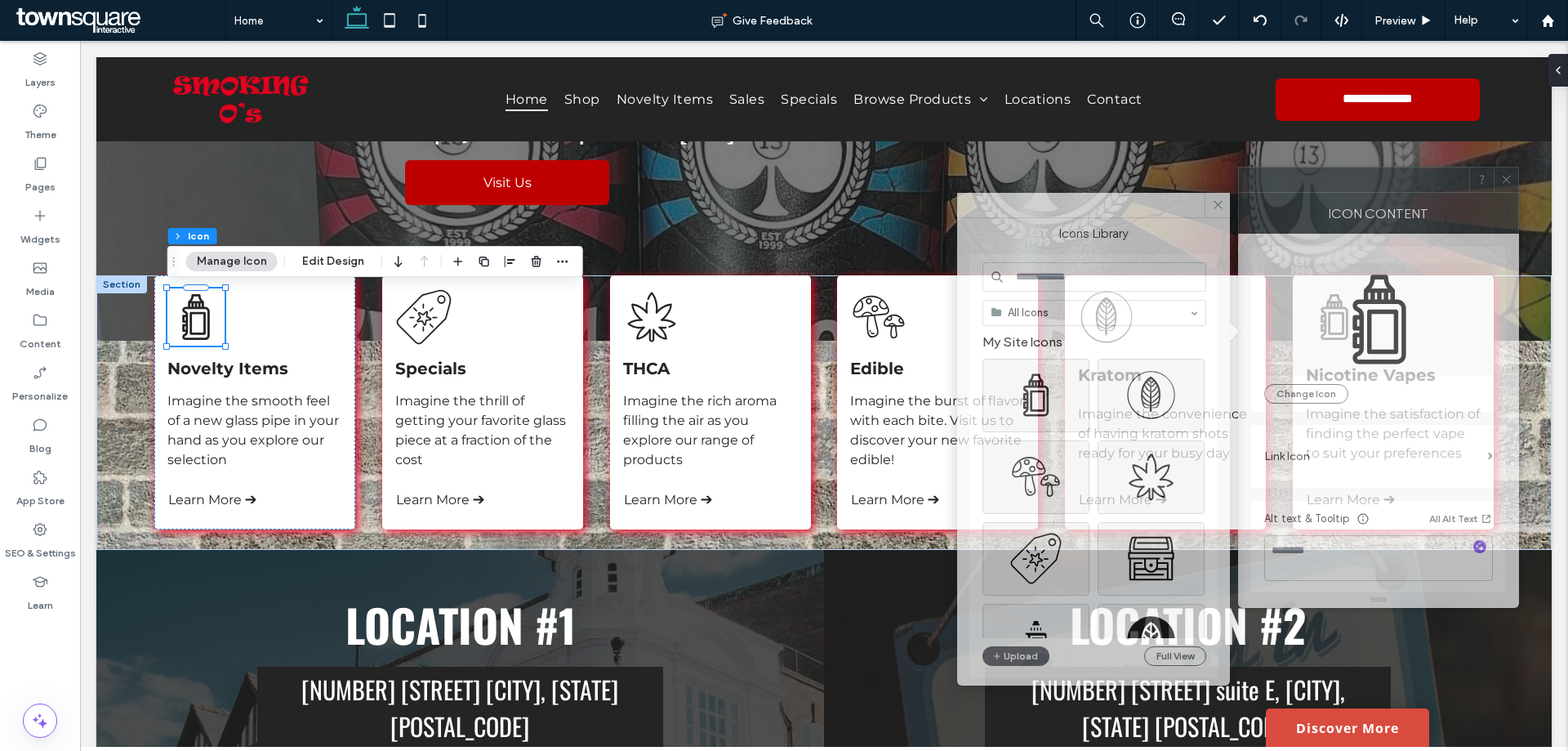 drag, startPoint x: 1432, startPoint y: 173, endPoint x: 1380, endPoint y: 230, distance: 77.15569 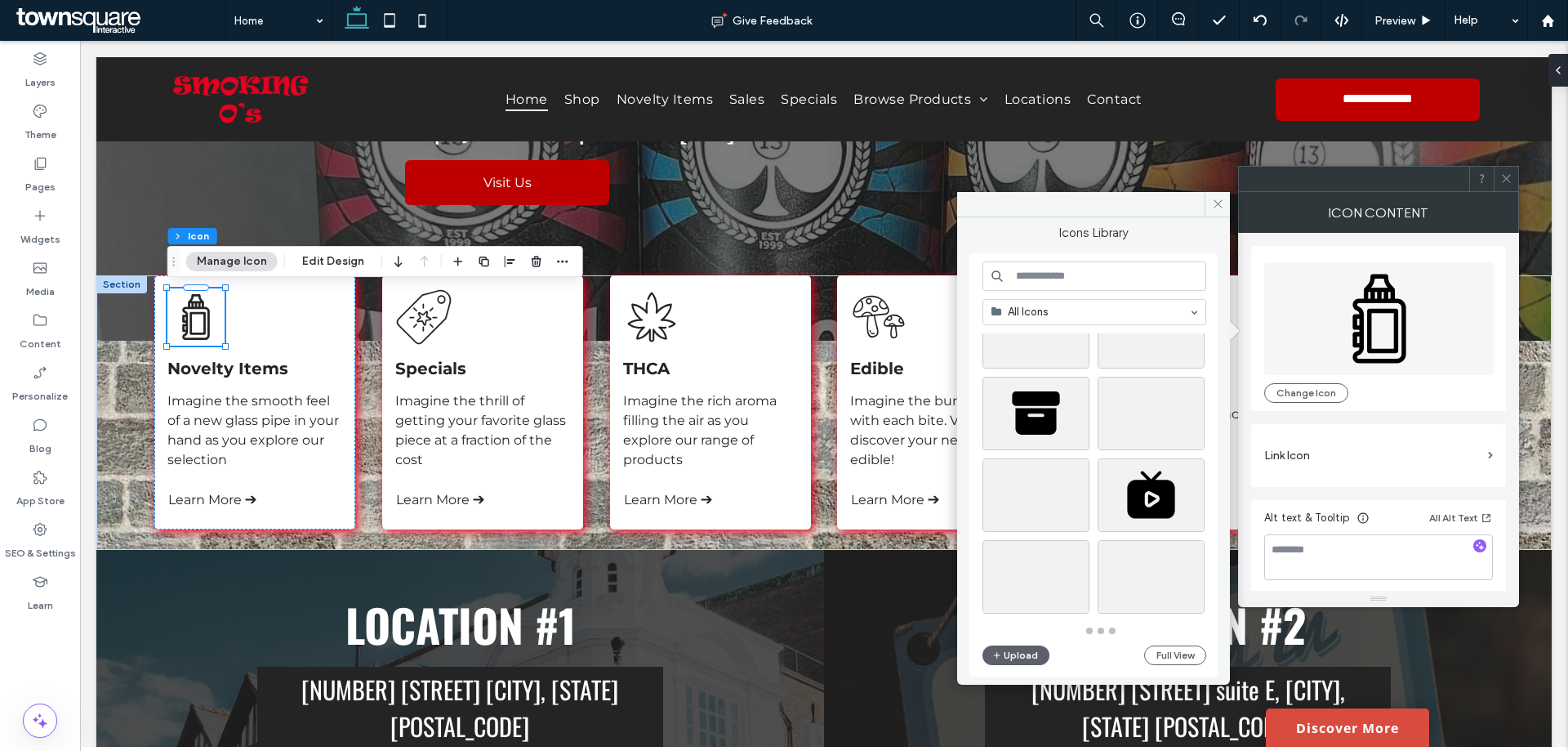 scroll, scrollTop: 1812, scrollLeft: 0, axis: vertical 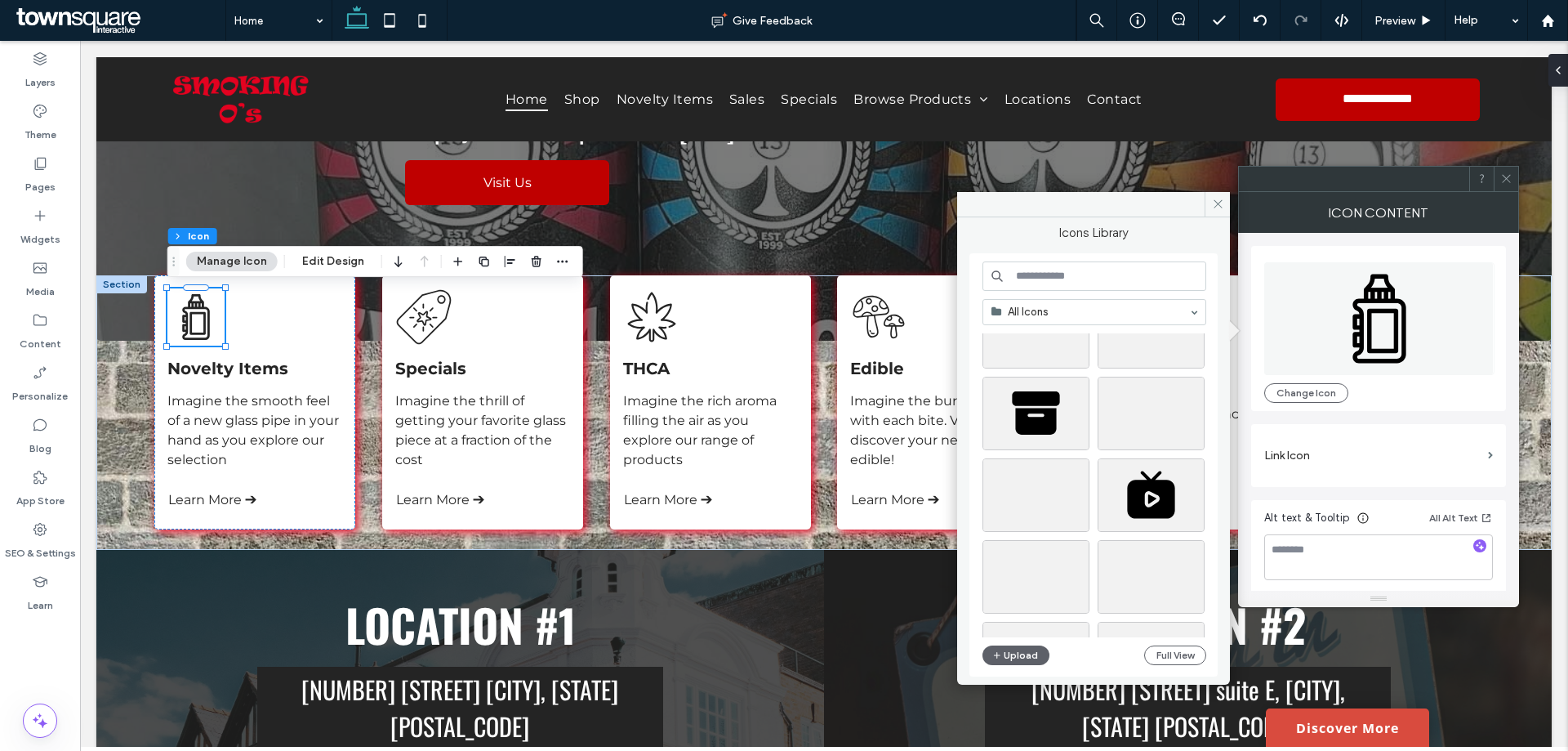 click at bounding box center [1094, 276] 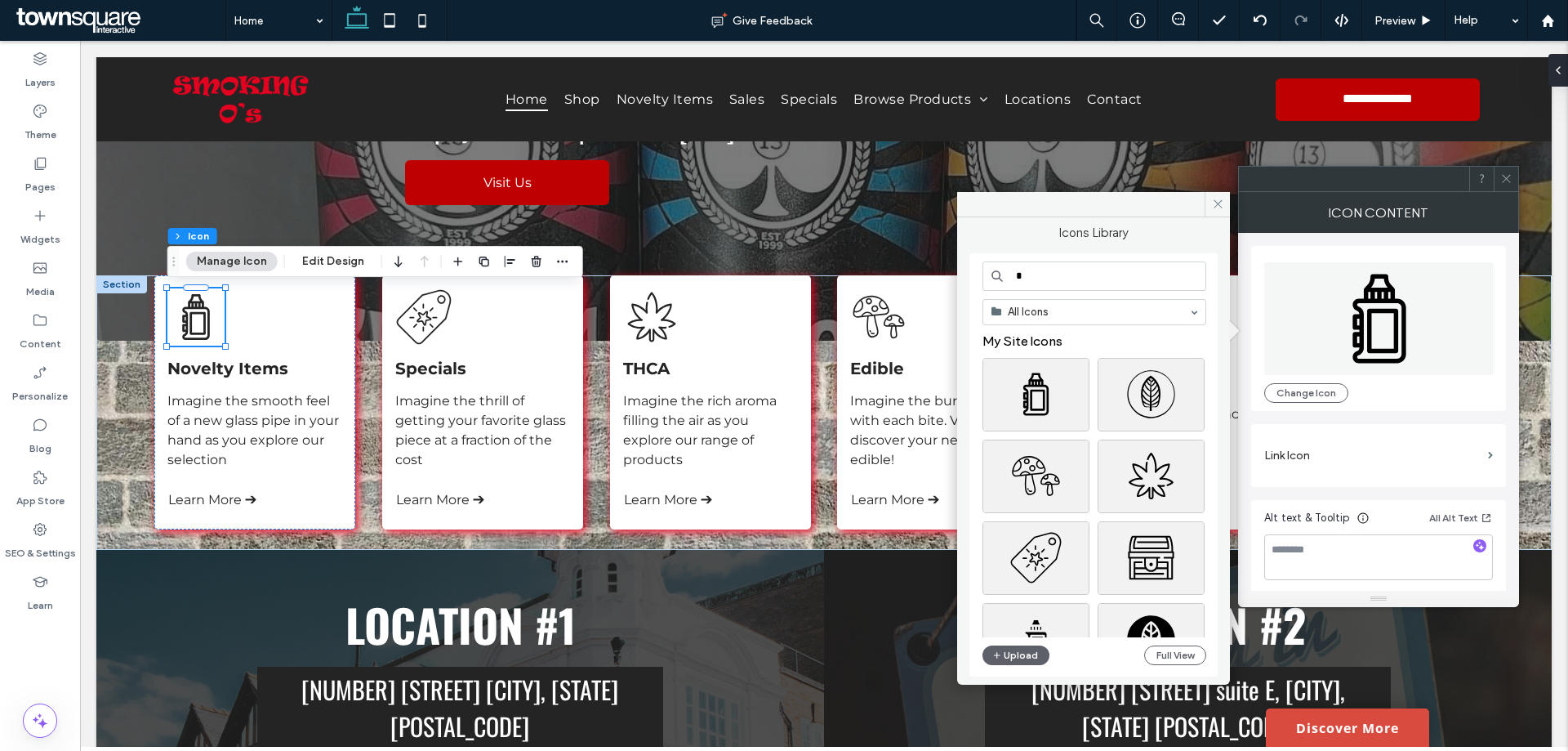 type on "*" 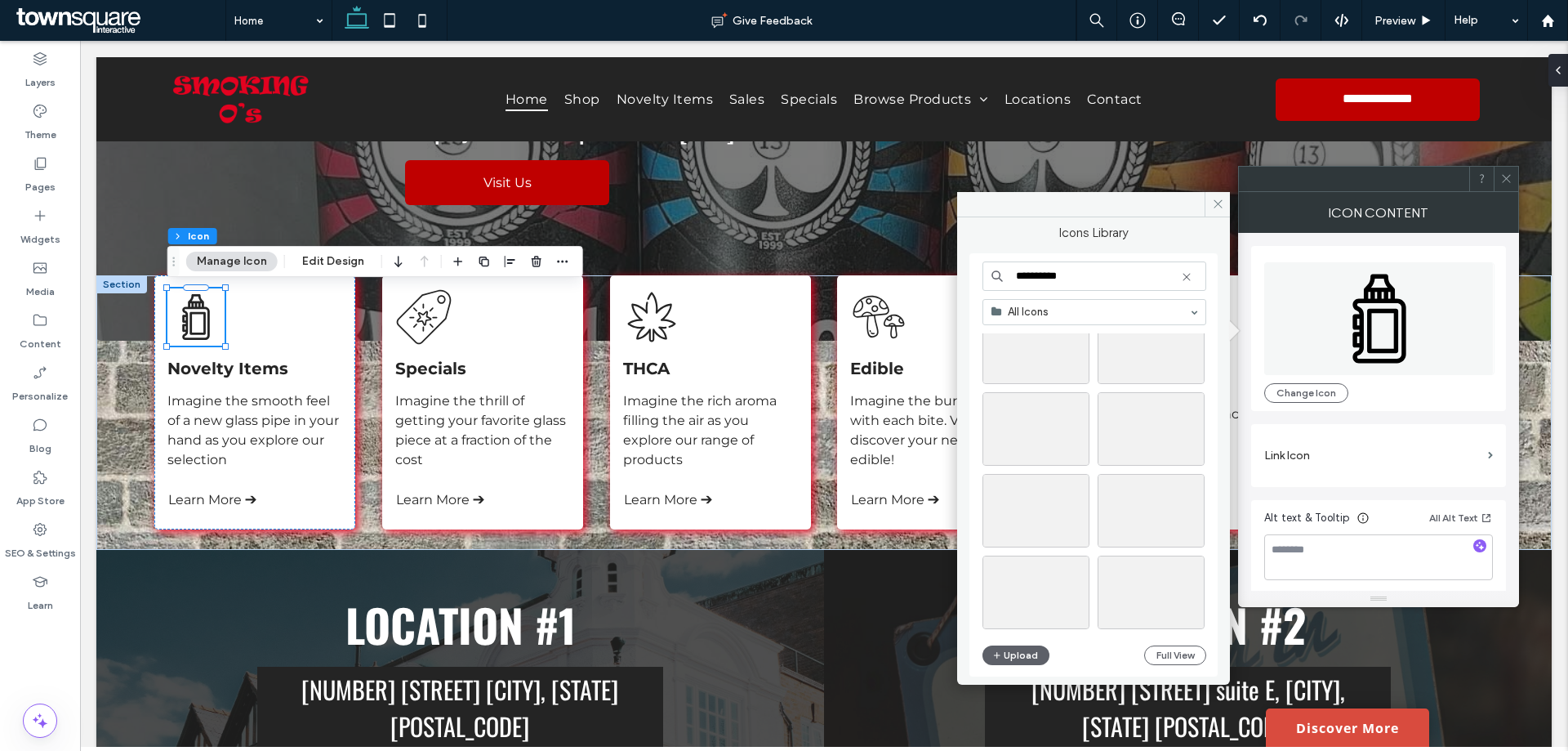 scroll, scrollTop: 0, scrollLeft: 0, axis: both 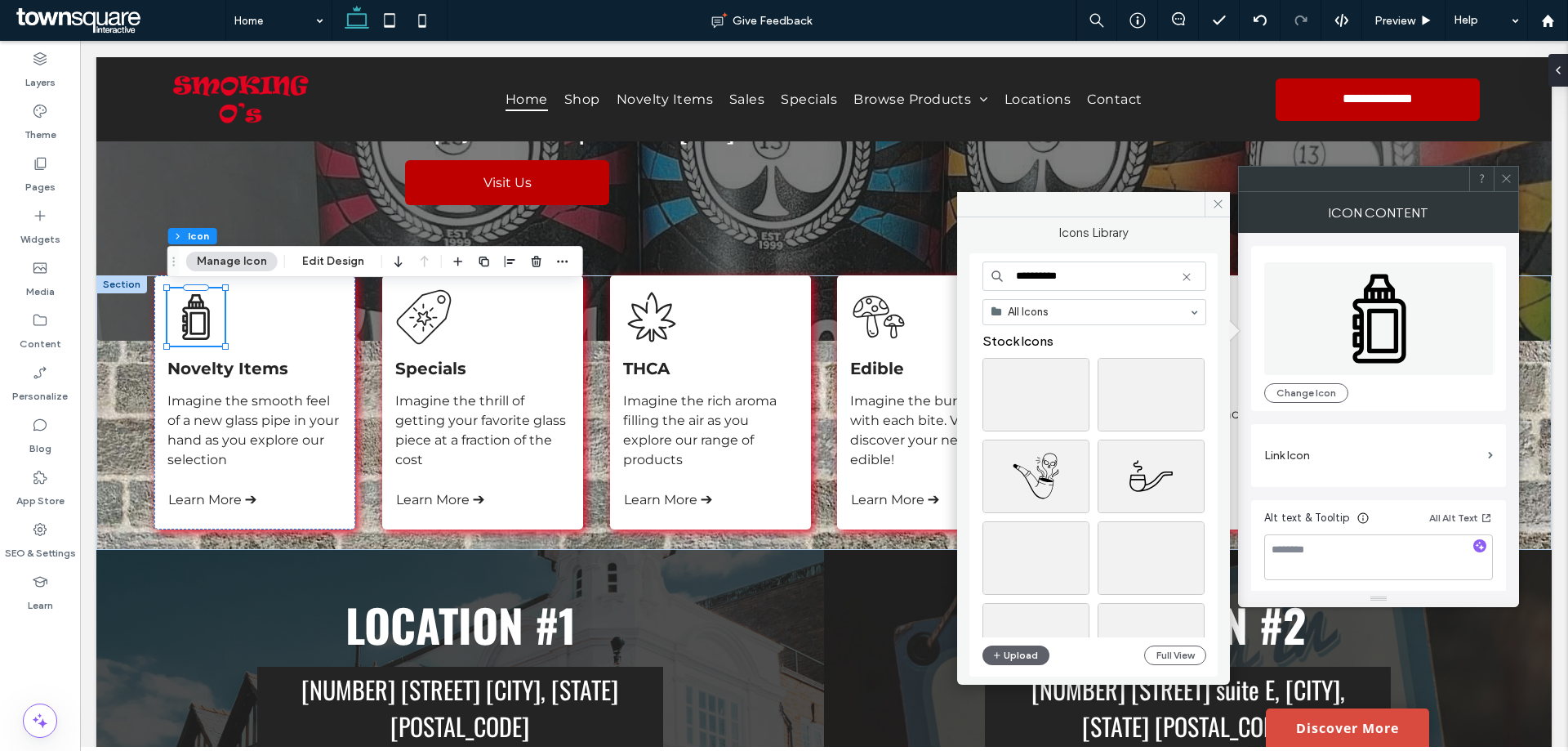 type on "**********" 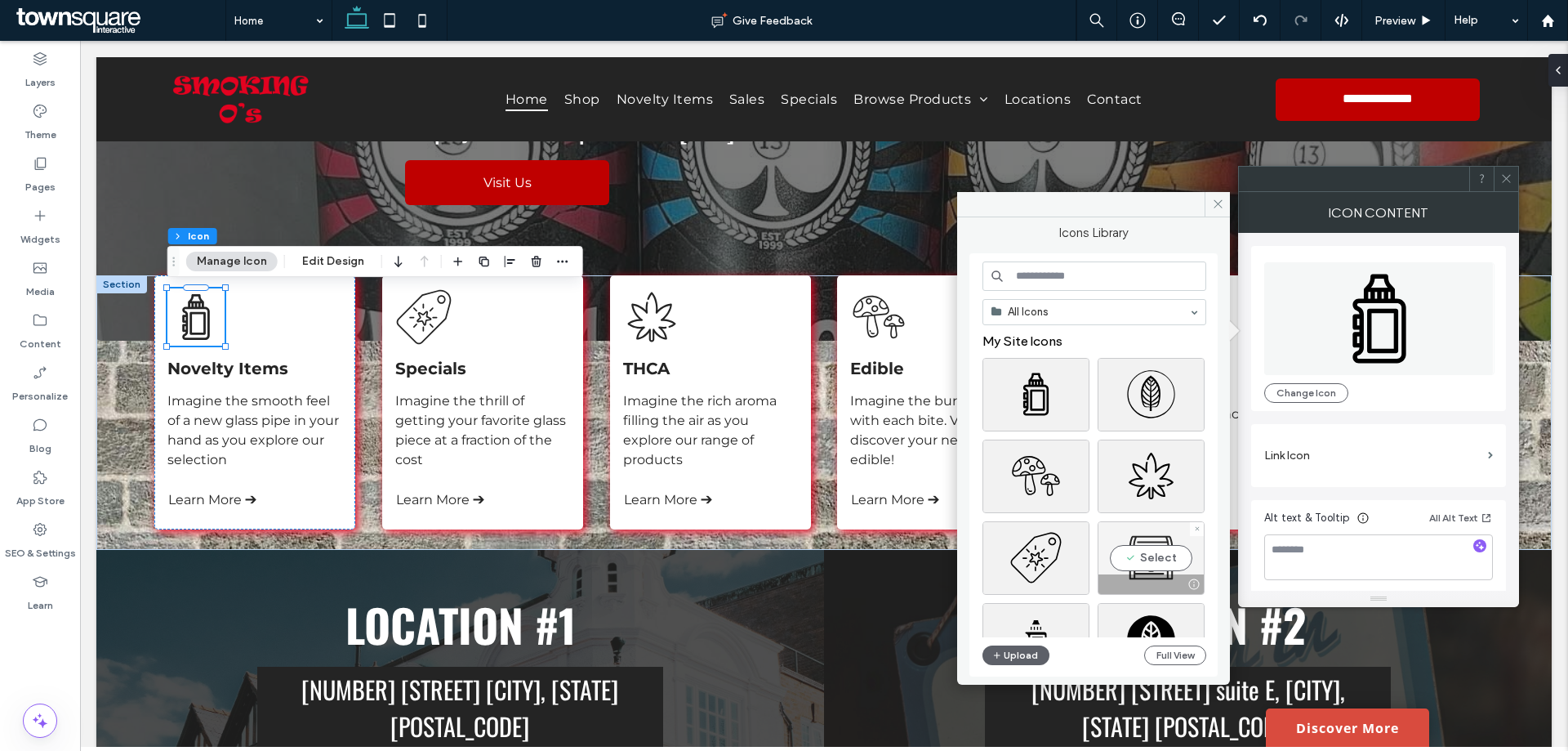 click on "Select" at bounding box center (1151, 558) 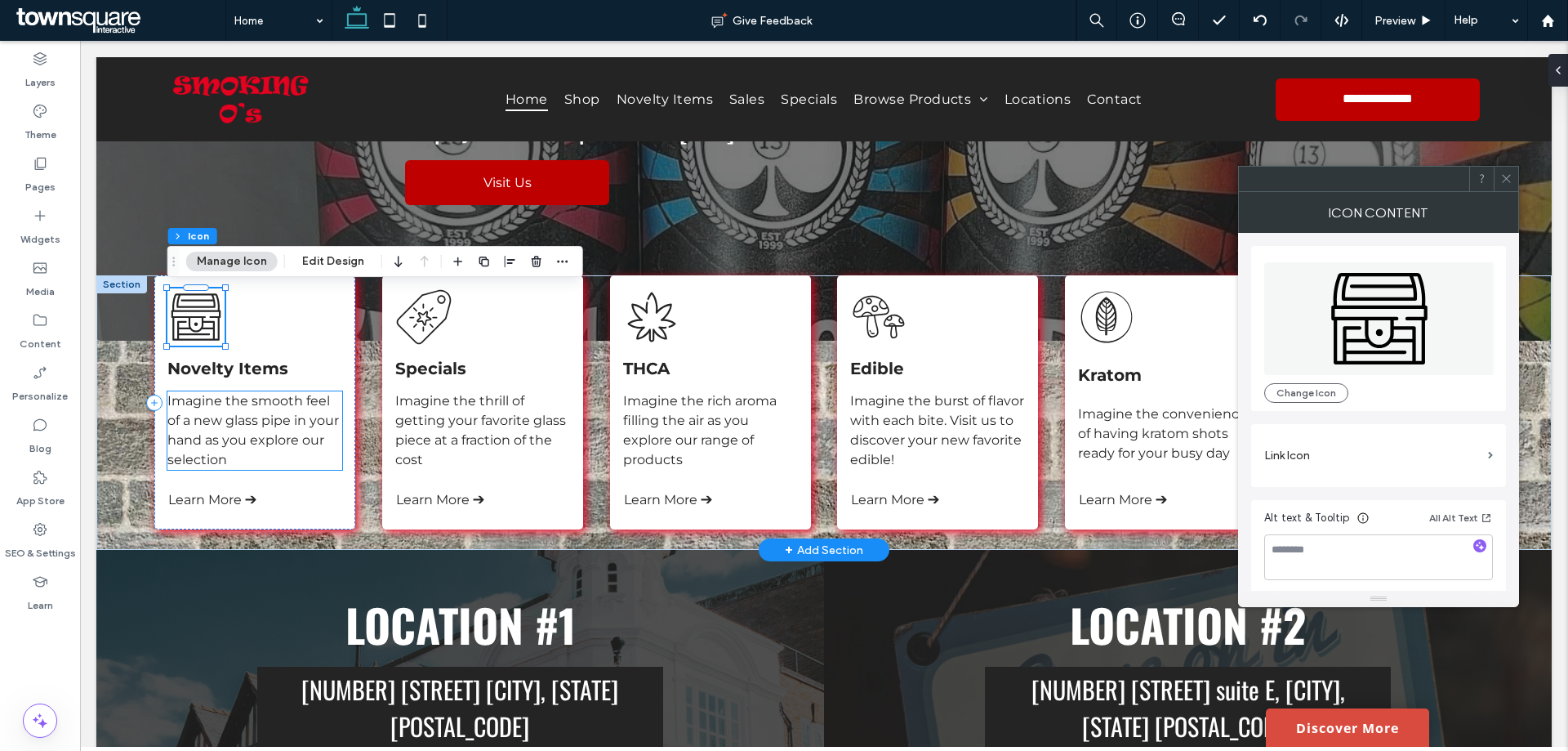 click on "Imagine the smooth feel of a new glass pipe in your hand as you explore our selection" at bounding box center [255, 431] 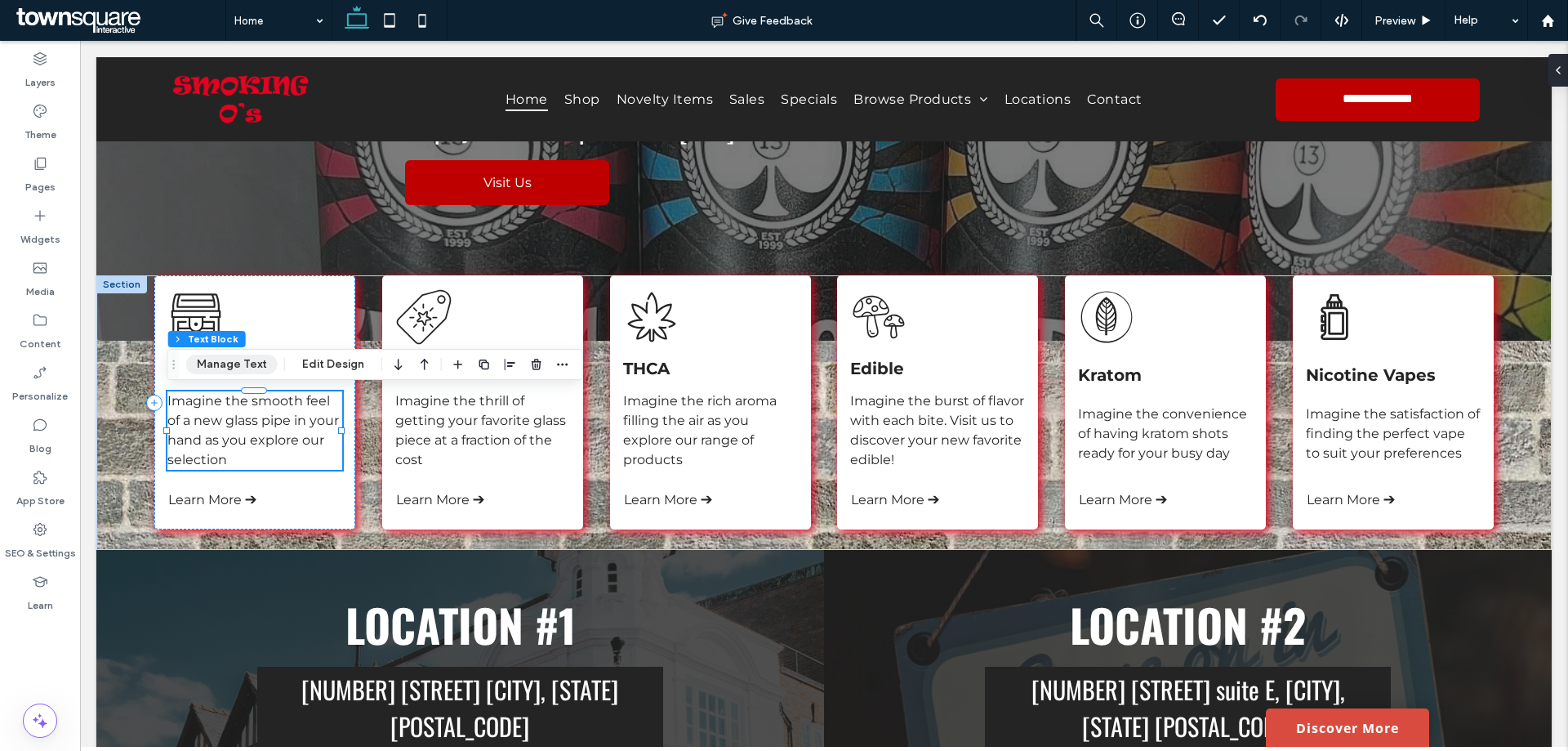 click on "Manage Text" at bounding box center (232, 364) 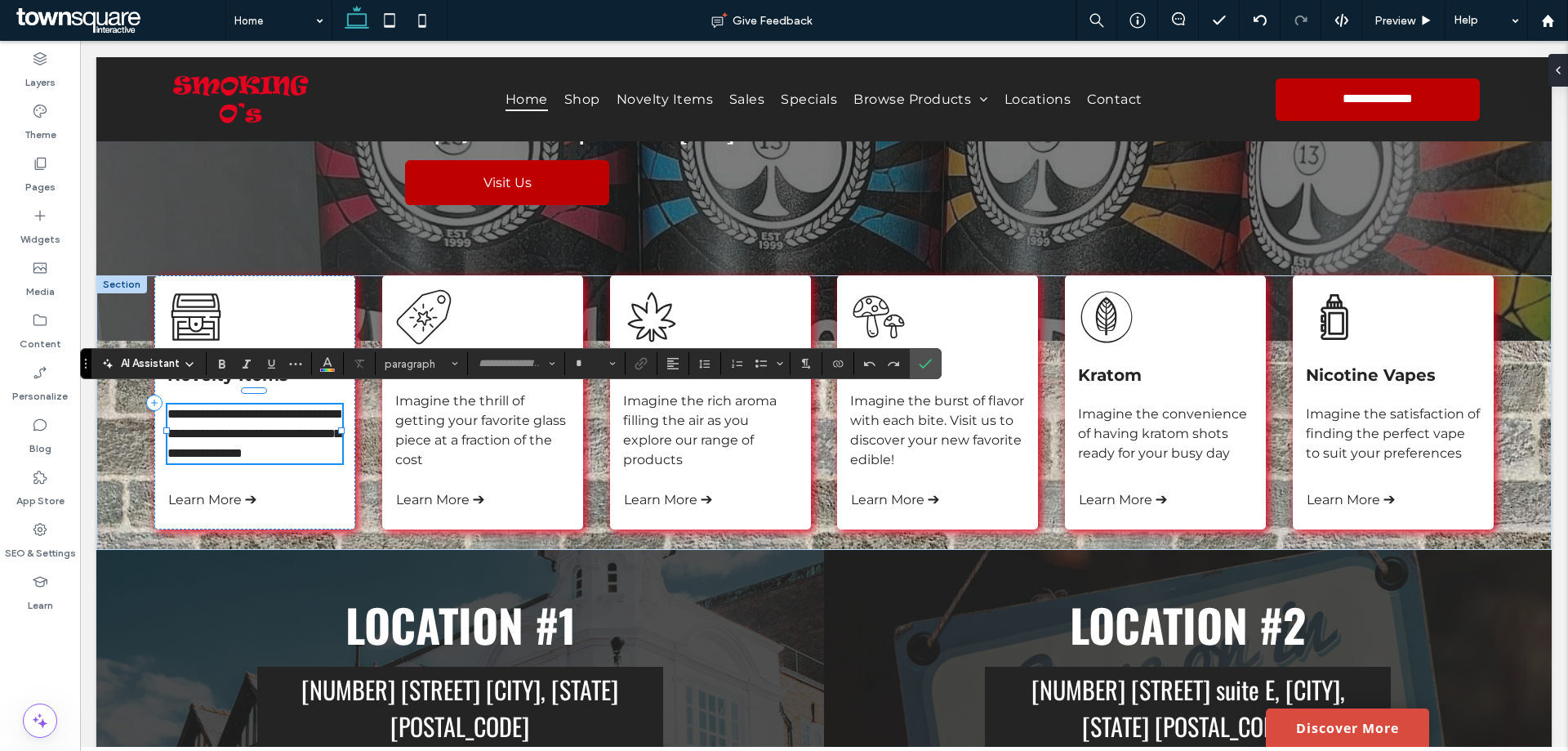 type on "**********" 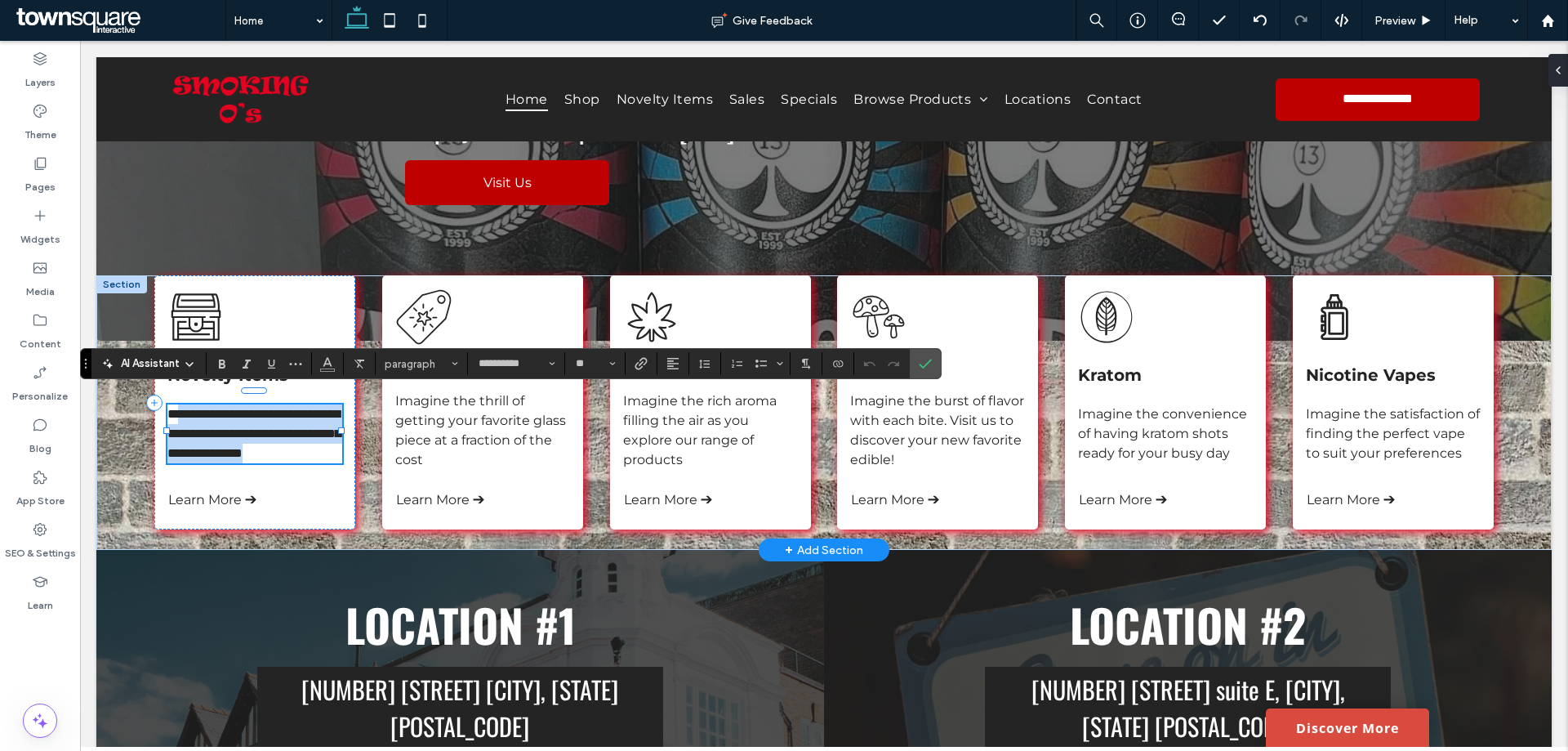 drag, startPoint x: 240, startPoint y: 454, endPoint x: 180, endPoint y: 405, distance: 77.466122 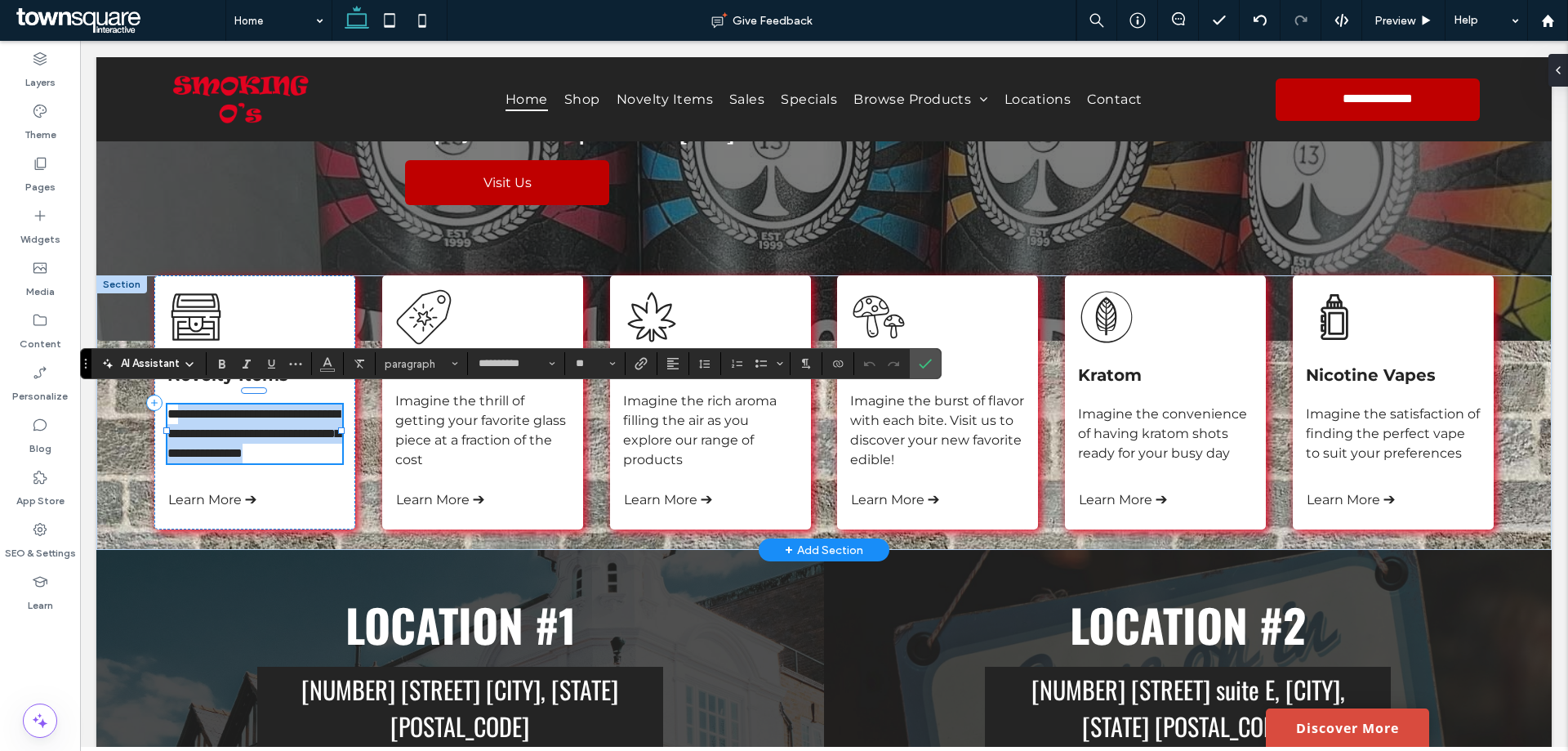 click on "**********" at bounding box center [255, 434] 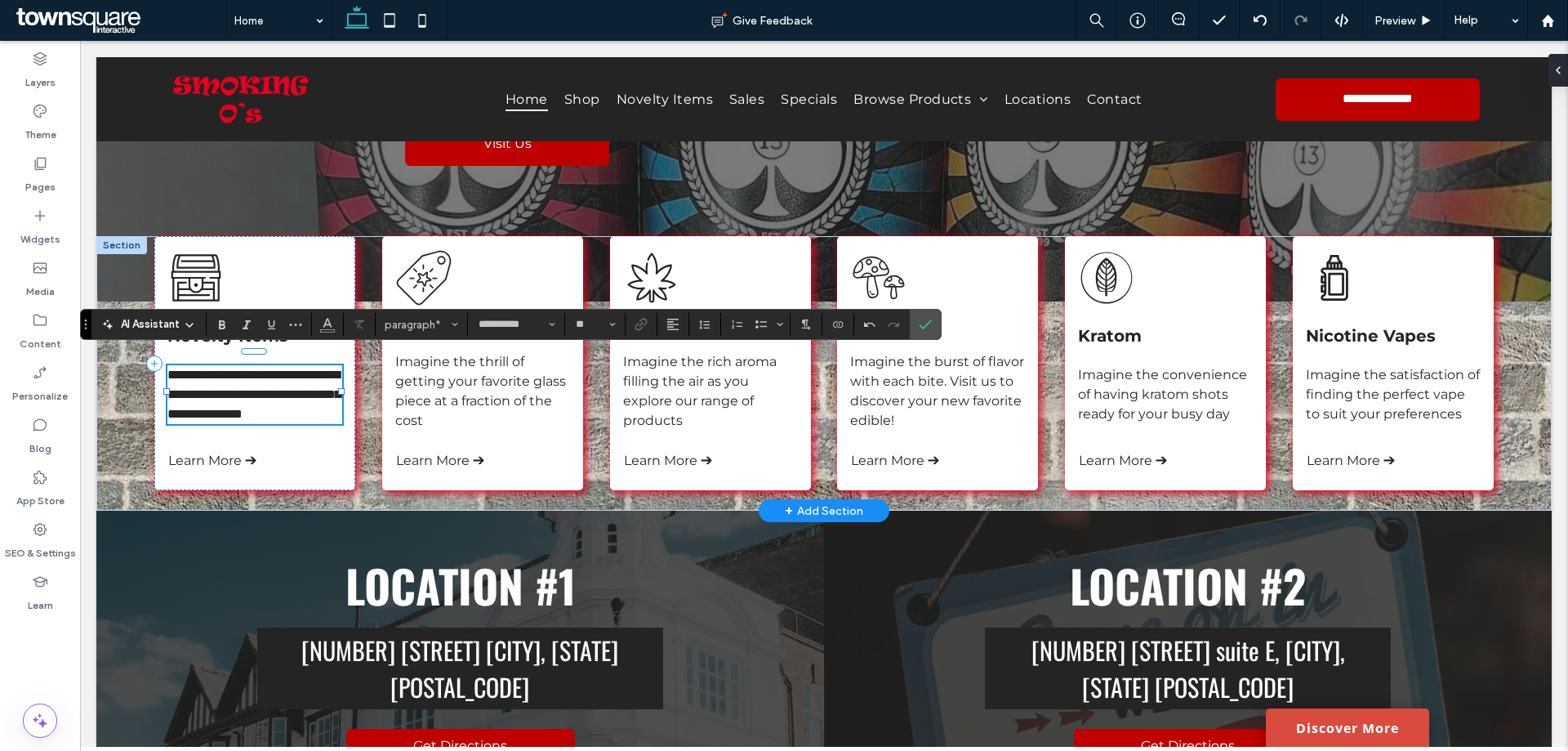 type 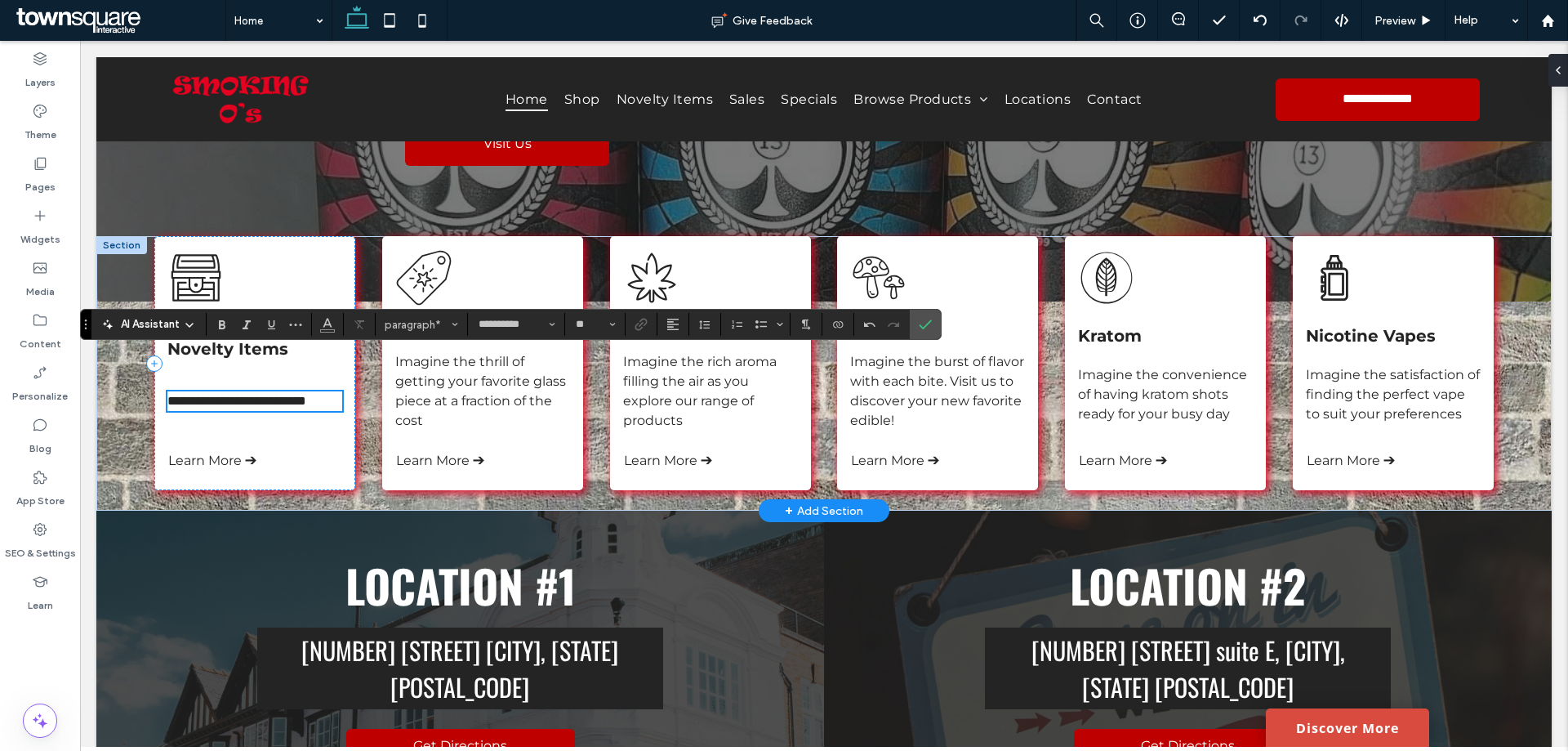 scroll, scrollTop: 264, scrollLeft: 0, axis: vertical 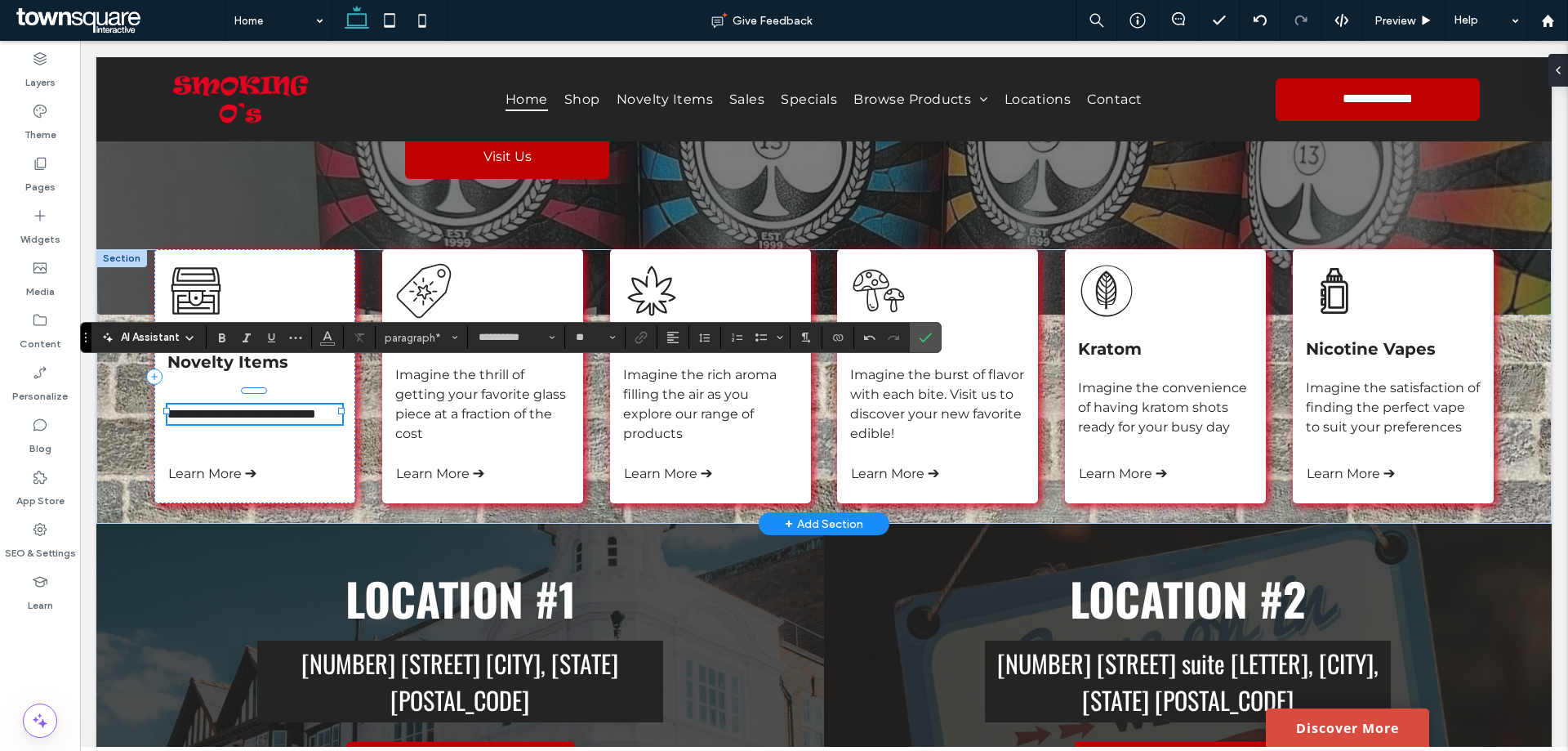 click on "**********" at bounding box center [255, 414] 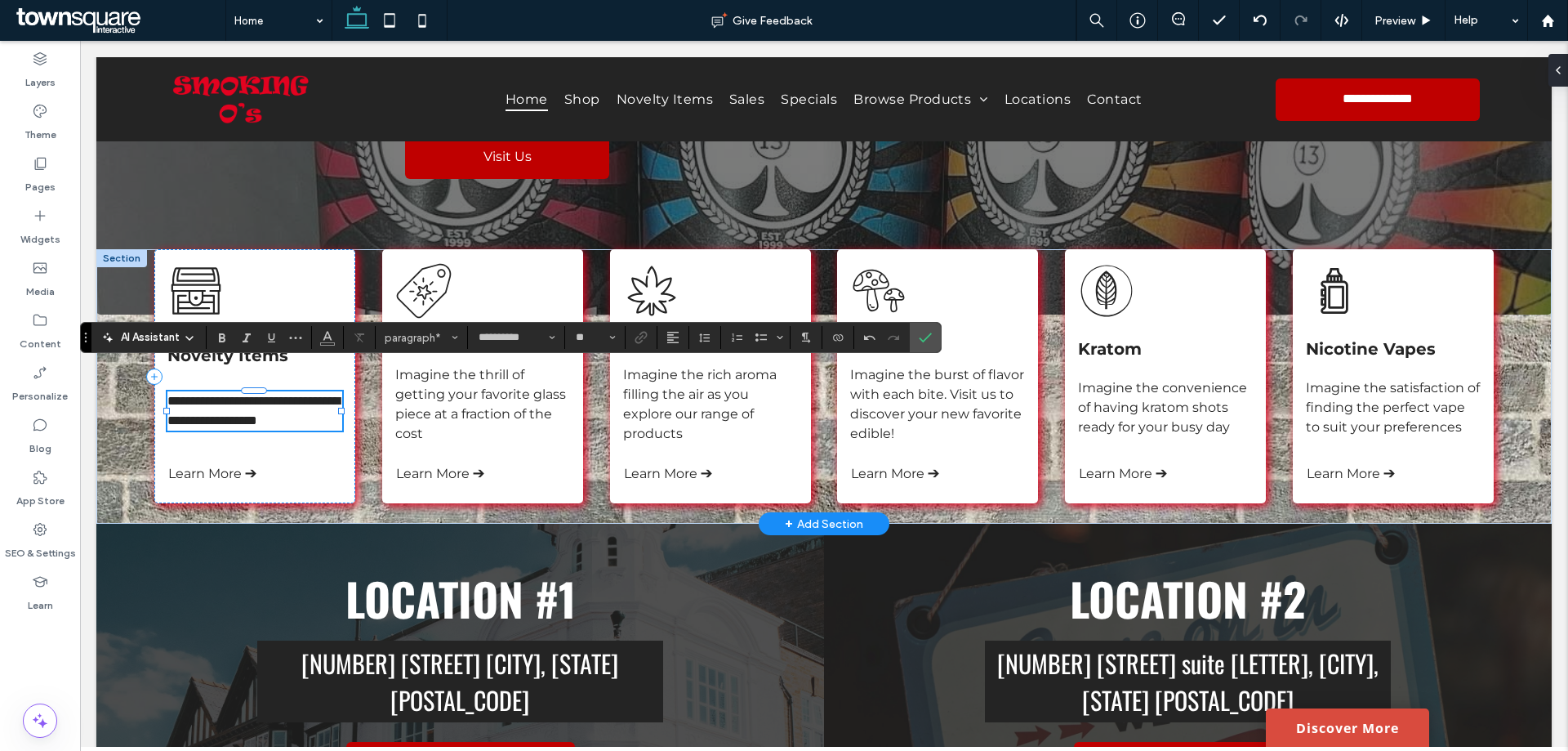 scroll, scrollTop: 251, scrollLeft: 0, axis: vertical 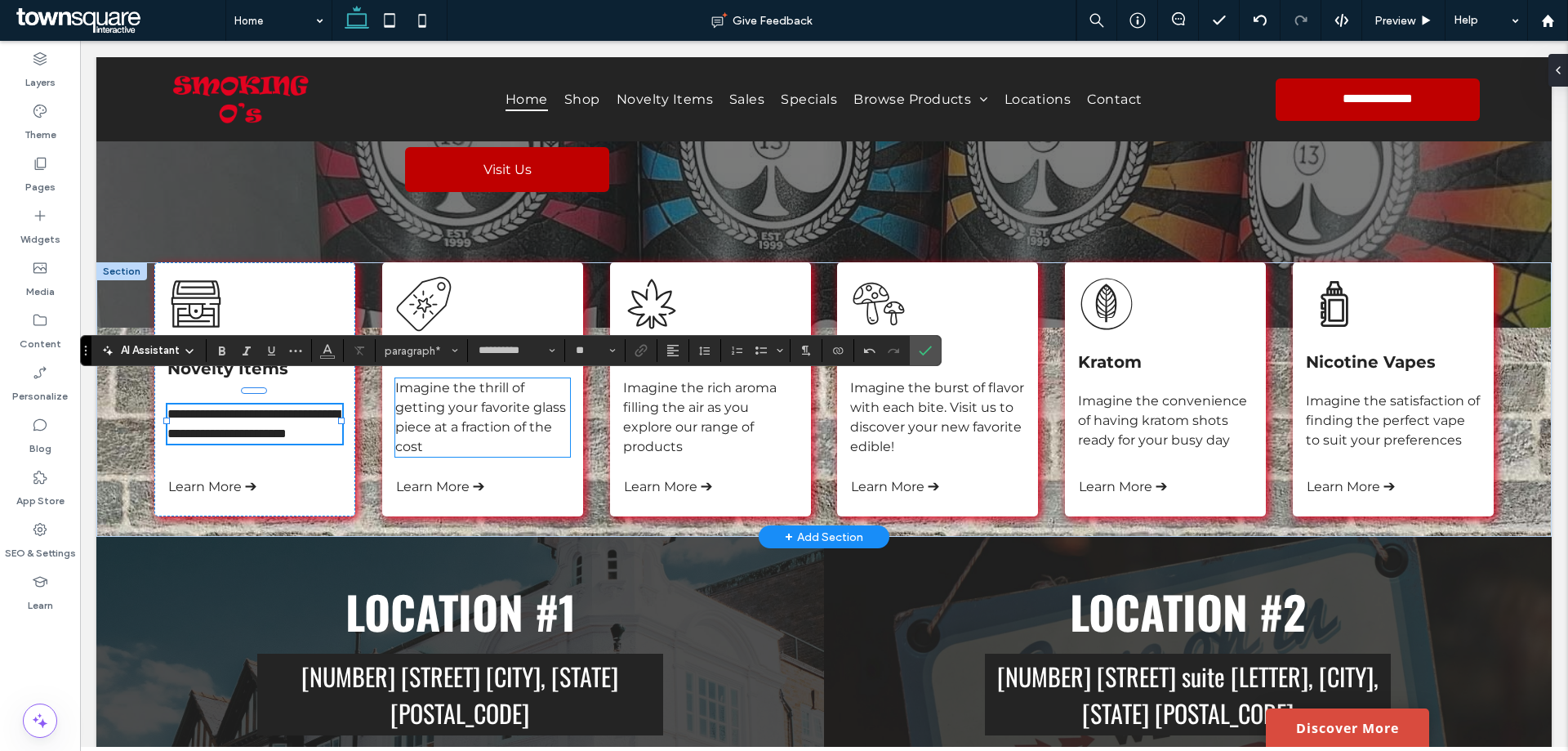 click on "Imagine the thrill of getting your favorite glass piece at a fraction of the cost" at bounding box center [480, 417] 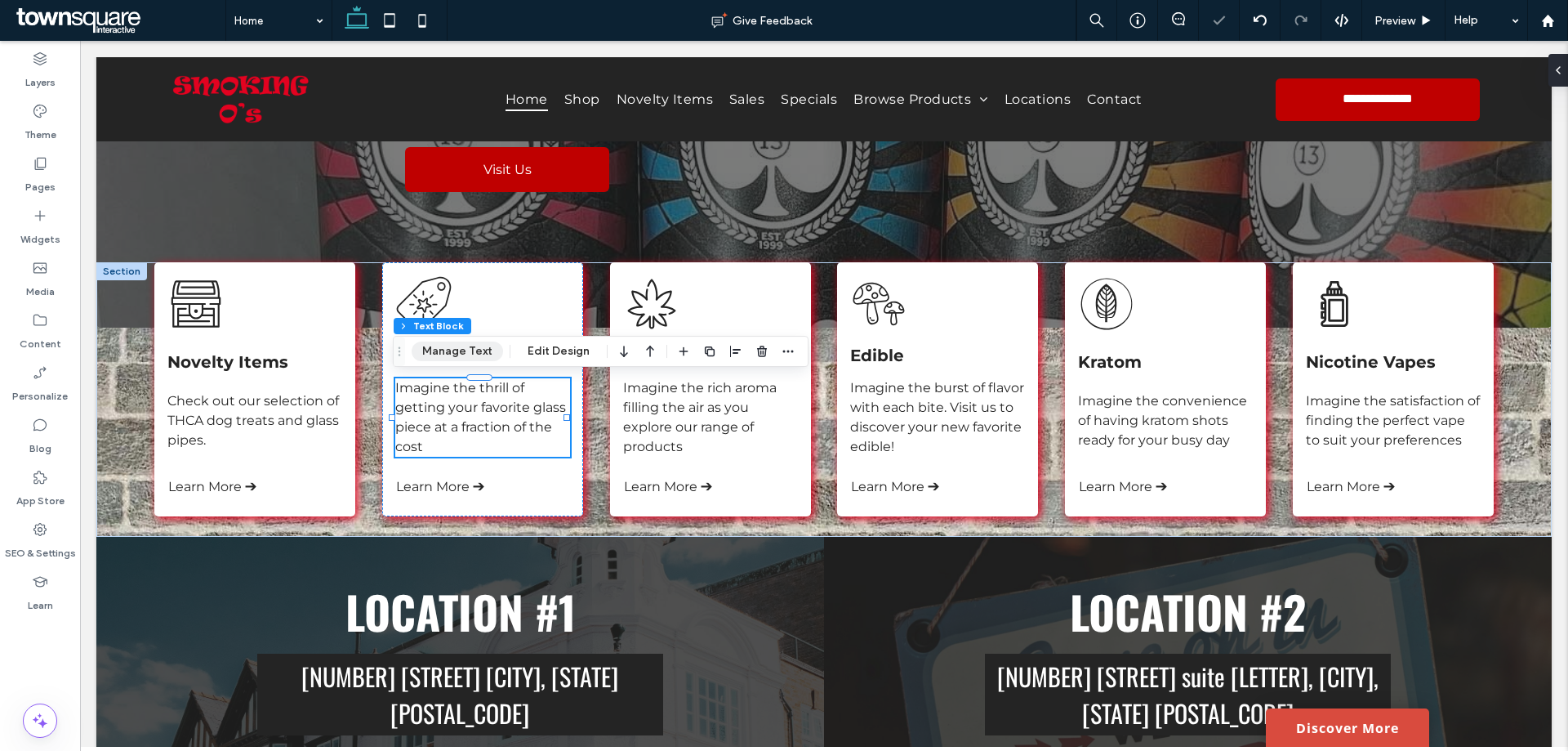 click on "Manage Text" at bounding box center (457, 351) 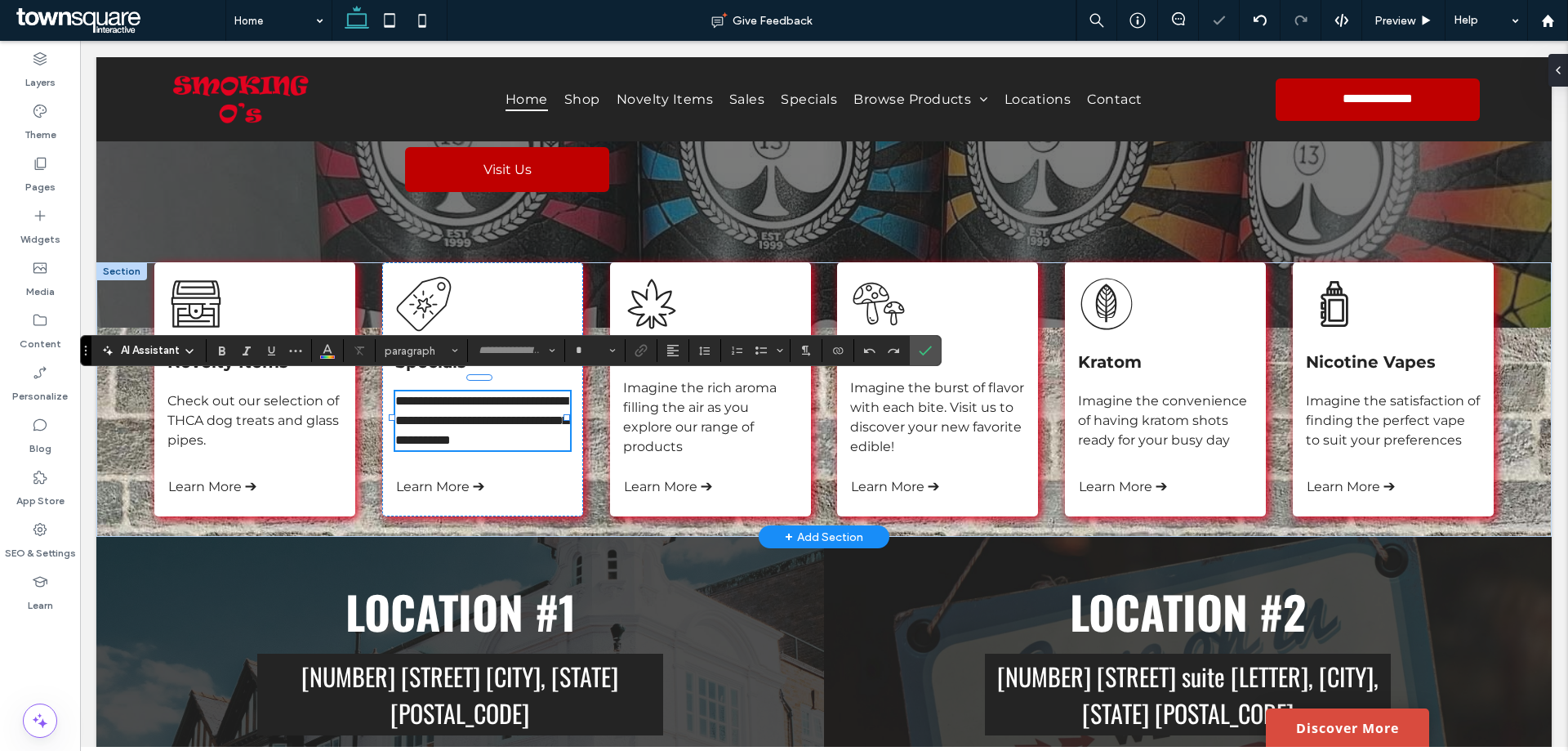 type on "**********" 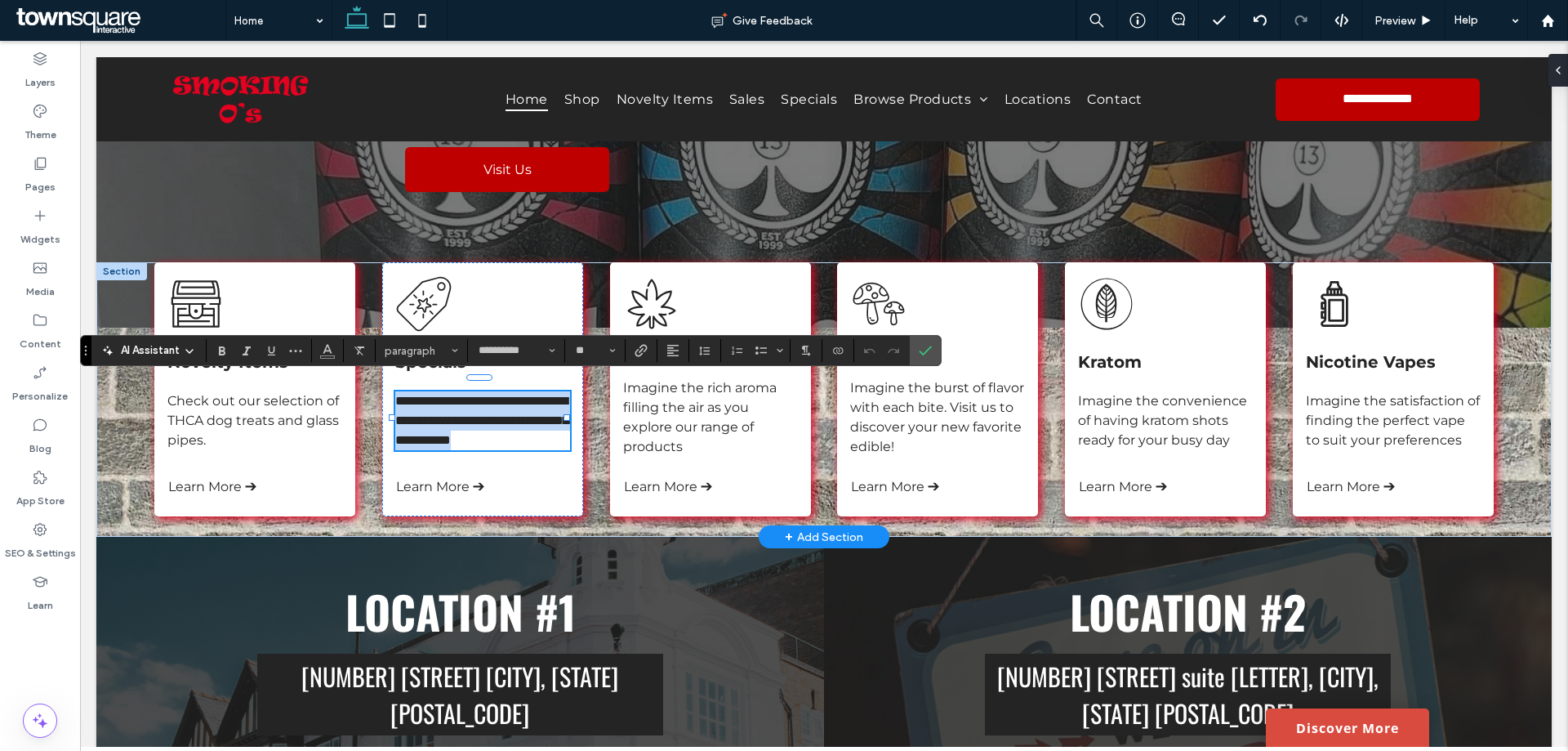 type 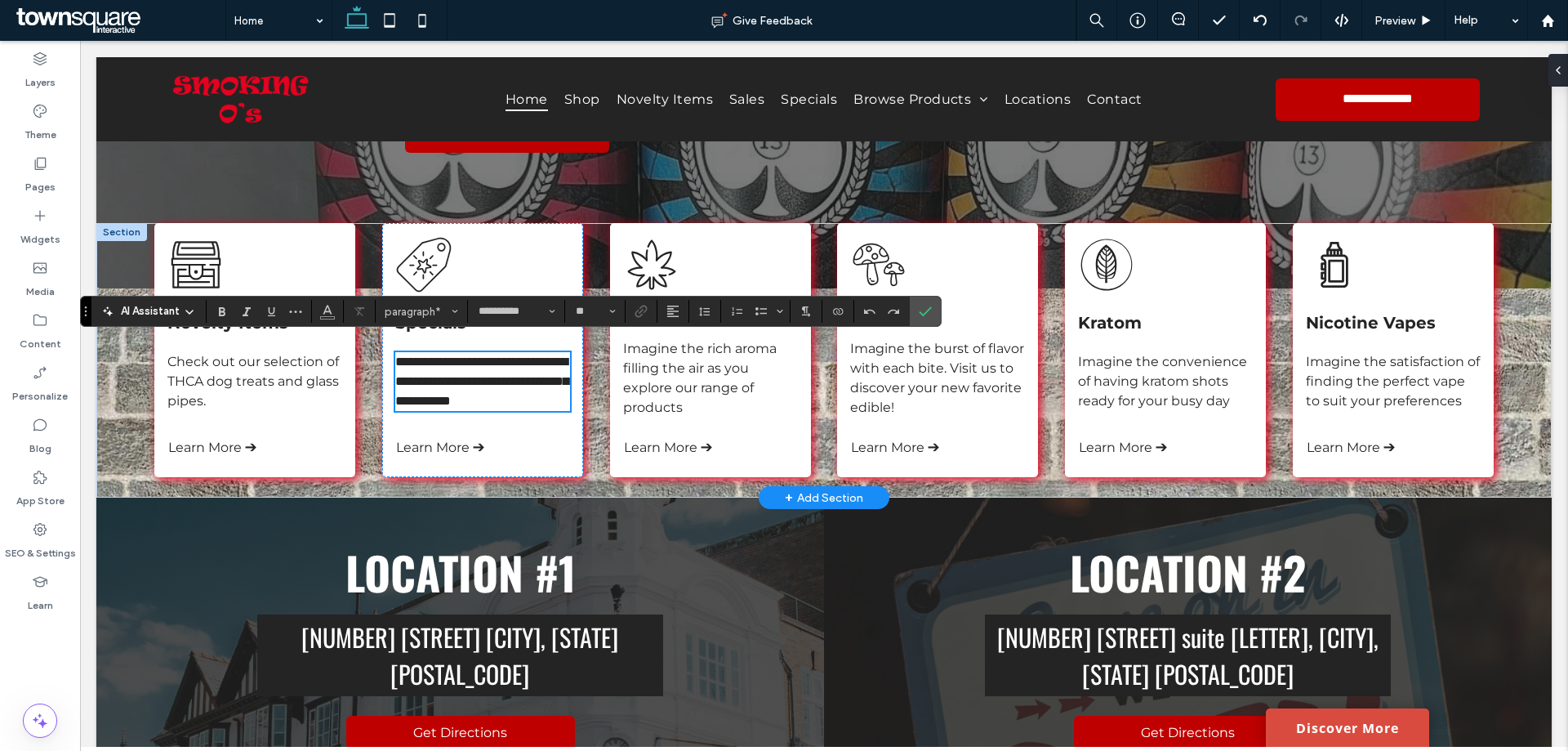 scroll, scrollTop: 251, scrollLeft: 0, axis: vertical 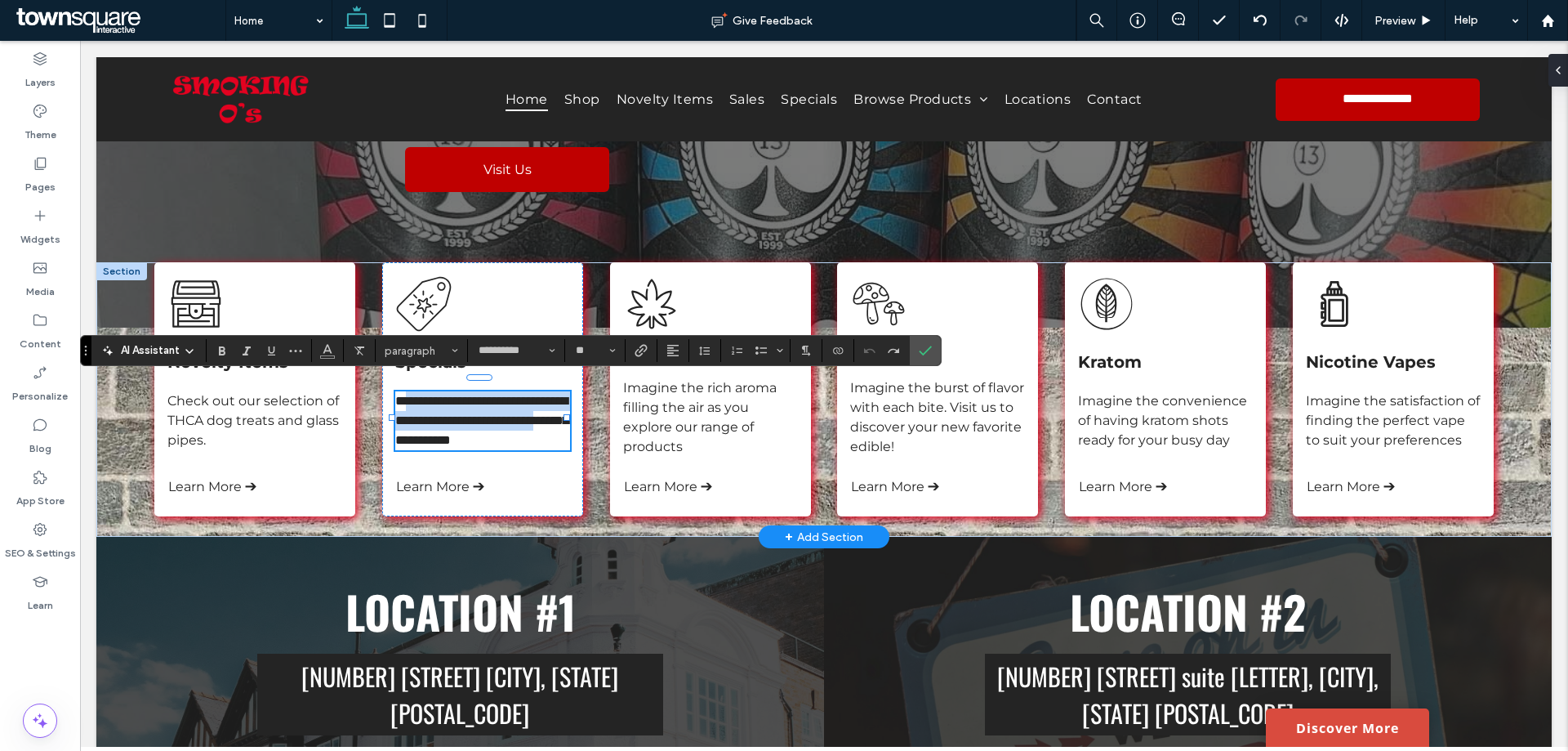 drag, startPoint x: 470, startPoint y: 435, endPoint x: 413, endPoint y: 391, distance: 72.006944 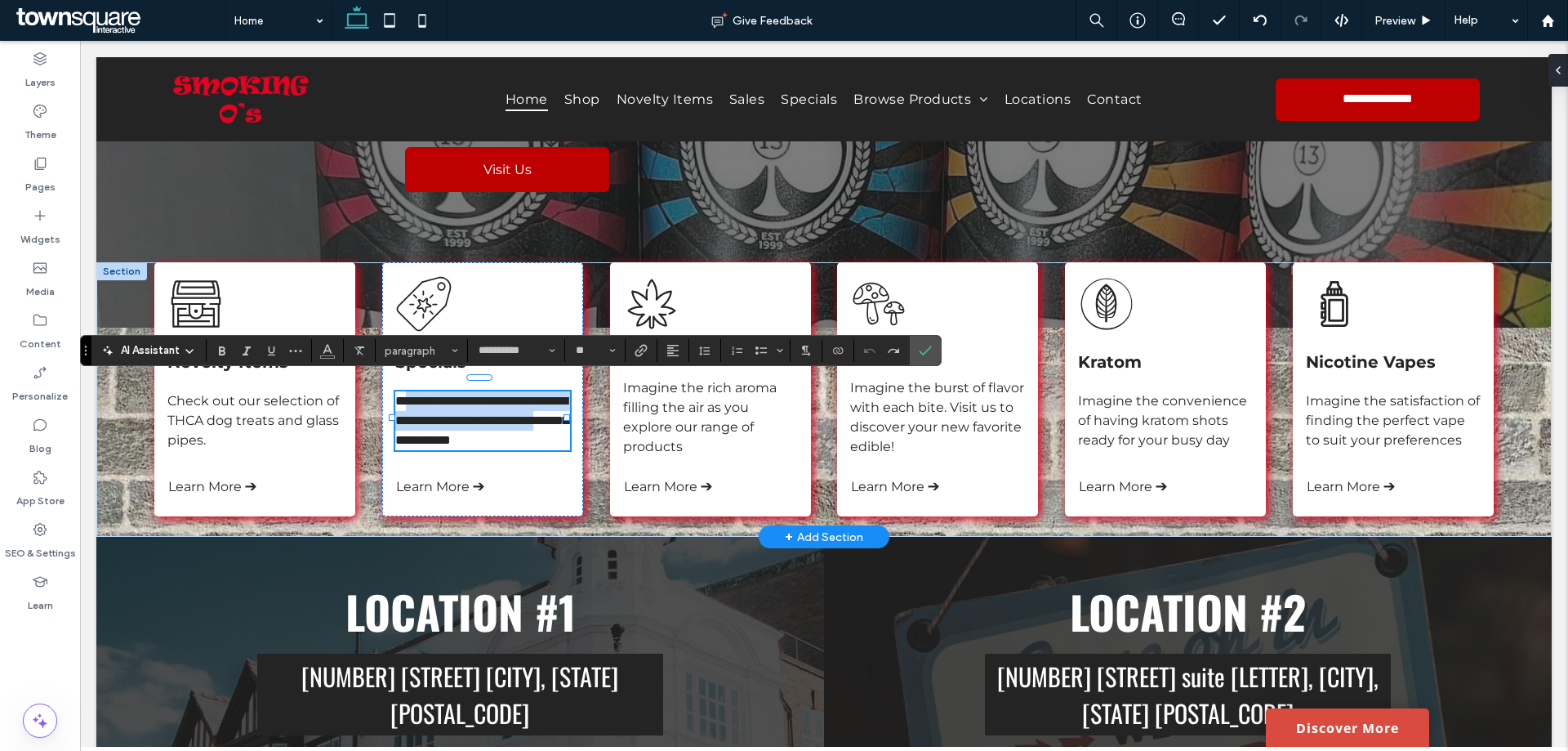 click on "**********" at bounding box center [482, 420] 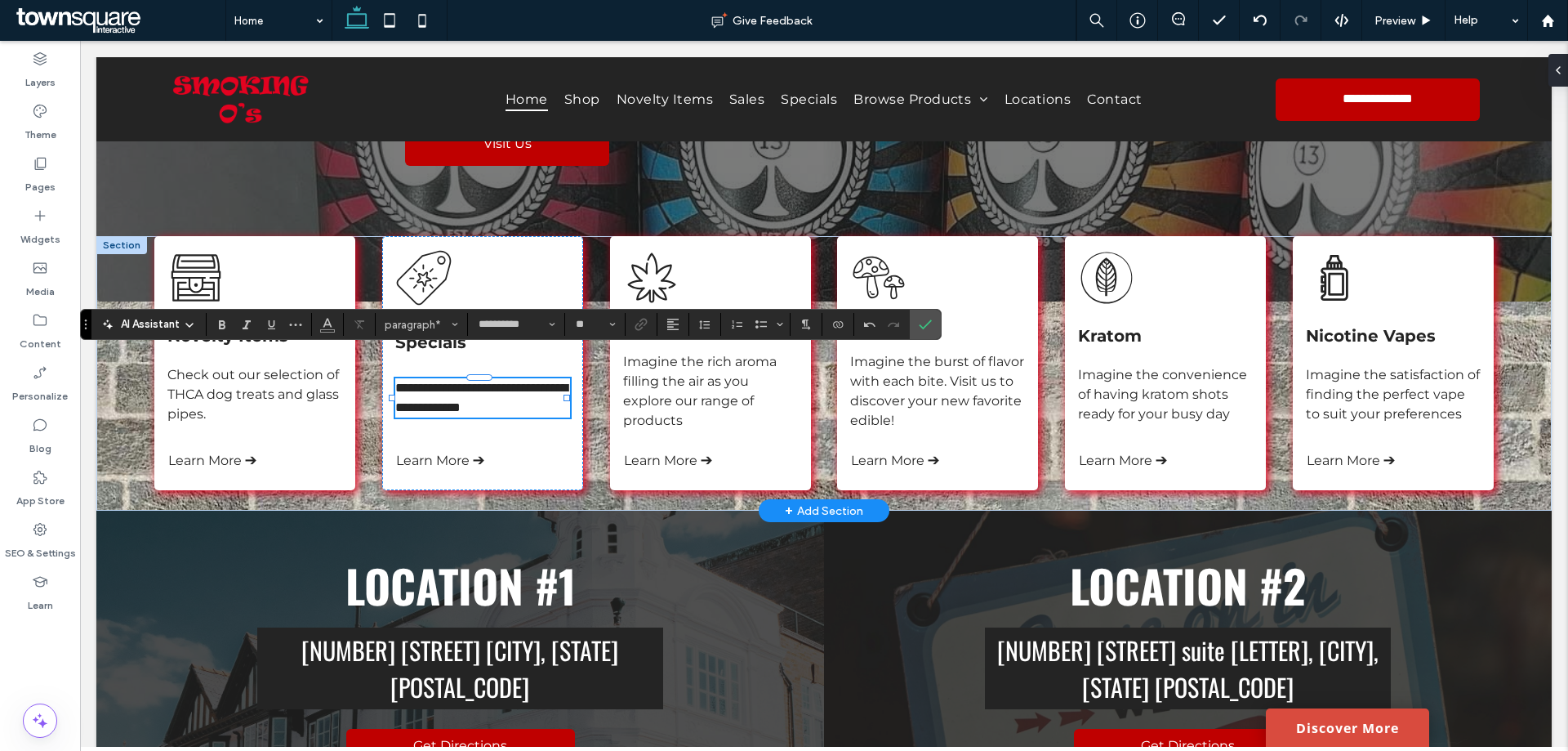 scroll, scrollTop: 264, scrollLeft: 0, axis: vertical 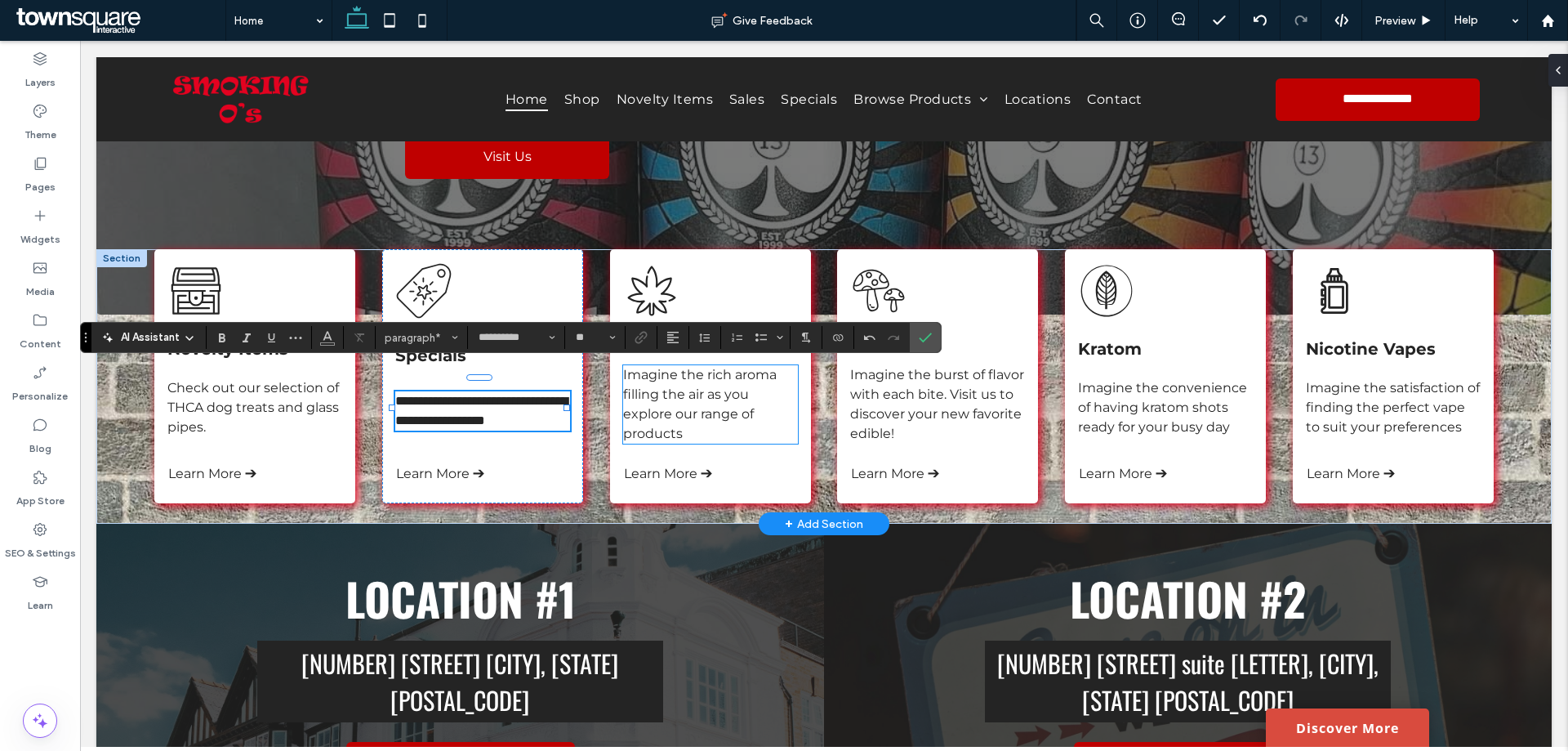 drag, startPoint x: 699, startPoint y: 391, endPoint x: 739, endPoint y: 422, distance: 50.606324 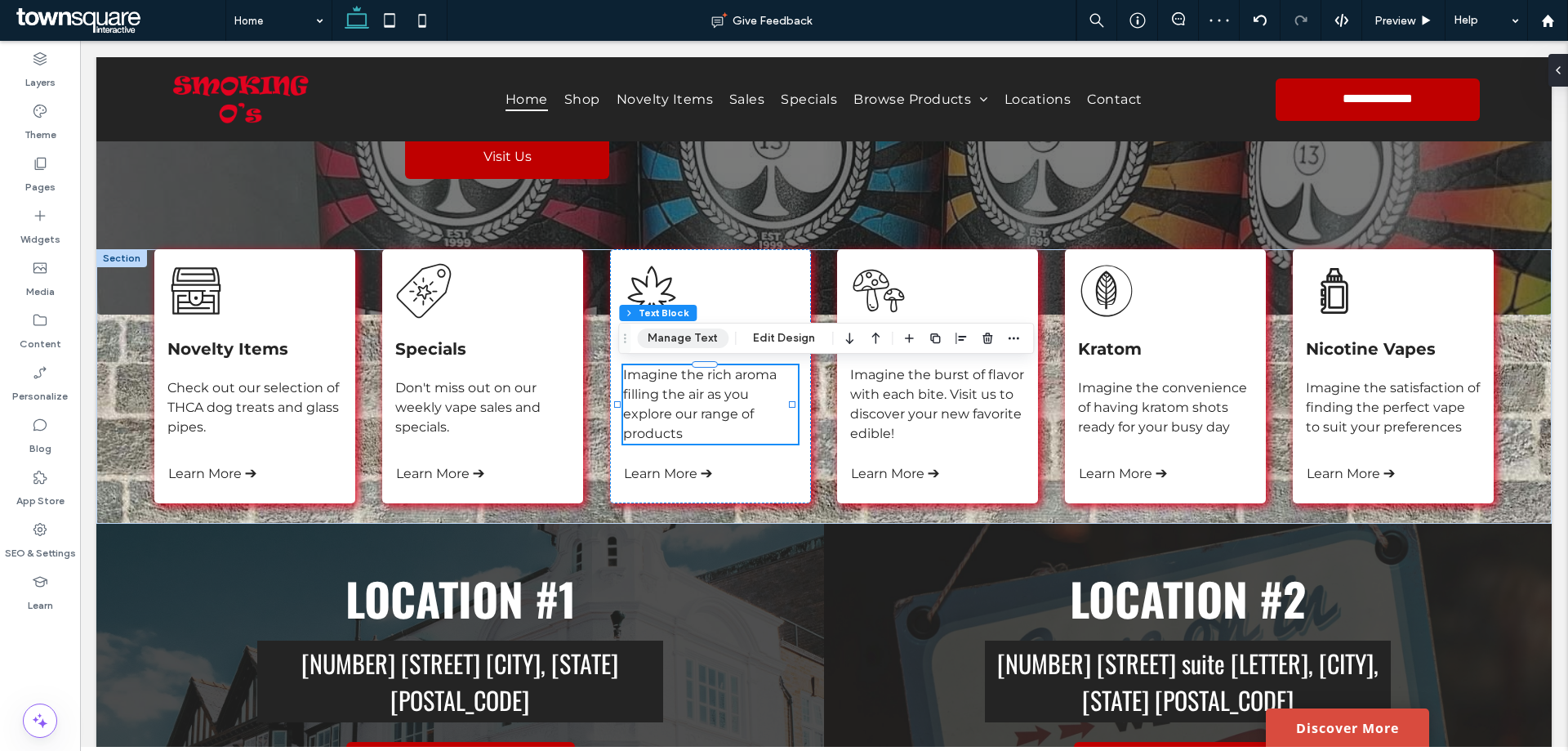 click on "Manage Text" at bounding box center (683, 338) 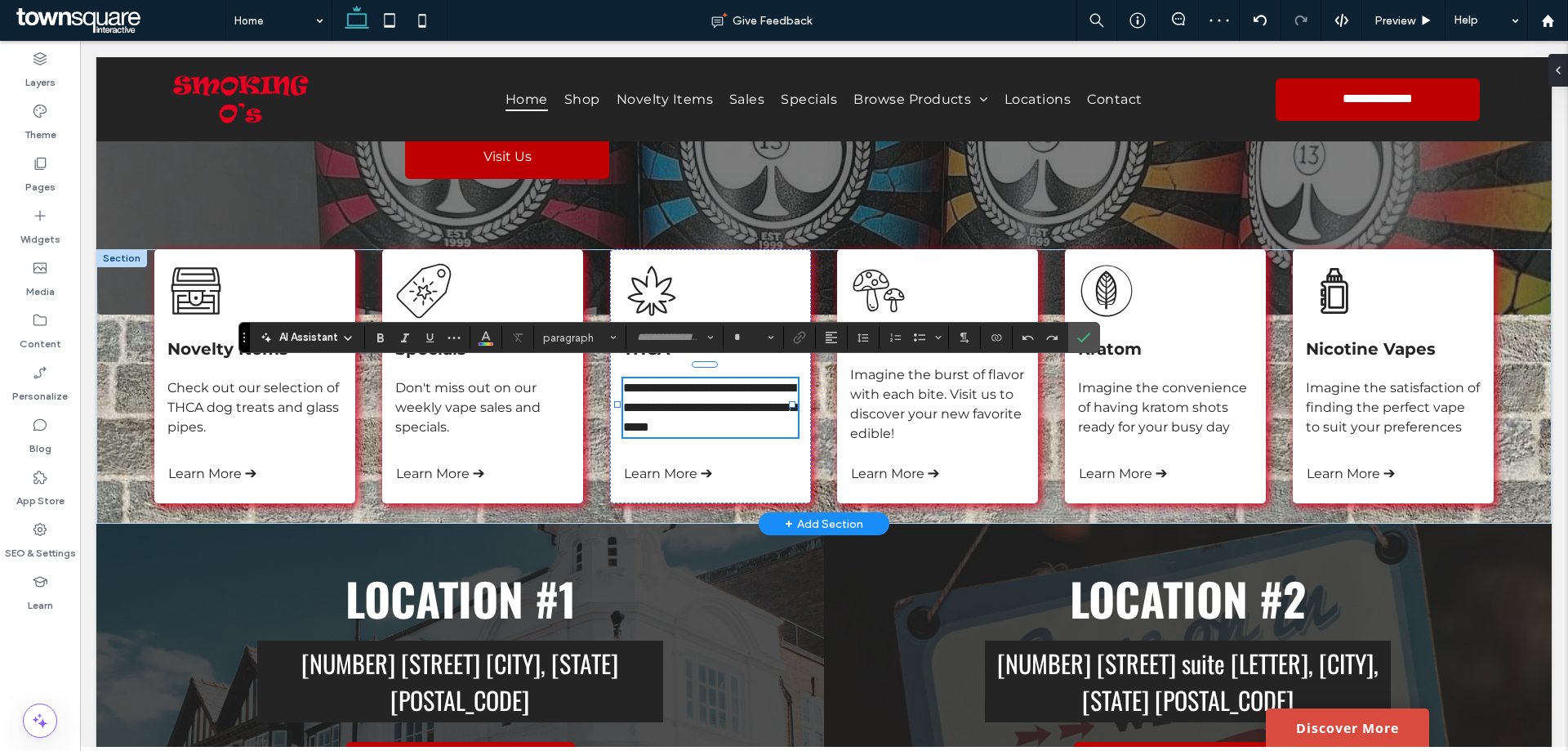 type on "**********" 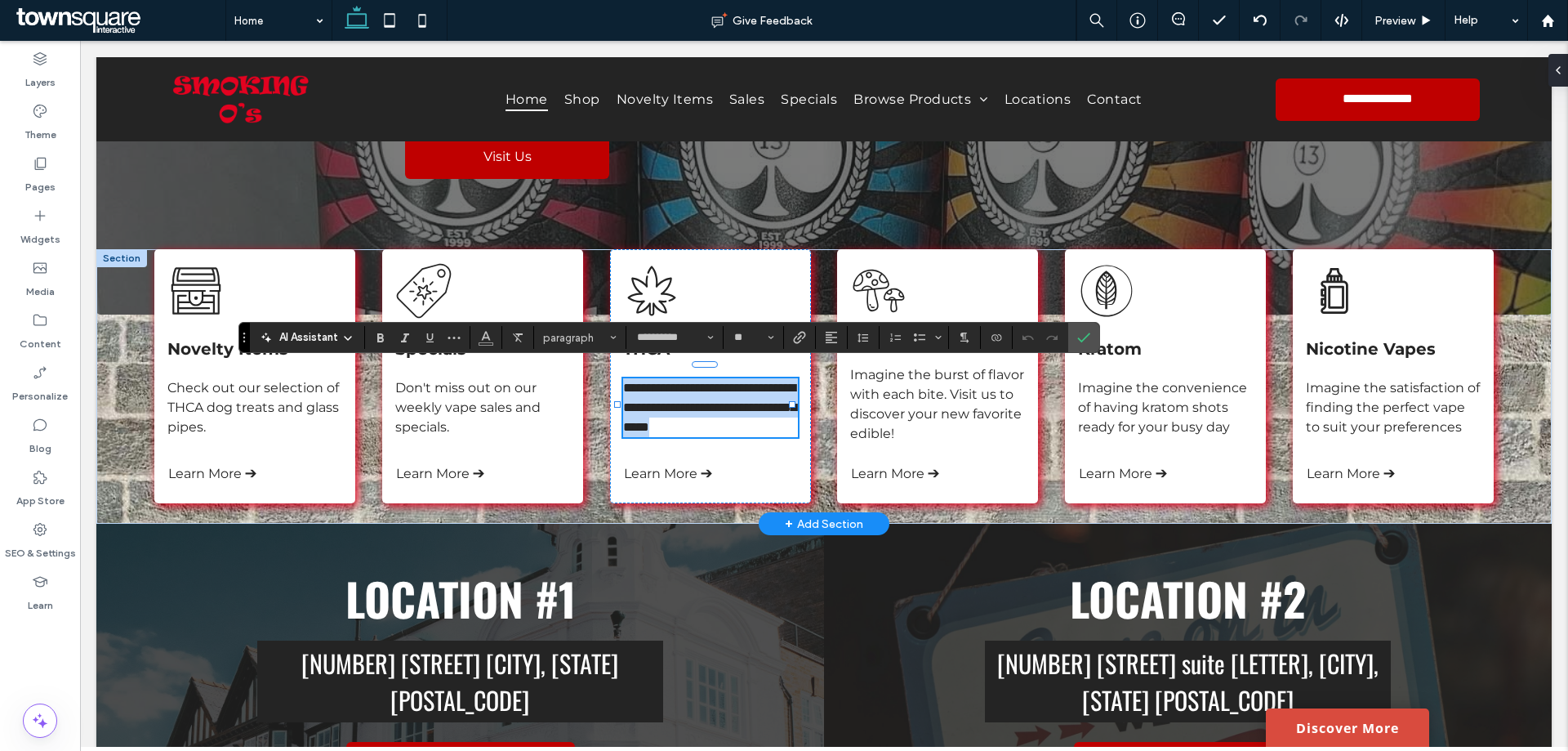 click on "**********" at bounding box center [710, 407] 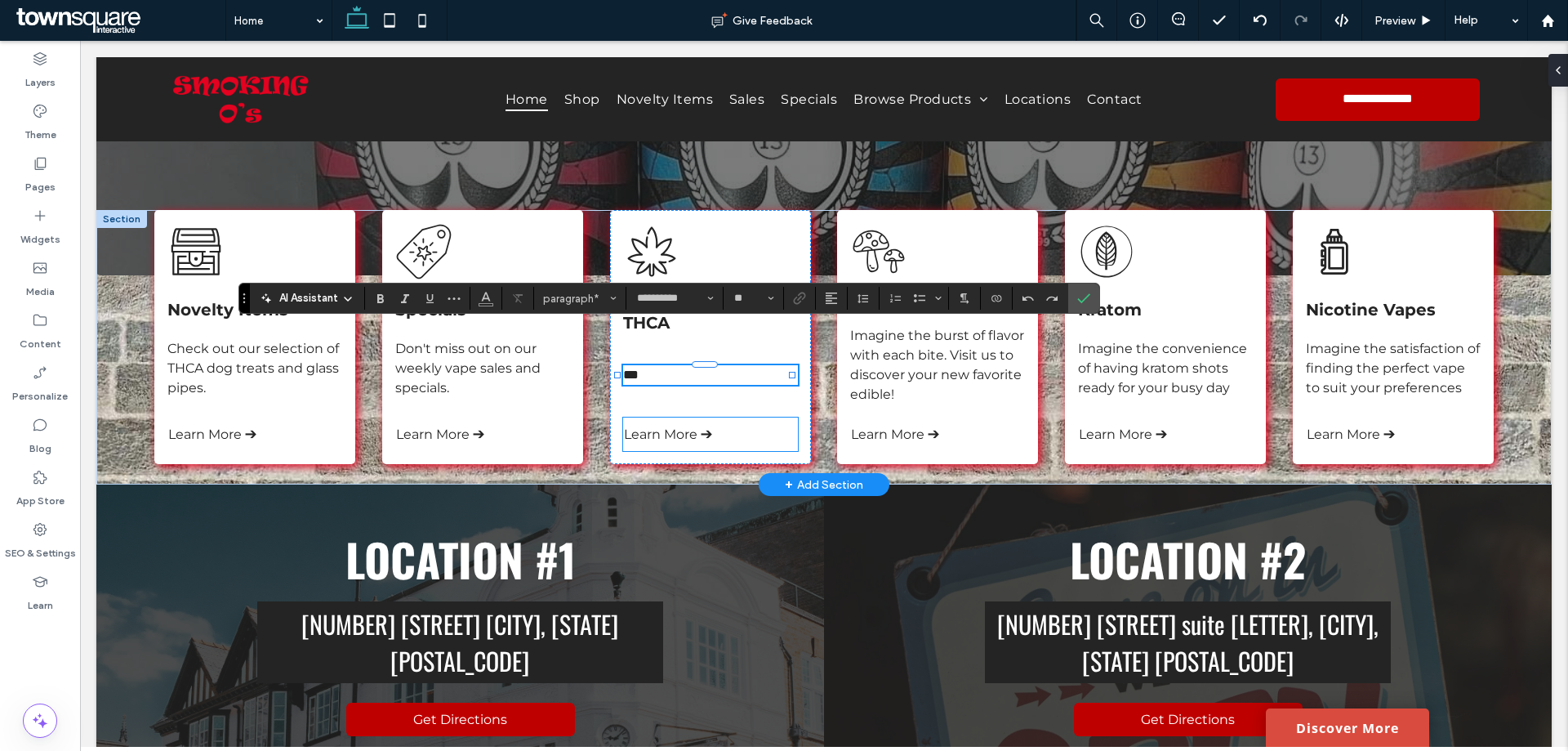 scroll, scrollTop: 264, scrollLeft: 0, axis: vertical 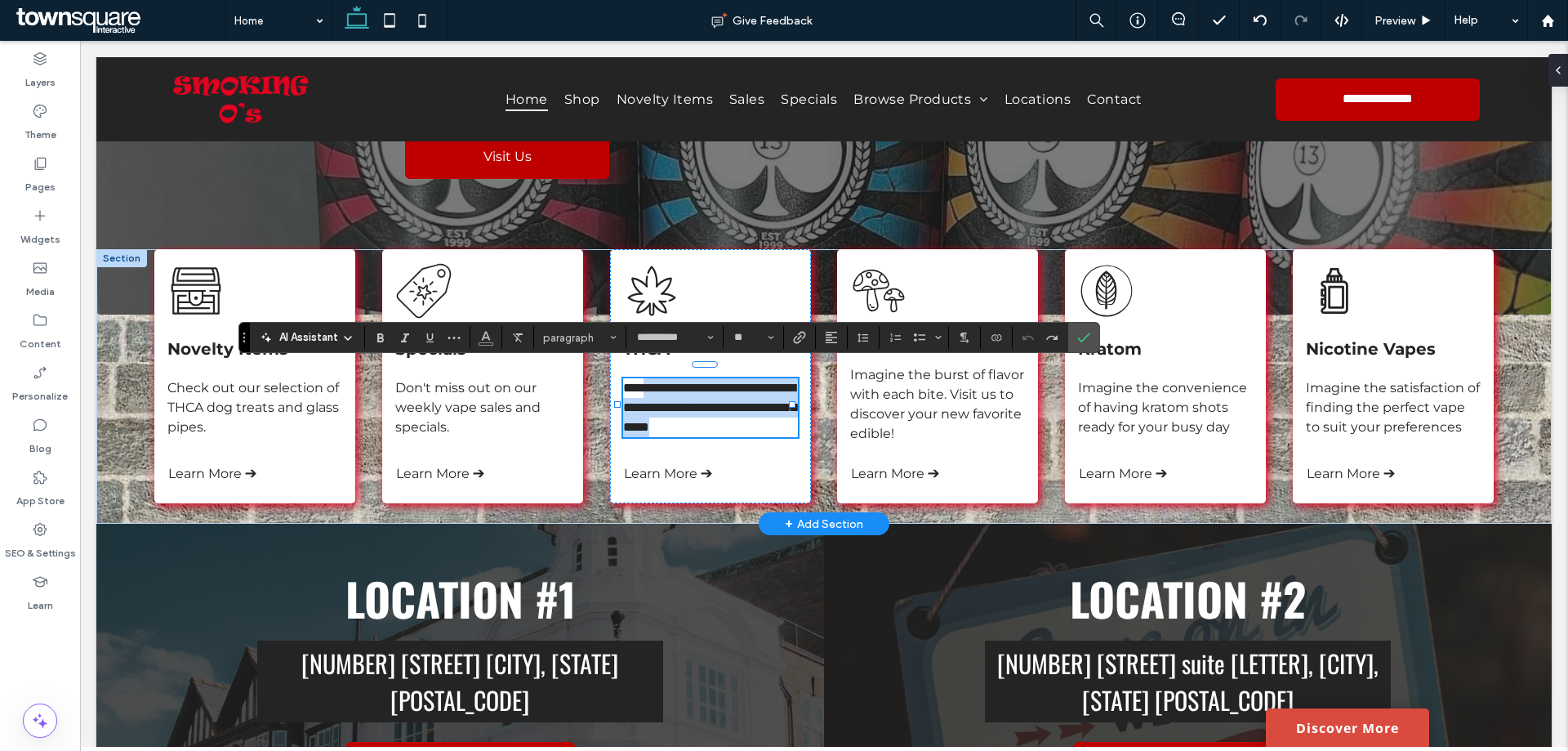 drag, startPoint x: 715, startPoint y: 431, endPoint x: 650, endPoint y: 379, distance: 83.24062 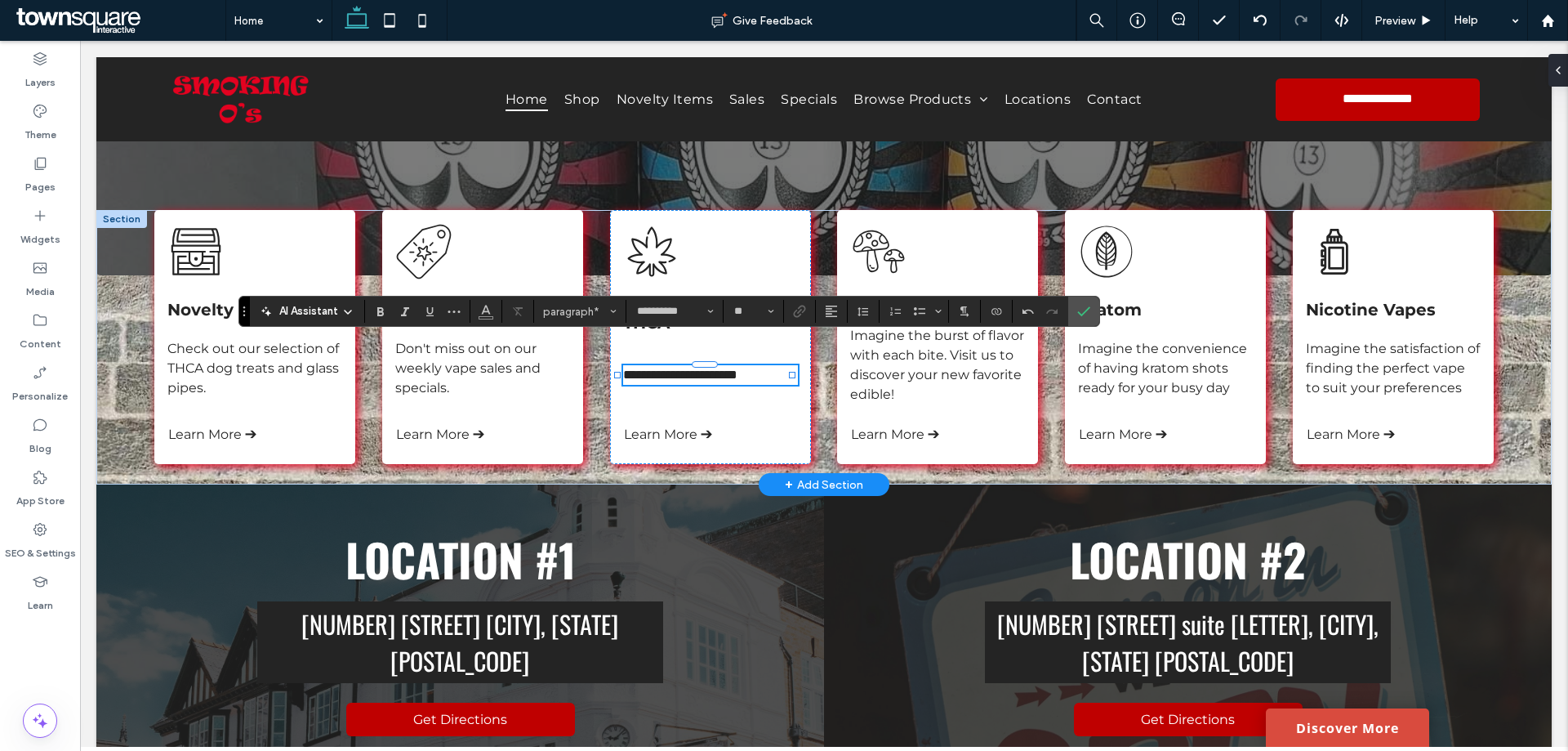 scroll, scrollTop: 290, scrollLeft: 0, axis: vertical 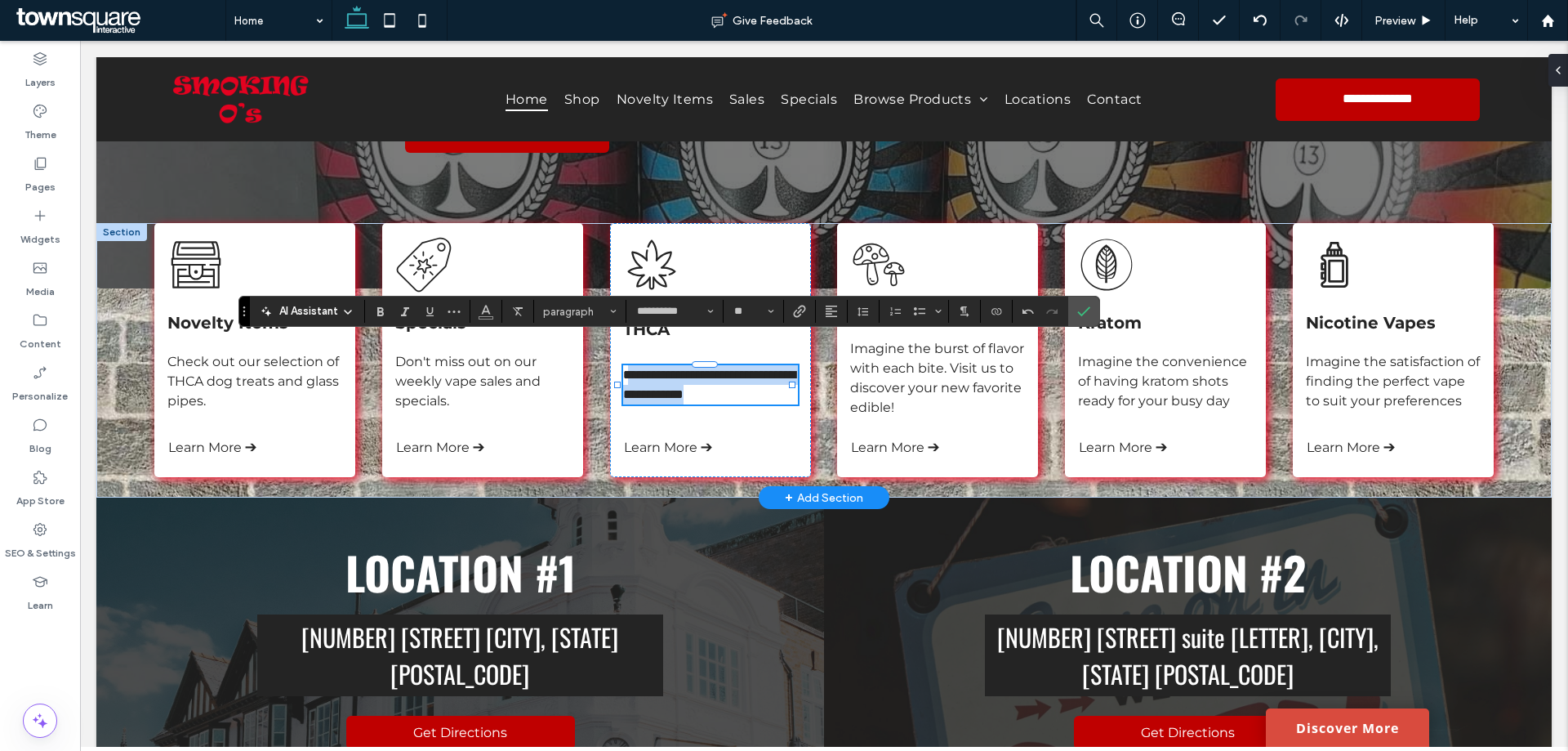 drag, startPoint x: 783, startPoint y: 399, endPoint x: 629, endPoint y: 378, distance: 155.42522 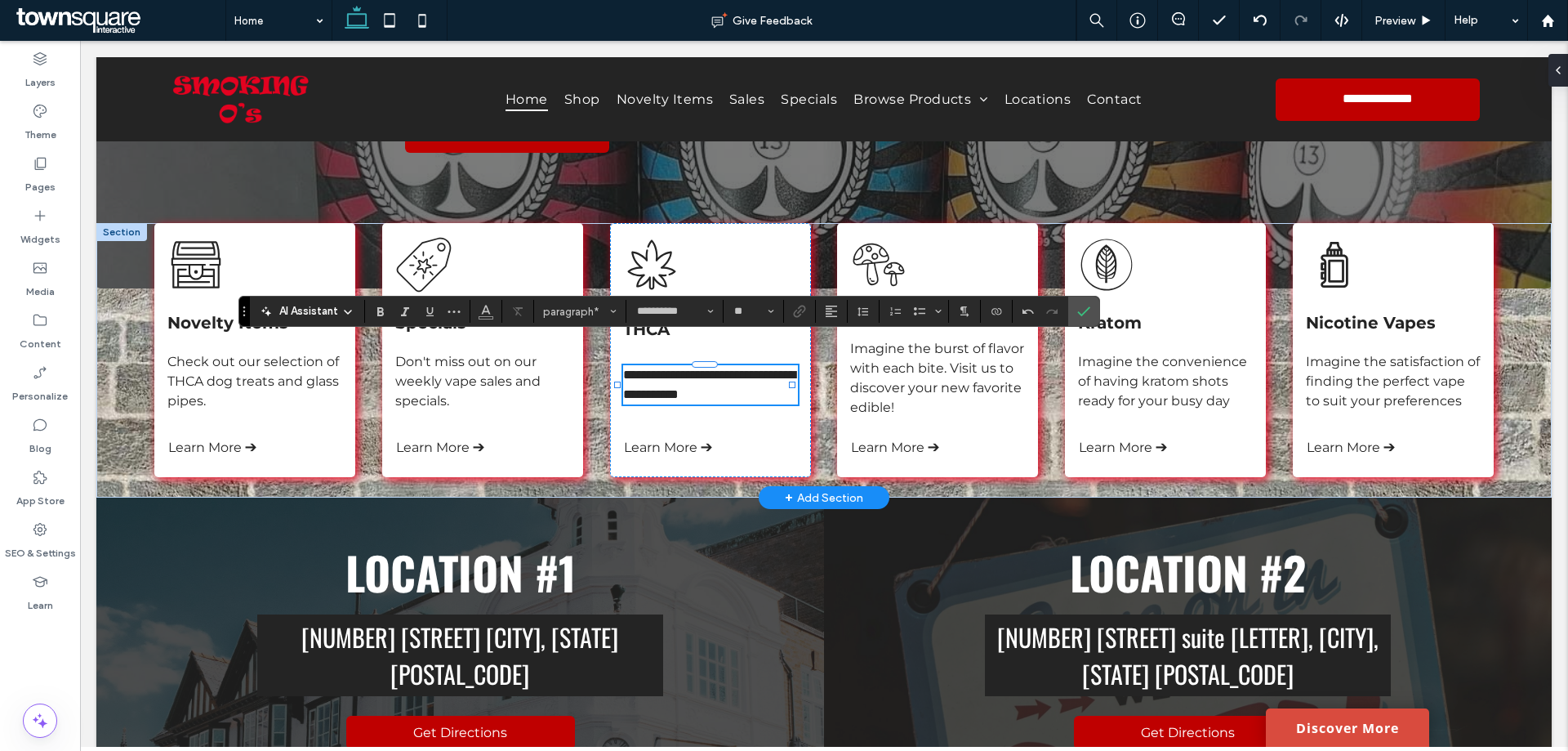 scroll, scrollTop: 277, scrollLeft: 0, axis: vertical 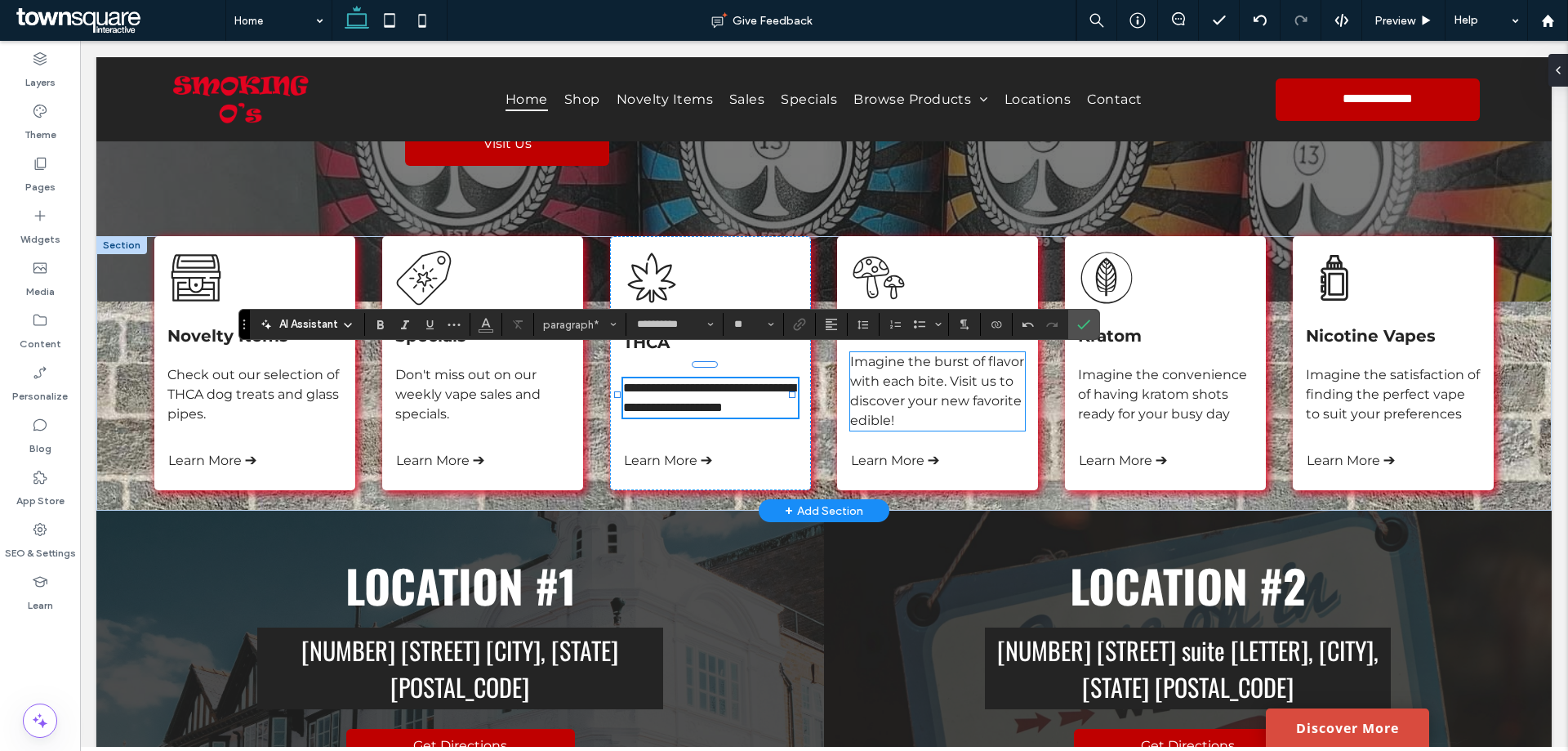 click on "Imagine the burst of flavor with each bite. Visit us to discover your new favorite edible!" at bounding box center [937, 391] 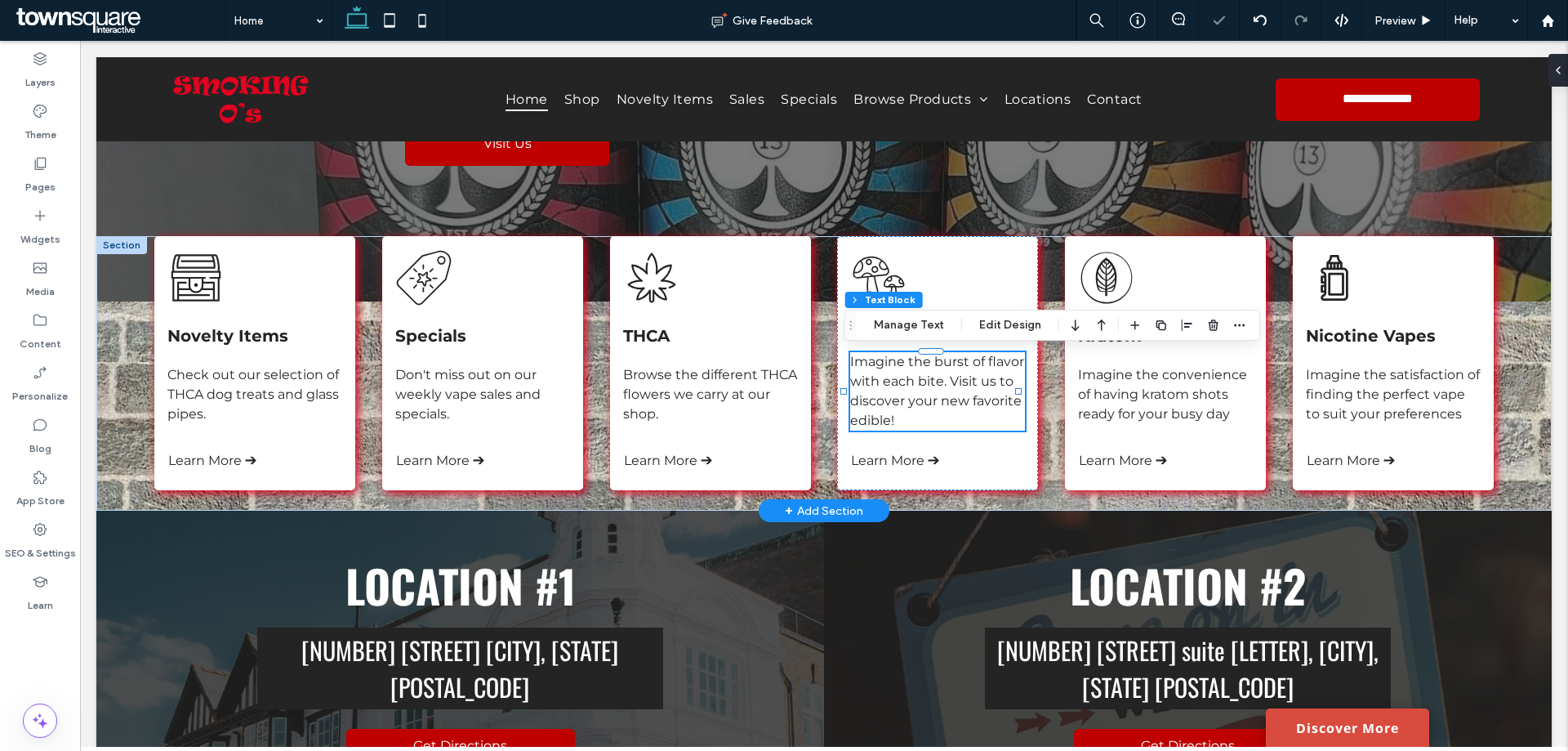 click on "Imagine the burst of flavor with each bite. Visit us to discover your new favorite edible! ﻿" at bounding box center (938, 391) 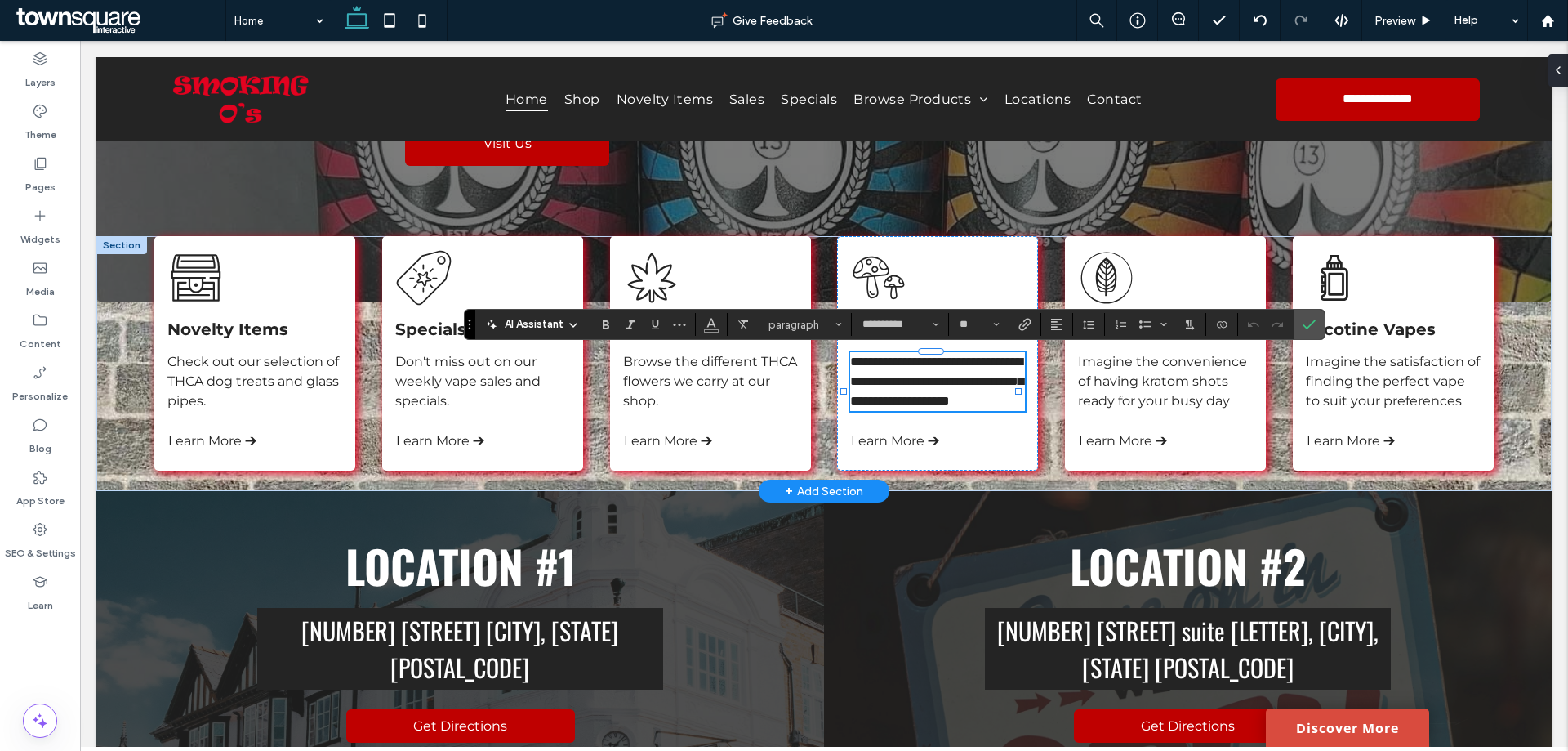 click on "**********" at bounding box center [937, 381] 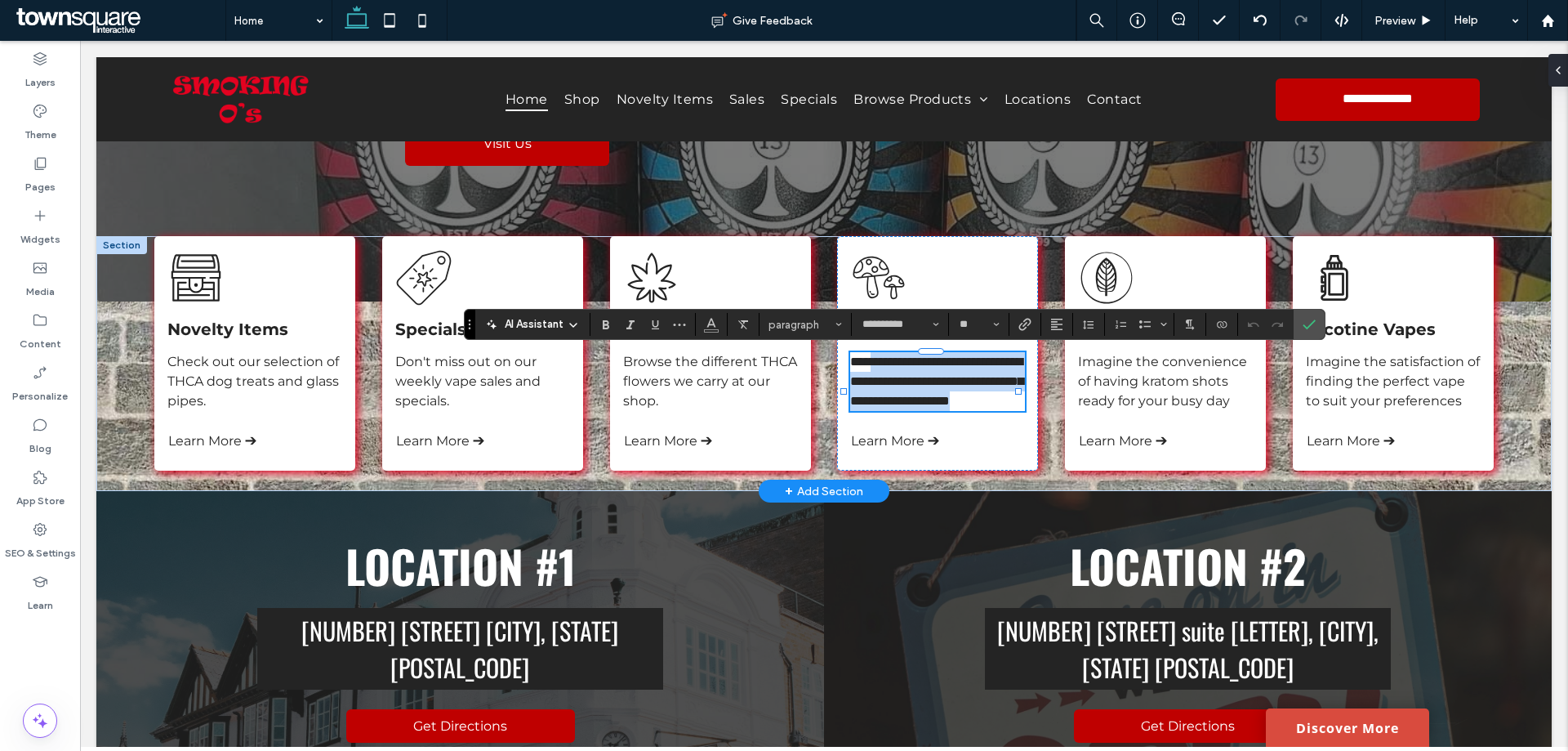 drag, startPoint x: 943, startPoint y: 418, endPoint x: 880, endPoint y: 364, distance: 82.9759 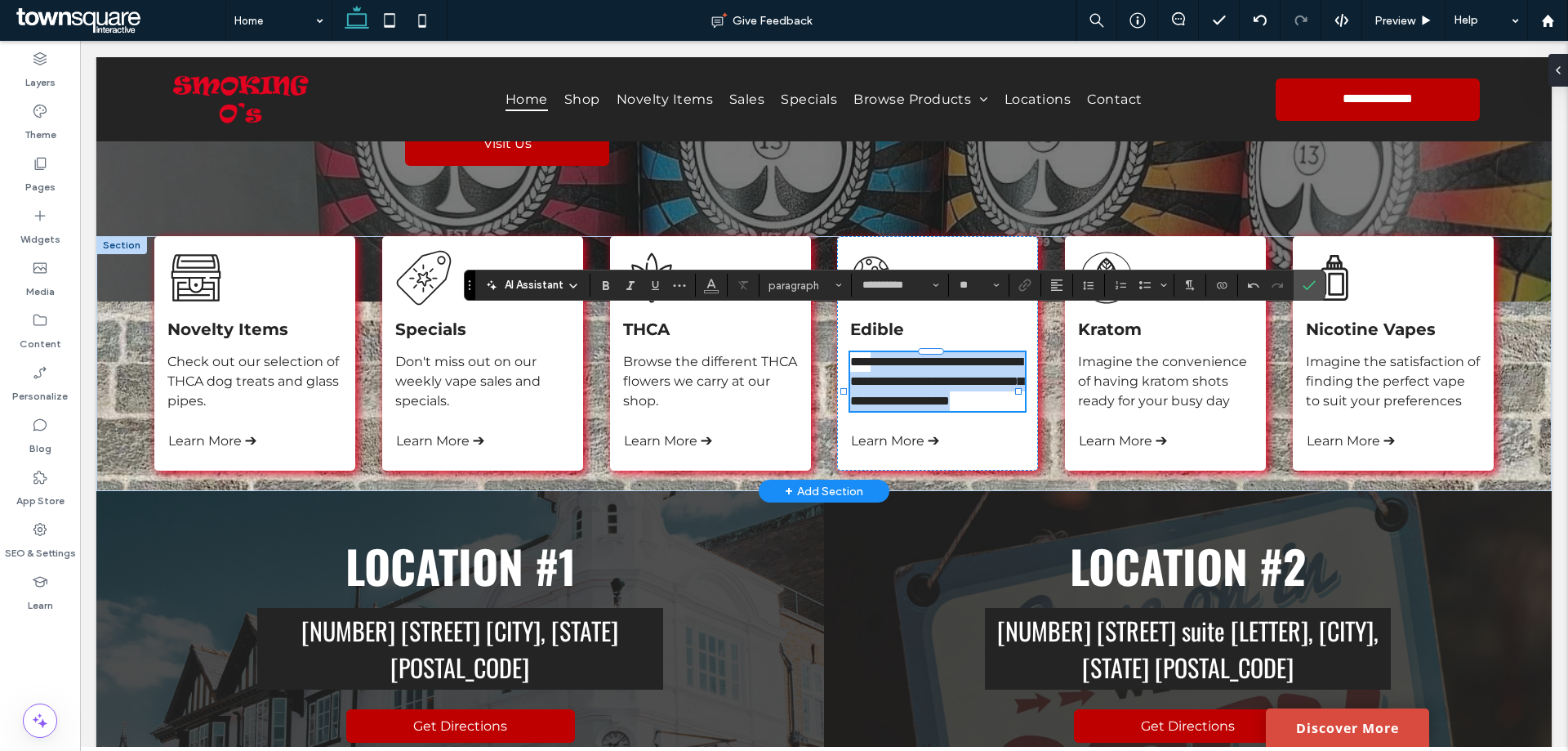scroll, scrollTop: 316, scrollLeft: 0, axis: vertical 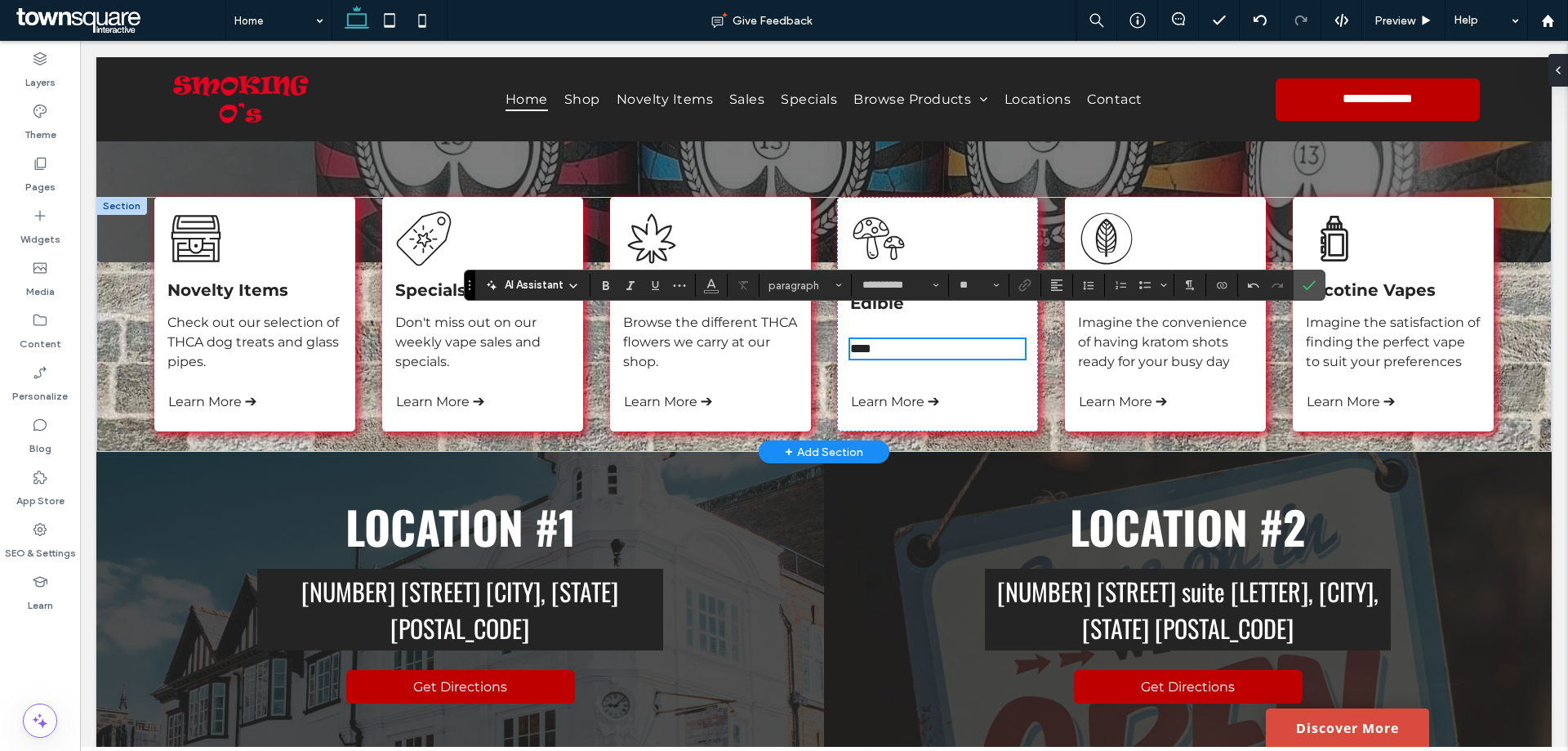type 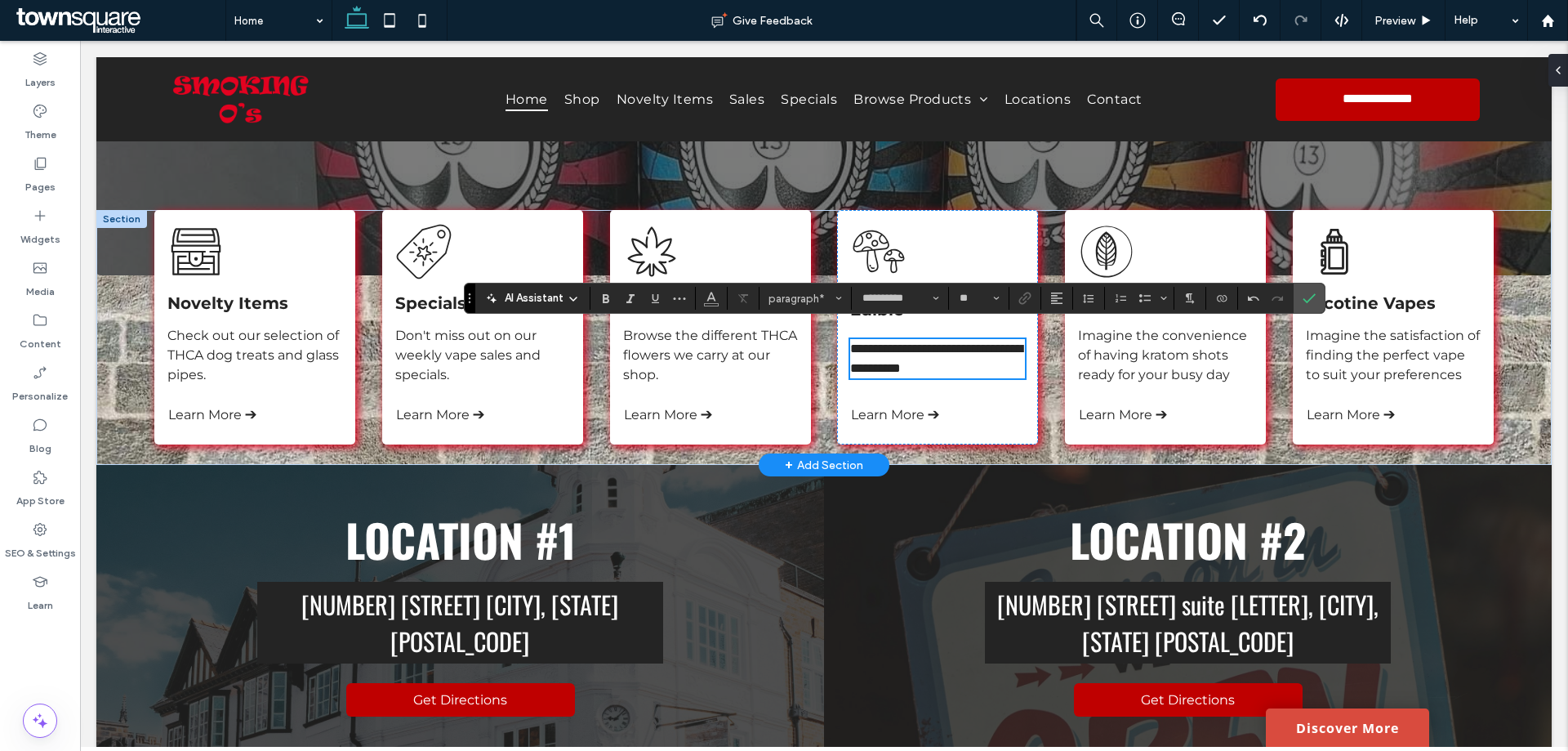 scroll, scrollTop: 290, scrollLeft: 0, axis: vertical 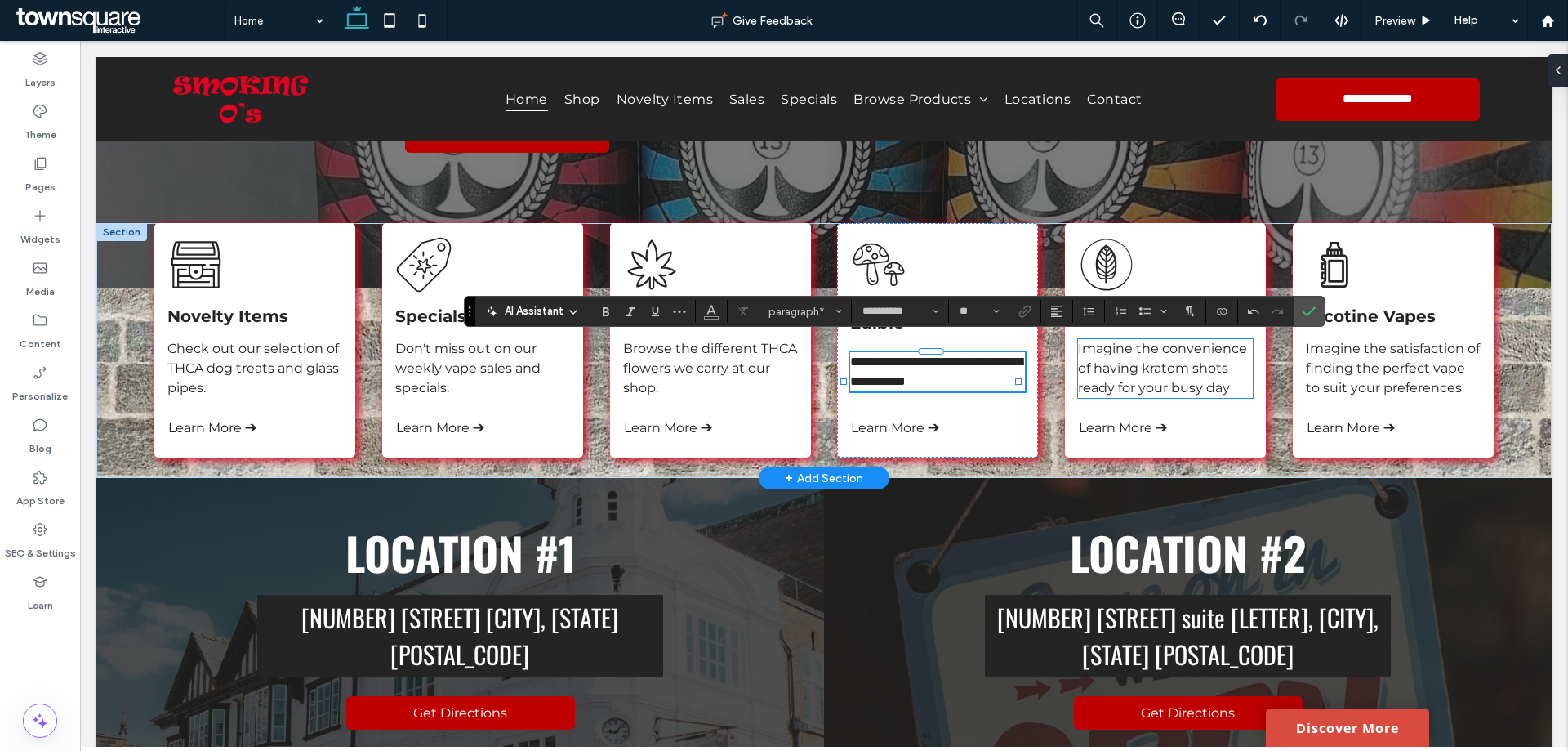 click on "Imagine the convenience of having kratom shots ready for your busy day" at bounding box center (1162, 368) 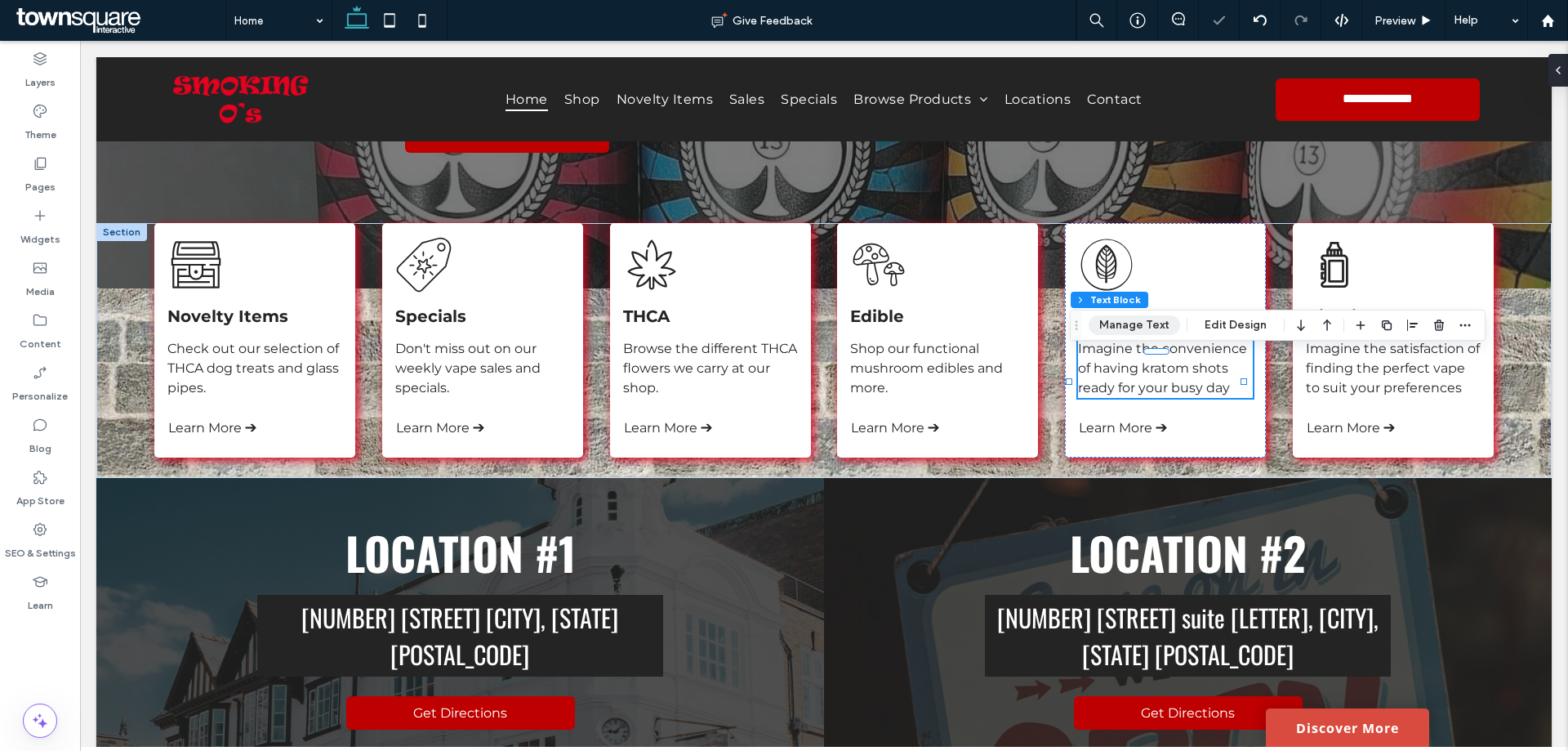 click on "Manage Text" at bounding box center [1134, 325] 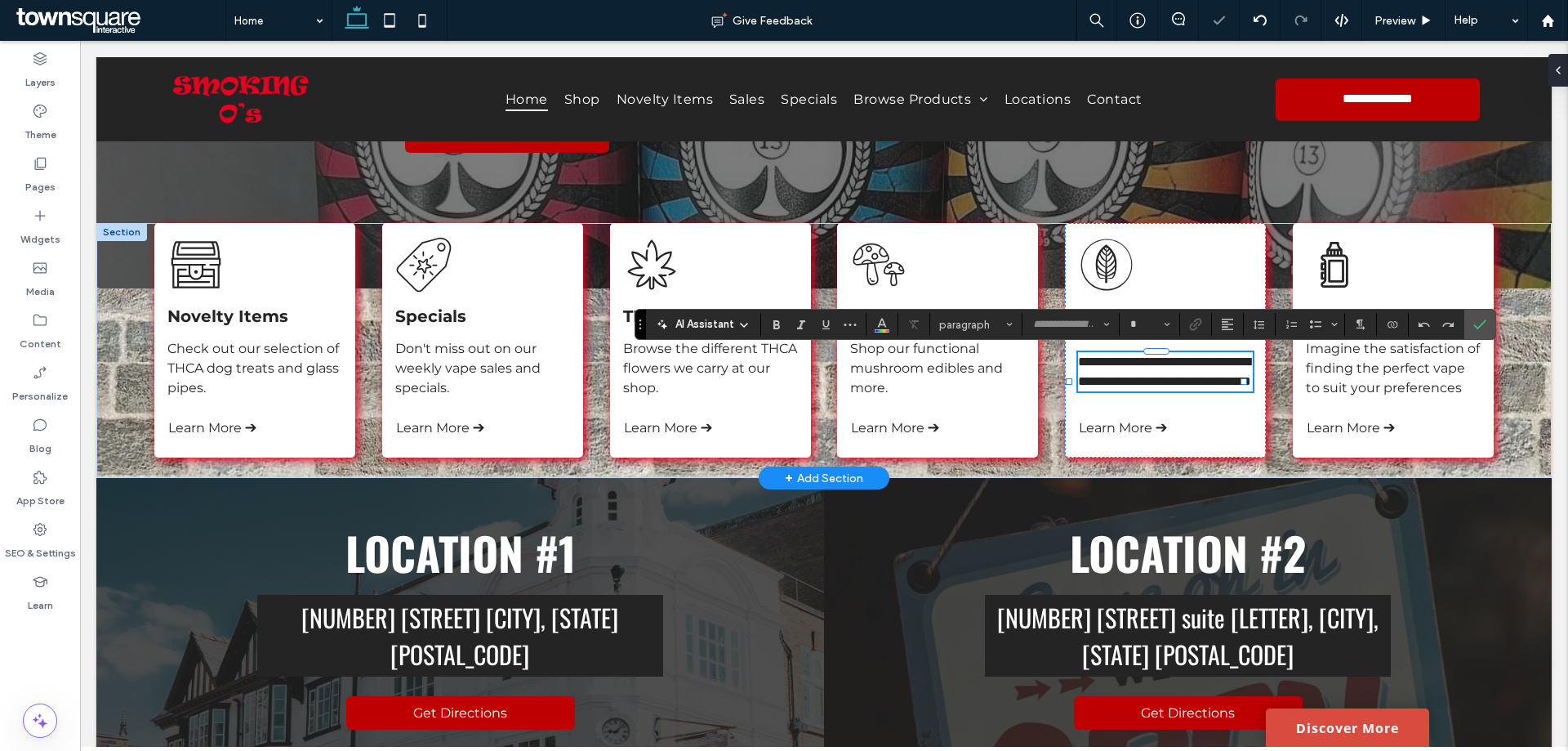 type on "**********" 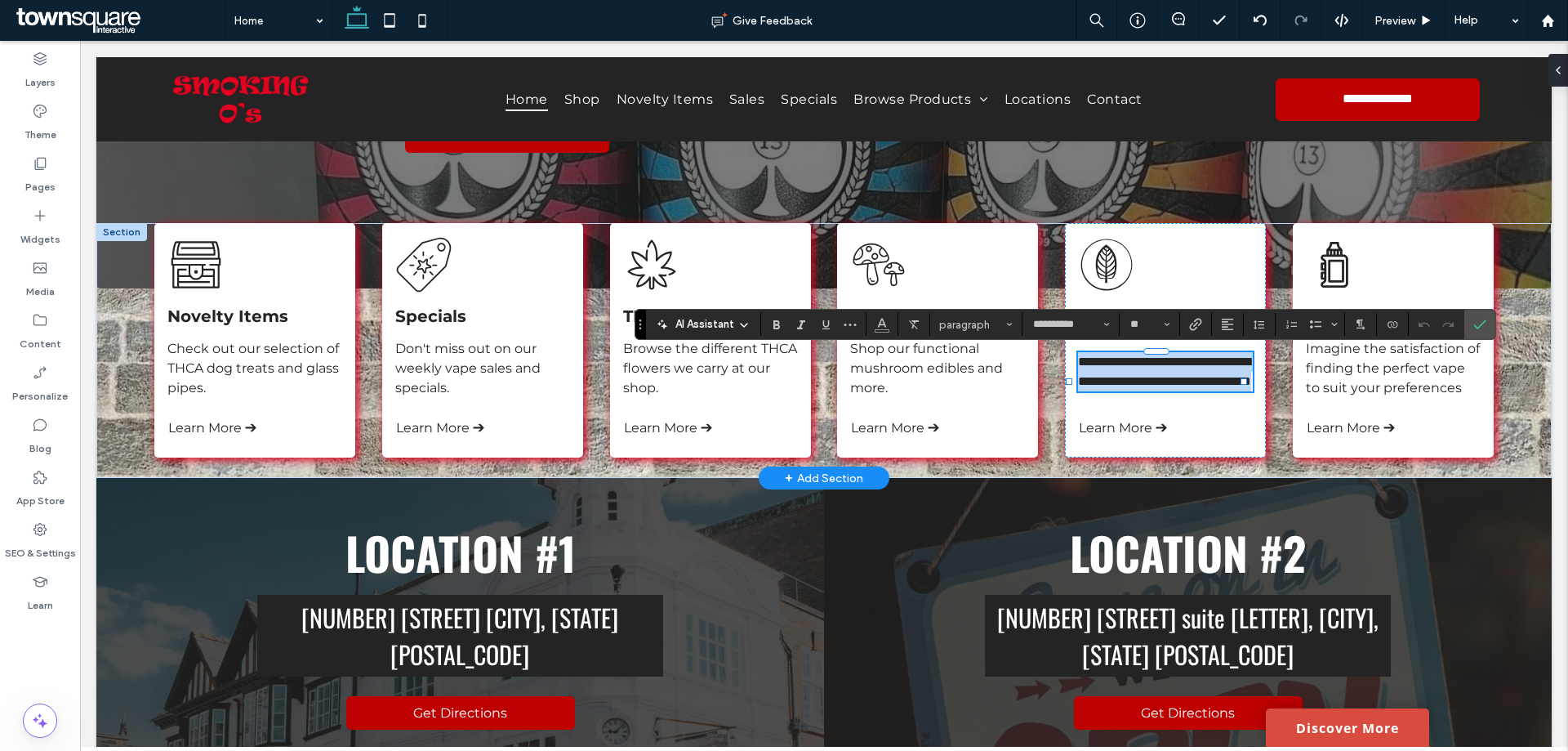 click on "**********" at bounding box center (1165, 371) 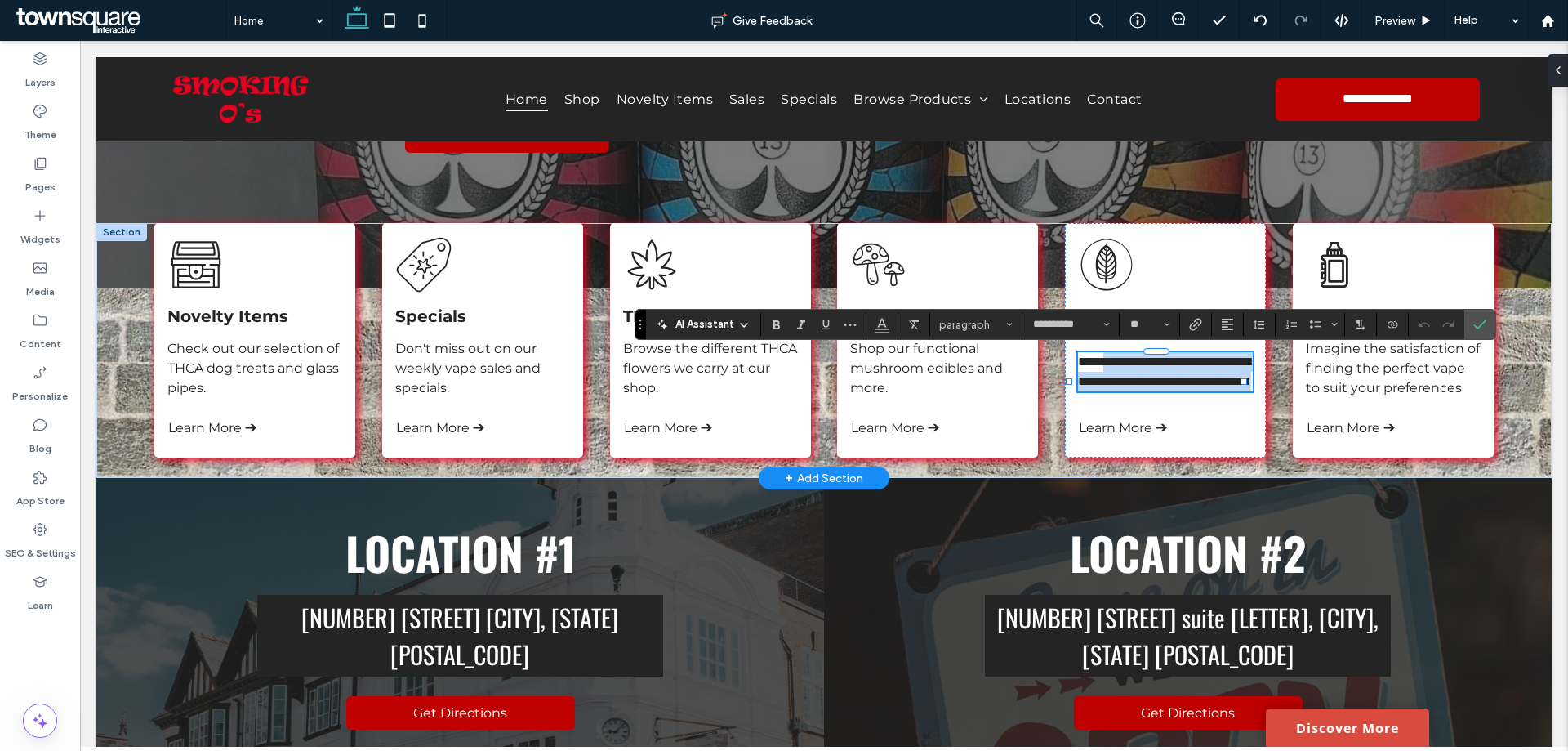 scroll, scrollTop: 316, scrollLeft: 0, axis: vertical 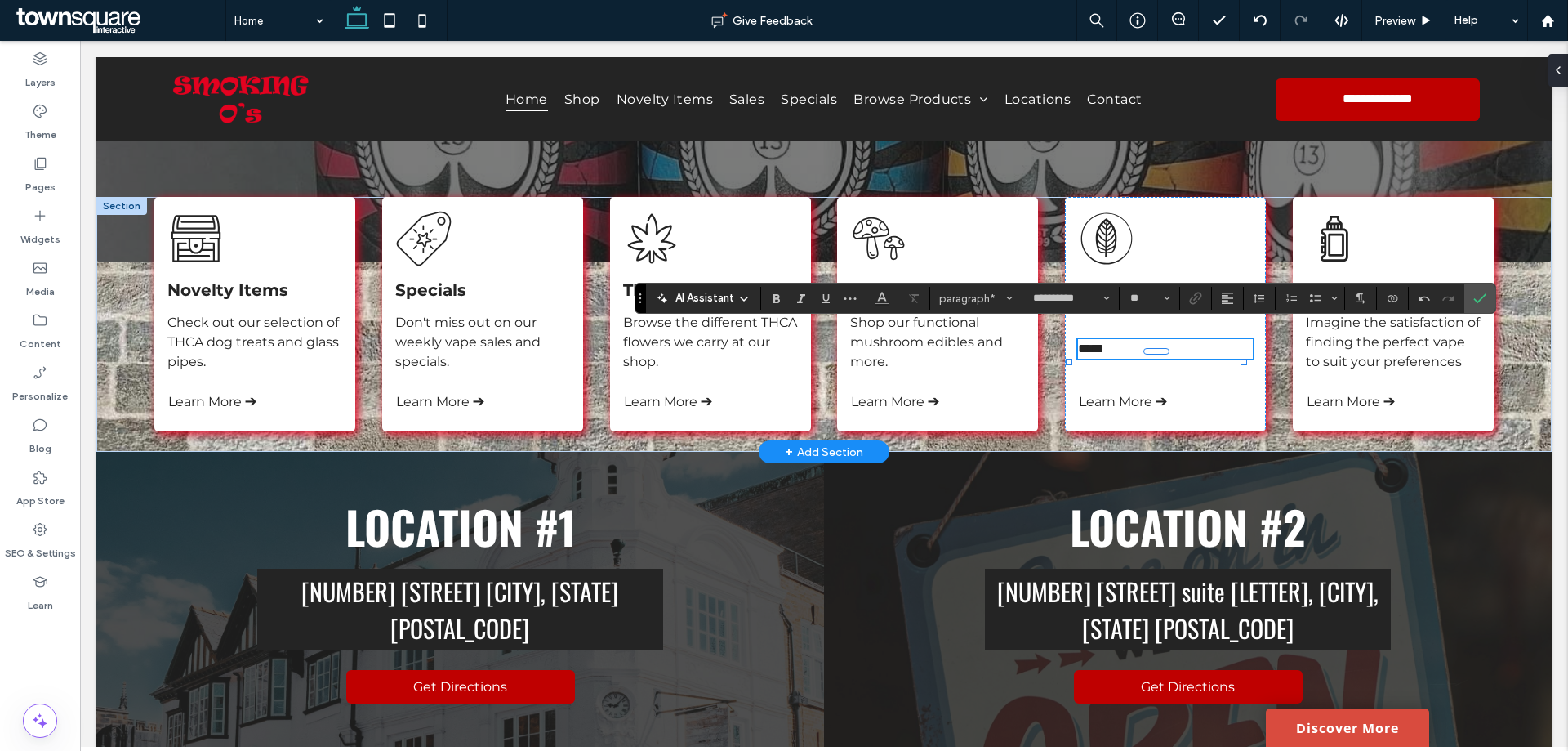 type 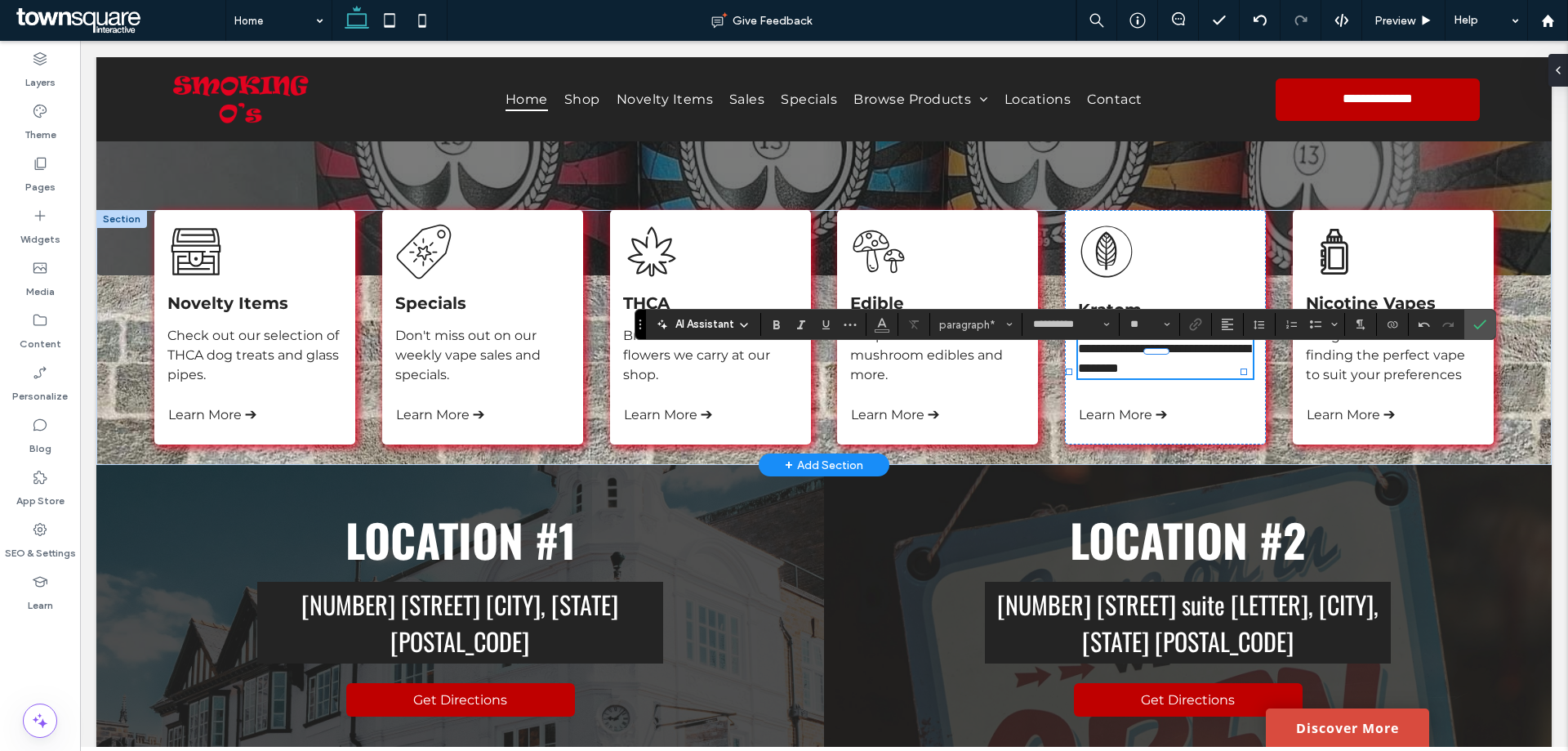 scroll, scrollTop: 290, scrollLeft: 0, axis: vertical 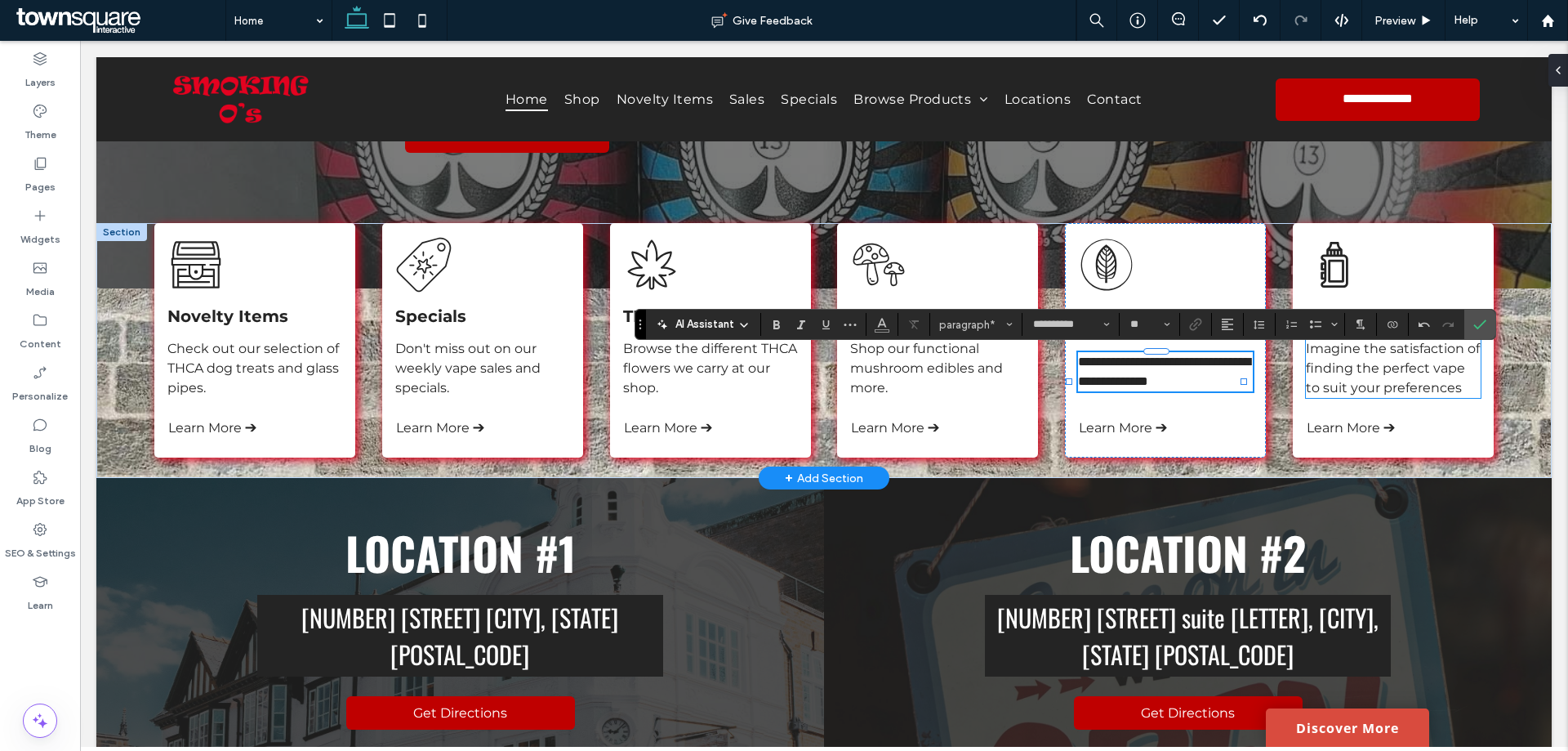 click on "Imagine the satisfaction of finding the perfect vape to suit your preferences" at bounding box center (1393, 369) 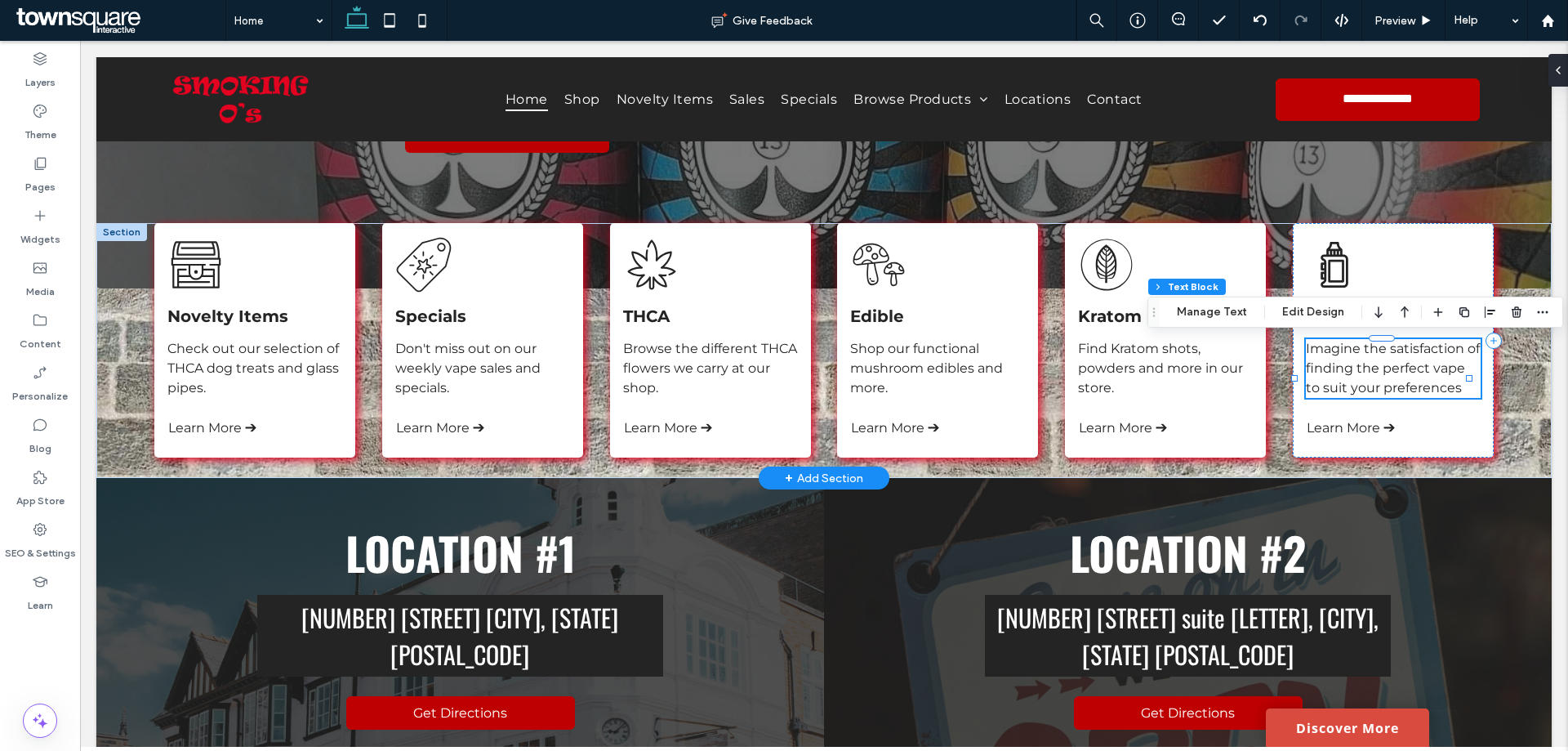 click on "Imagine the satisfaction of finding the perfect vape to suit your preferences" at bounding box center [1393, 369] 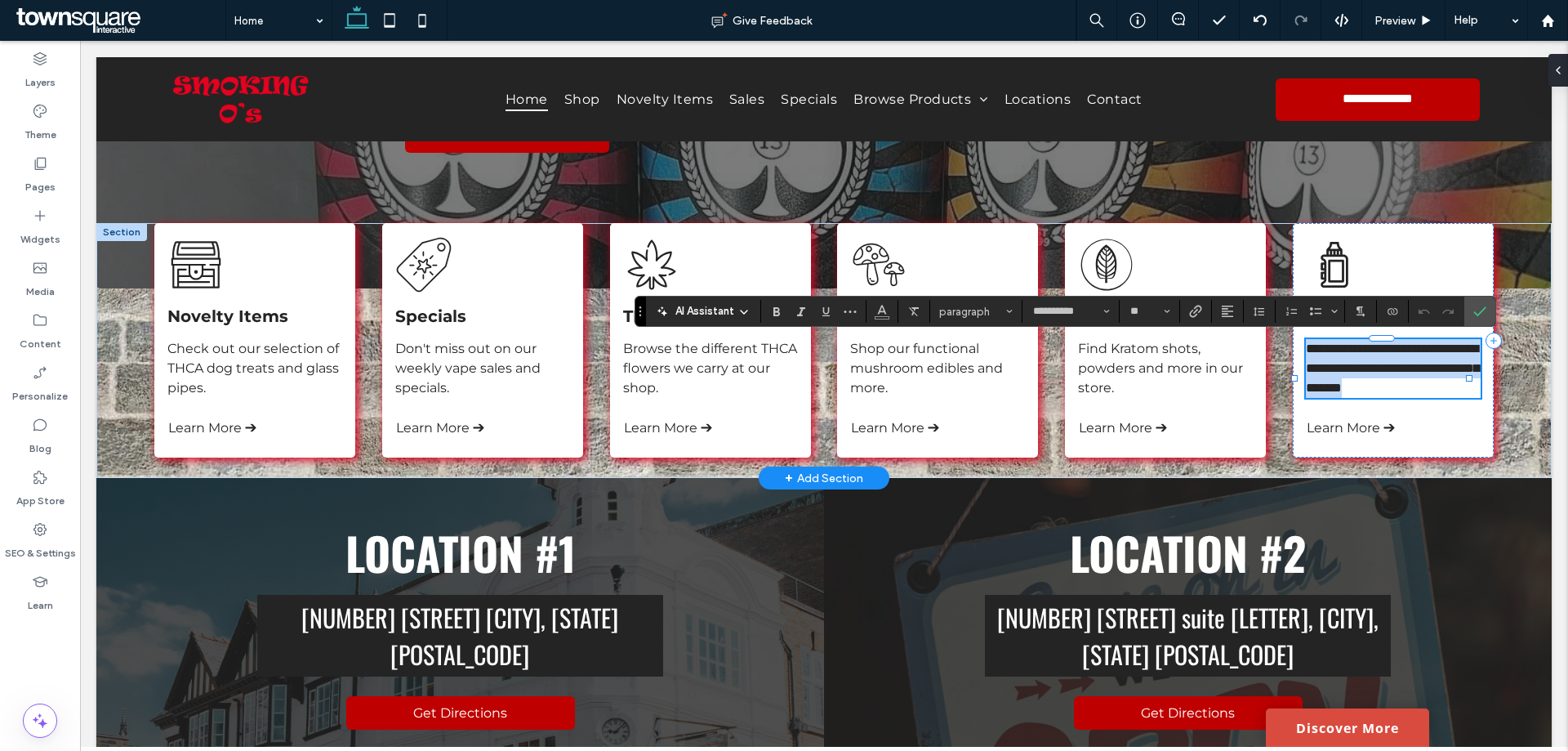 type 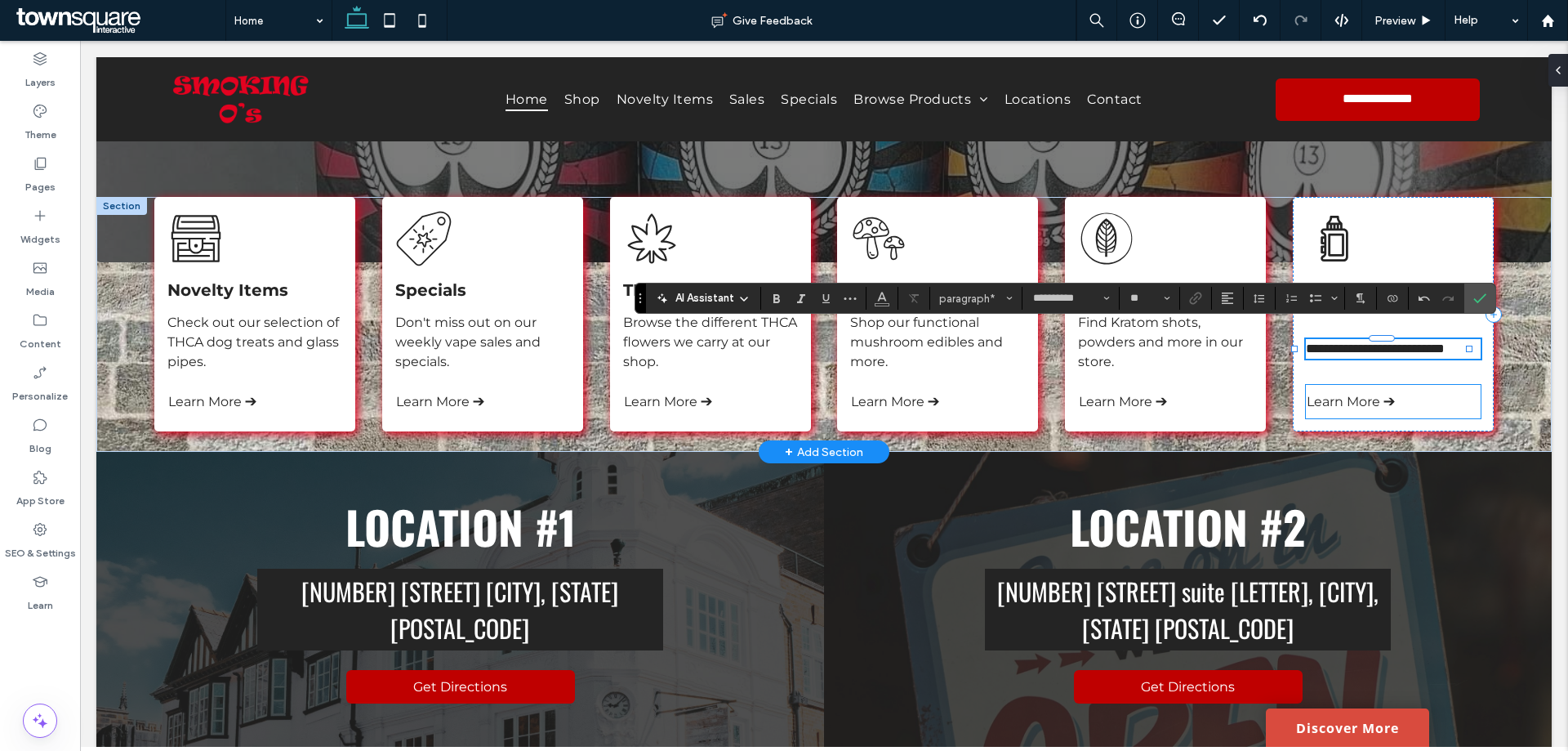 scroll, scrollTop: 303, scrollLeft: 0, axis: vertical 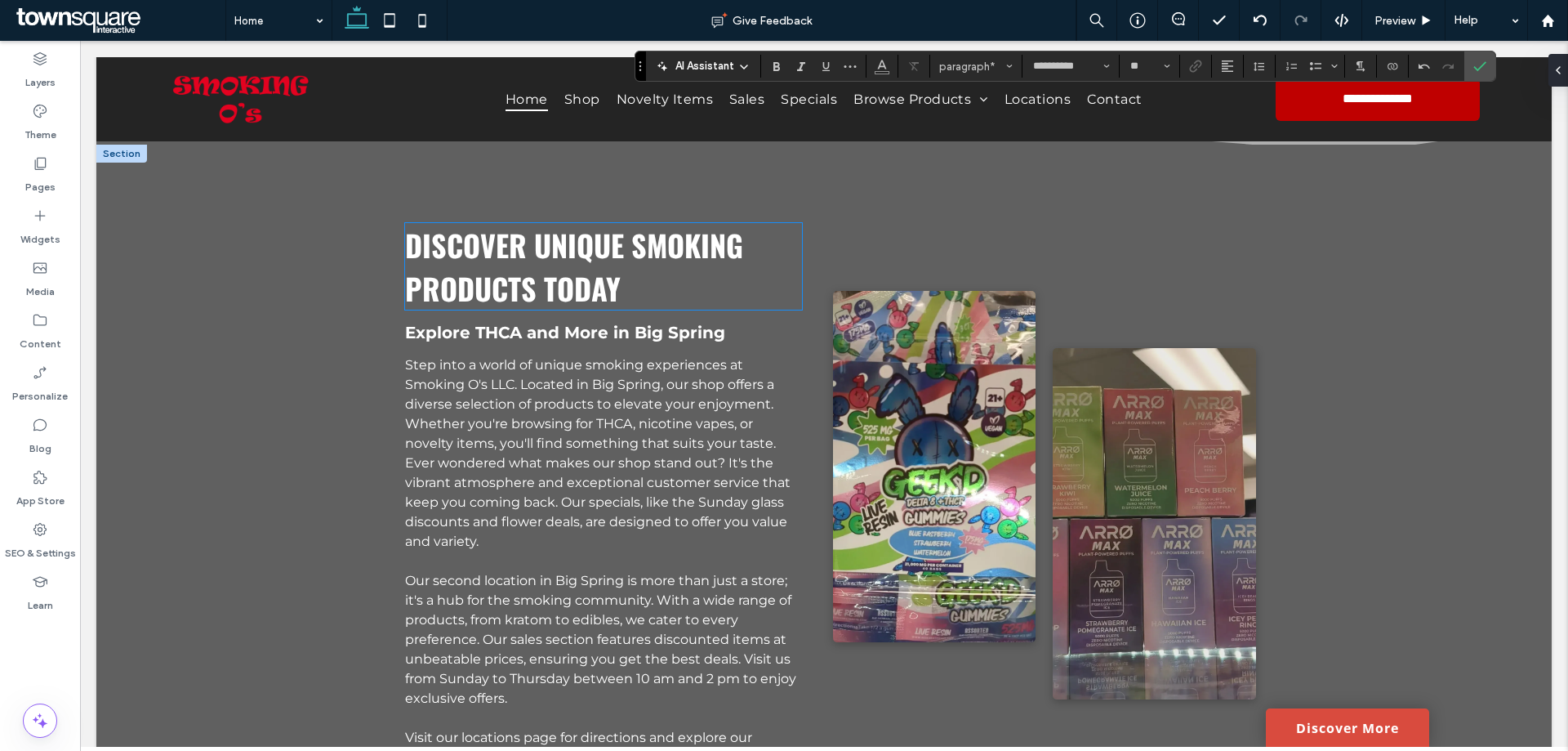 click on "Discover Unique Smoking Products Today" at bounding box center (604, 266) 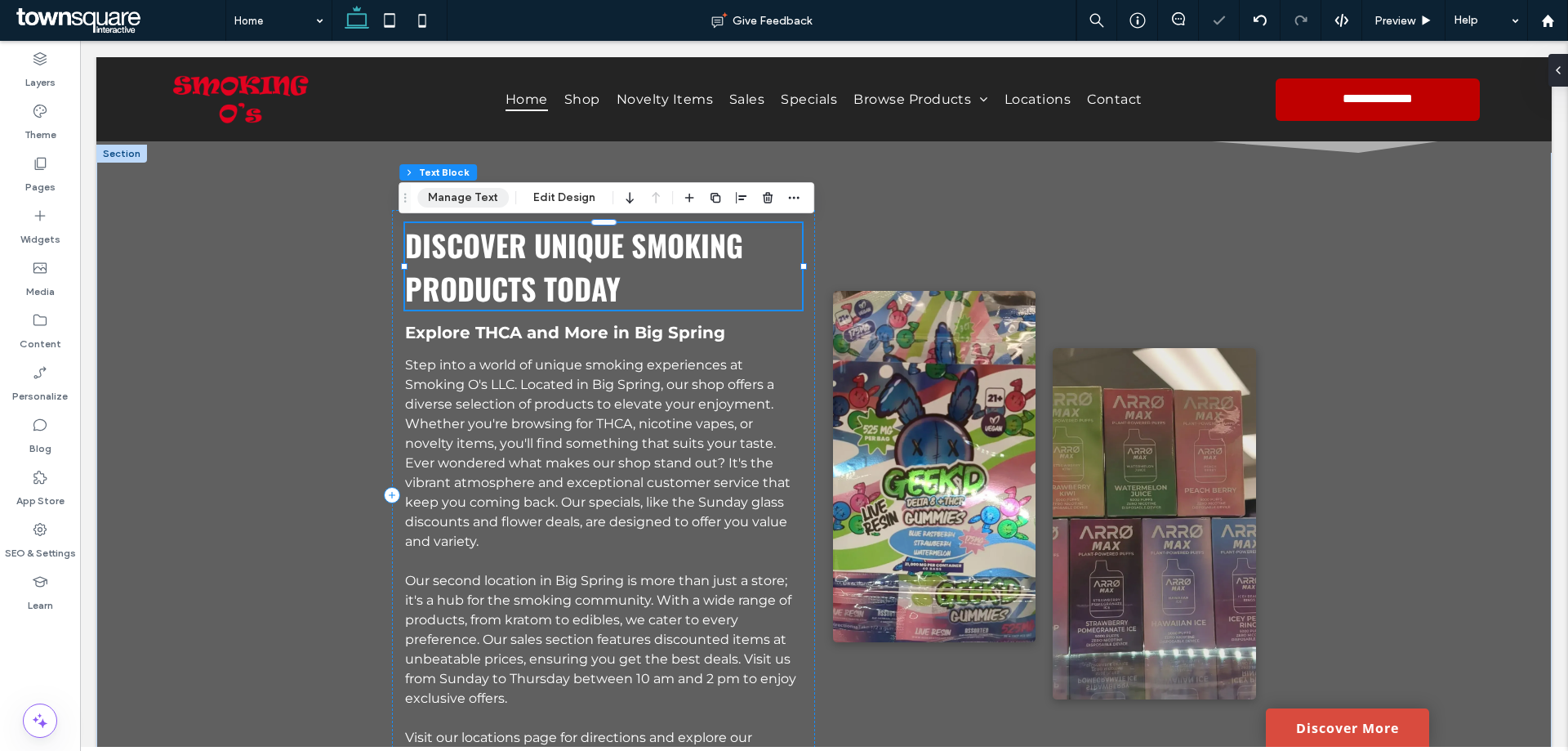 click on "Manage Text" at bounding box center [463, 198] 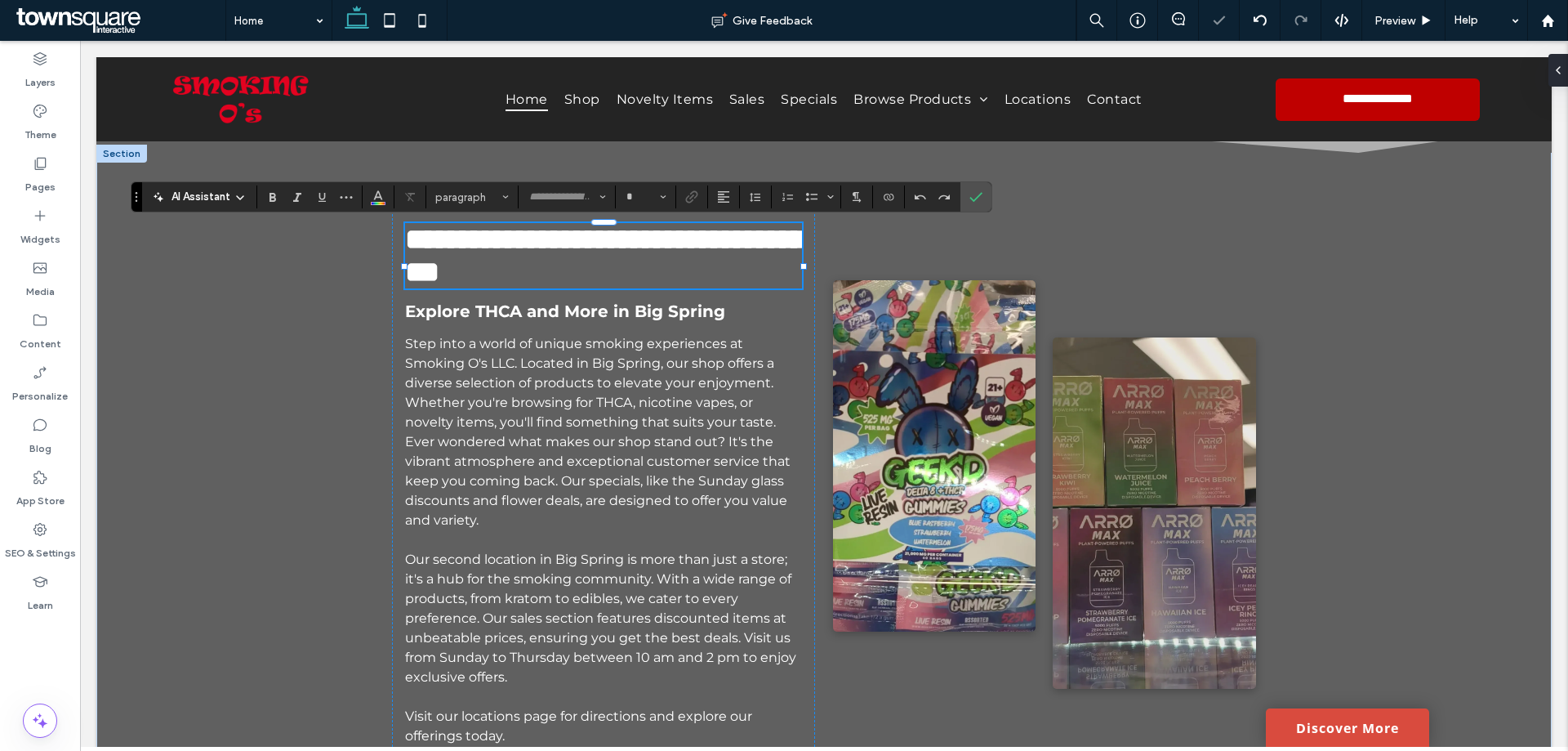 type on "******" 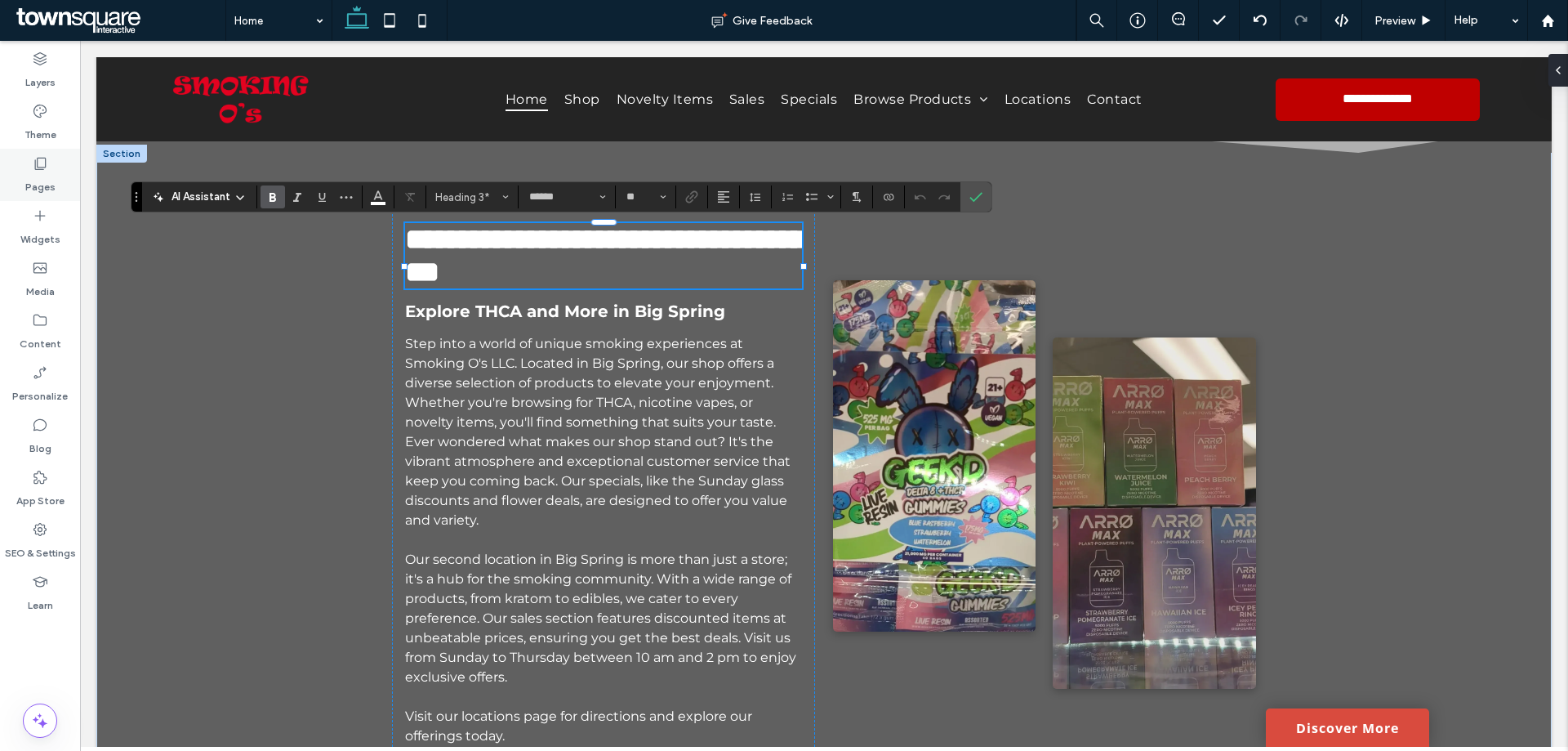 click on "Pages" at bounding box center [40, 183] 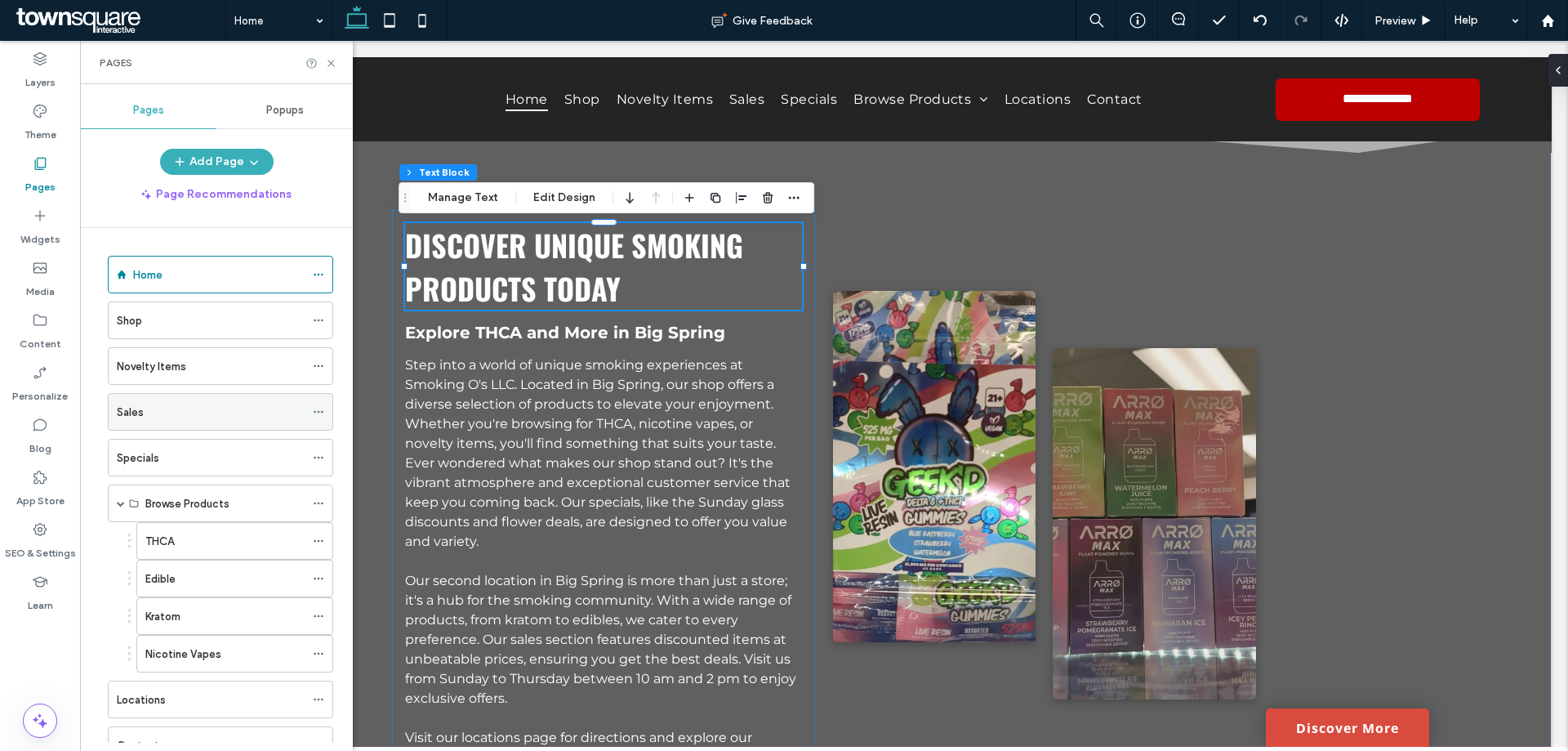 click on "Sales" at bounding box center (130, 412) 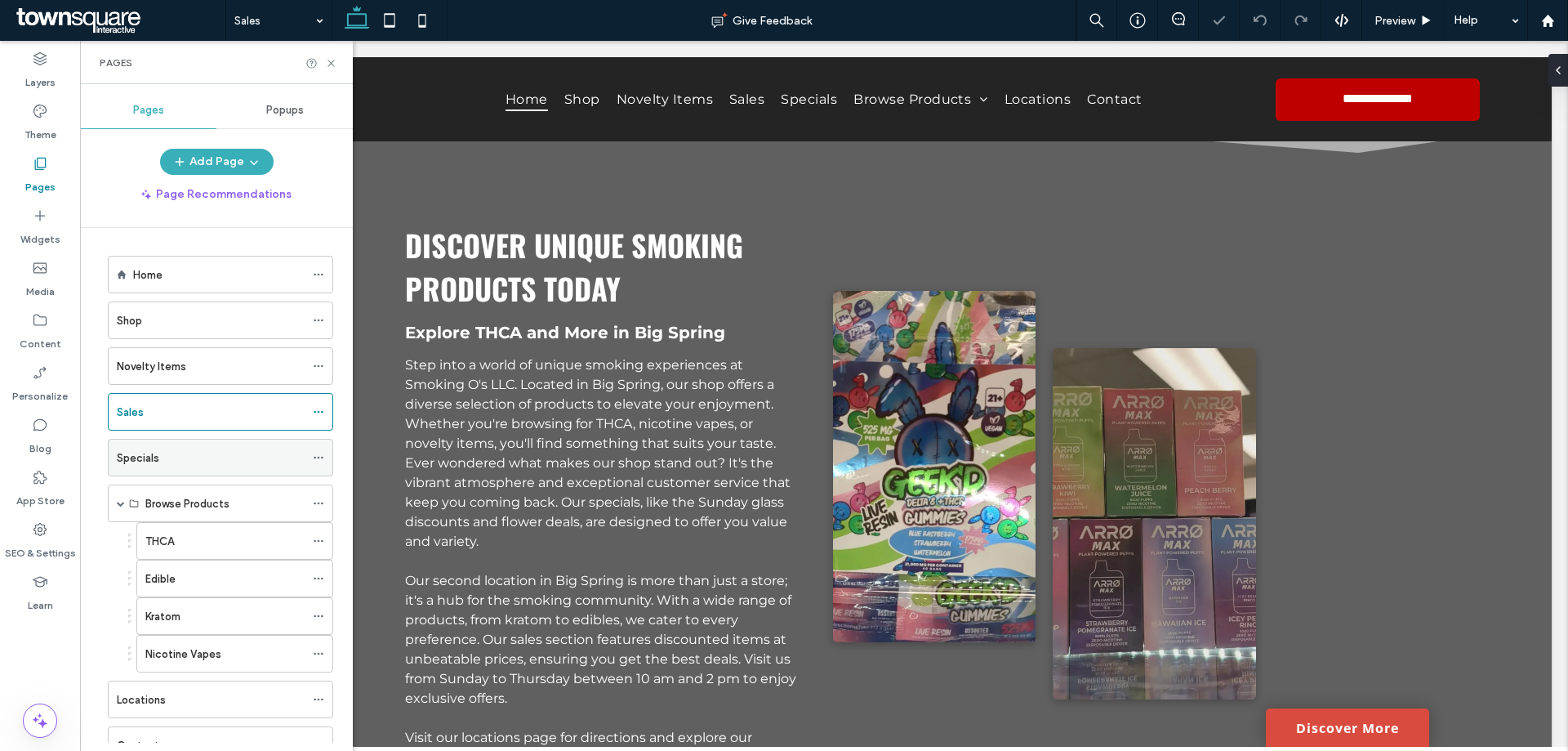 click on "Specials" at bounding box center [138, 458] 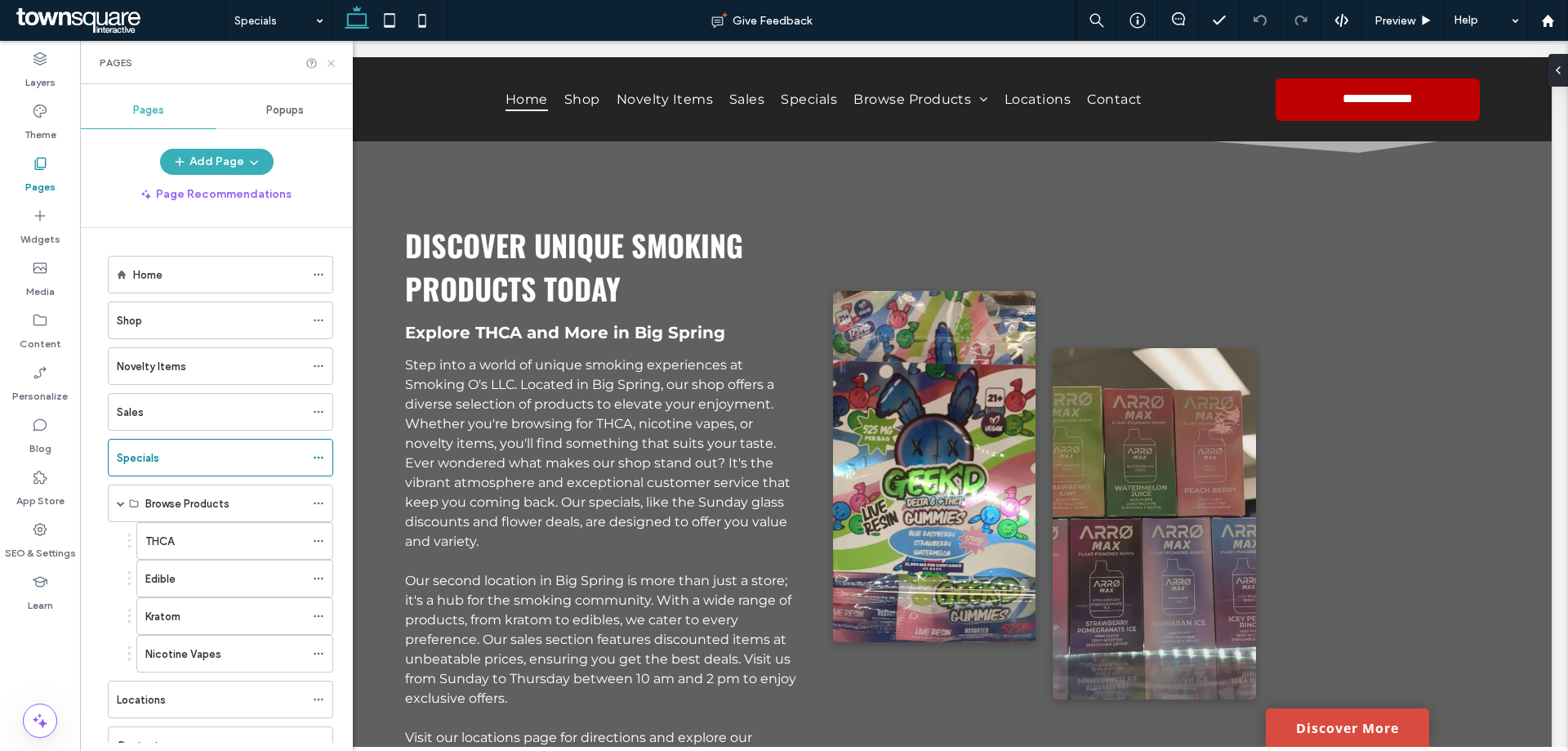 click 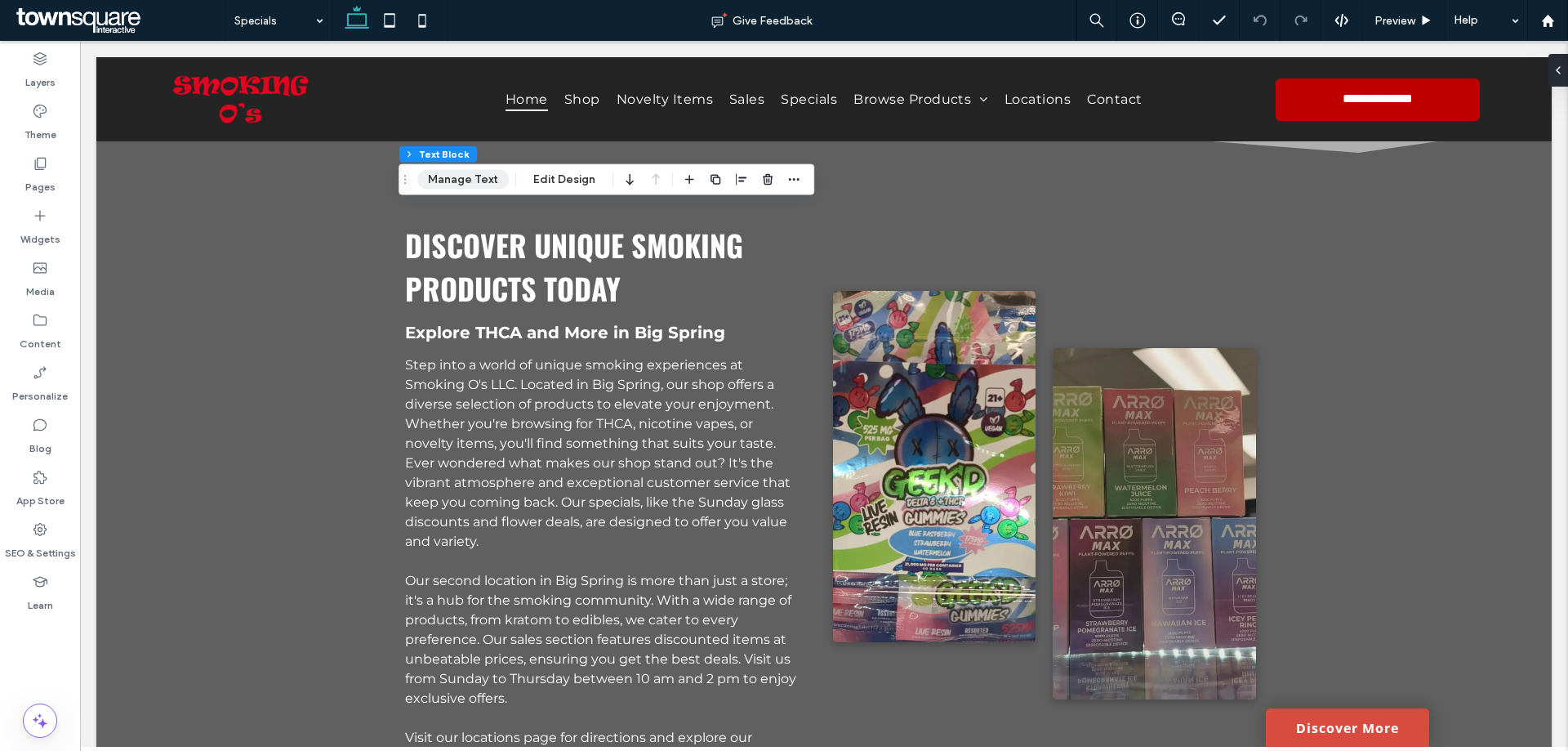 click on "Manage Text" at bounding box center [463, 180] 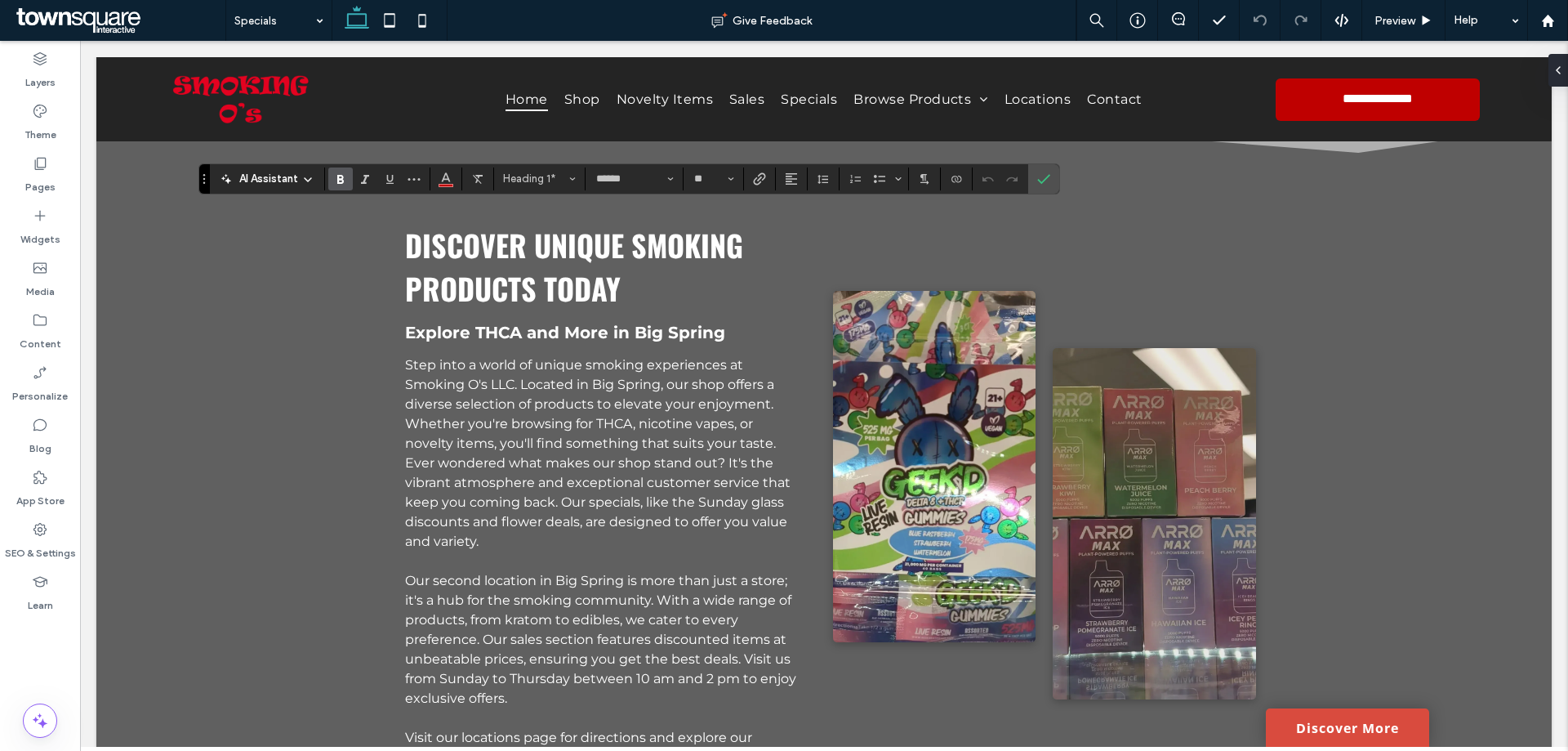 type on "**********" 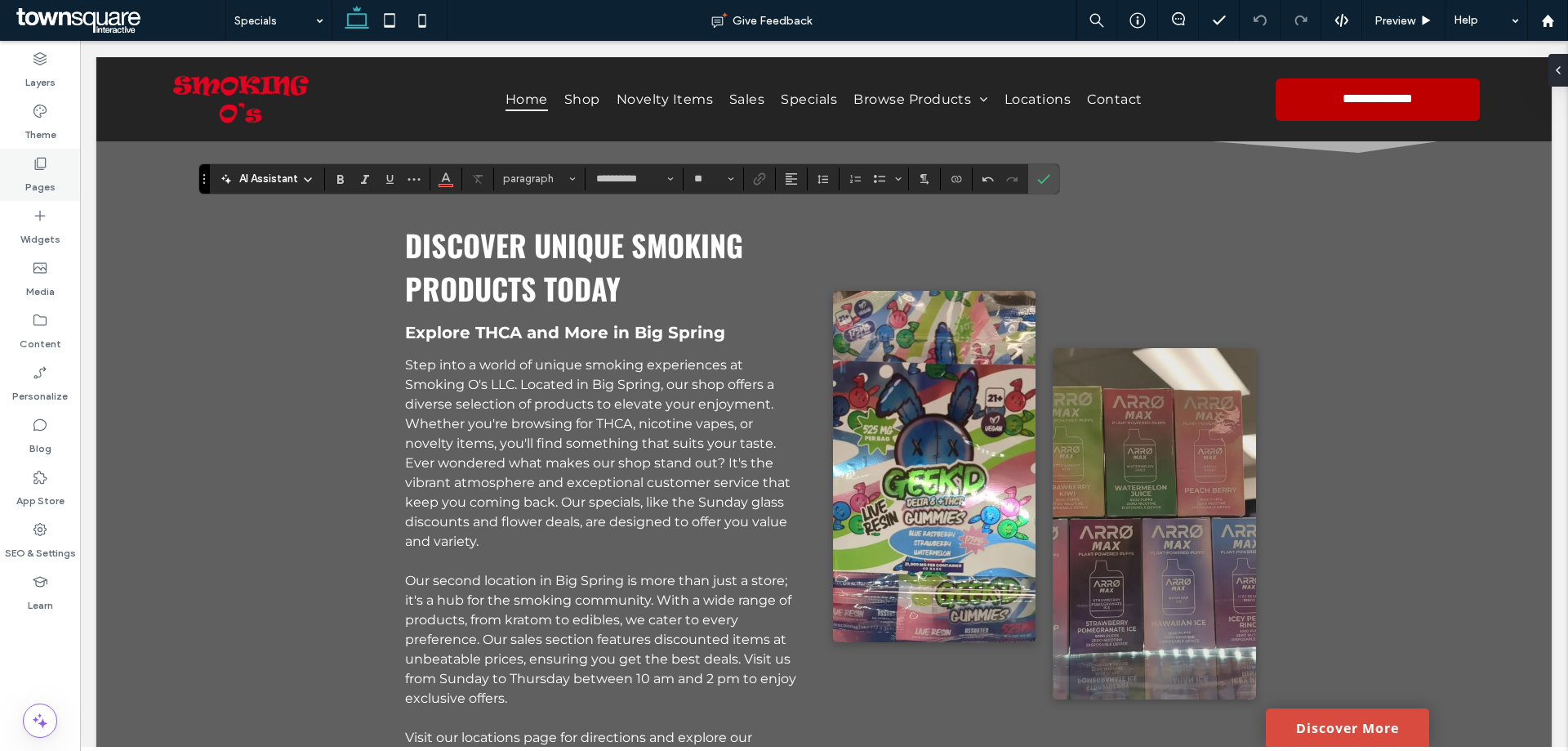 click on "Pages" at bounding box center (40, 183) 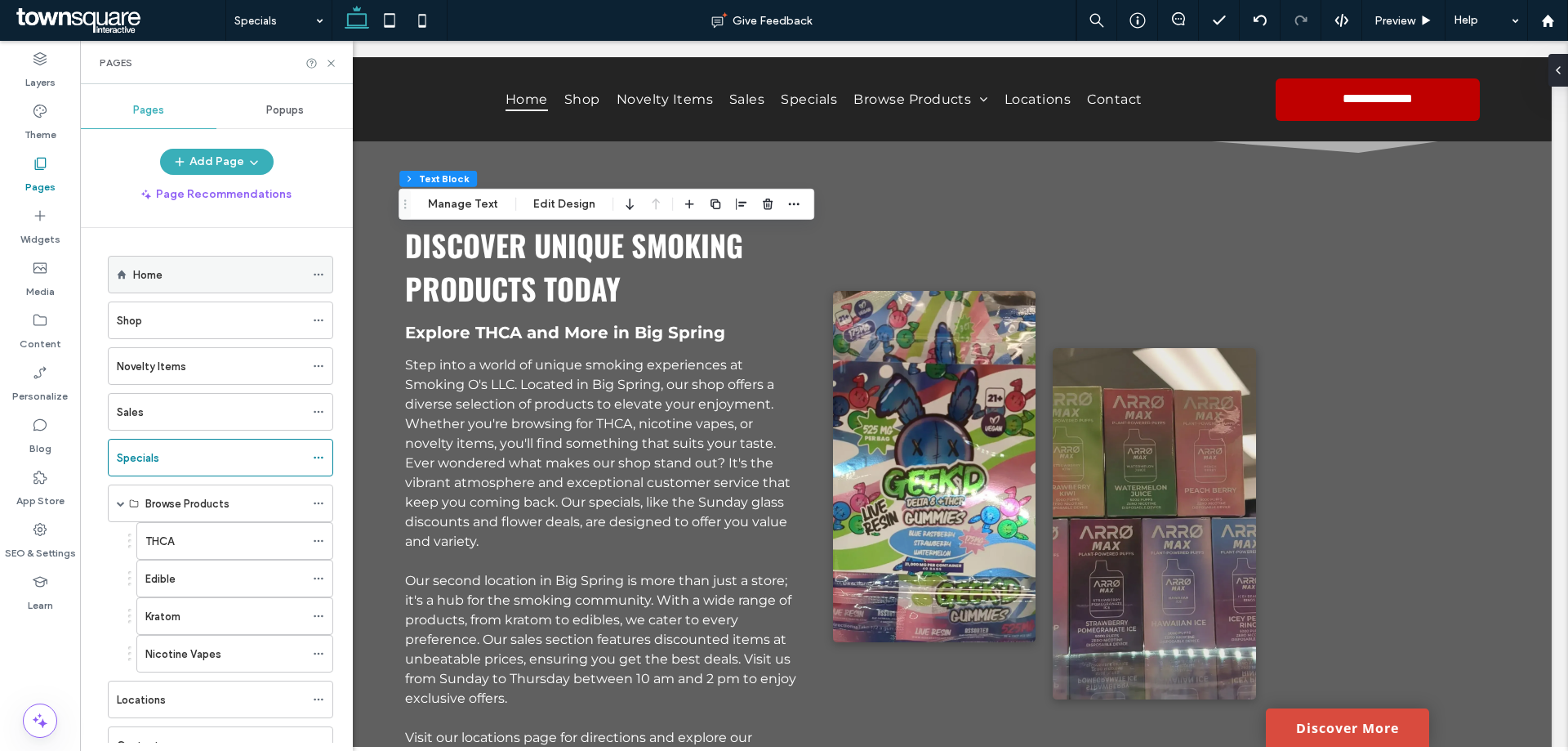 click on "Home" at bounding box center [148, 275] 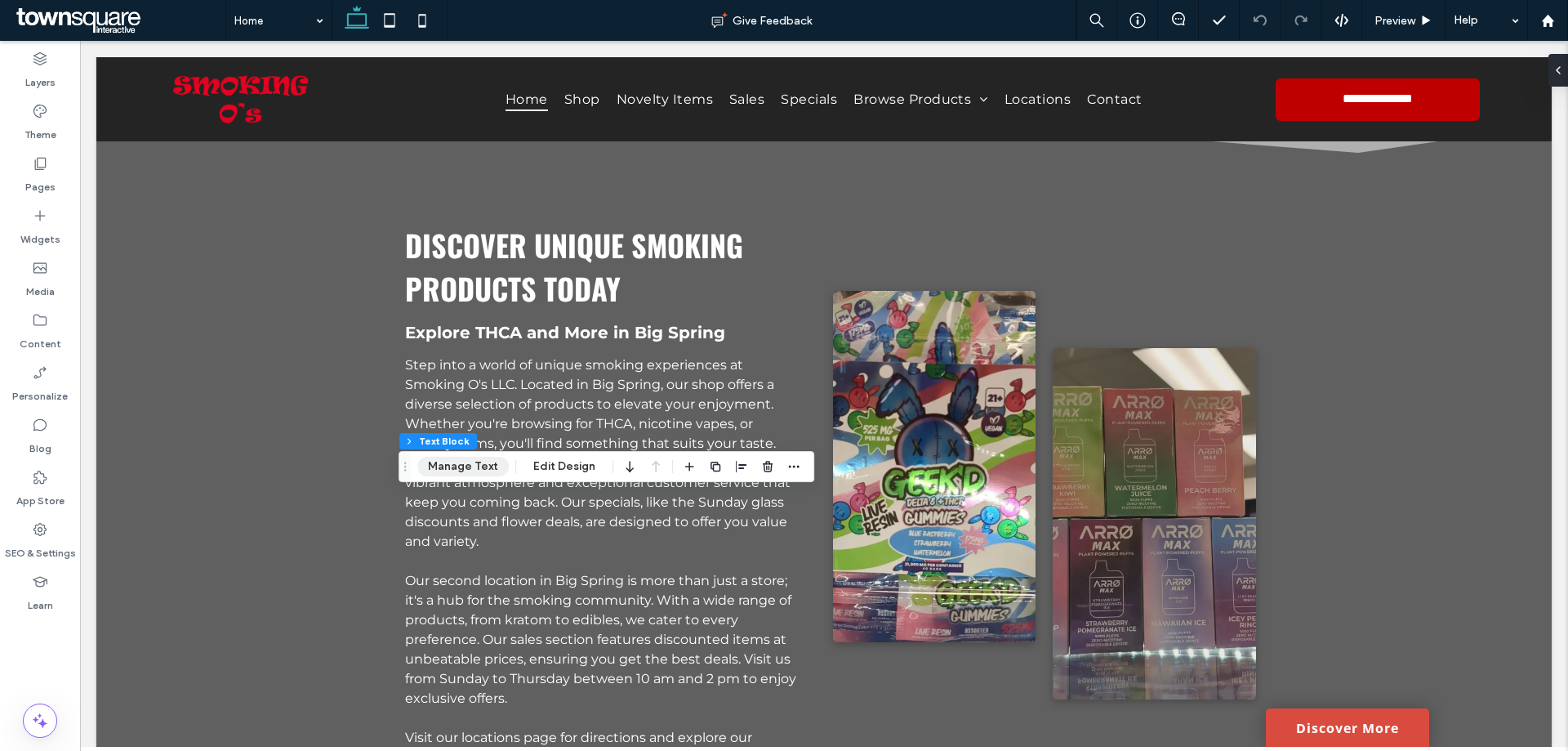 click on "Manage Text" at bounding box center (463, 467) 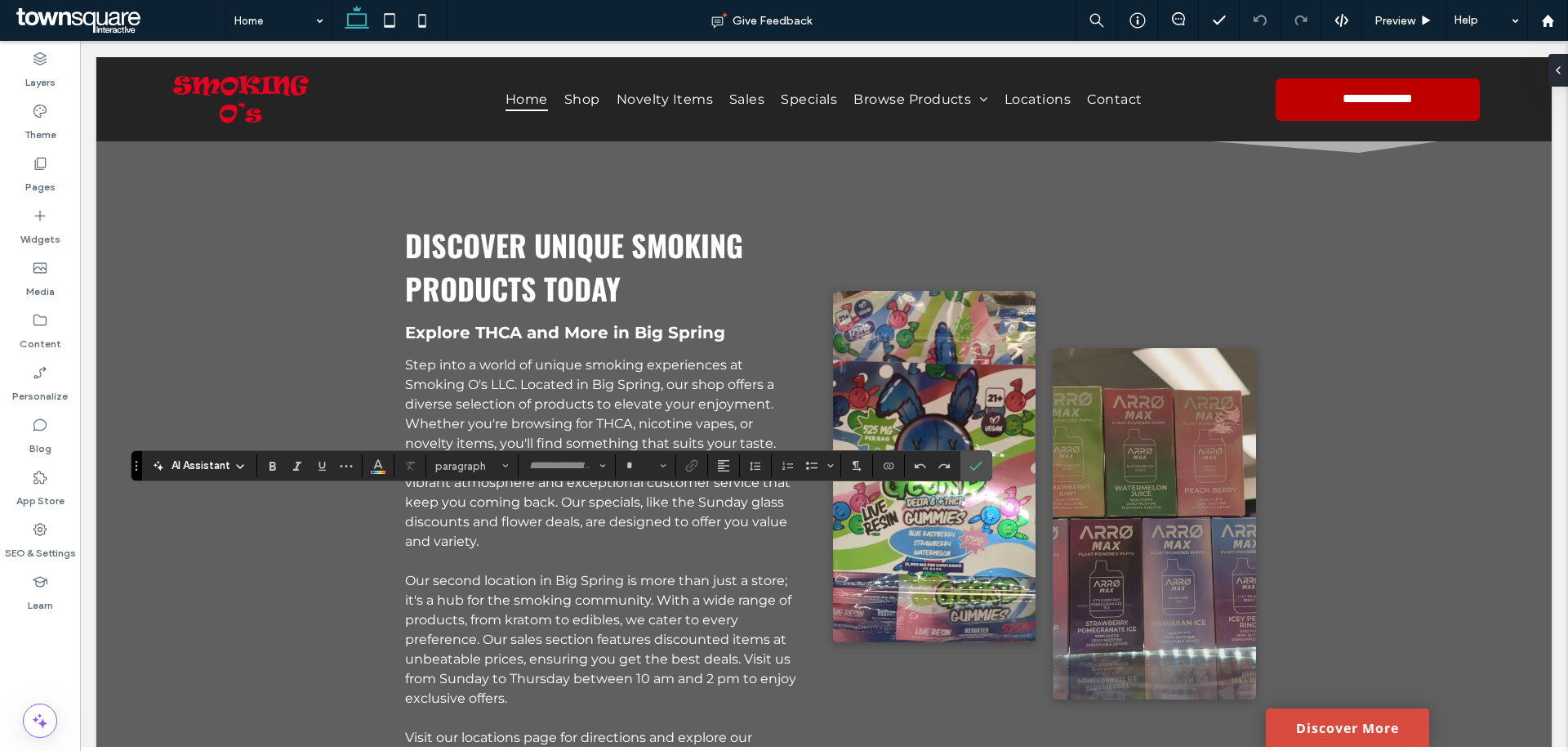 type on "******" 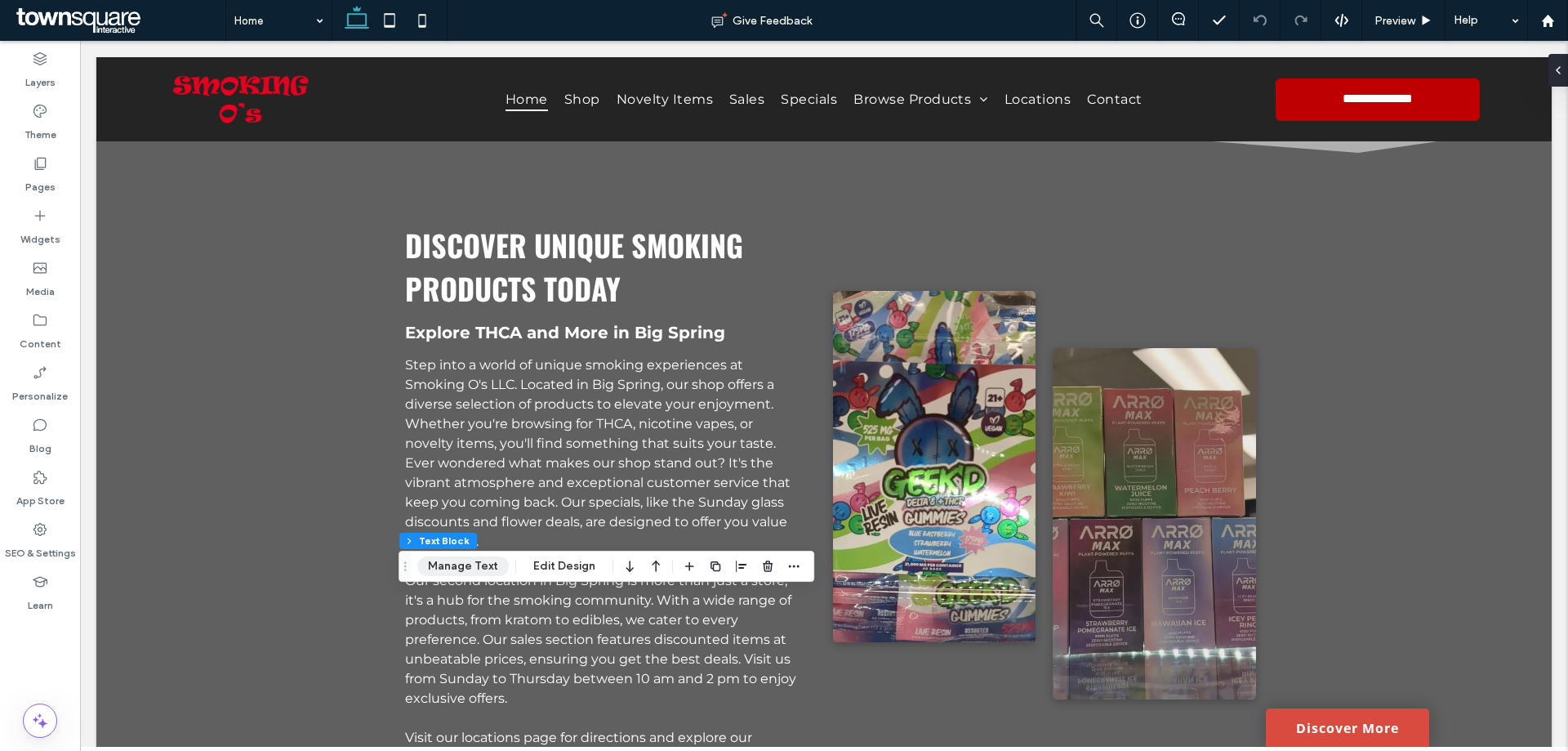 click on "Manage Text" at bounding box center (463, 566) 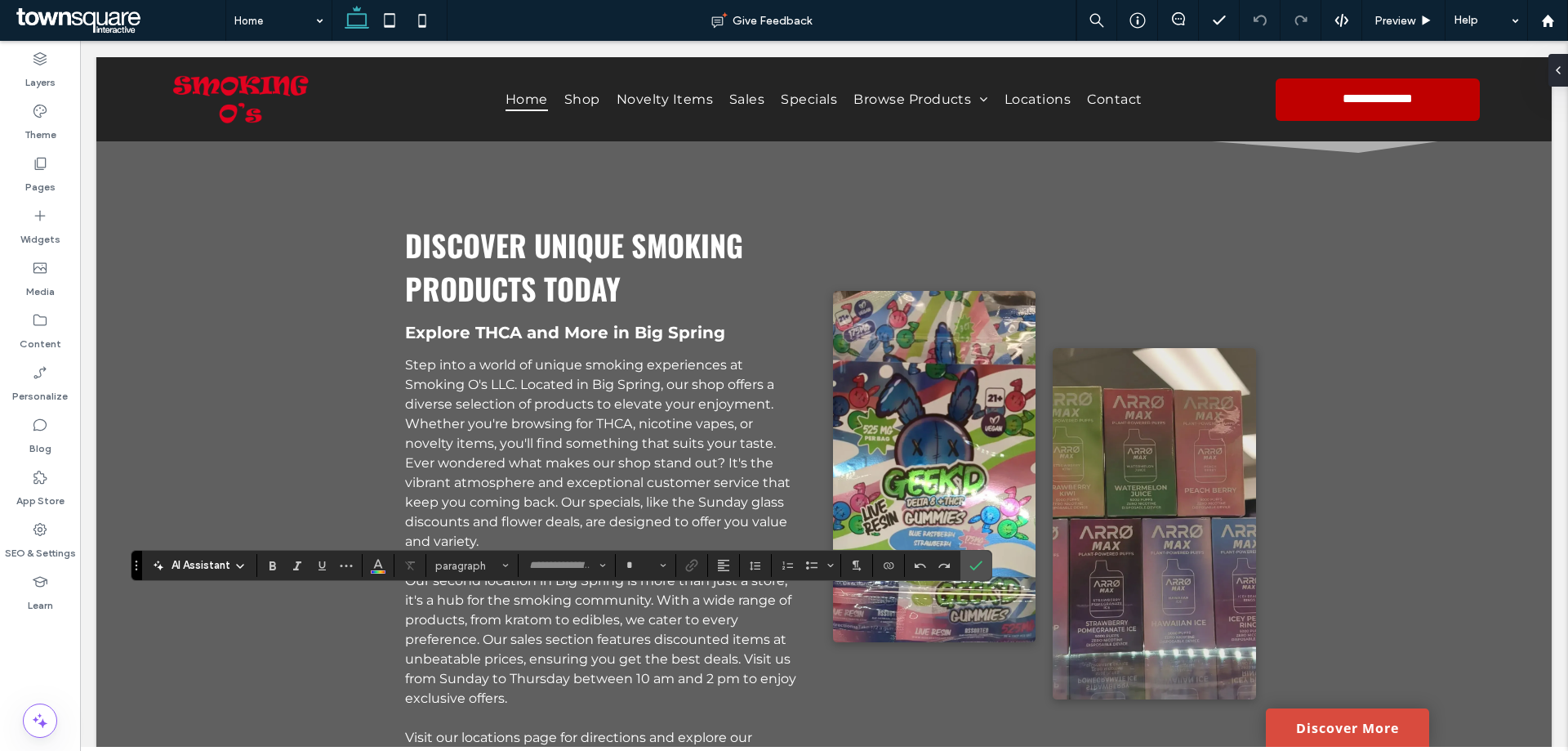 type on "**********" 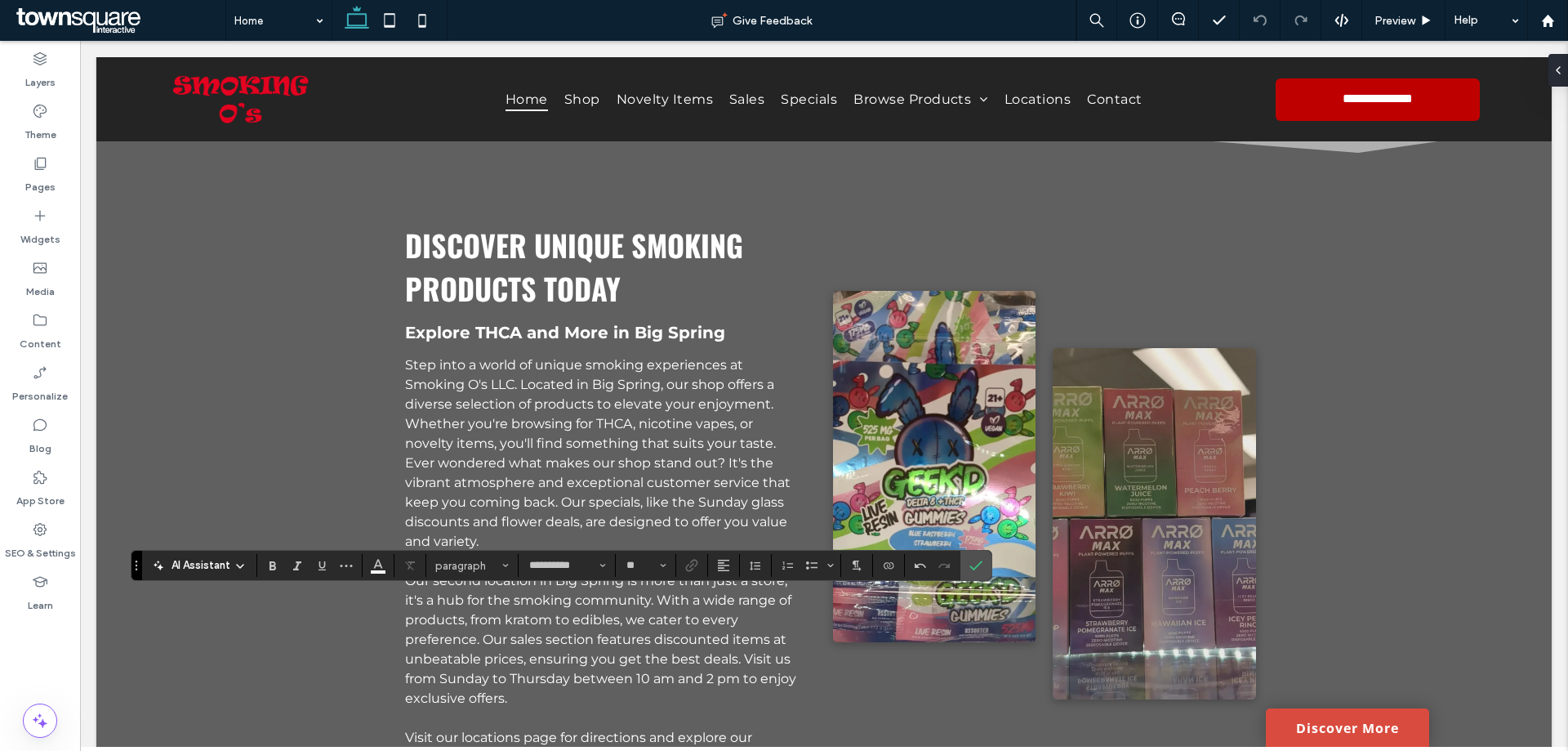 type on "**" 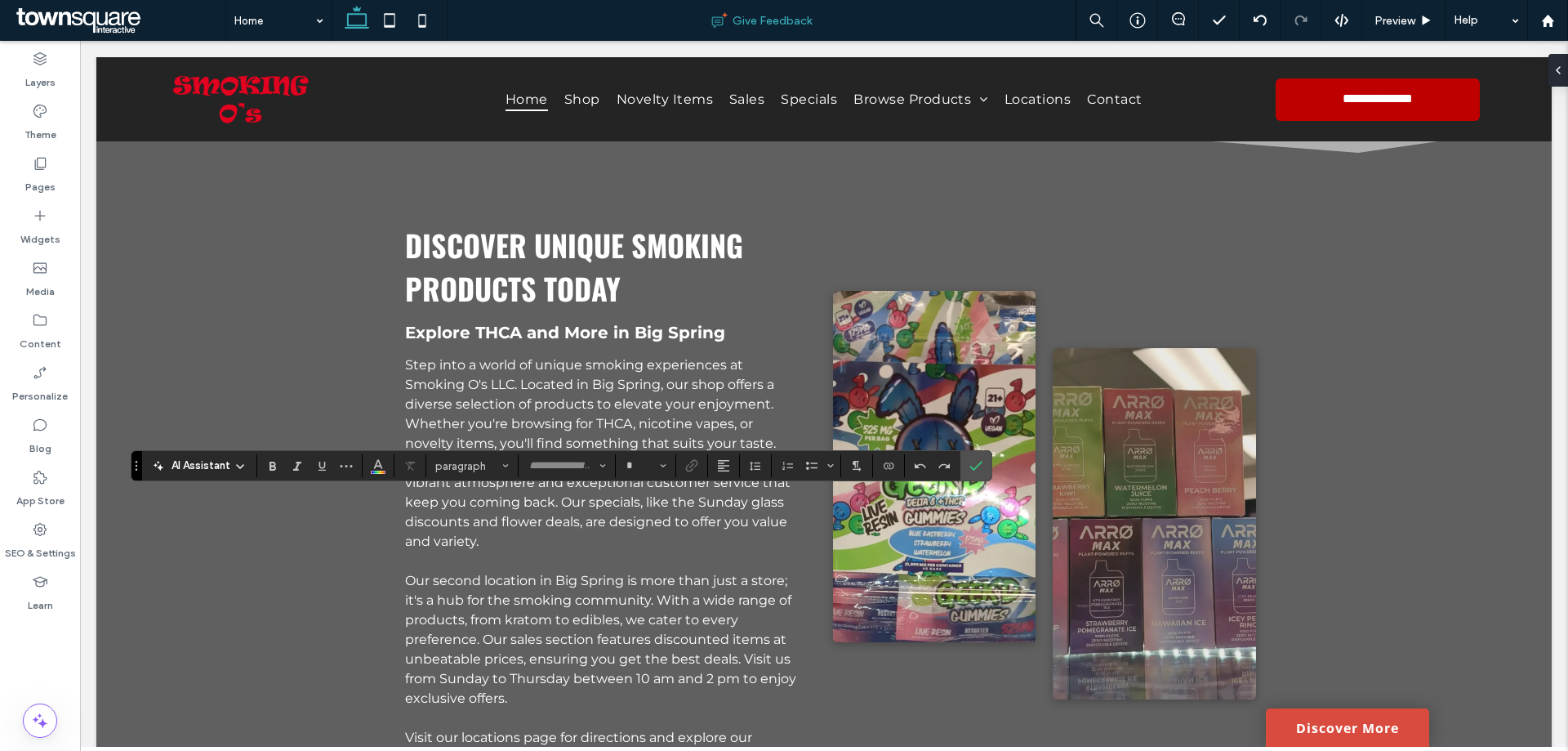 type on "******" 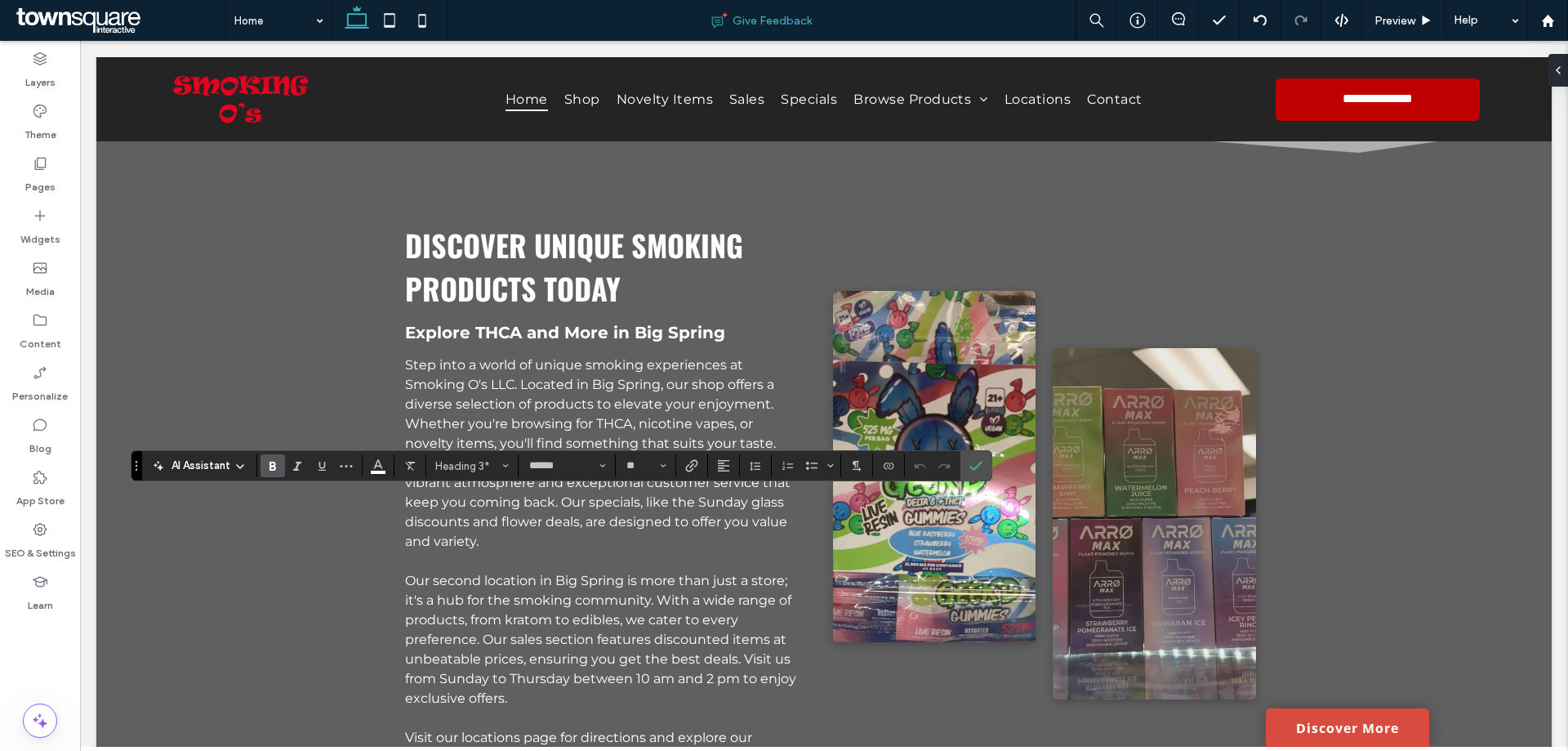 type on "**********" 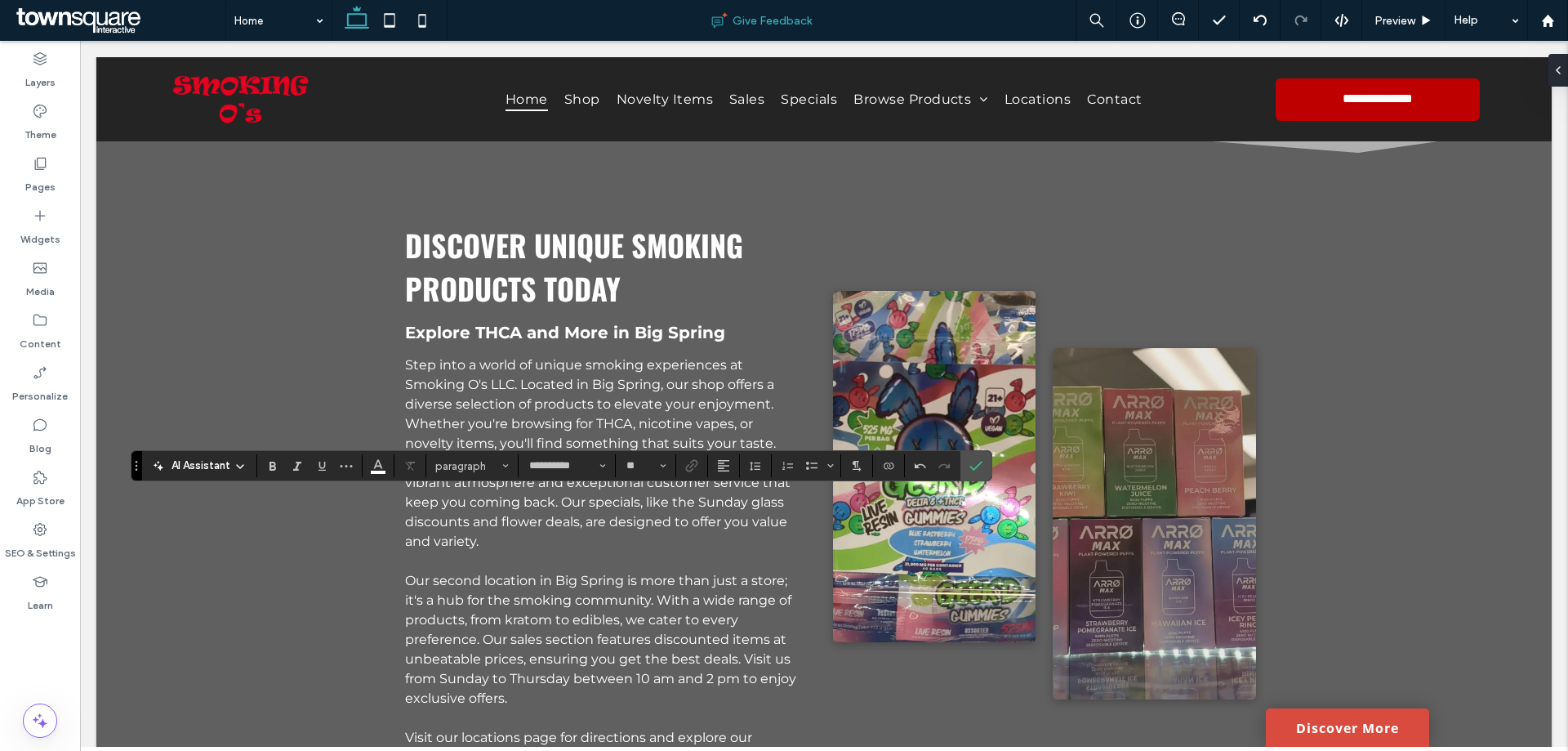 type on "******" 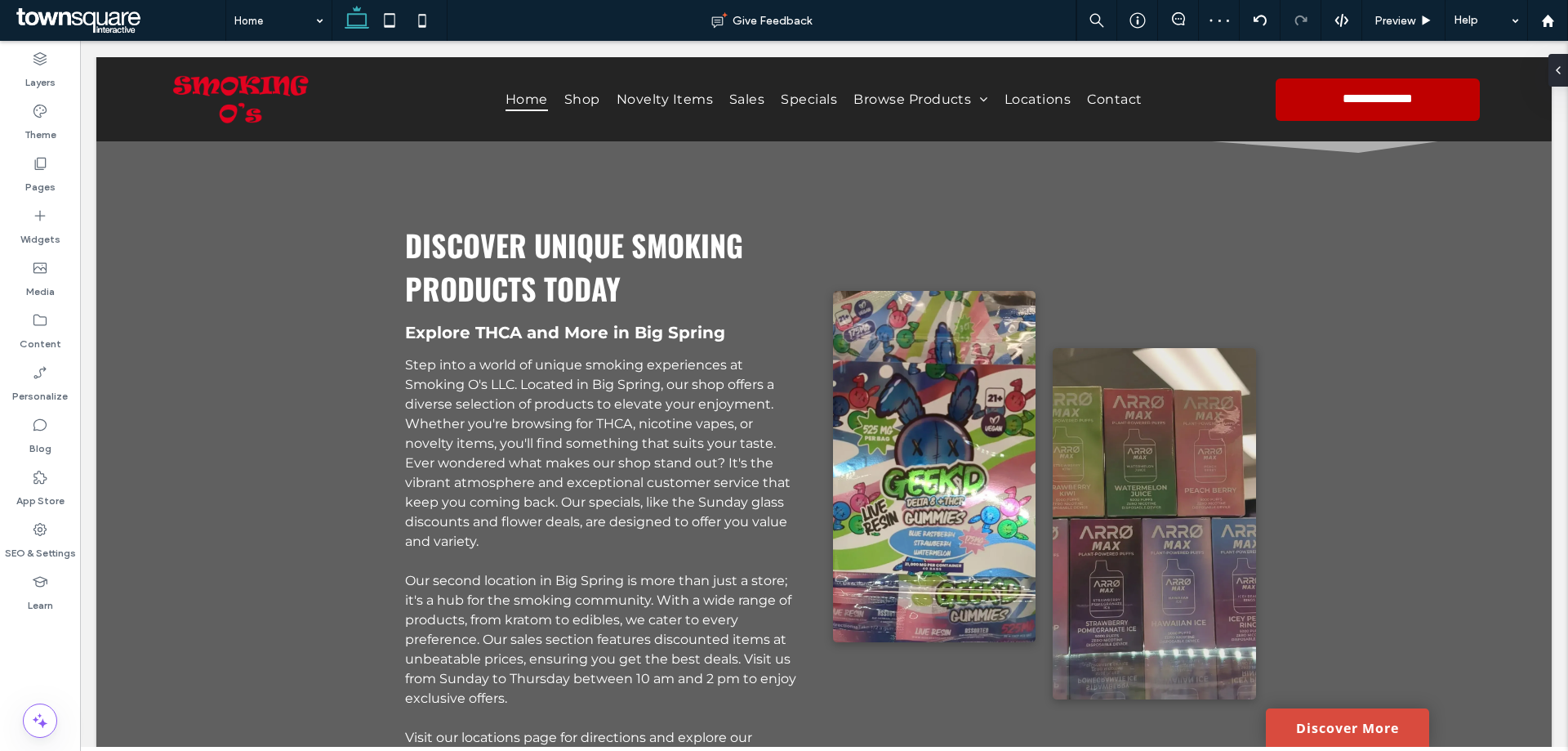 type on "**********" 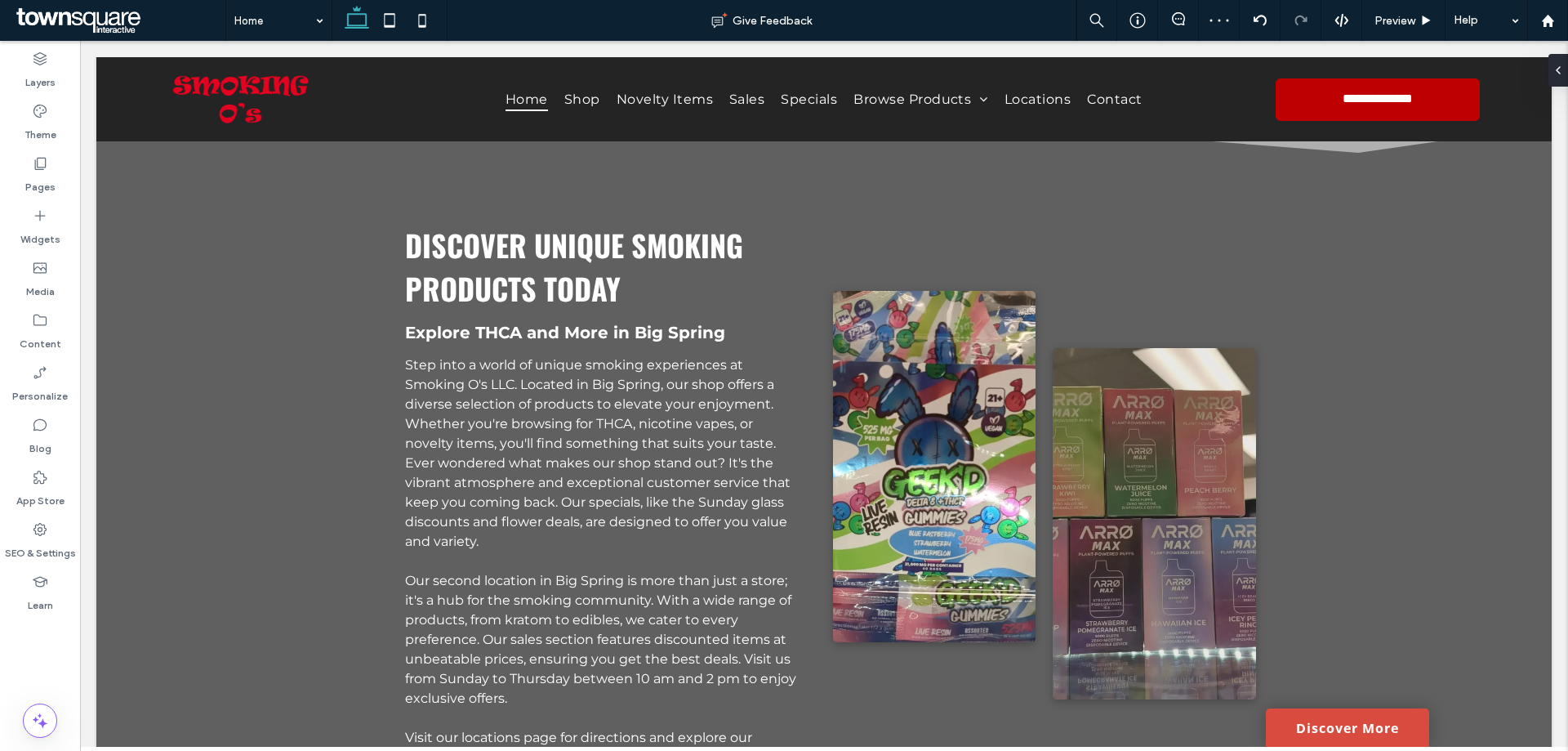 type on "**" 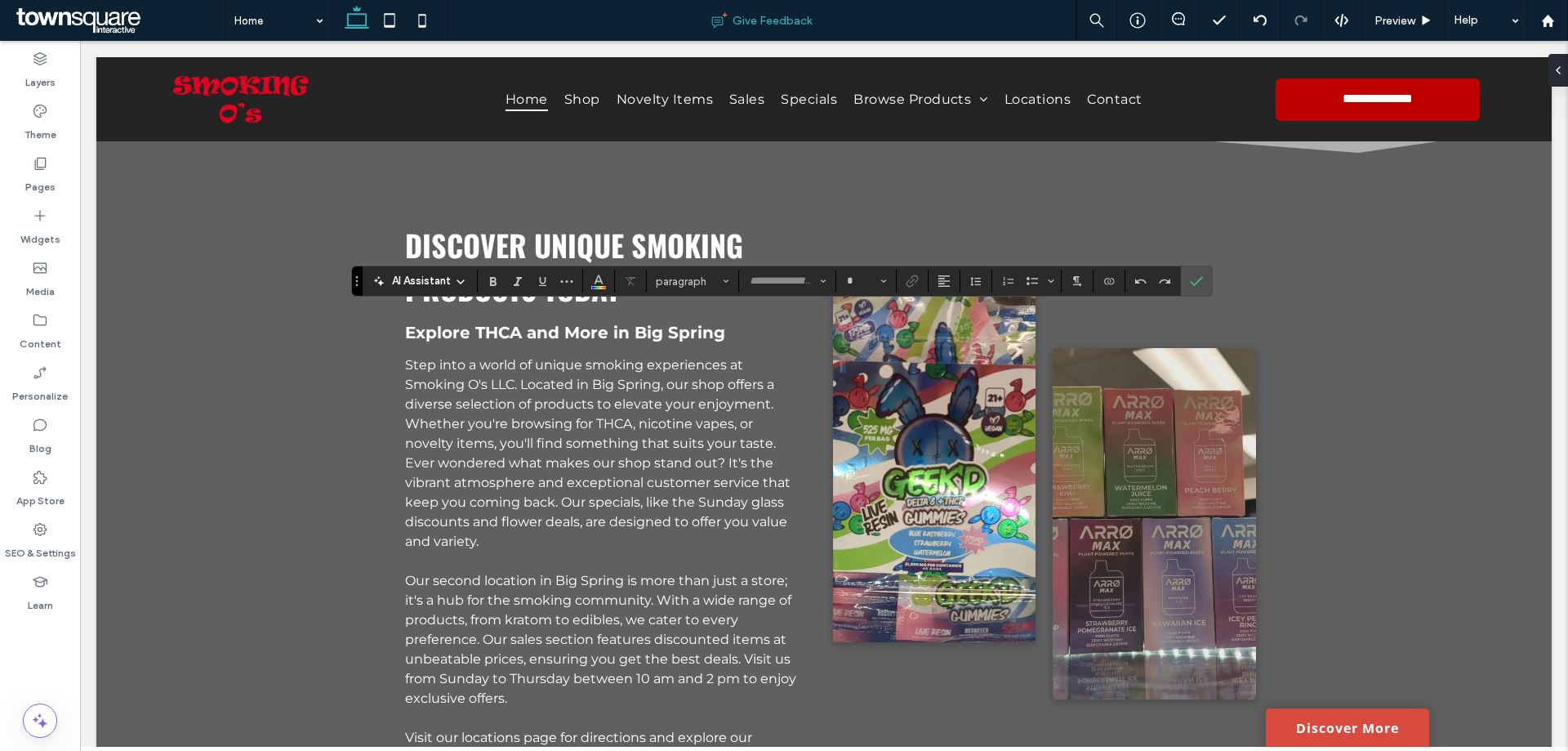 type on "**********" 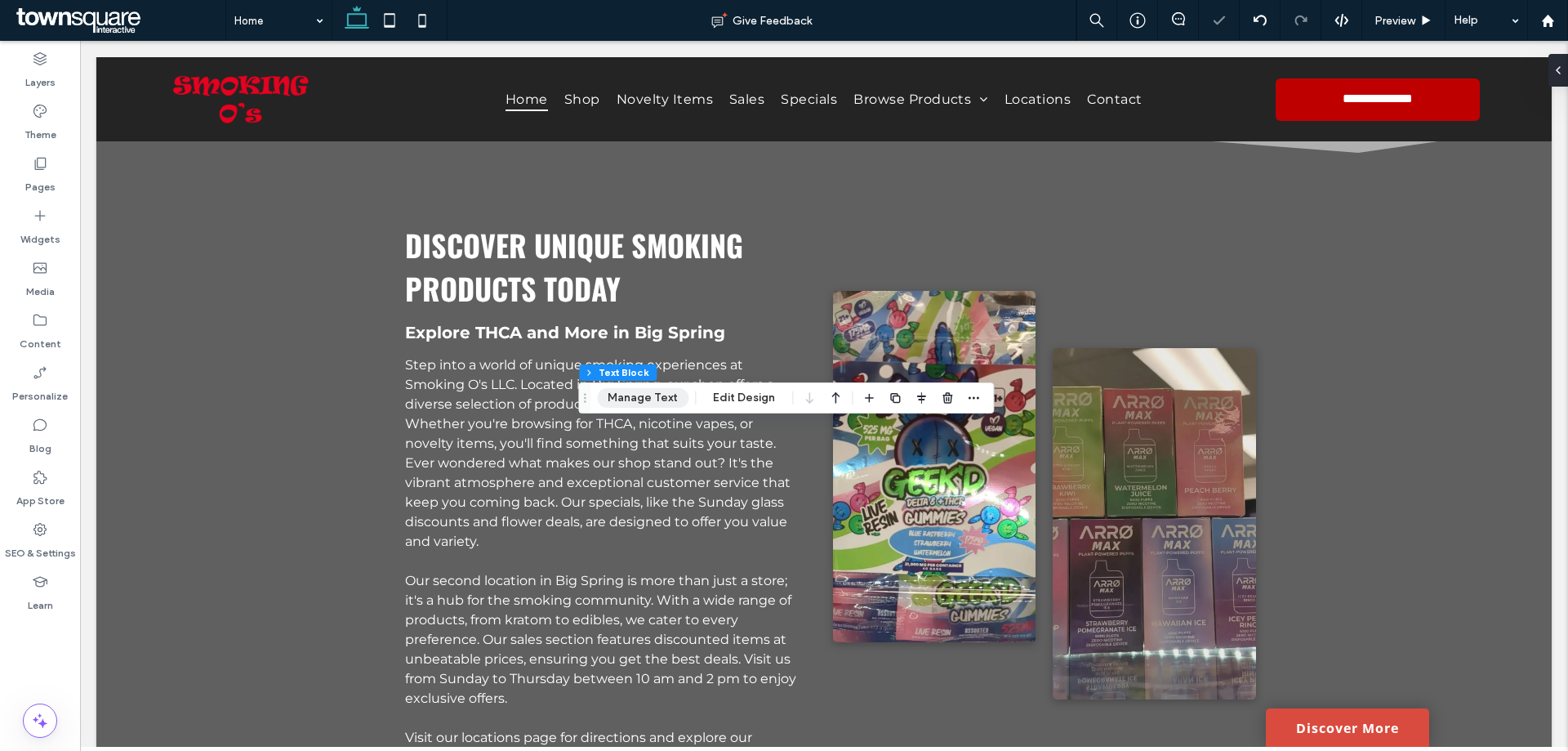click on "Manage Text" at bounding box center [643, 398] 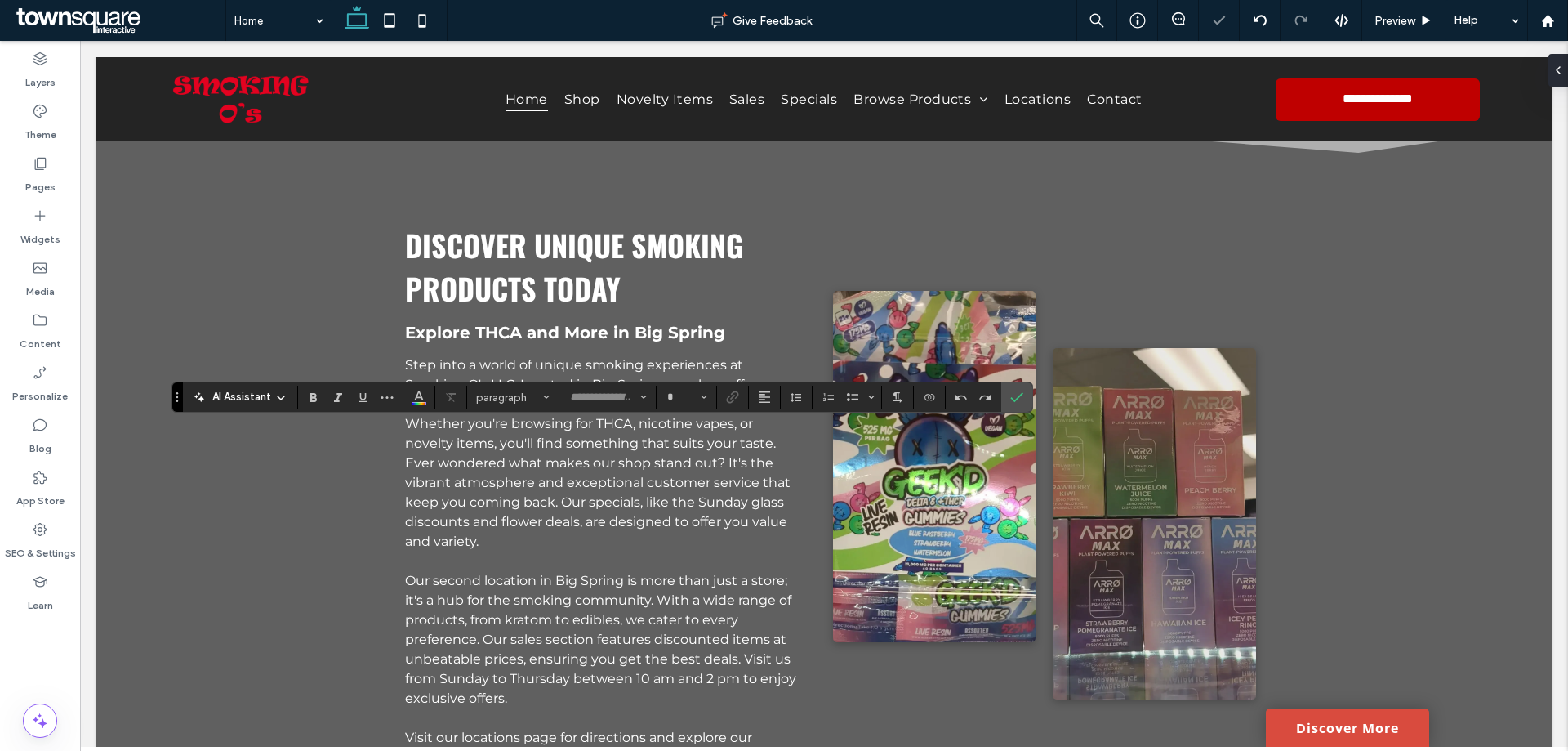 type on "**********" 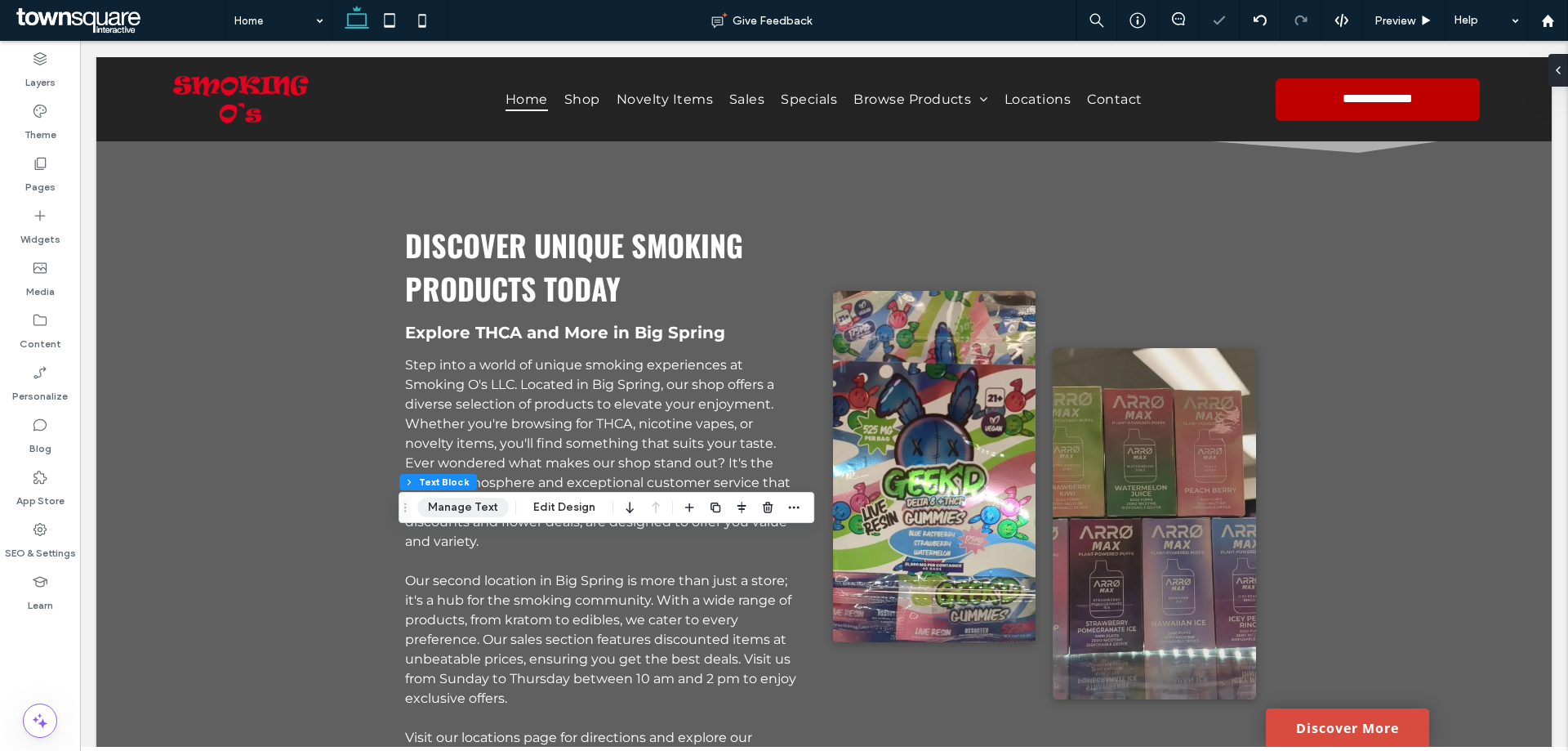 click on "Manage Text" at bounding box center [463, 507] 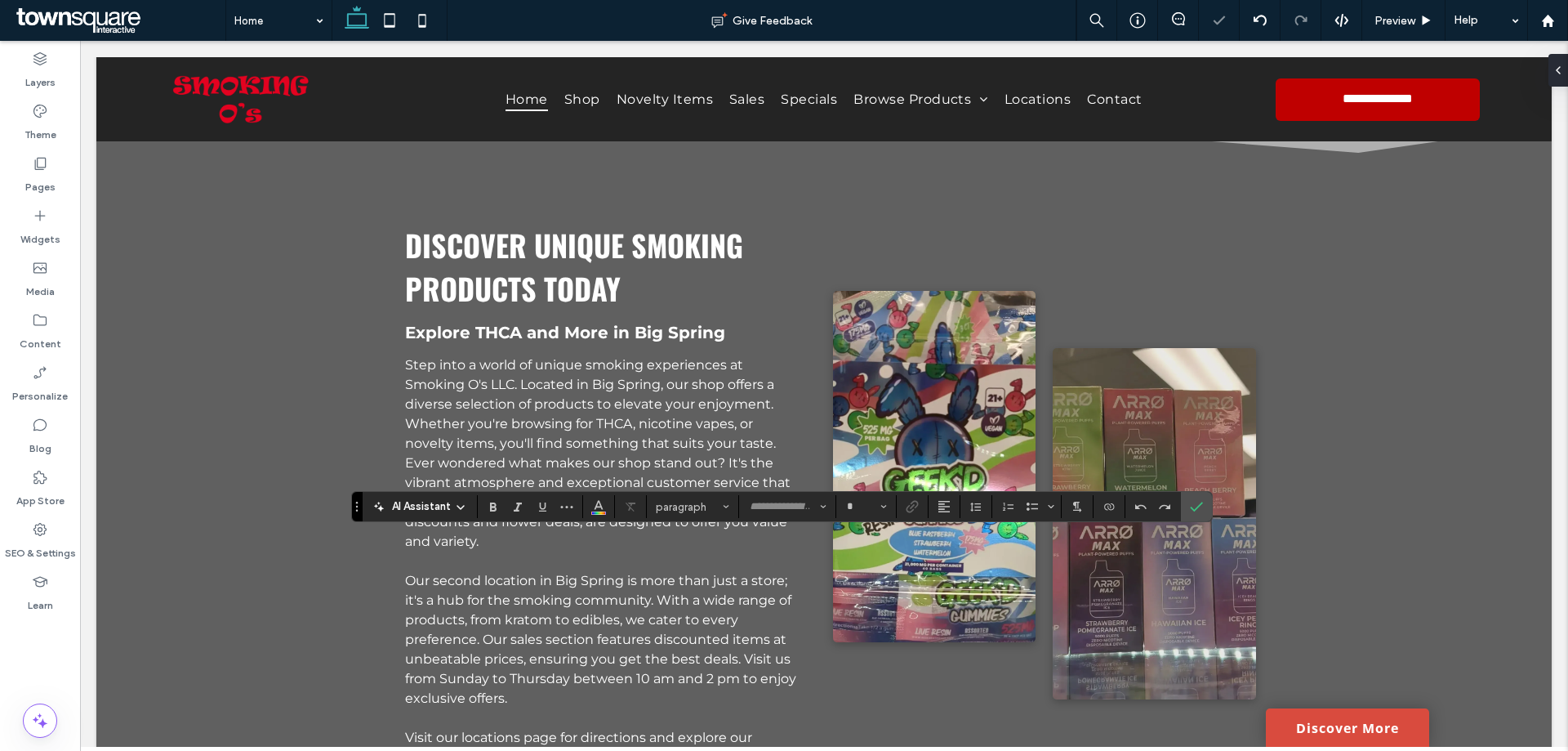 type on "**********" 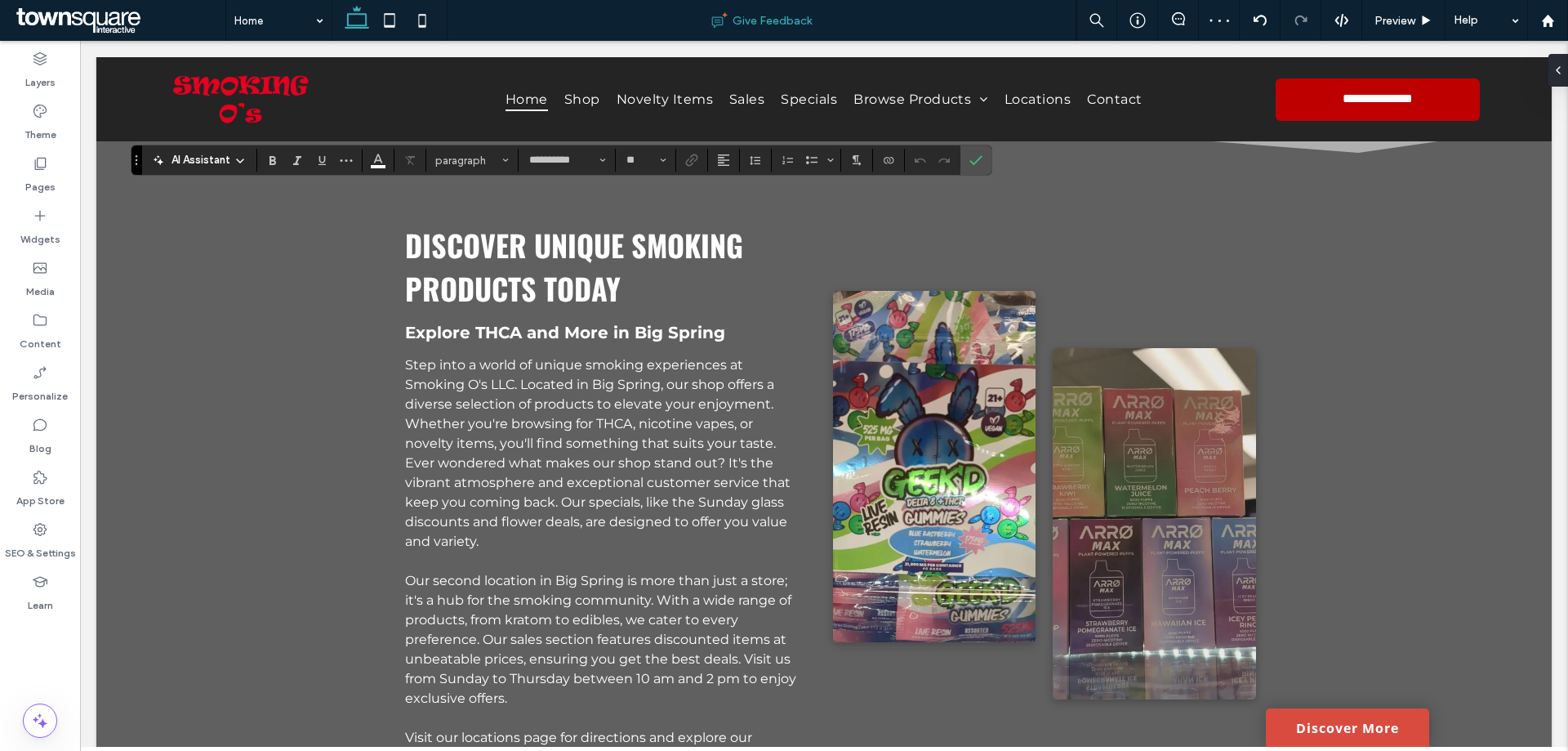 type on "**********" 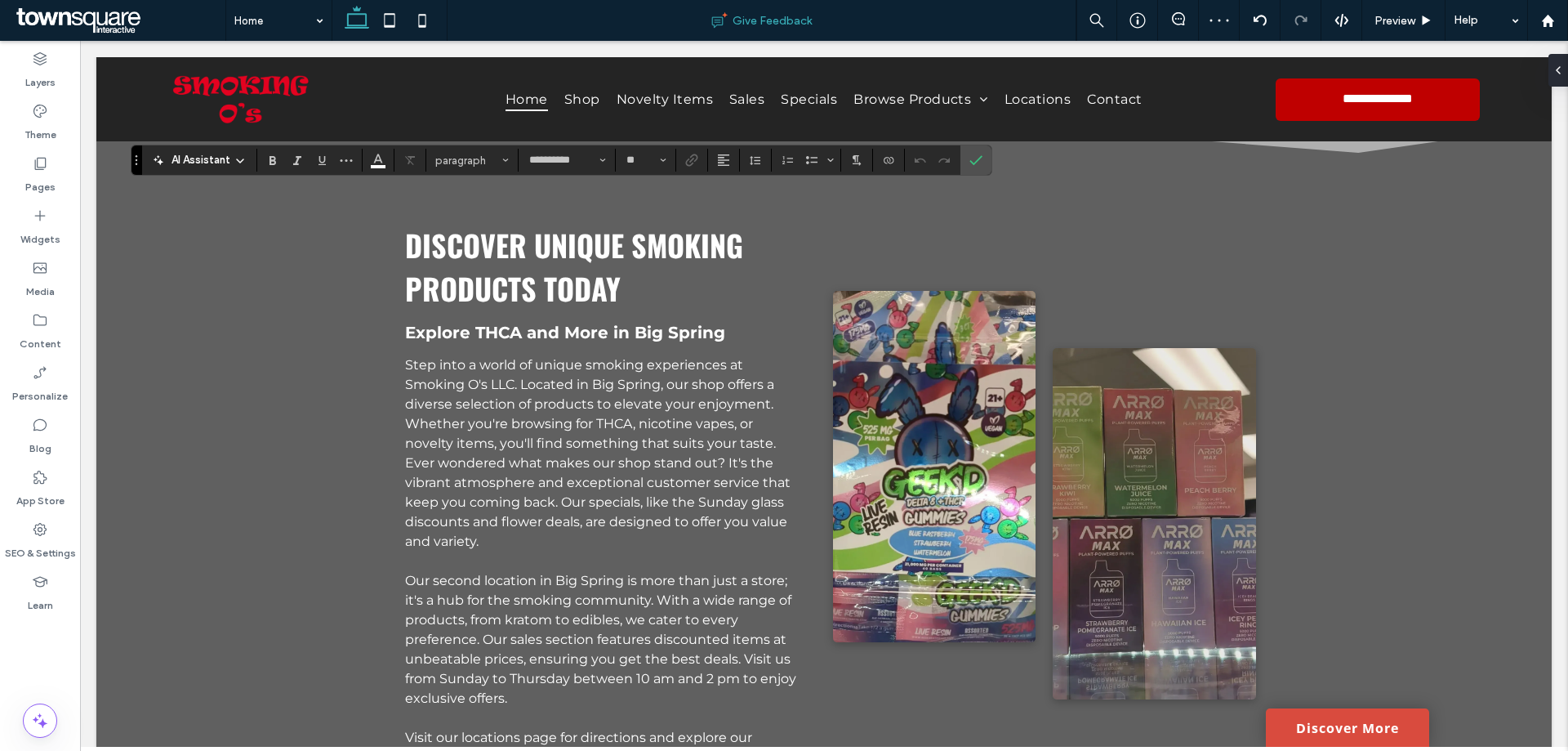 type on "**" 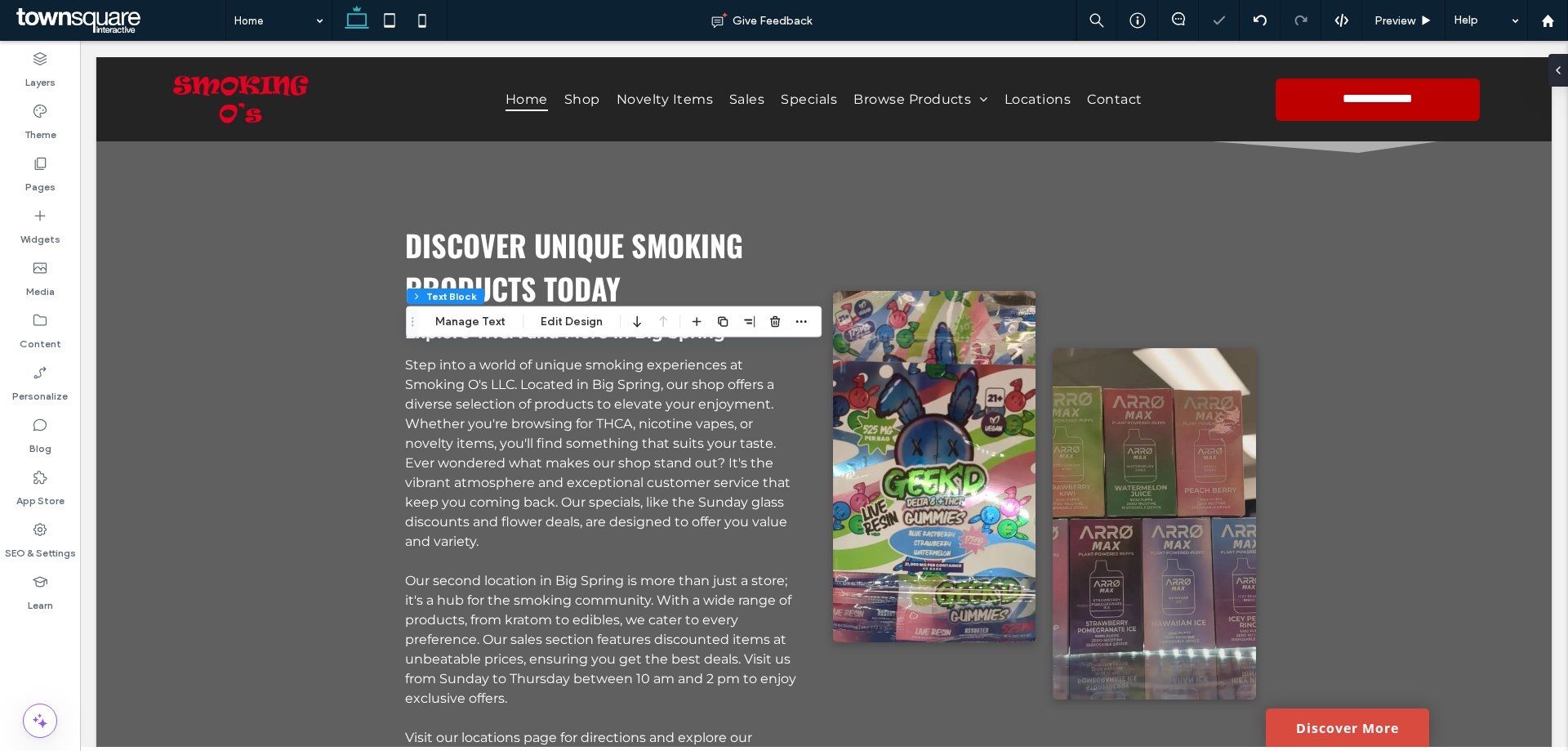 type on "*" 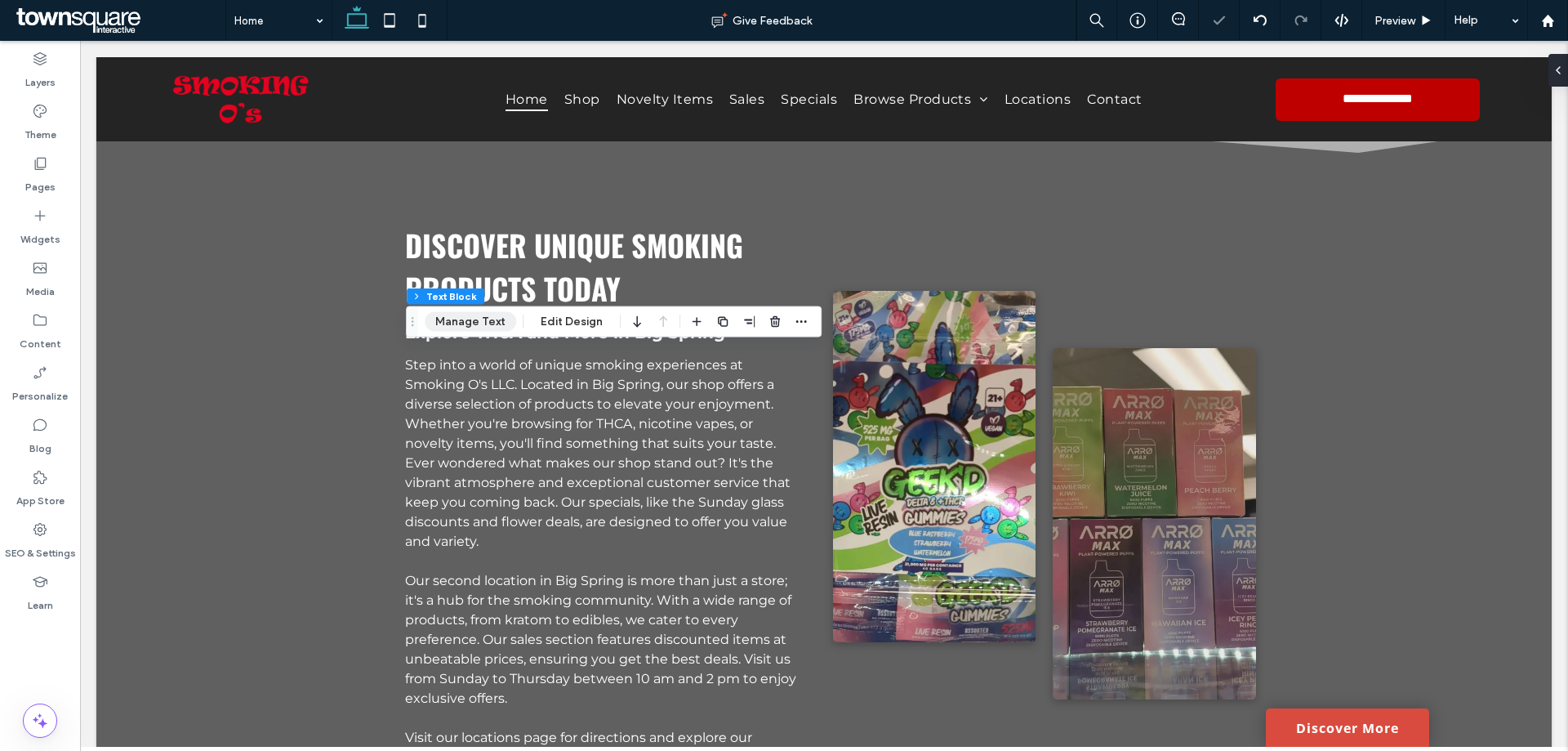 click on "Manage Text" at bounding box center (470, 322) 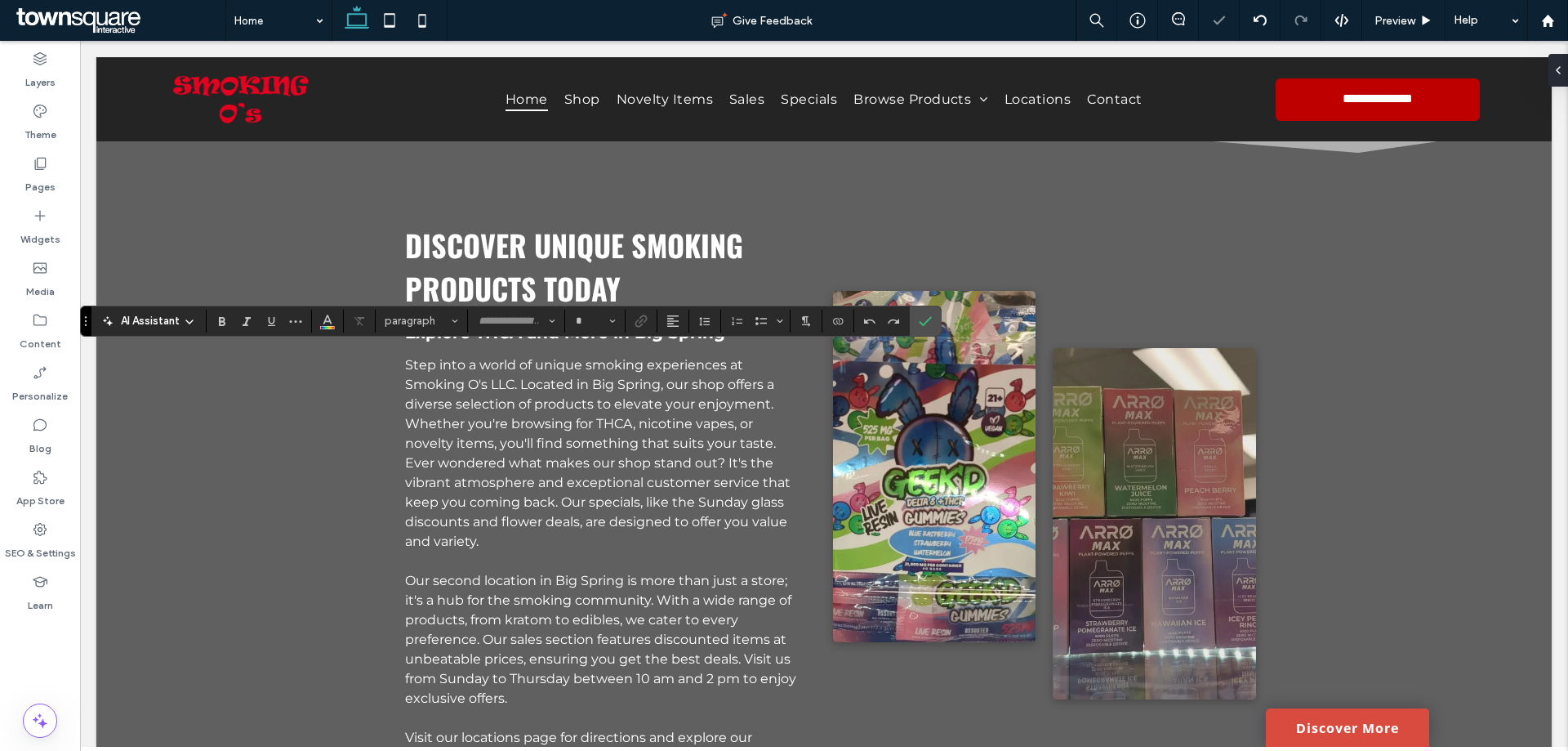 type on "******" 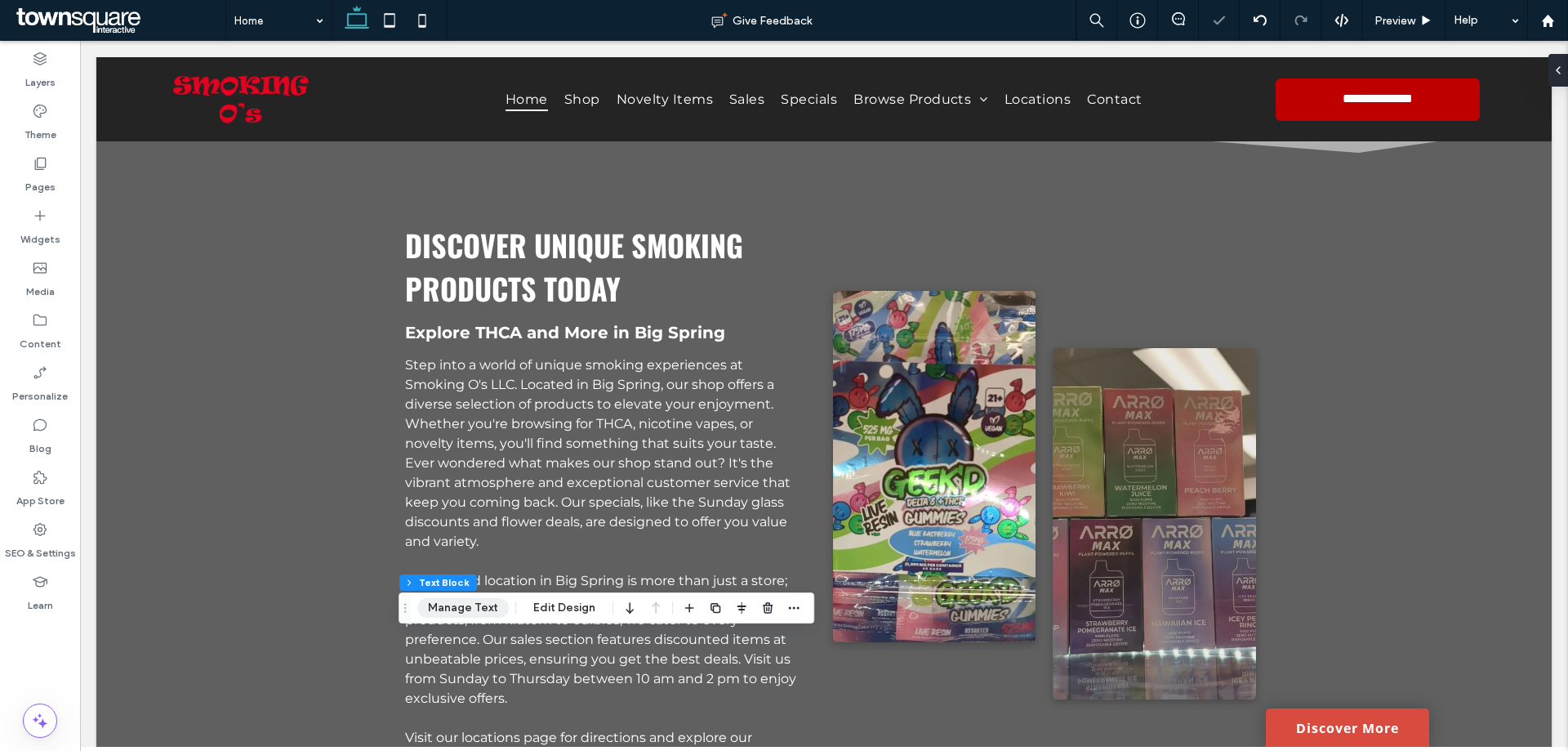 click on "Manage Text" at bounding box center [463, 608] 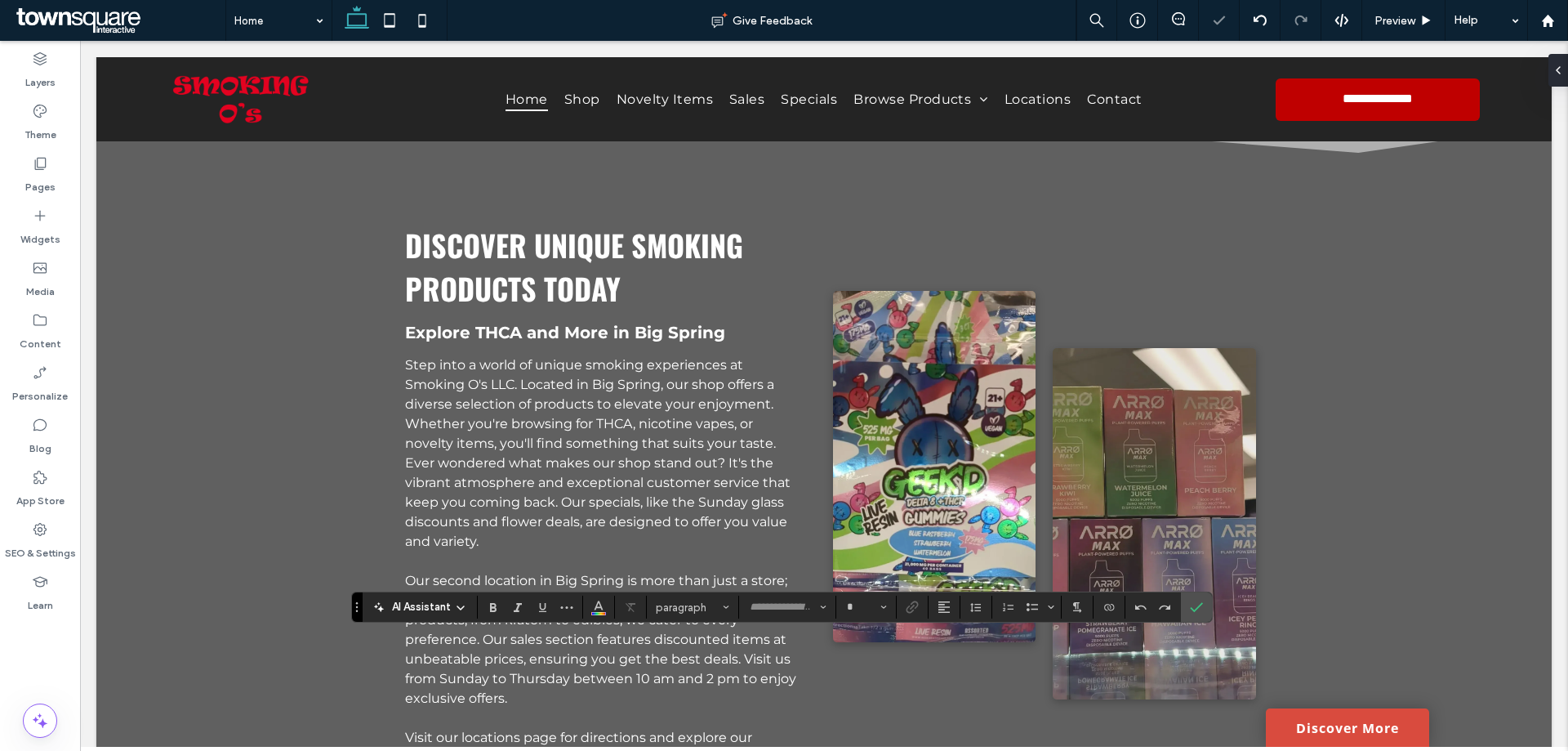 type on "******" 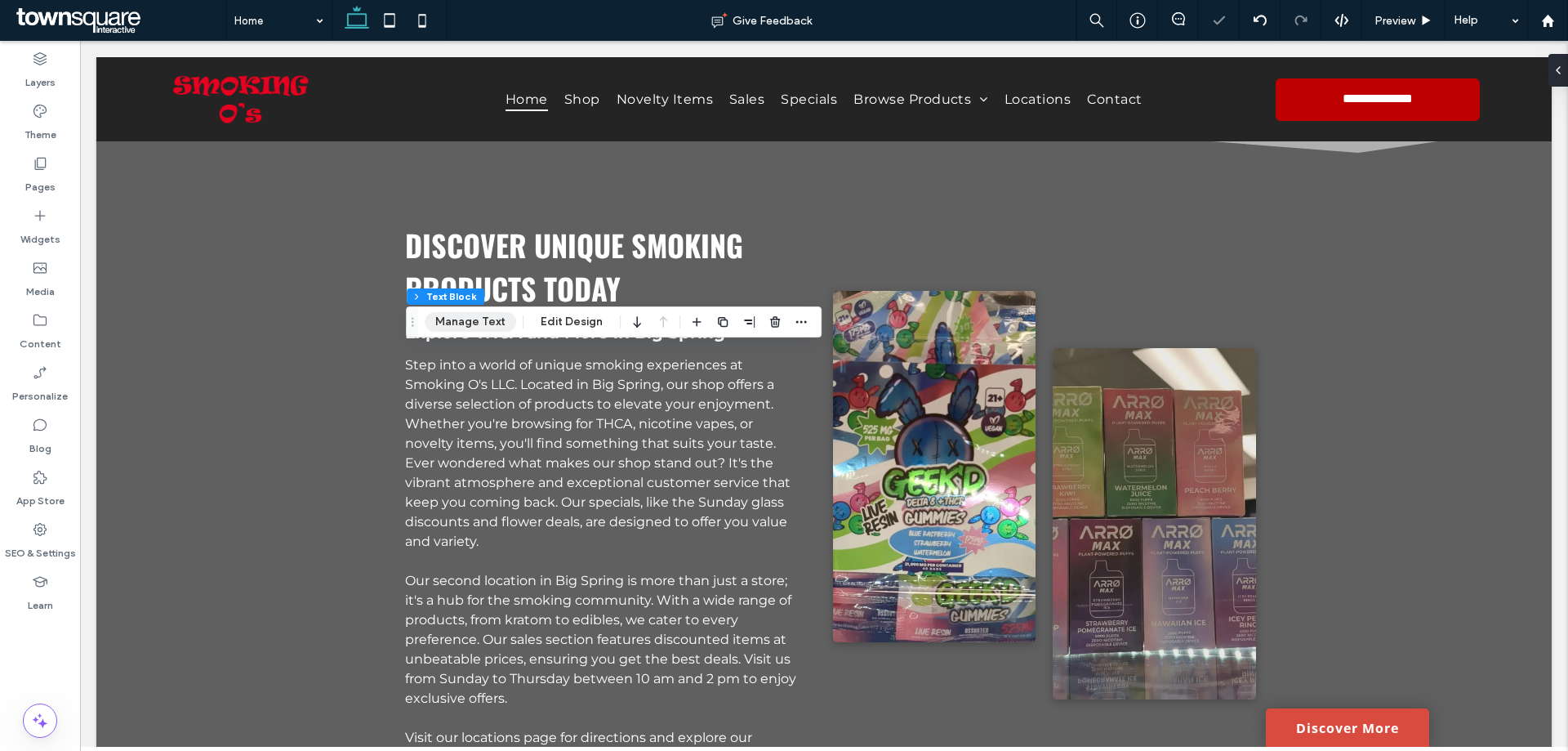 click on "Manage Text" at bounding box center (470, 322) 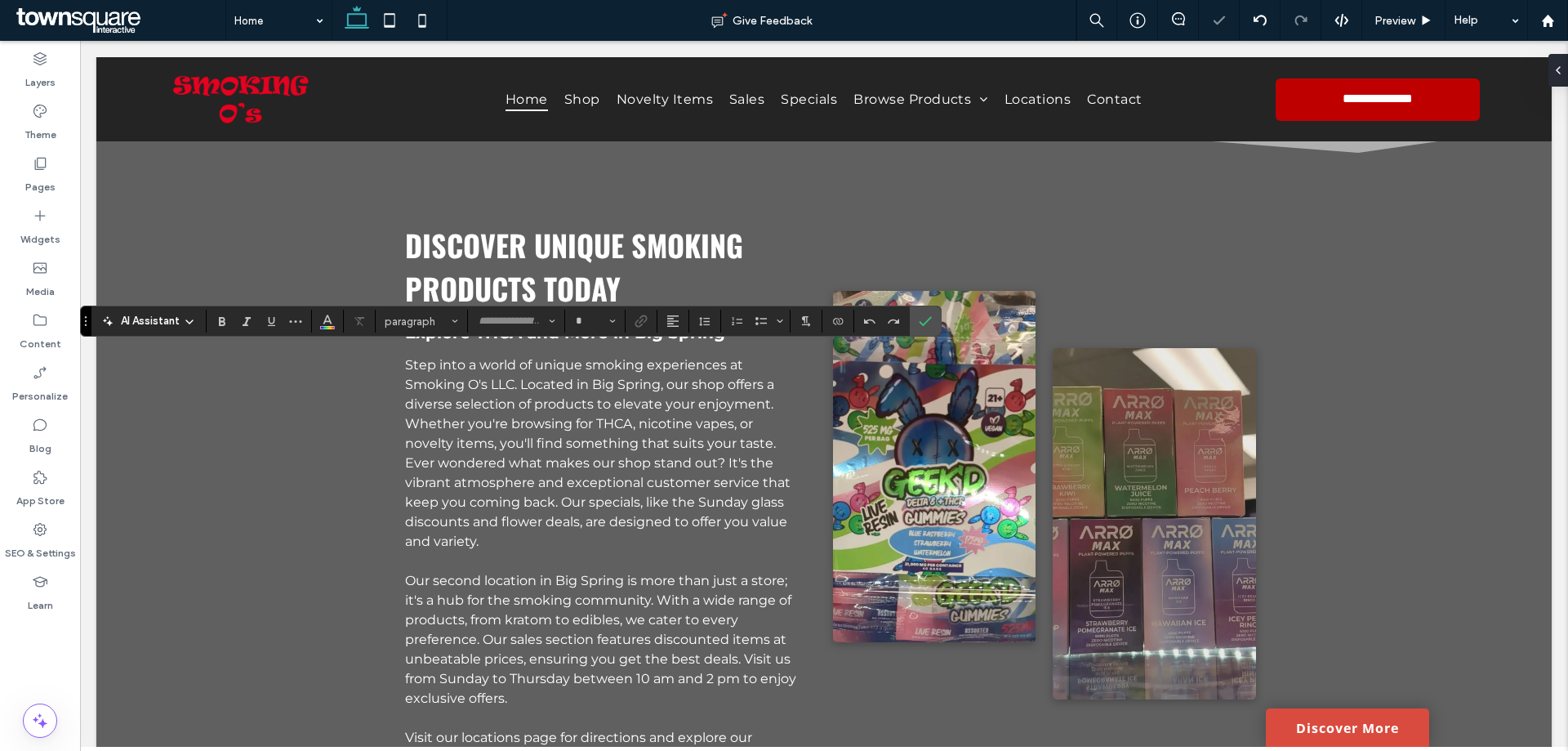 type on "******" 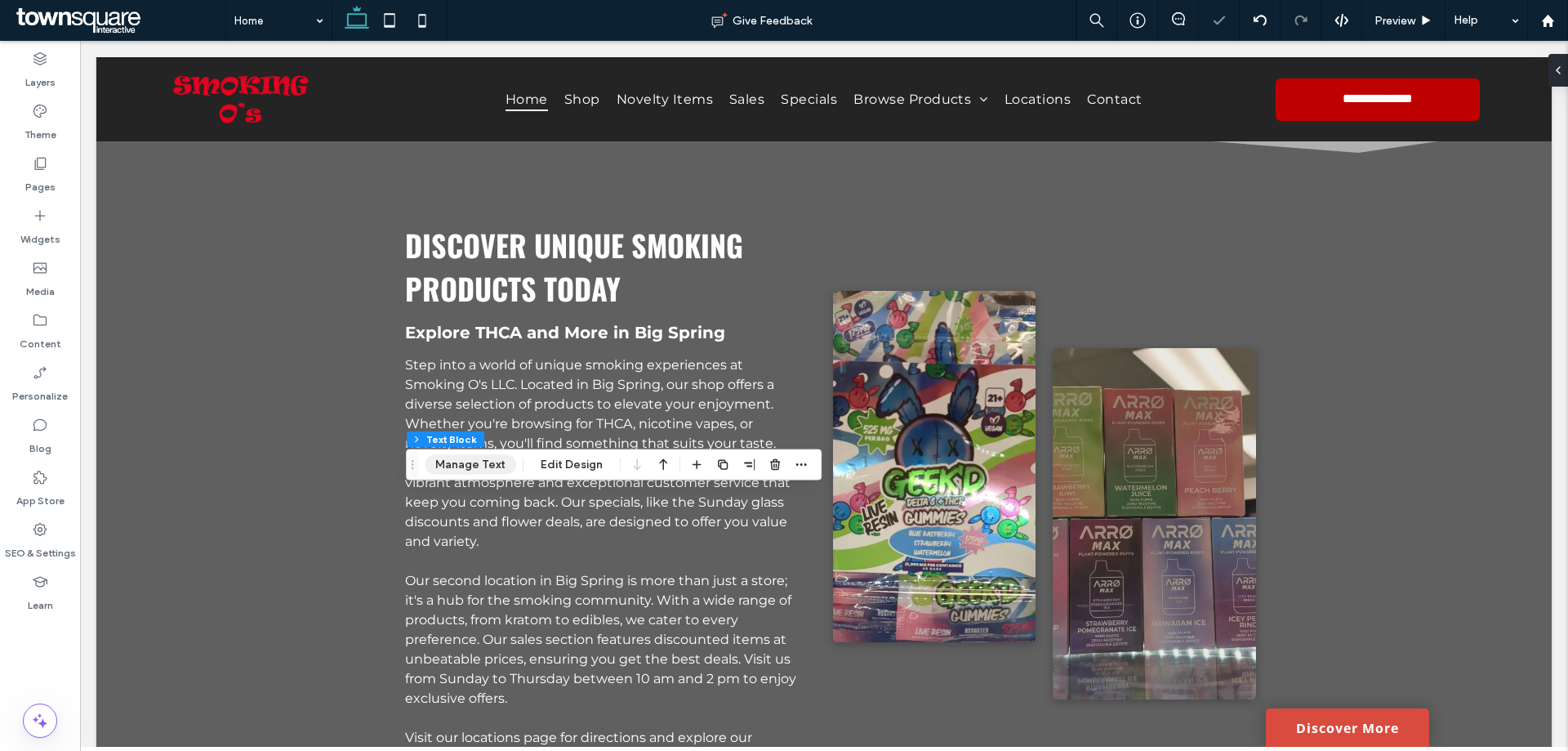 click on "Manage Text" at bounding box center (470, 465) 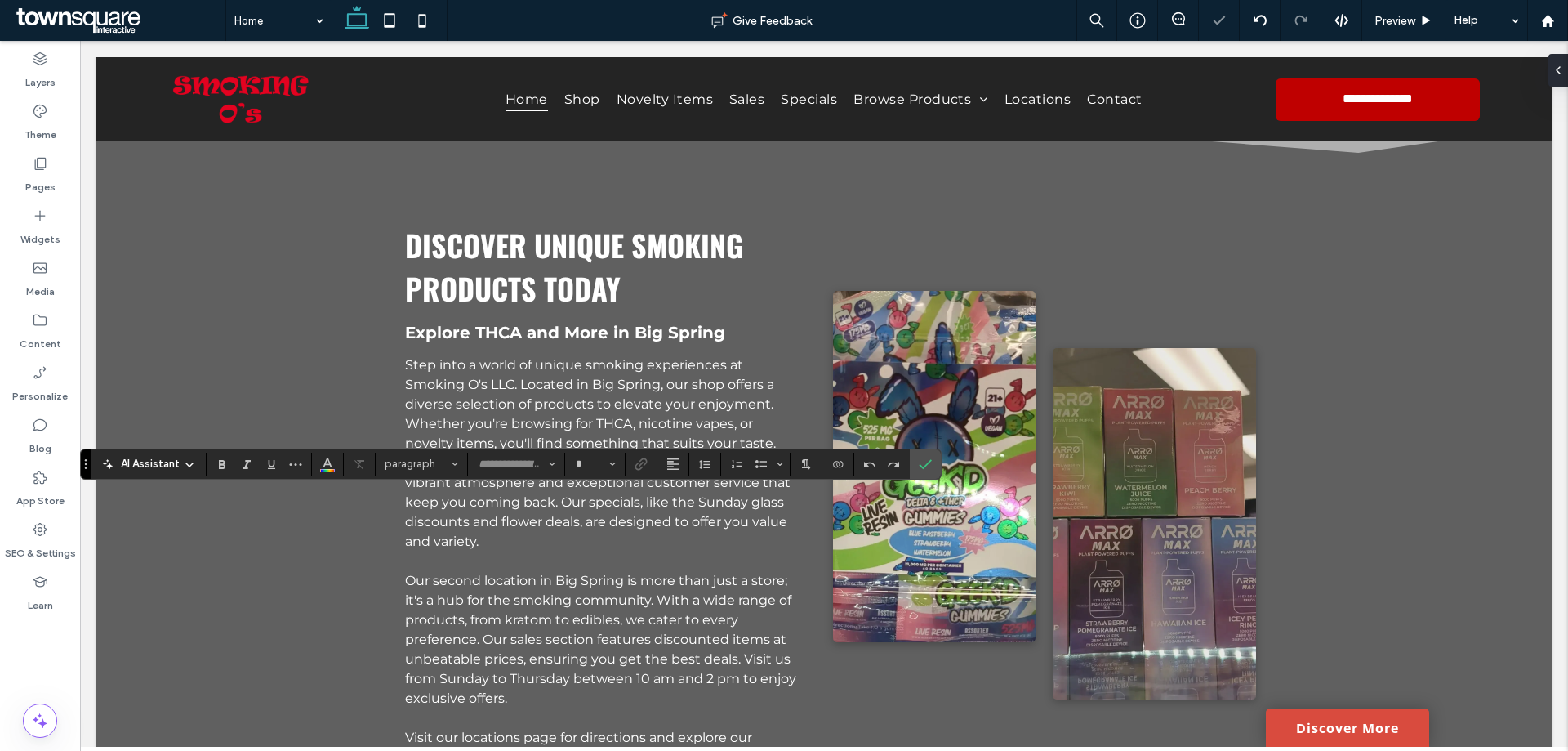 type on "**********" 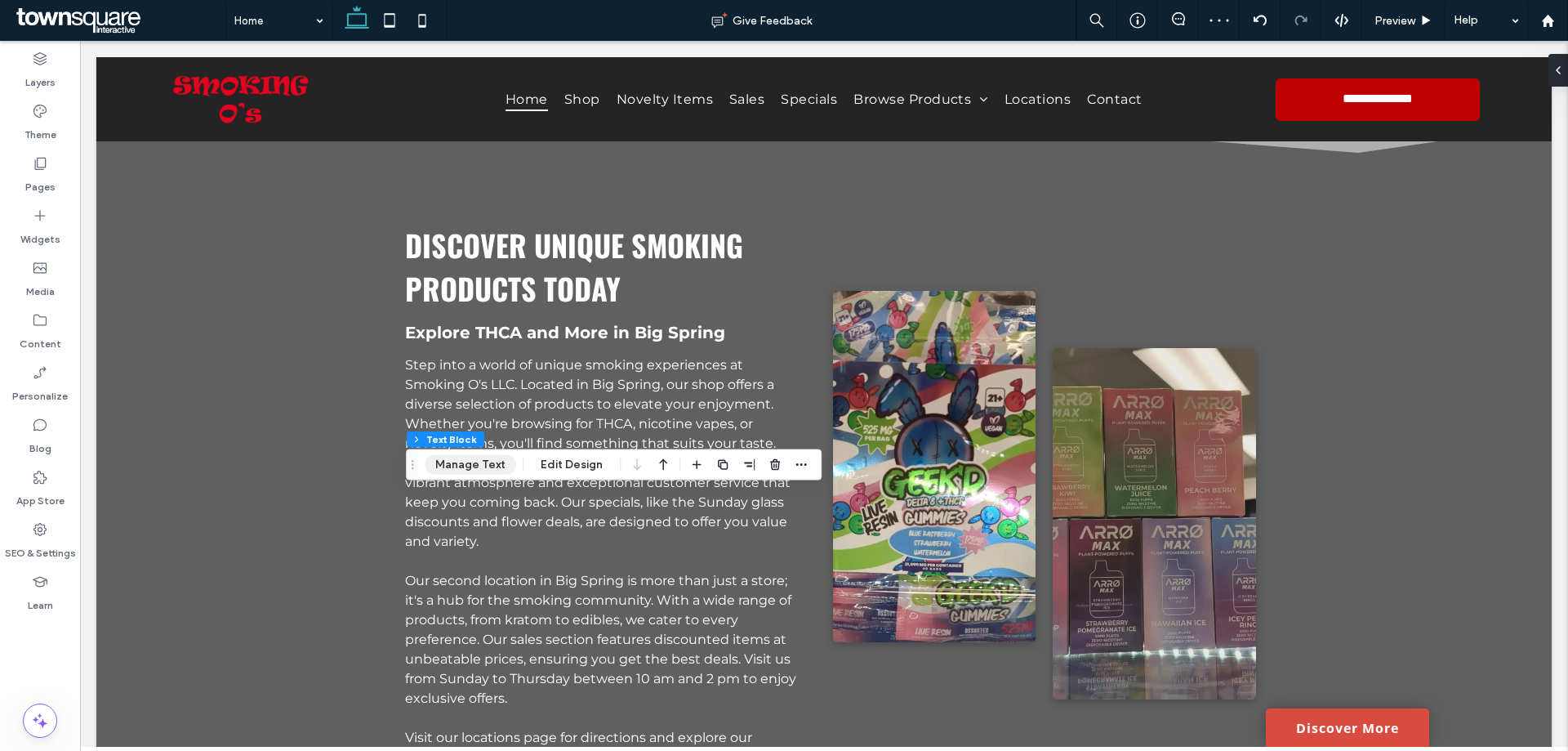 click on "Manage Text" at bounding box center (470, 465) 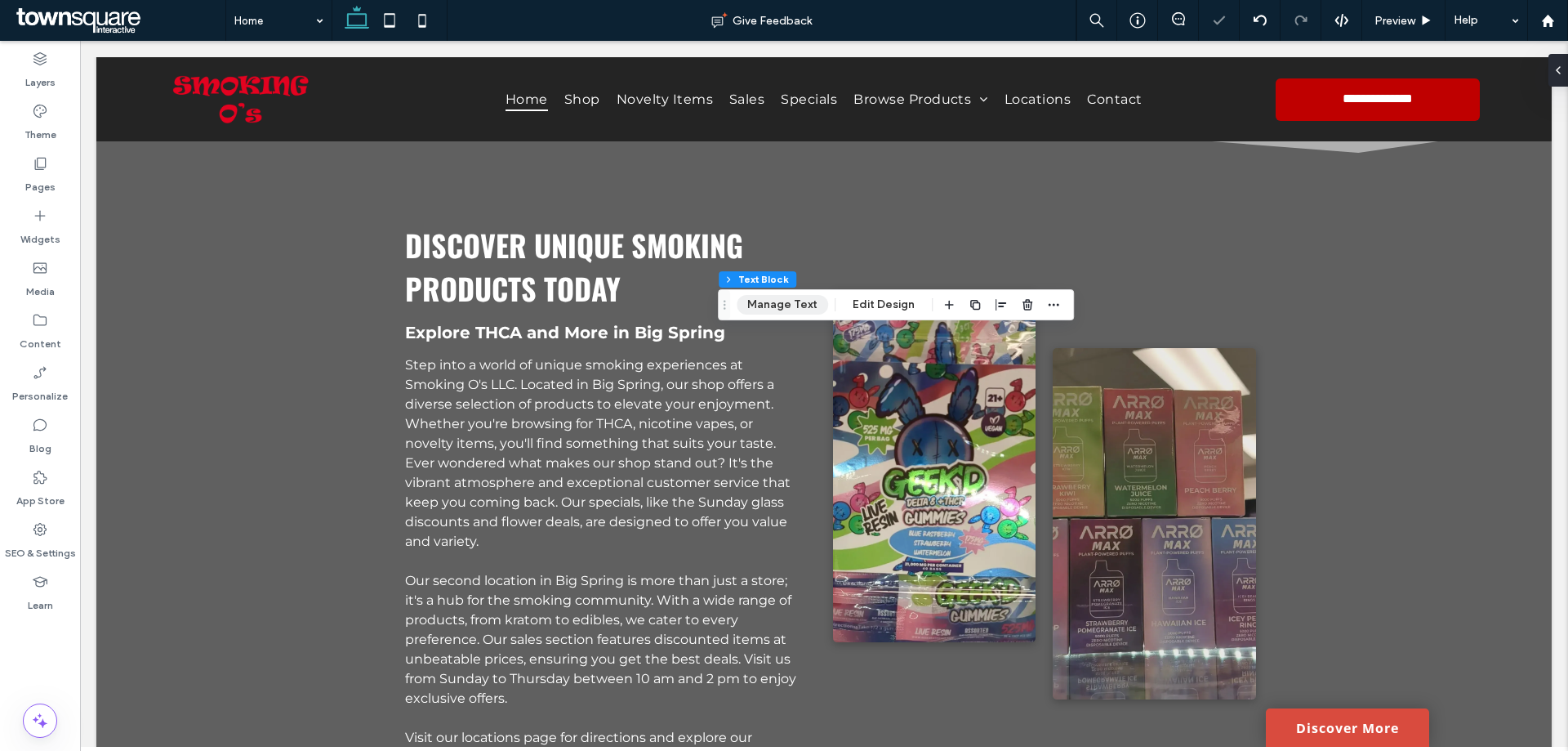 click on "Manage Text" at bounding box center (782, 305) 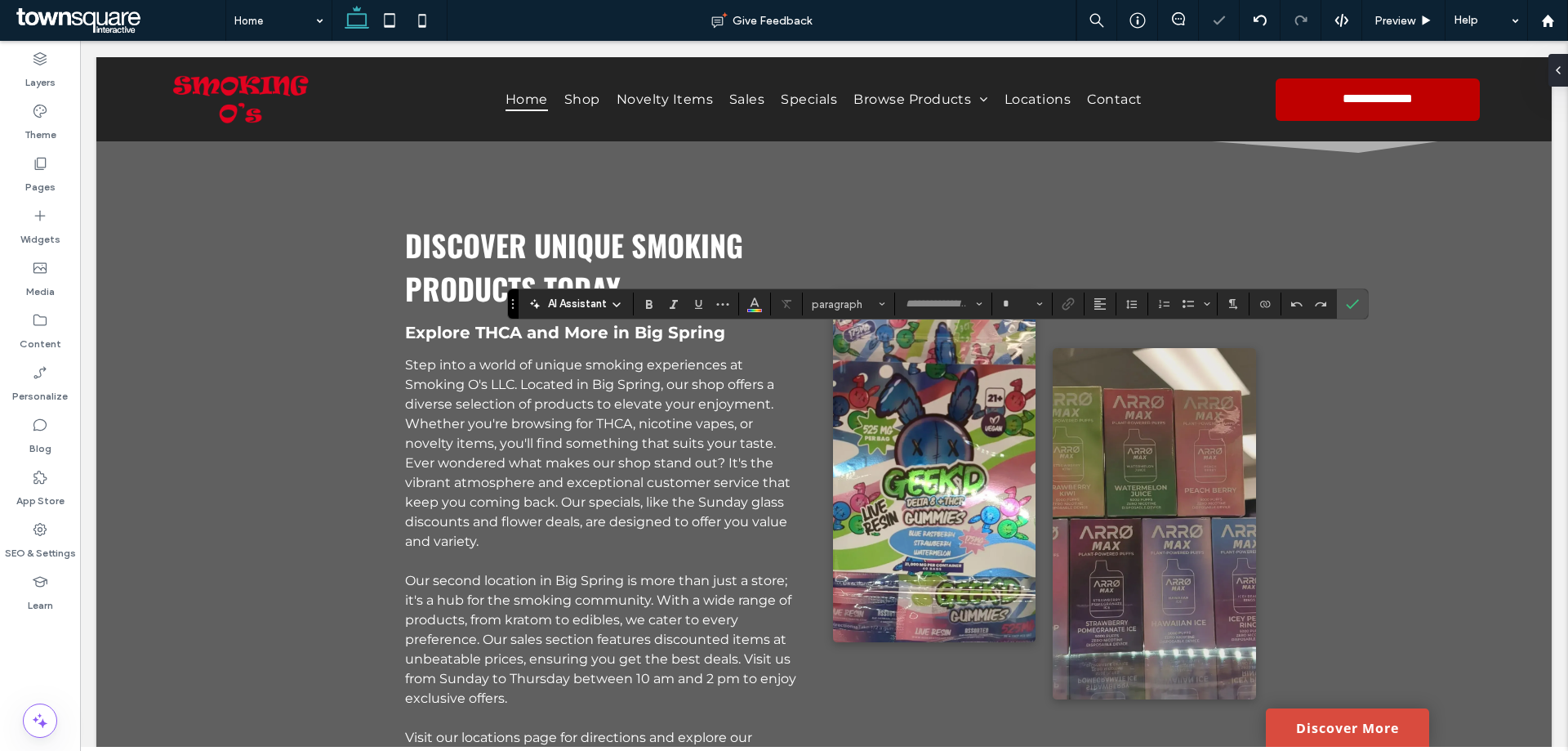 type on "**********" 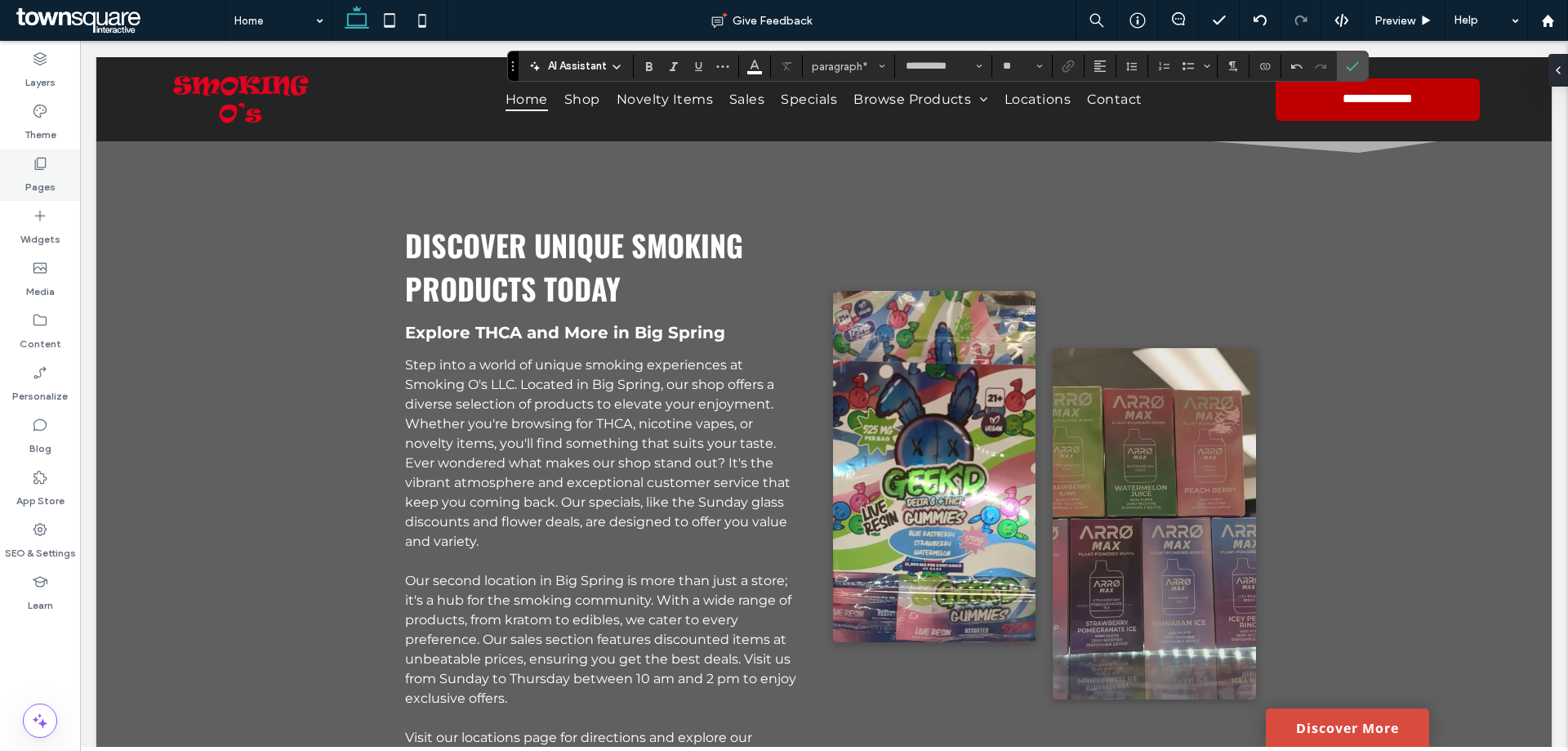 click on "Pages" at bounding box center (40, 175) 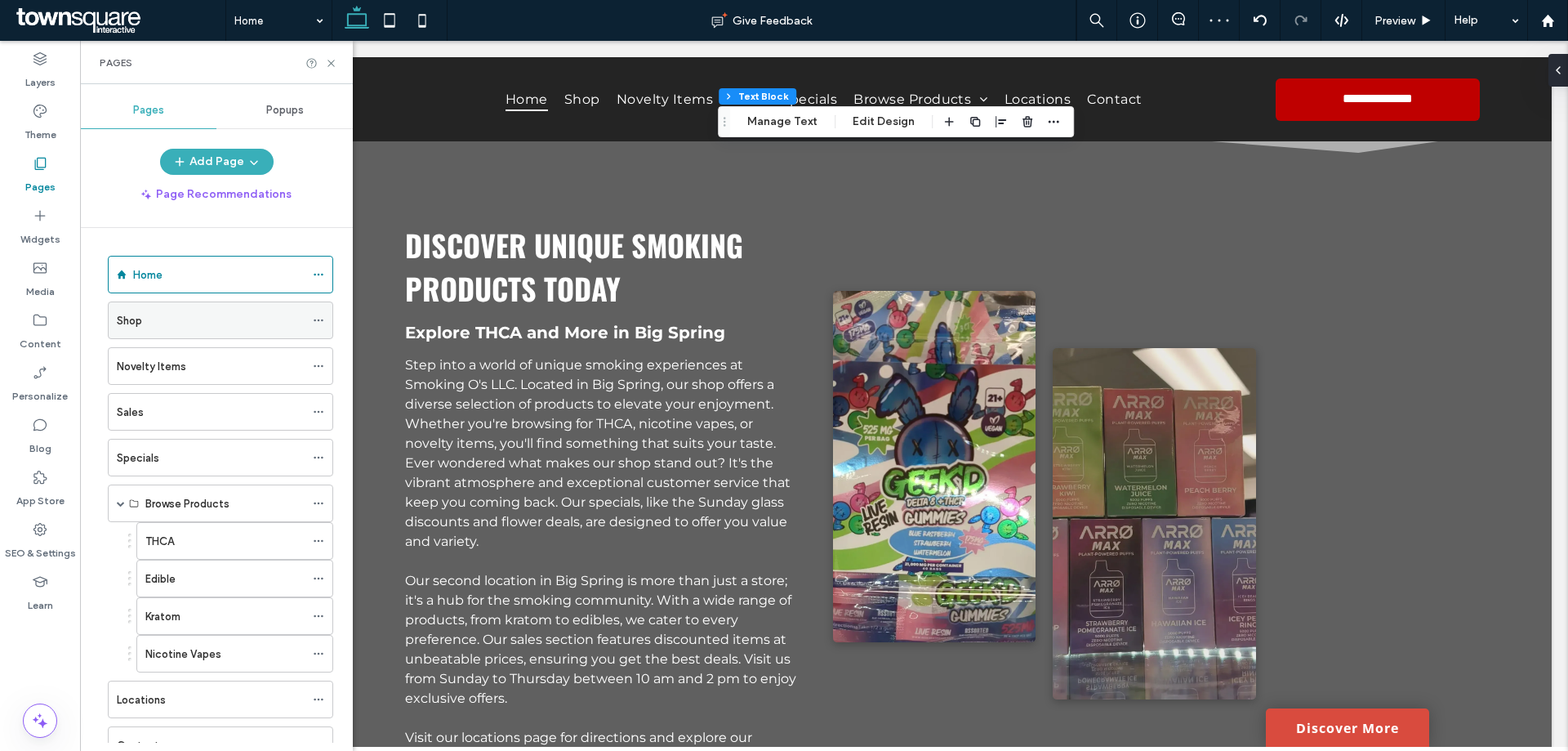 click on "Shop" at bounding box center (211, 320) 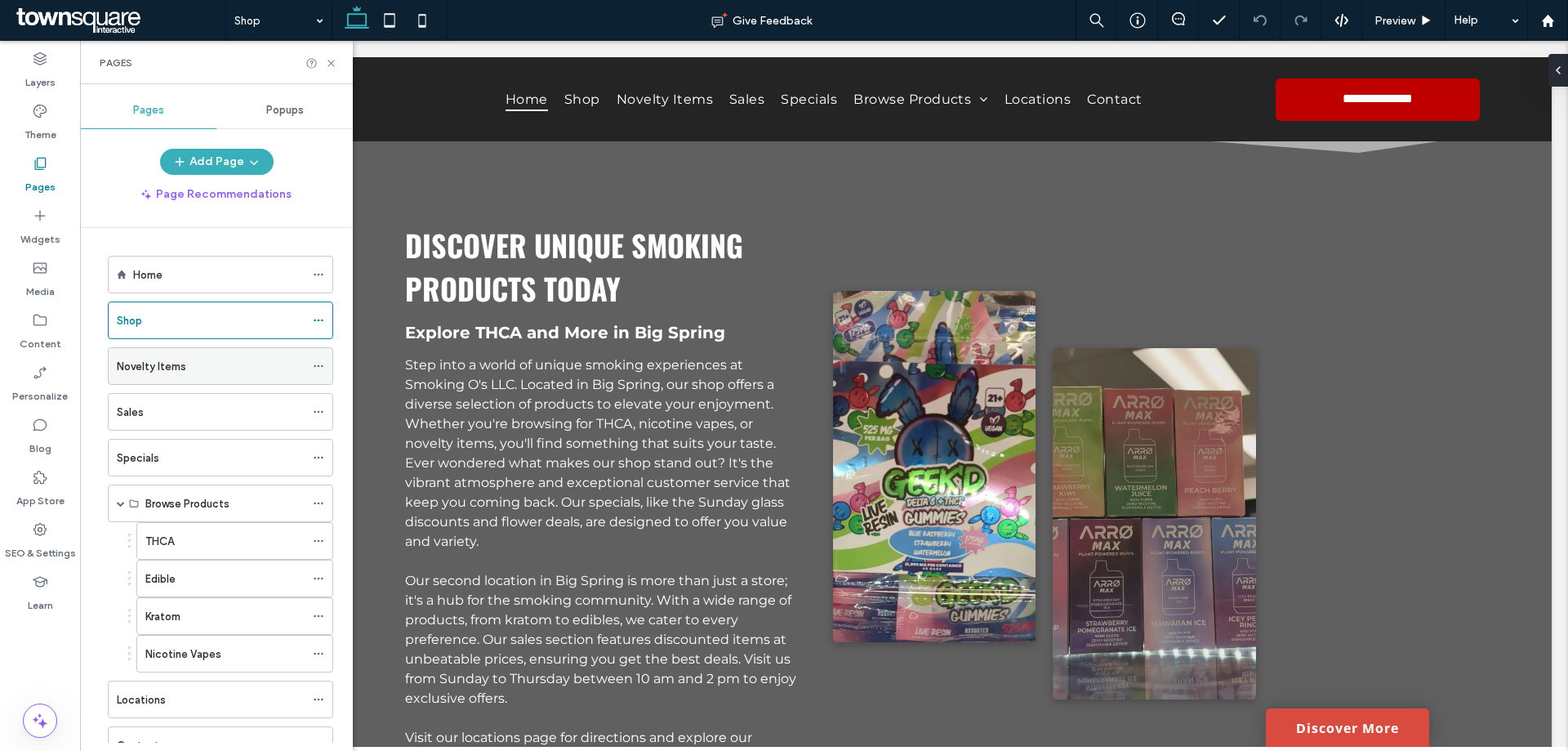 click on "Novelty Items" at bounding box center (211, 366) 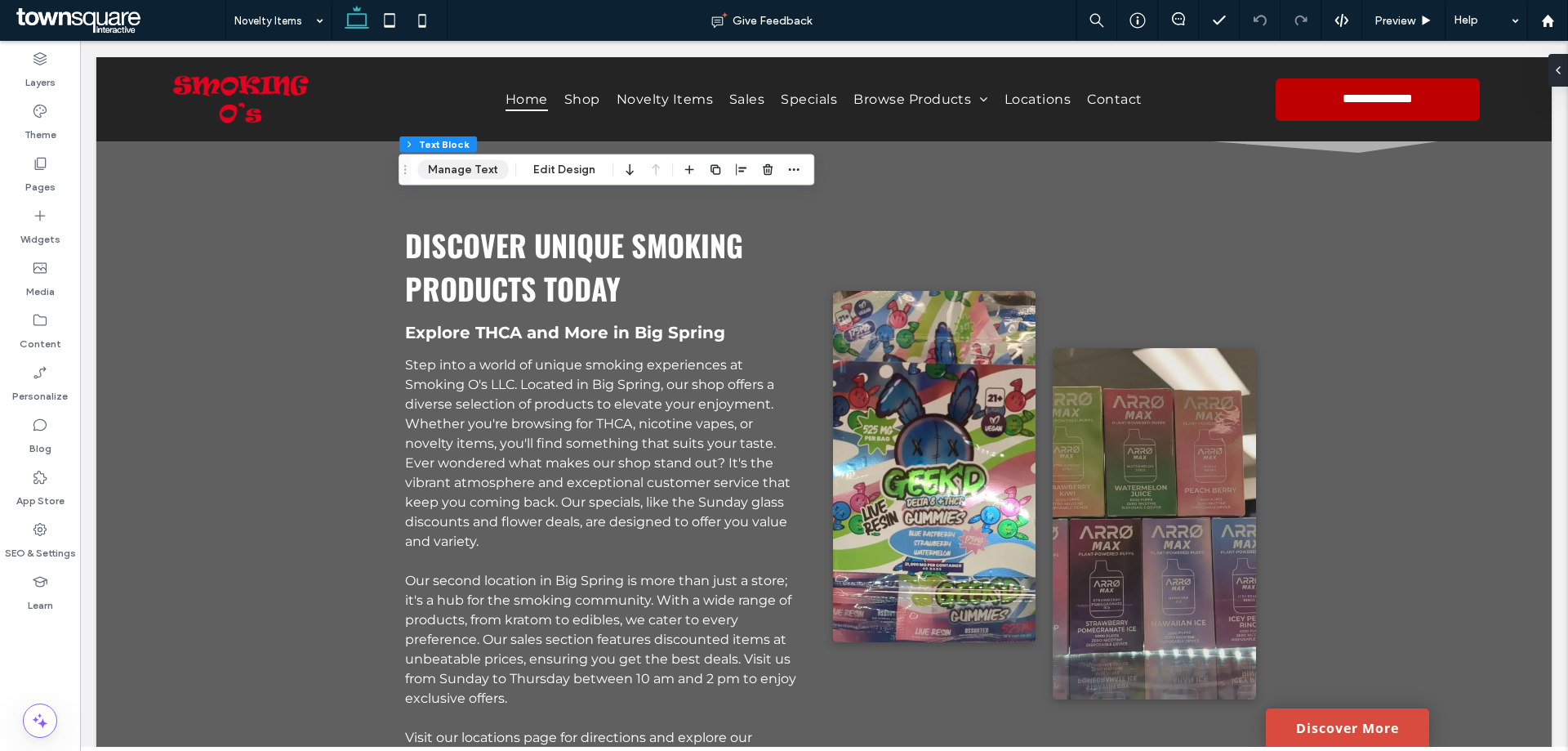 click on "Manage Text" at bounding box center [463, 170] 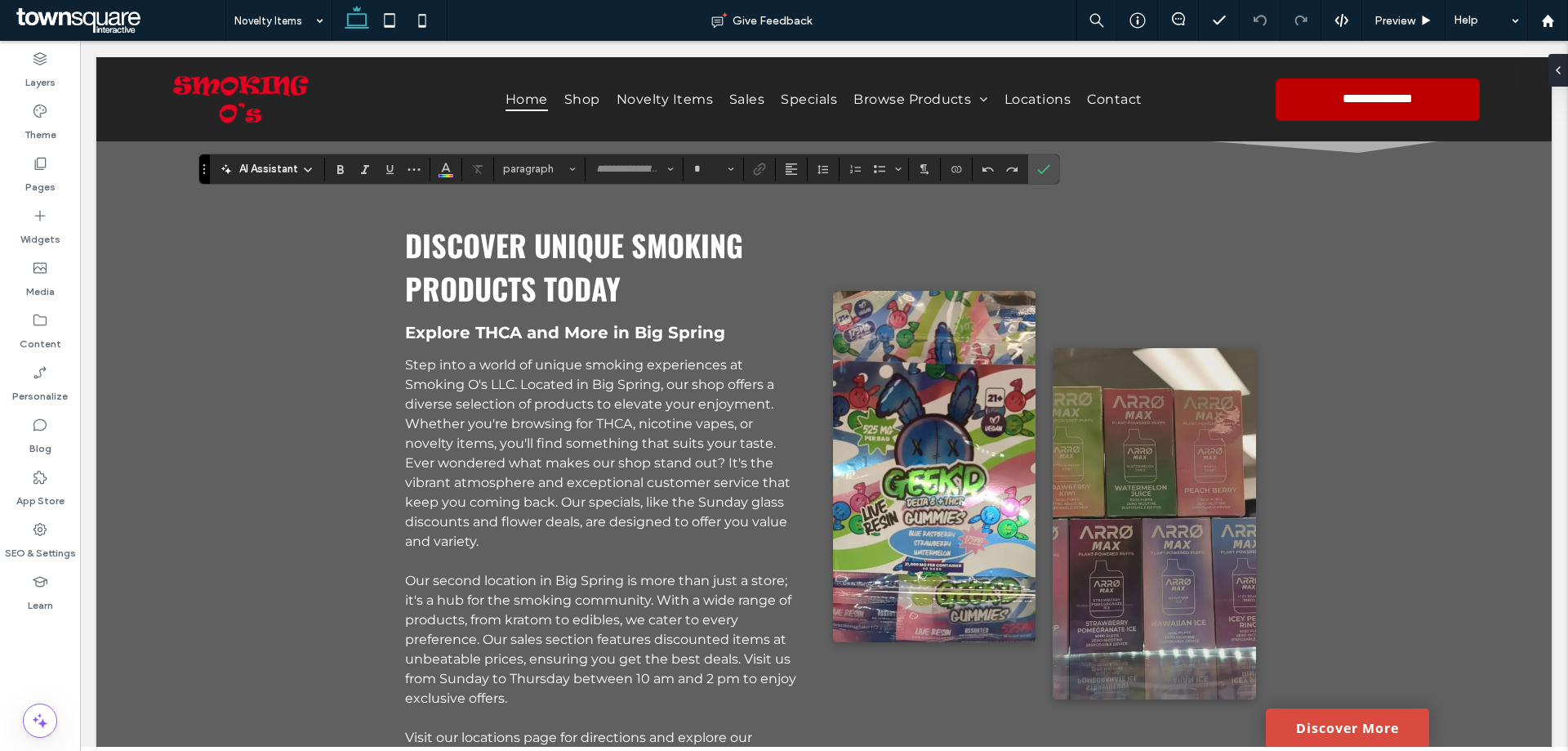 type on "******" 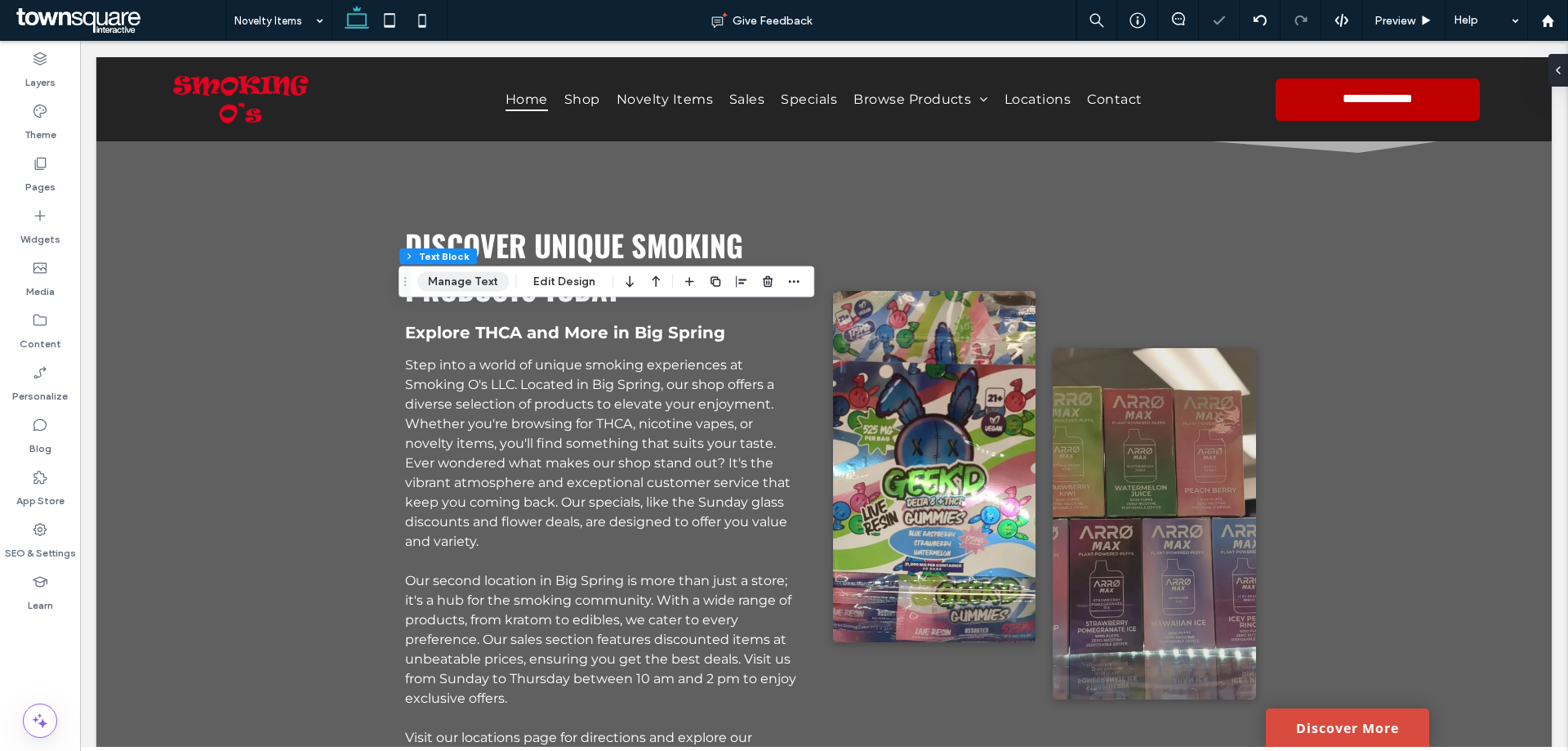 click on "Manage Text" at bounding box center [463, 282] 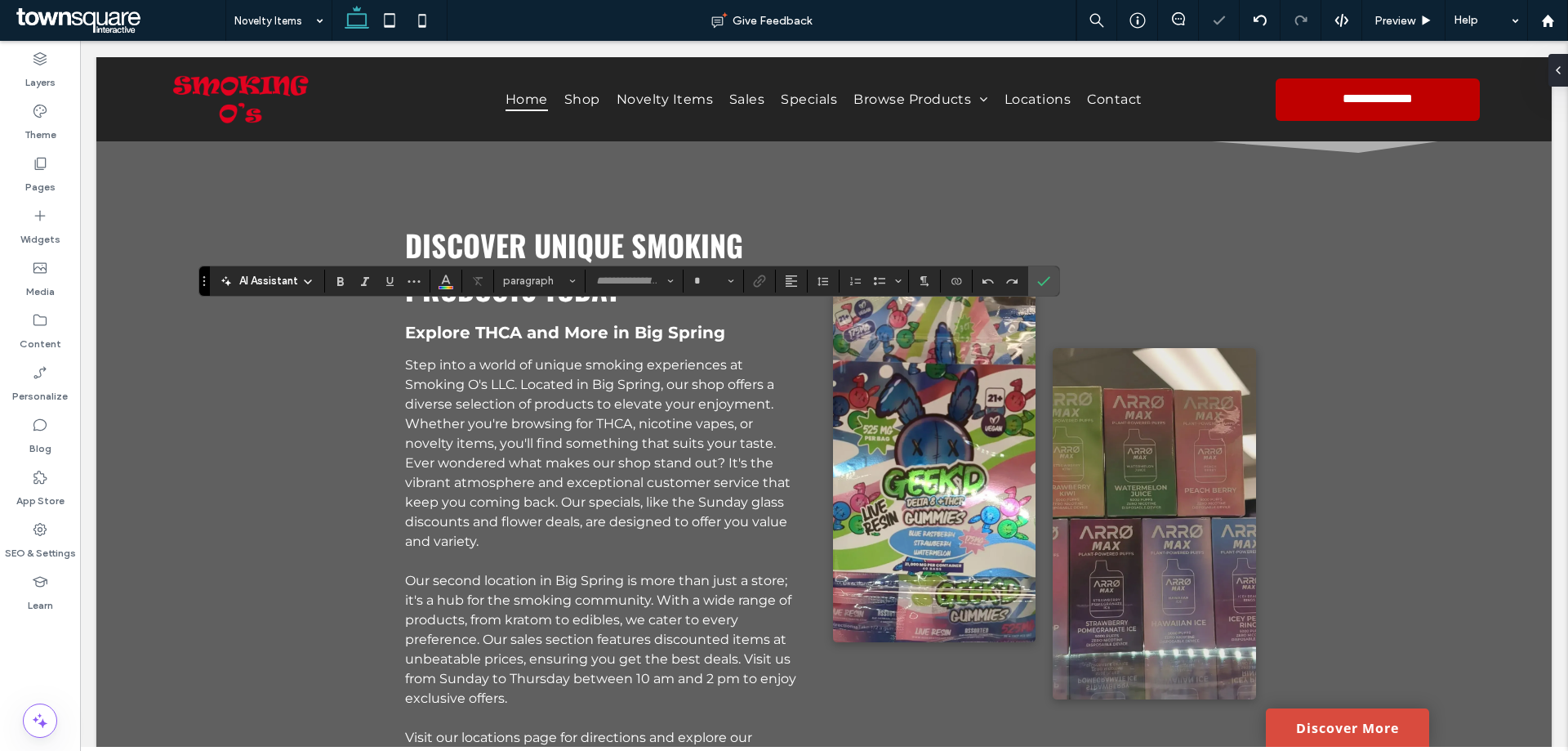 type on "******" 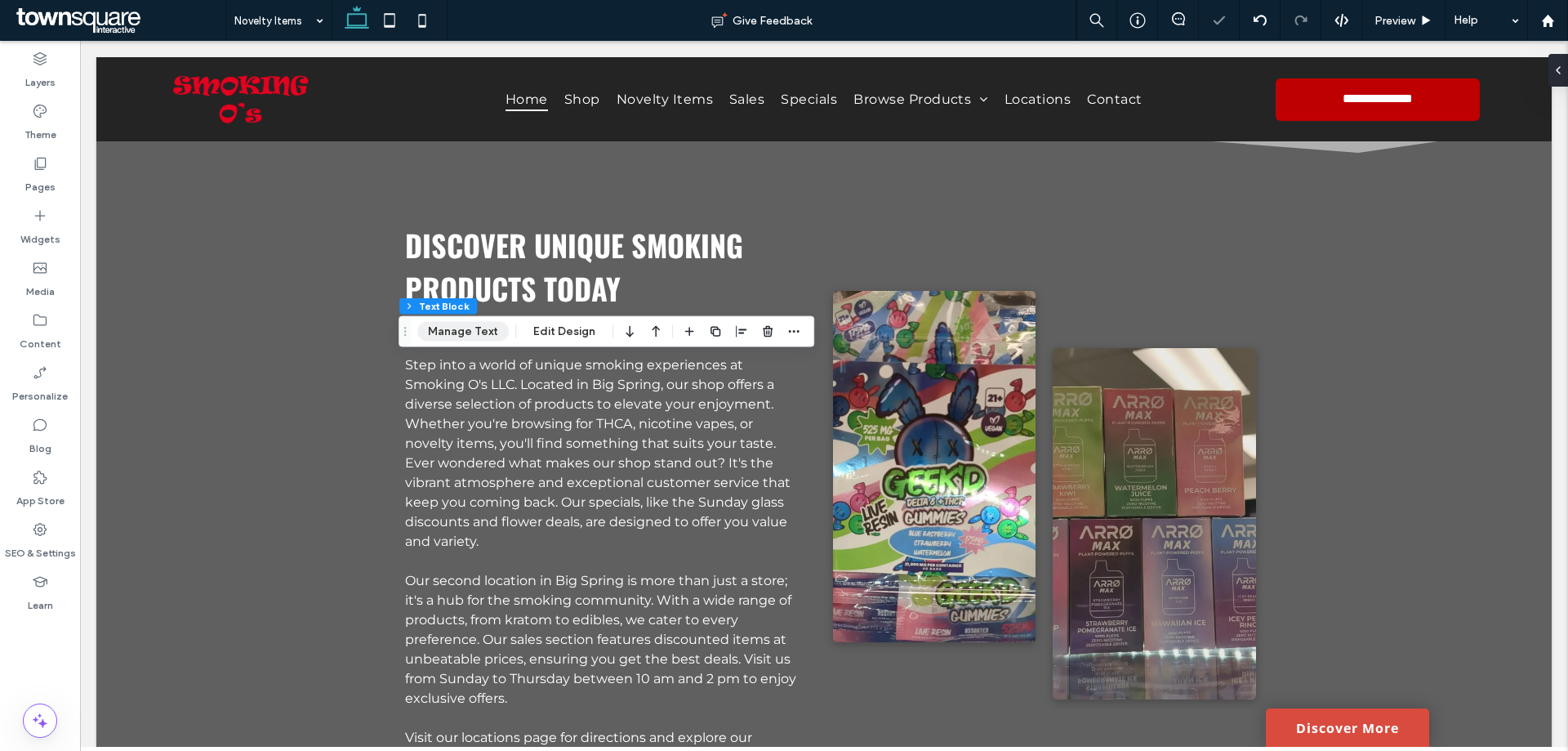 click on "Manage Text" at bounding box center (463, 332) 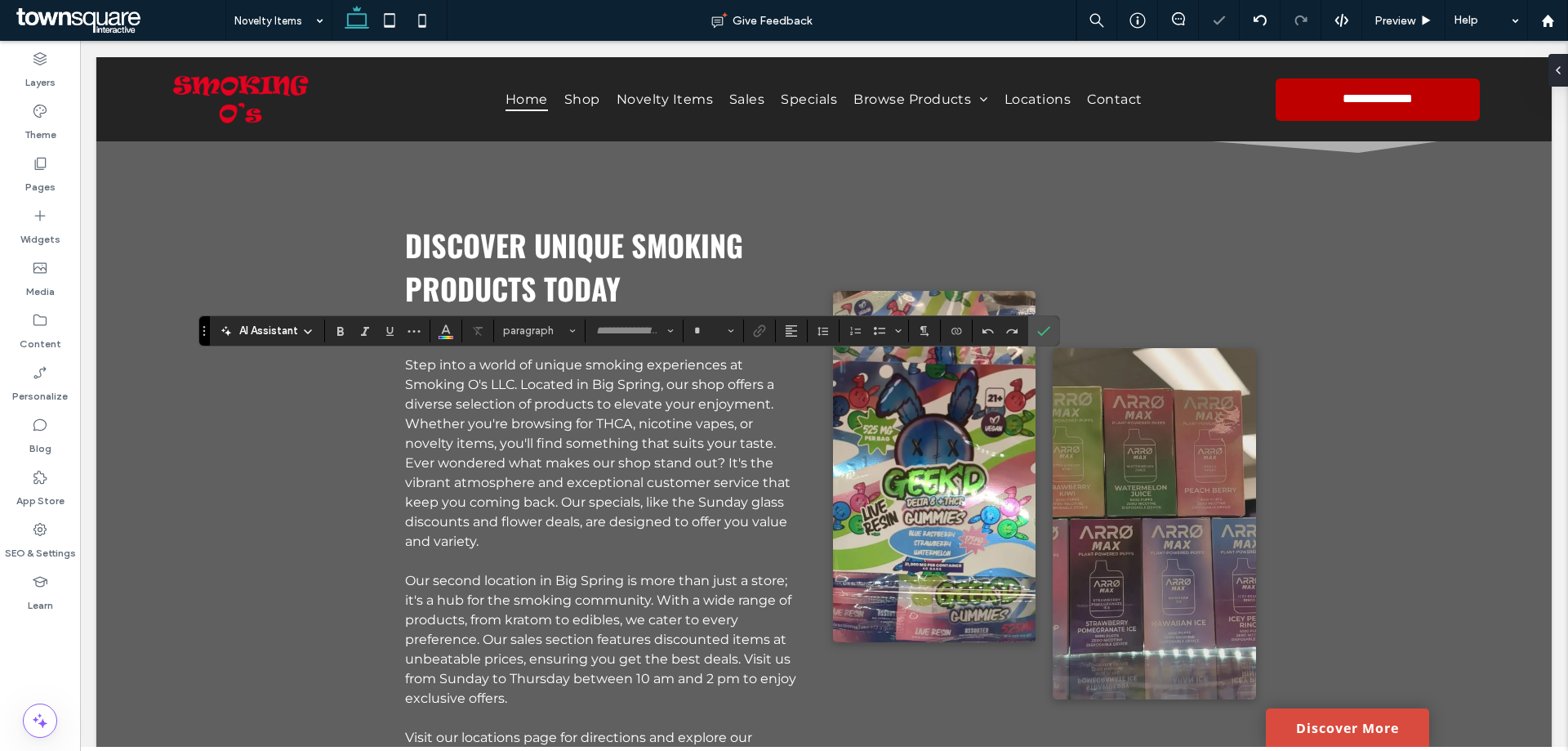 type on "**********" 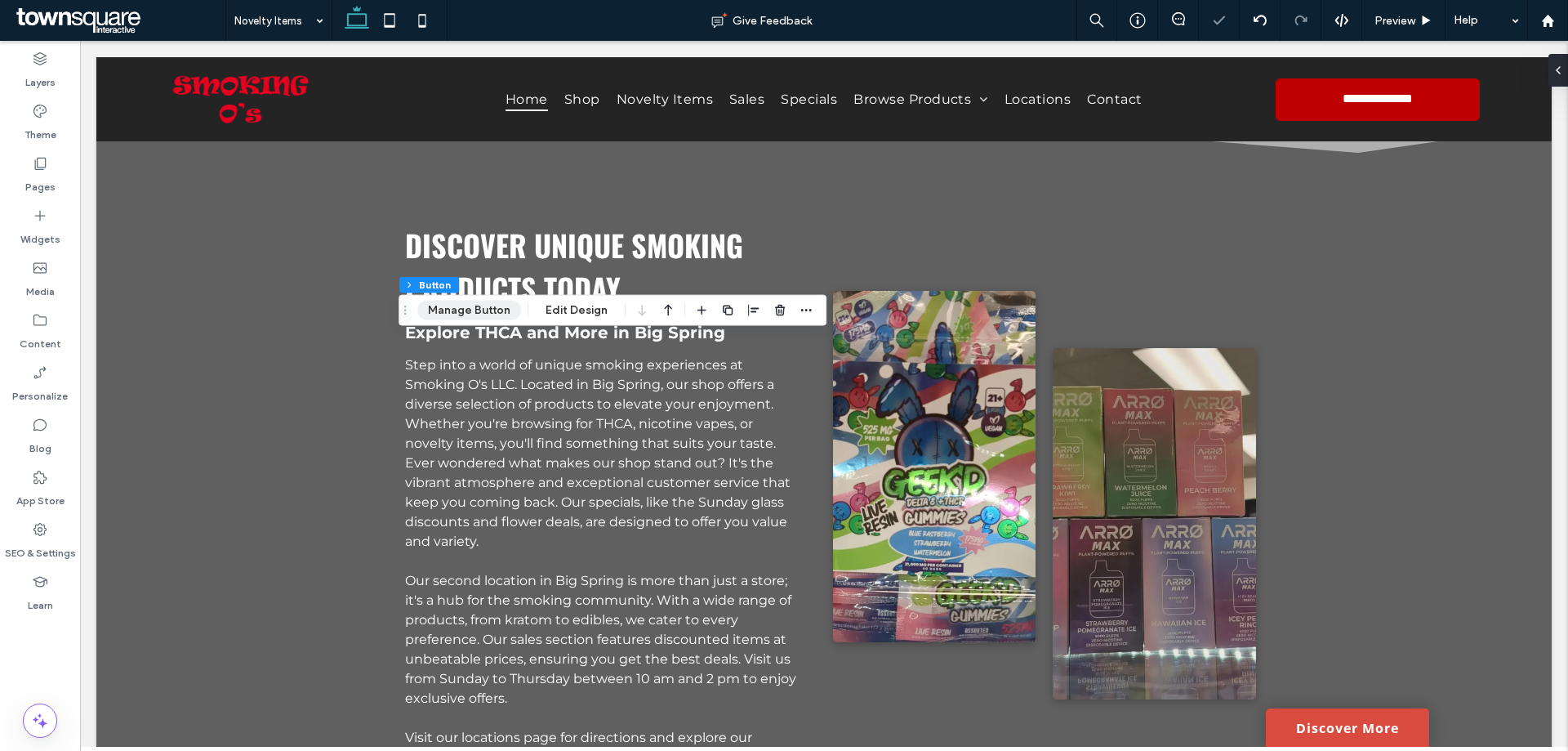 click on "Manage Button" at bounding box center (469, 311) 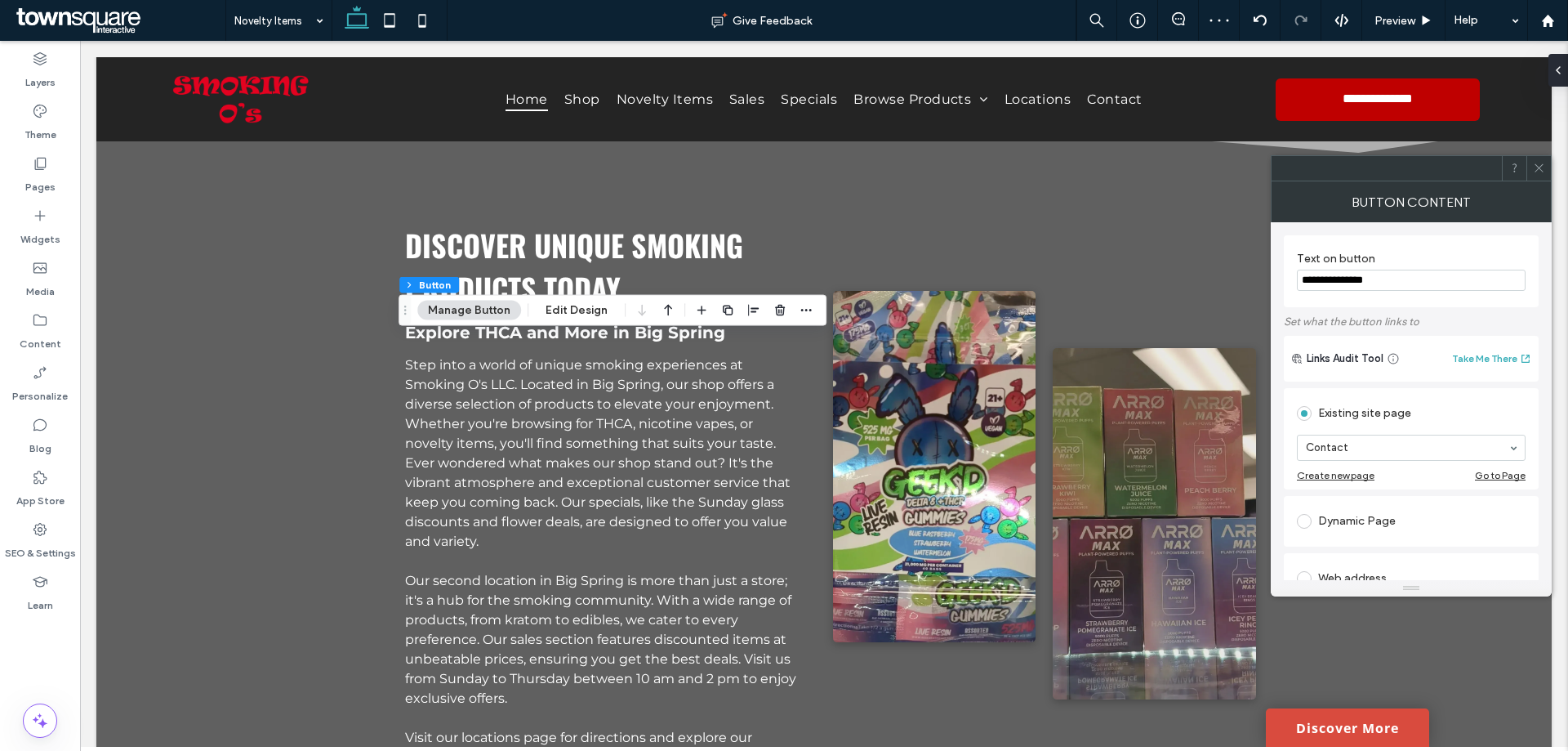drag, startPoint x: 1377, startPoint y: 278, endPoint x: 1279, endPoint y: 283, distance: 98.12747 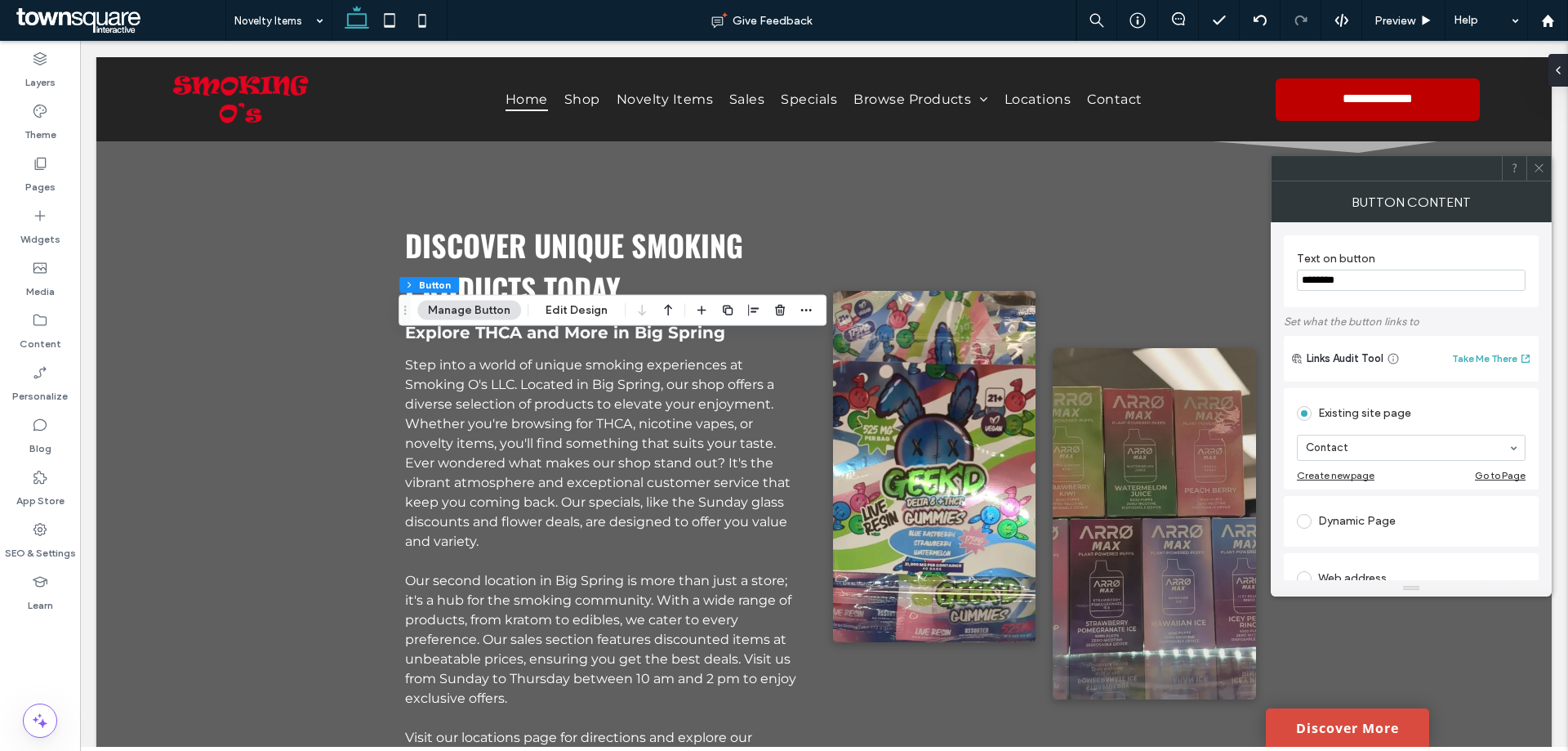 type on "********" 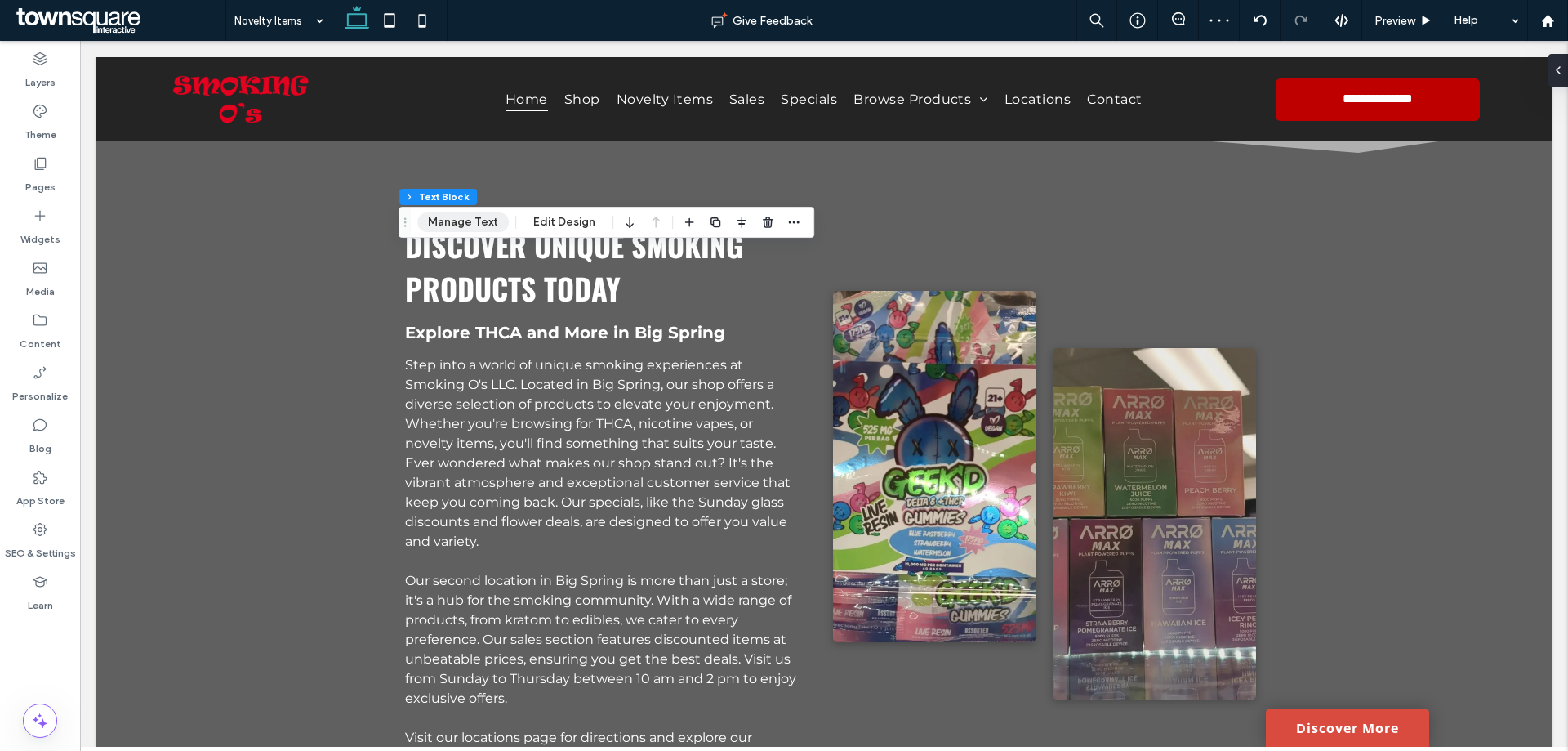 click on "Manage Text" at bounding box center [463, 222] 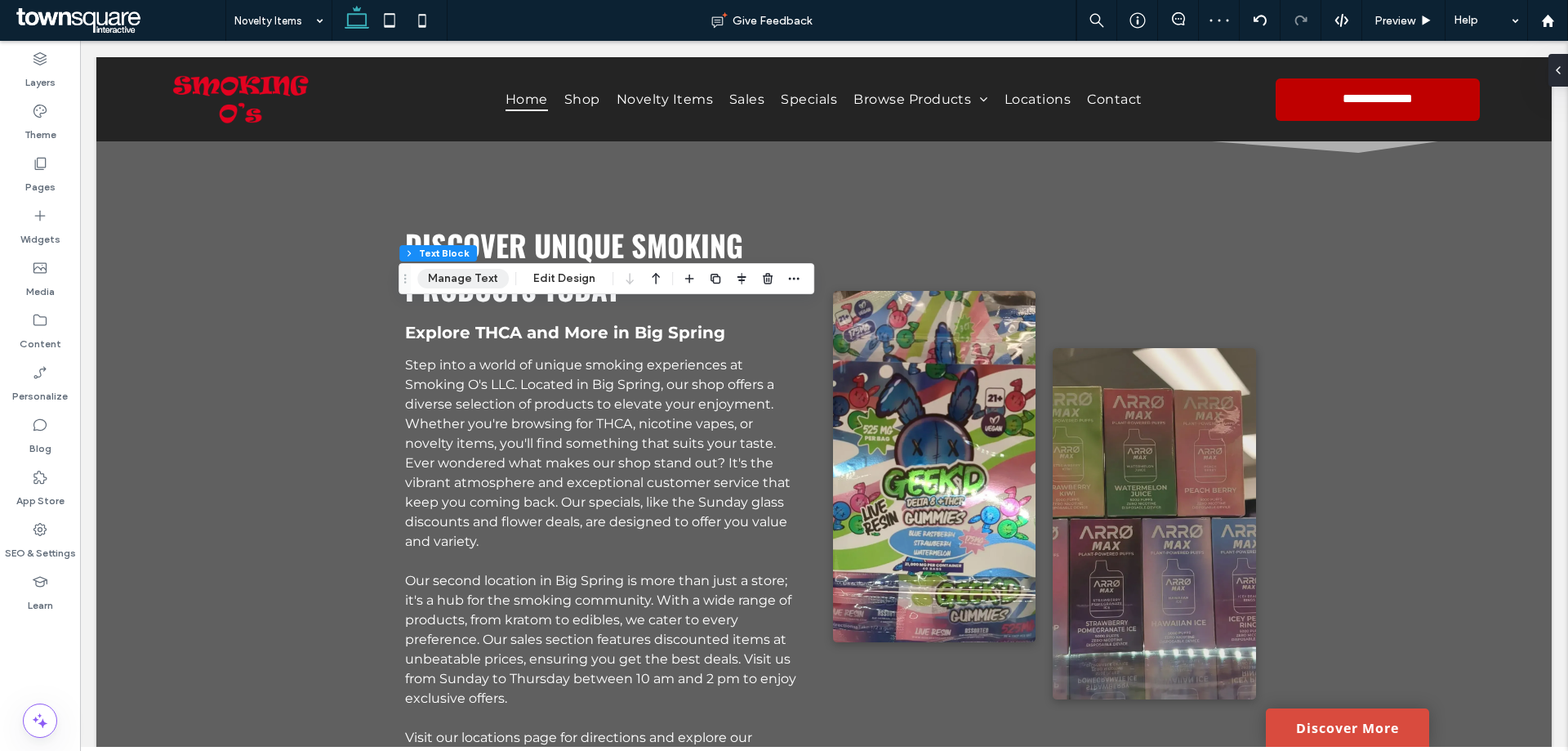 click on "Manage Text" at bounding box center (463, 279) 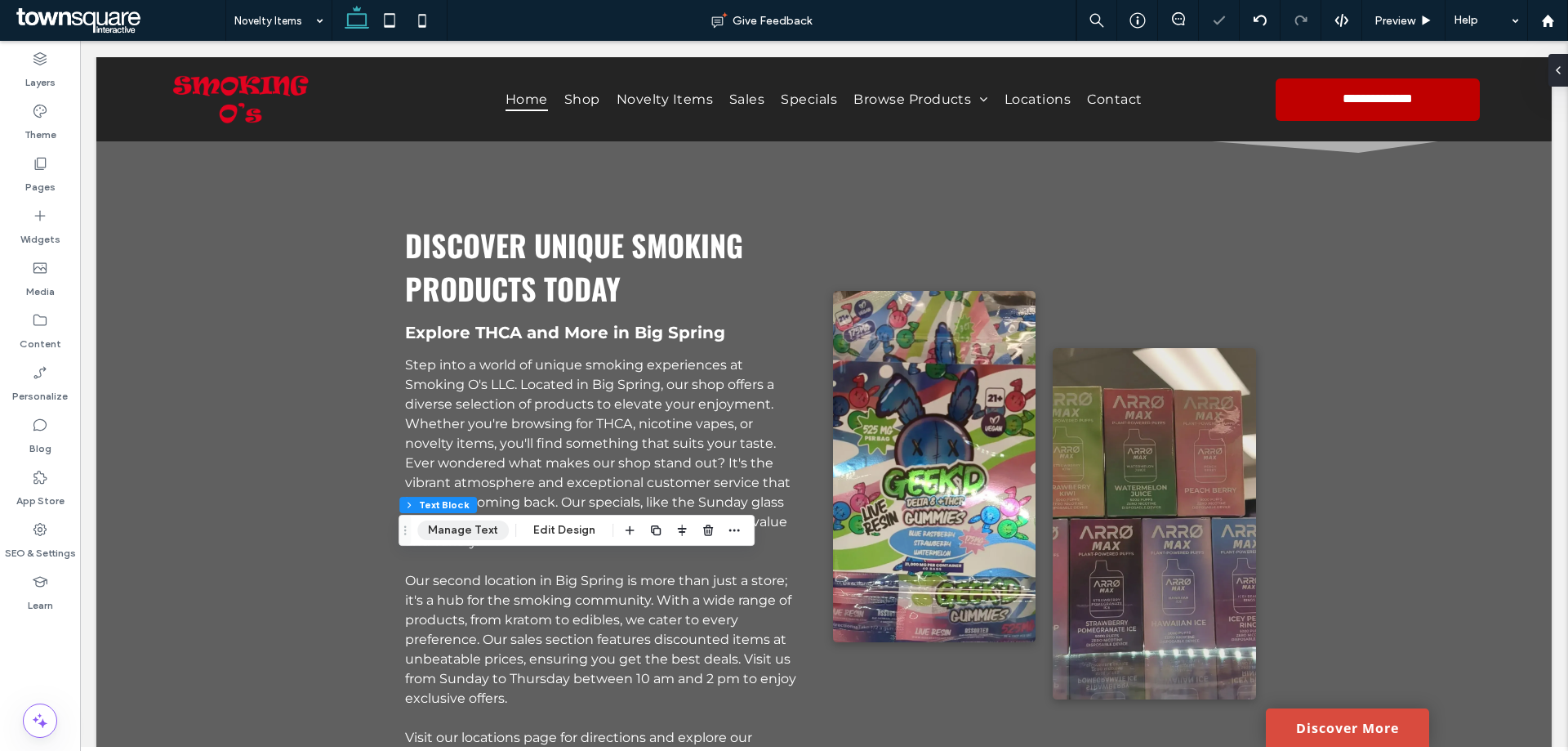click on "Manage Text" at bounding box center (463, 530) 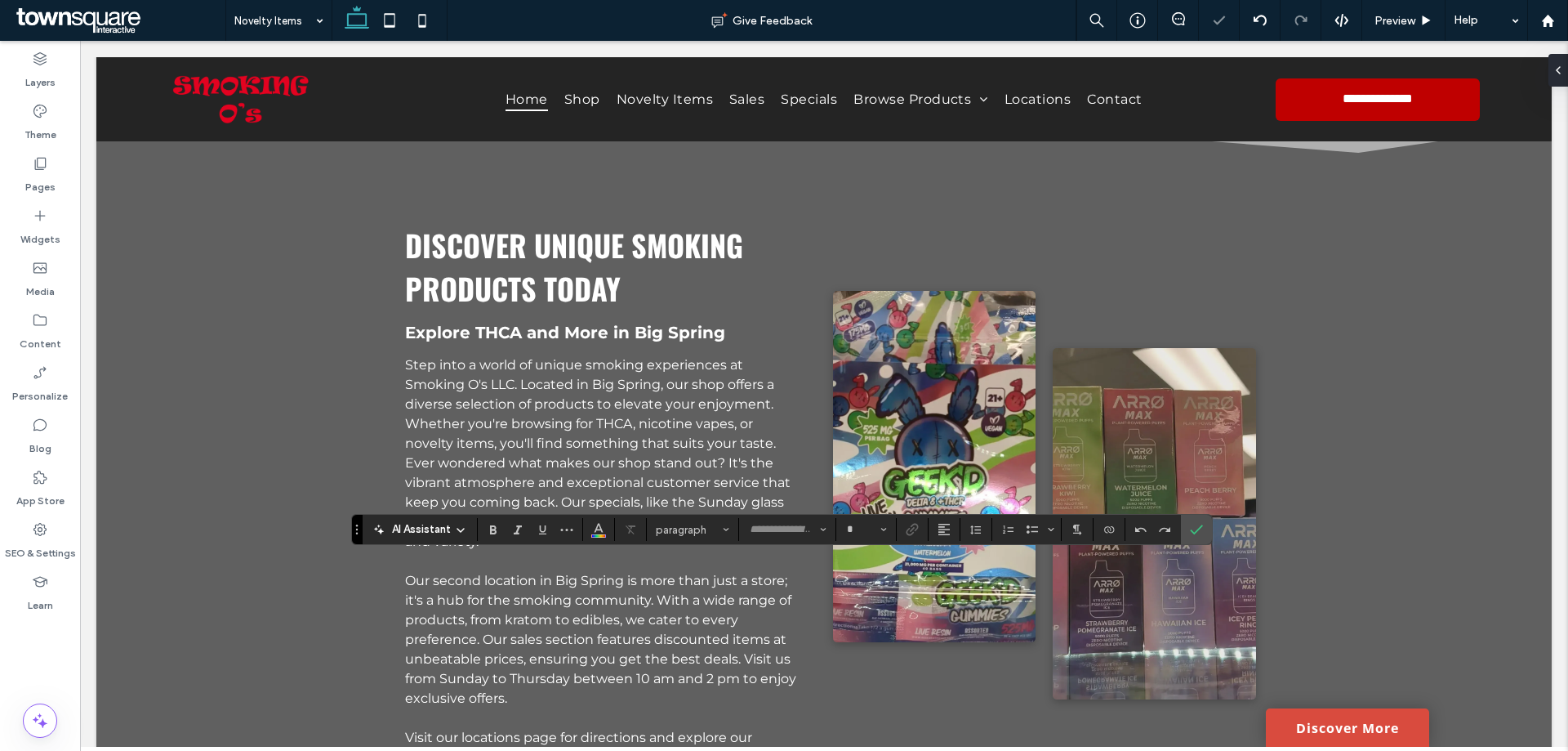 type on "**********" 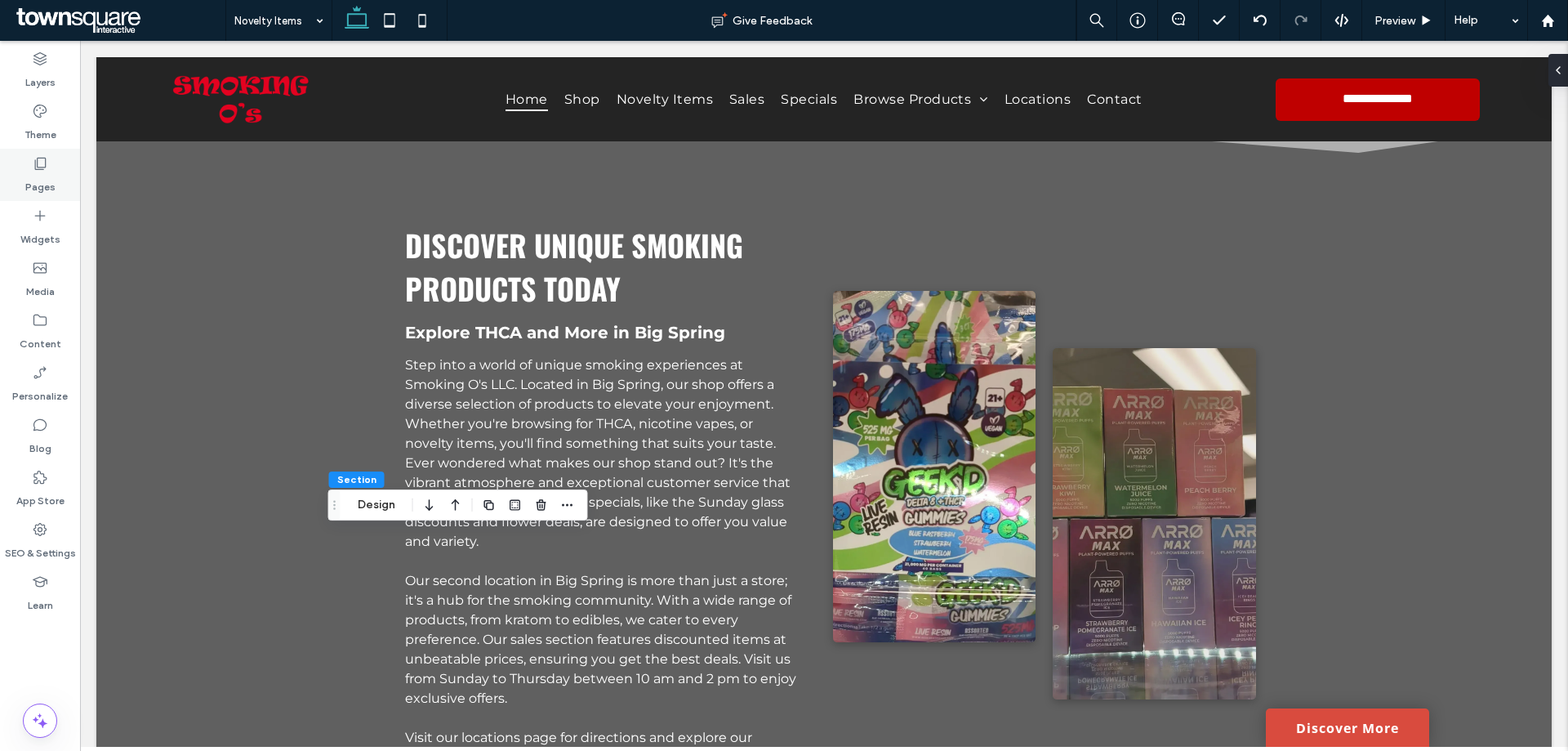 click on "Pages" at bounding box center [40, 175] 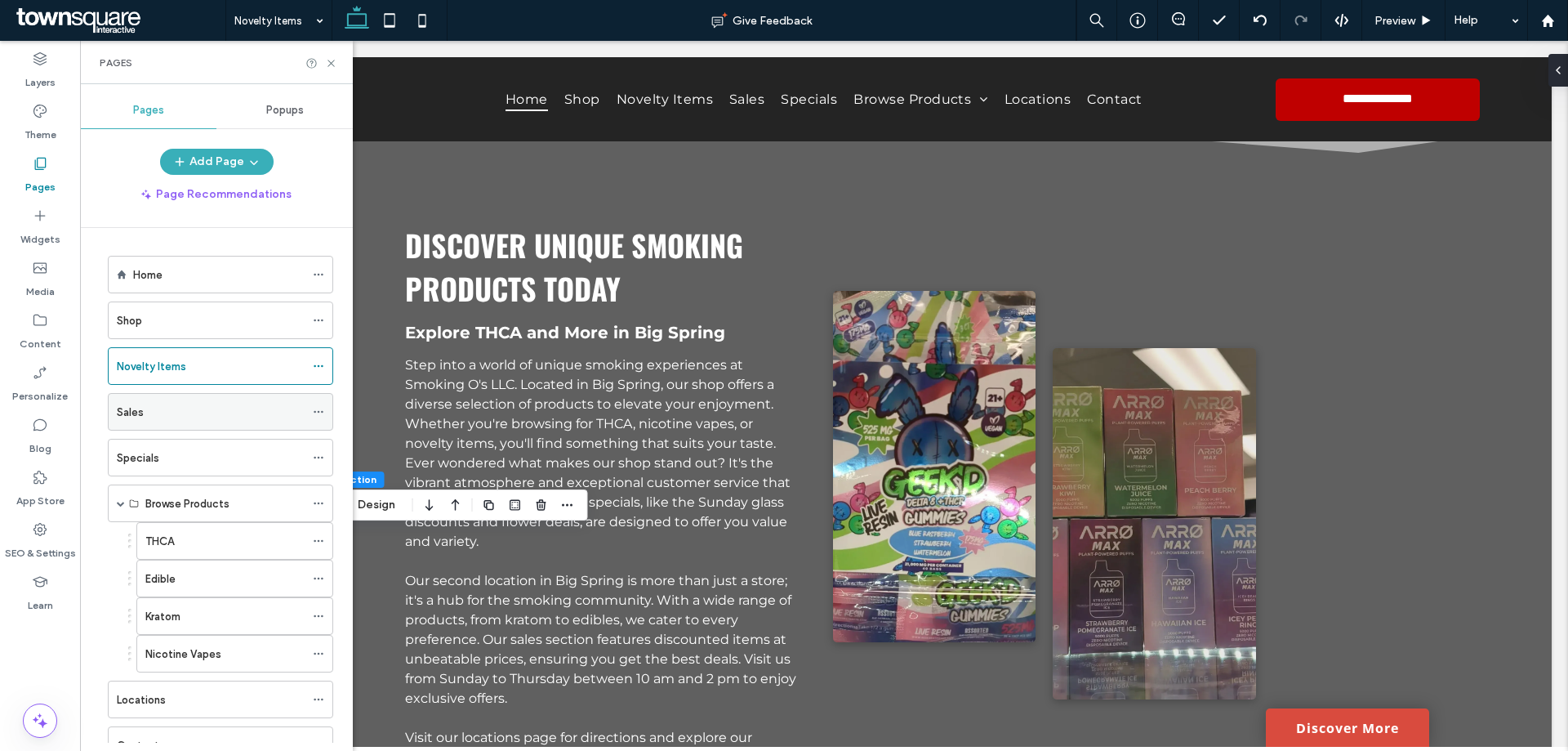 click on "Sales" at bounding box center [130, 412] 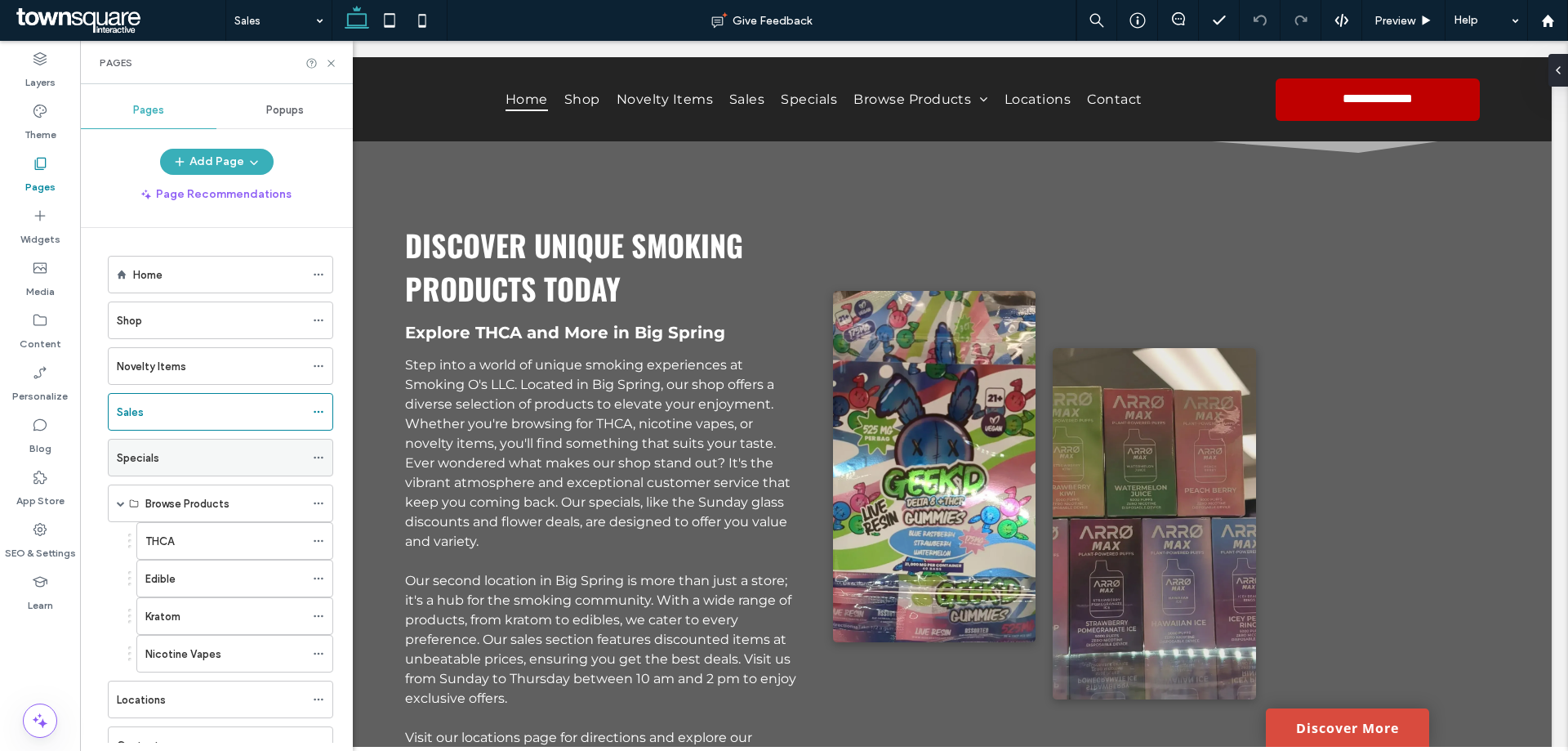 click on "Specials" at bounding box center (211, 458) 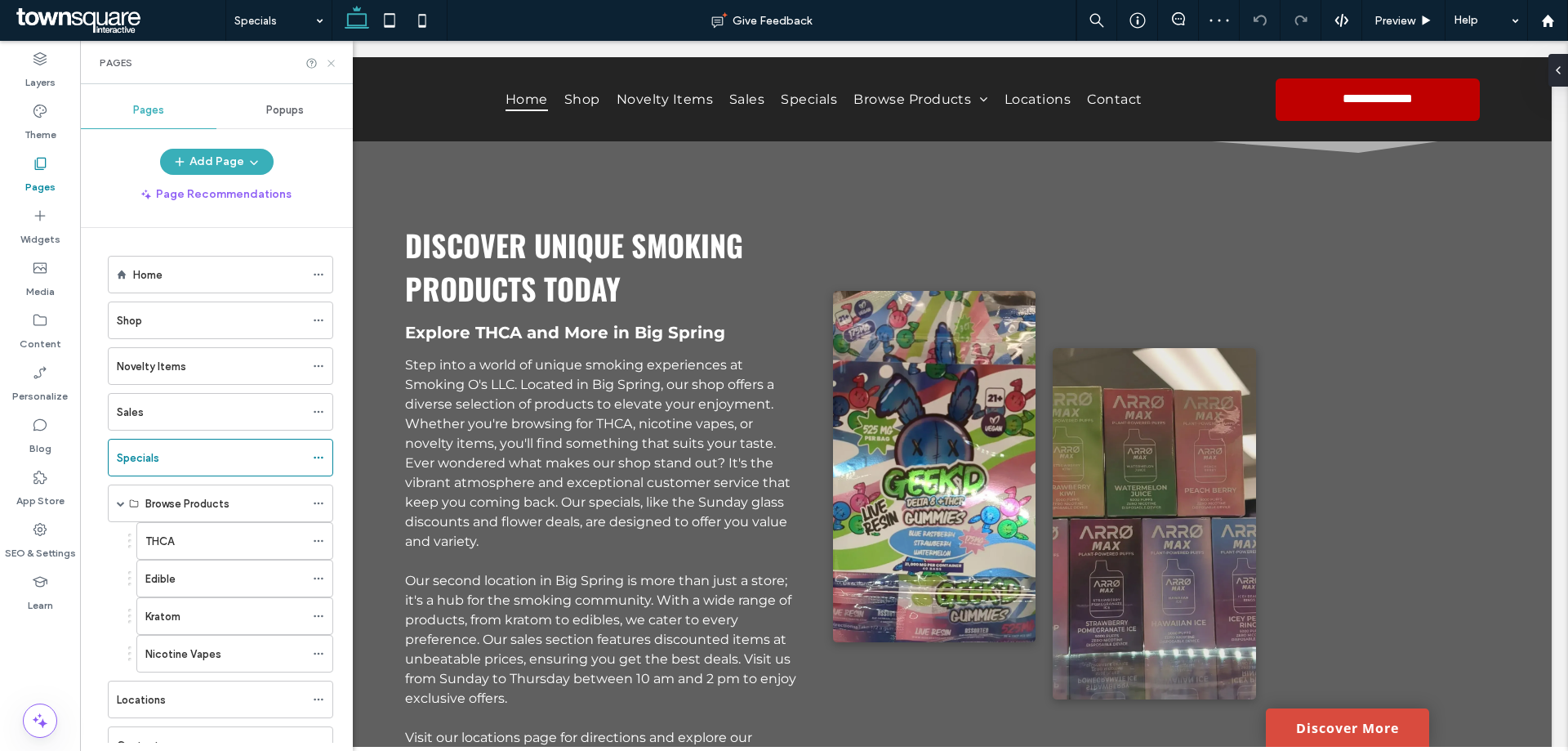 click 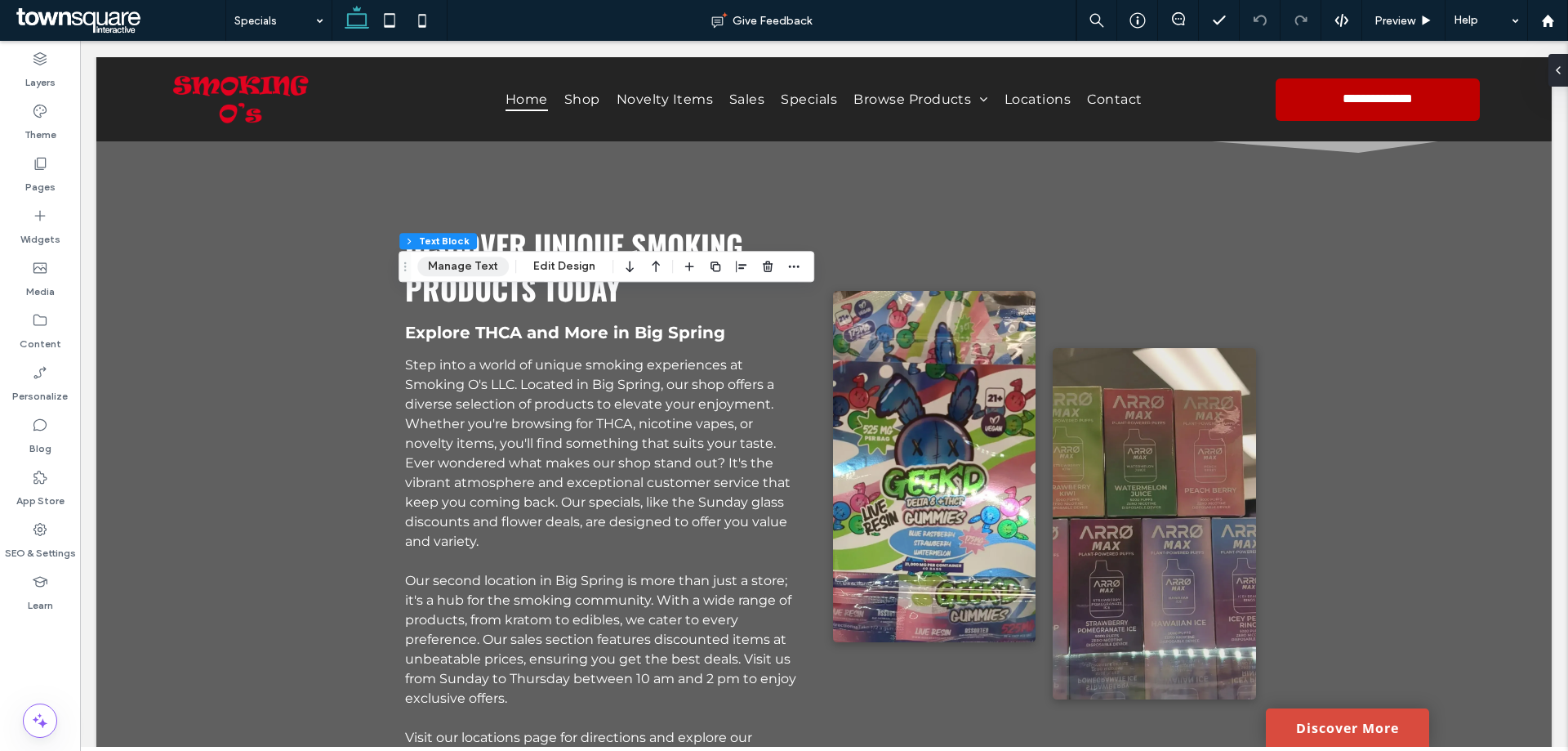 click on "Manage Text" at bounding box center [463, 266] 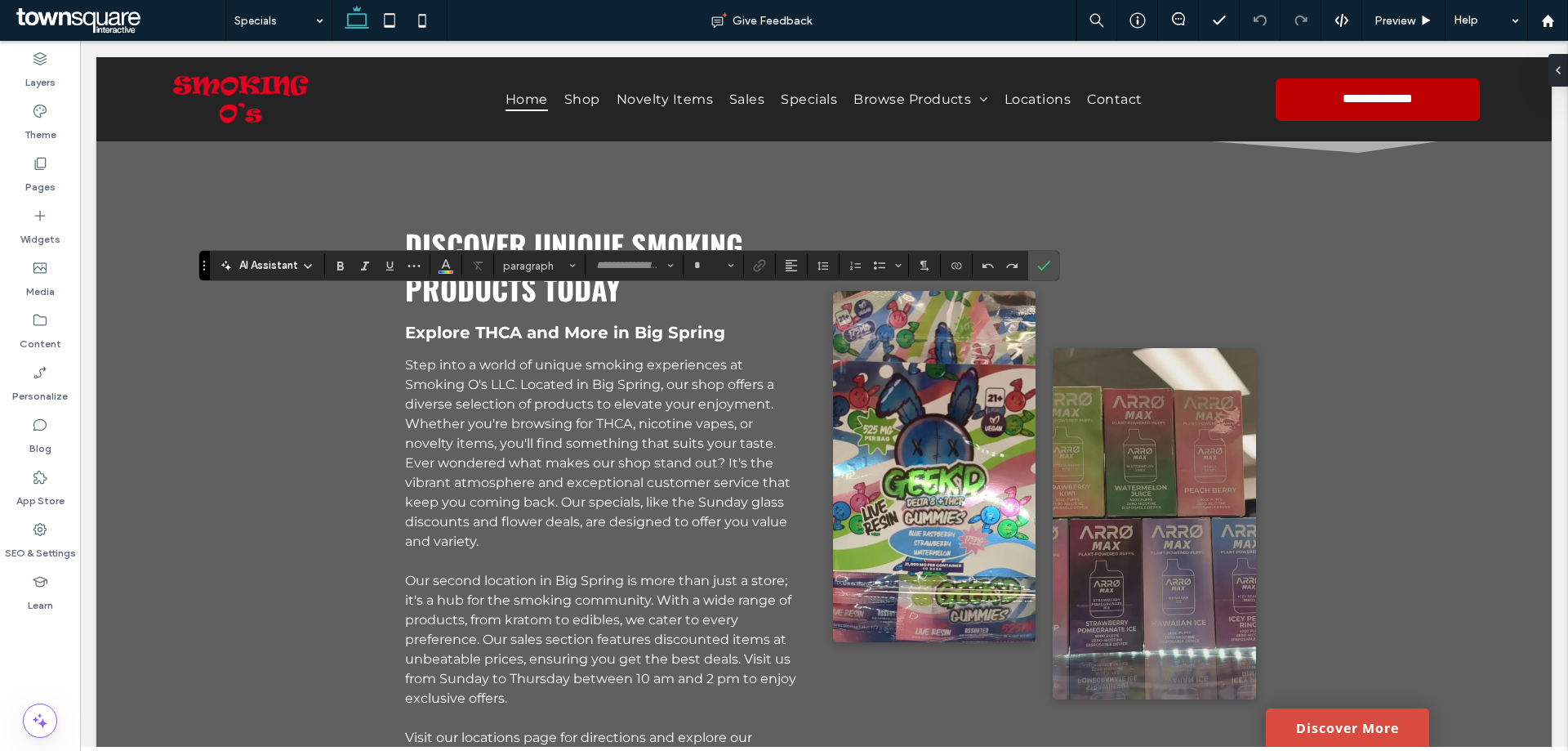 type on "******" 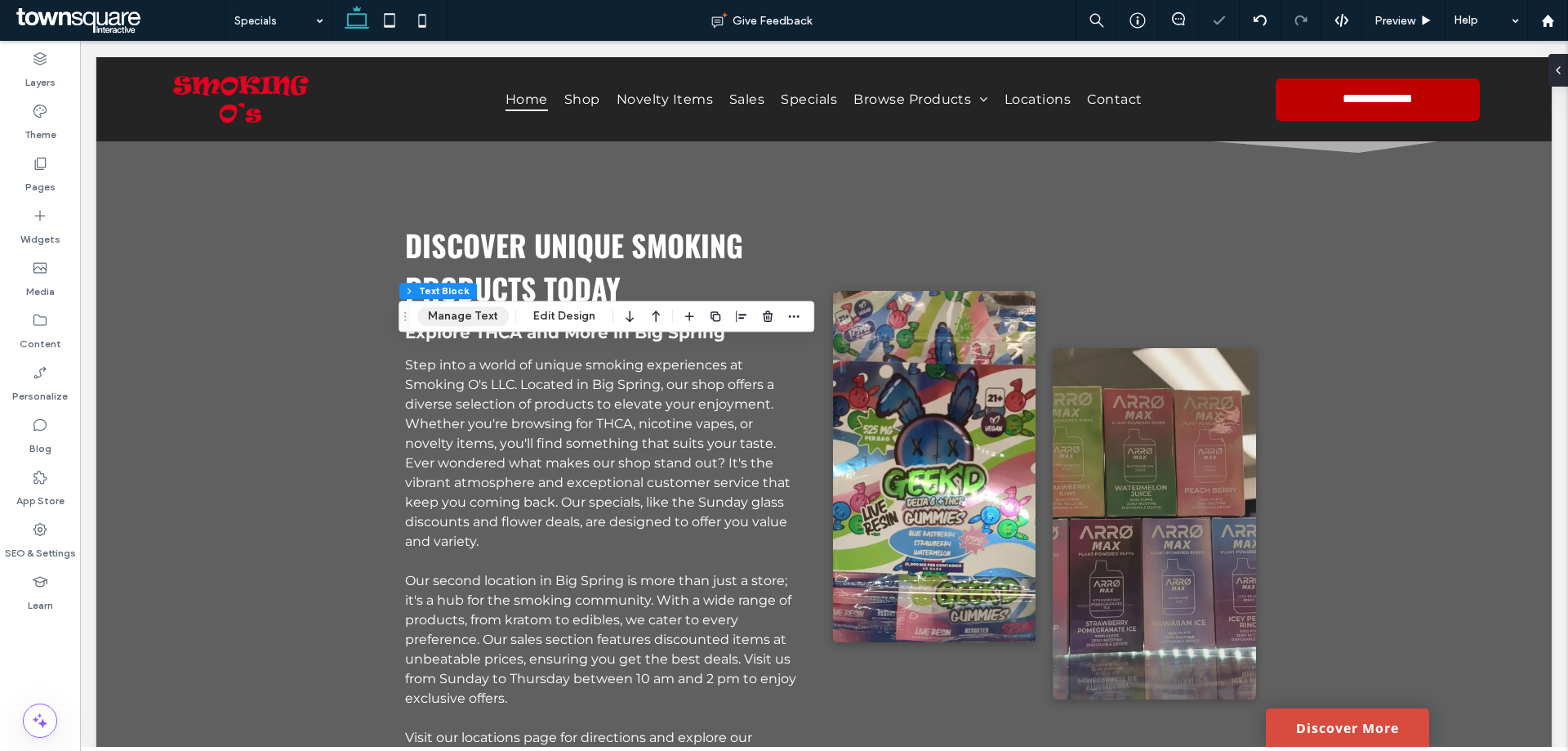 click on "Manage Text" at bounding box center (463, 316) 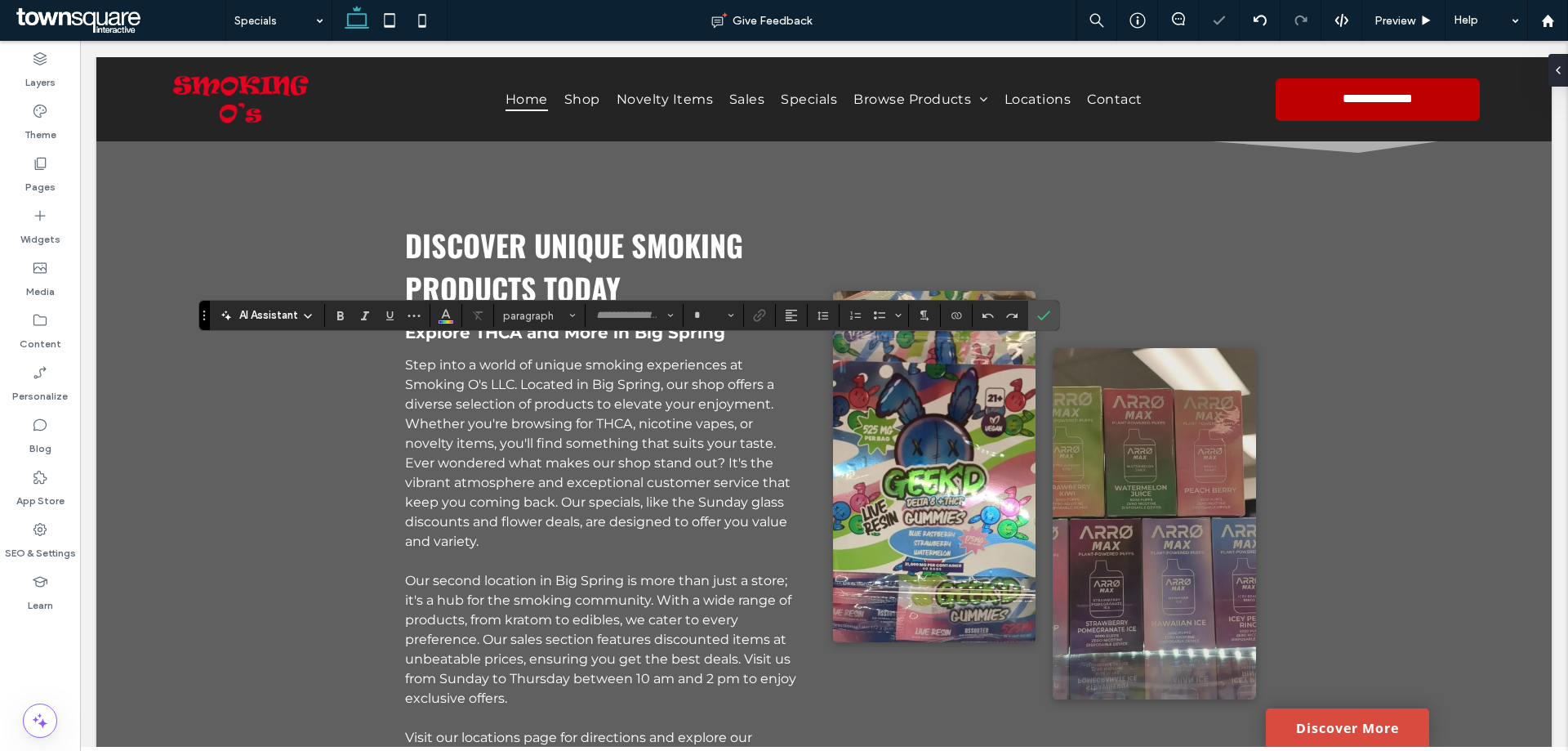 type on "**********" 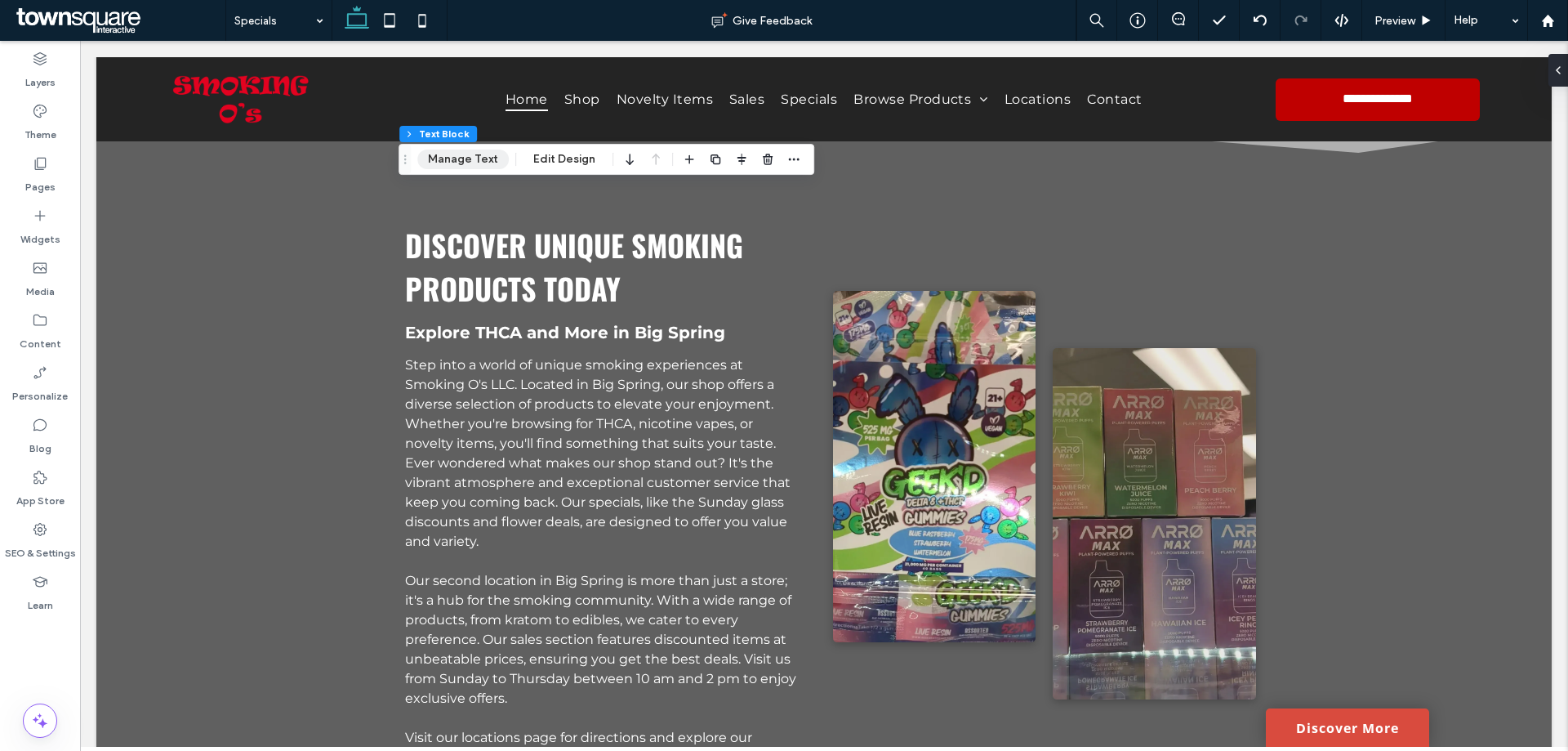 click on "Manage Text" at bounding box center [463, 159] 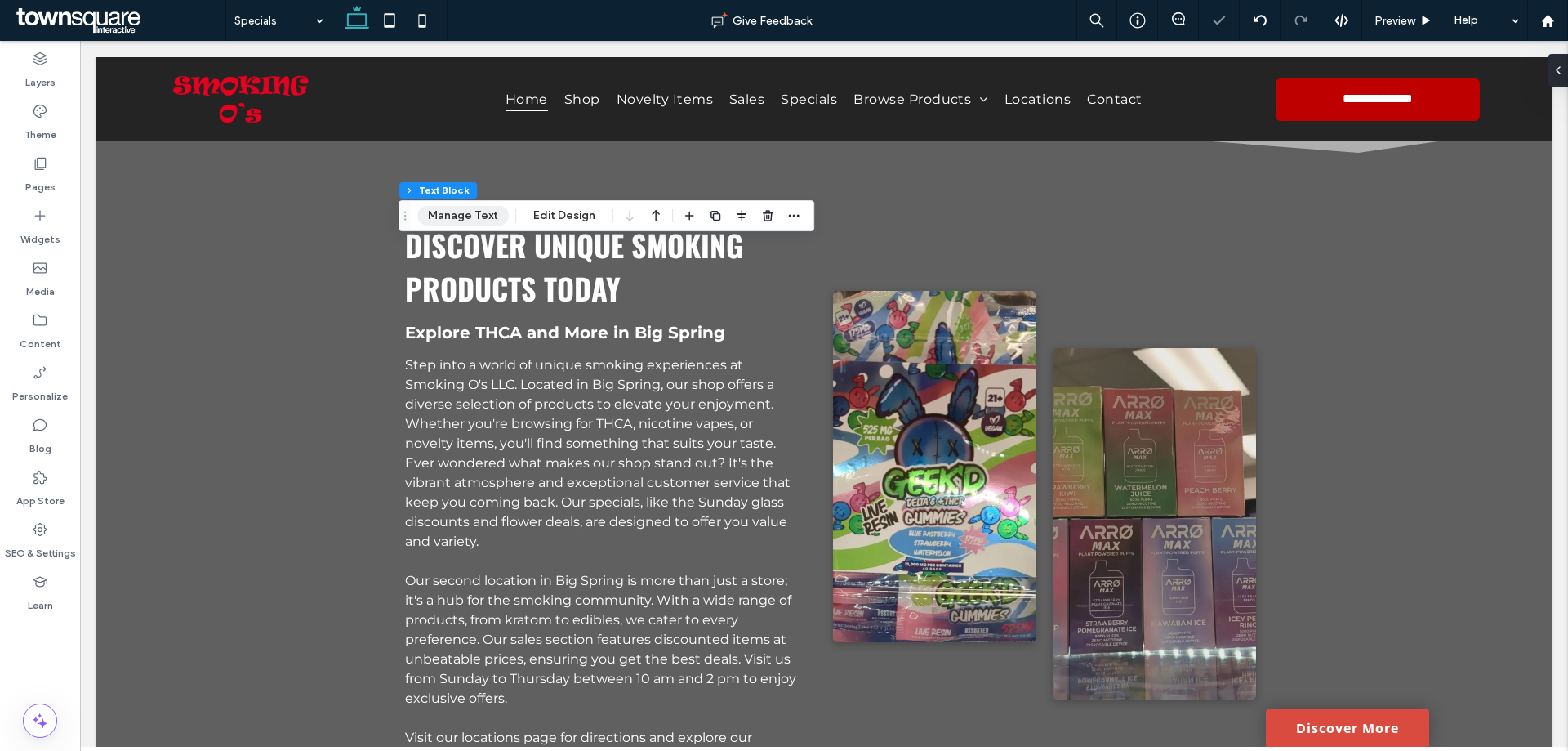 click on "Manage Text" at bounding box center [463, 216] 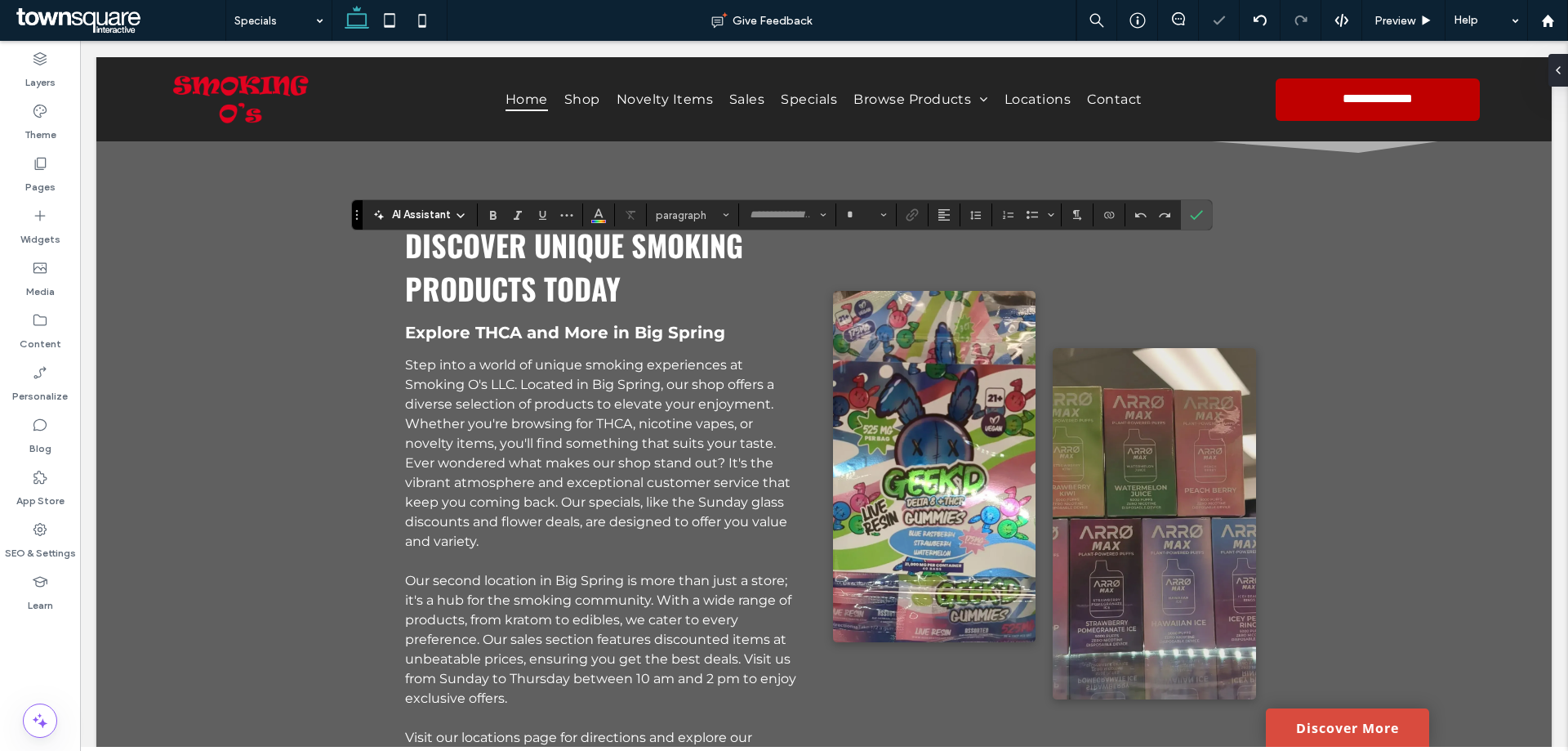 type on "**********" 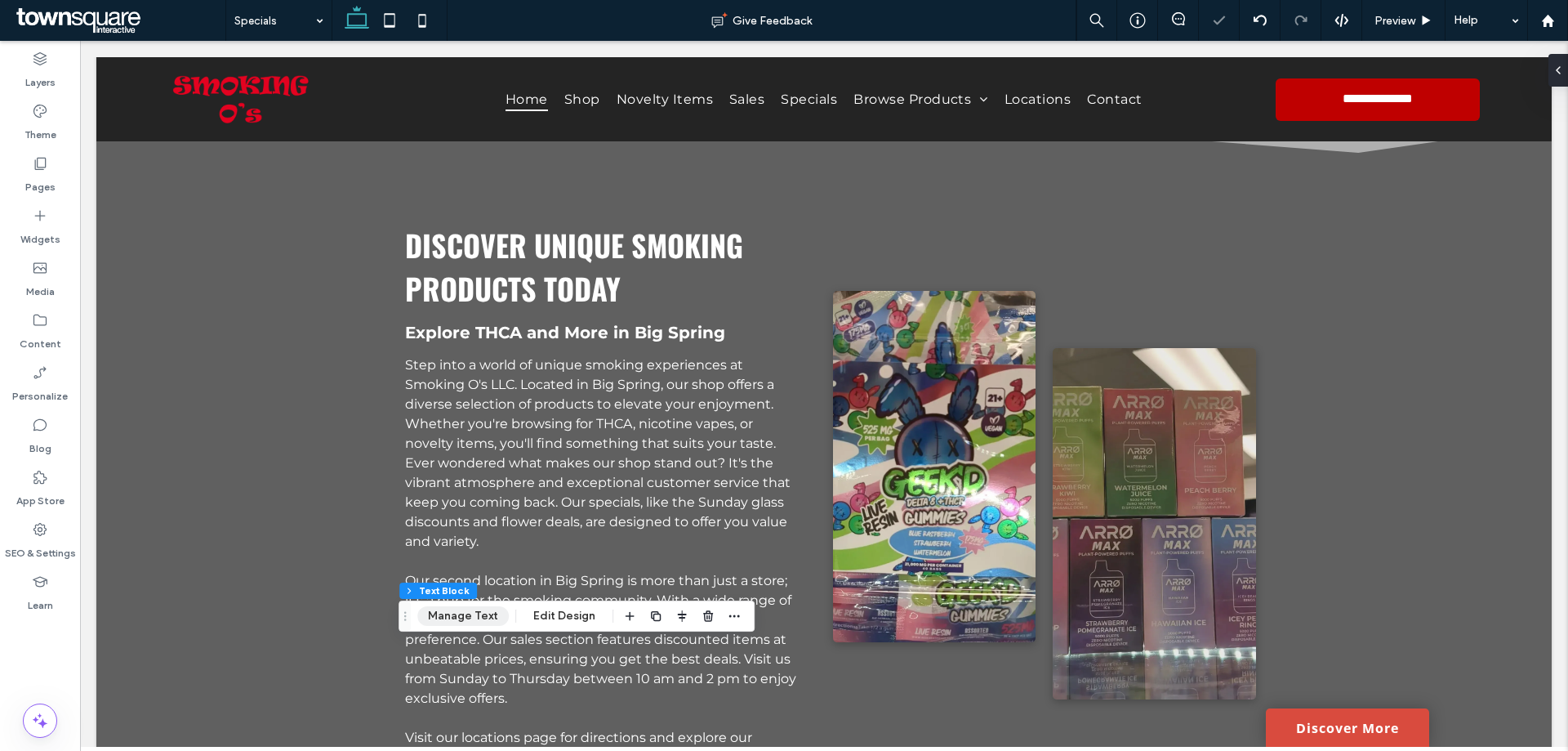 click on "Manage Text" at bounding box center [463, 616] 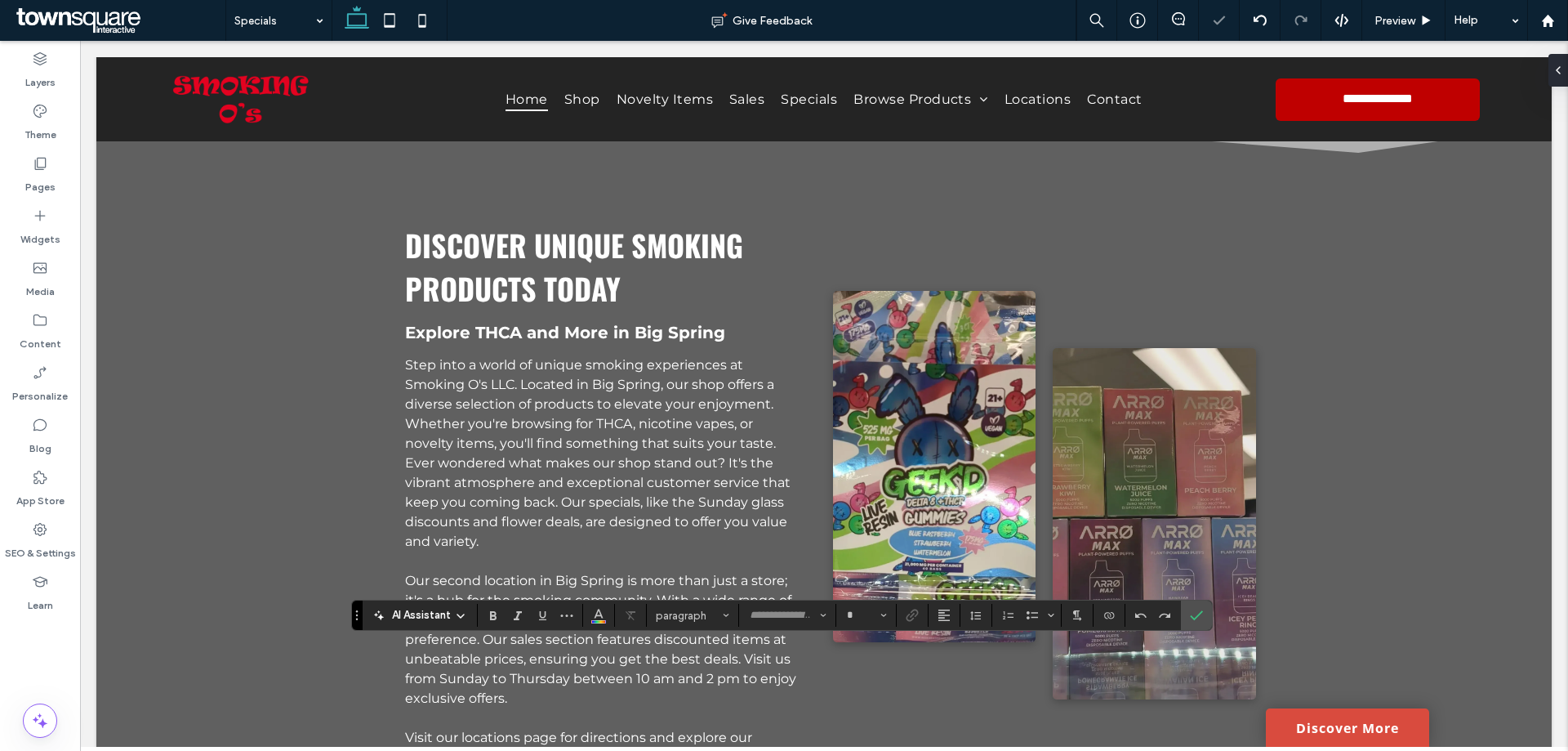 type on "**********" 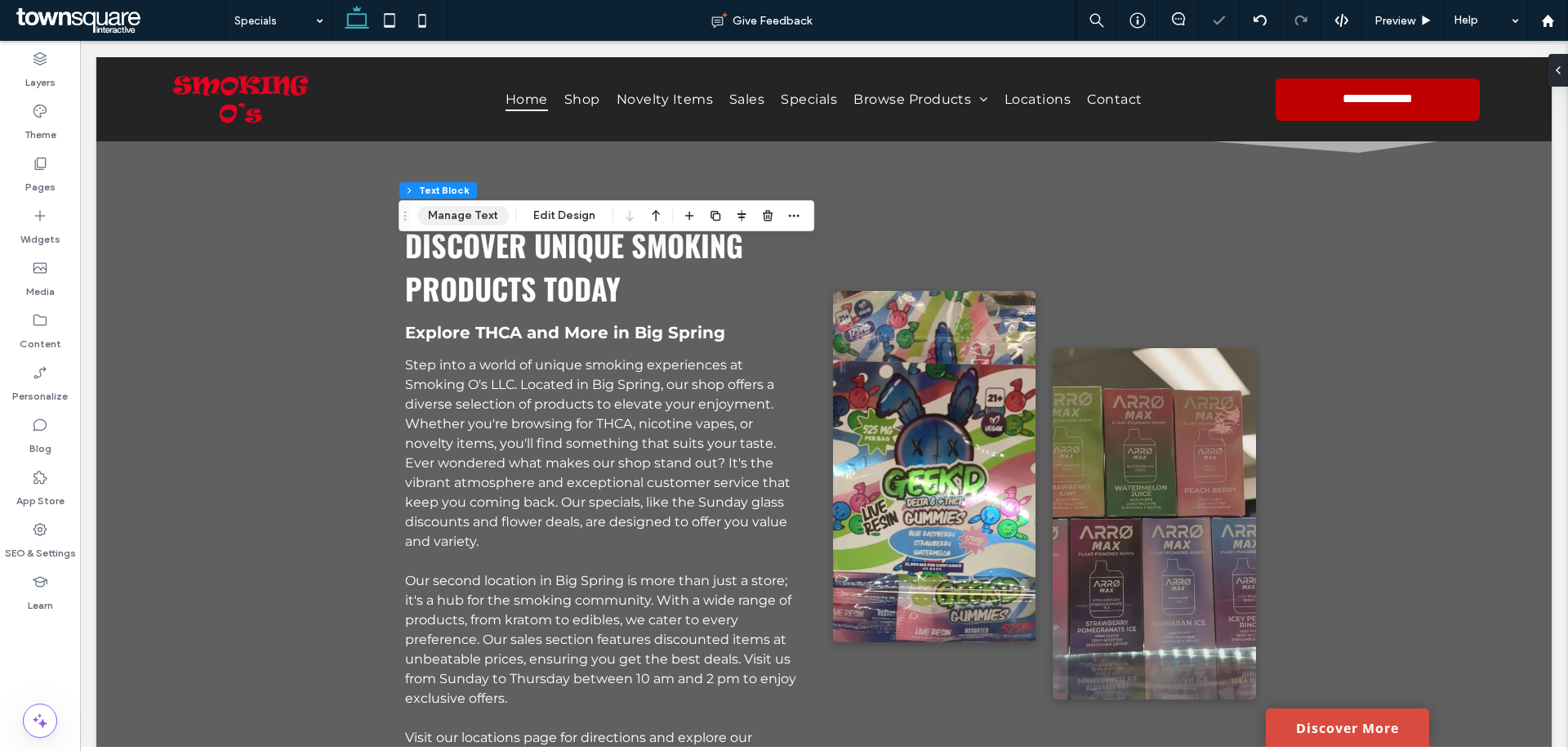 click on "Manage Text" at bounding box center (463, 216) 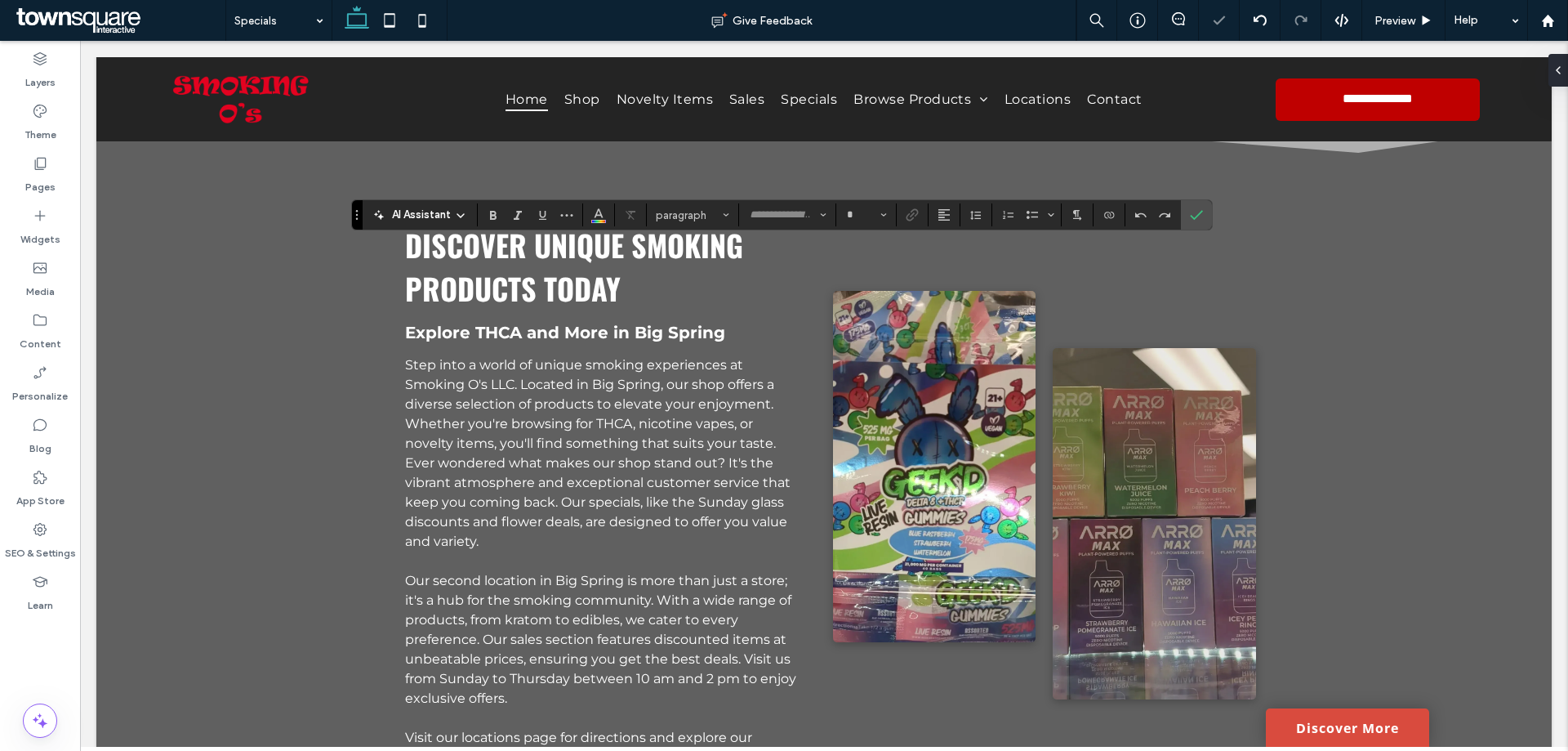 type on "**********" 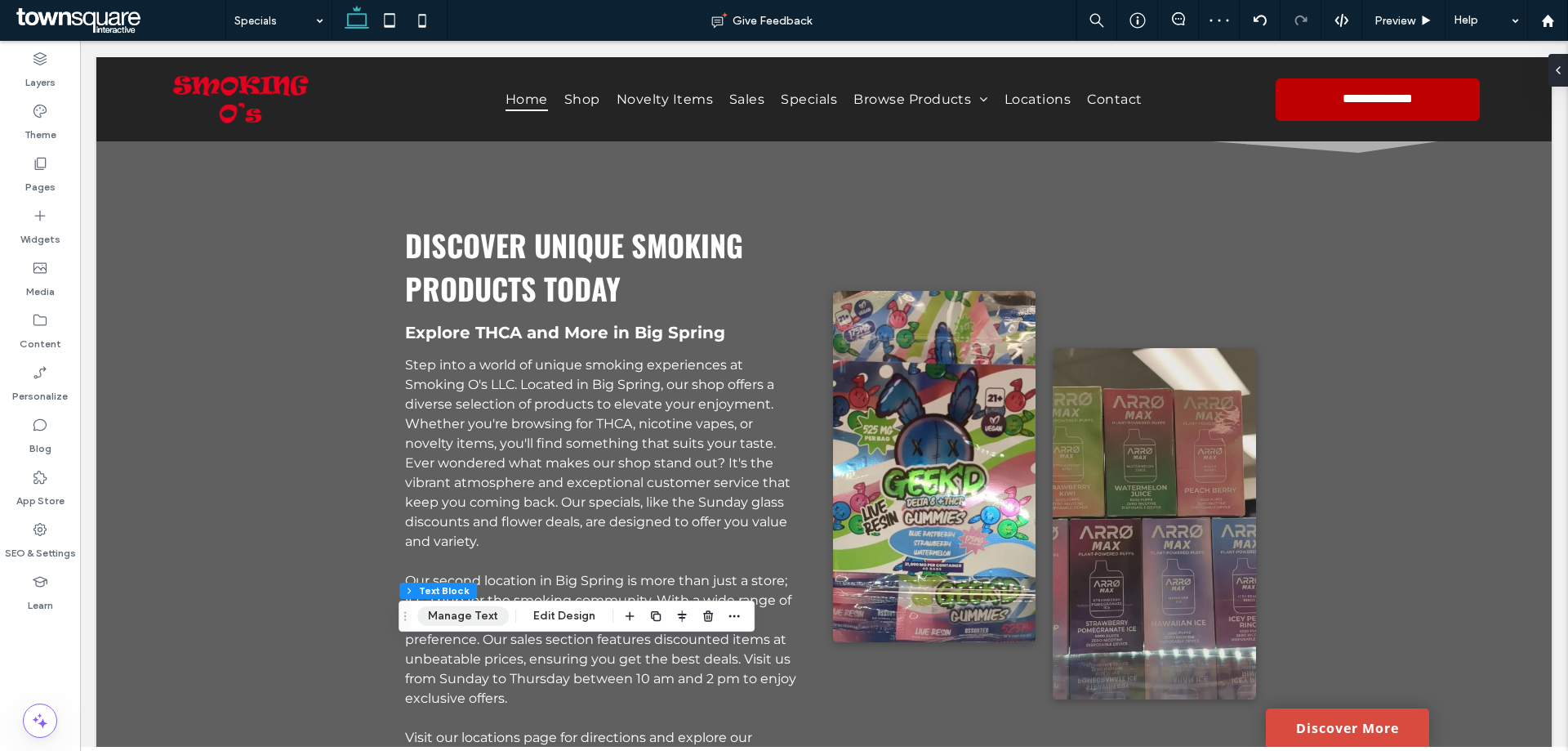 click on "Manage Text" at bounding box center (463, 616) 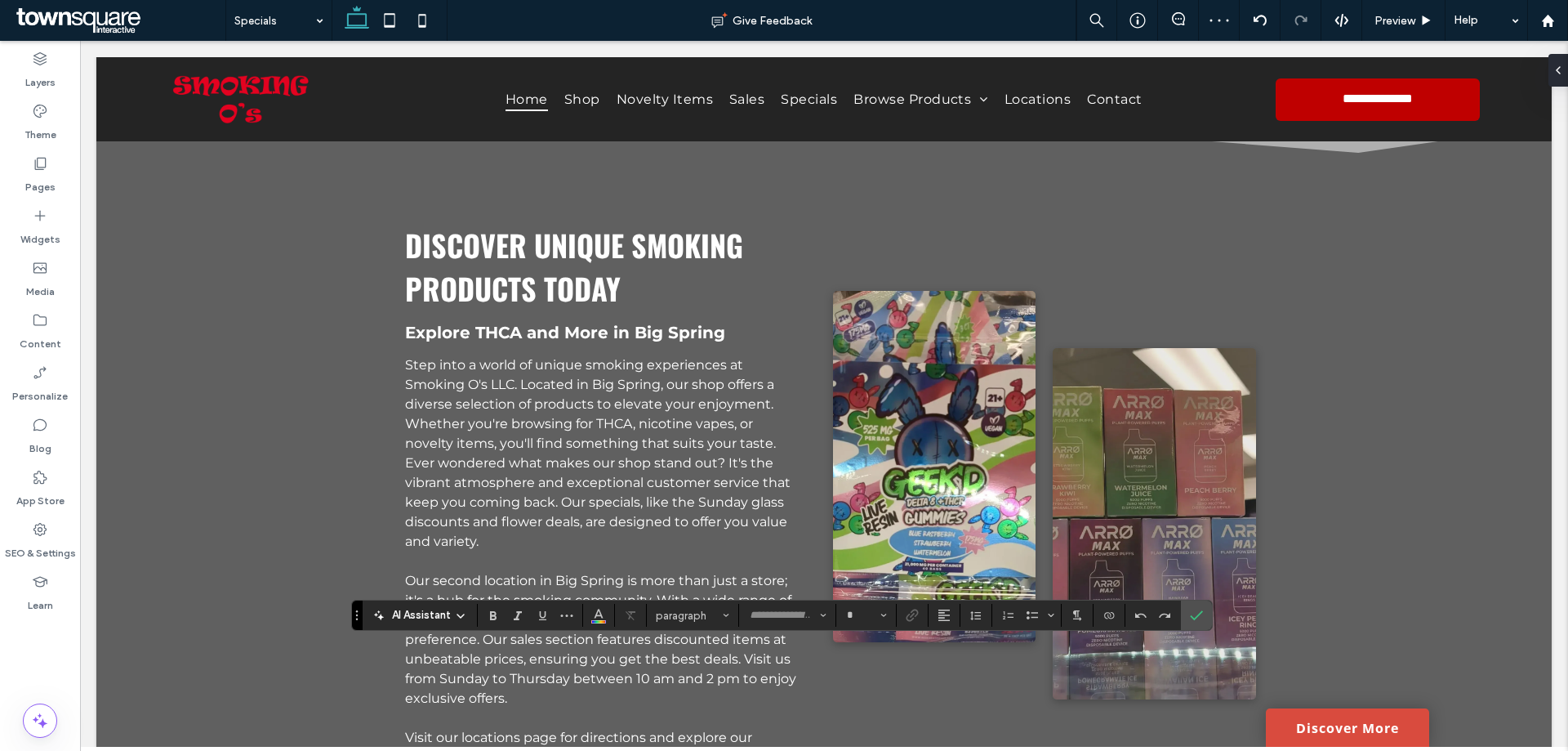 type on "**********" 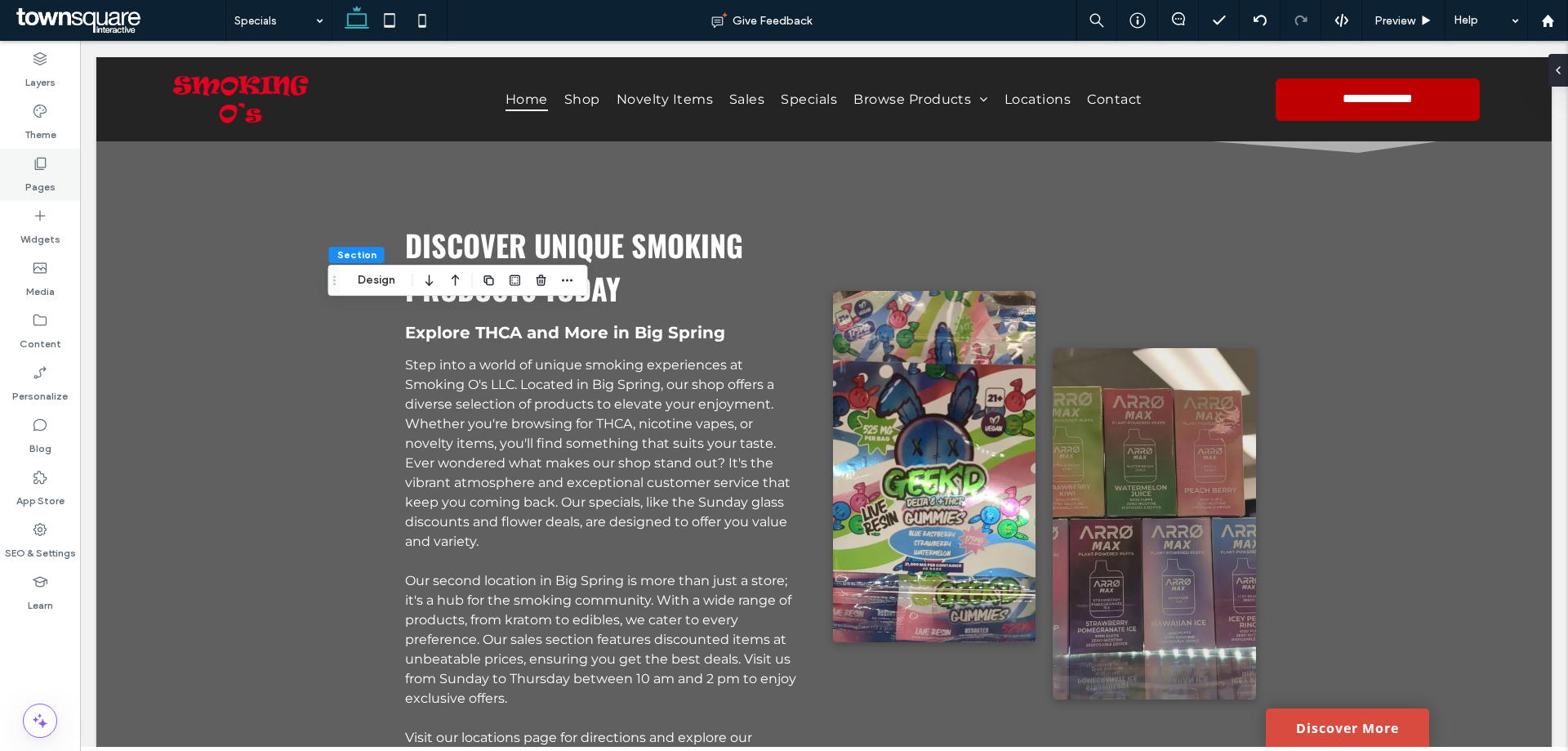 click on "Pages" at bounding box center (40, 183) 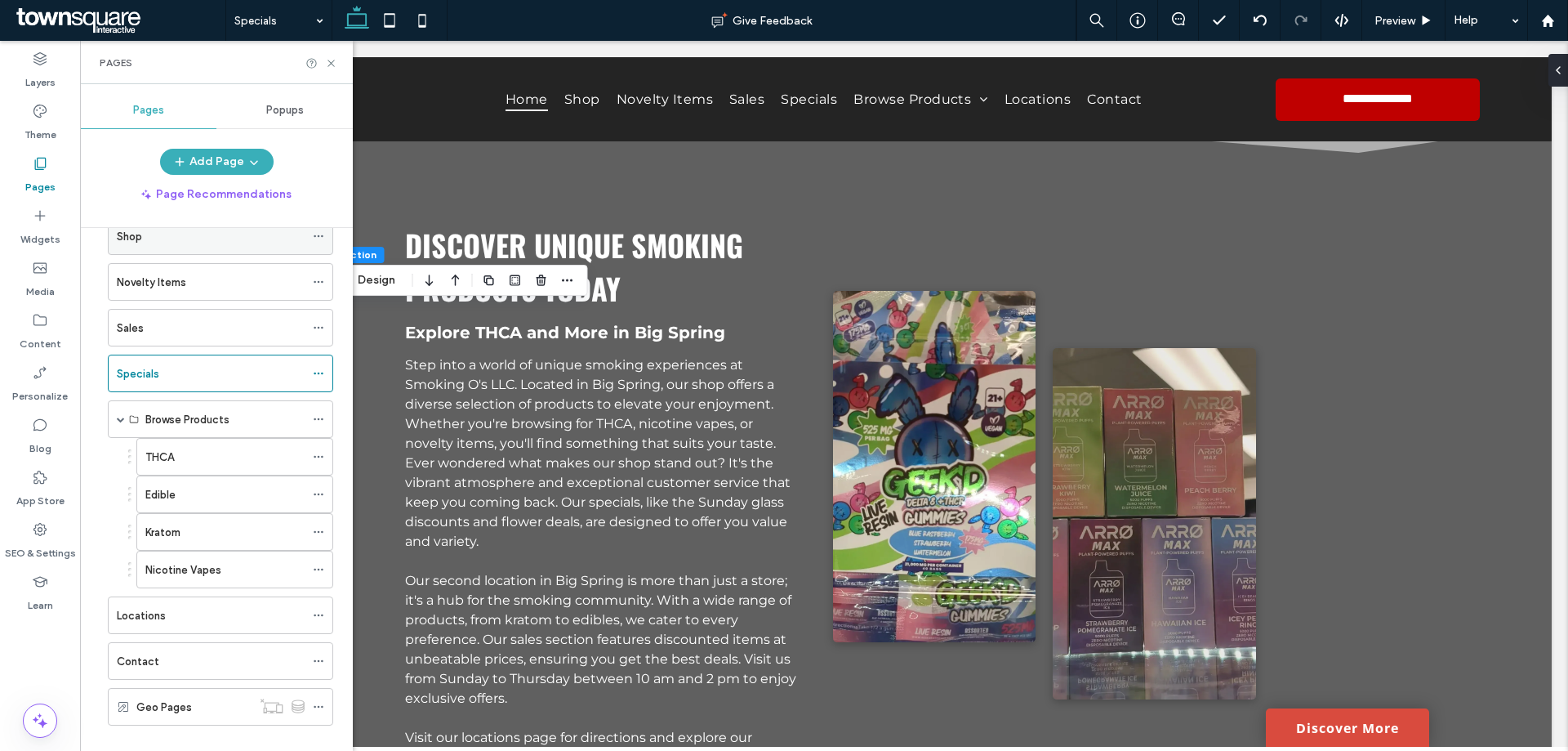 scroll, scrollTop: 108, scrollLeft: 0, axis: vertical 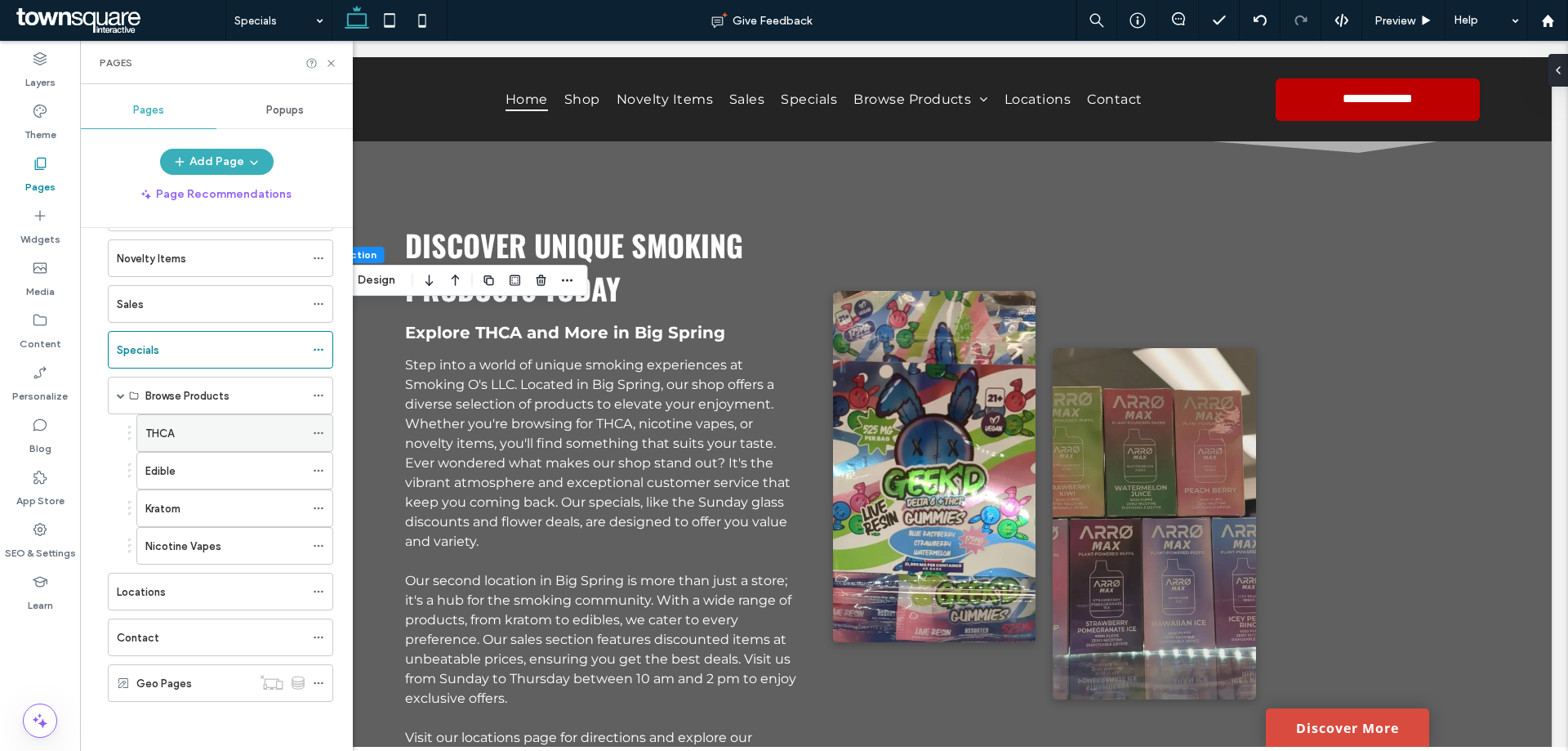 click on "THCA" at bounding box center (225, 433) 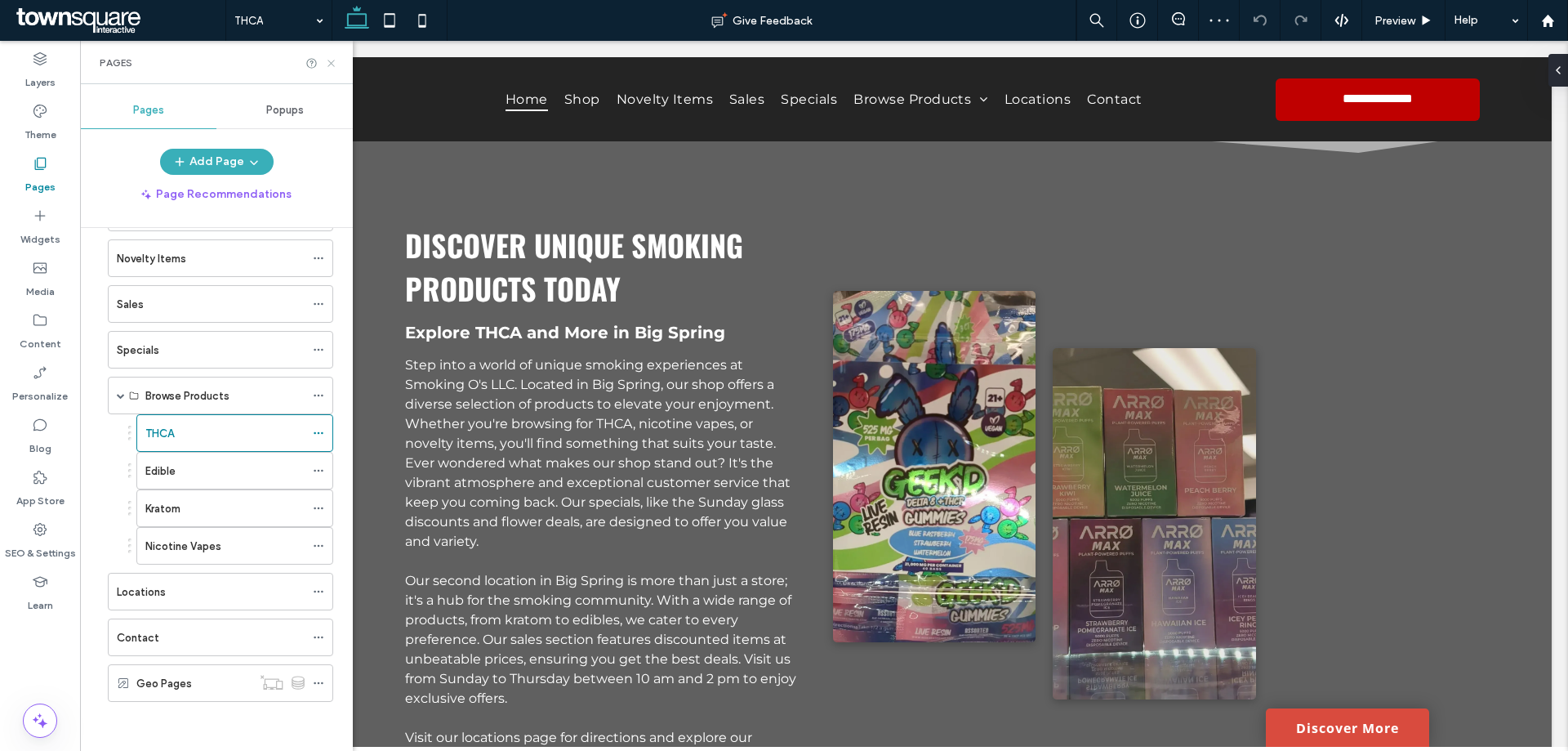 click 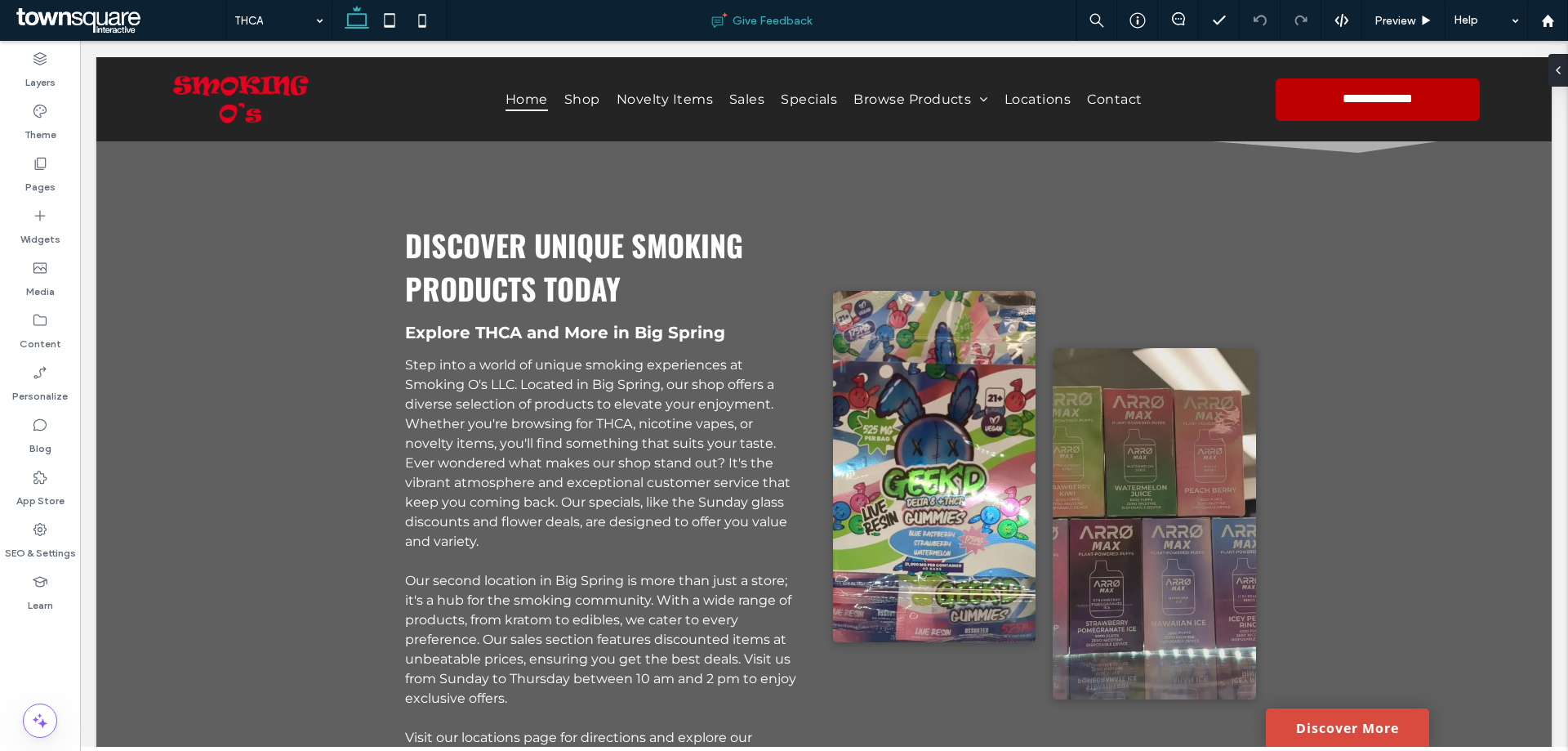 type on "******" 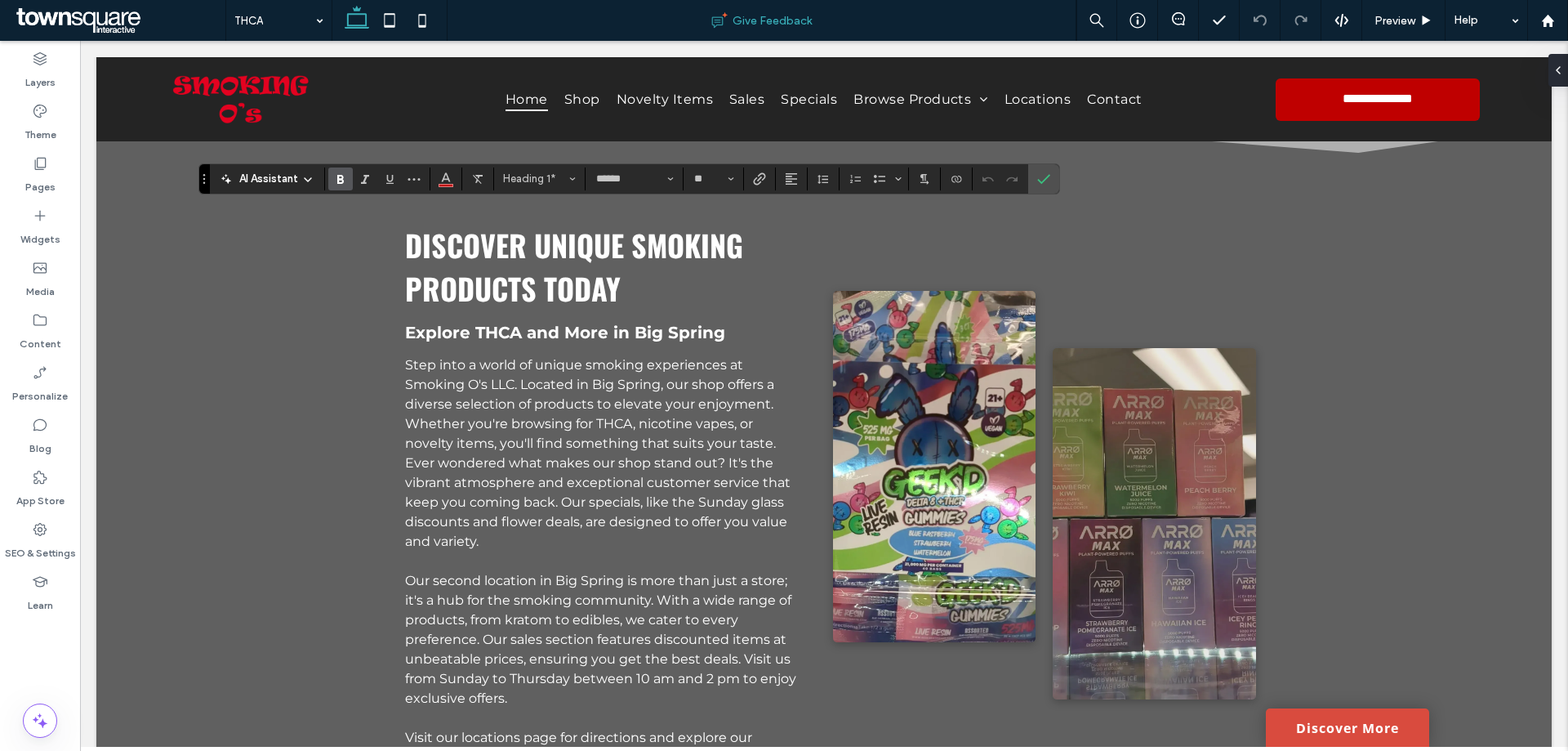 type on "**********" 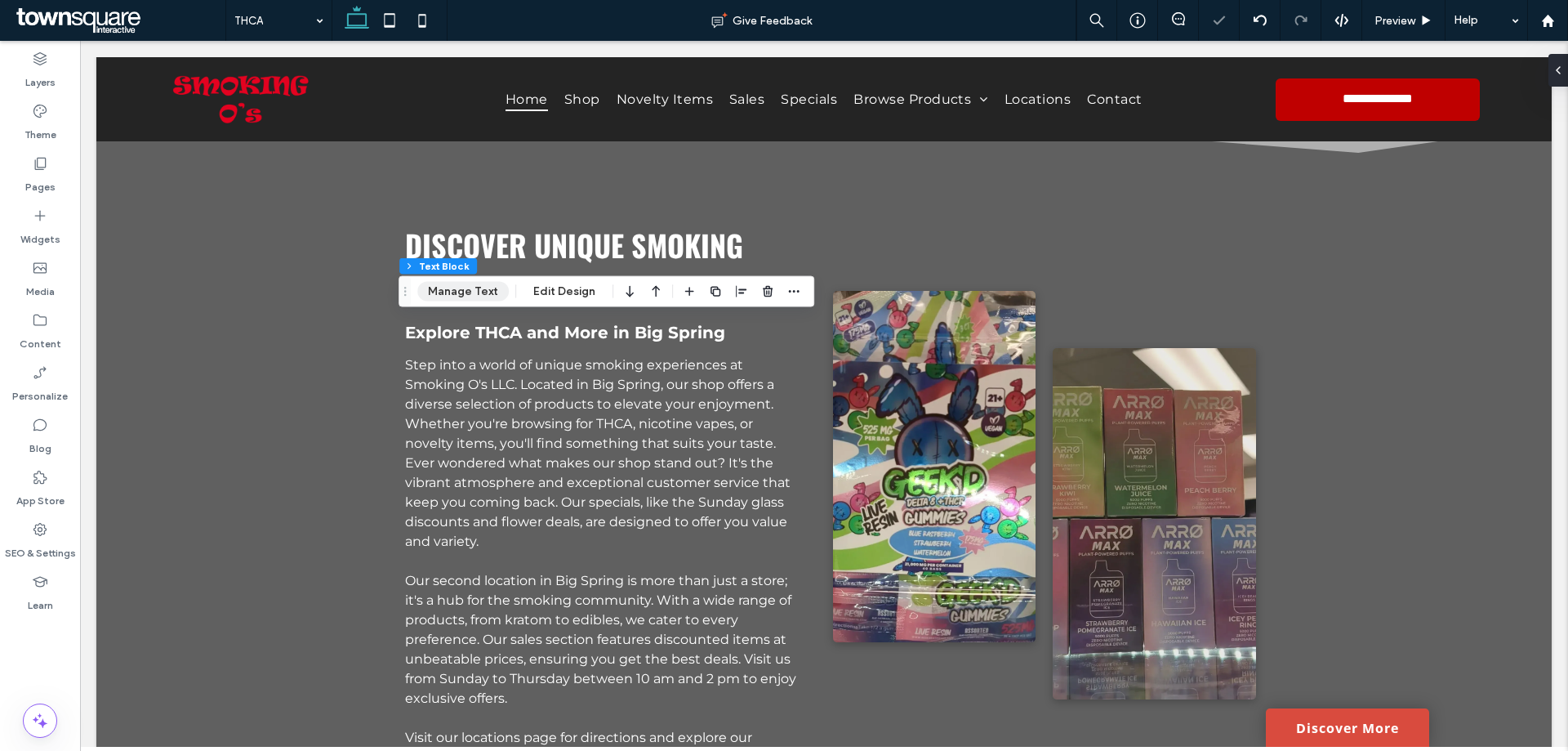 click on "Manage Text" at bounding box center (463, 292) 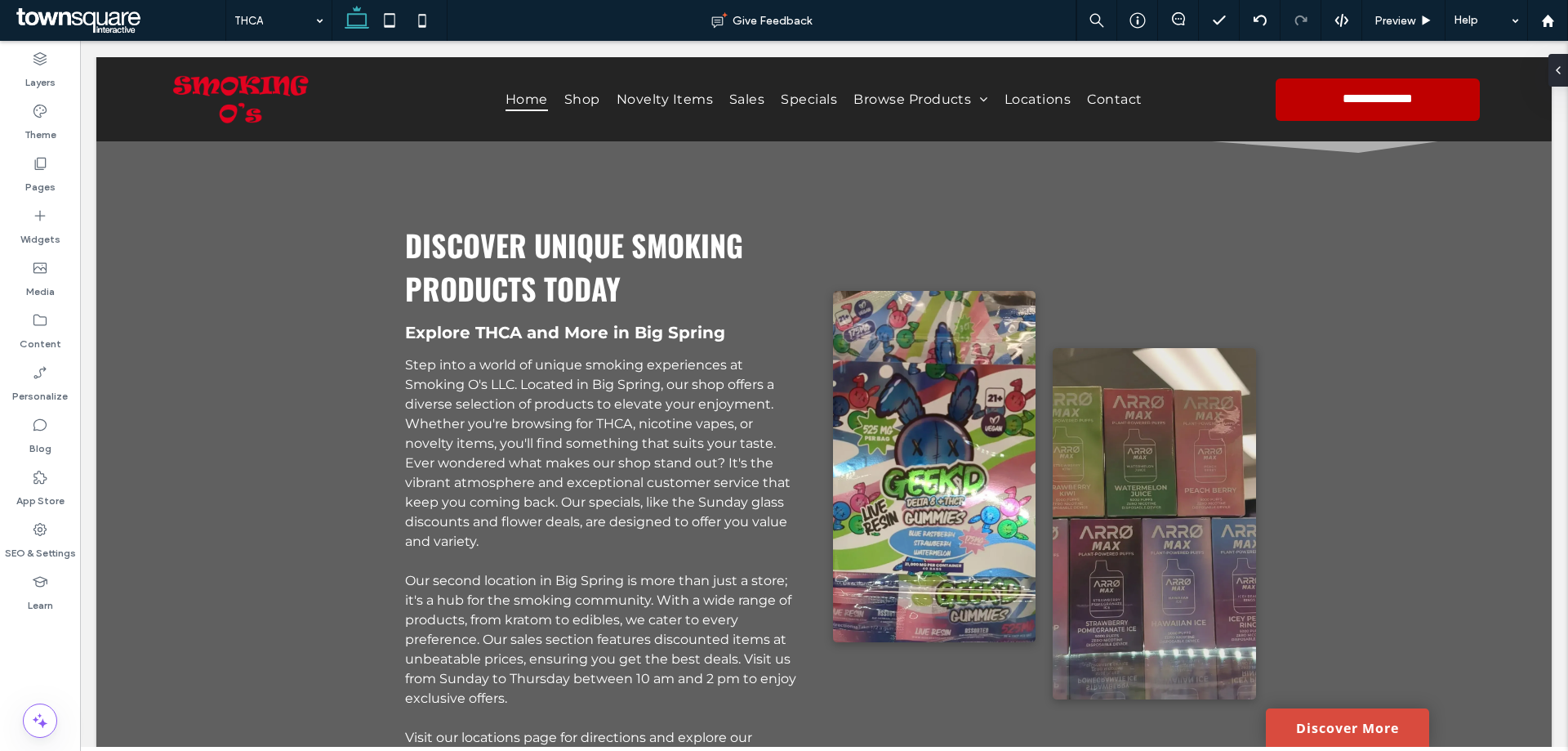 type on "******" 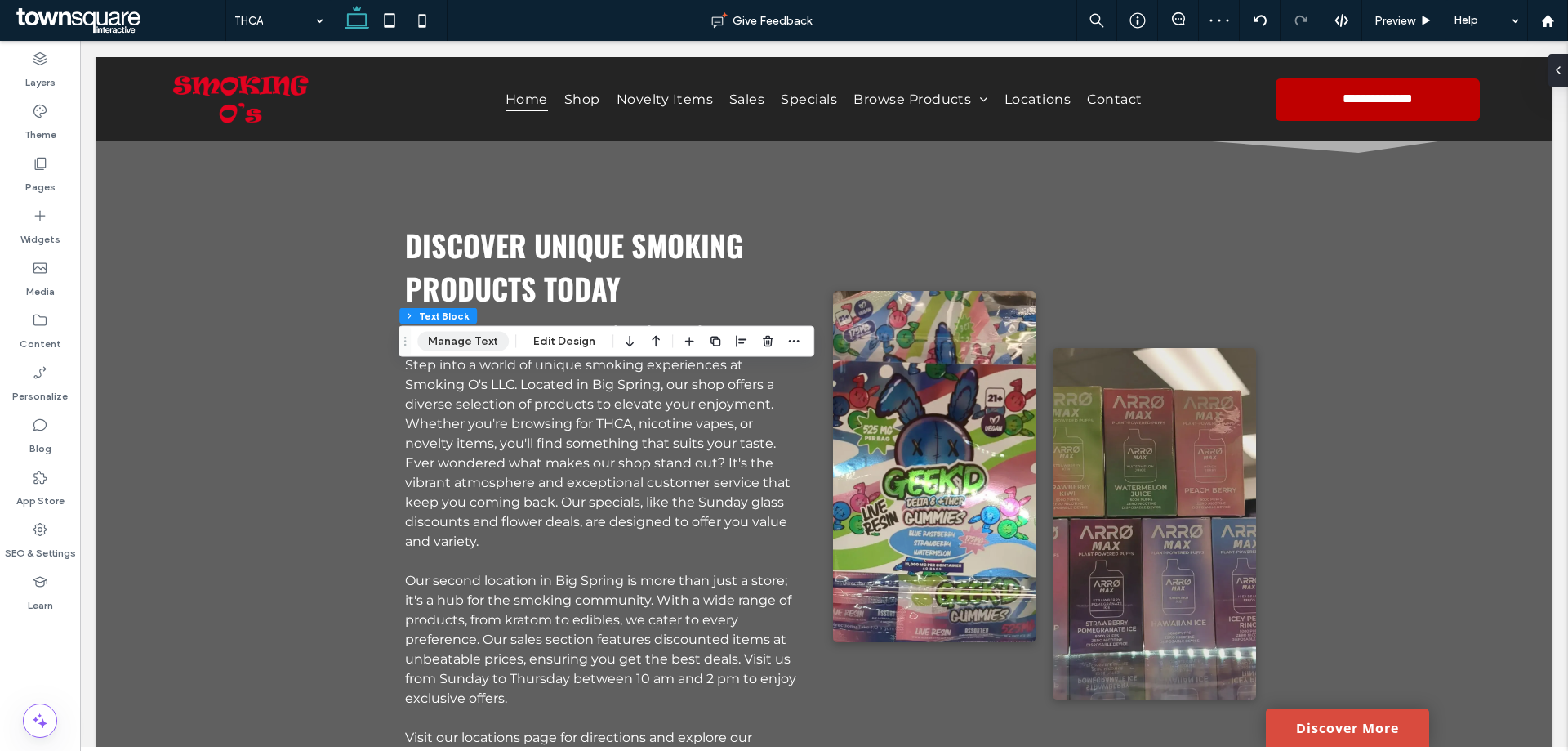 click on "Manage Text" at bounding box center [463, 342] 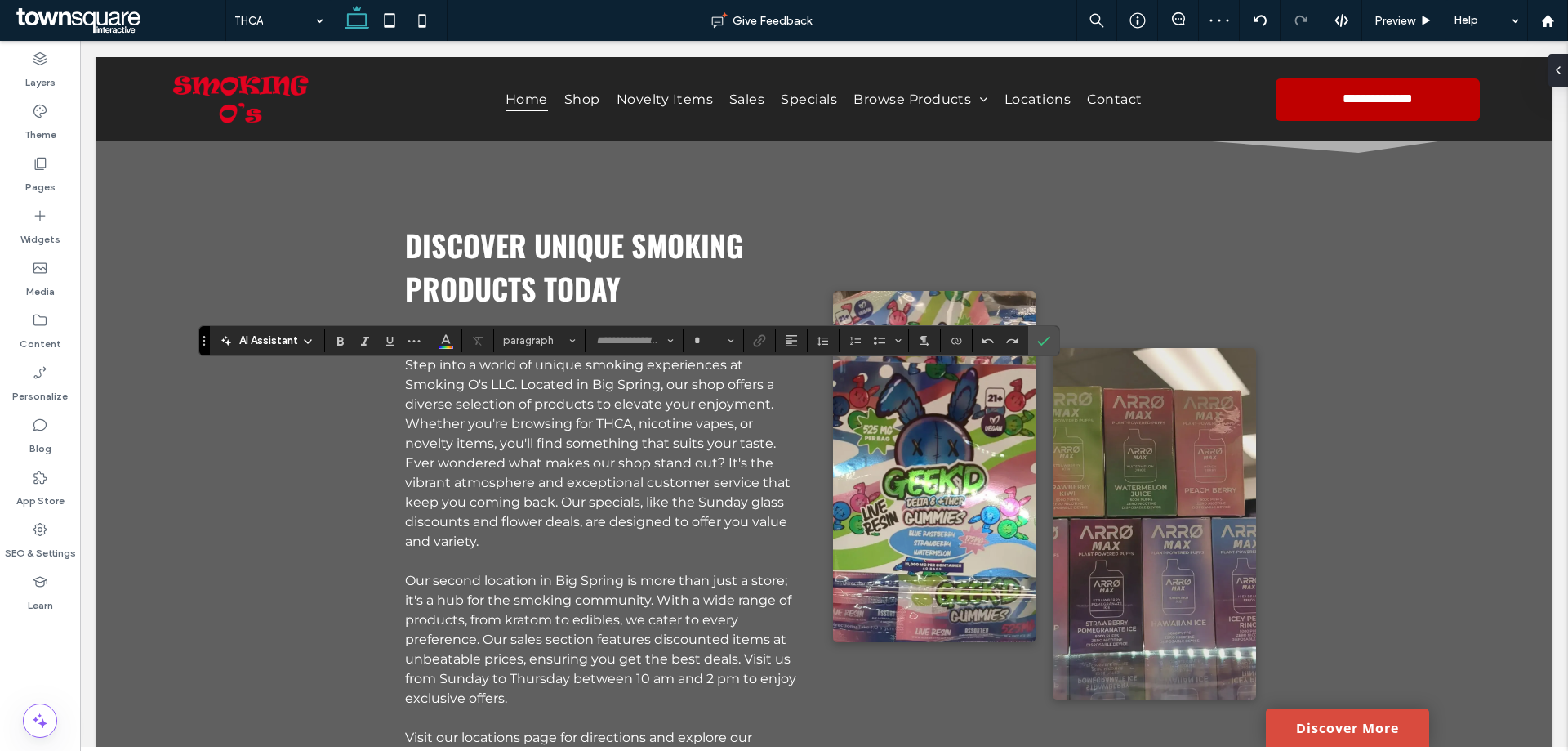 type on "**********" 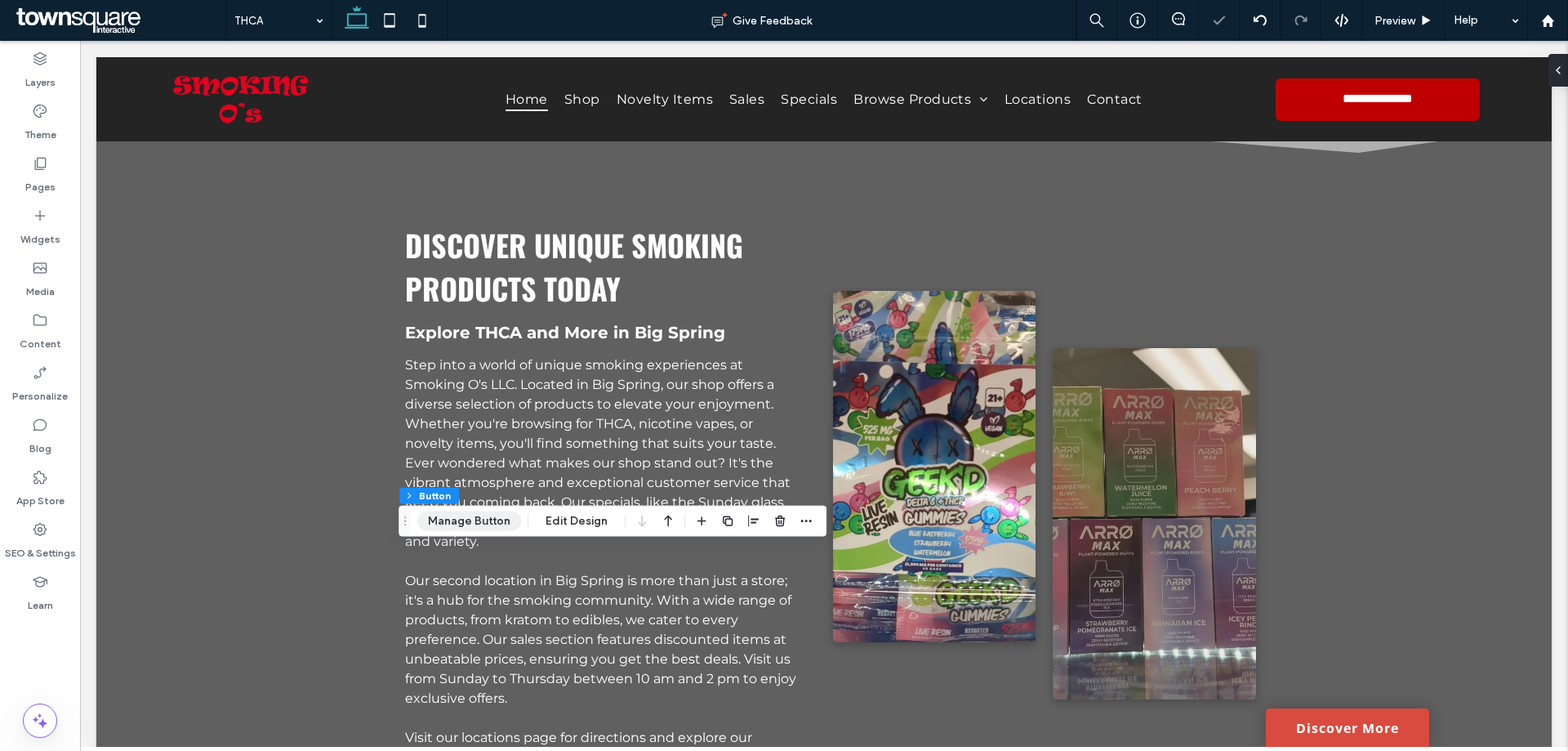 click on "Manage Button" at bounding box center (469, 521) 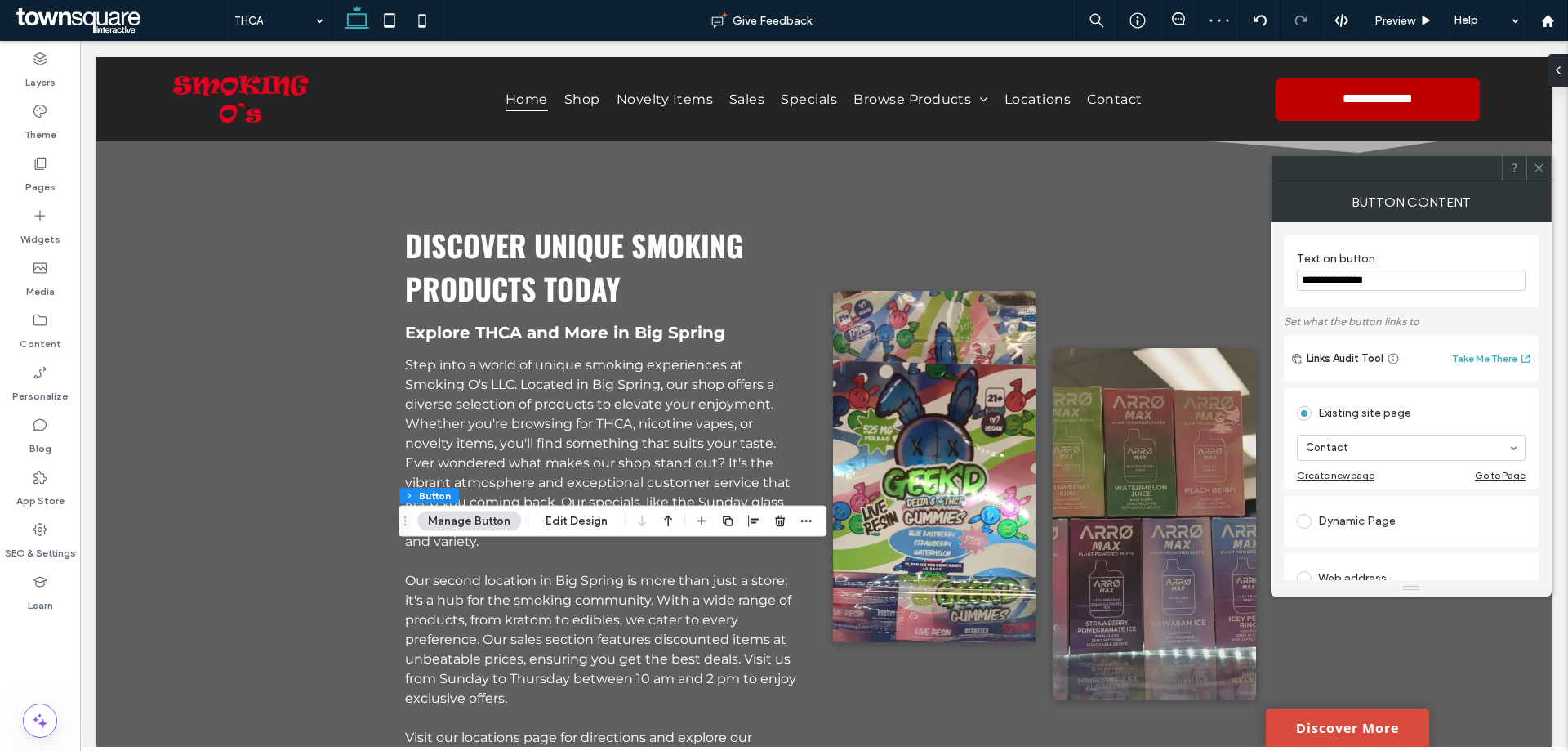 drag, startPoint x: 1399, startPoint y: 279, endPoint x: 1297, endPoint y: 282, distance: 102.04411 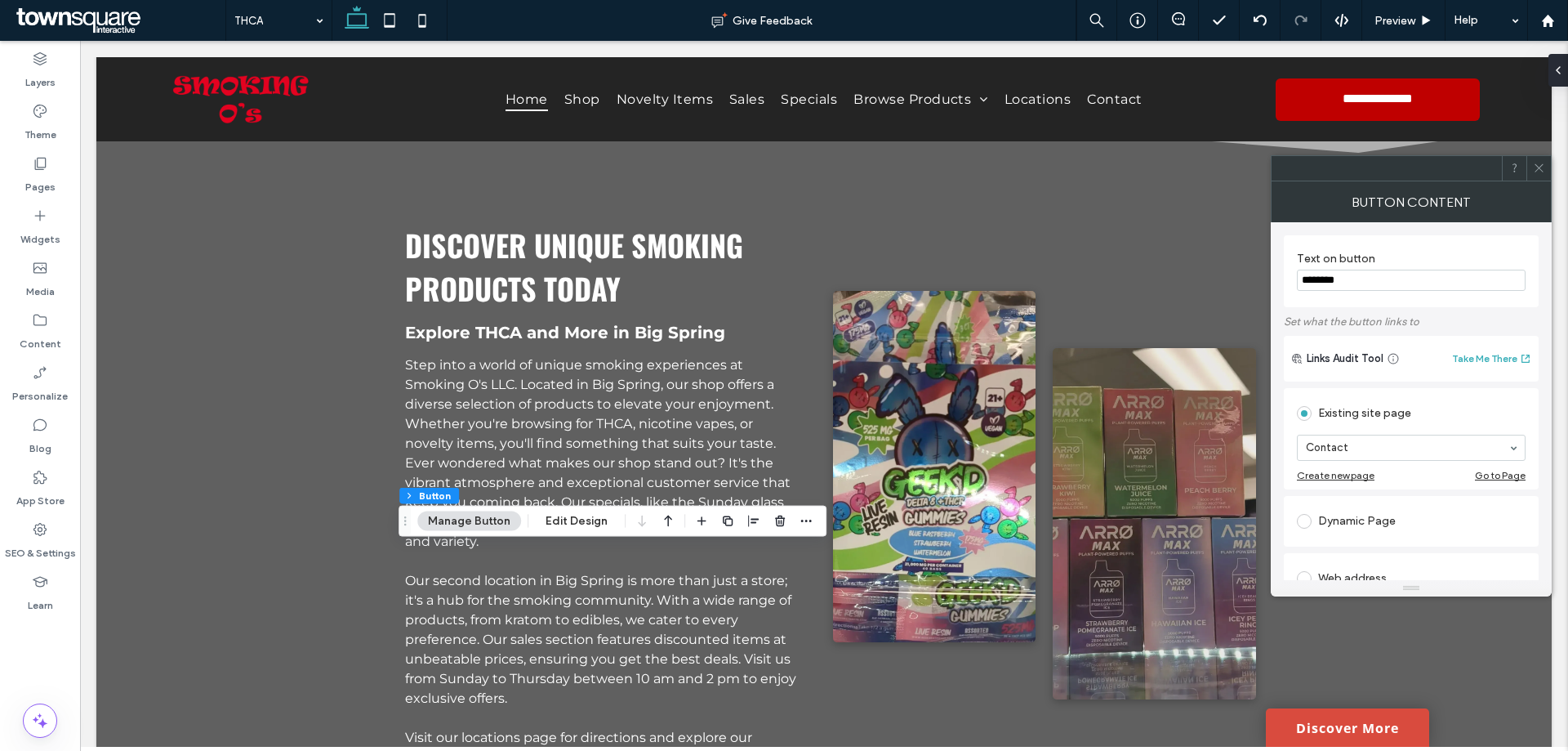 type on "********" 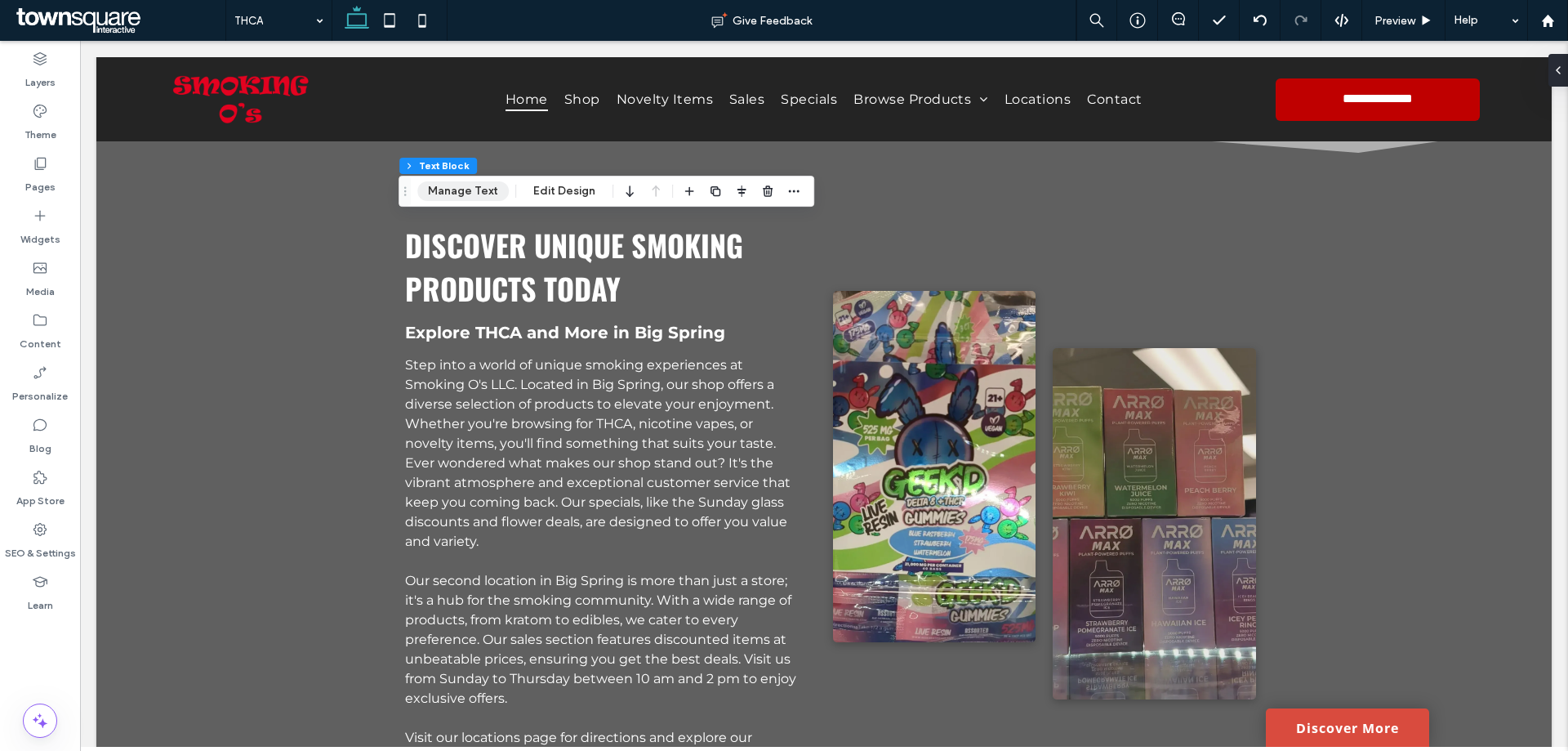 click on "Manage Text" at bounding box center [463, 191] 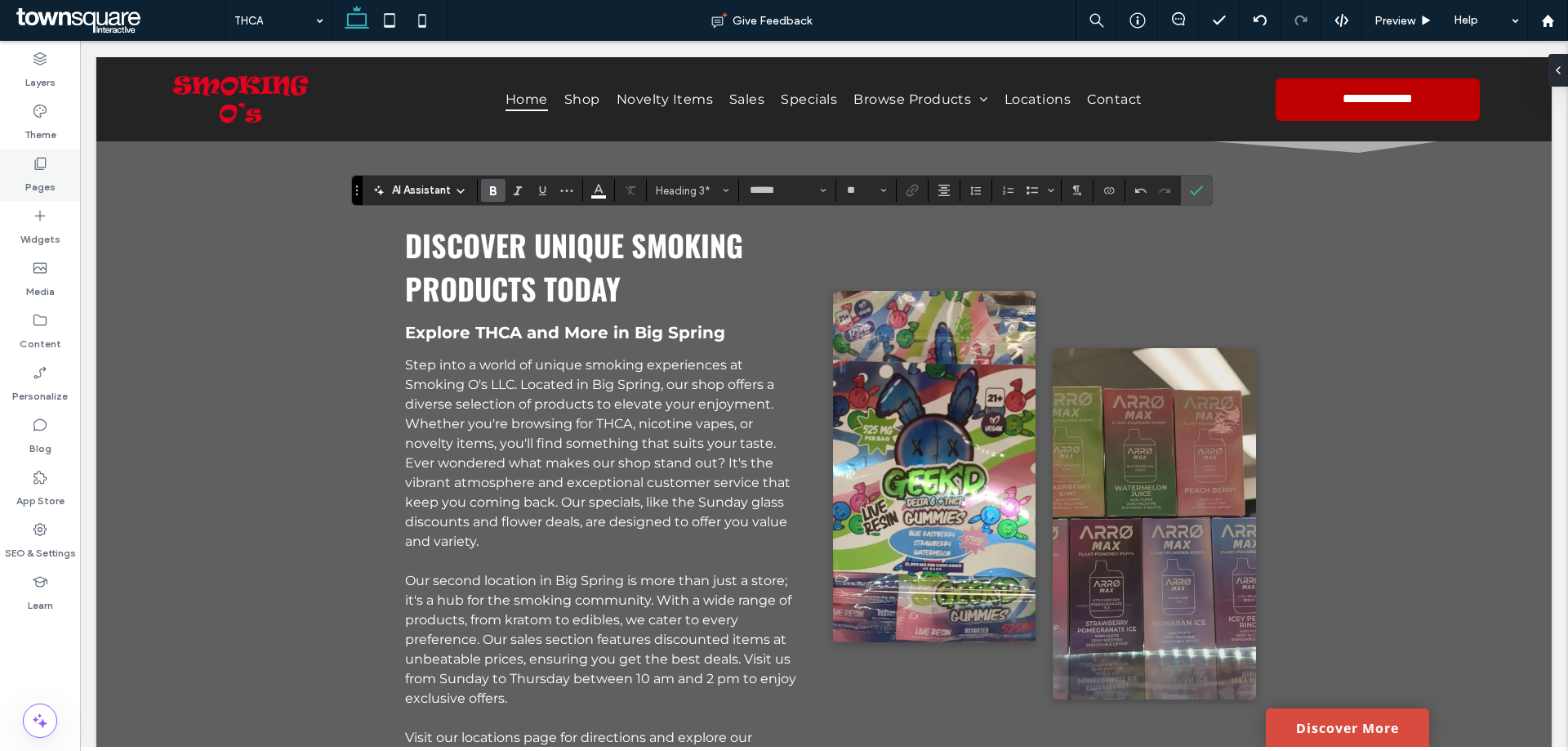 click on "Pages" at bounding box center [40, 183] 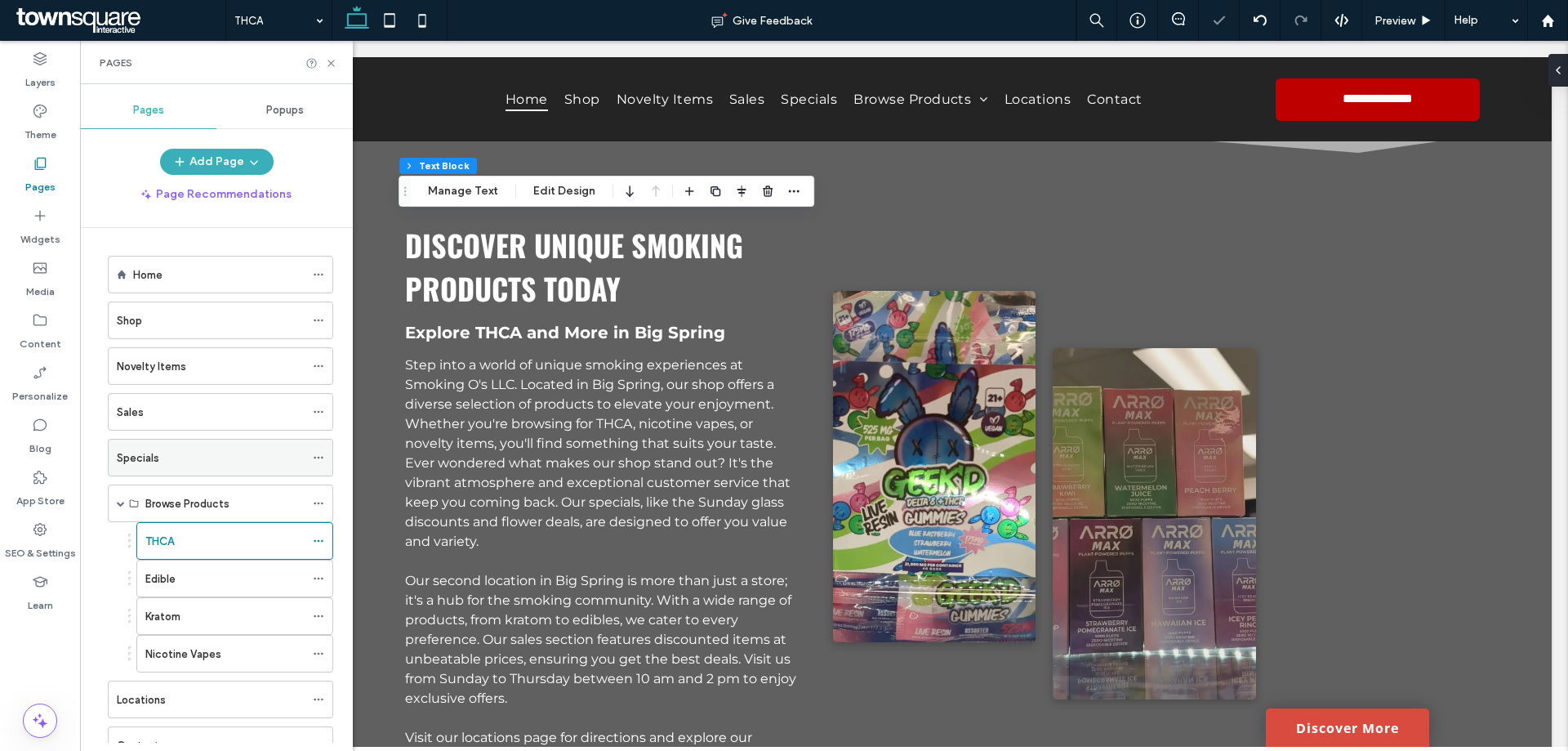 click on "Specials" at bounding box center [211, 458] 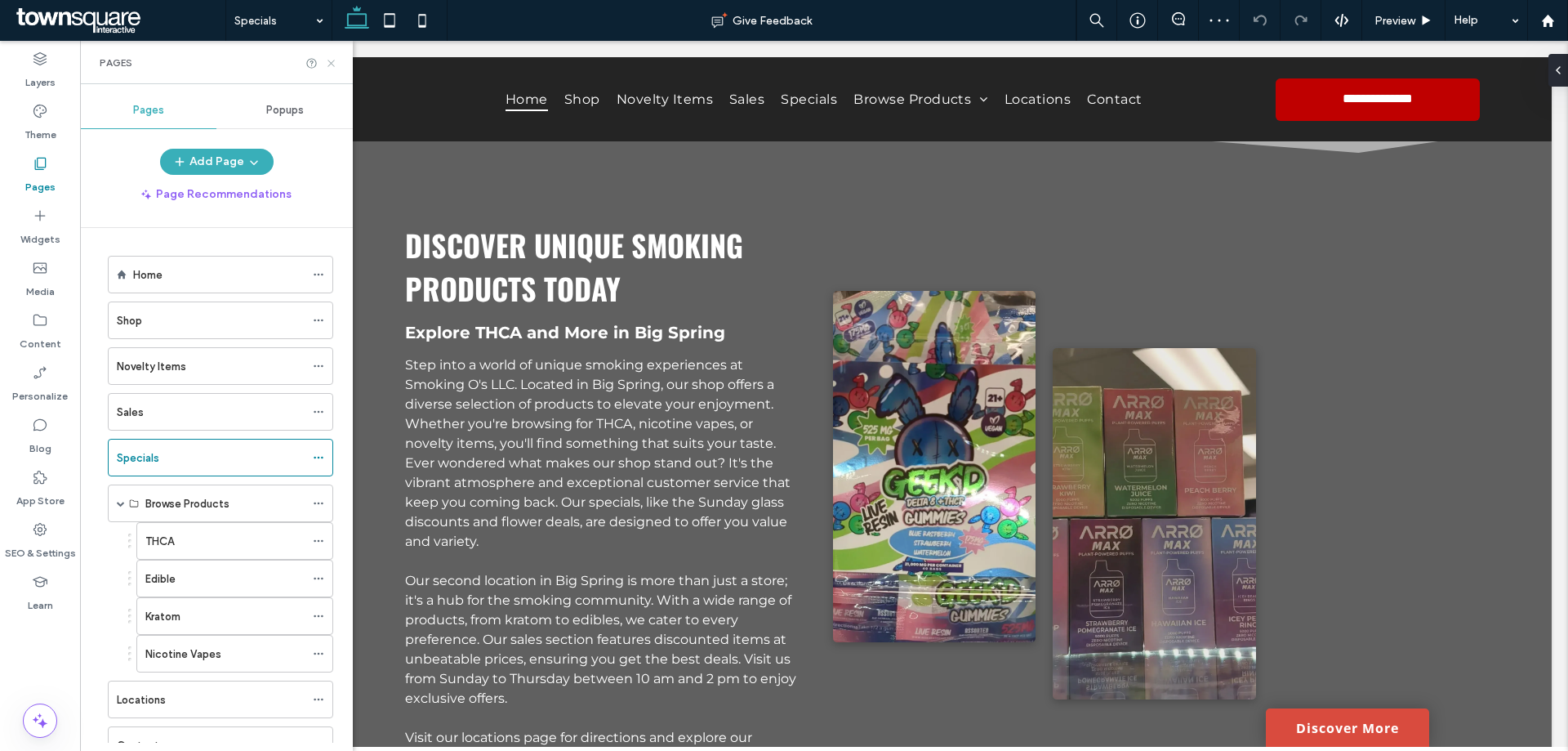 click 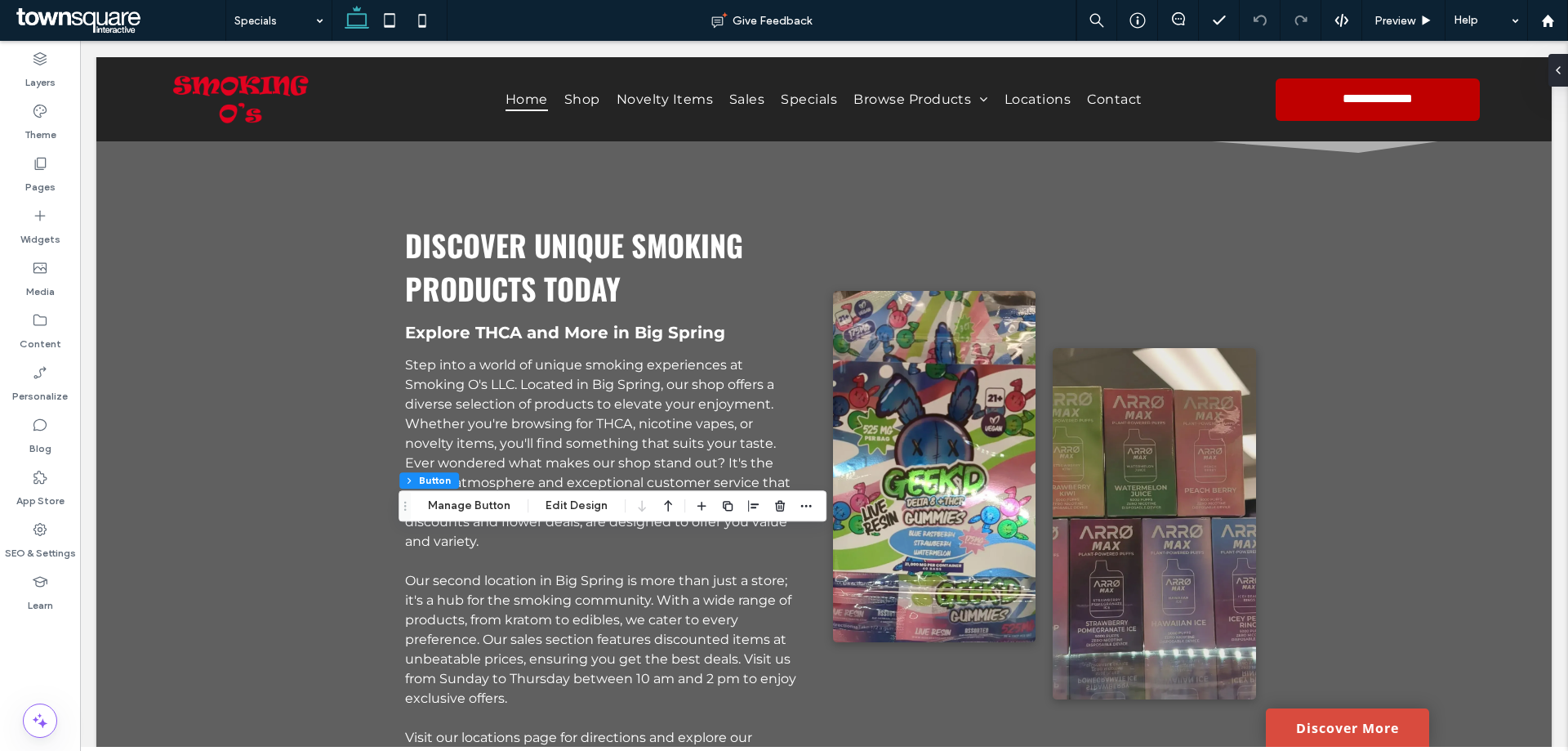 type on "**" 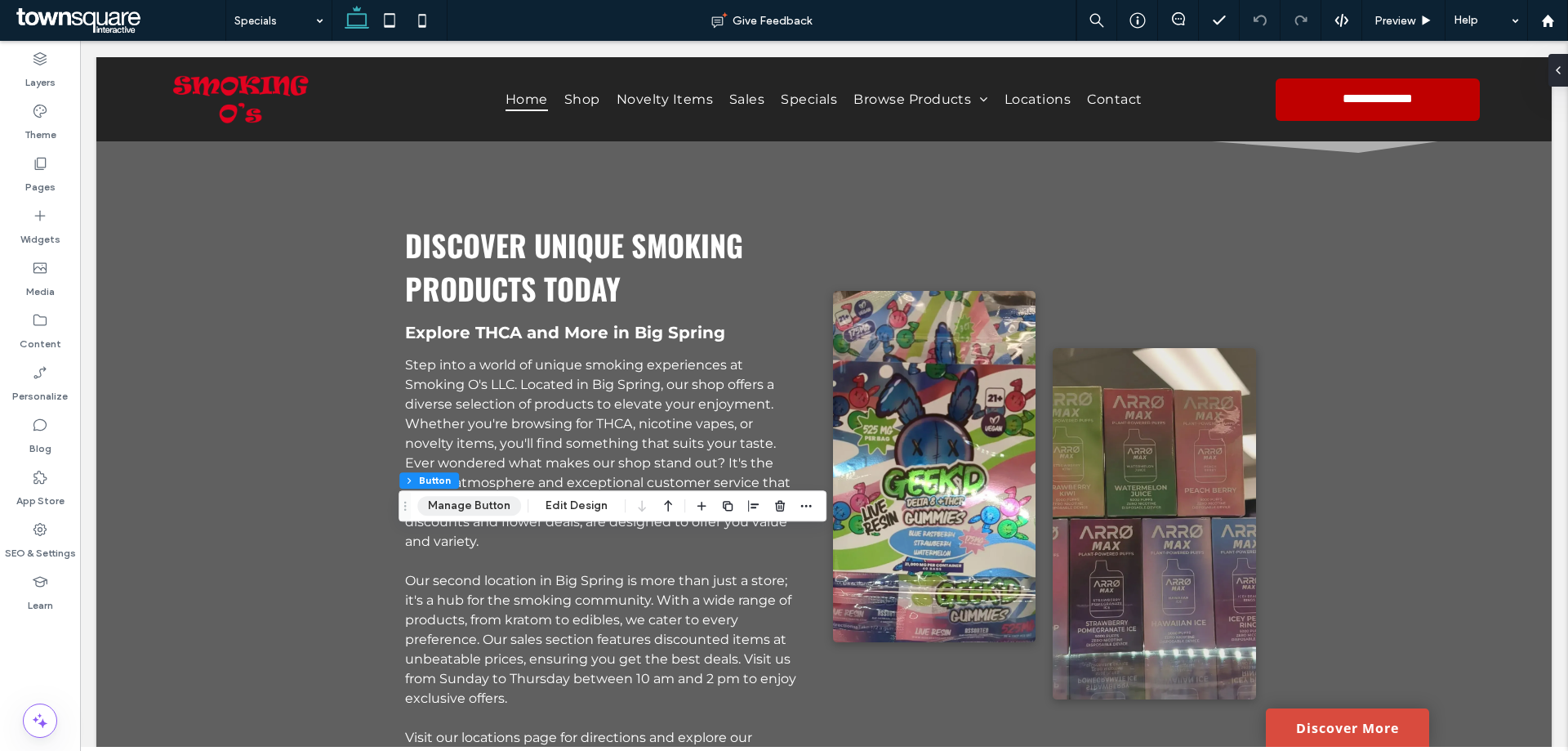 click on "Manage Button" at bounding box center (469, 506) 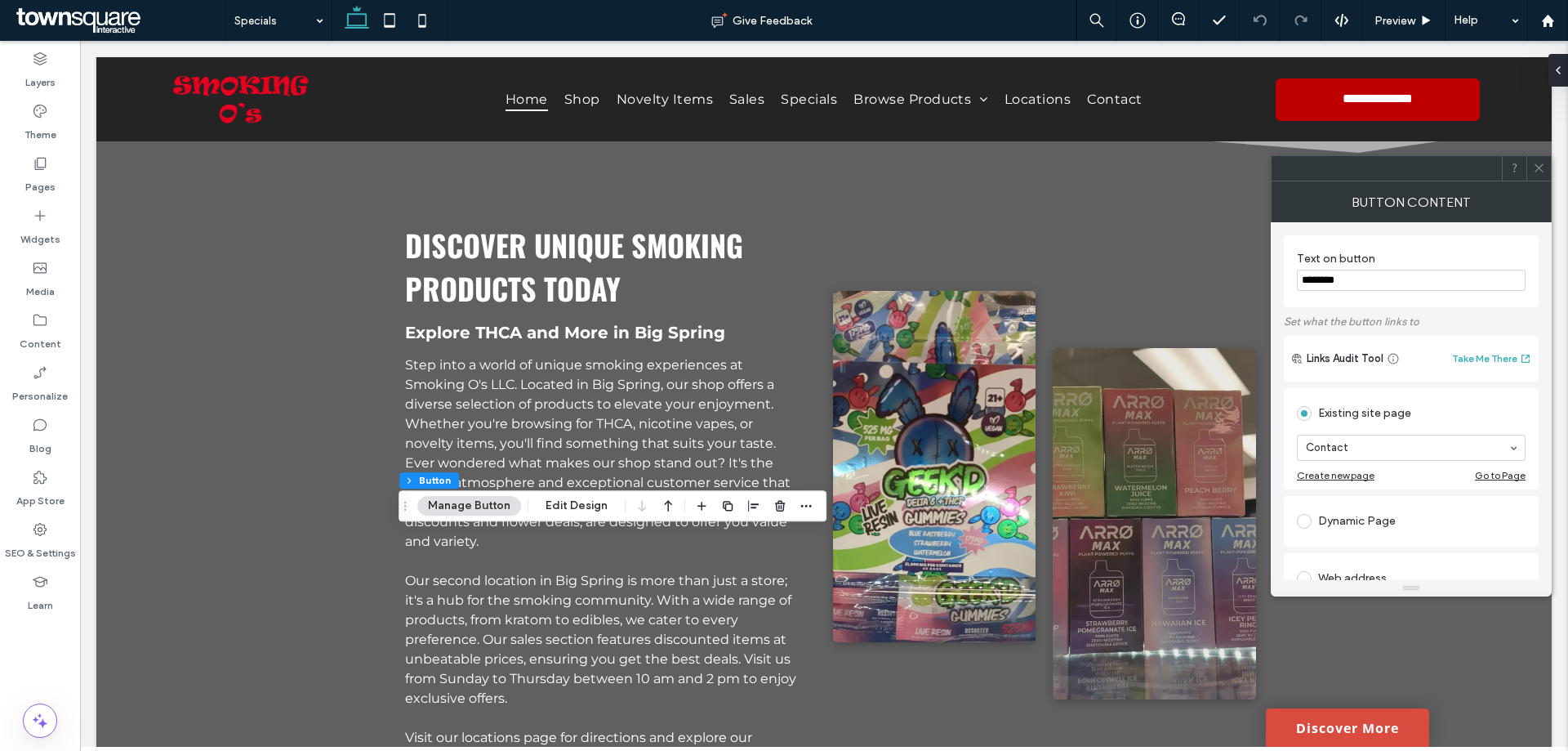 type on "********" 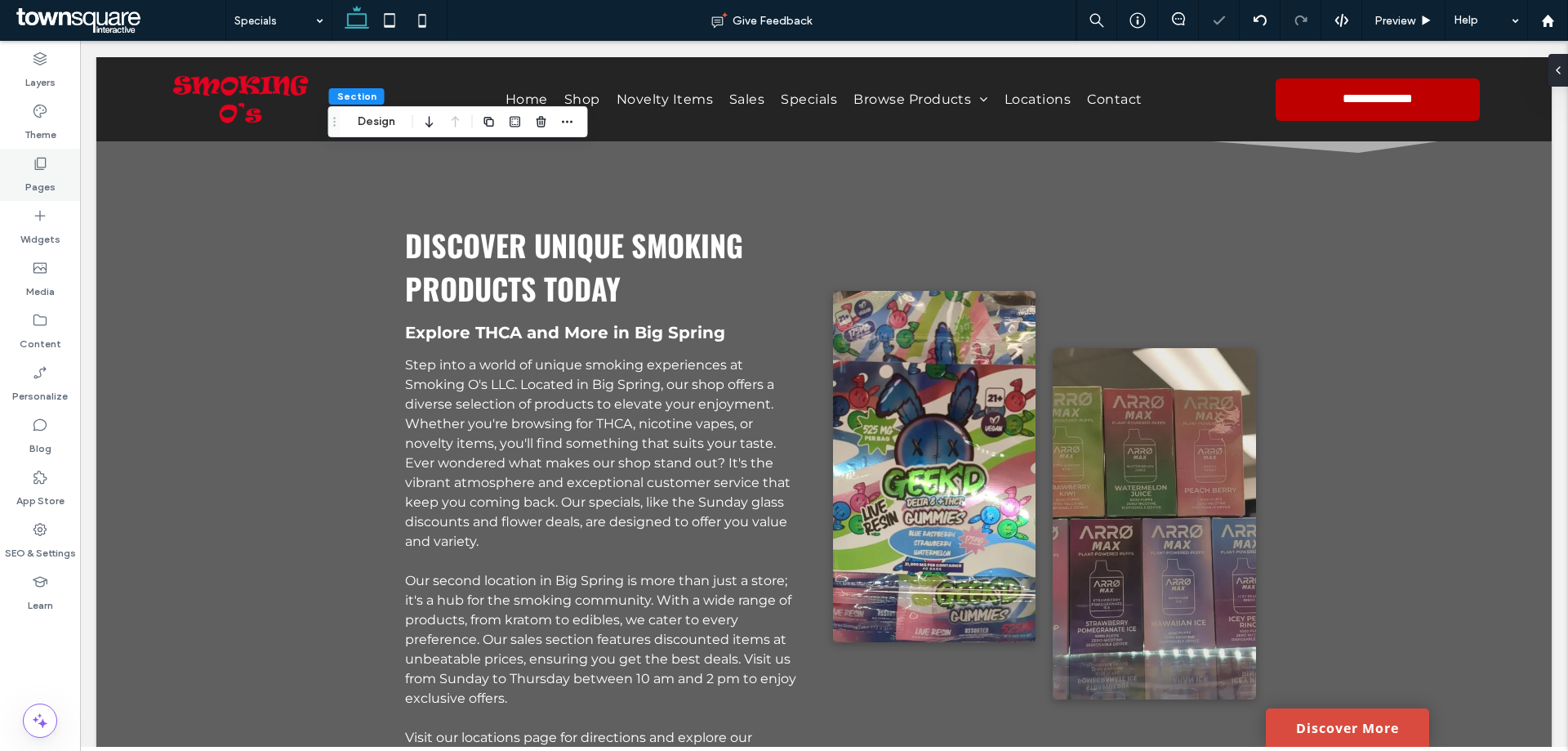 click on "Pages" at bounding box center (40, 183) 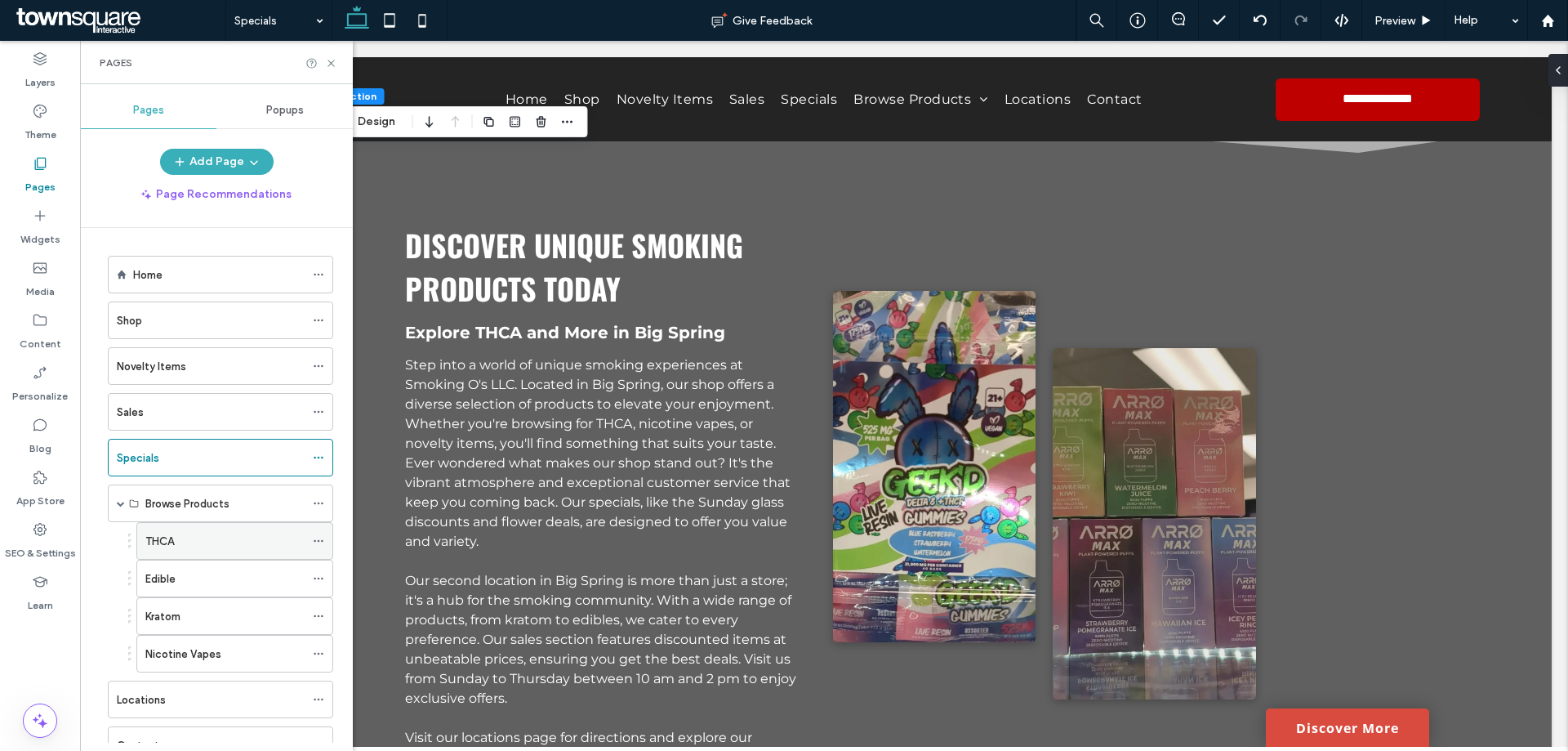 click on "THCA" at bounding box center [225, 541] 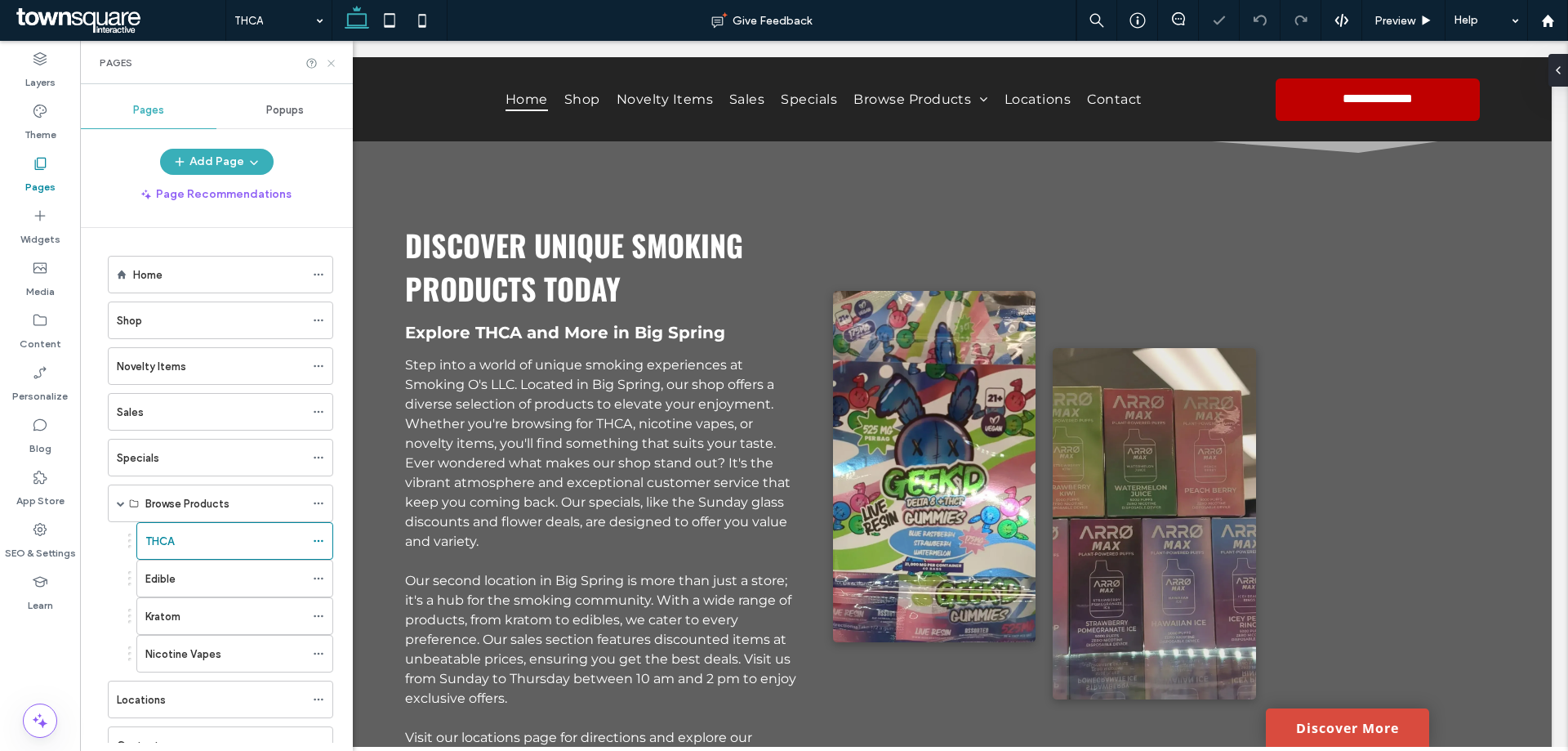 click 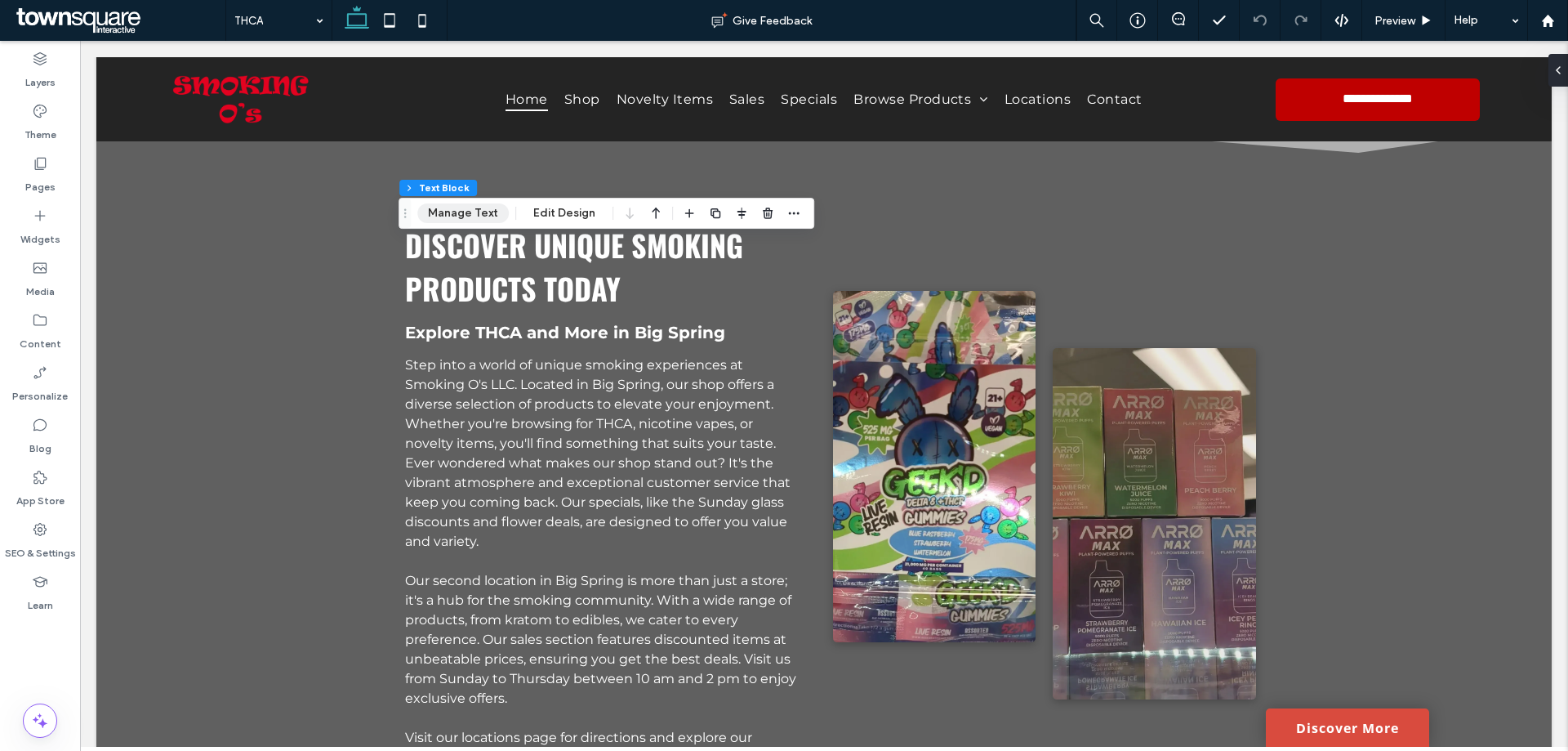 click on "Manage Text" at bounding box center (463, 213) 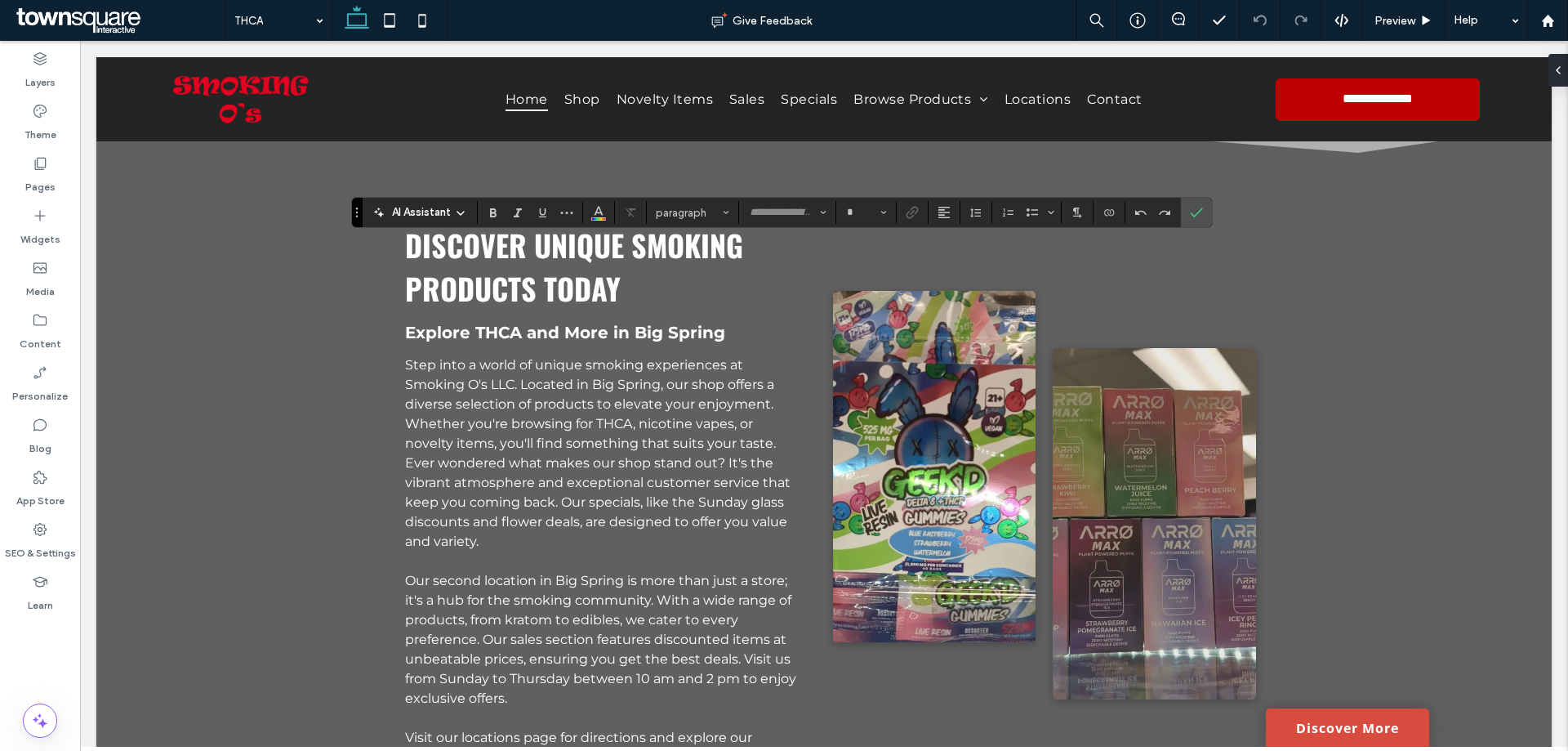 type on "**********" 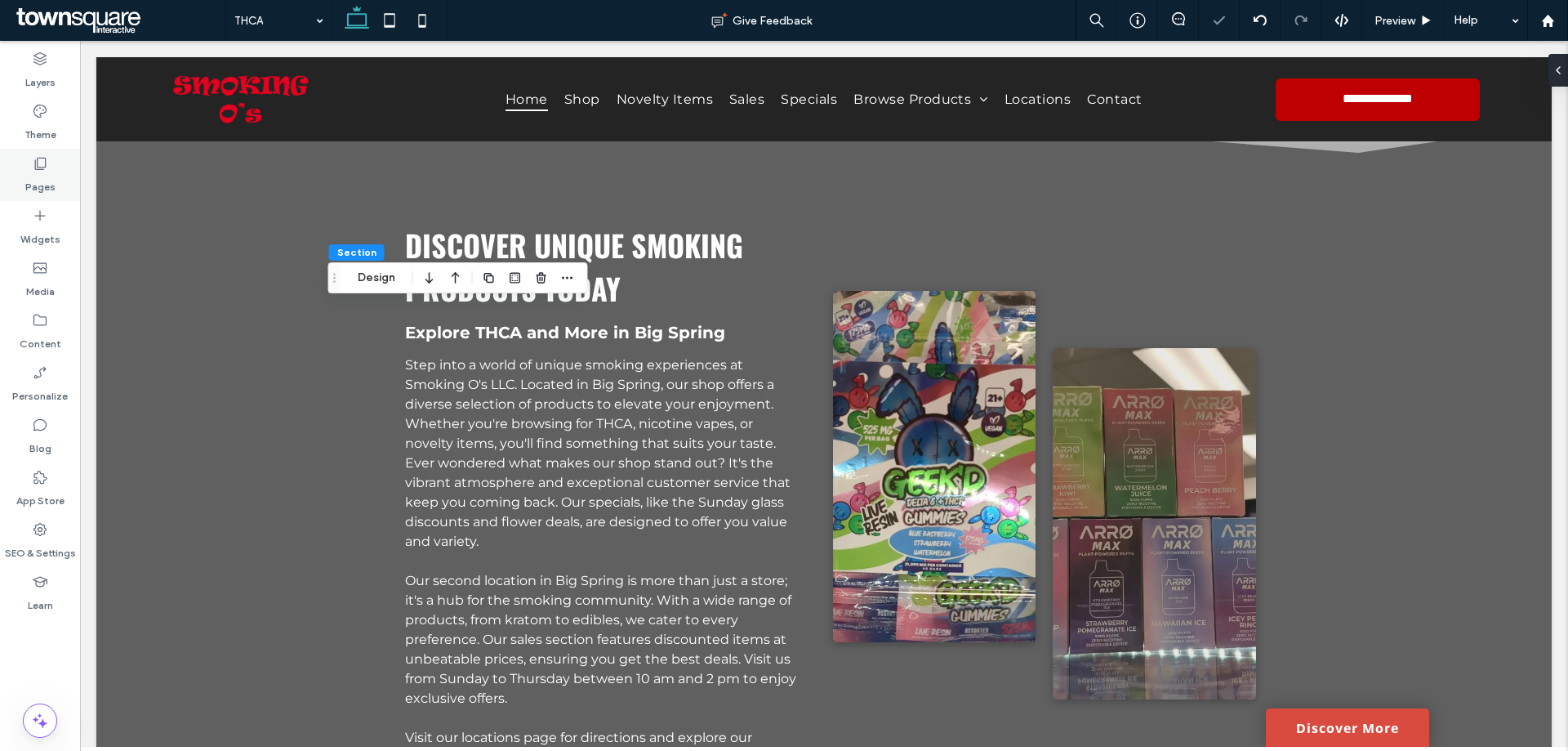 click 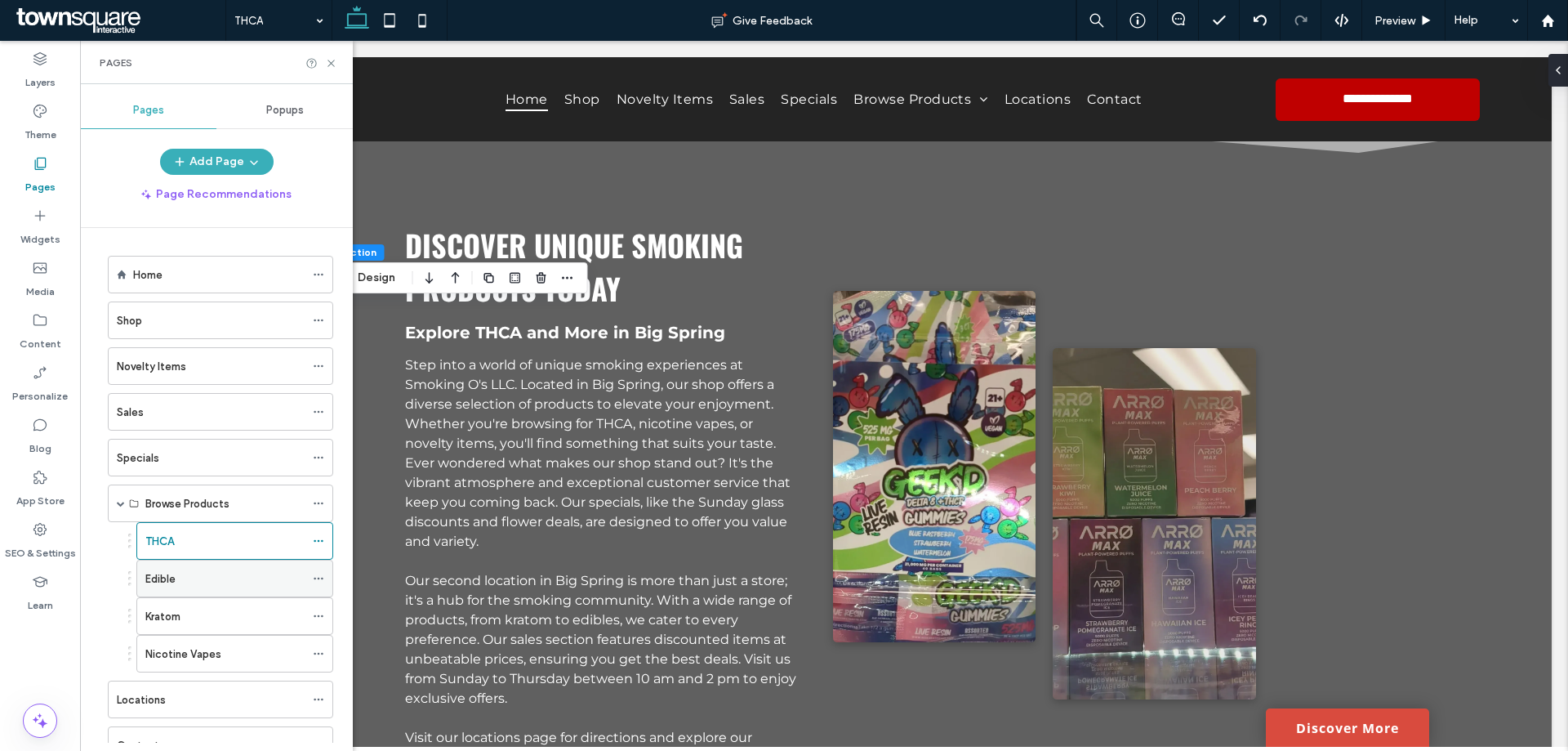 click on "Edible" at bounding box center [225, 579] 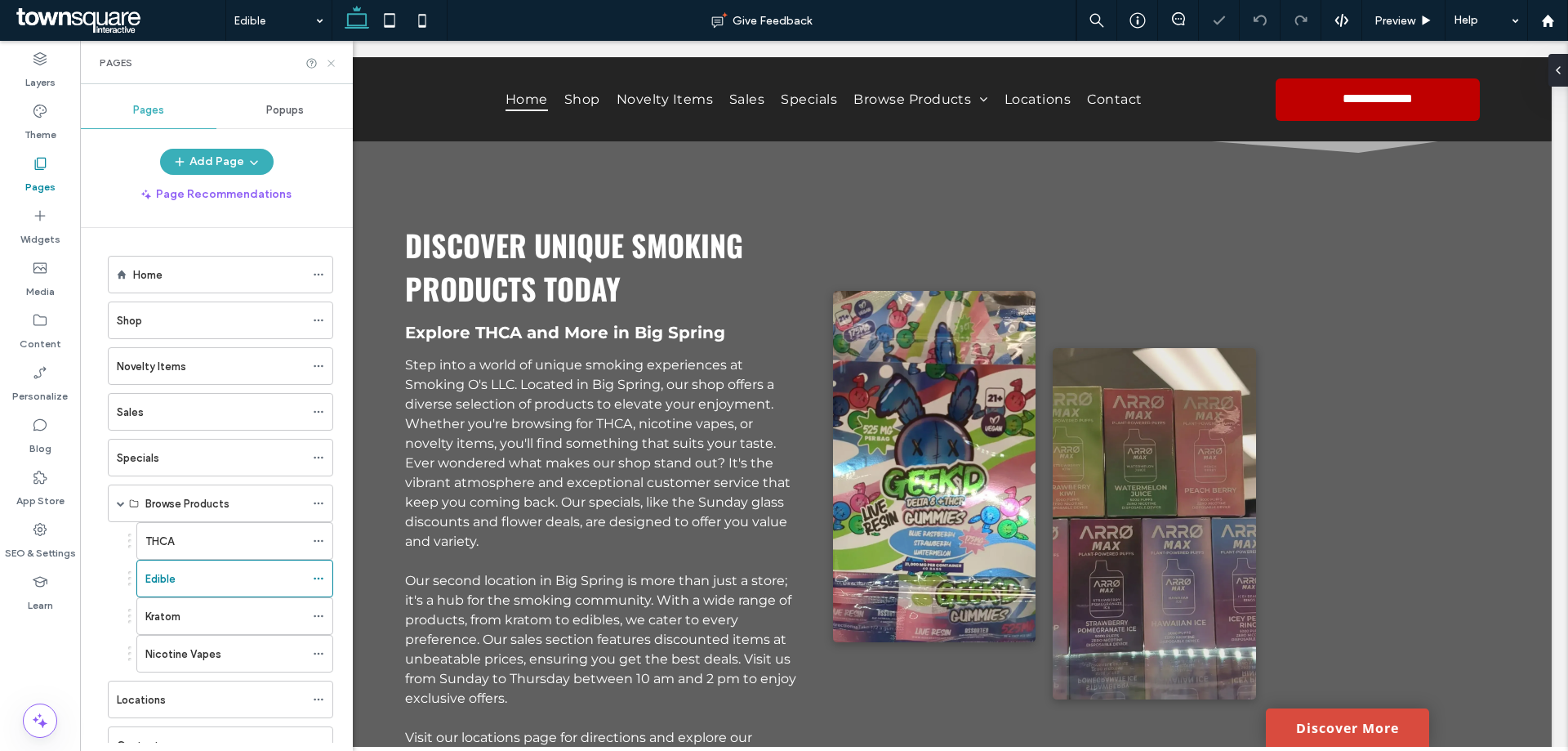 click 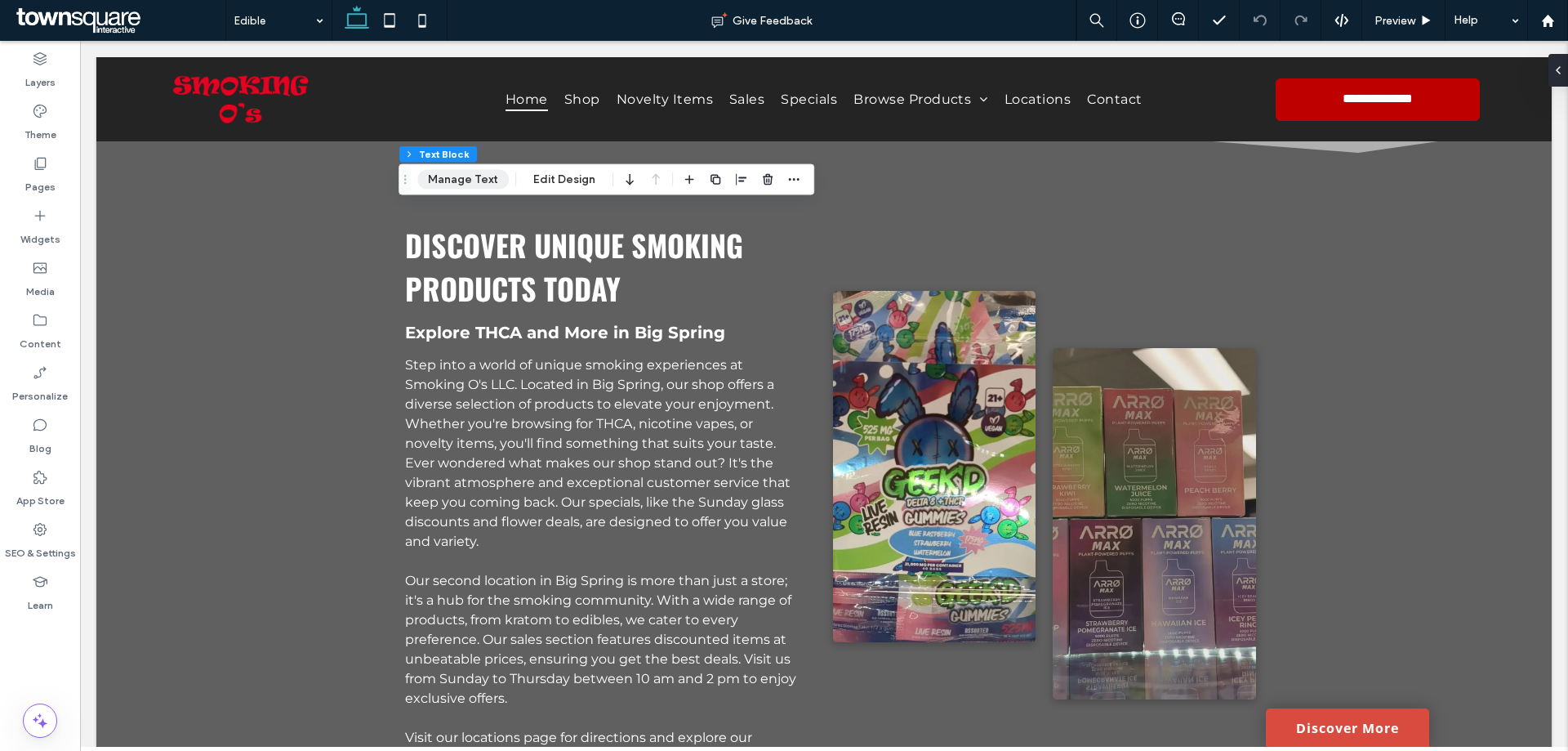 click on "Manage Text" at bounding box center [463, 180] 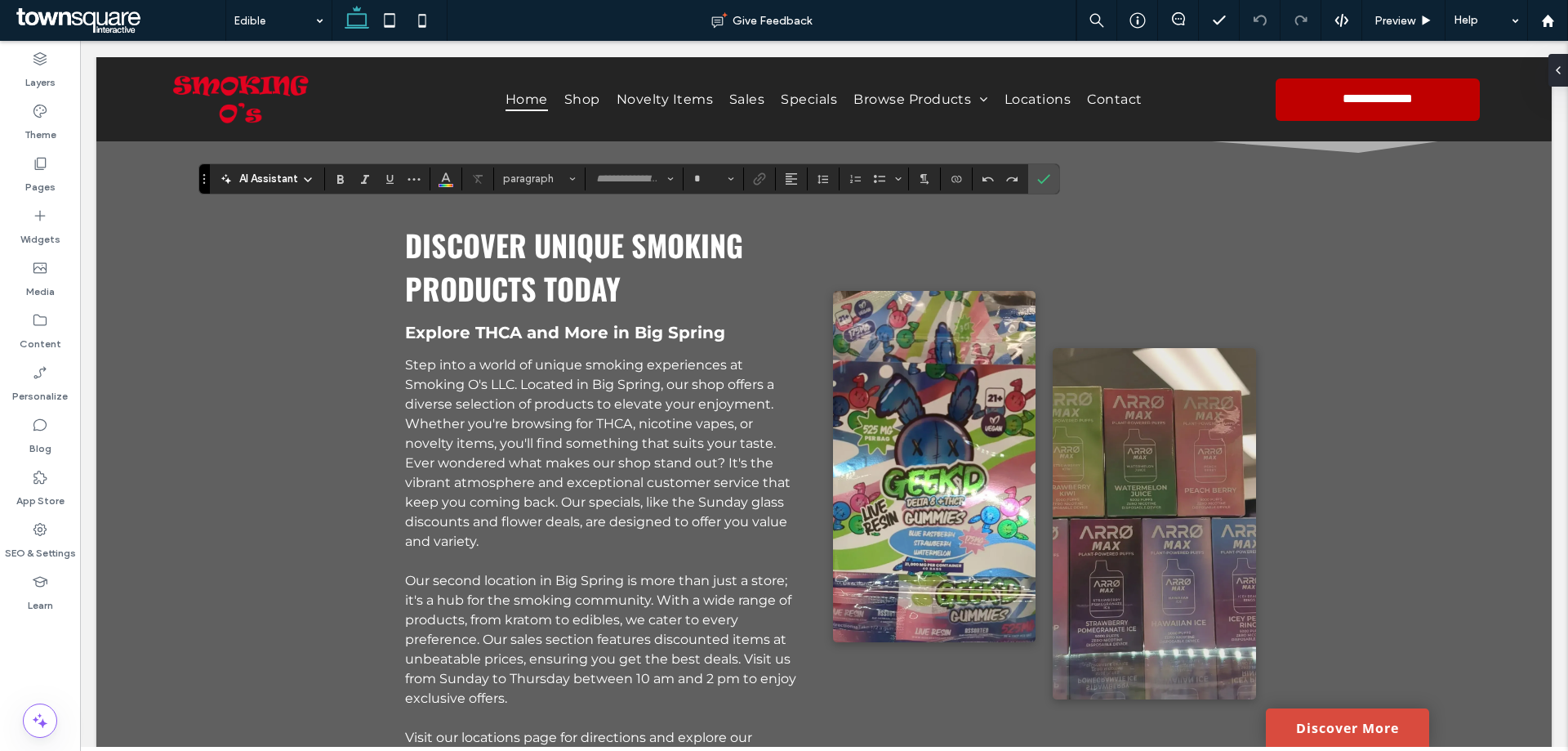 type on "******" 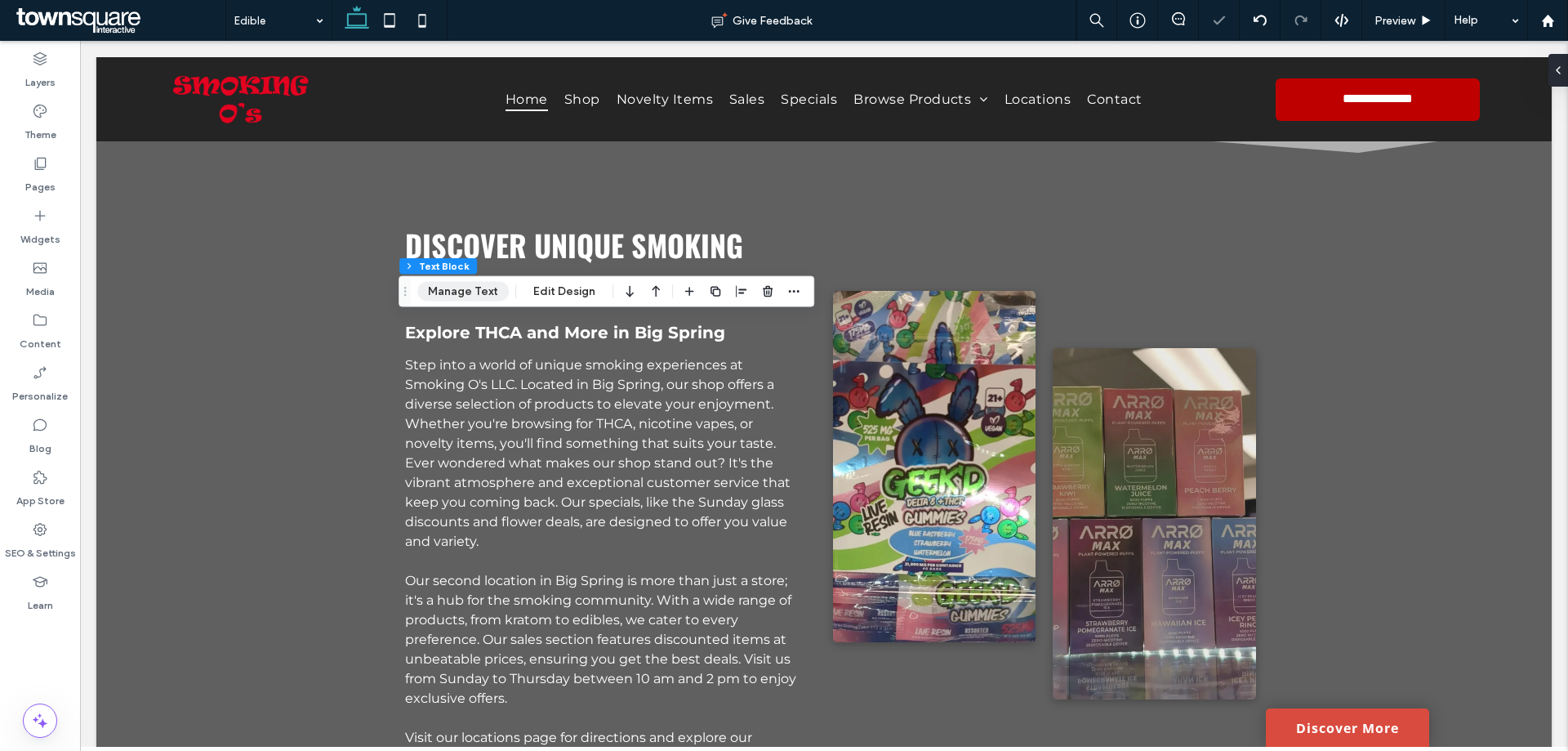 click on "Manage Text" at bounding box center (463, 292) 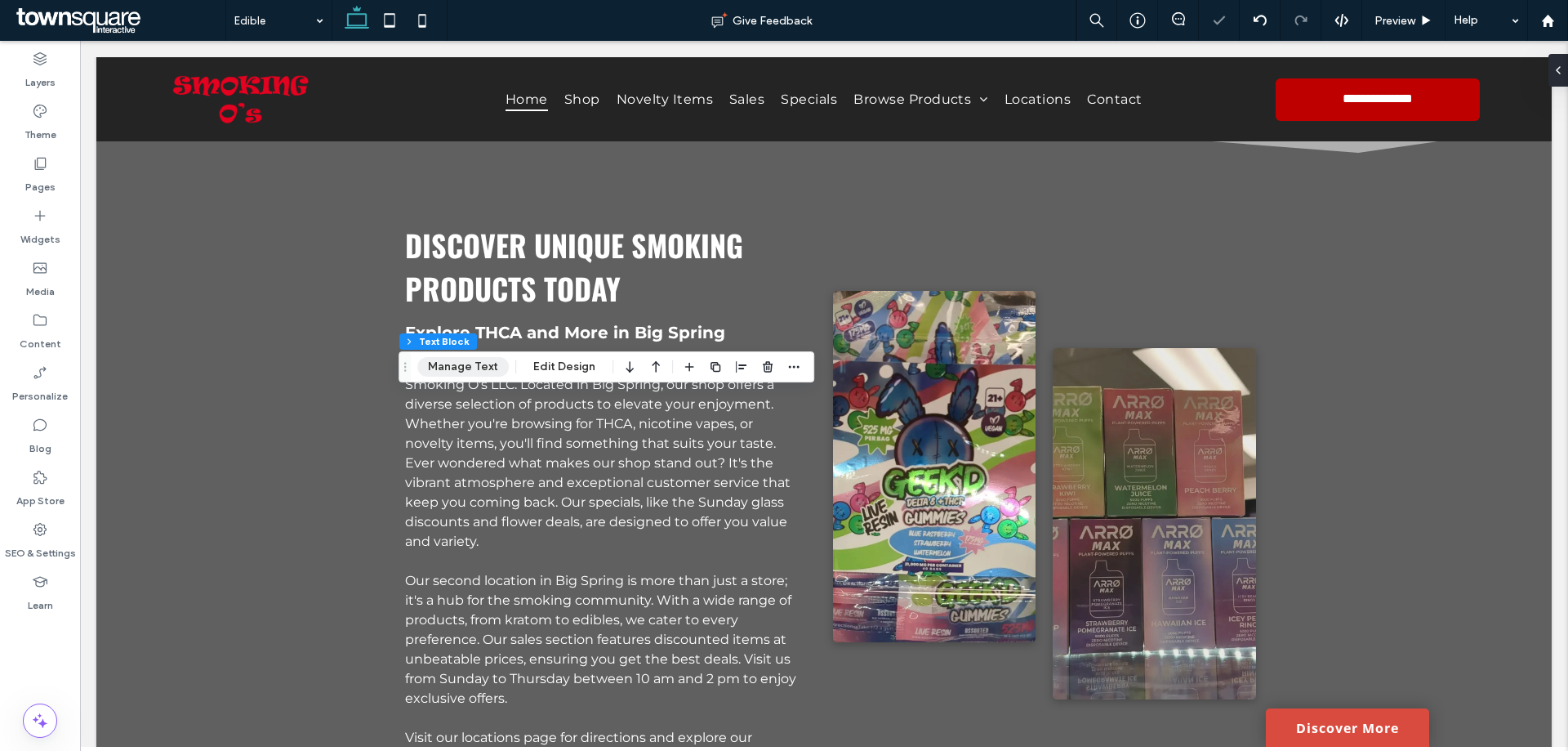 click on "Manage Text" at bounding box center (463, 367) 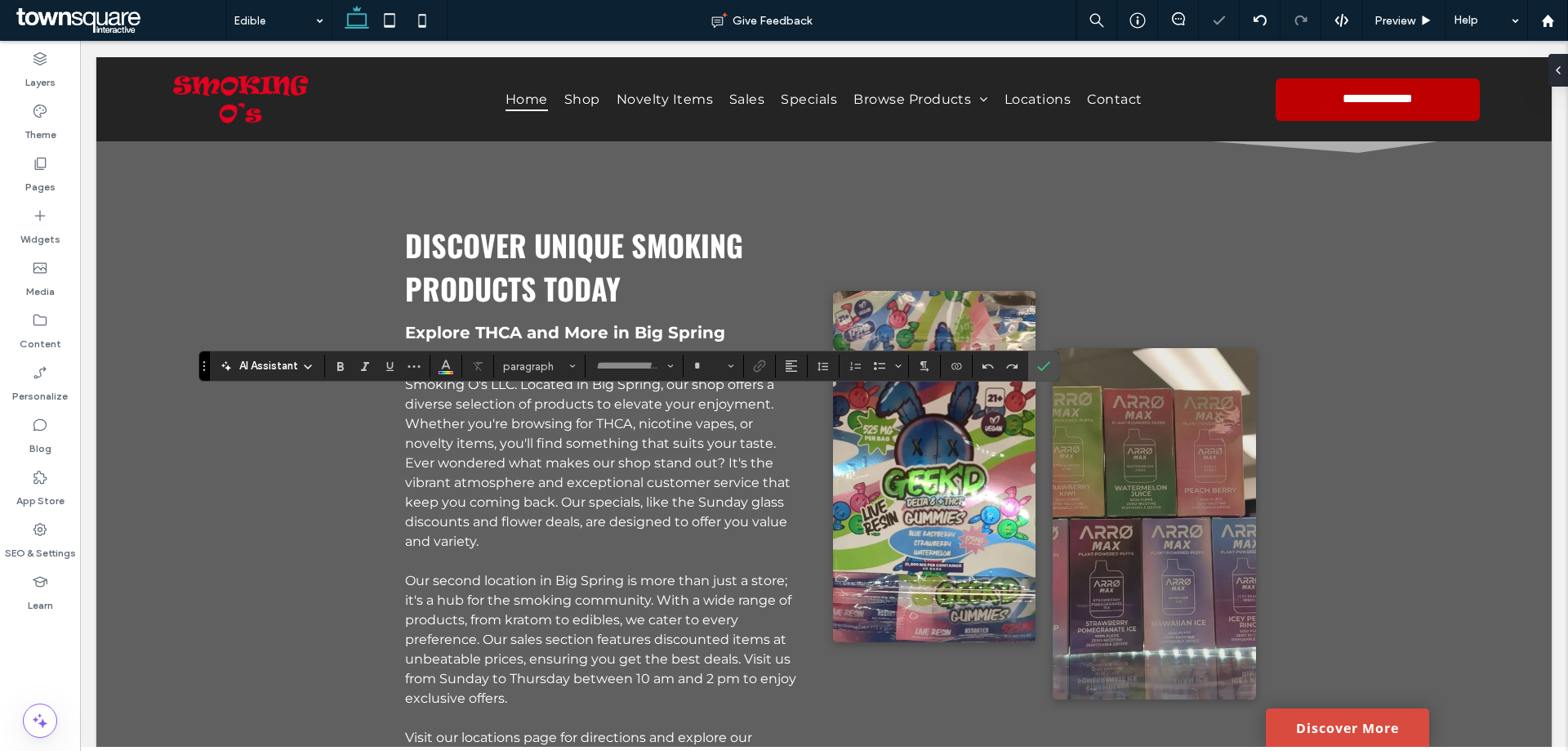 type on "**********" 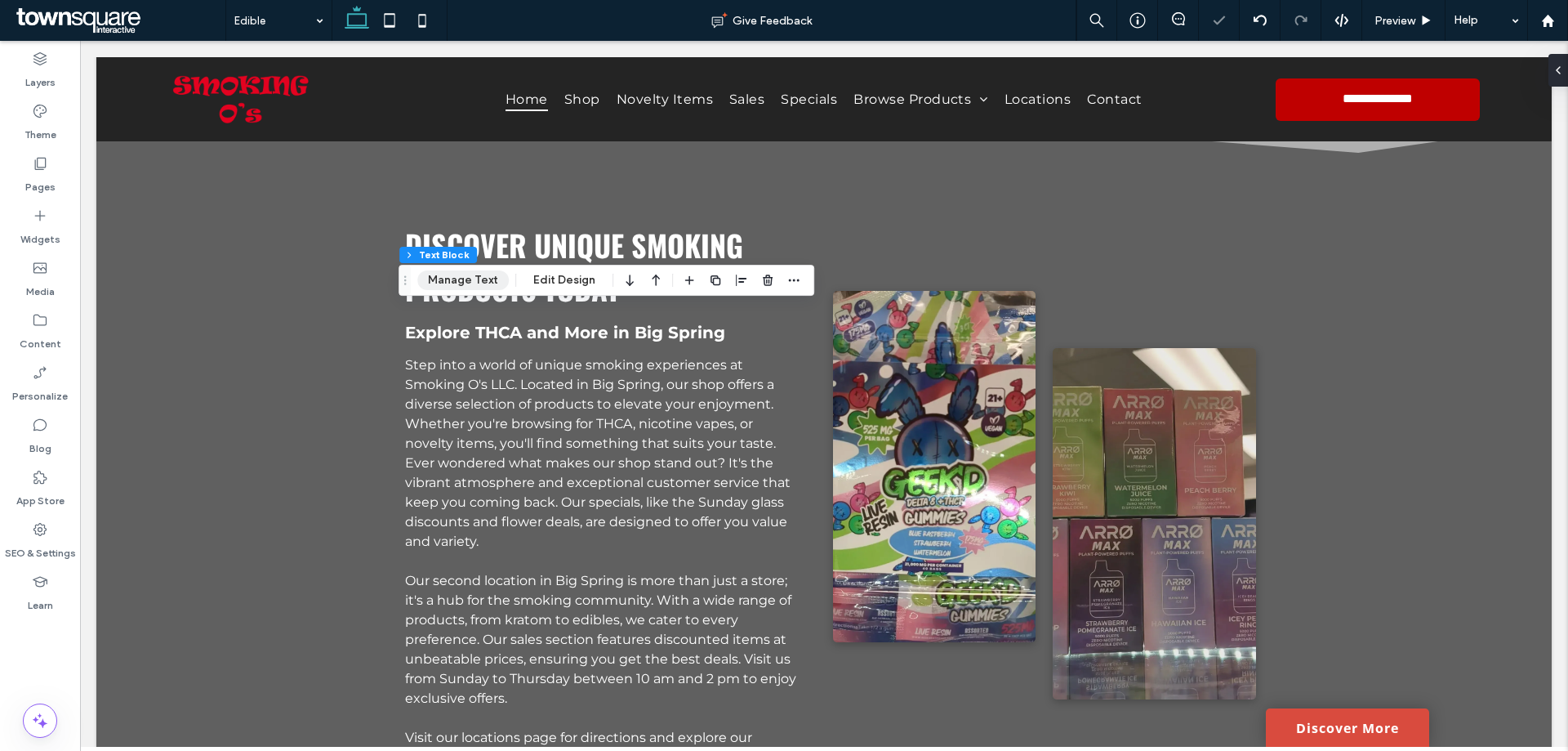 click on "Manage Text" at bounding box center (463, 280) 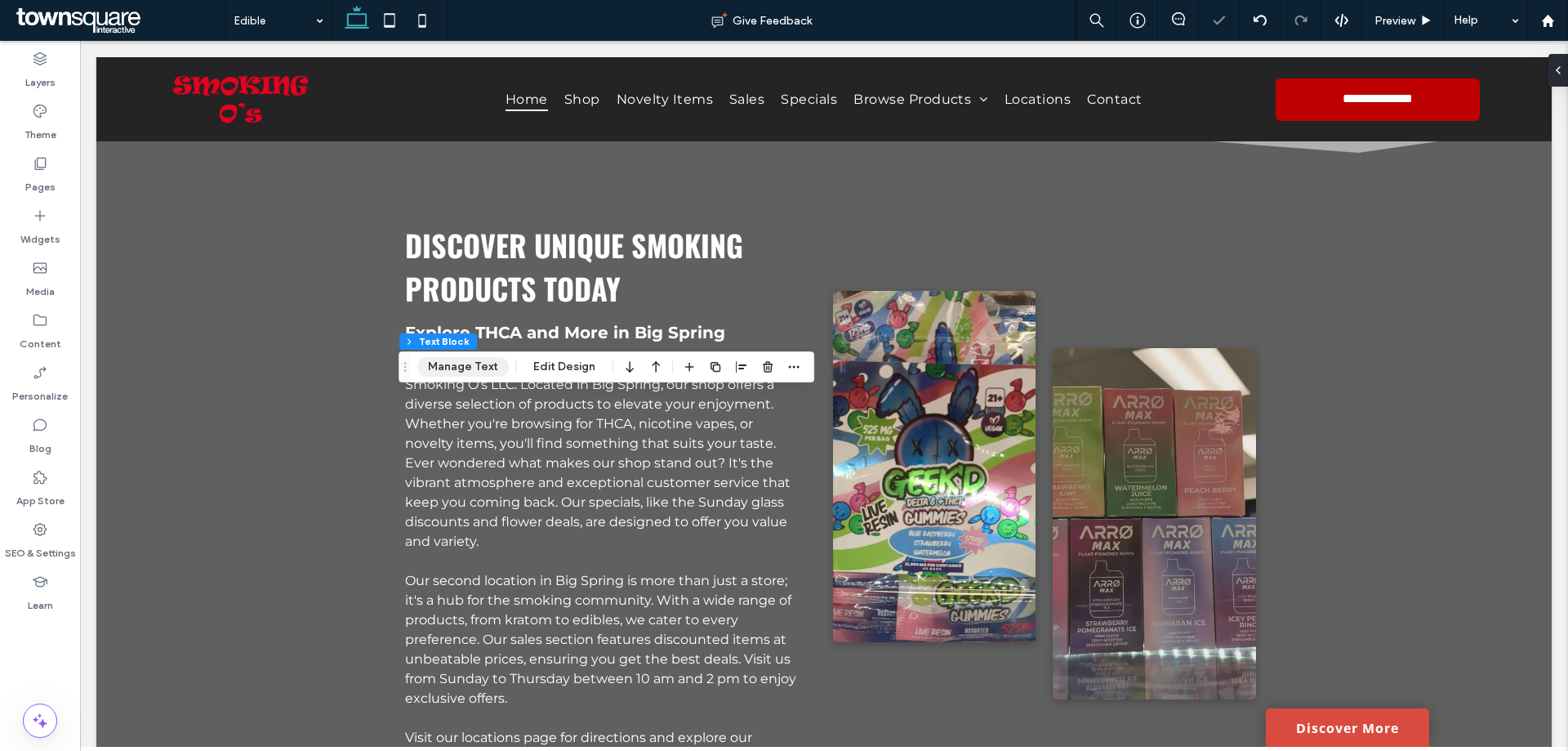 click on "Manage Text" at bounding box center (463, 367) 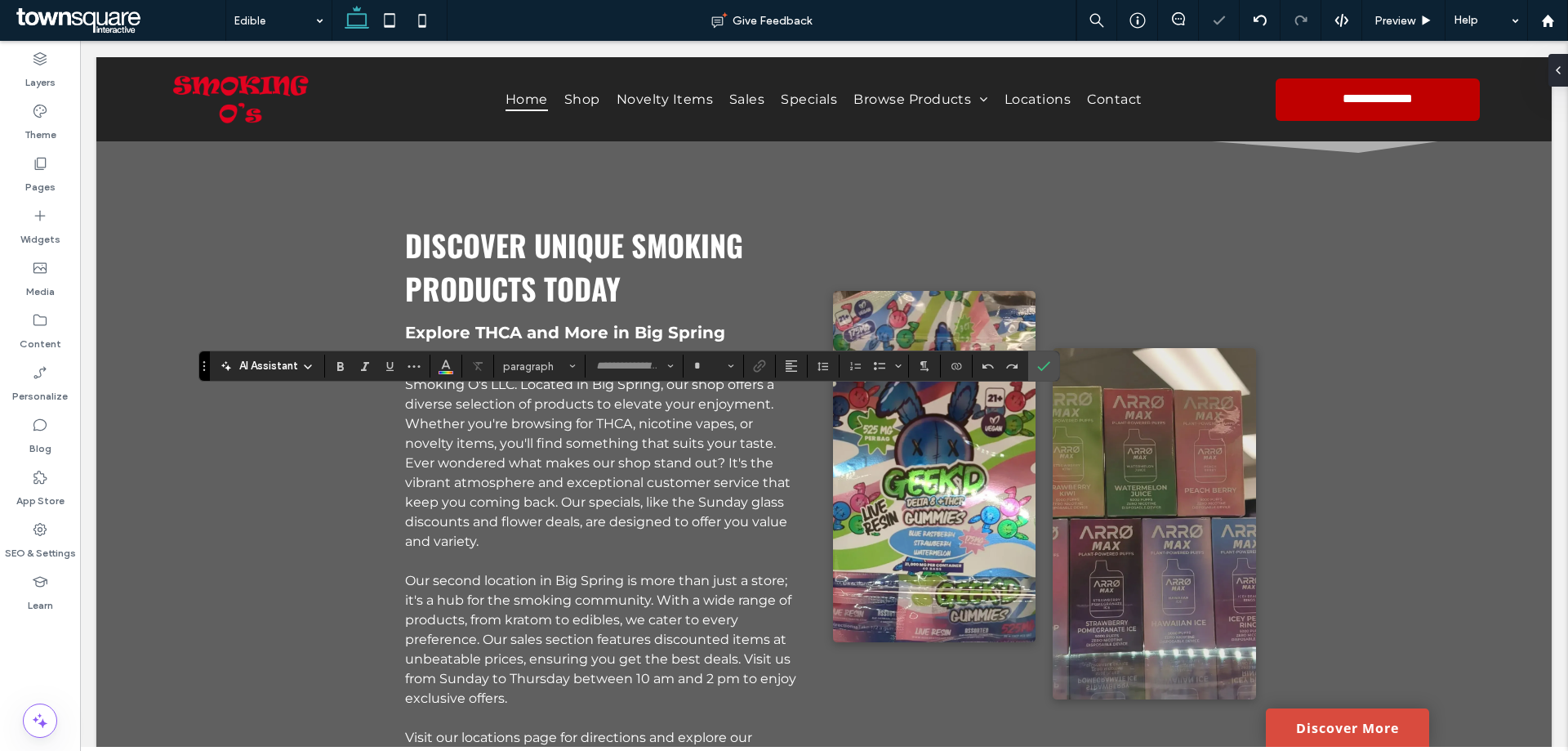 type on "**********" 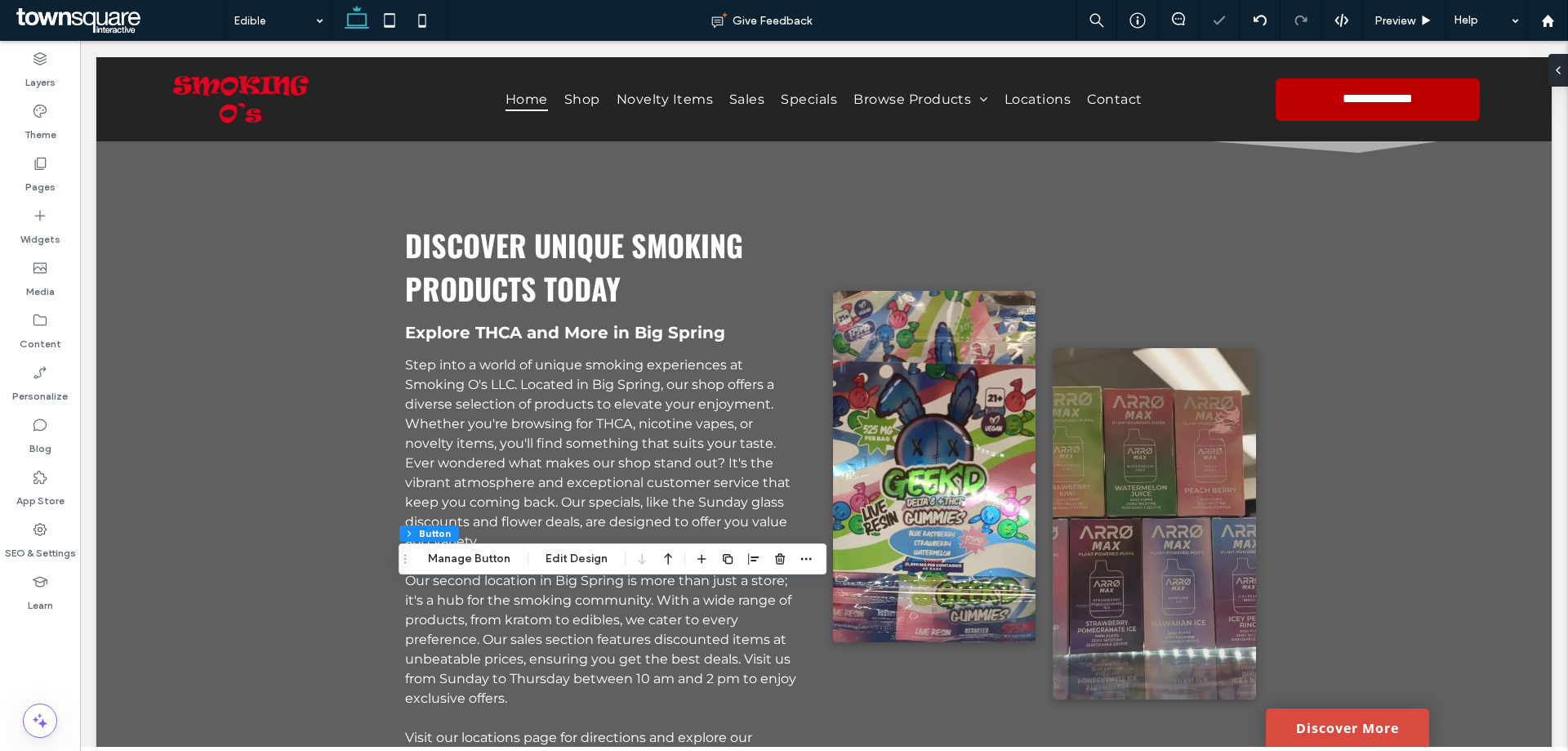 type on "**" 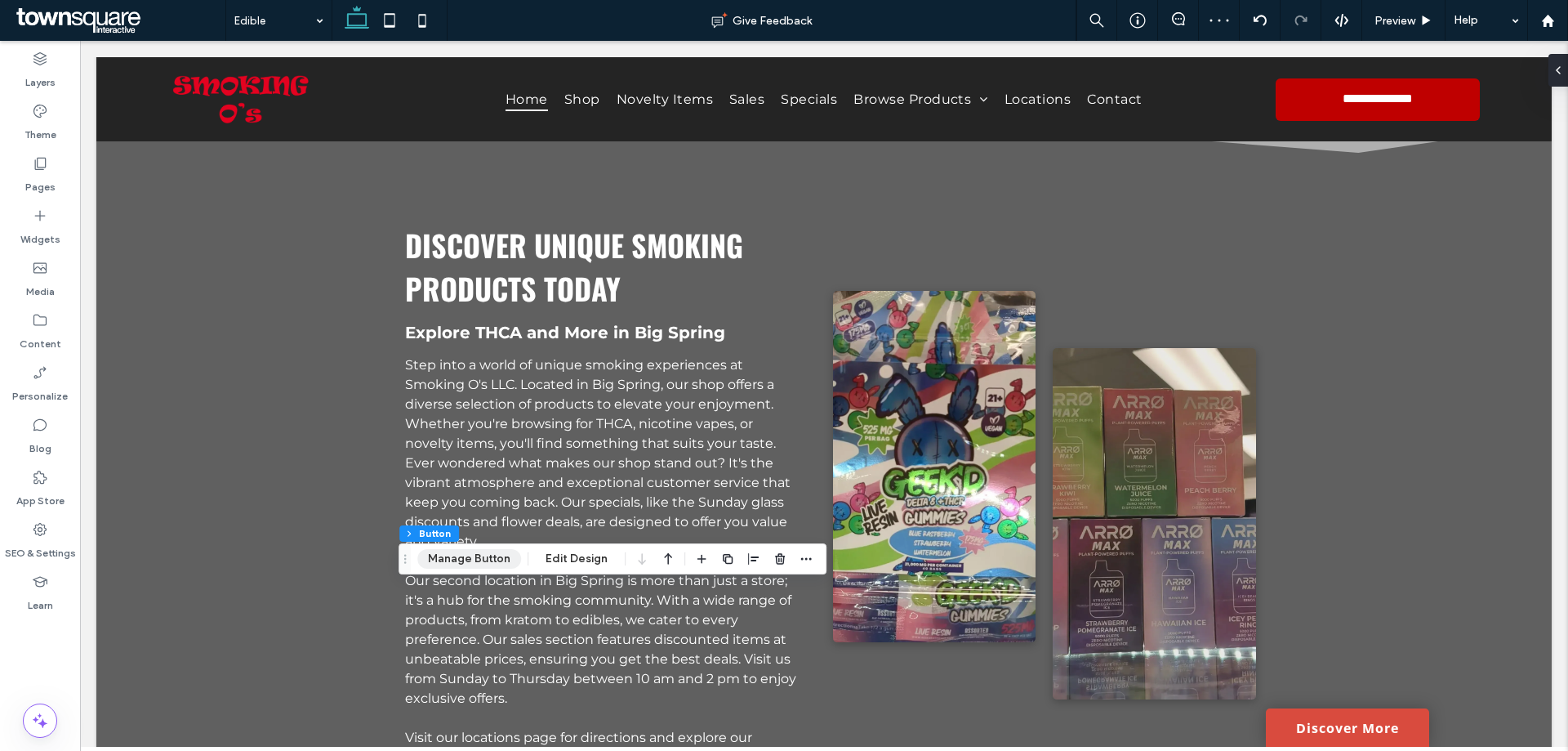 click on "Manage Button" at bounding box center [469, 559] 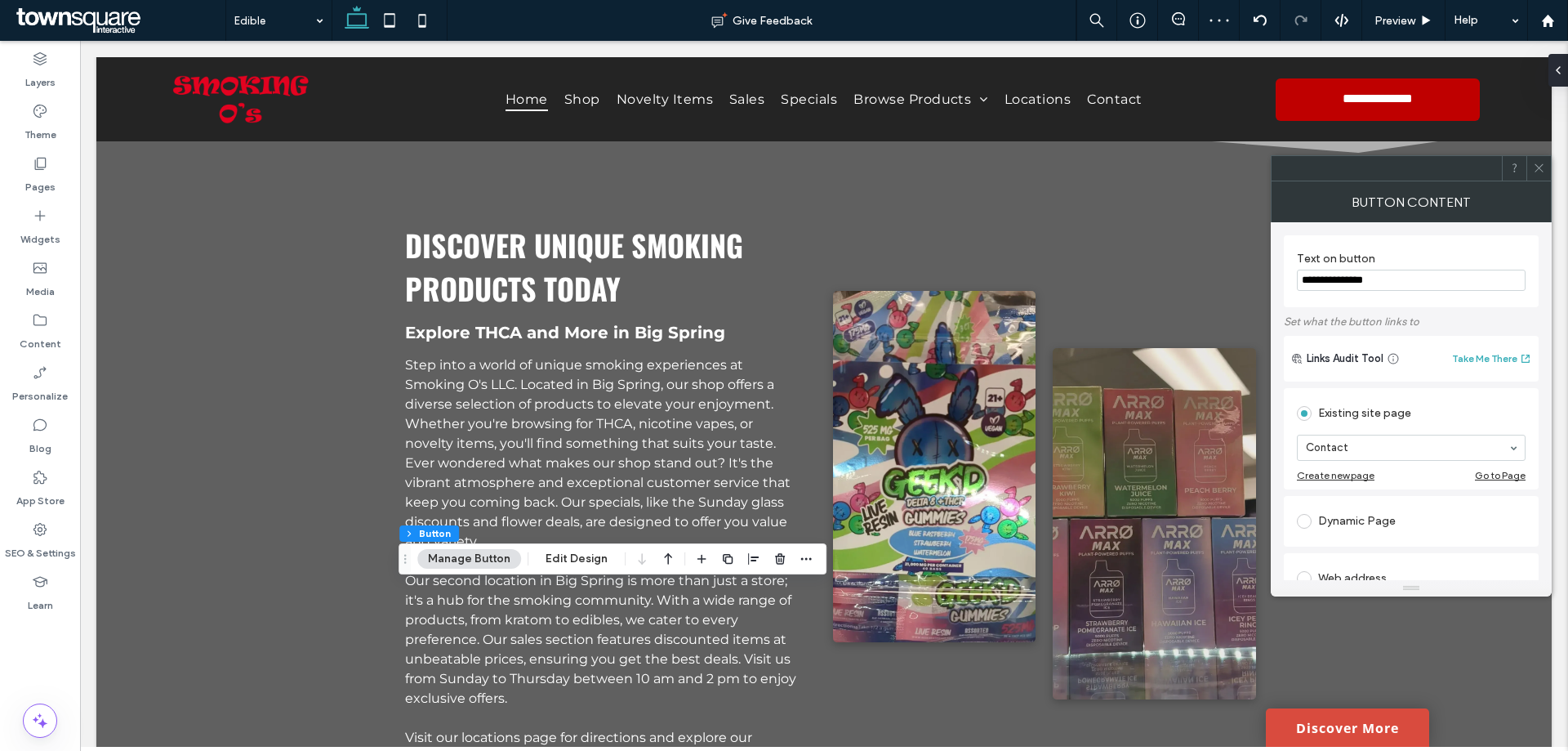 drag, startPoint x: 1388, startPoint y: 280, endPoint x: 1272, endPoint y: 280, distance: 116 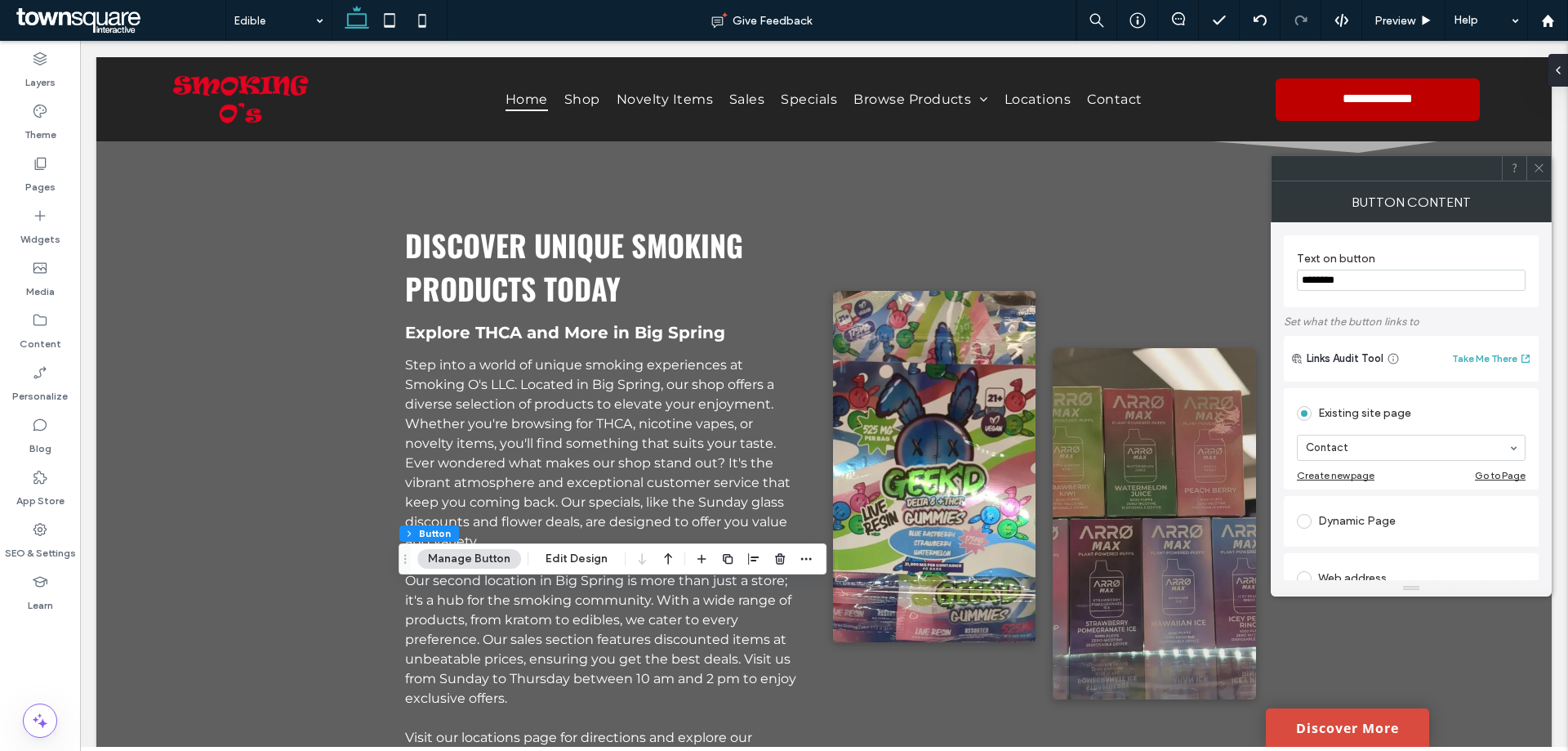 type on "********" 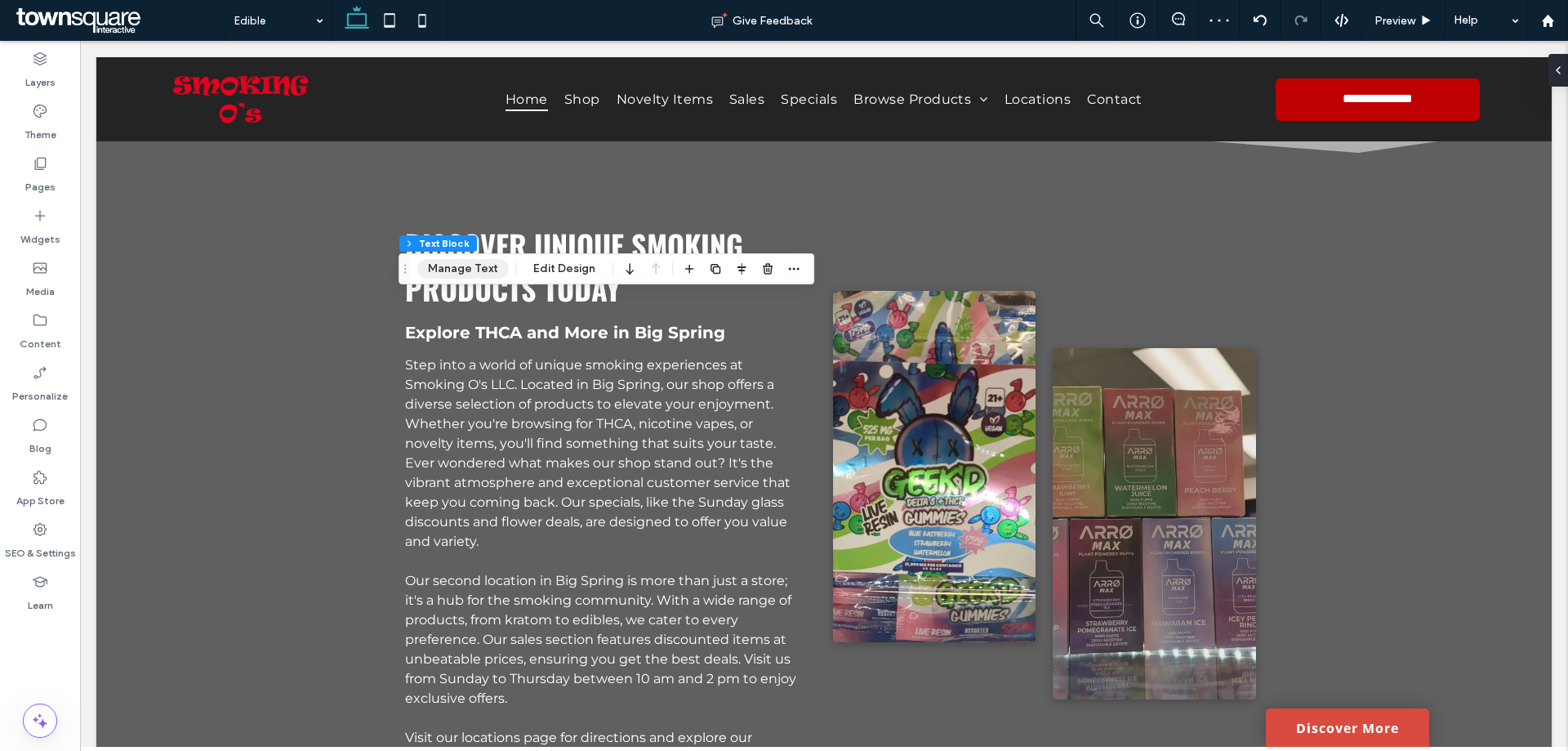 click on "Manage Text" at bounding box center (463, 269) 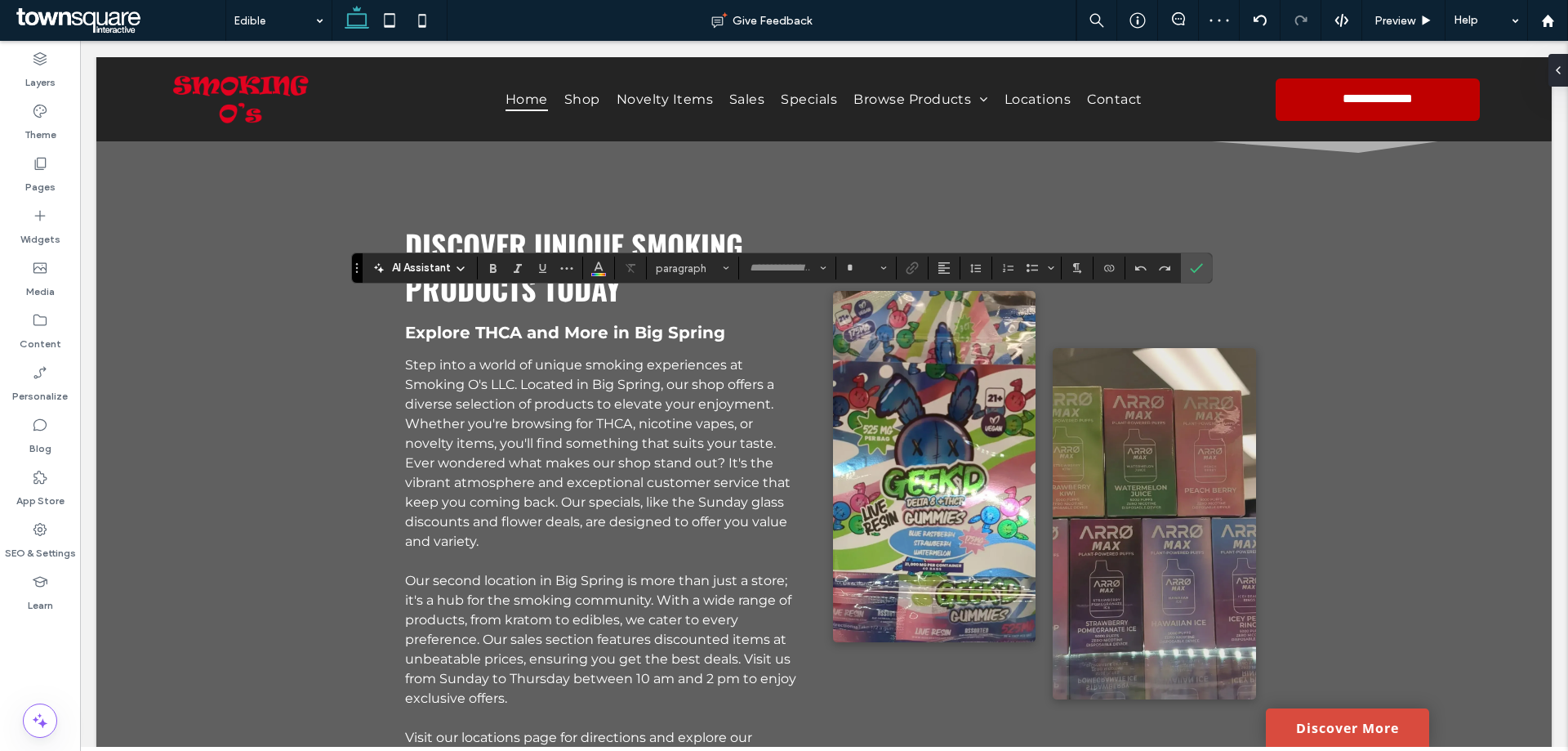 type on "******" 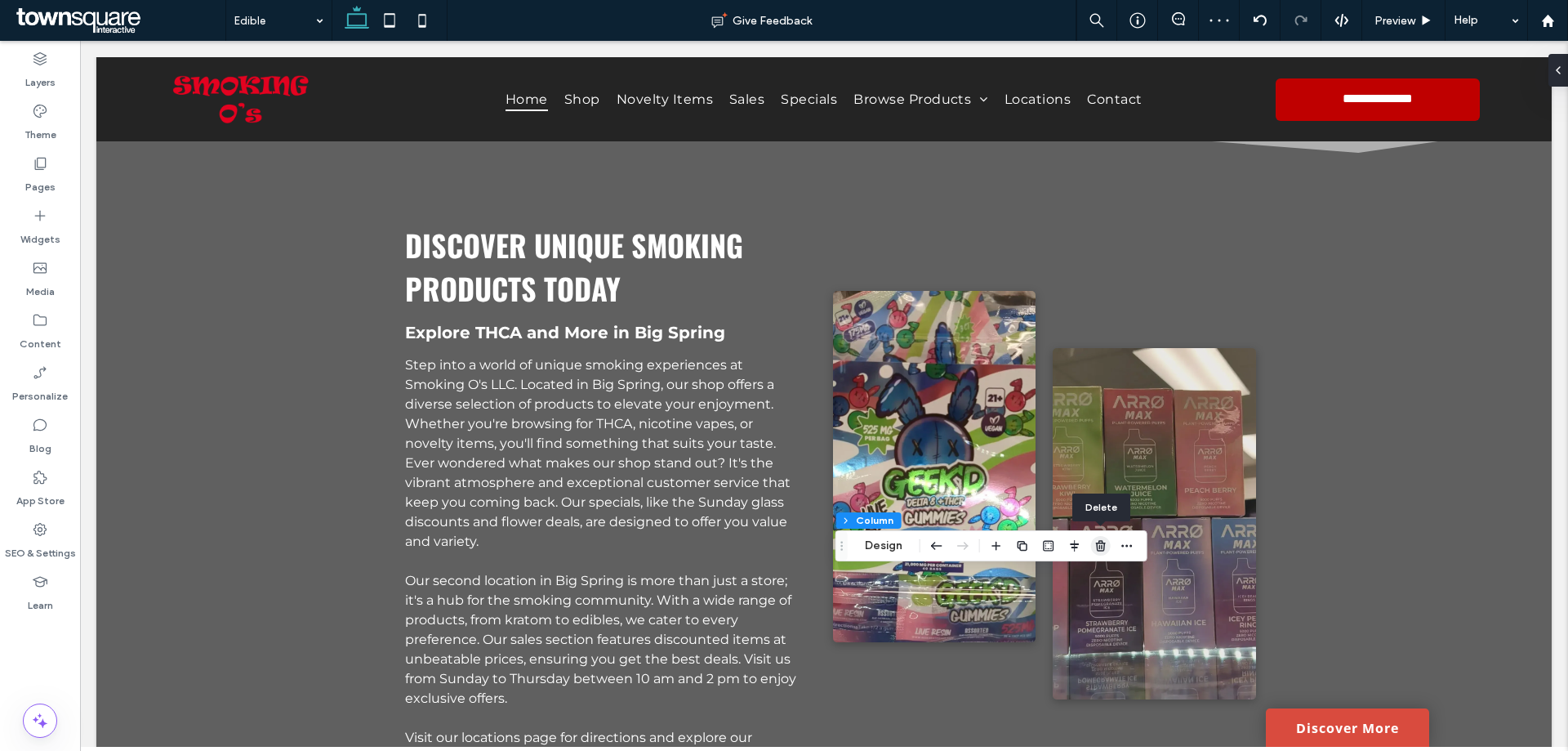 click 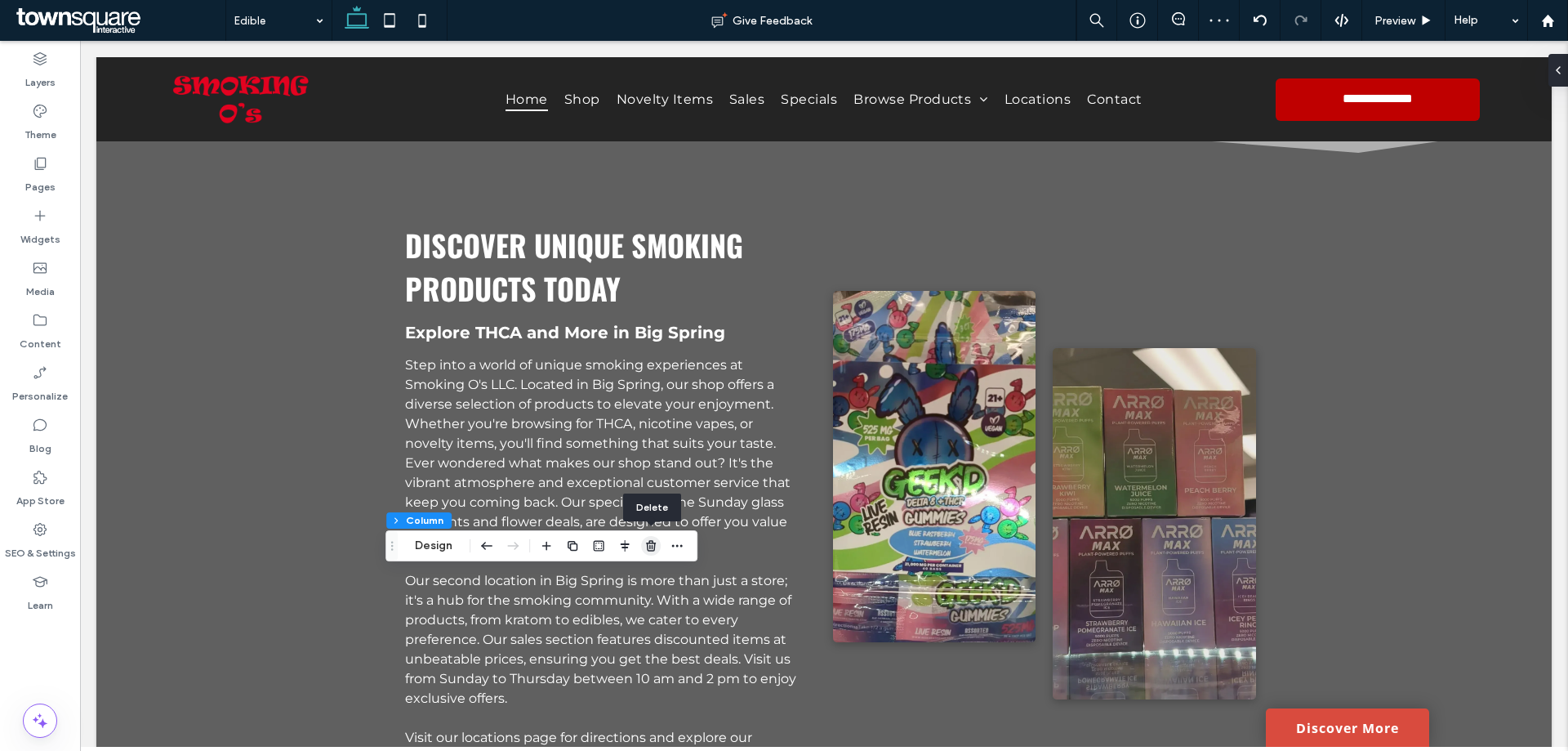 click 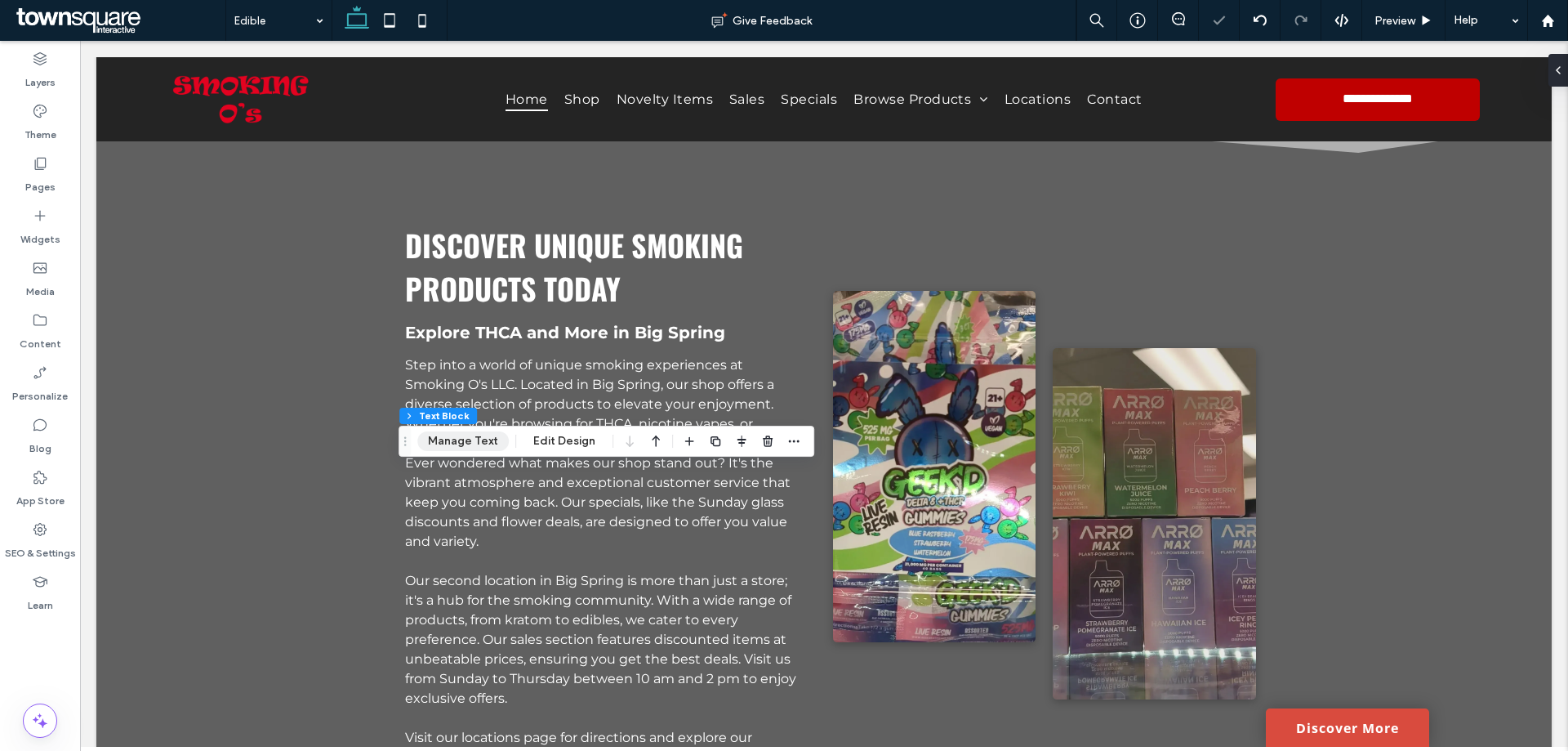 click on "Manage Text" at bounding box center [463, 441] 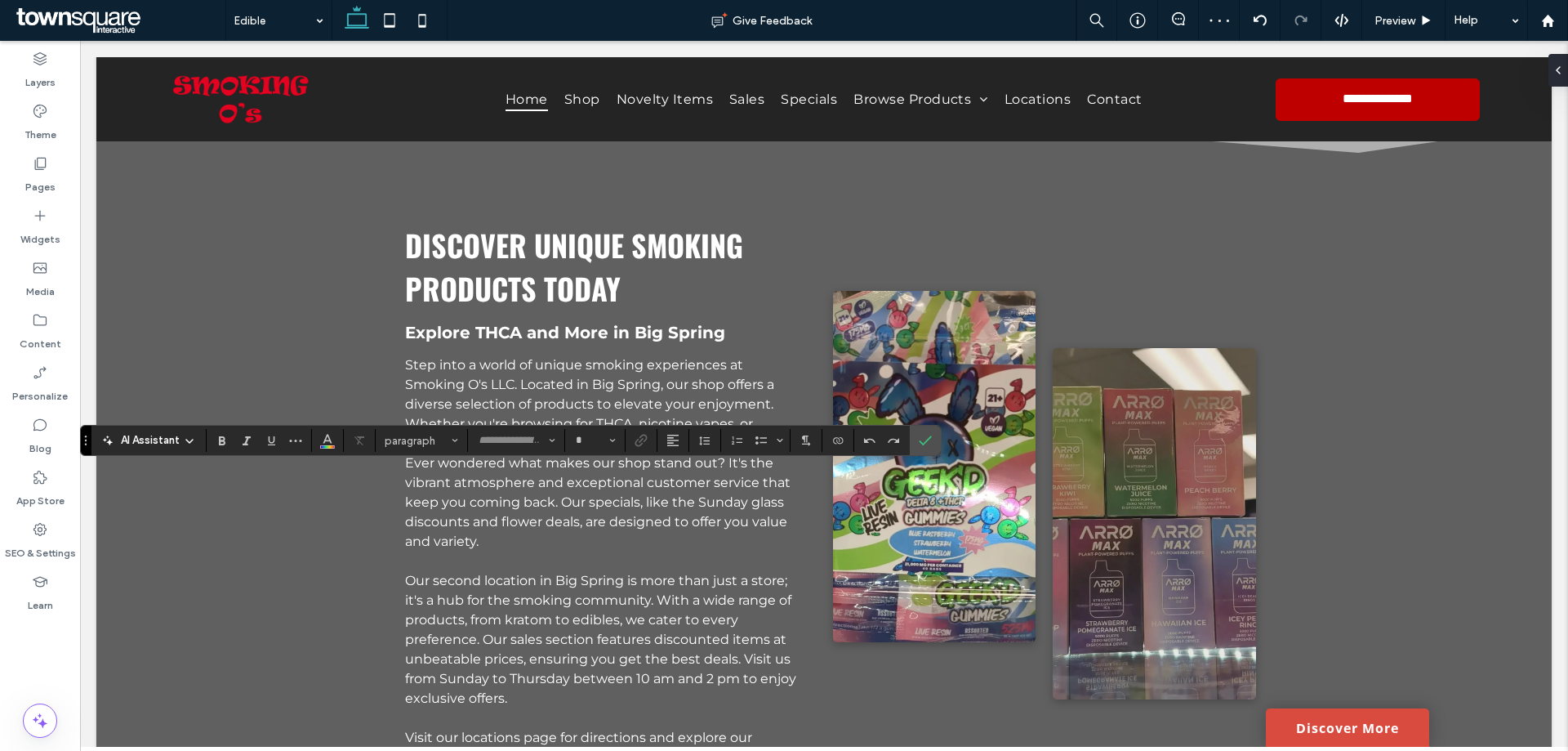 type on "**********" 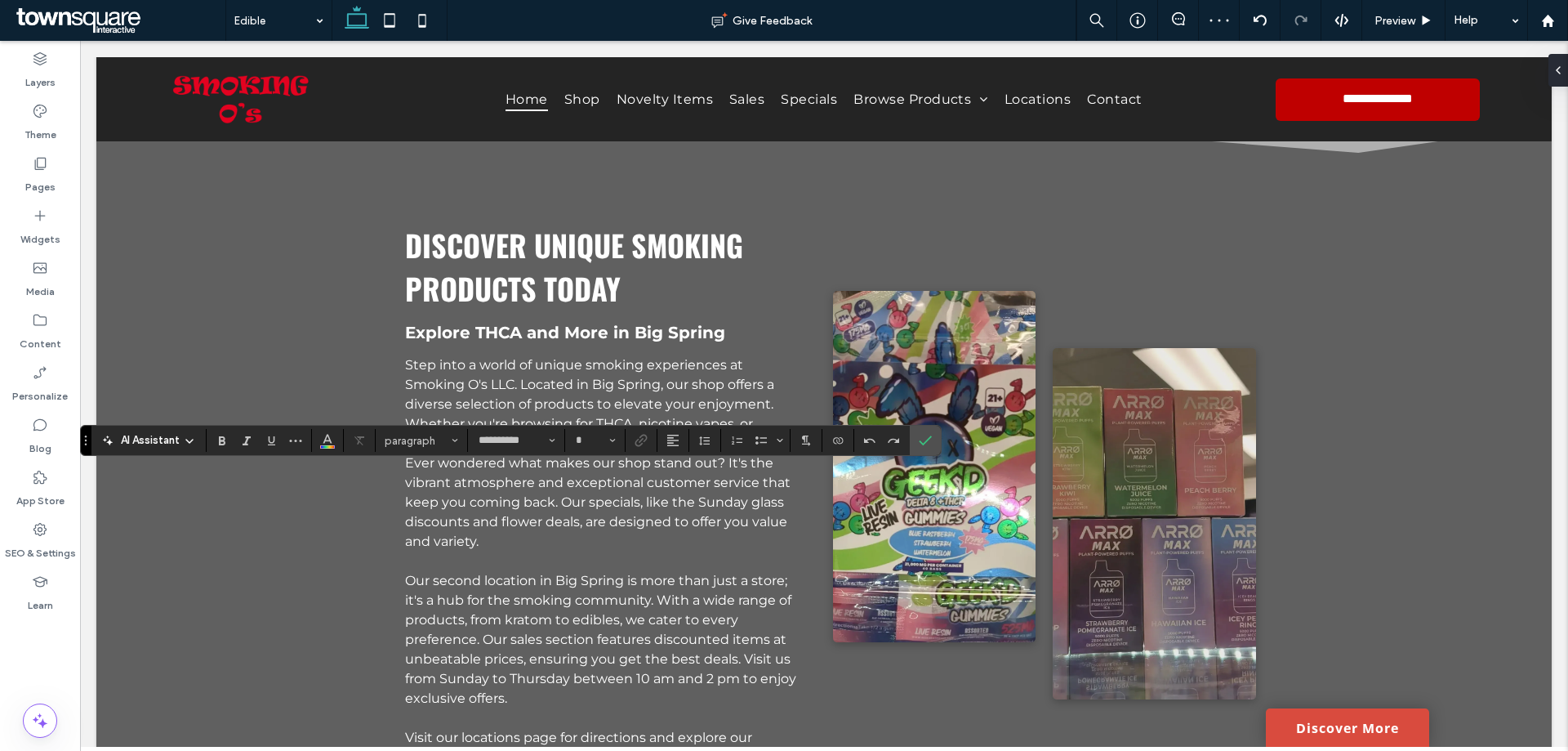 type on "**" 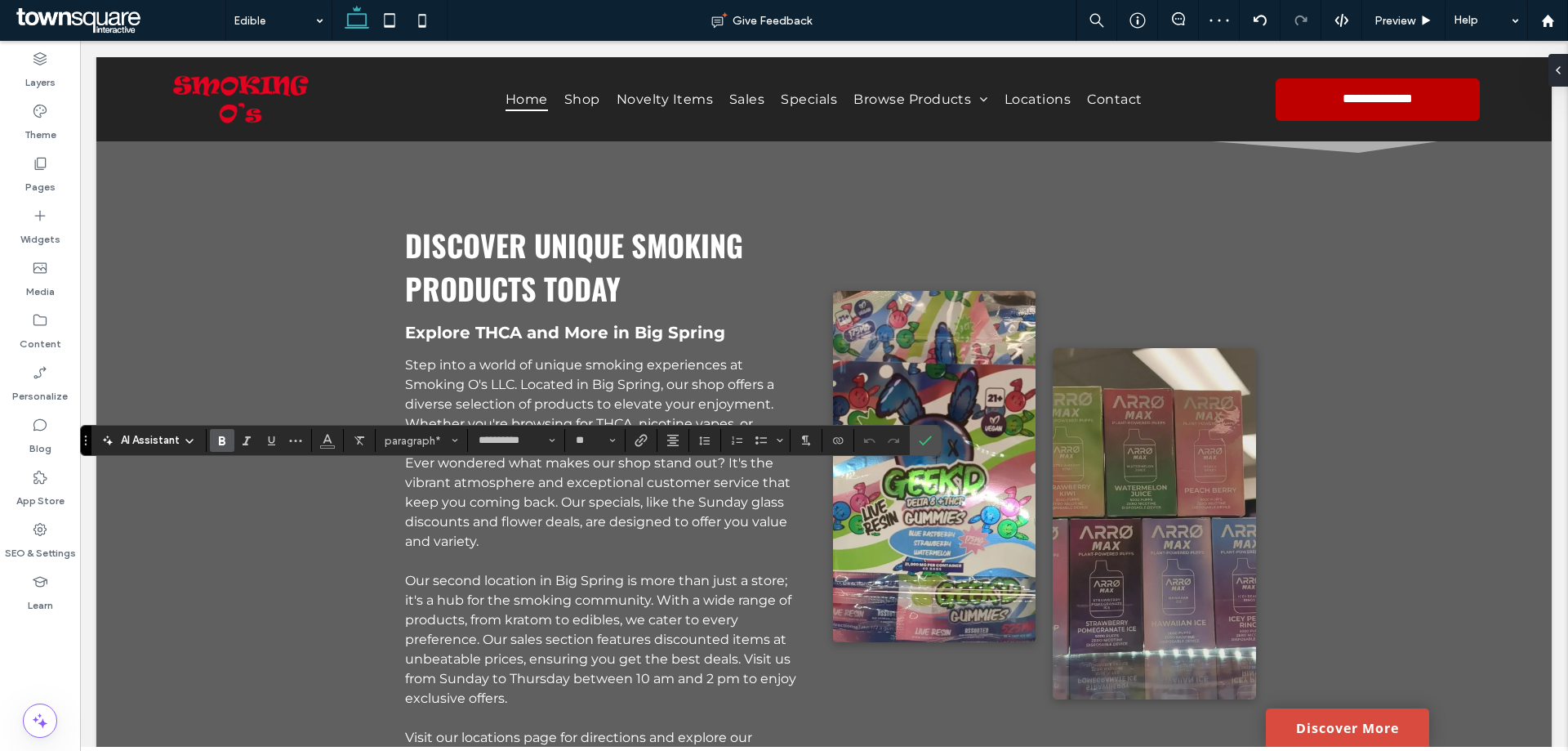type 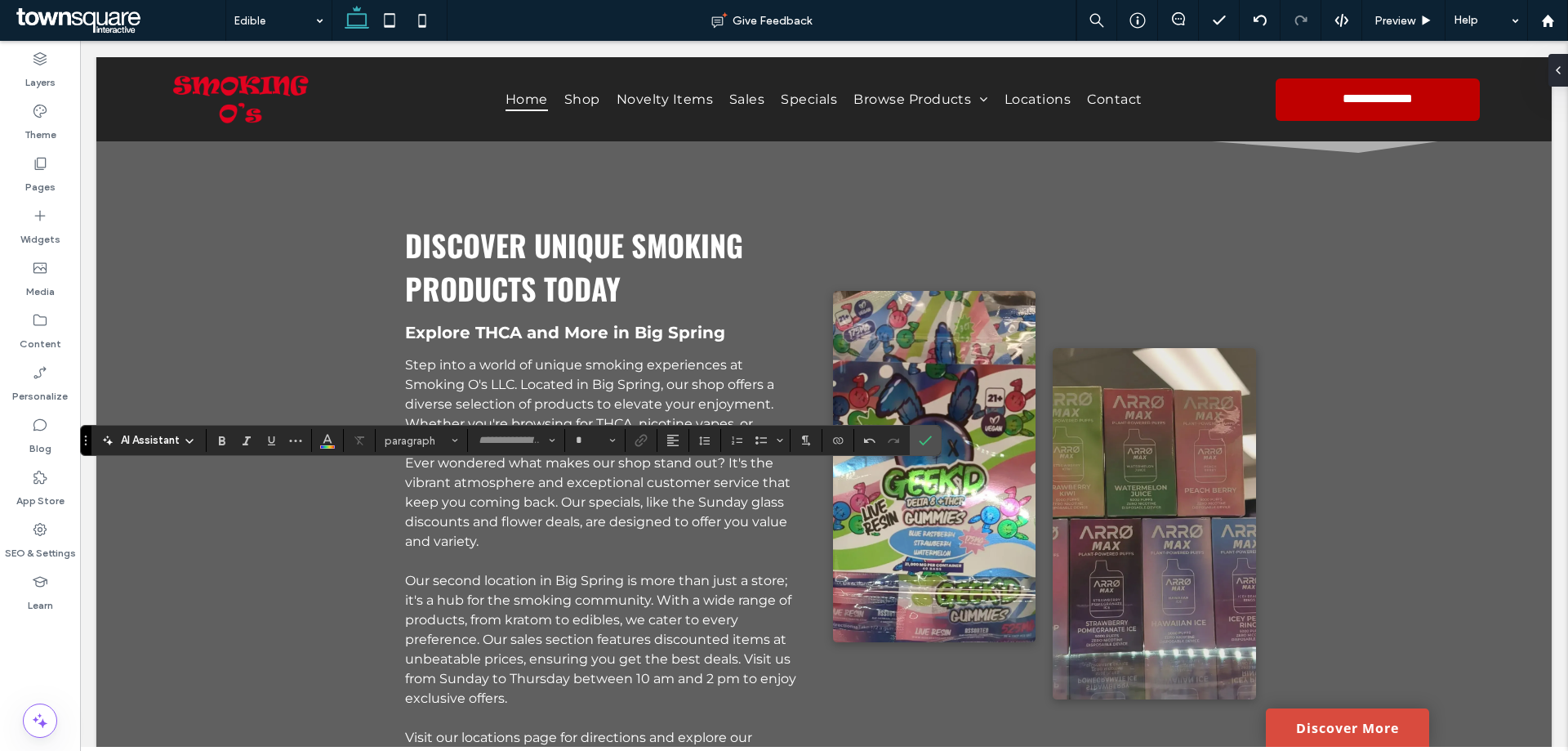 type on "**********" 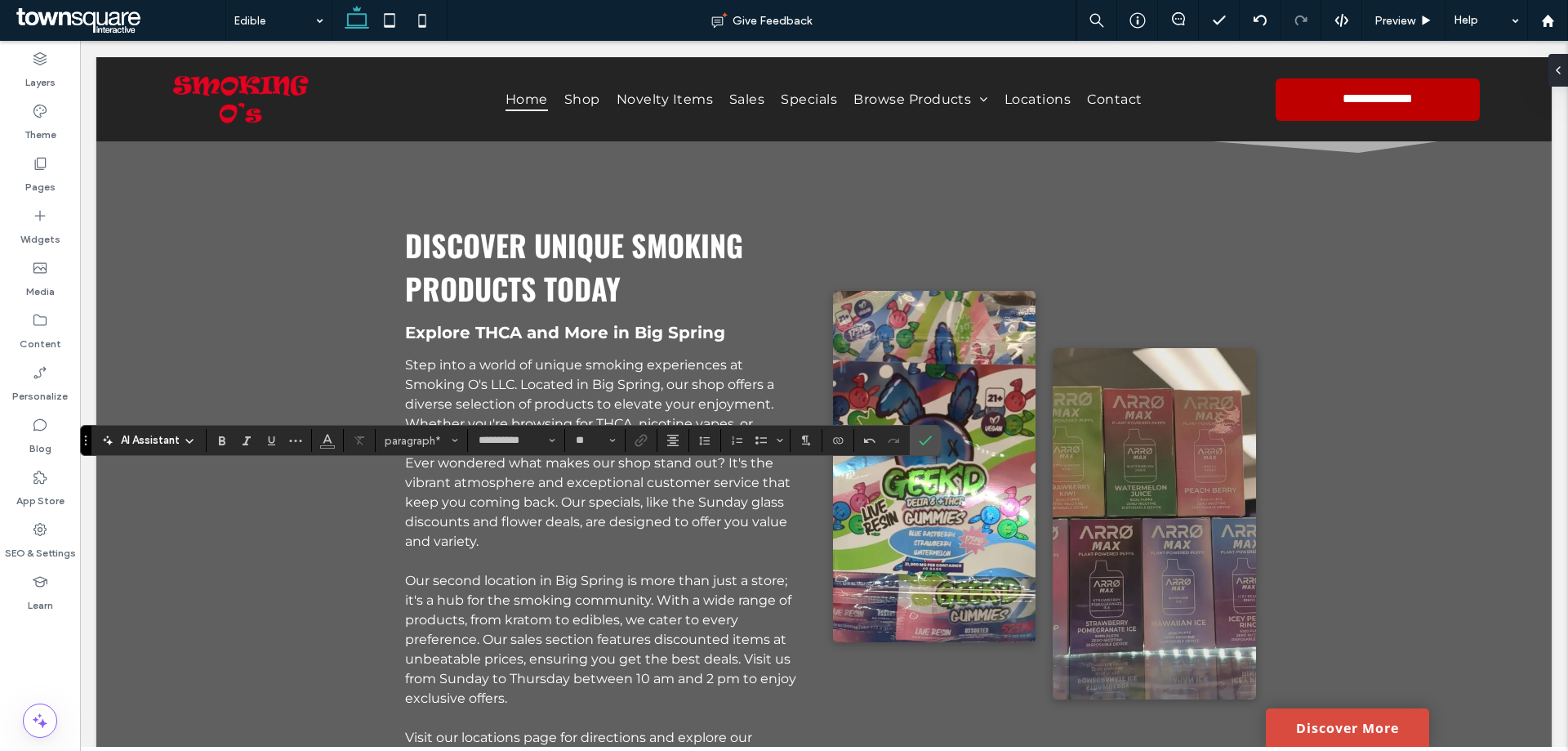 type on "**" 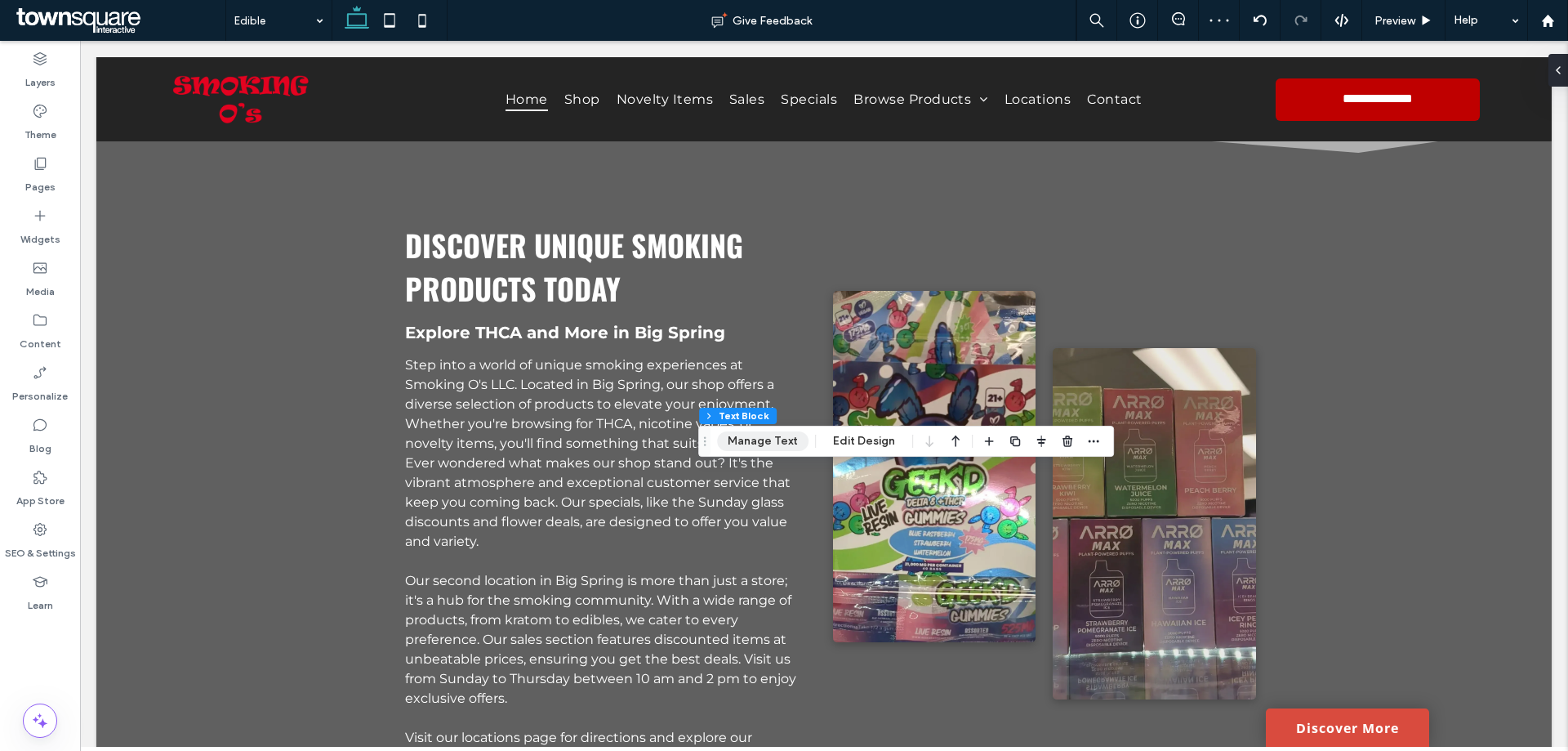 click on "Manage Text" at bounding box center [763, 441] 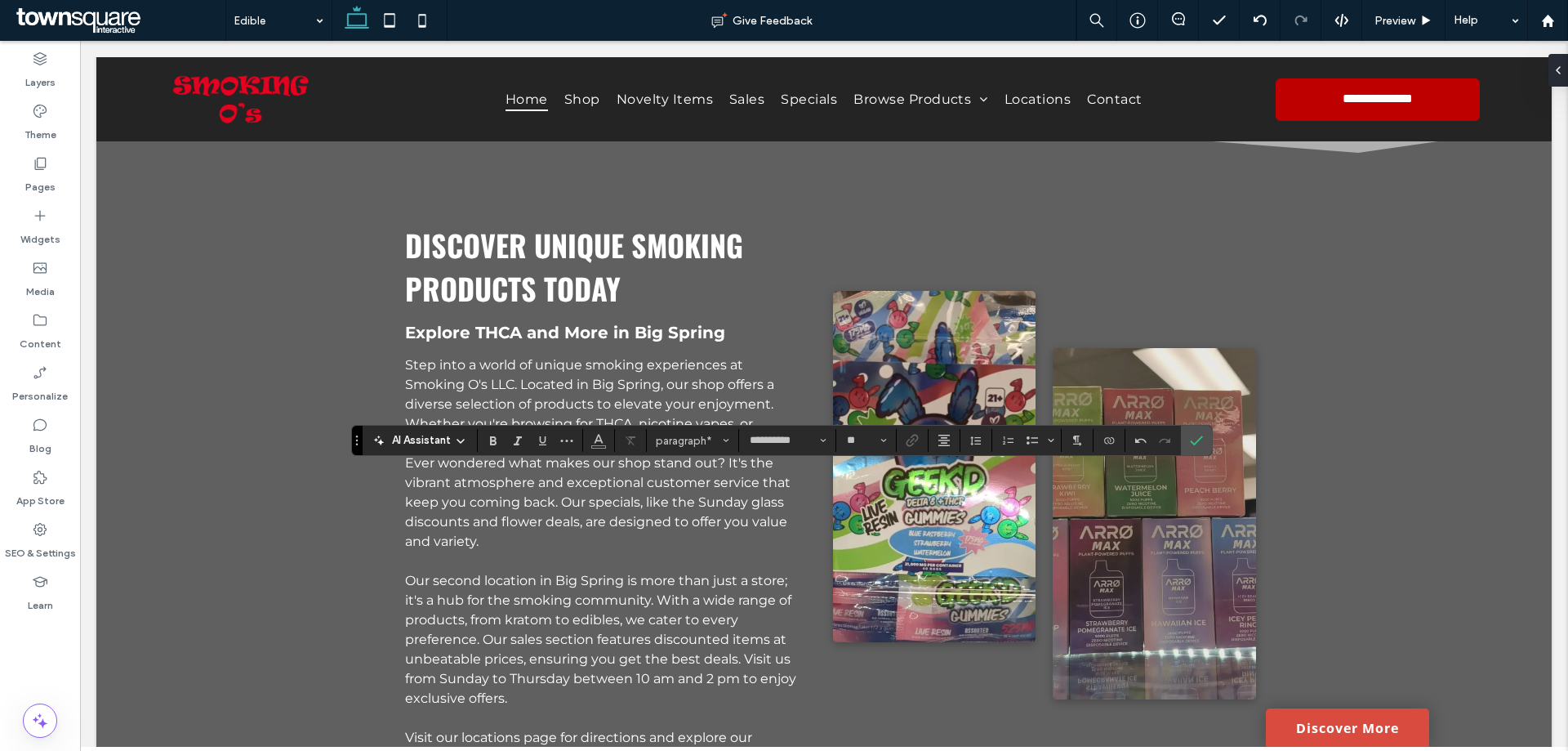 type on "**" 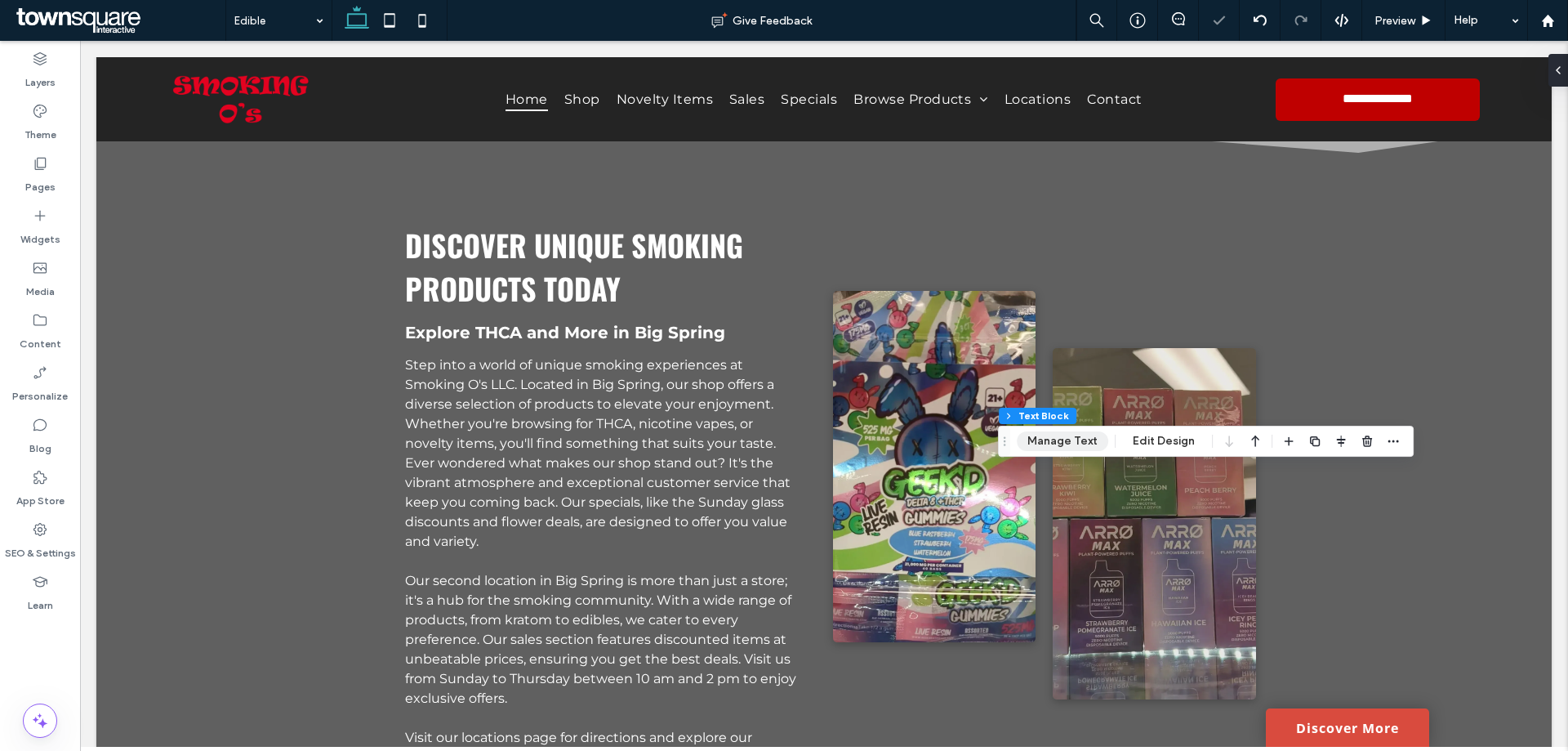 click on "Manage Text" at bounding box center (1062, 441) 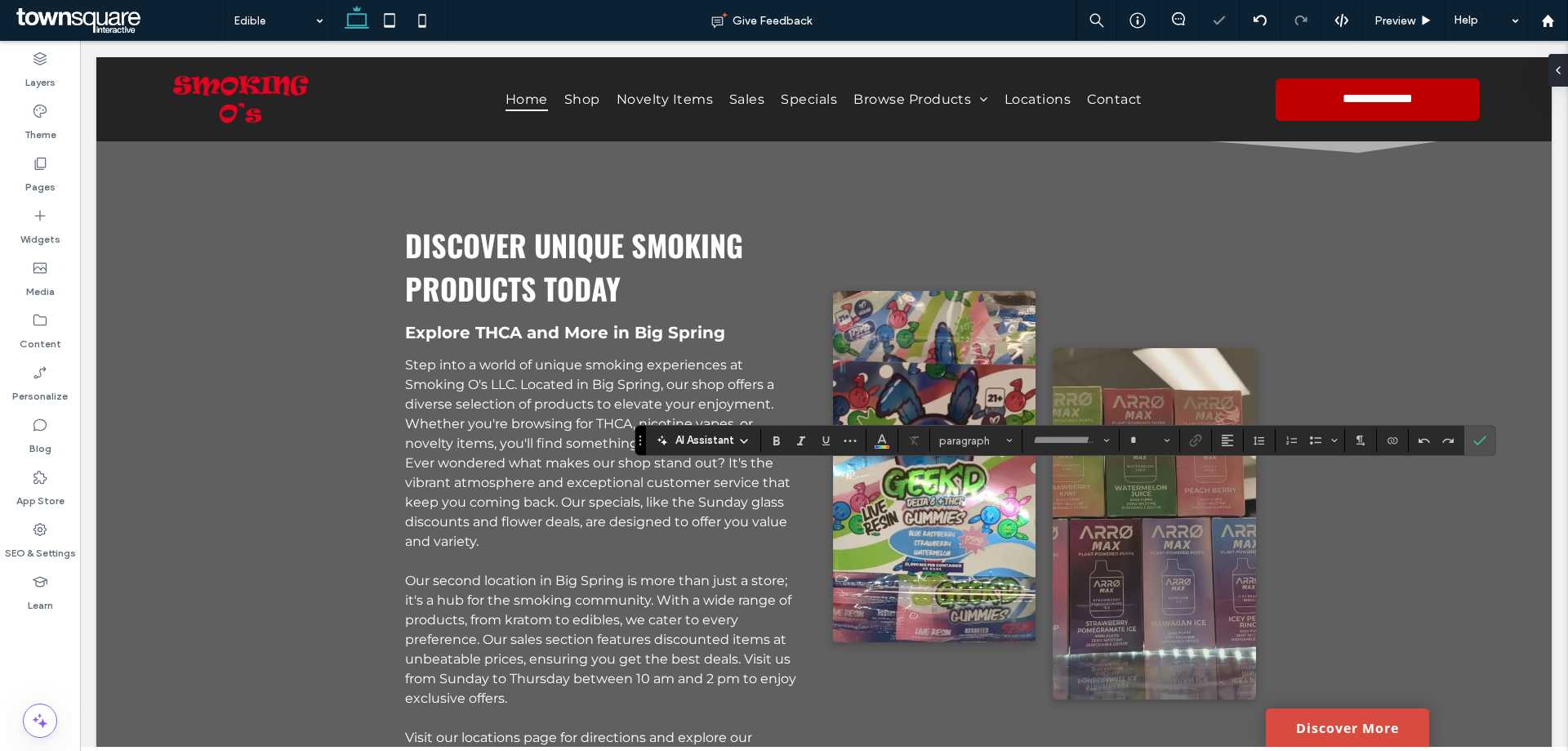 type on "**********" 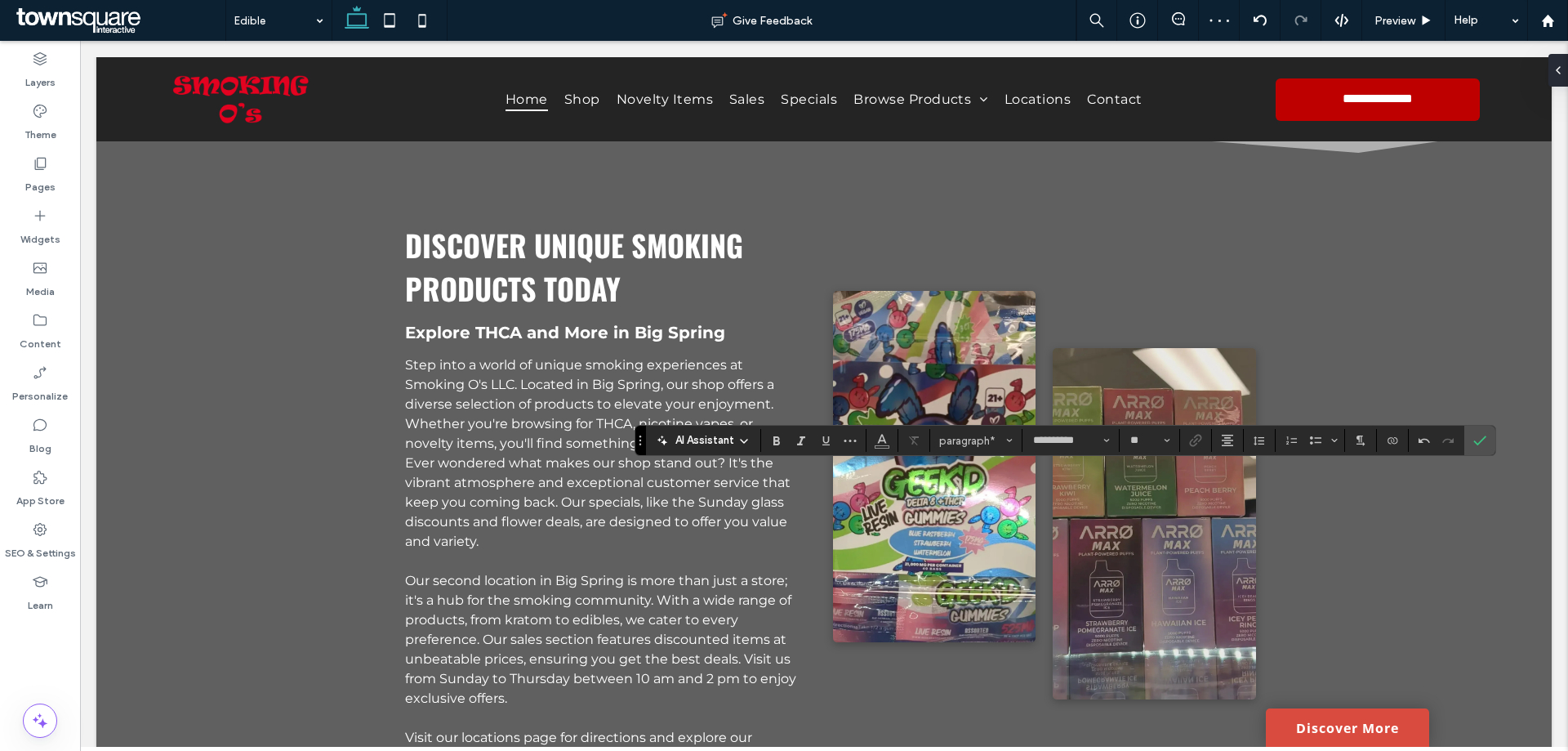 type on "**" 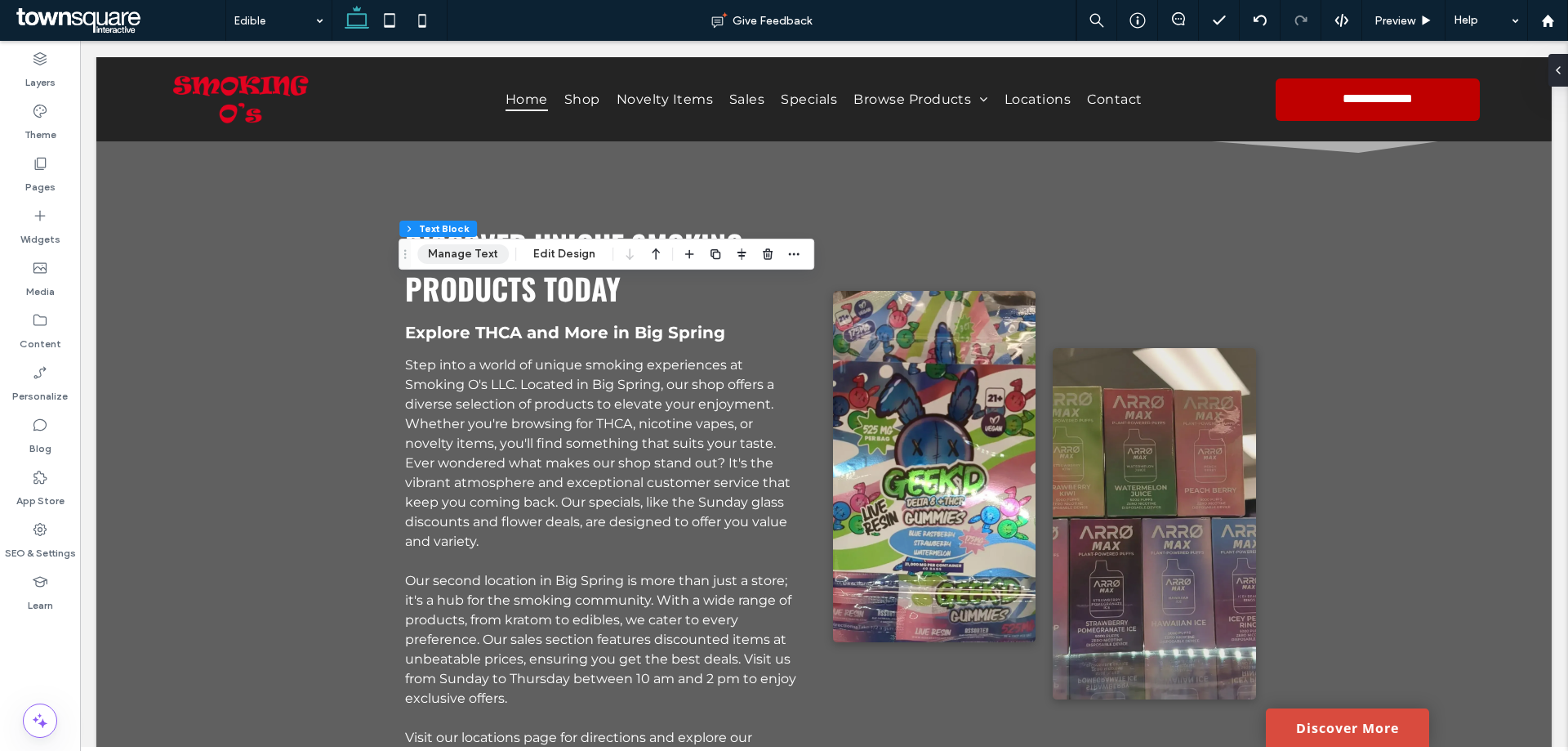 click on "Manage Text" at bounding box center (463, 254) 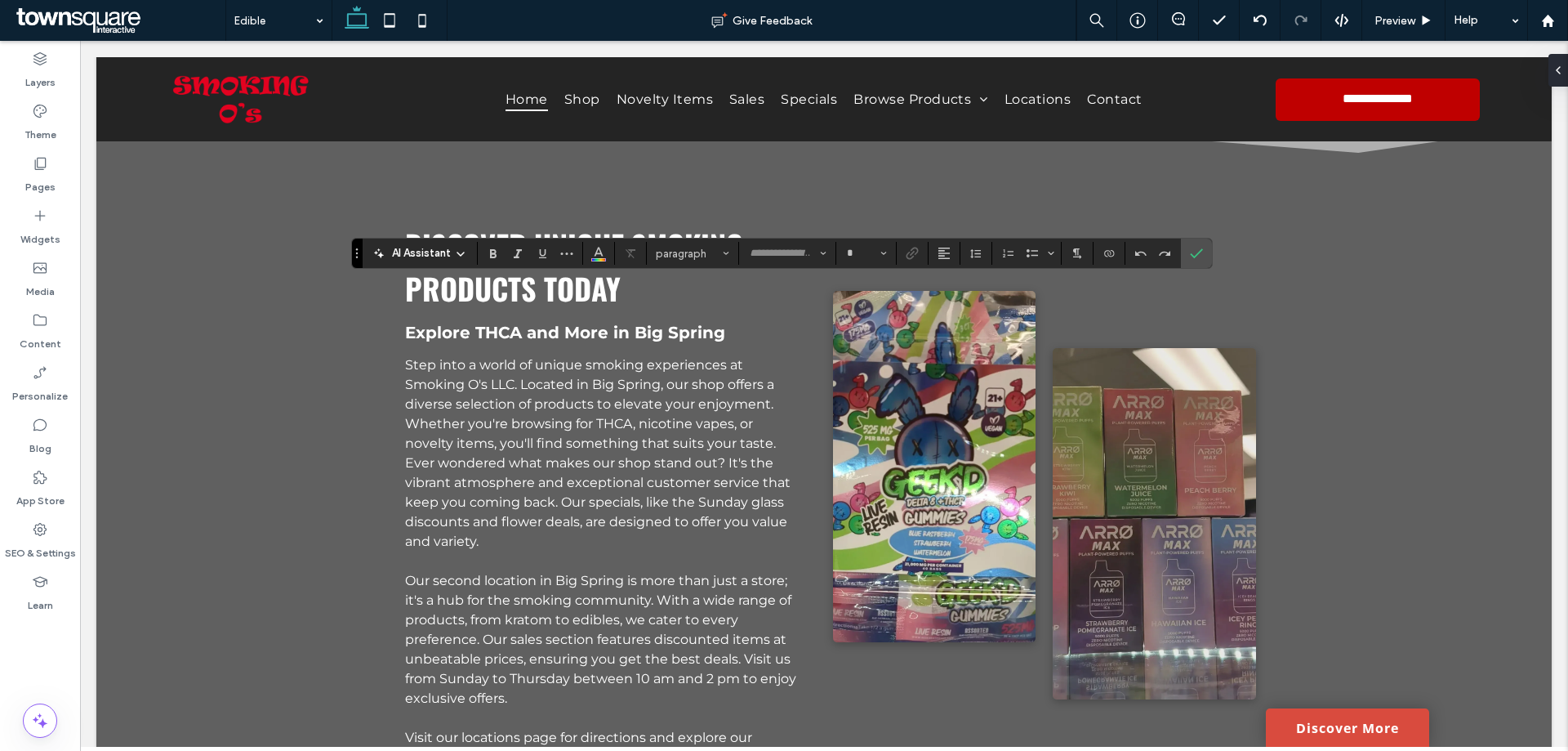 type on "**********" 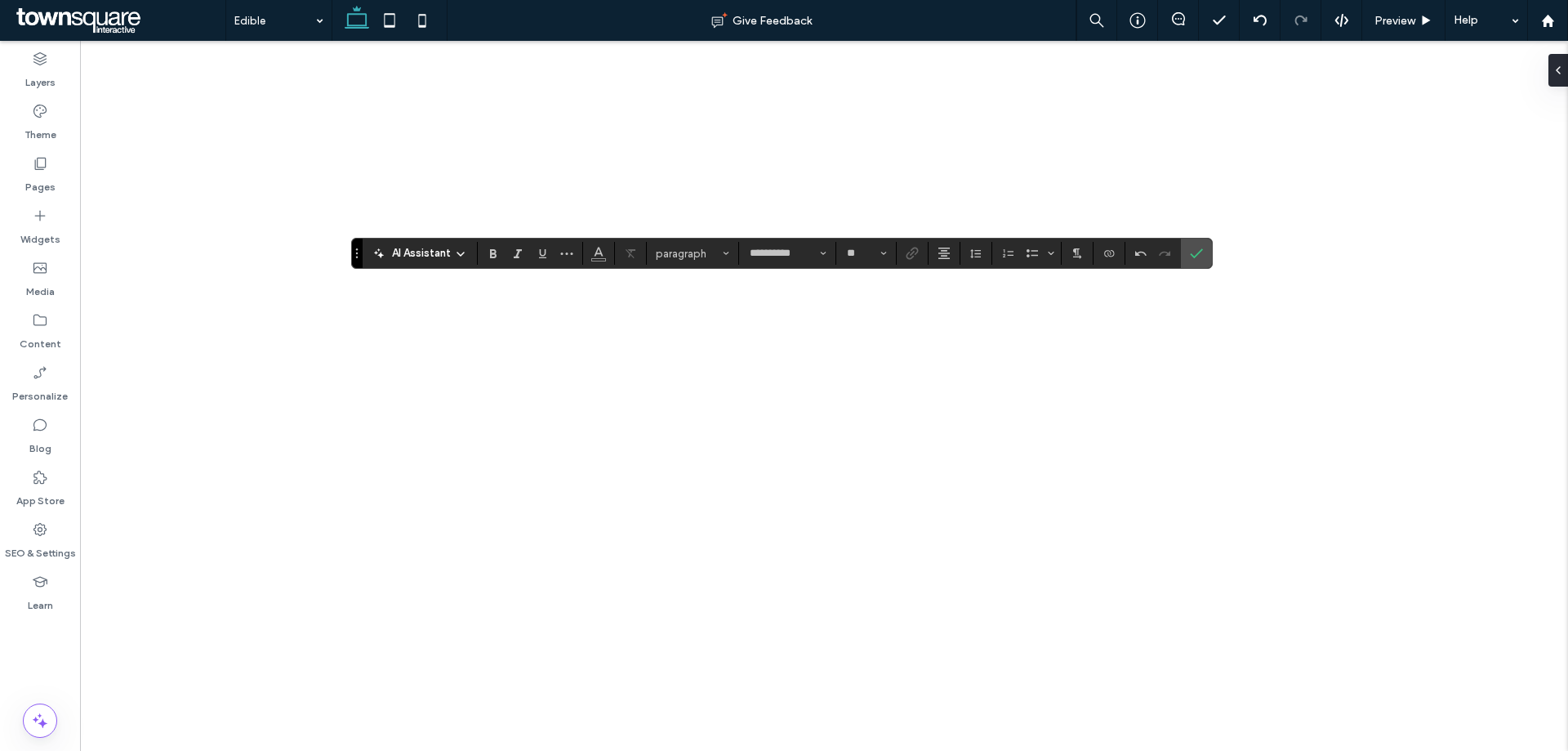 click on "Pages" at bounding box center (40, 175) 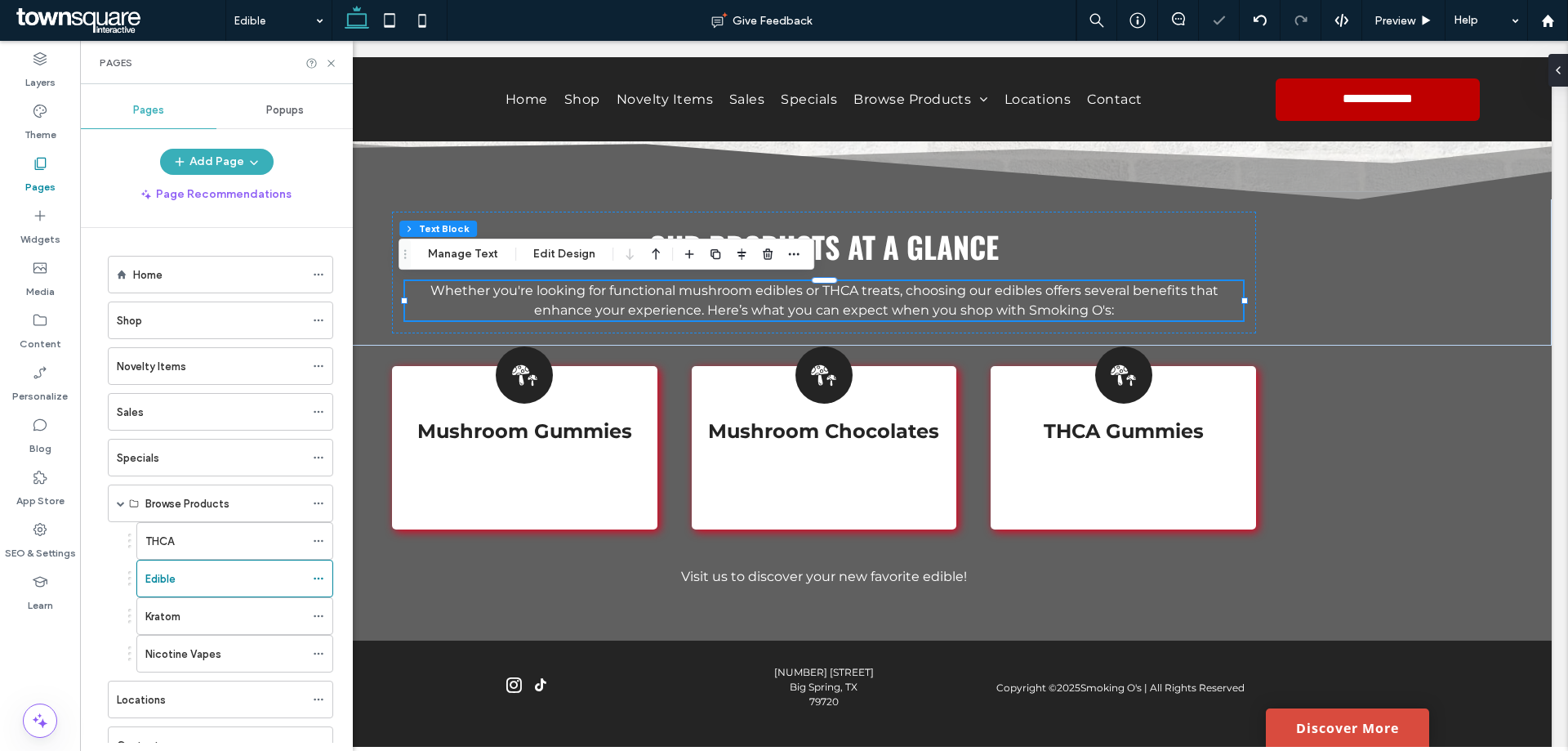scroll, scrollTop: 592, scrollLeft: 0, axis: vertical 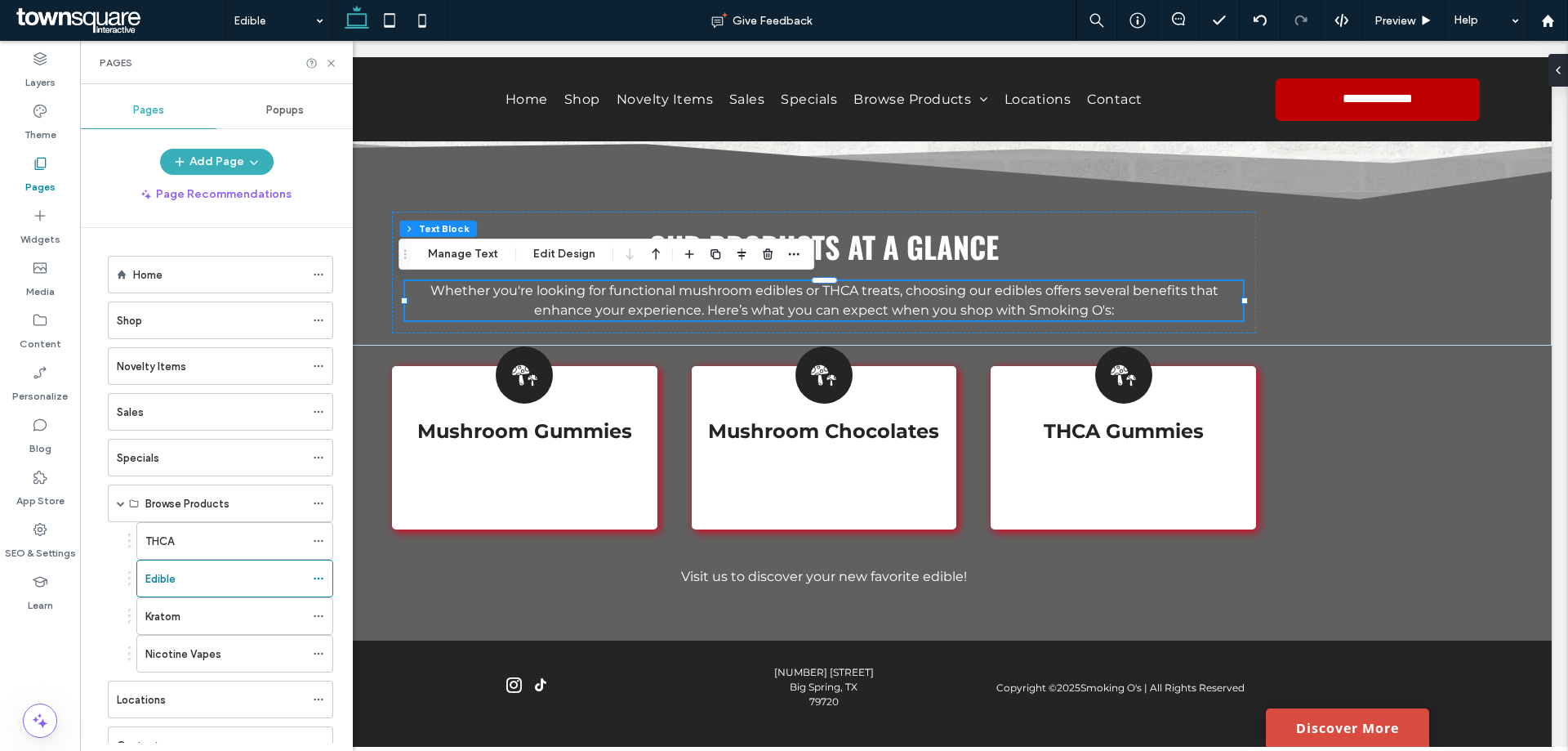 drag, startPoint x: 212, startPoint y: 613, endPoint x: 383, endPoint y: 530, distance: 190.07893 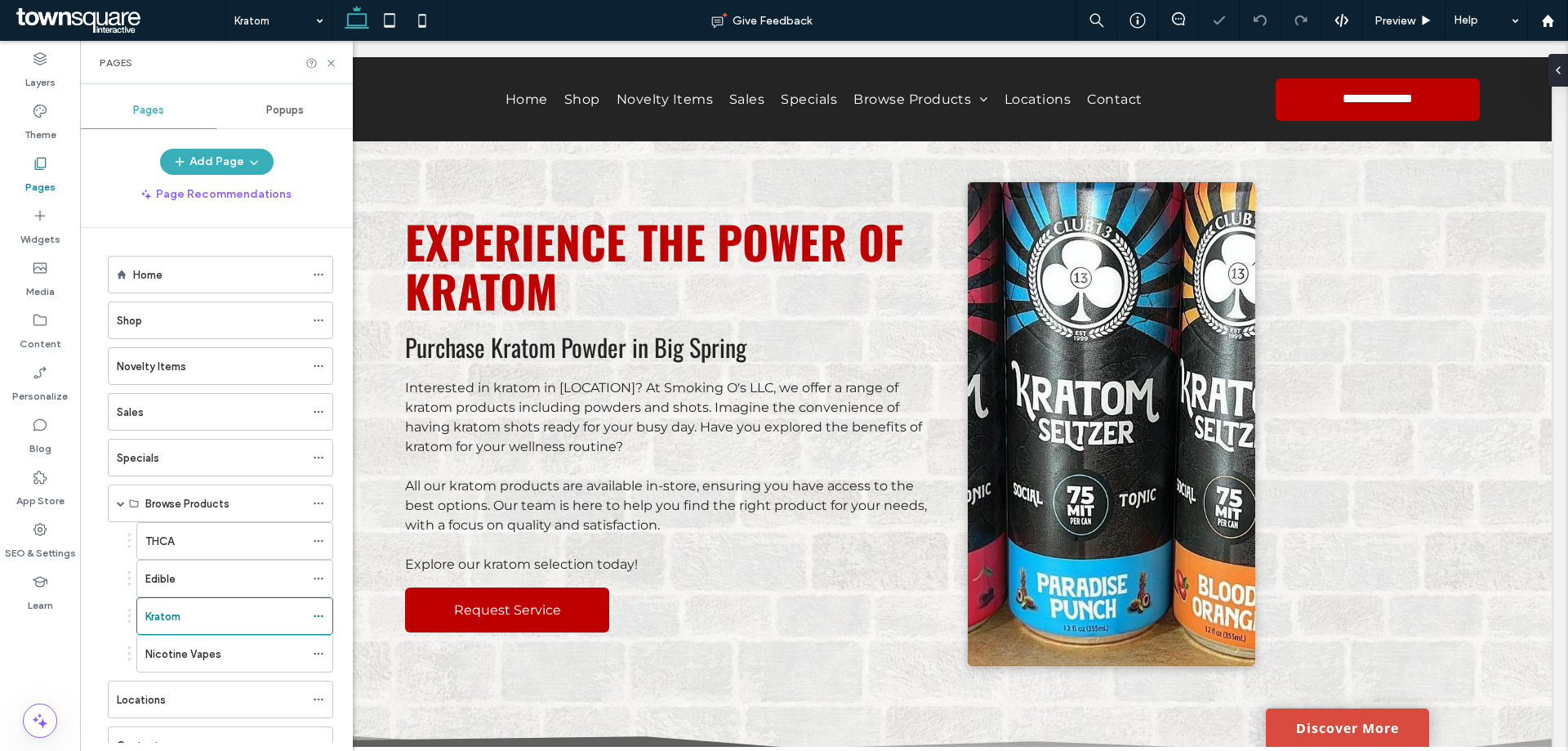 scroll, scrollTop: 0, scrollLeft: 0, axis: both 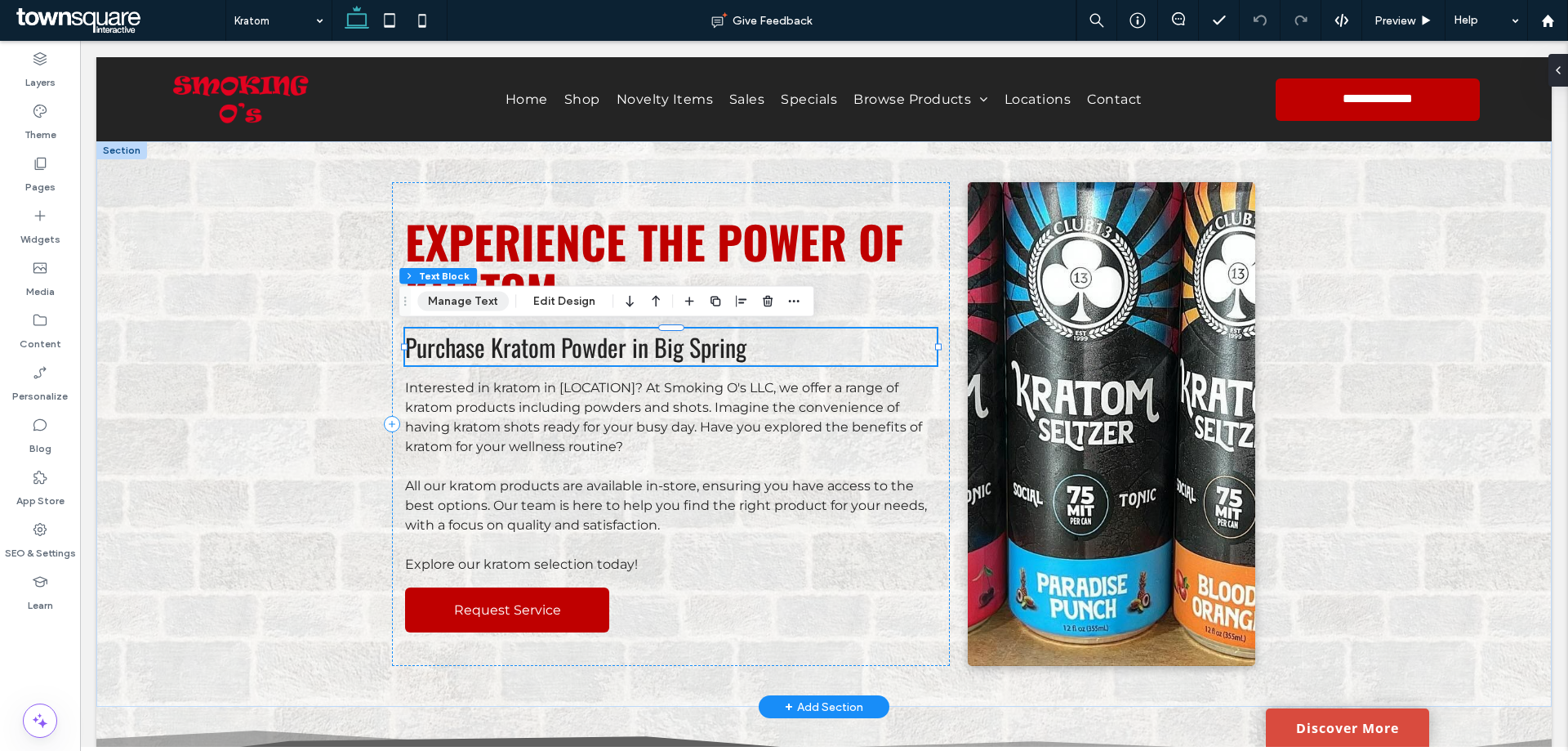 click on "Manage Text" at bounding box center (463, 302) 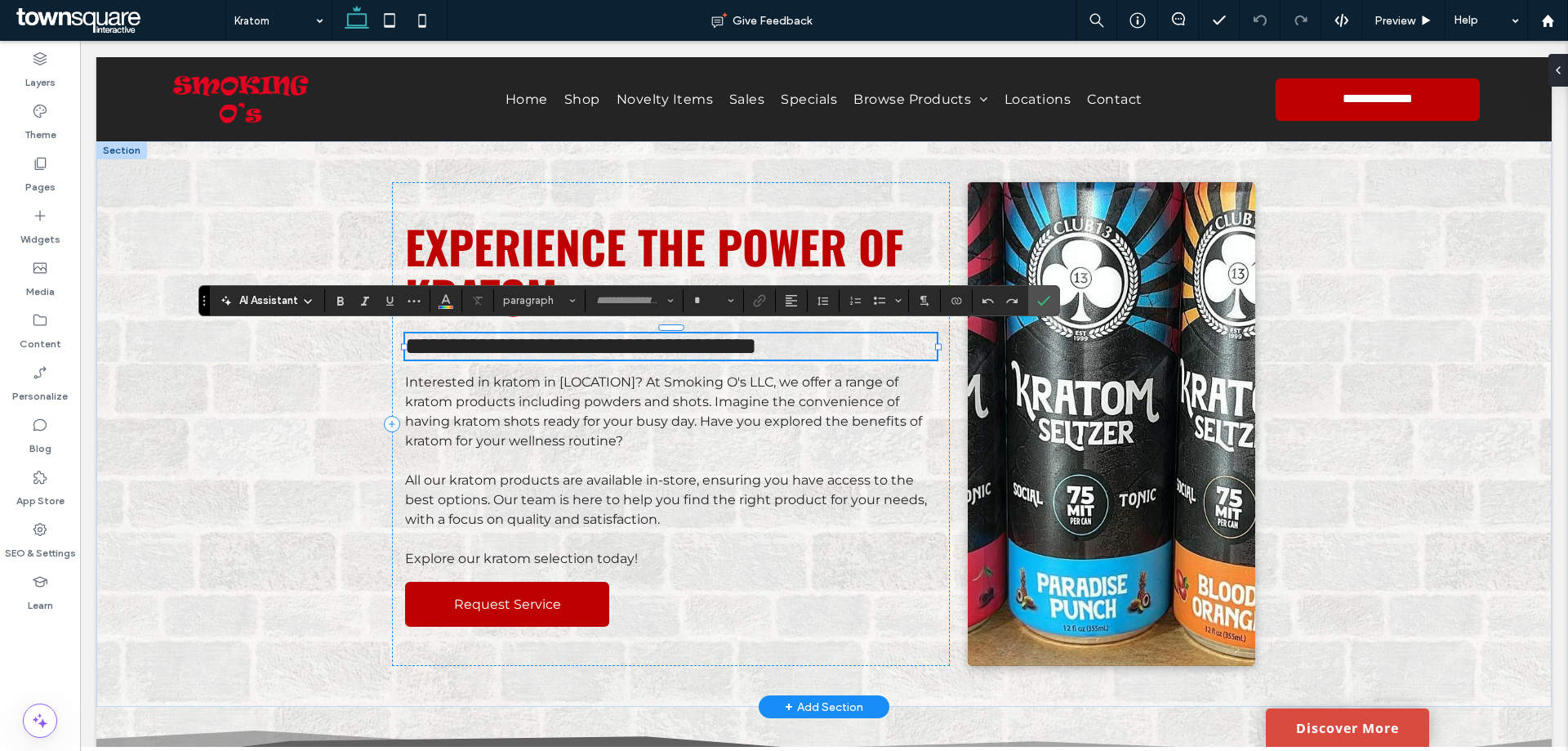 type on "******" 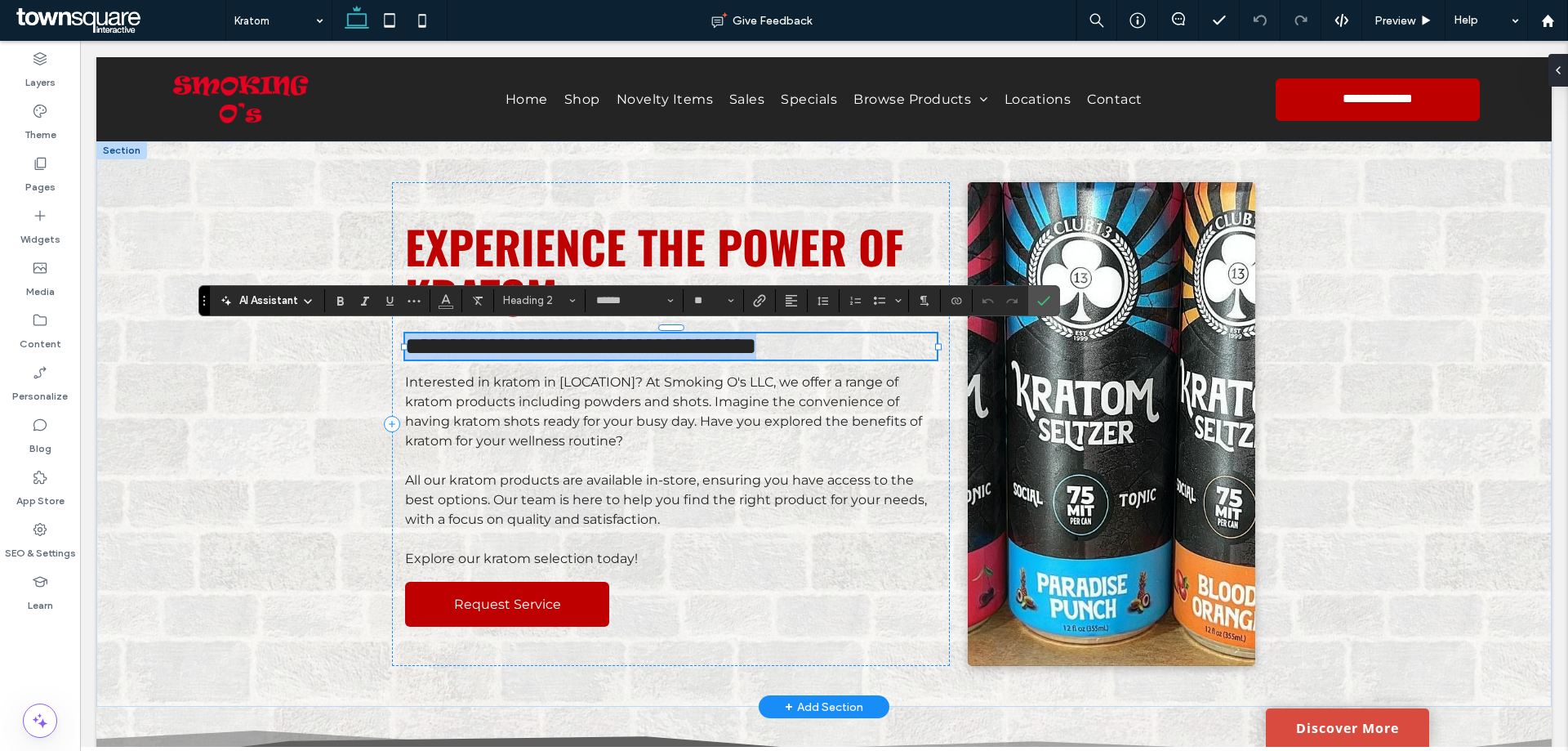 click on "**********" at bounding box center (581, 346) 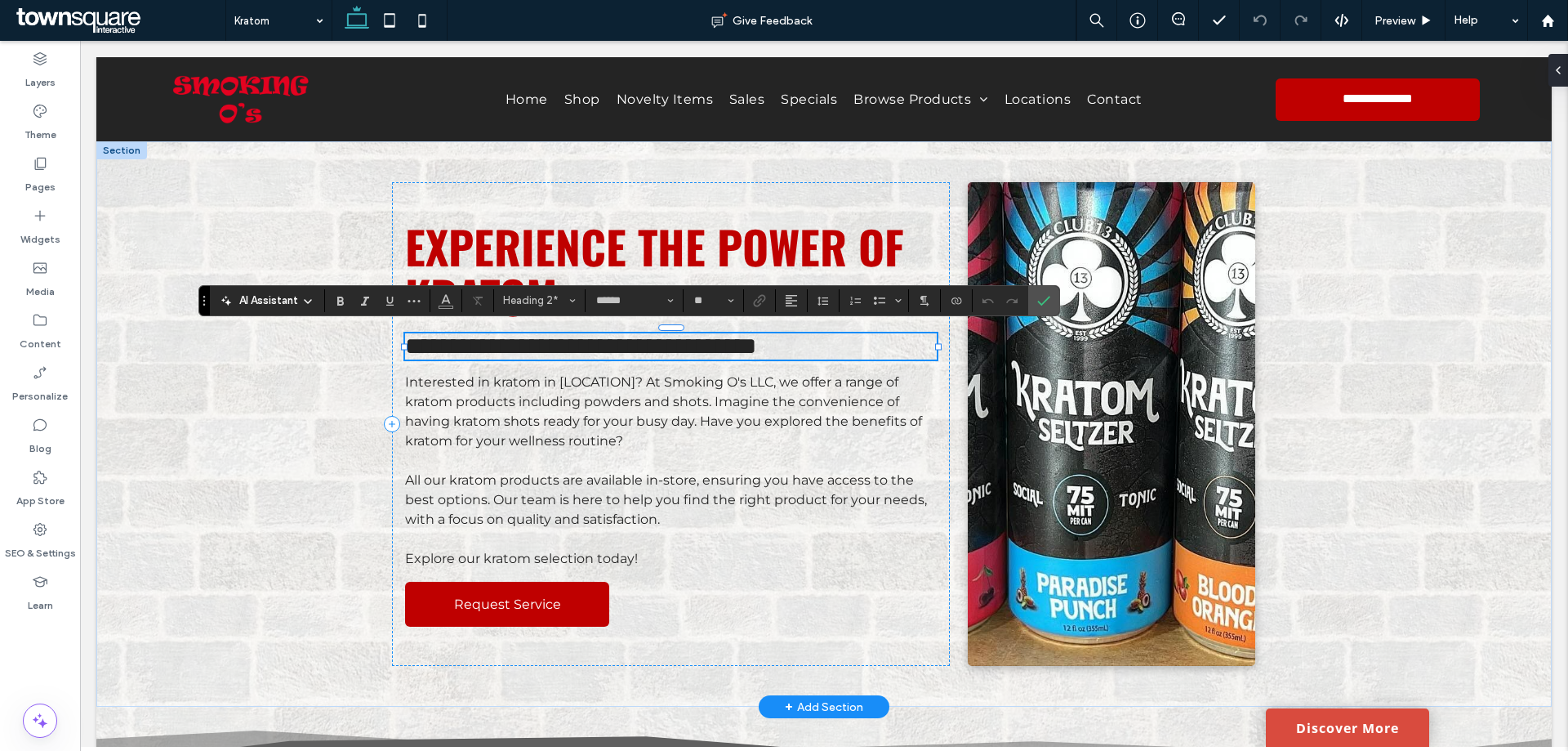 click on "**********" at bounding box center (581, 346) 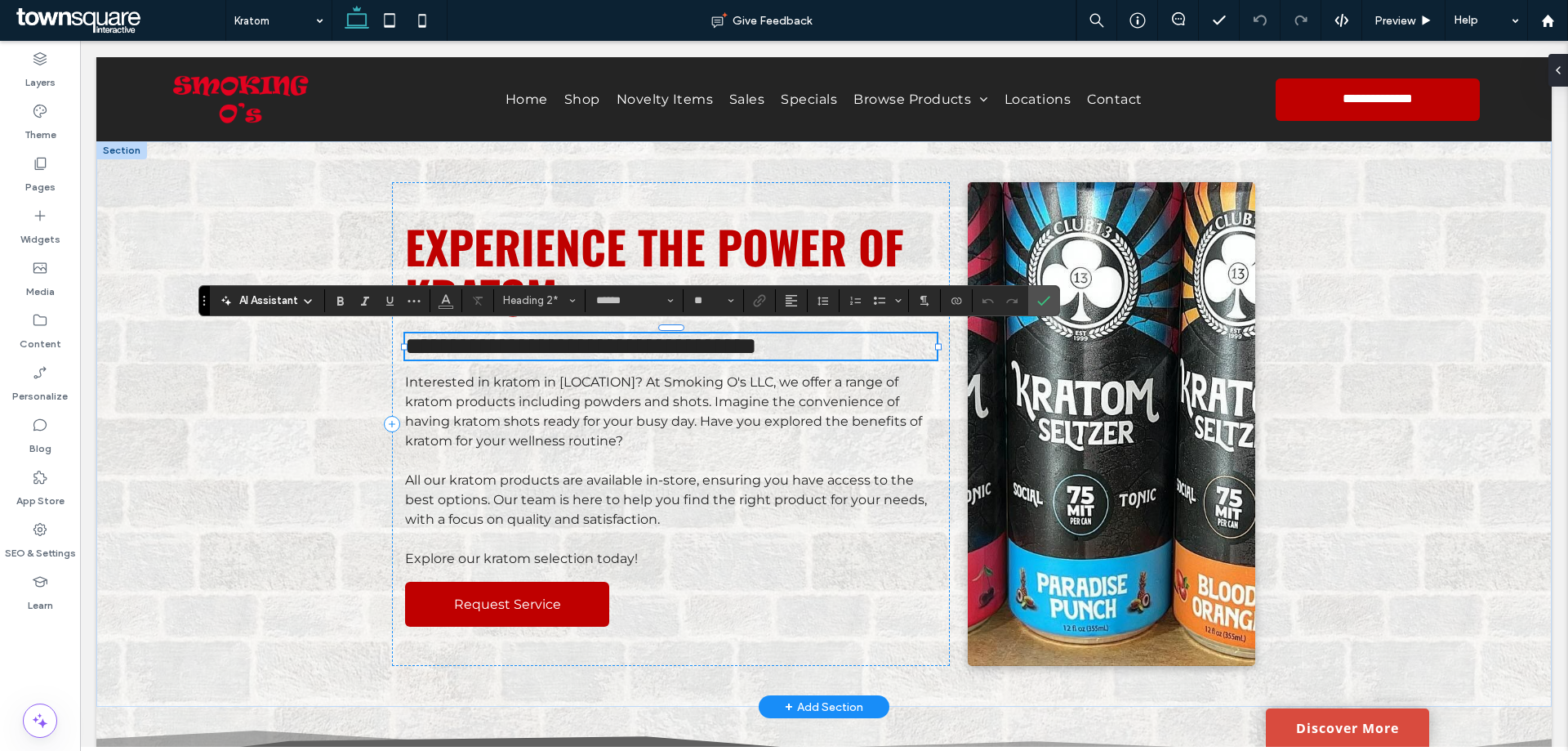 type 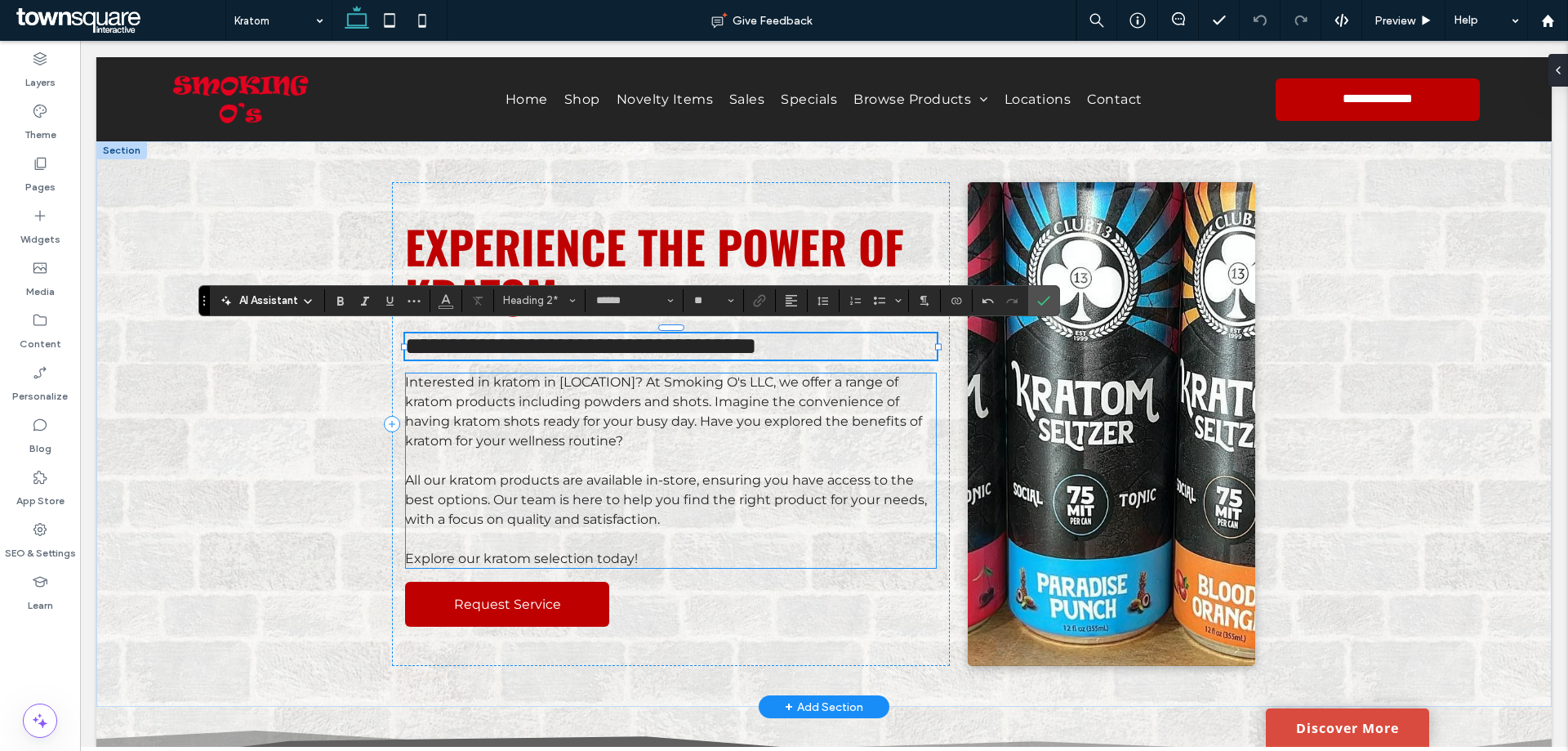 click on "Interested in kratom in [LOCATION]? At Smoking O's LLC, we offer a range of kratom products including powders and shots. Imagine the convenience of having kratom shots ready for your busy day. Have you explored the benefits of kratom for your wellness routine?" at bounding box center [663, 411] 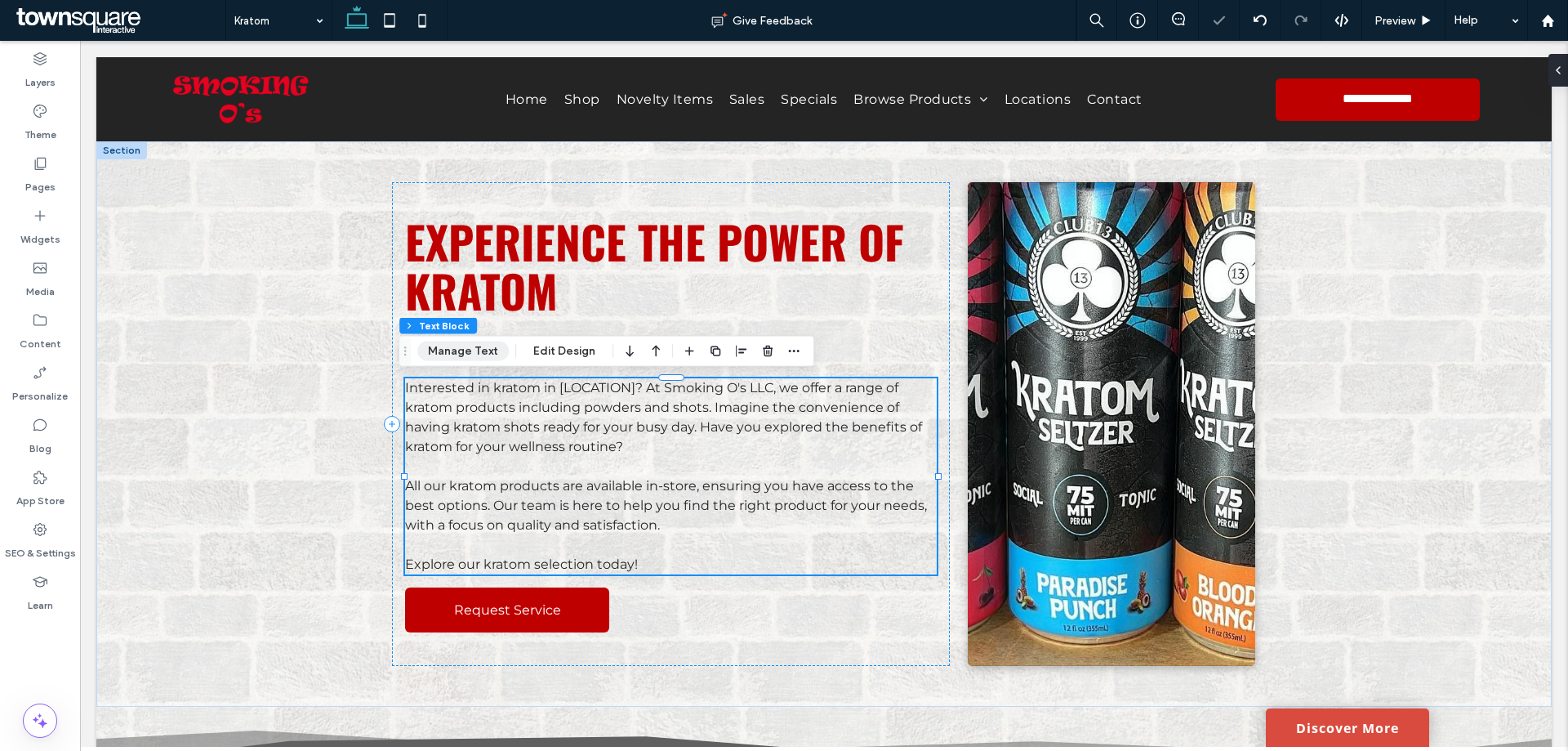 click on "Manage Text" at bounding box center (463, 351) 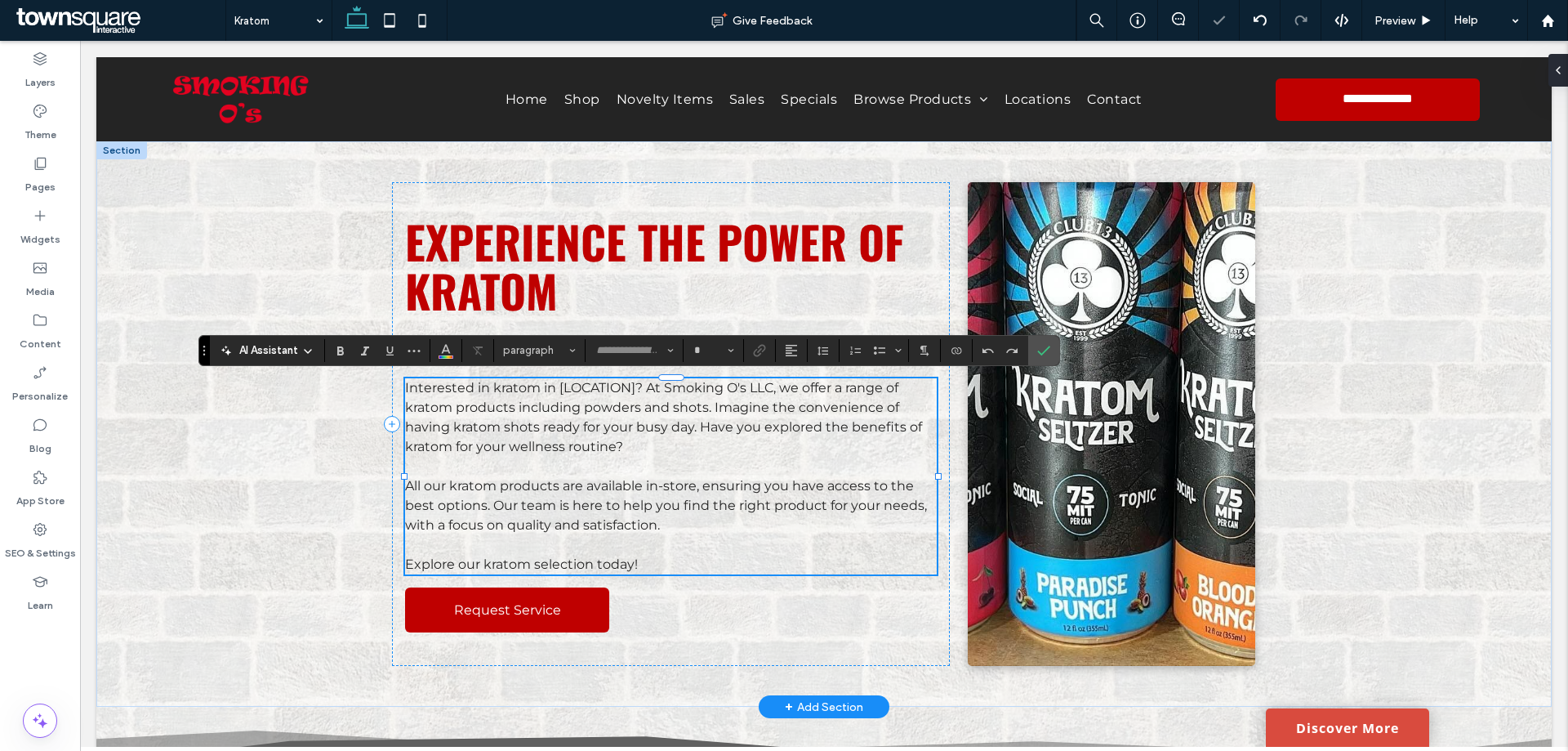 type on "**********" 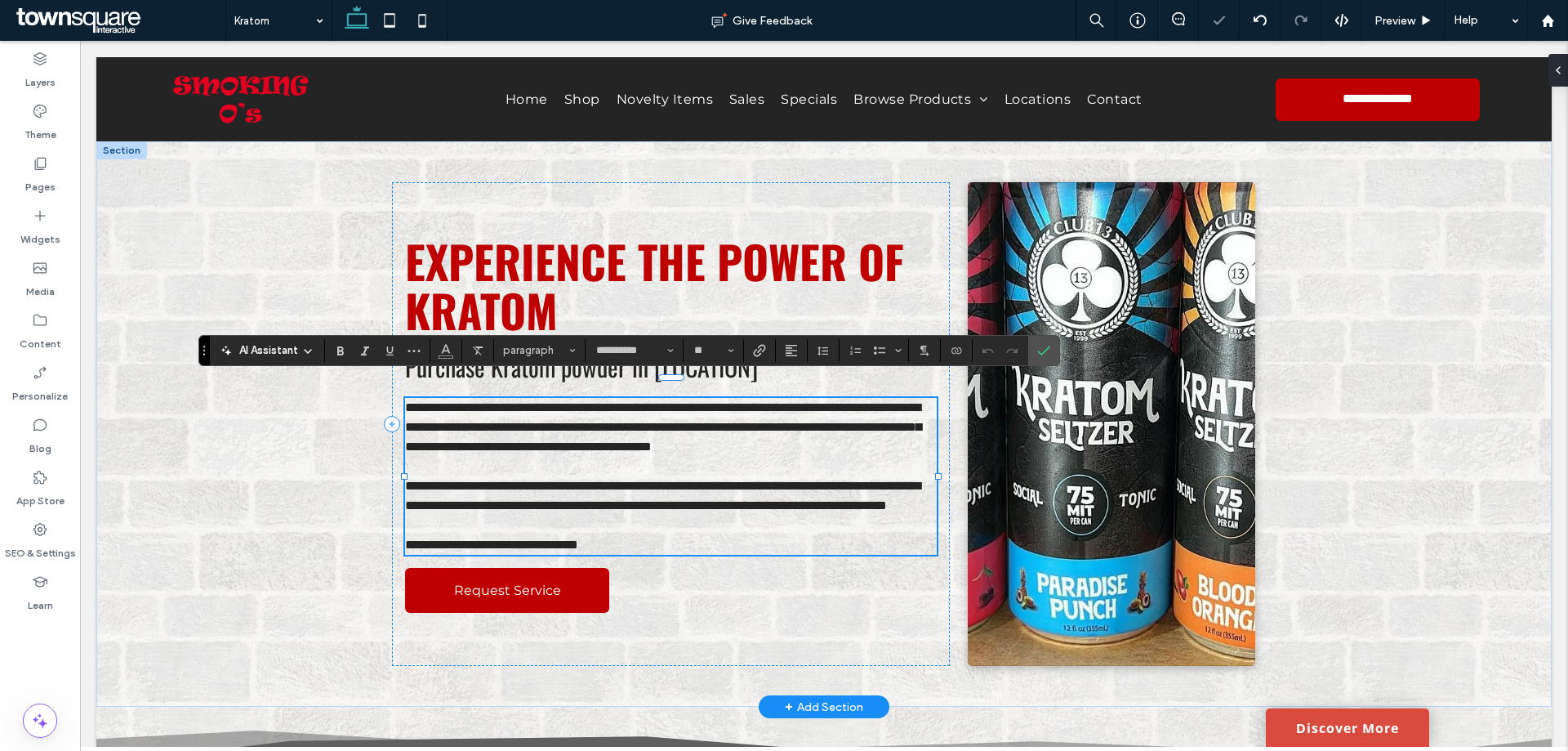 click on "**********" at bounding box center (663, 427) 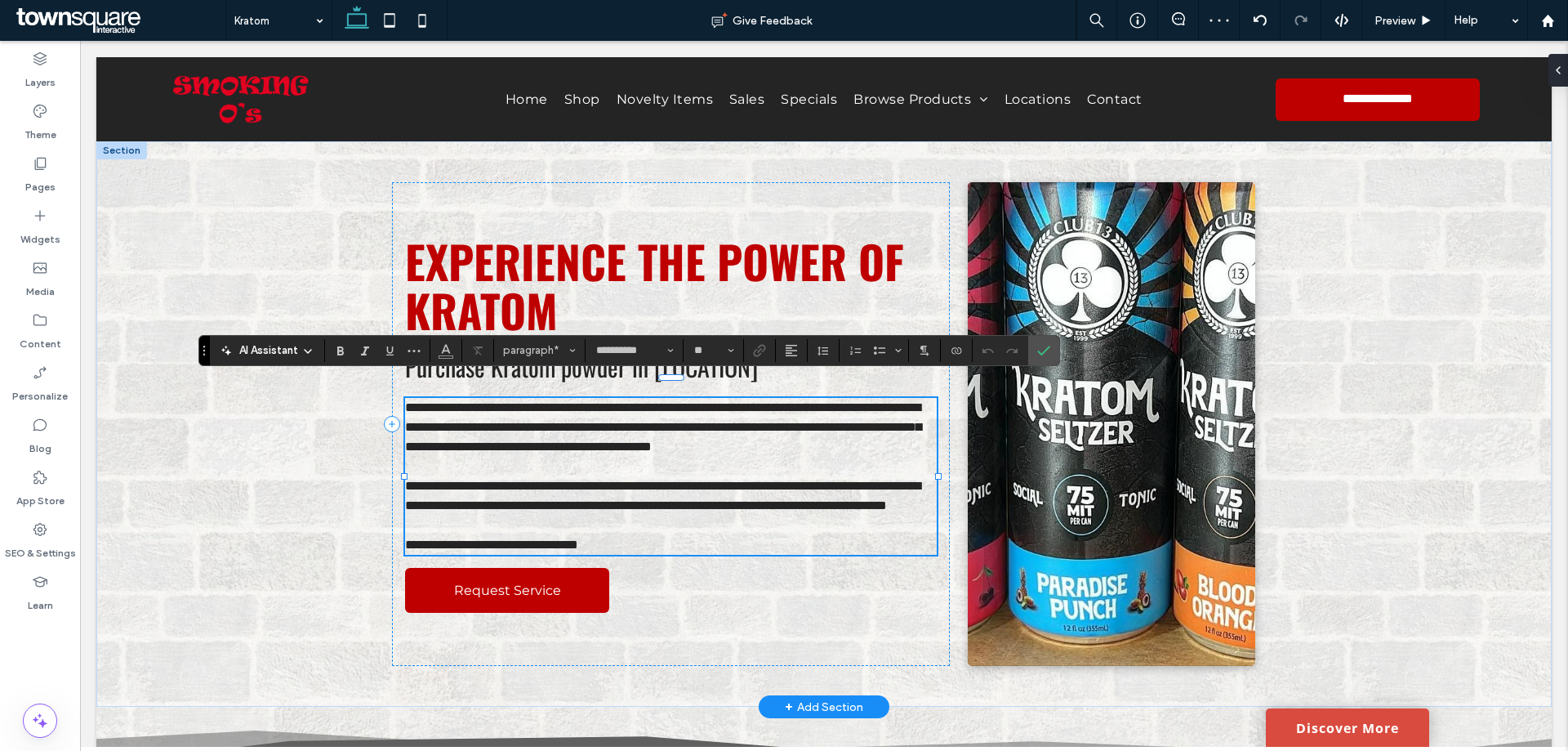 click on "**********" at bounding box center (663, 427) 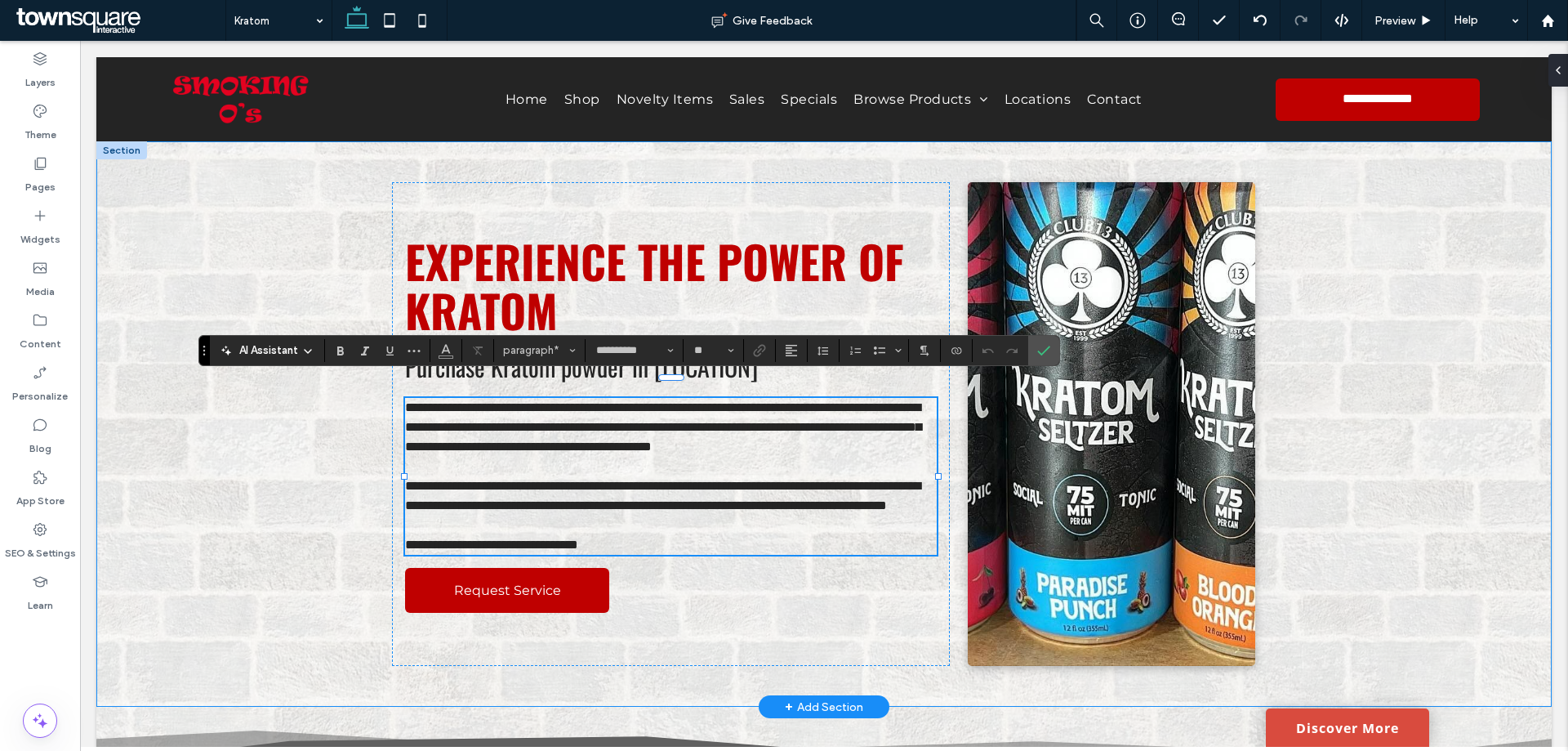 click on "**********" at bounding box center [824, 424] 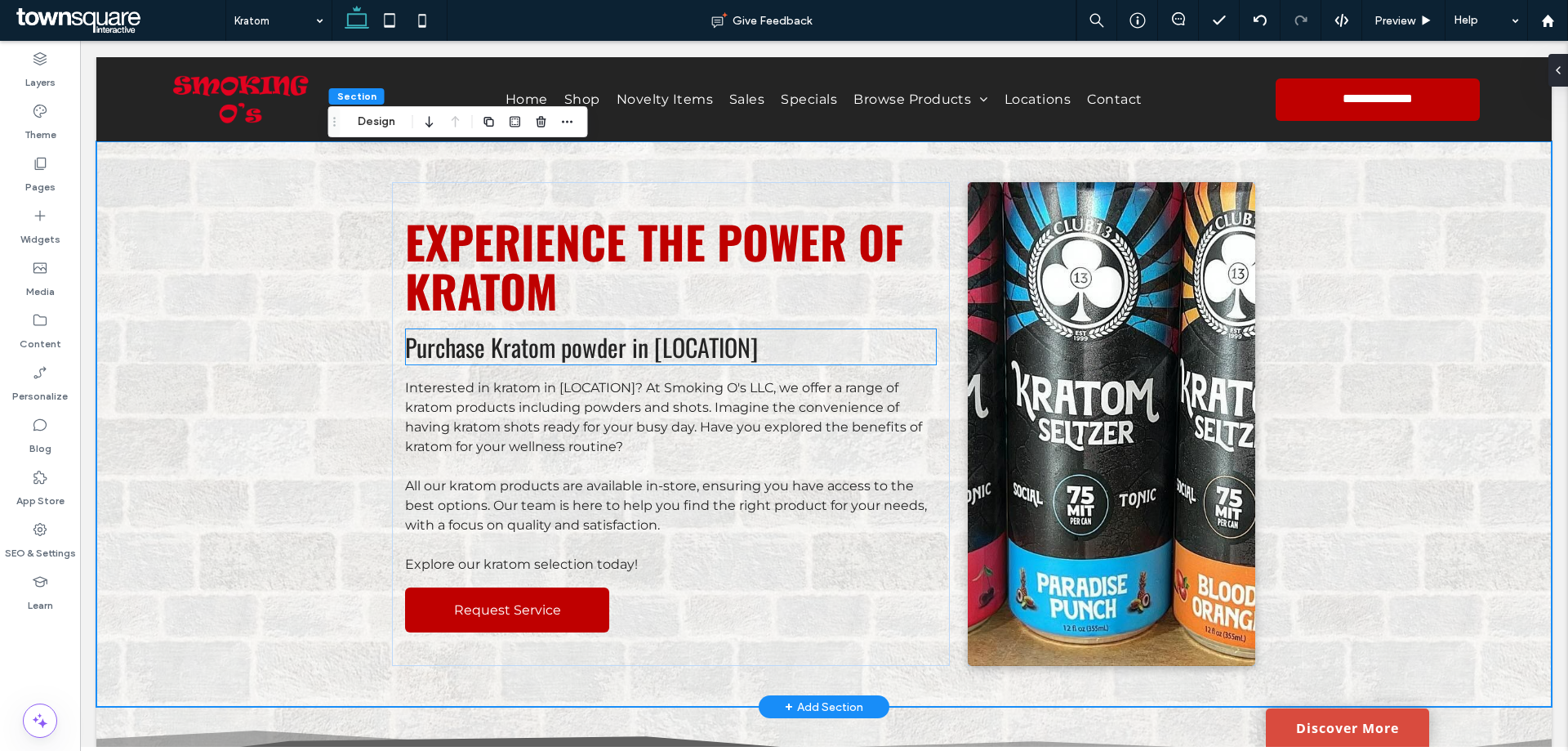 click on "Purchase Kratom powder in [LOCATION]" at bounding box center (581, 346) 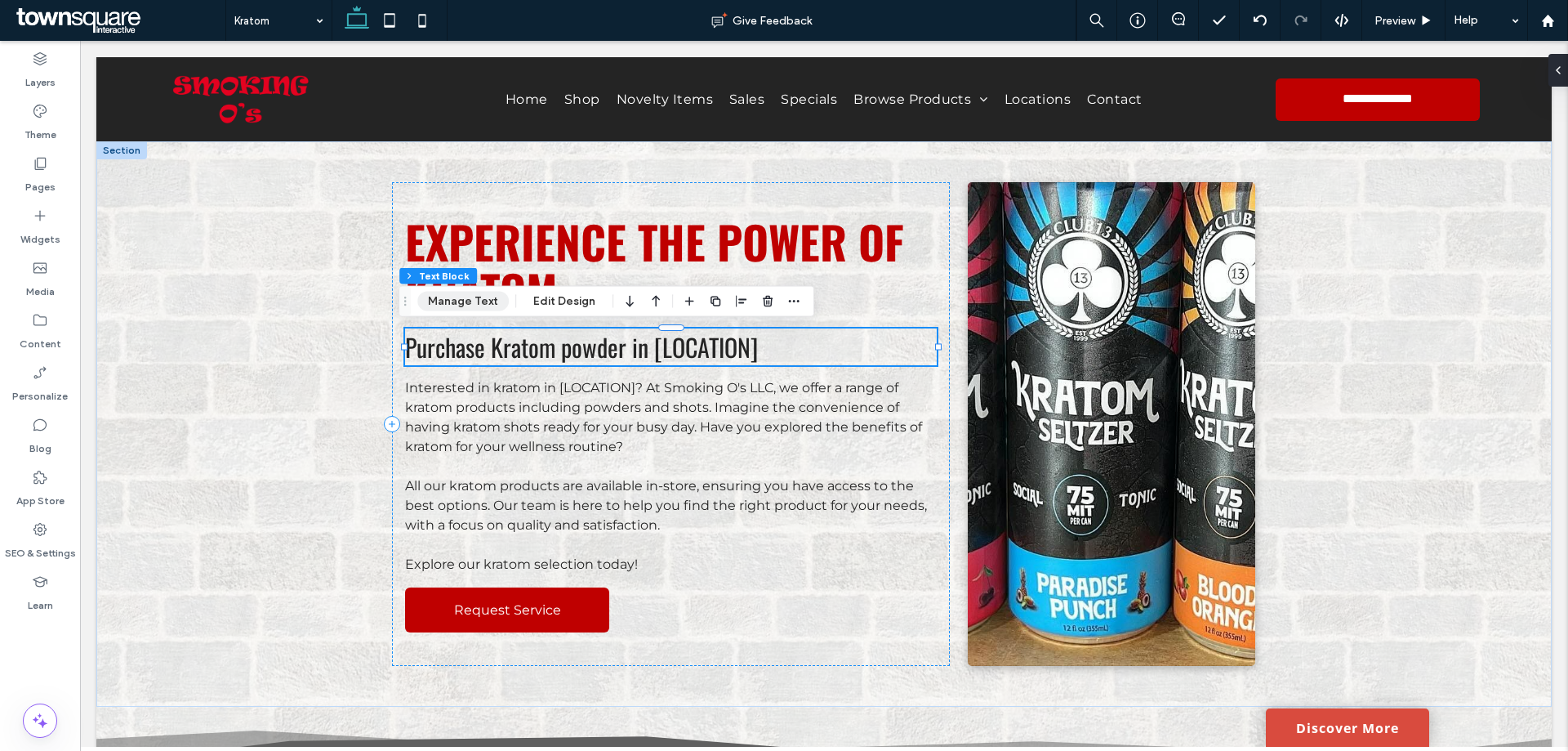 click on "Manage Text" at bounding box center (463, 302) 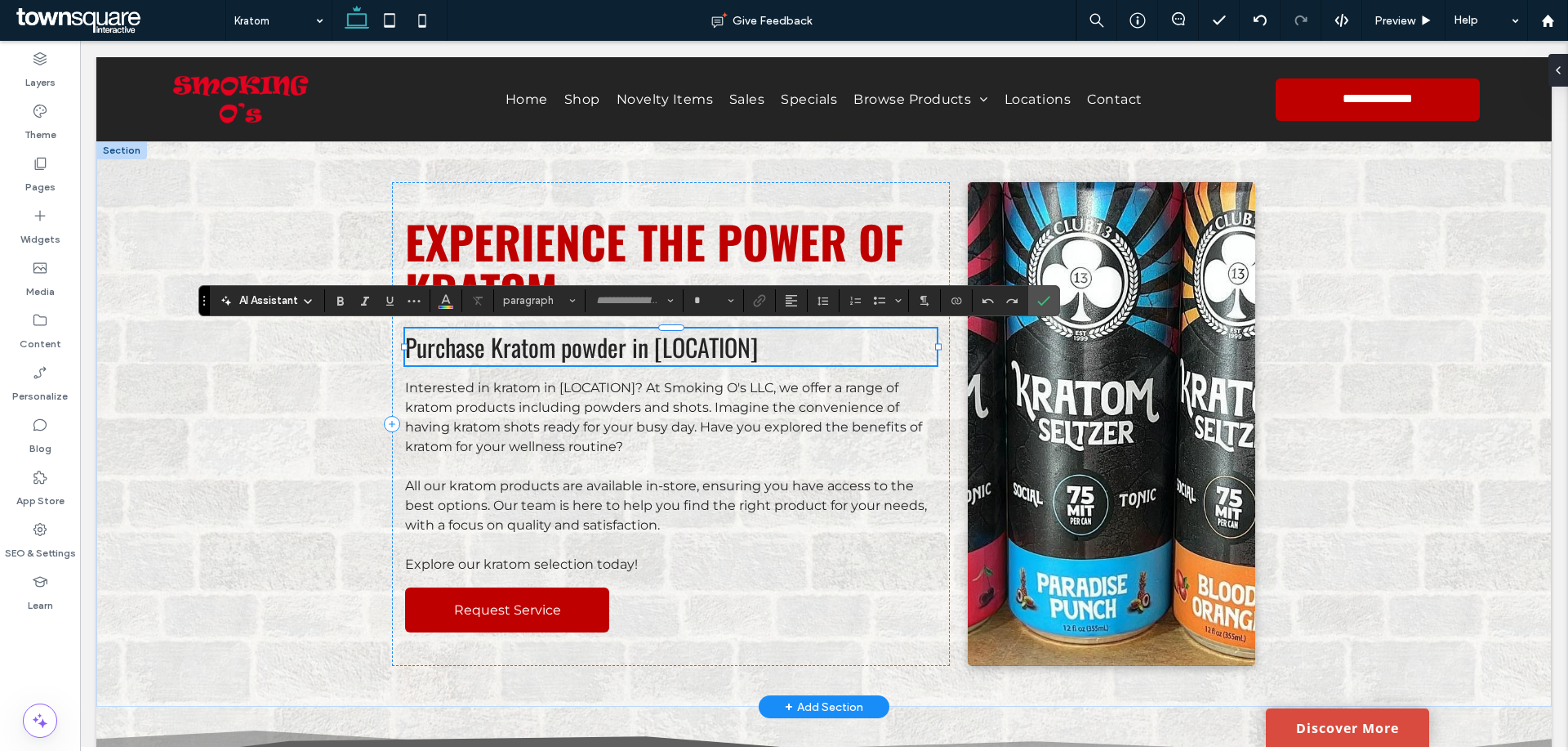 type on "******" 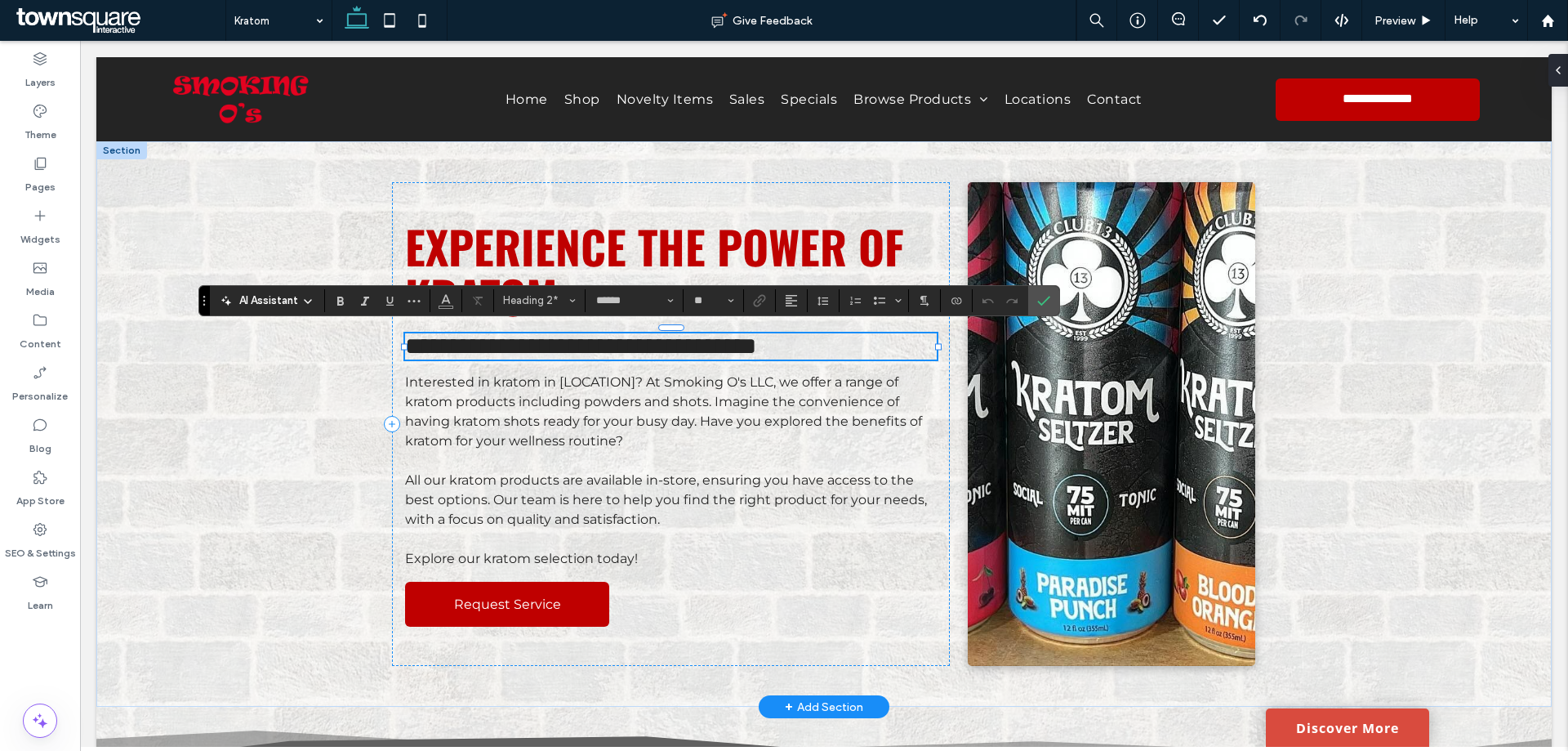 click on "**********" at bounding box center (581, 346) 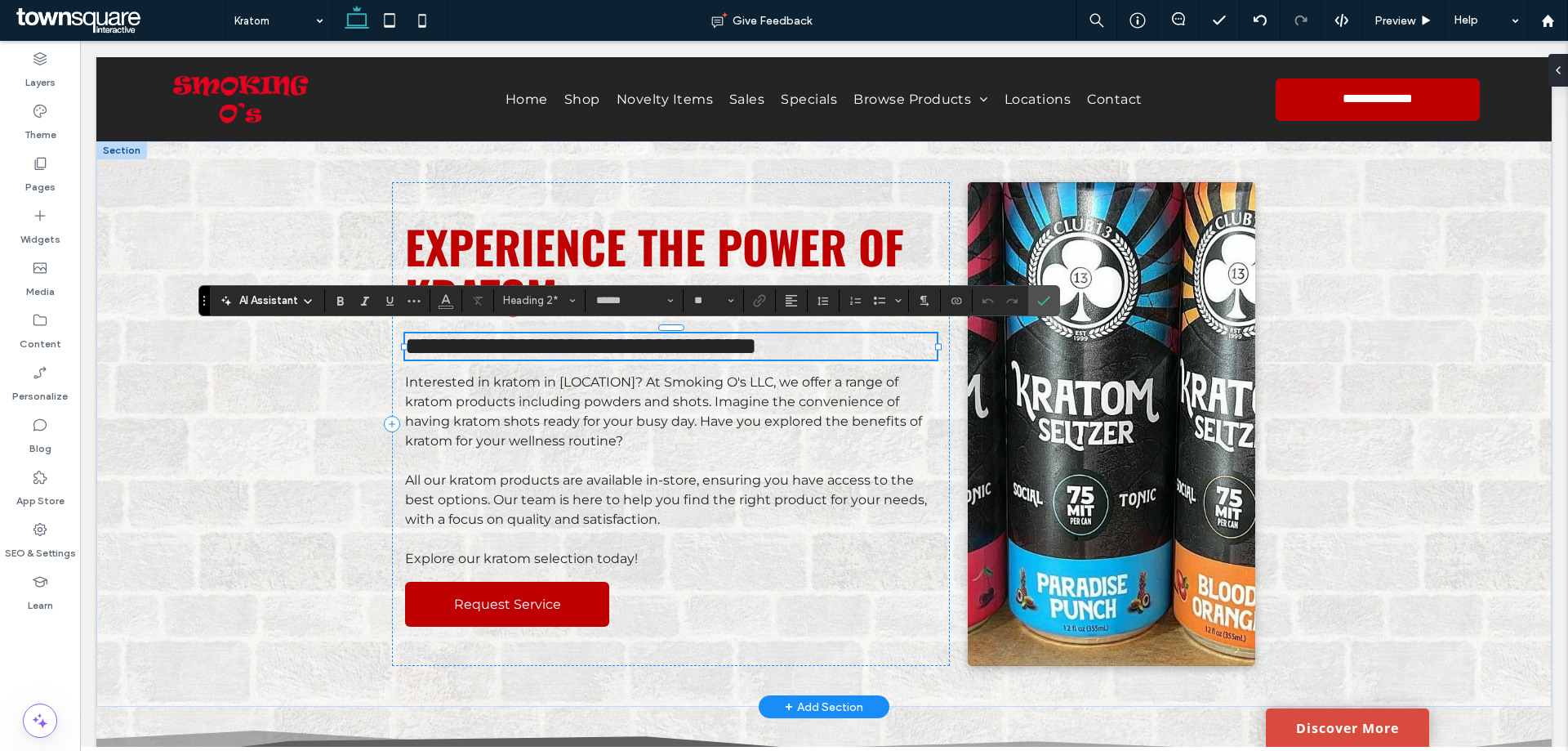 type 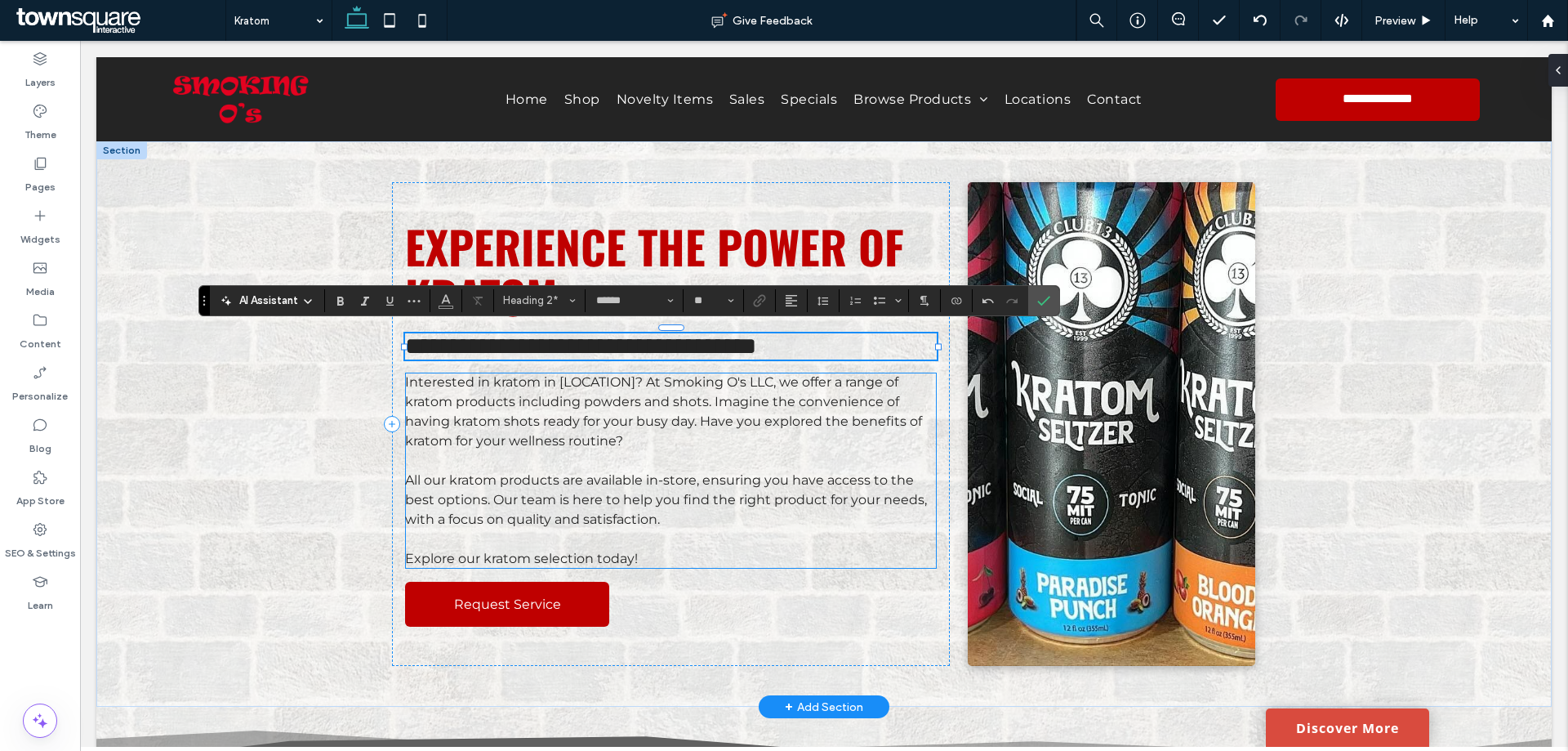 click on "Interested in kratom in [LOCATION]? At Smoking O's LLC, we offer a range of kratom products including powders and shots. Imagine the convenience of having kratom shots ready for your busy day. Have you explored the benefits of kratom for your wellness routine?" at bounding box center [663, 411] 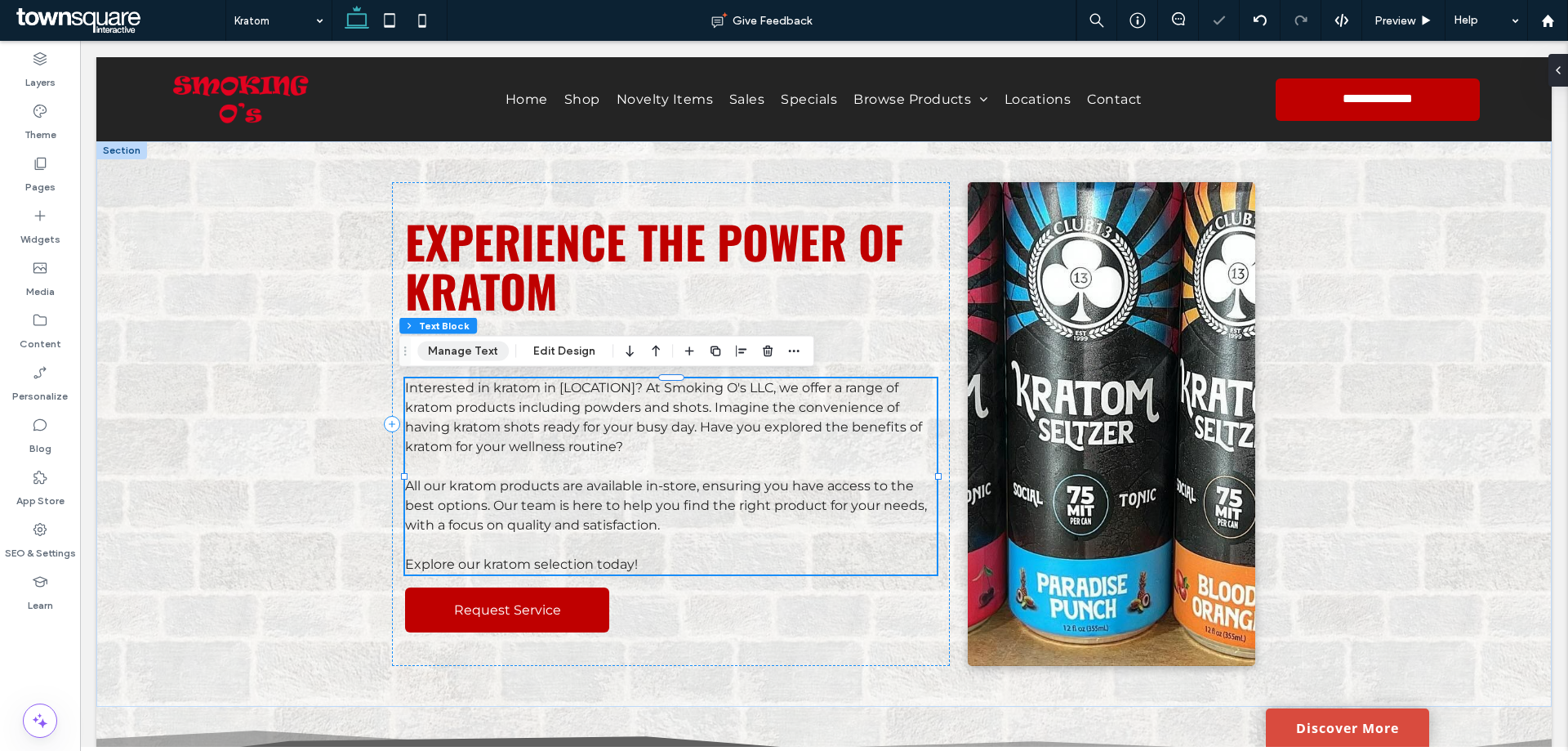 click on "Manage Text" at bounding box center [463, 351] 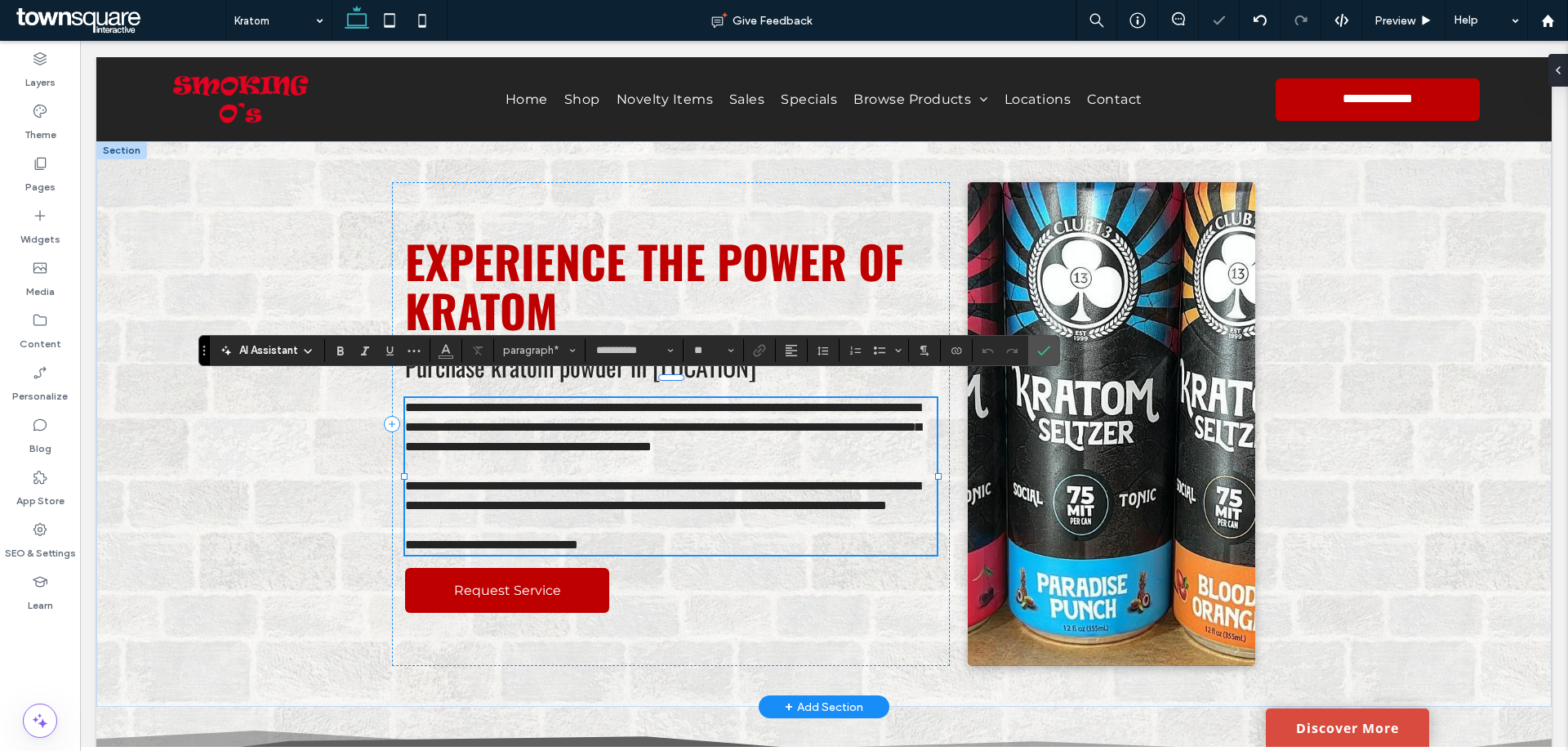 click on "**********" at bounding box center (670, 427) 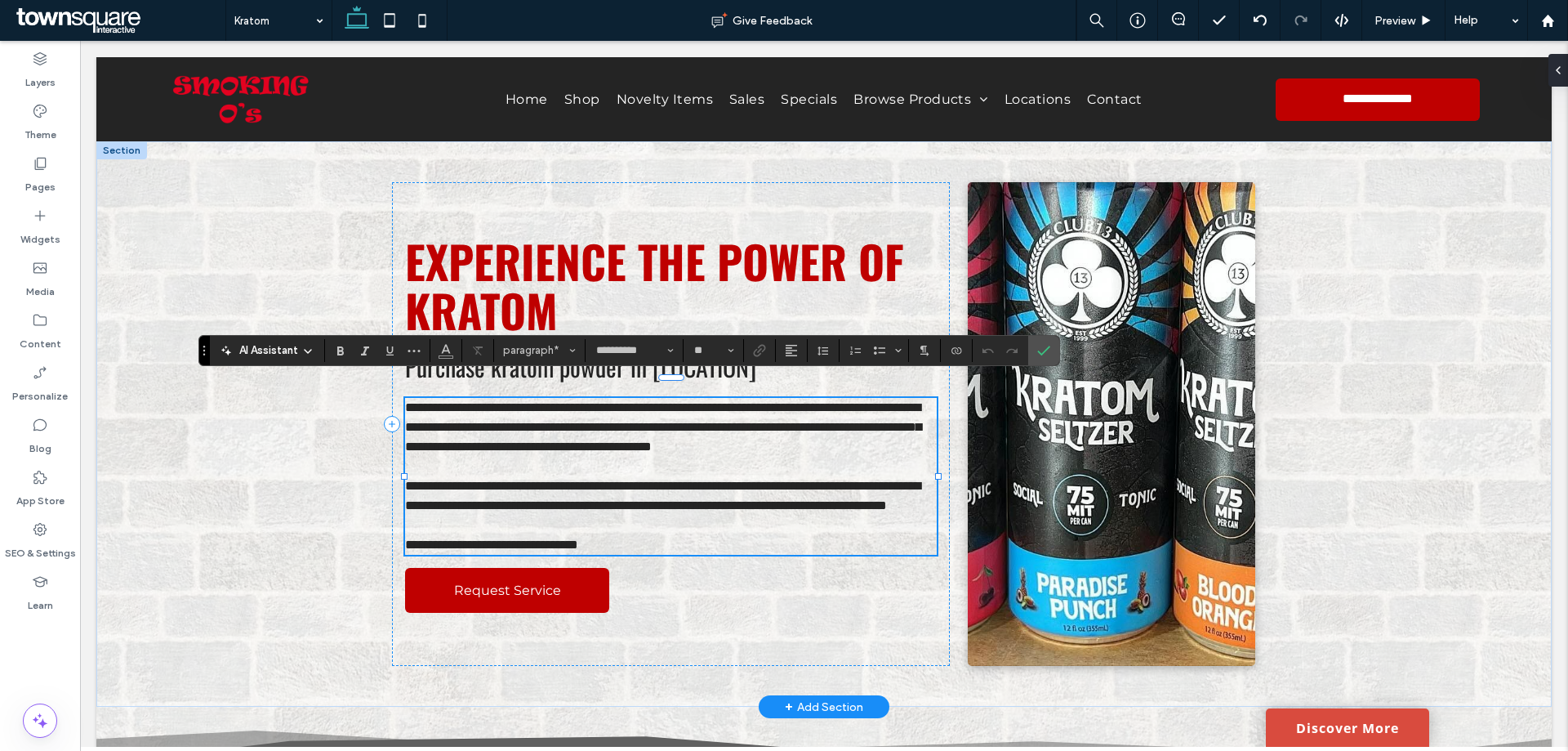 click on "**********" at bounding box center (663, 427) 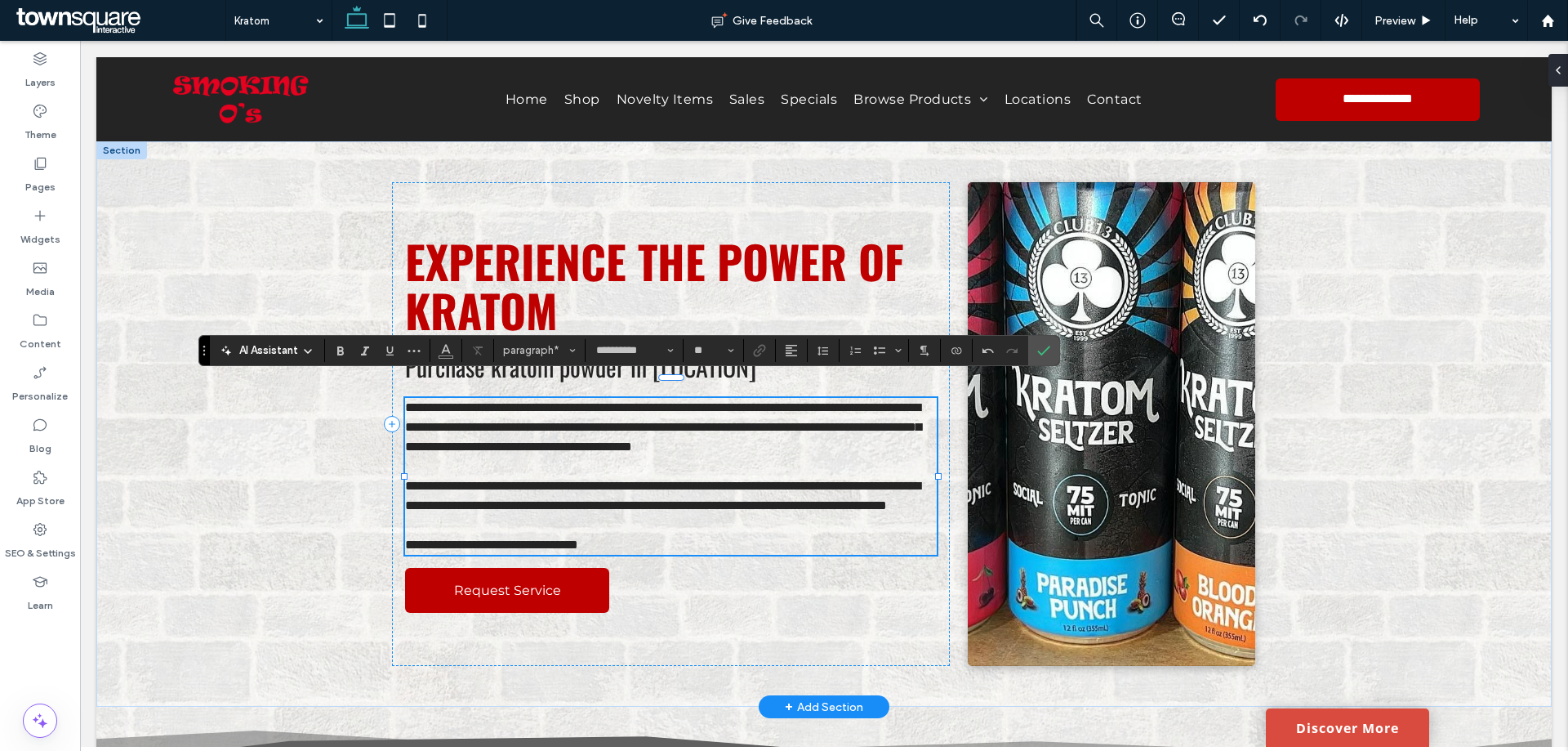 click on "**********" at bounding box center [663, 427] 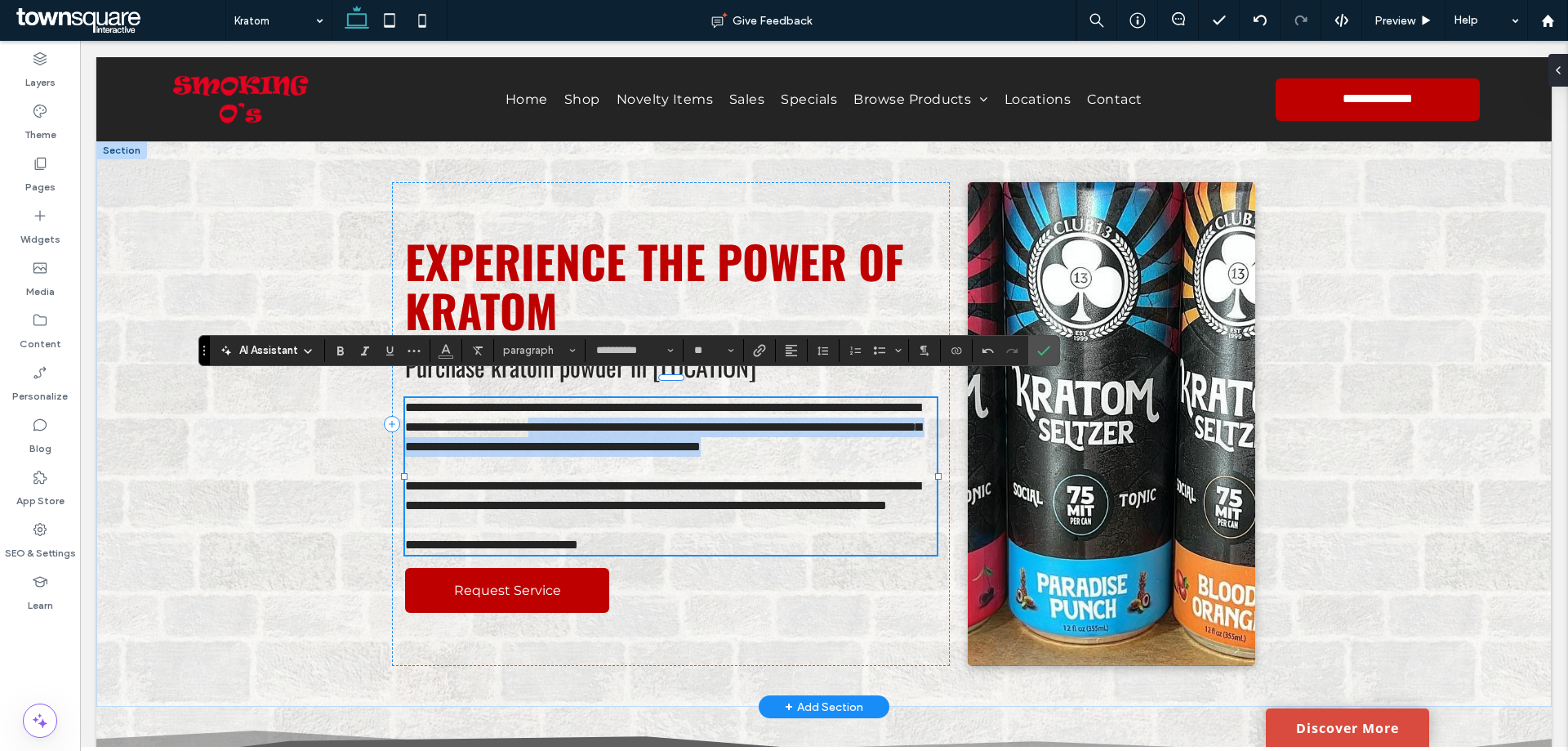 drag, startPoint x: 726, startPoint y: 445, endPoint x: 754, endPoint y: 412, distance: 43.27817 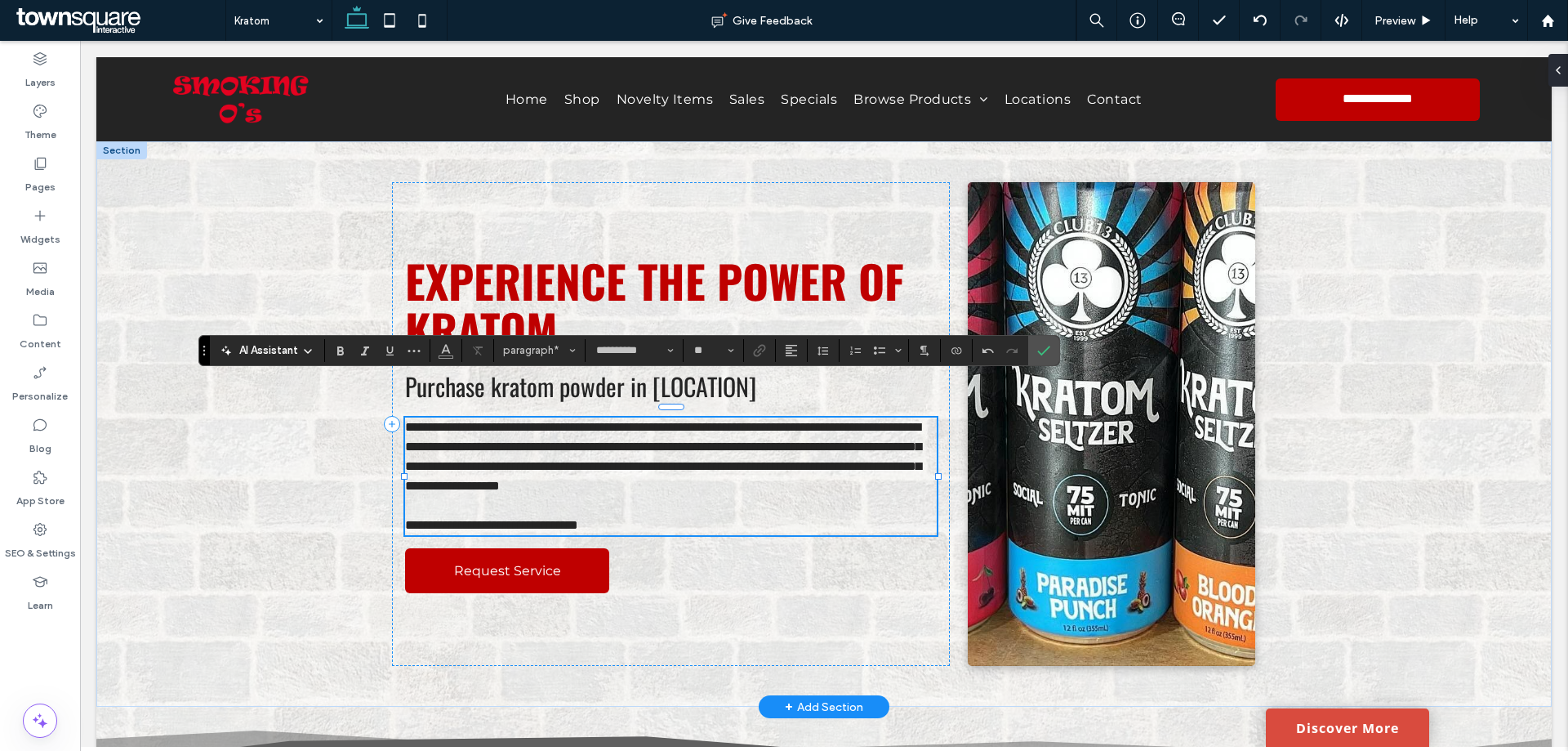 click on "**********" at bounding box center [663, 456] 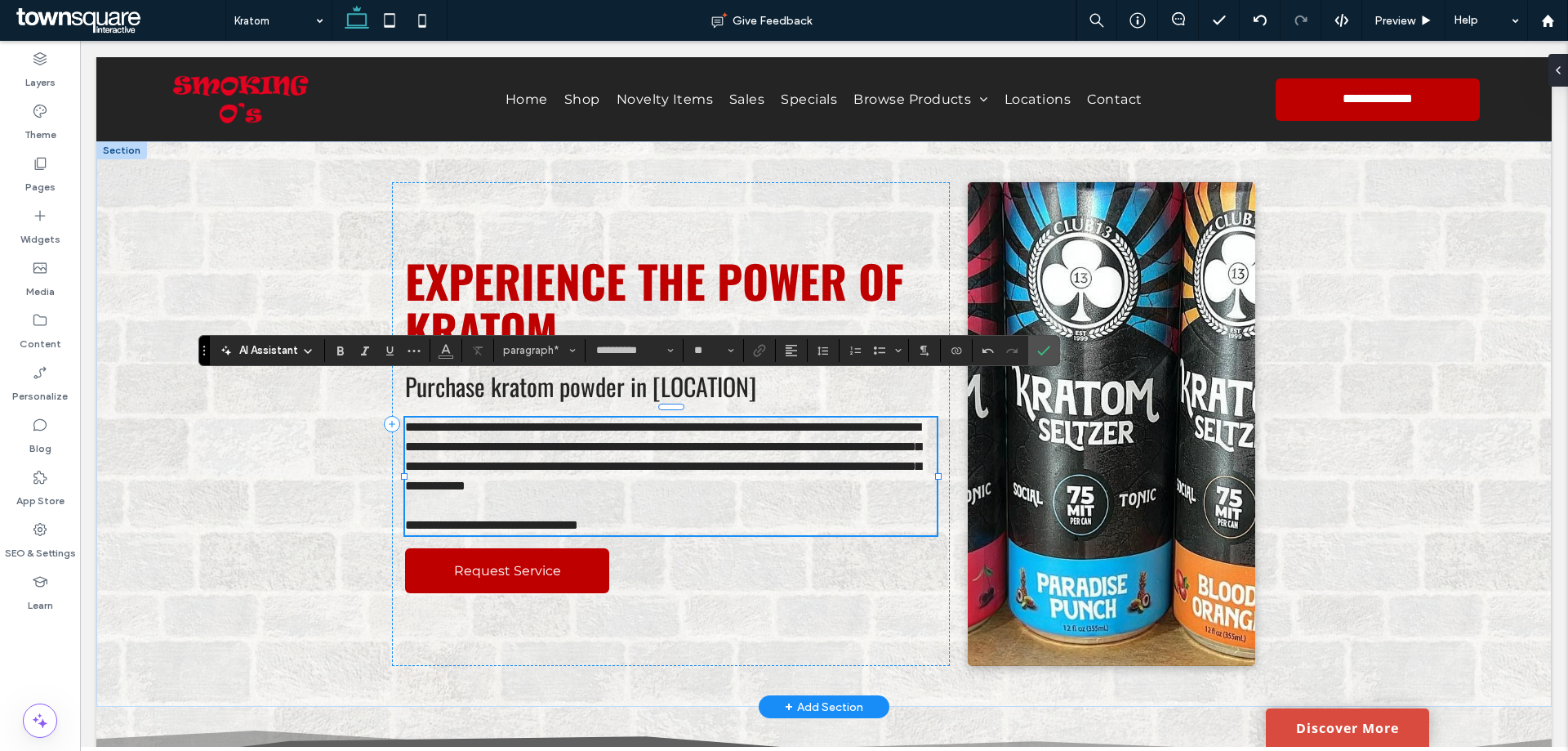 click on "**********" at bounding box center (663, 456) 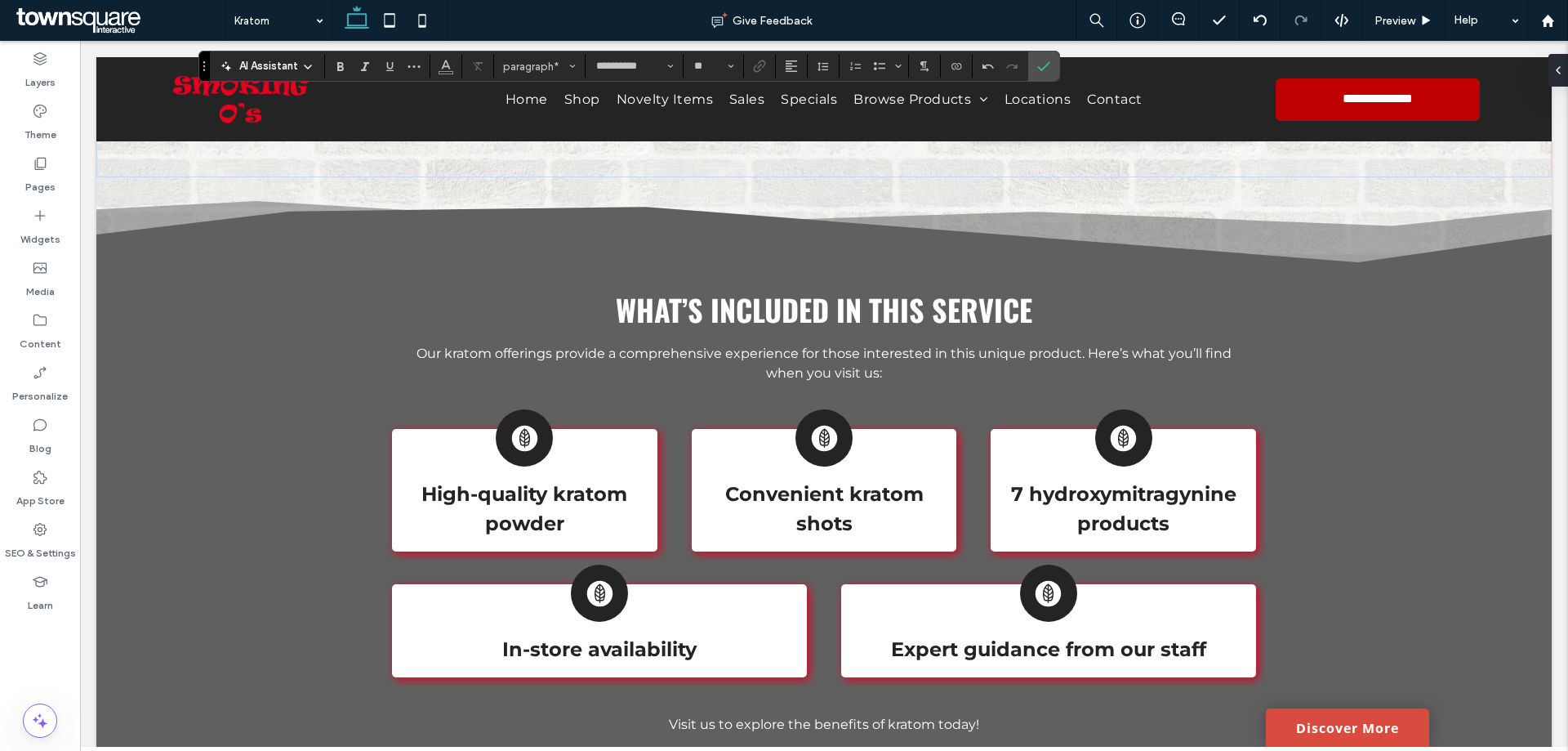 scroll, scrollTop: 560, scrollLeft: 0, axis: vertical 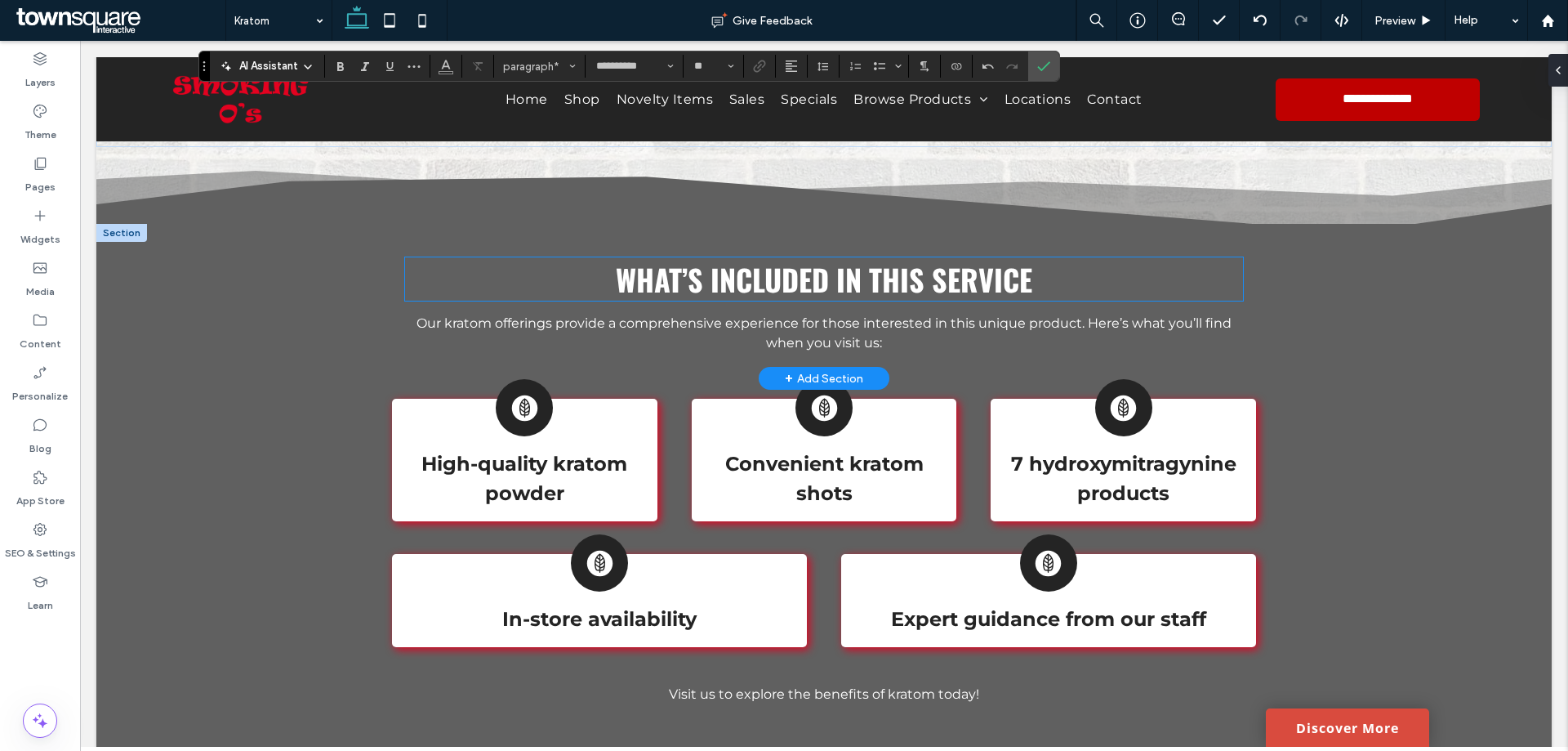 click on "What’s Included in This Service" at bounding box center (824, 279) 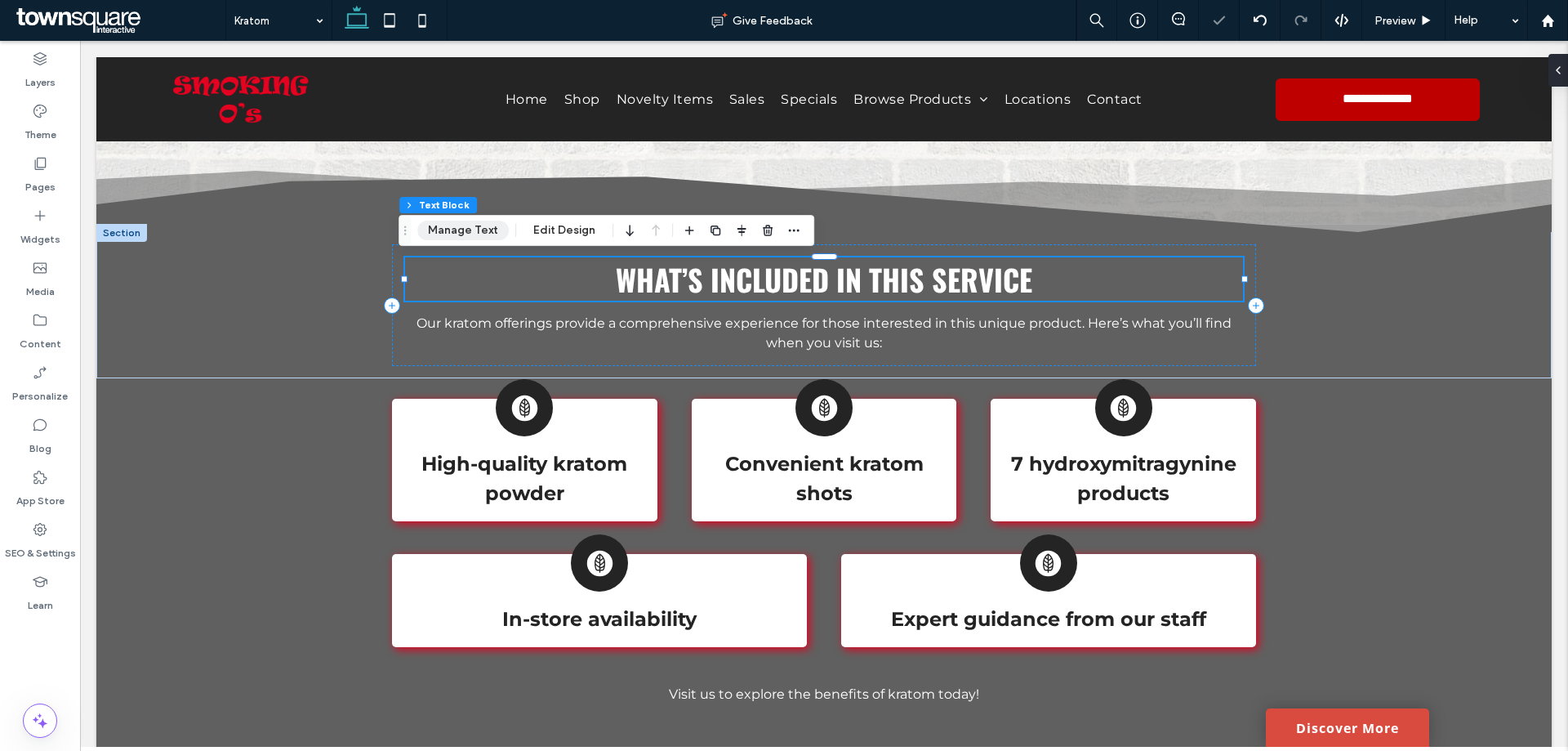 click on "Manage Text" at bounding box center [463, 230] 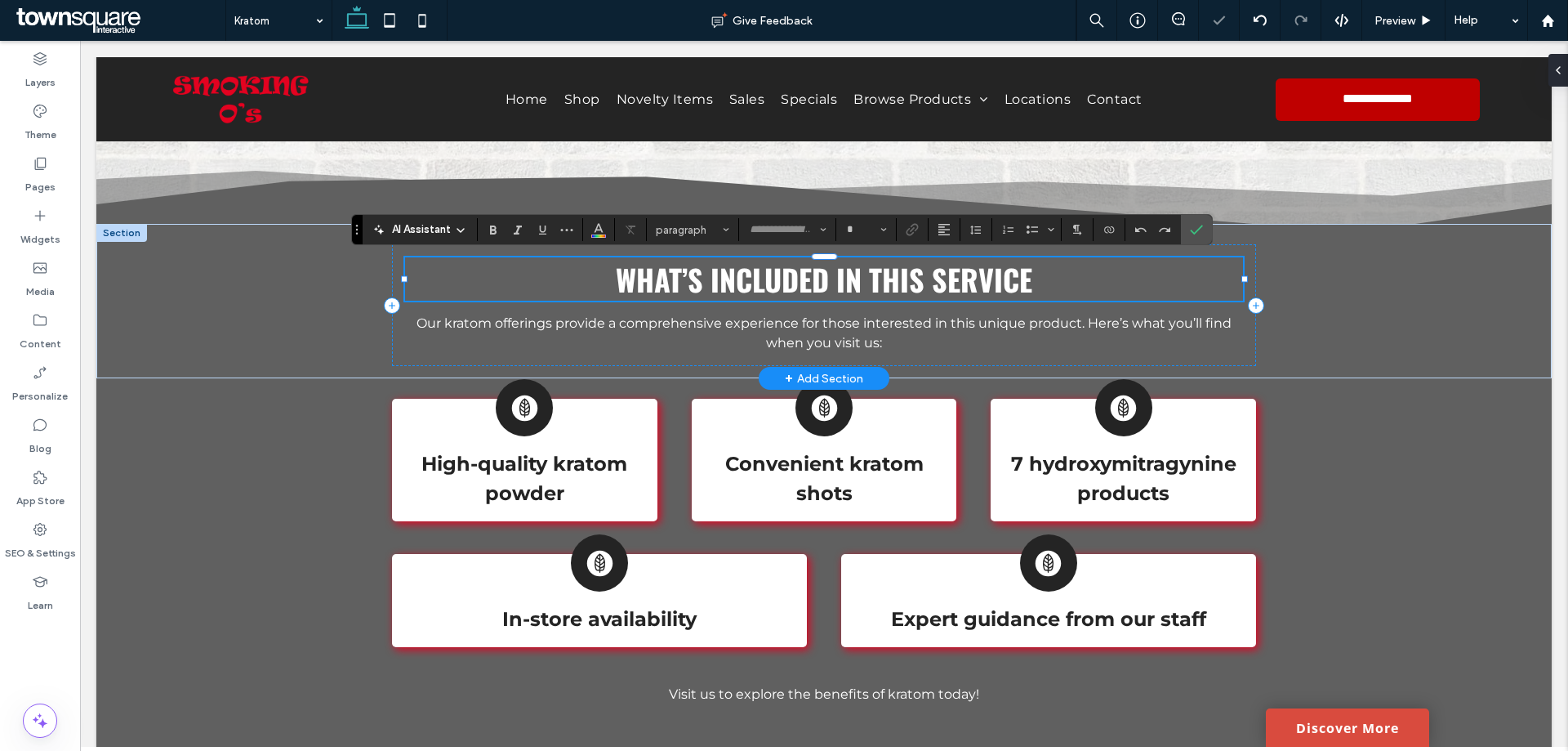type on "******" 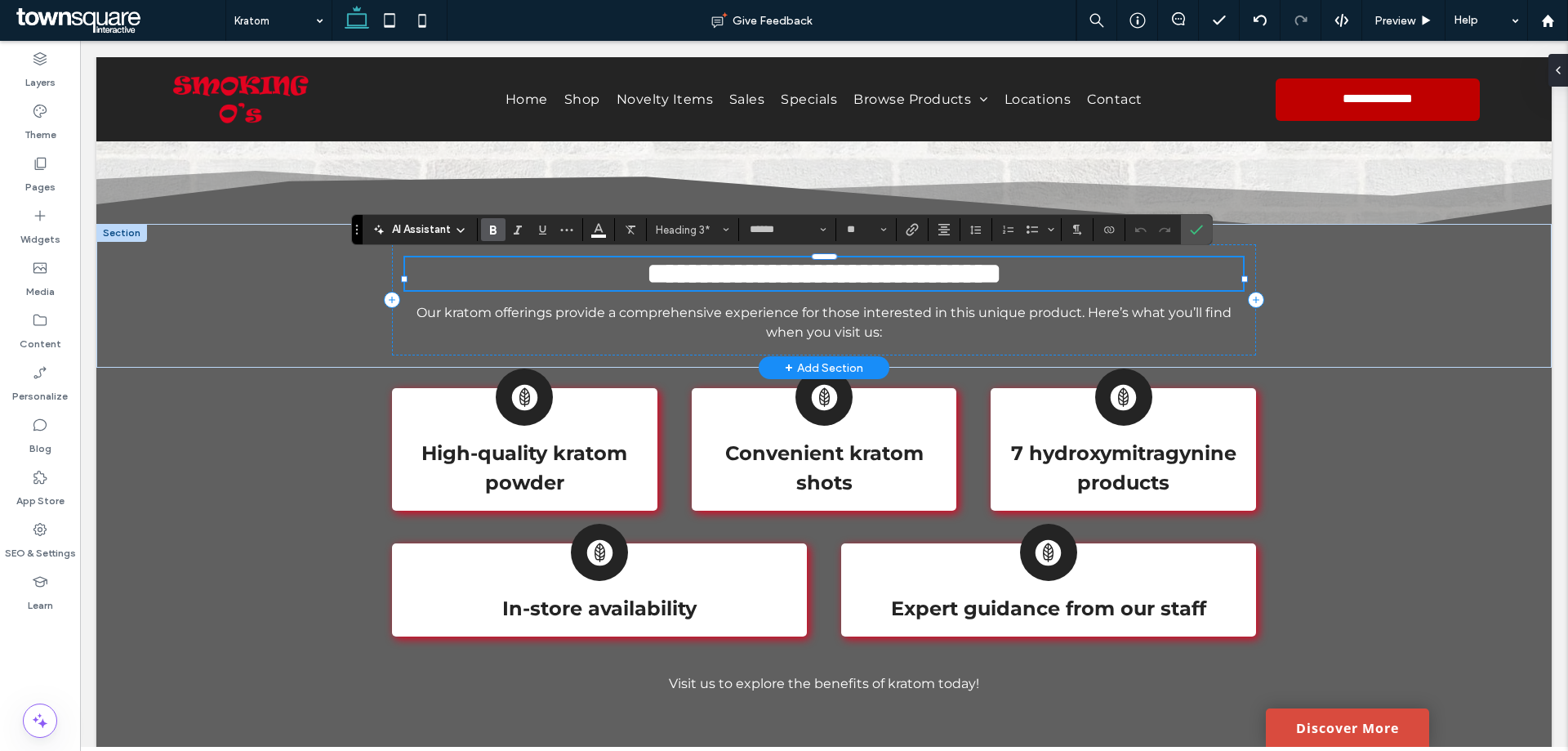type 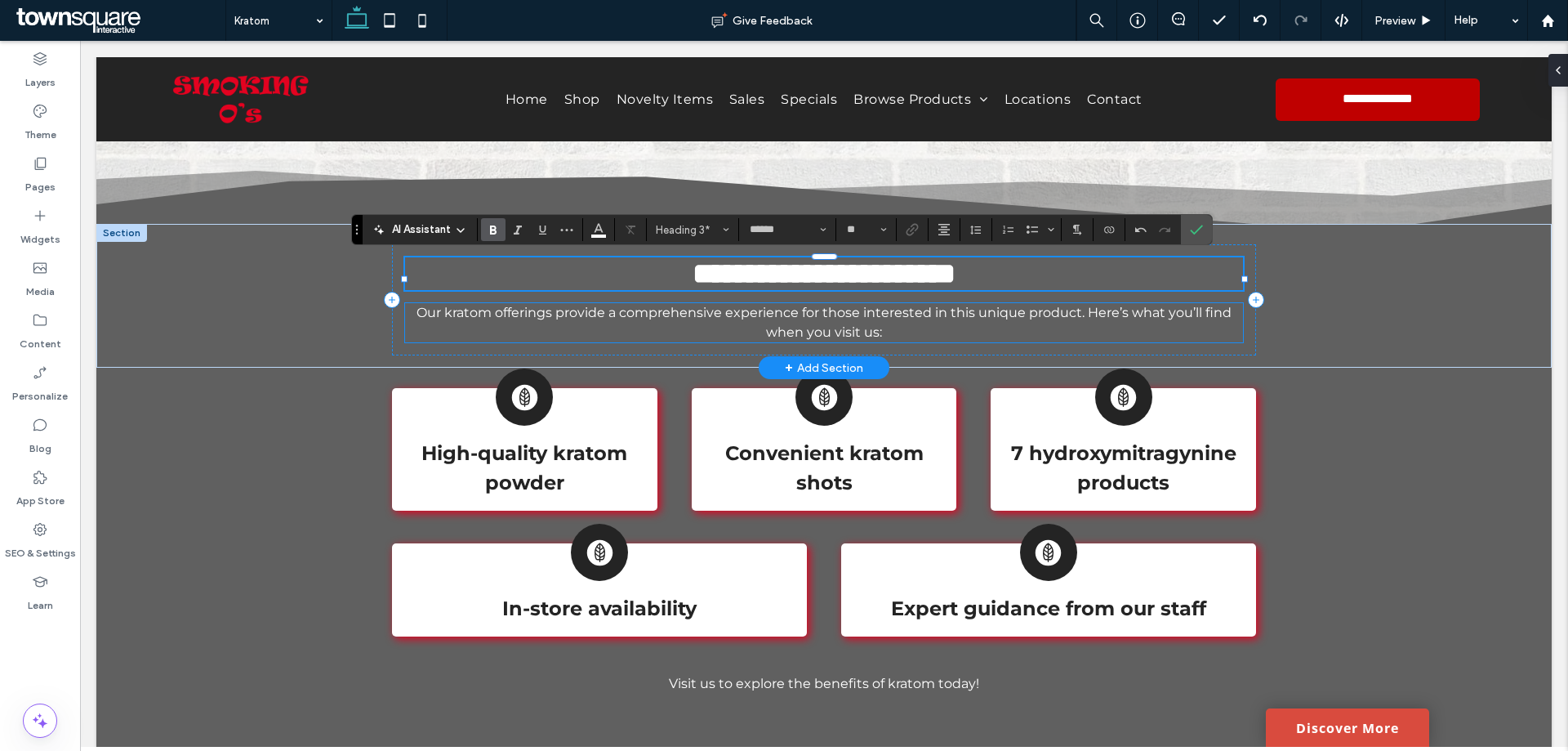 click on "Our kratom offerings provide a comprehensive experience for those interested in this unique product. Here’s what you’ll find when you visit us:" at bounding box center [823, 323] 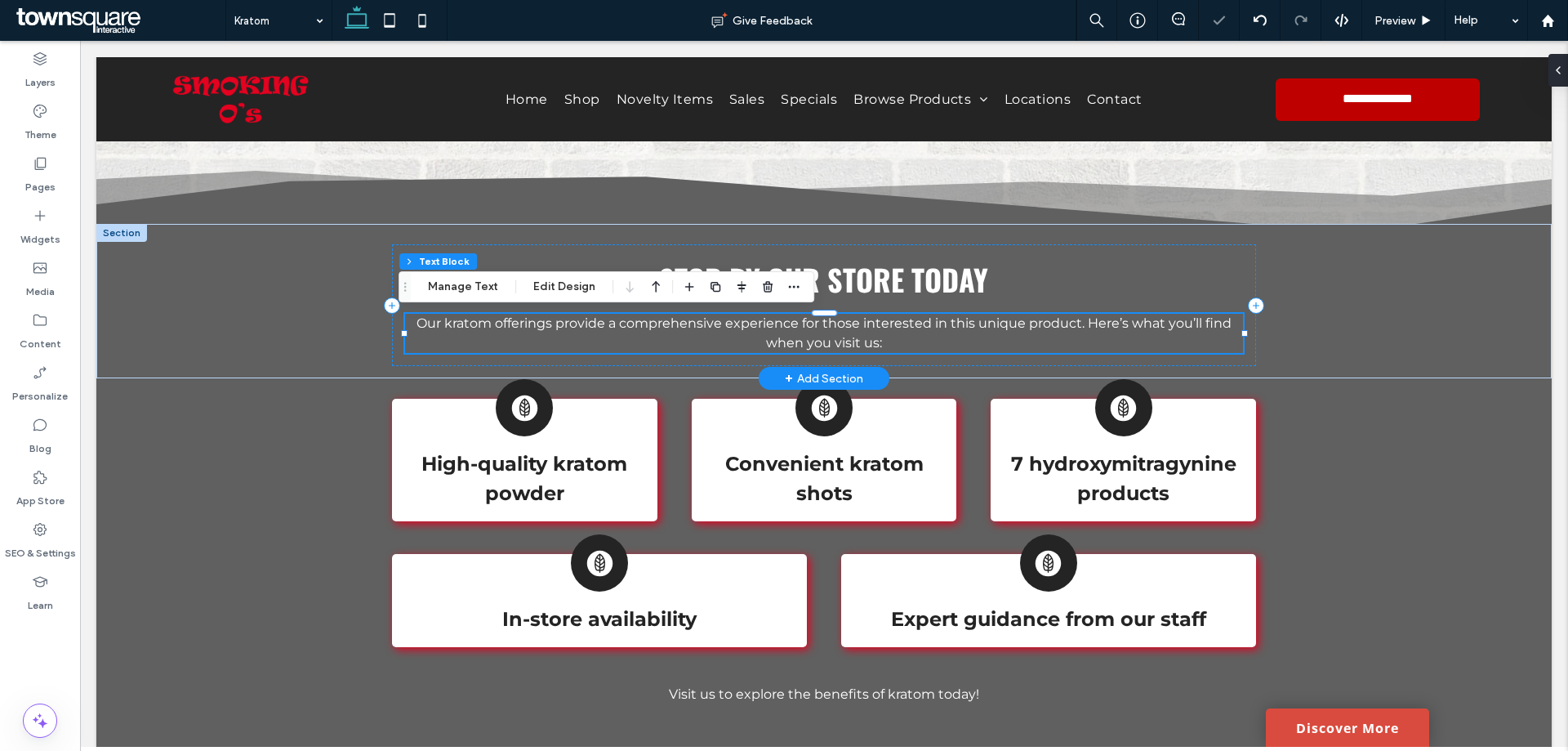 click on "Our kratom offerings provide a comprehensive experience for those interested in this unique product. Here’s what you’ll find when you visit us:" at bounding box center [823, 333] 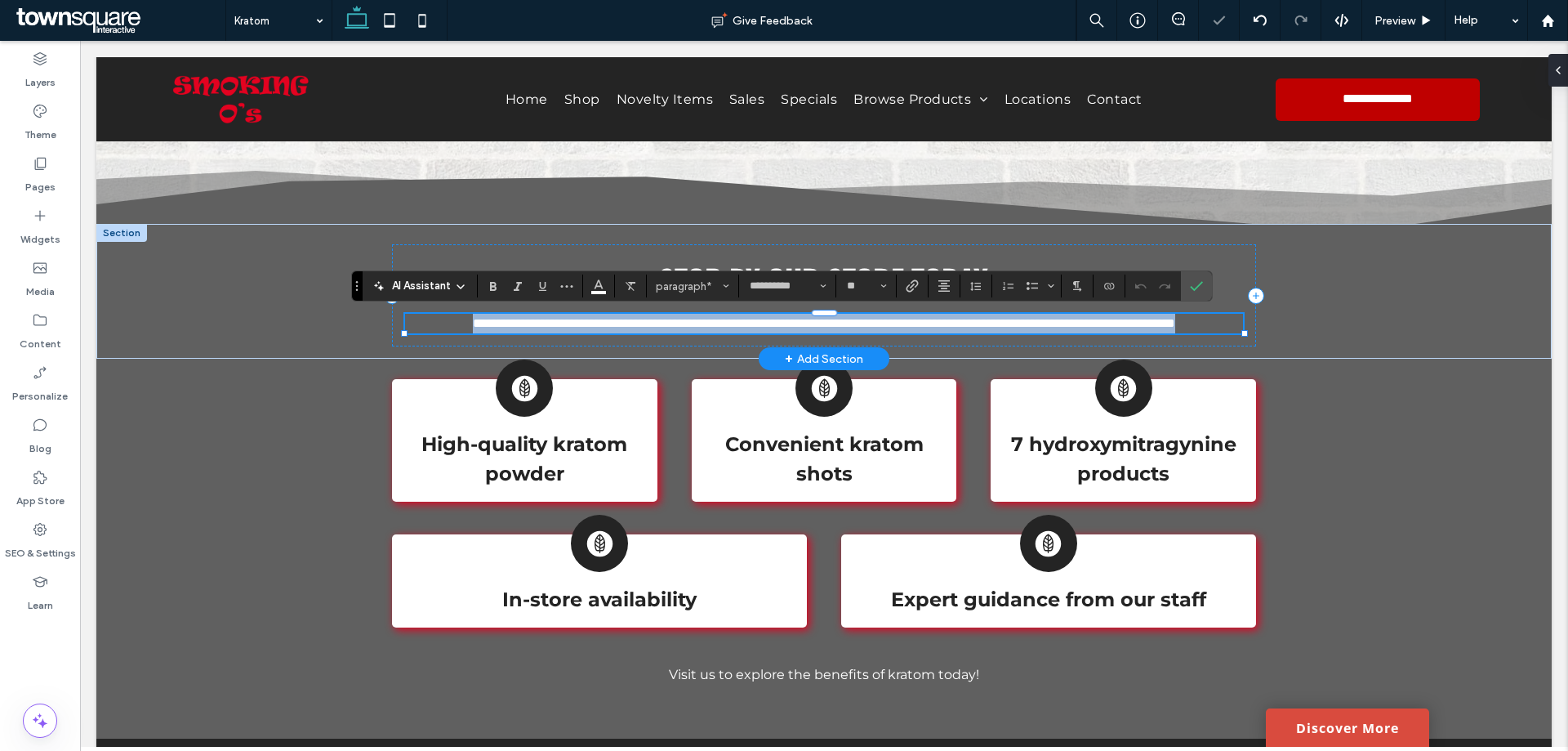 click on "**********" at bounding box center [824, 323] 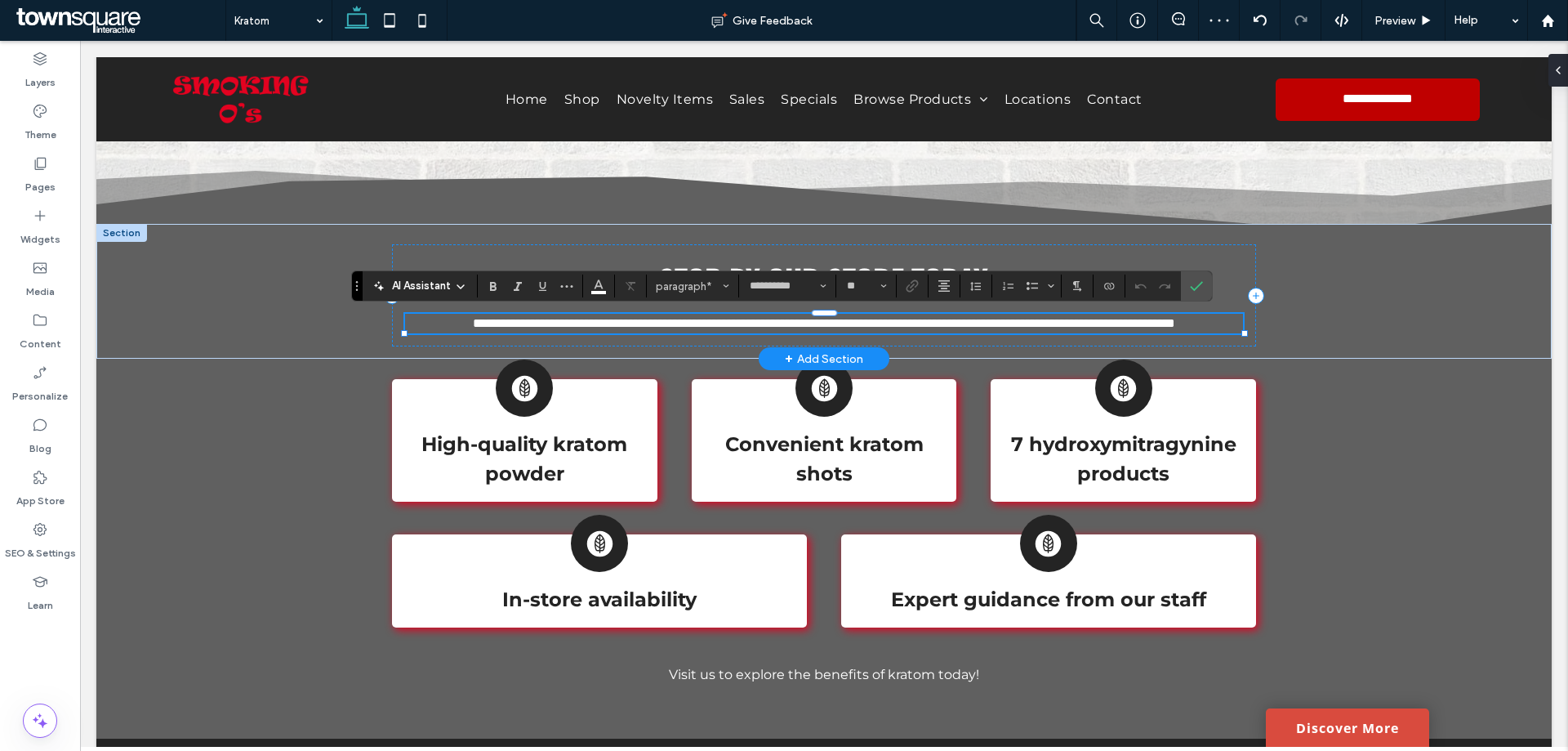 type 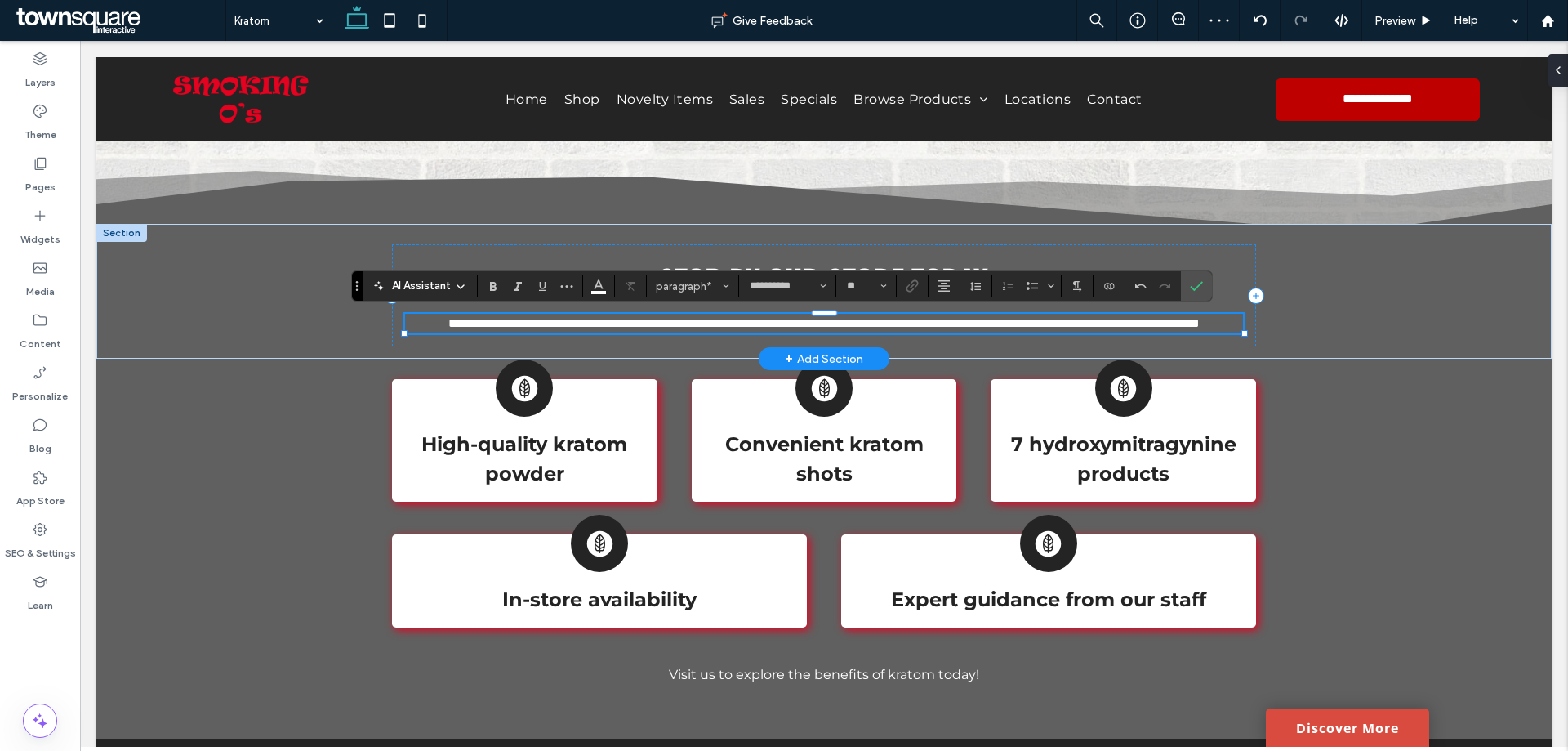 scroll, scrollTop: 0, scrollLeft: 0, axis: both 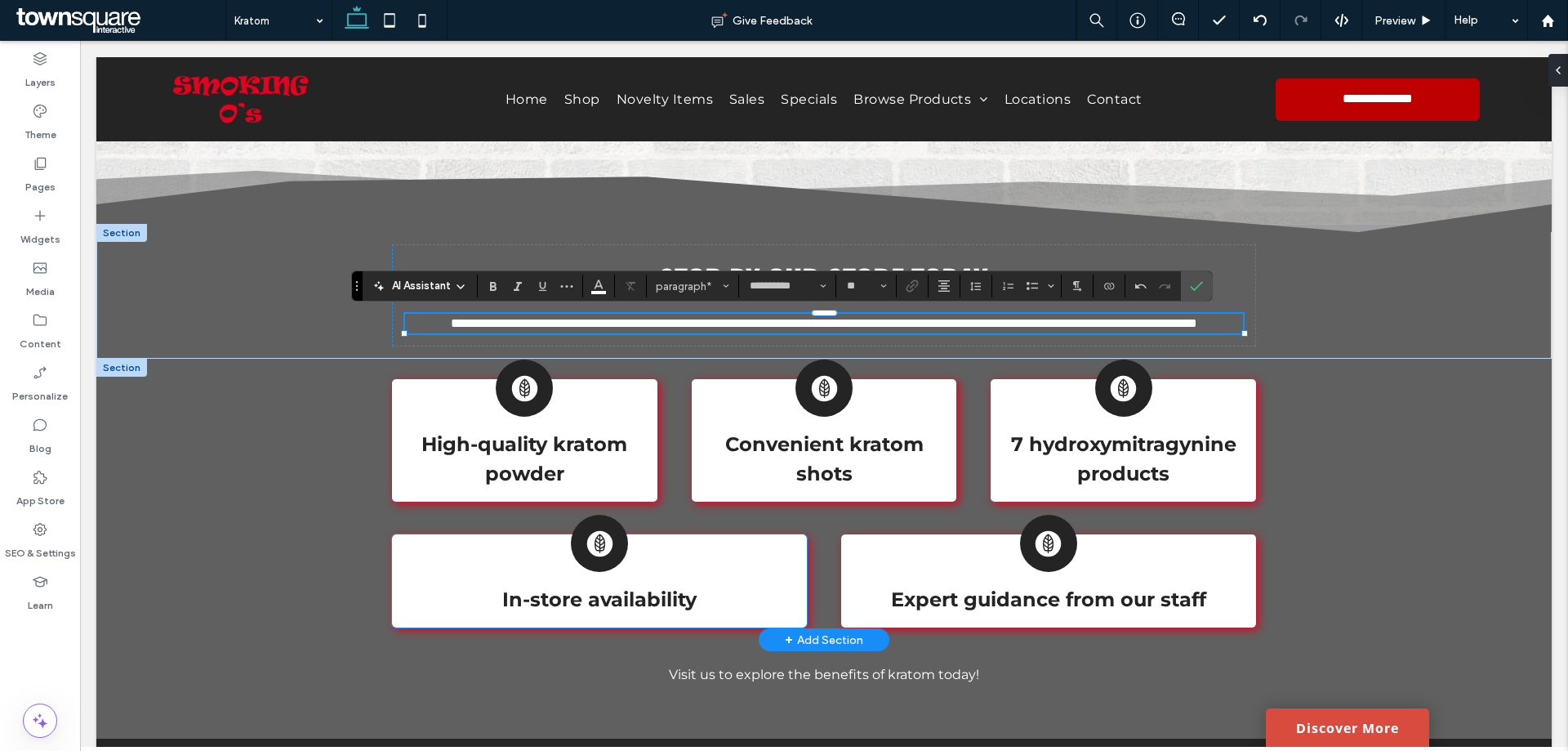 click on "In-store availability" at bounding box center [599, 581] 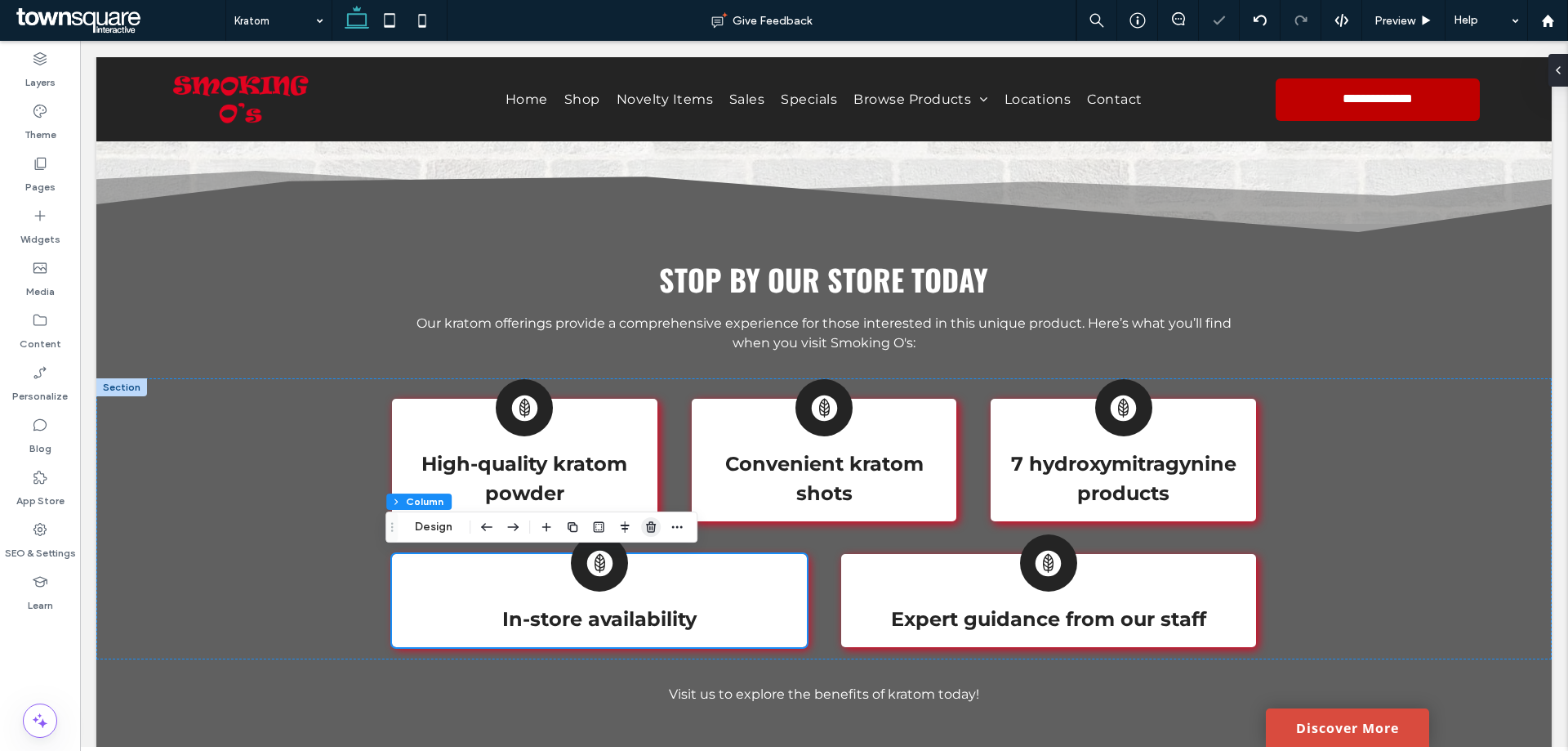 drag, startPoint x: 647, startPoint y: 533, endPoint x: 570, endPoint y: 495, distance: 85.8662 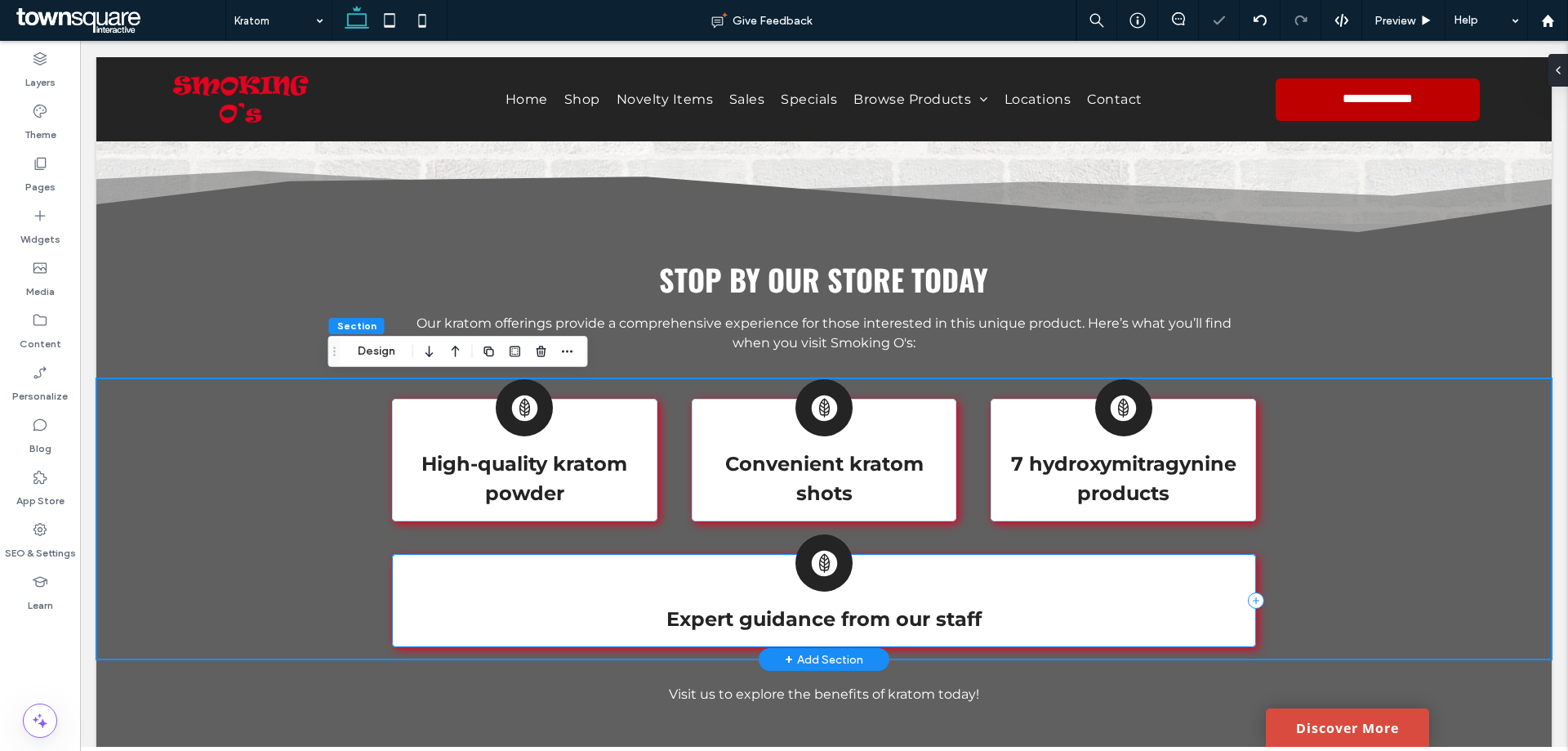 click on "Expert guidance from our staff" at bounding box center [823, 601] 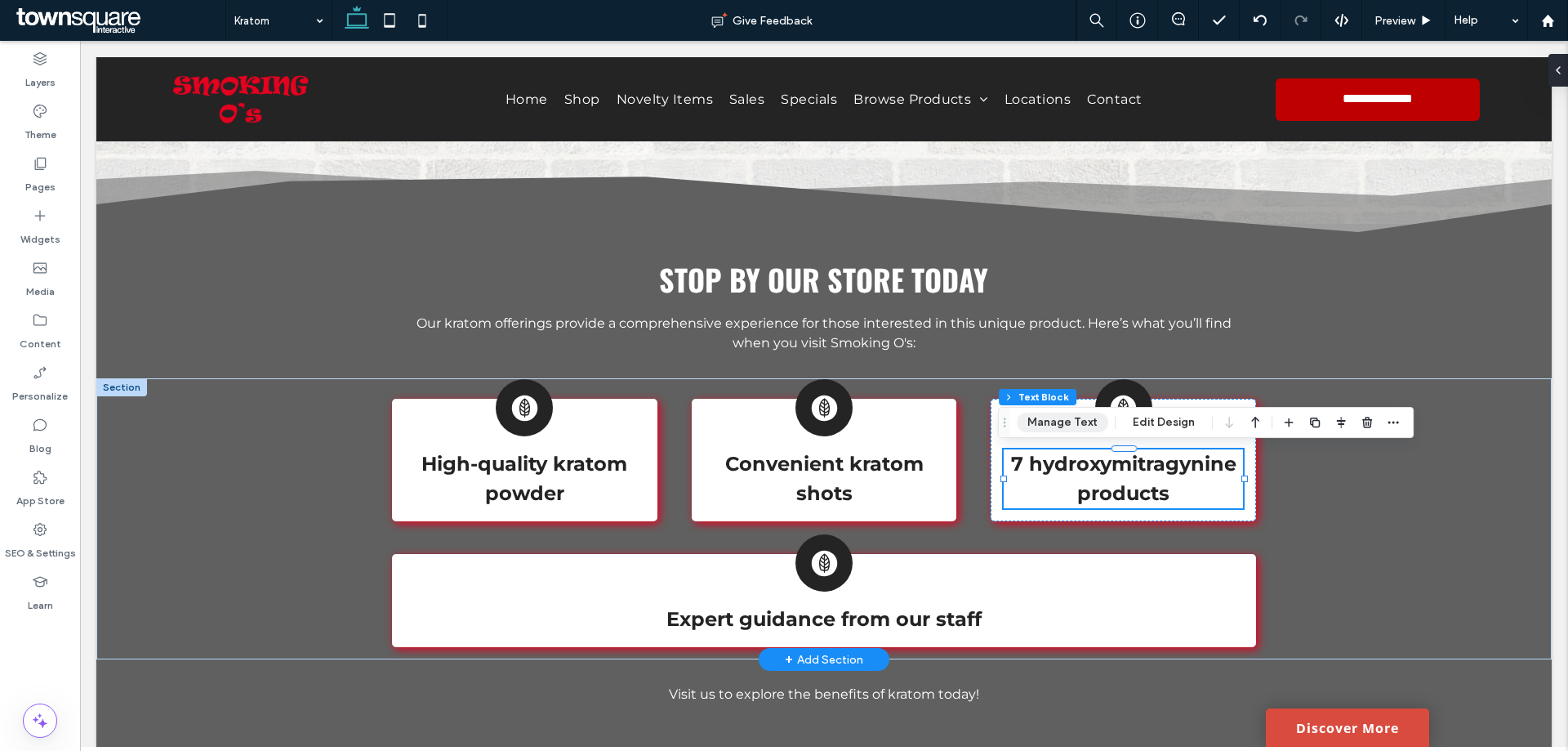 click on "Manage Text" at bounding box center [1062, 422] 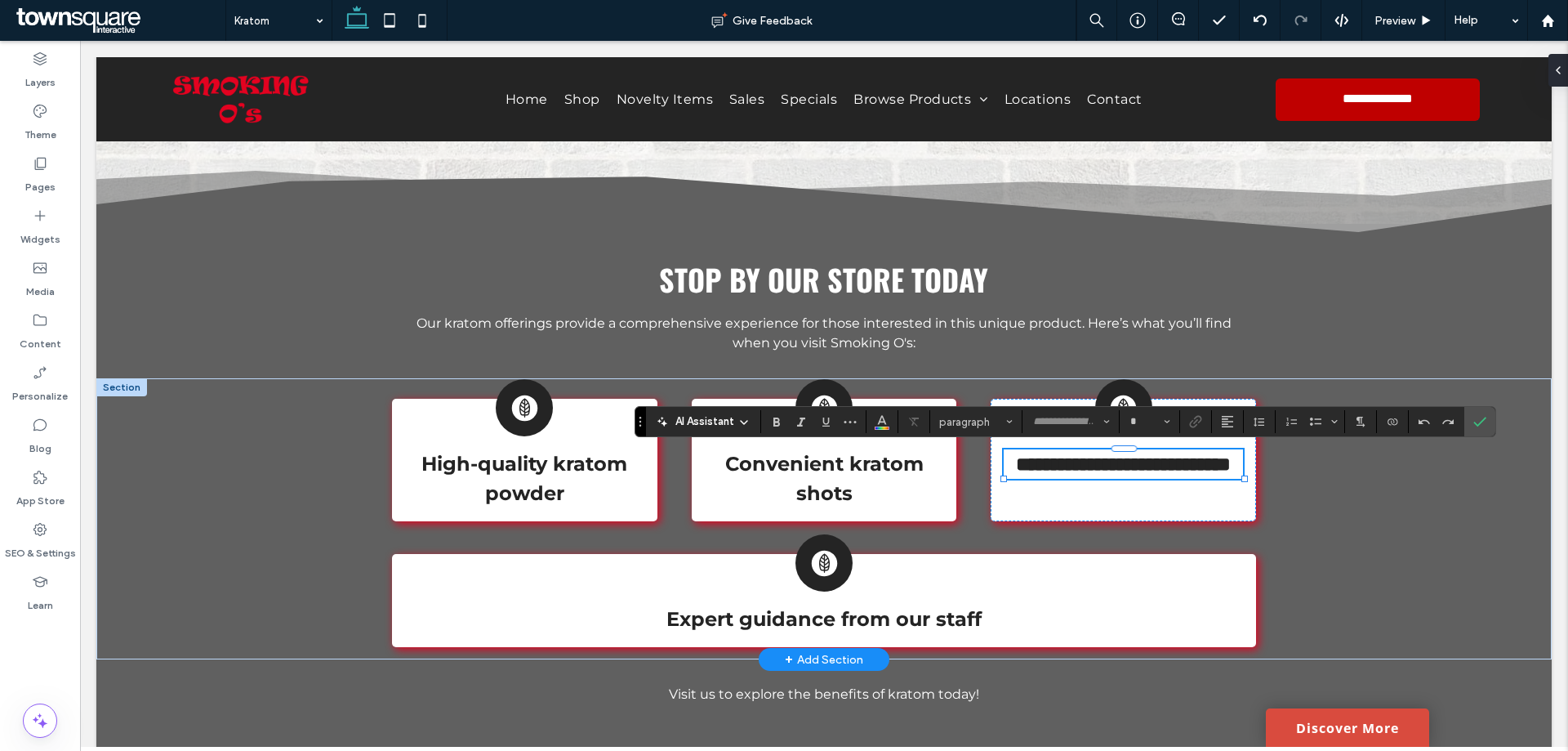 type on "**********" 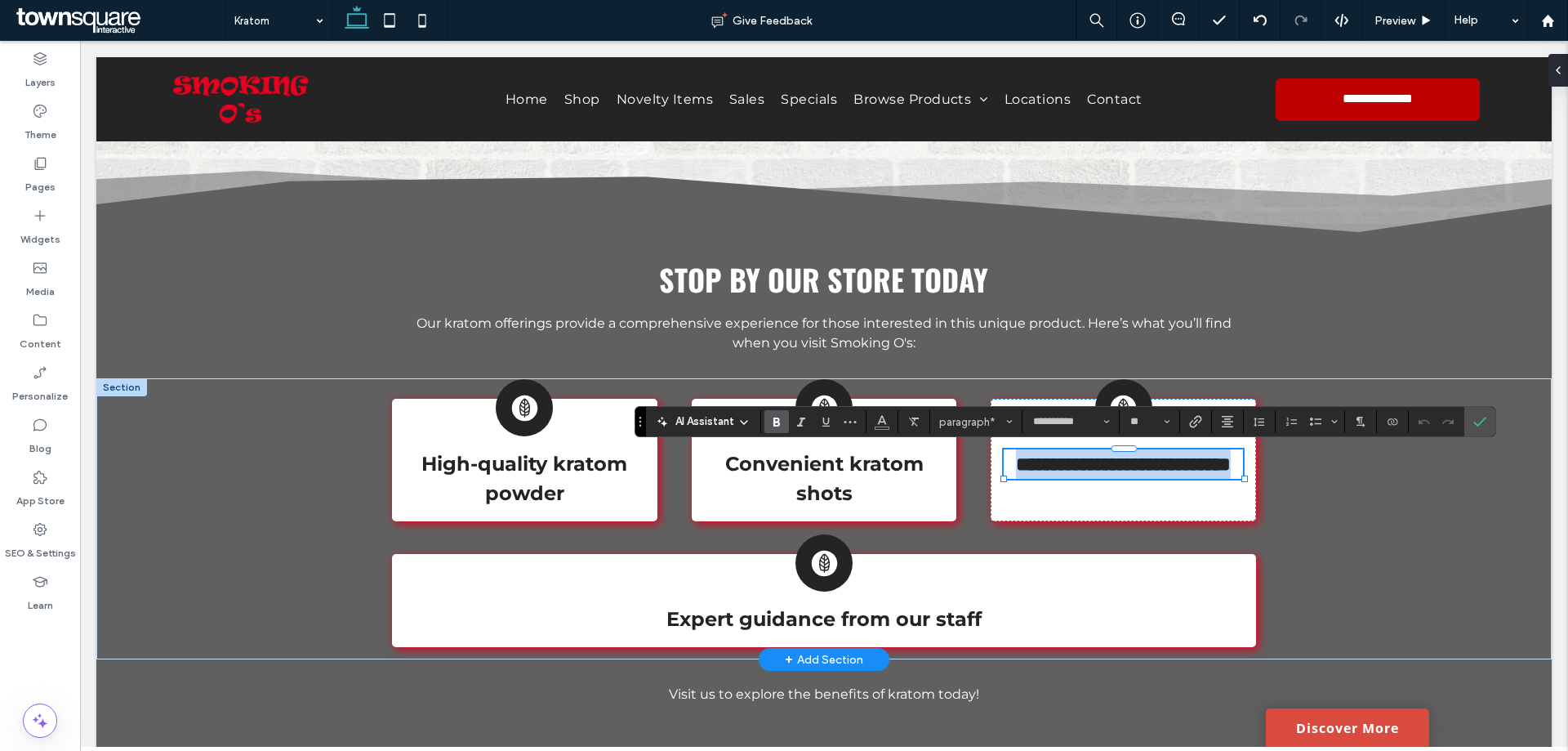 click on "**********" at bounding box center (1123, 464) 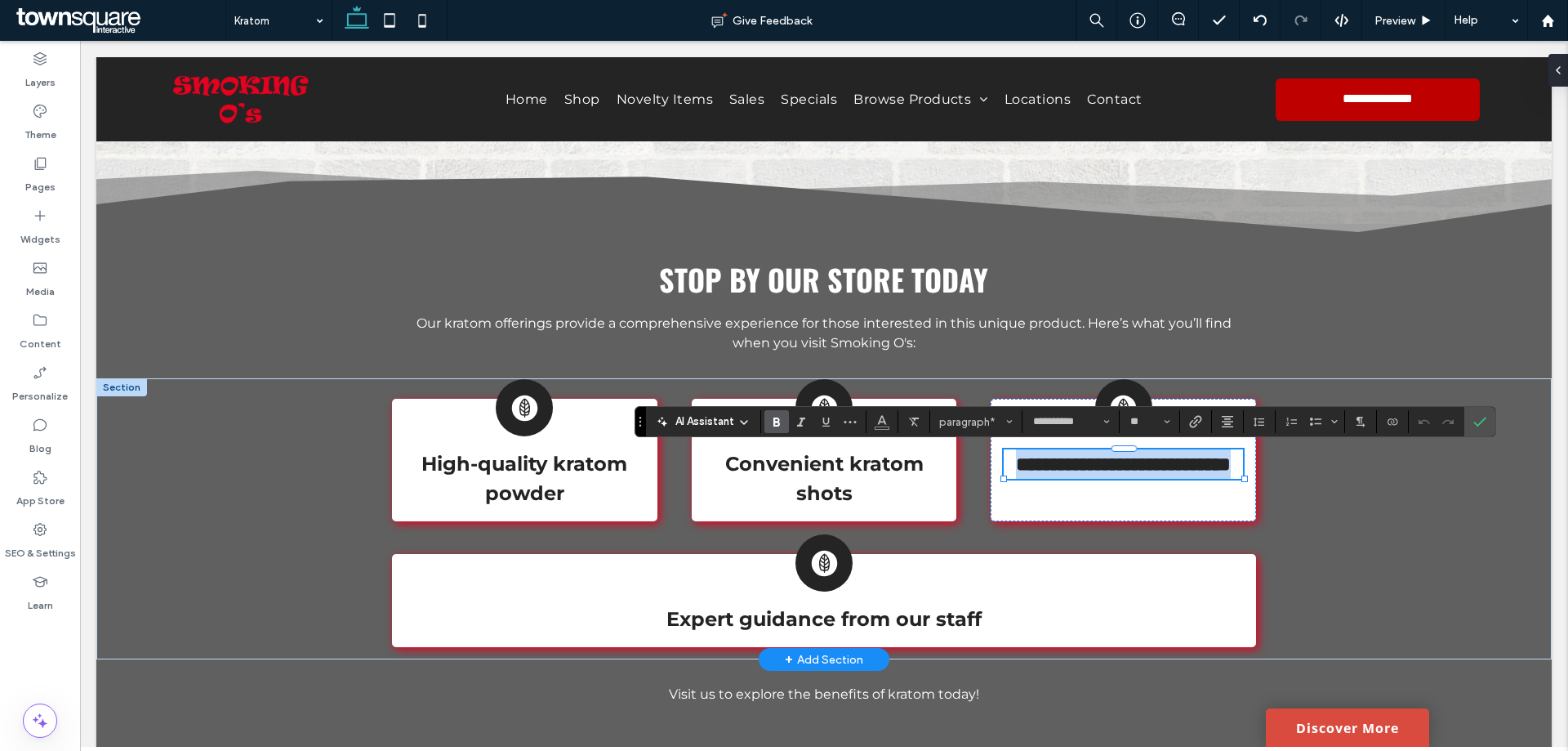 drag, startPoint x: 1176, startPoint y: 494, endPoint x: 1004, endPoint y: 456, distance: 176.14767 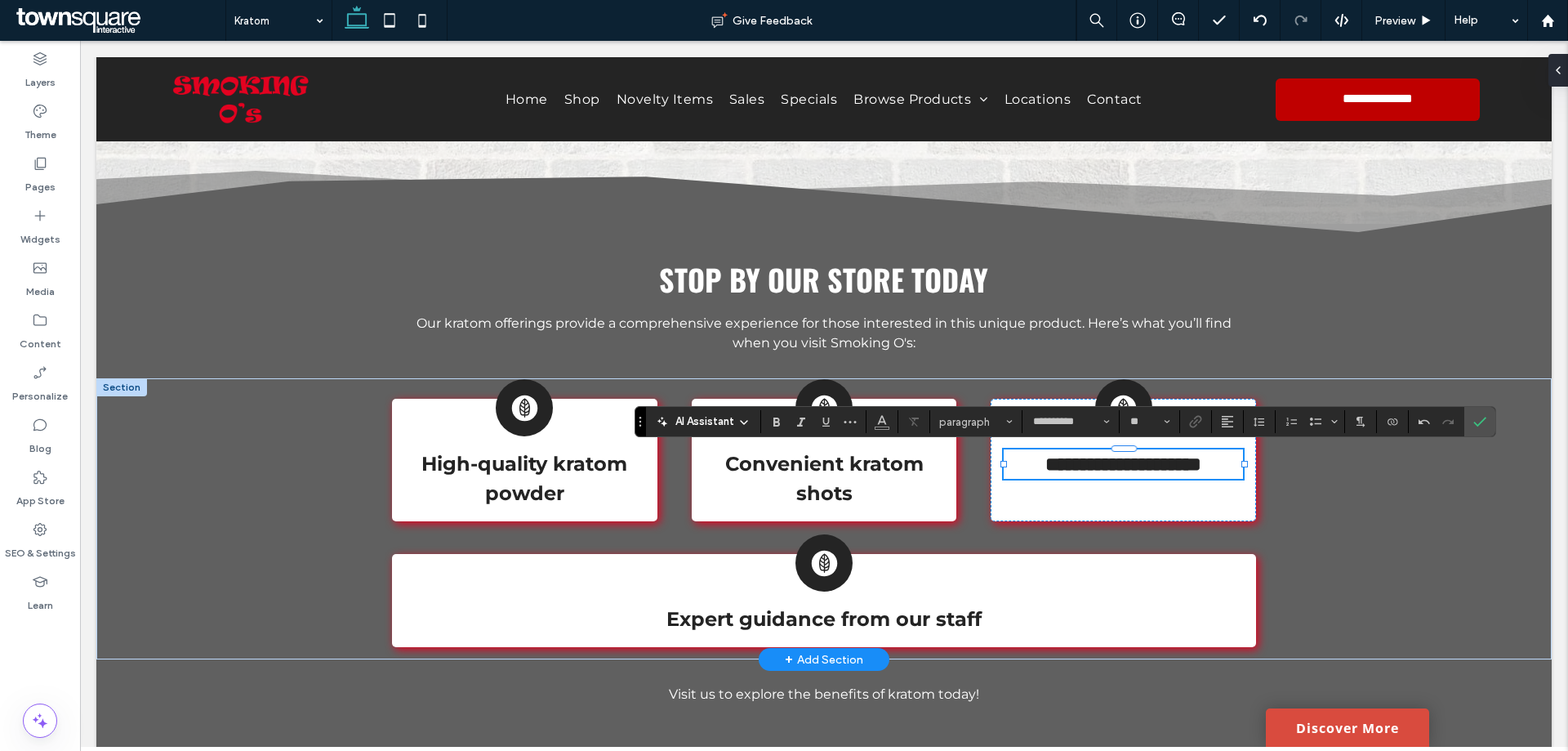 type 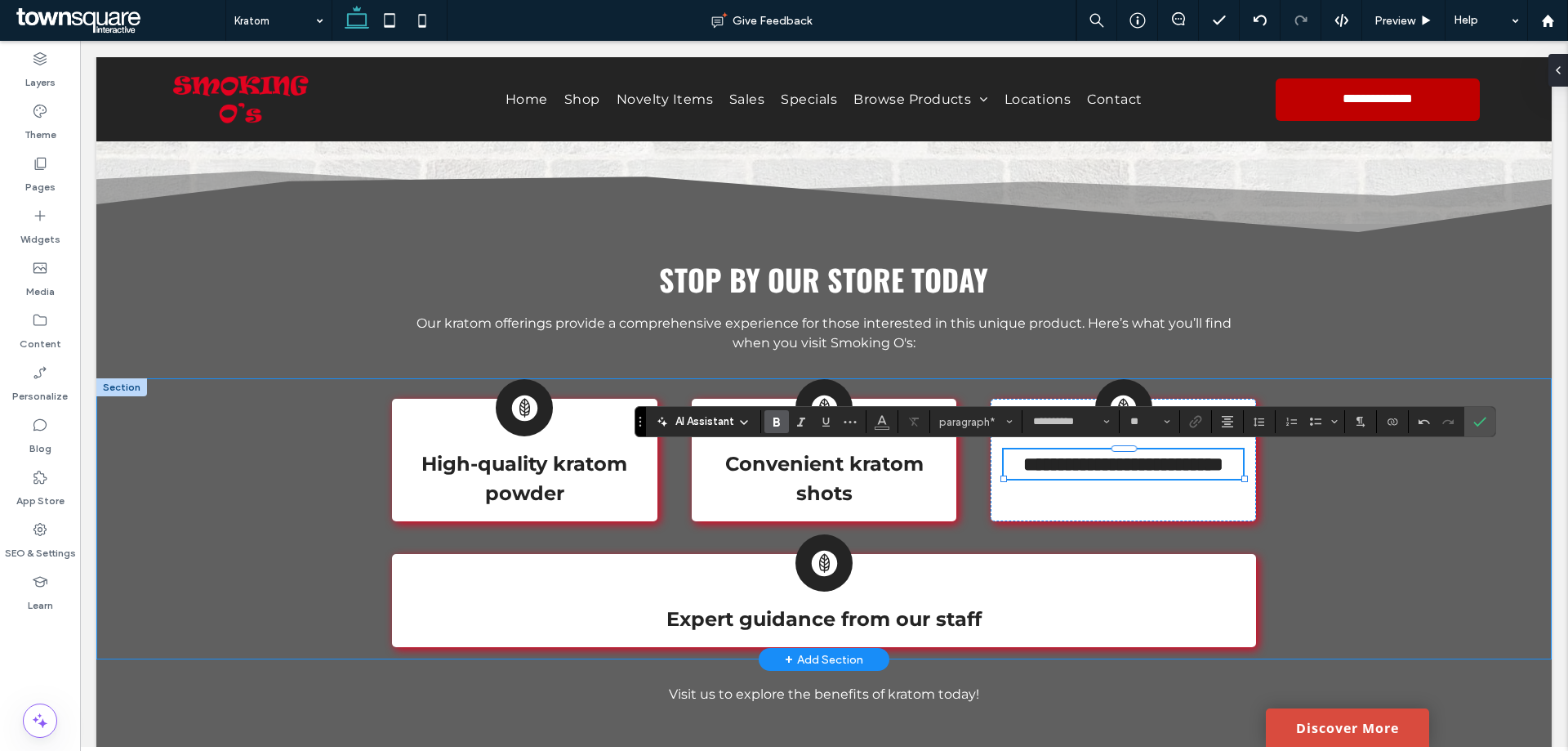 click on "**********" at bounding box center [824, 519] 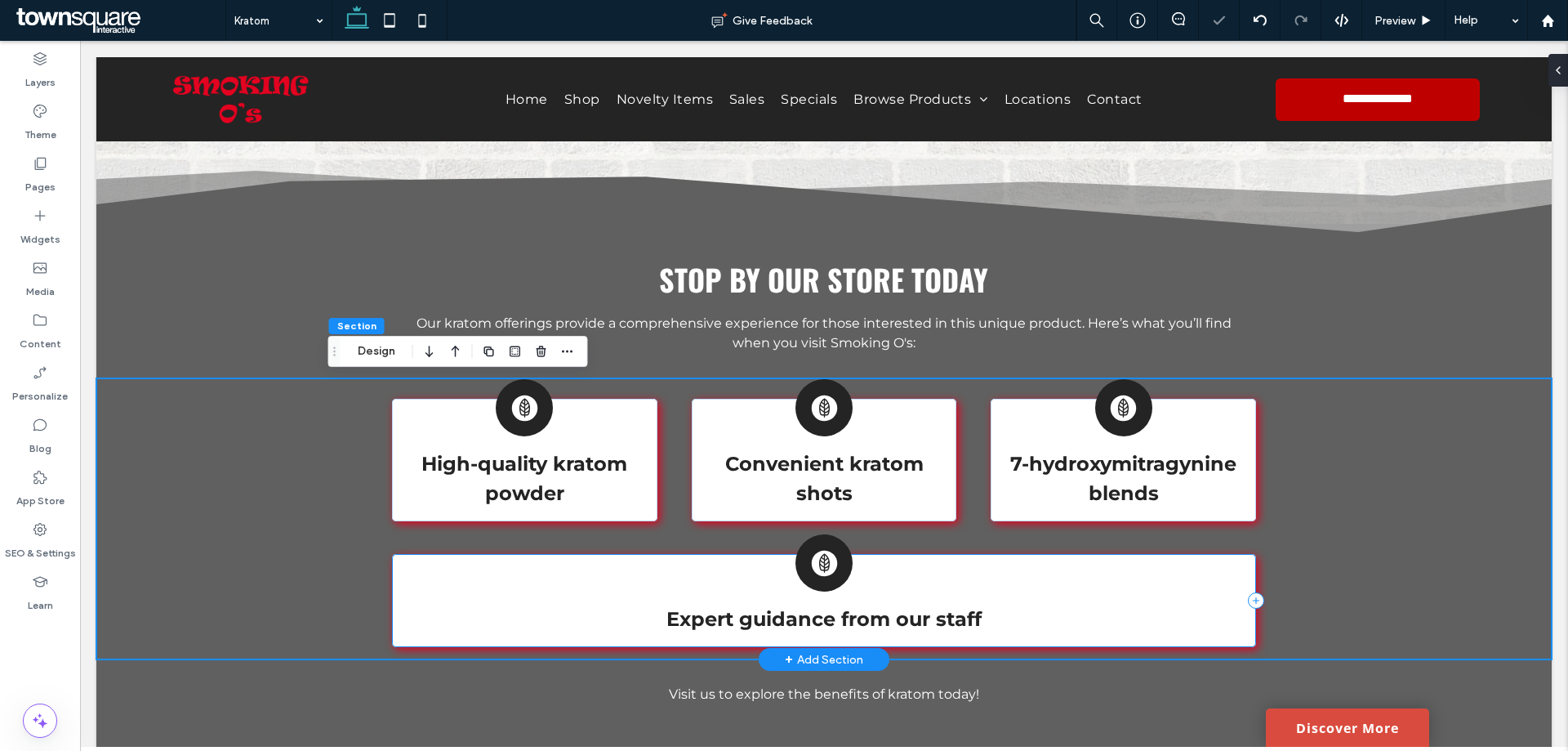 click on "Expert guidance from our staff" at bounding box center [823, 601] 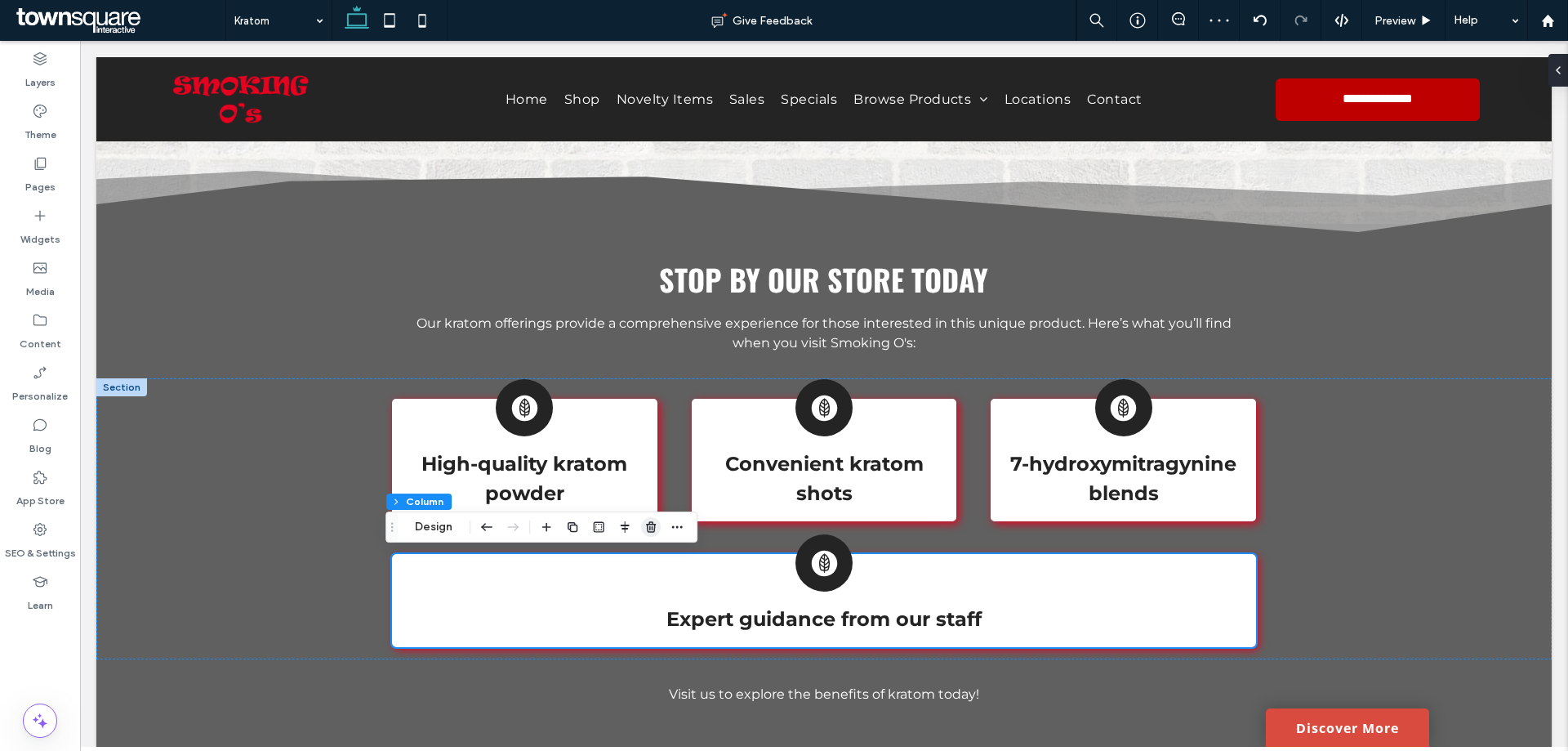 drag, startPoint x: 650, startPoint y: 525, endPoint x: 1175, endPoint y: 529, distance: 525.0152 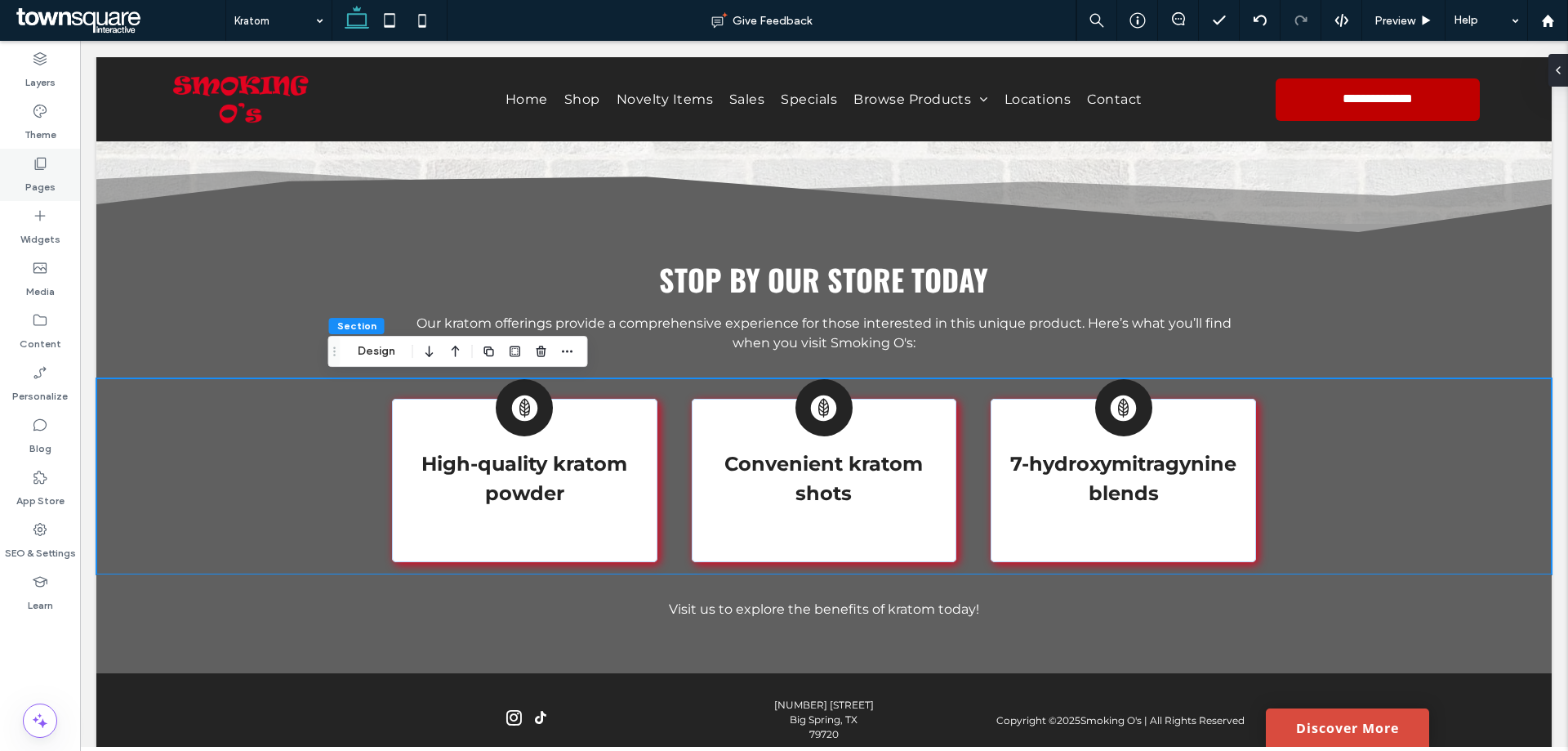 click on "Pages" at bounding box center [40, 175] 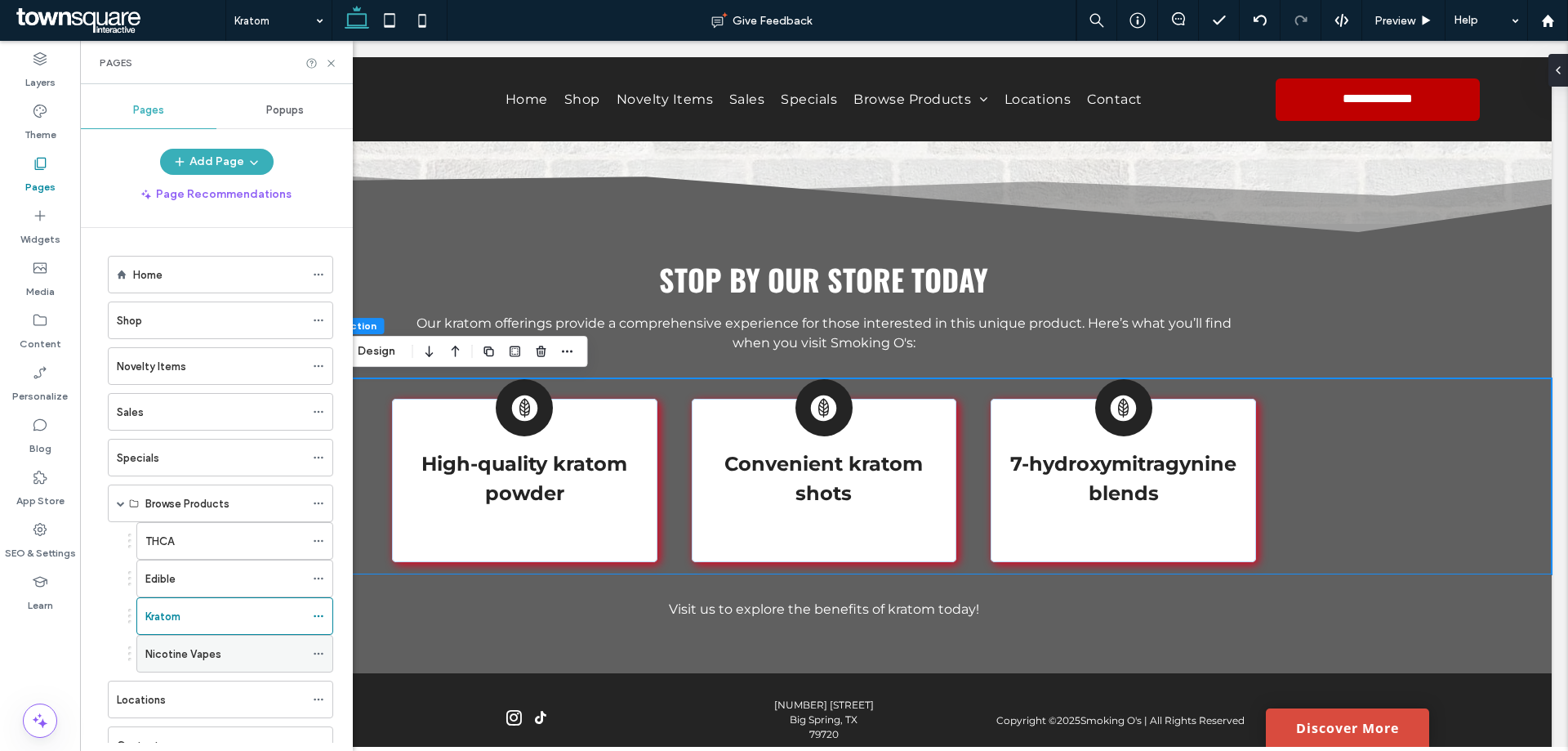 click on "Nicotine Vapes" at bounding box center (183, 654) 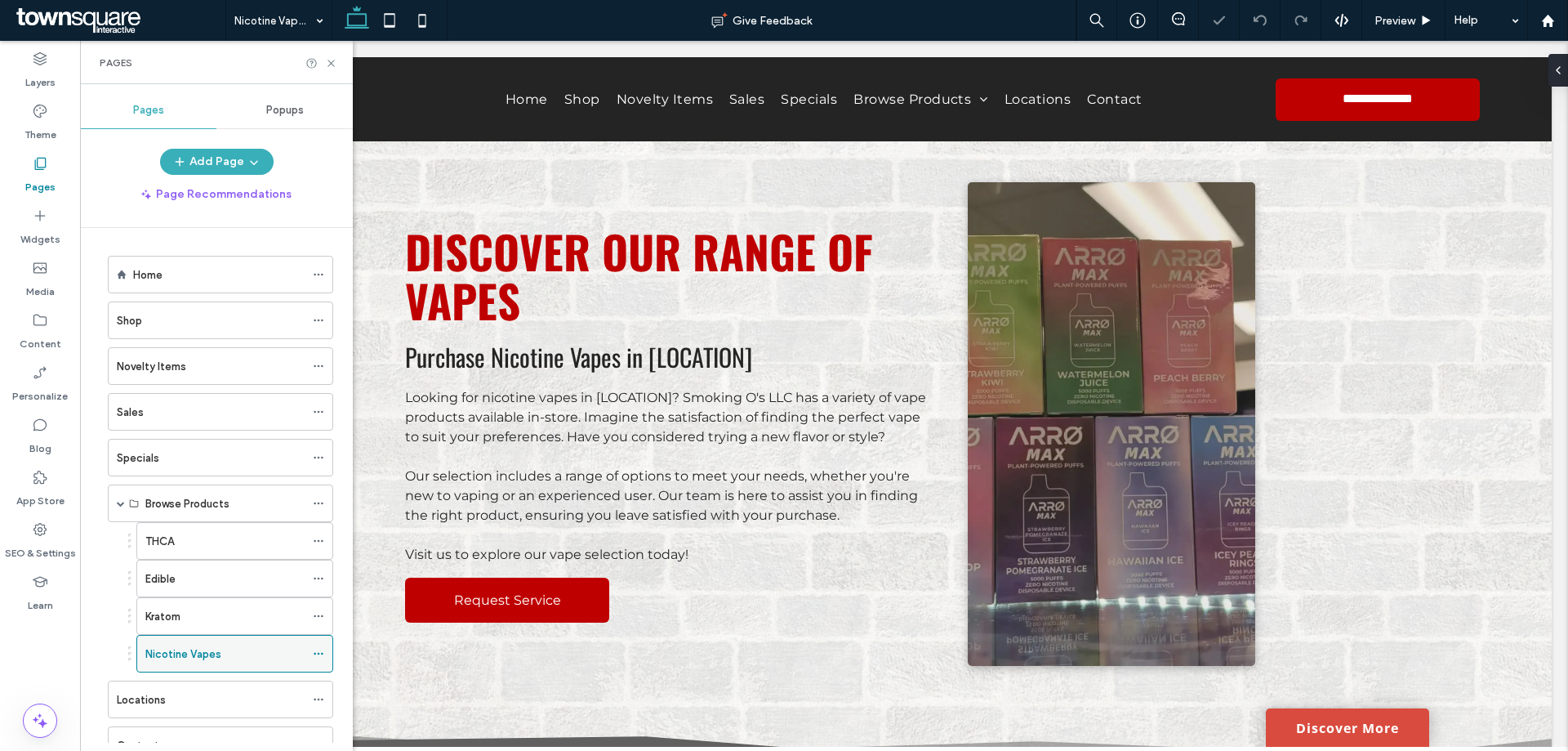 scroll, scrollTop: 0, scrollLeft: 0, axis: both 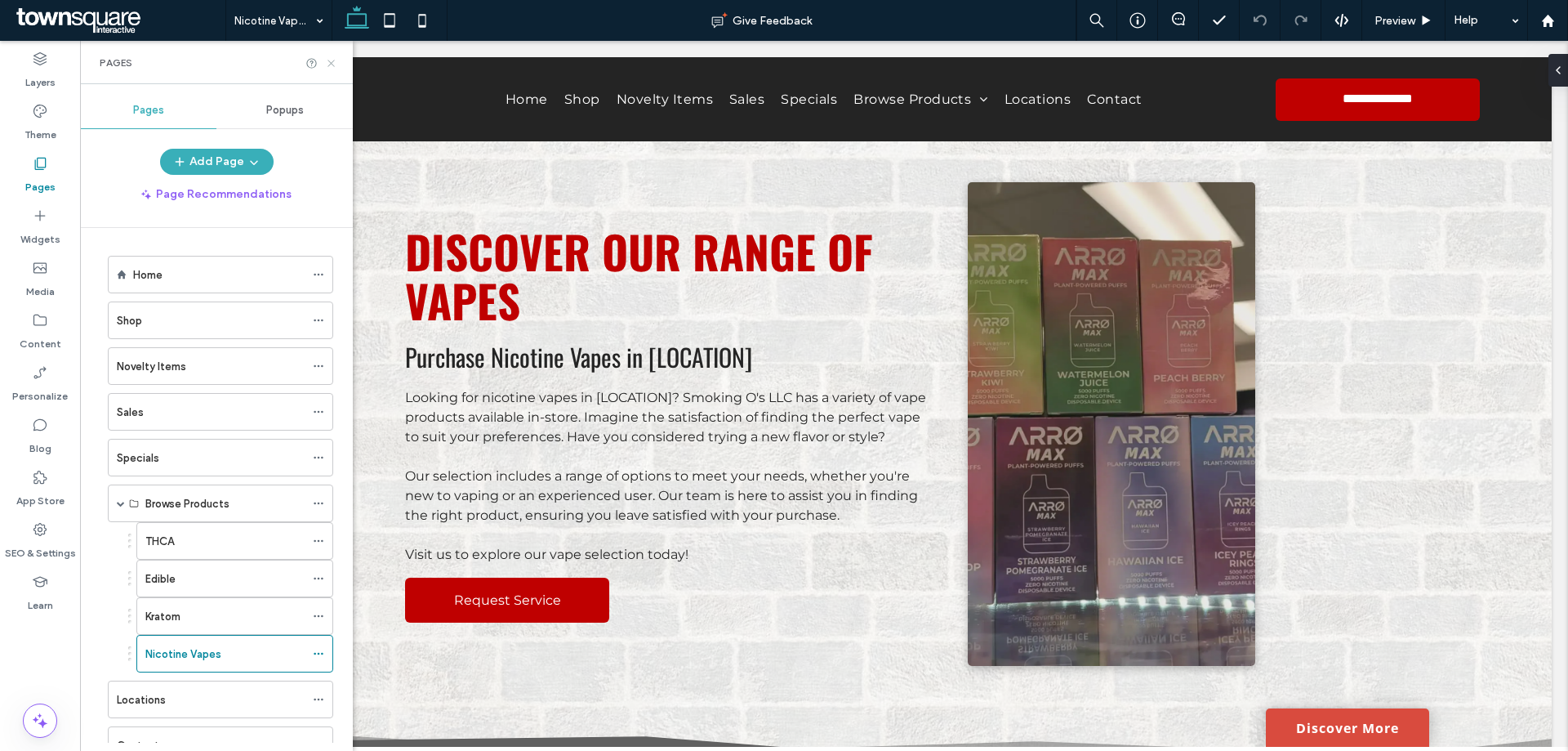 click 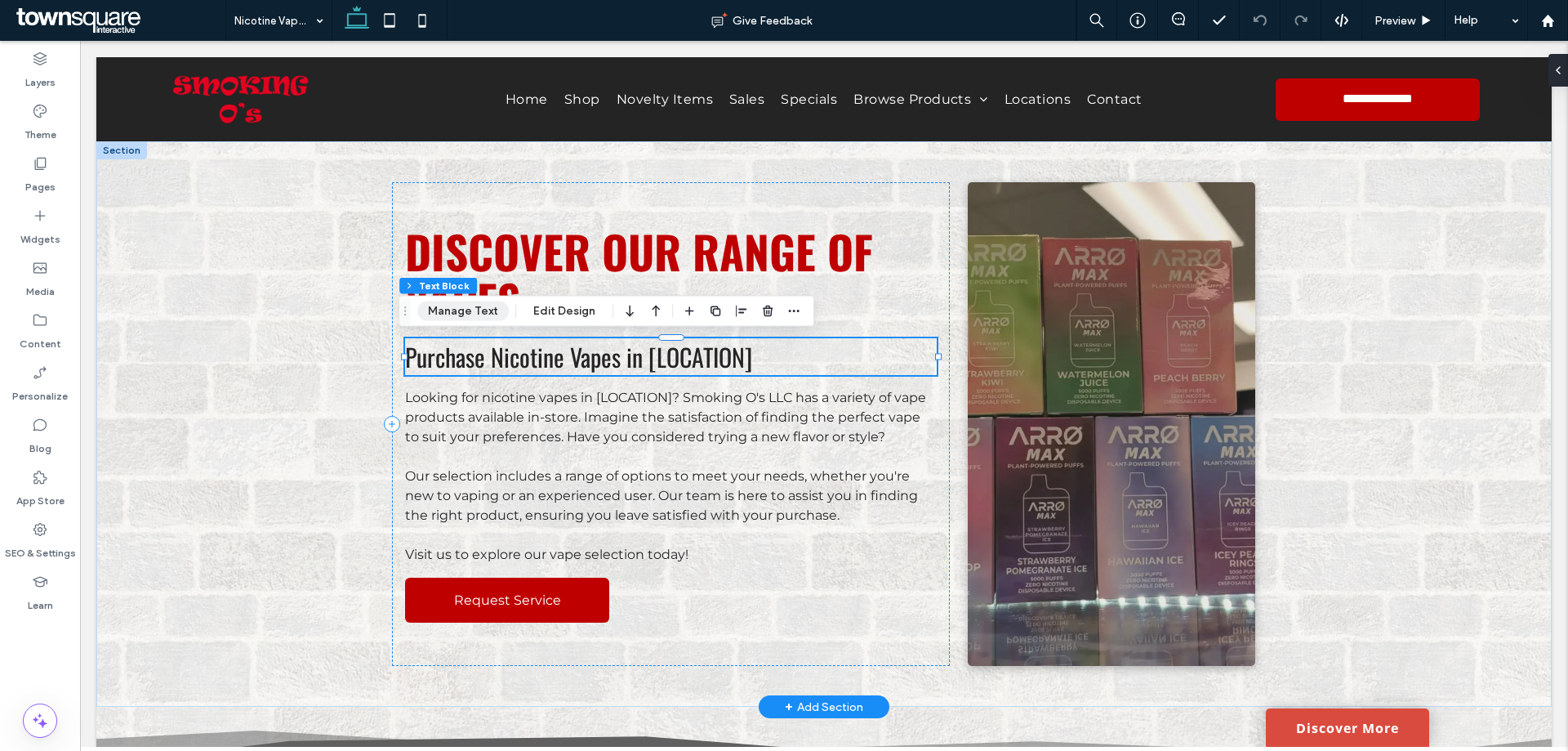 click on "Manage Text" at bounding box center [463, 311] 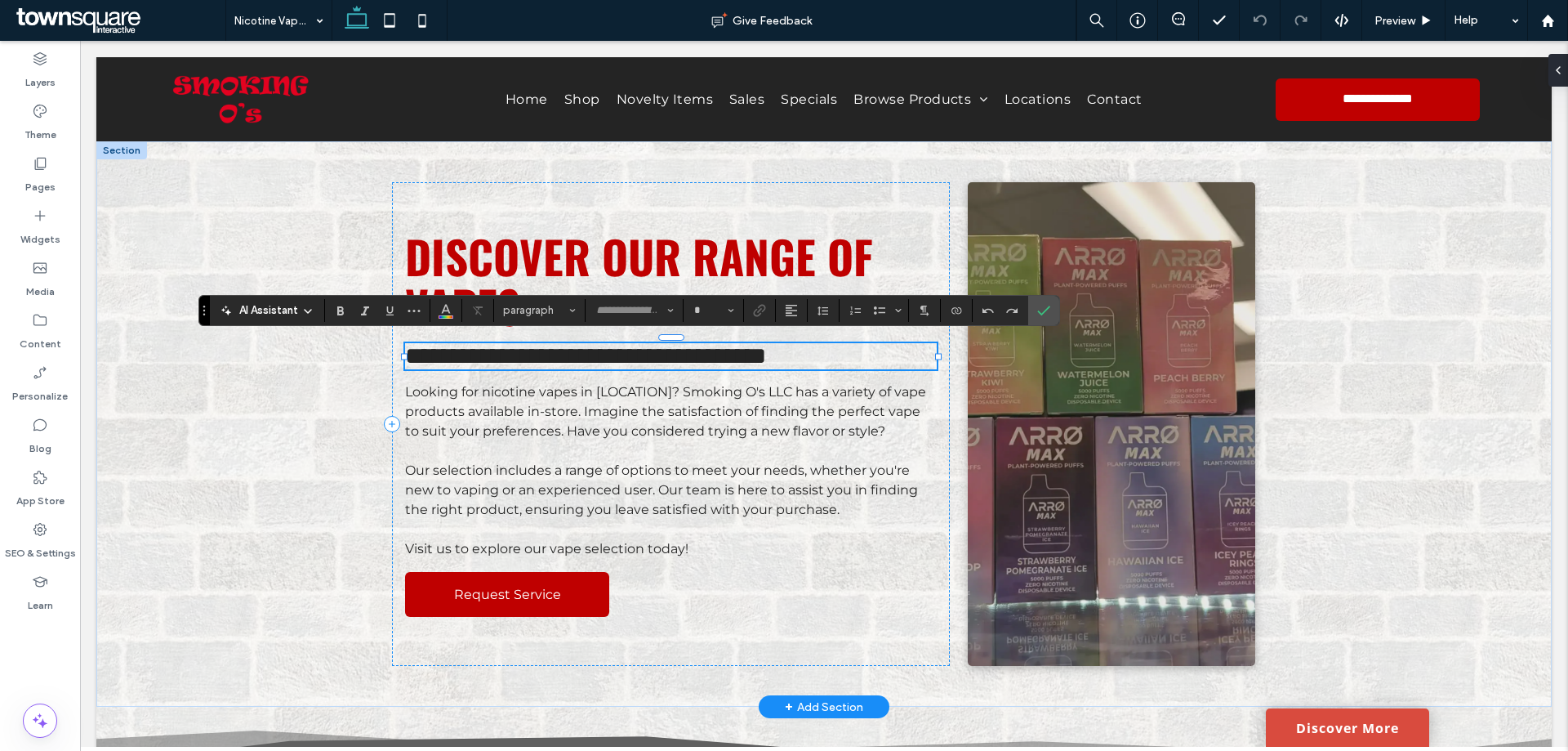 type on "******" 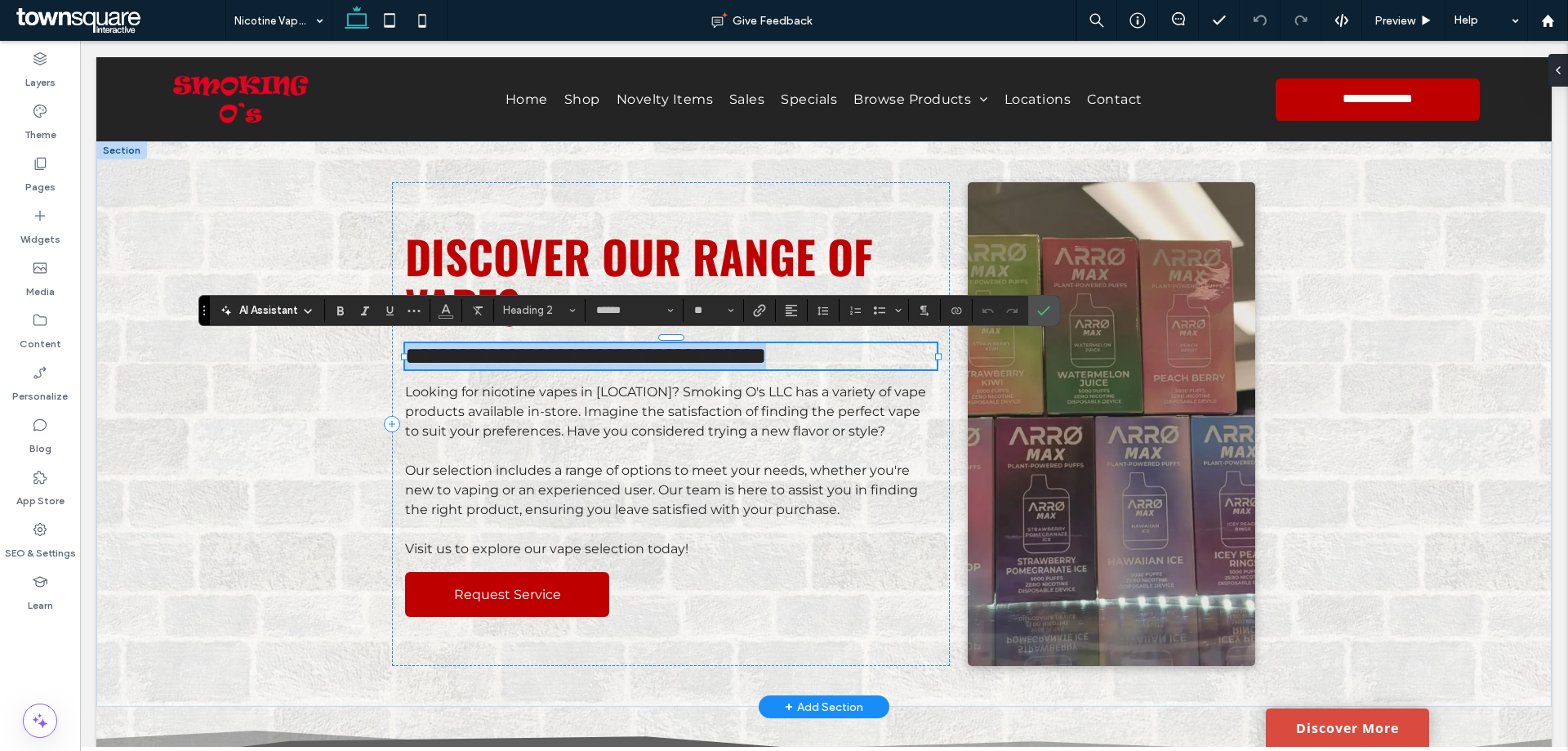 click on "**********" at bounding box center [586, 355] 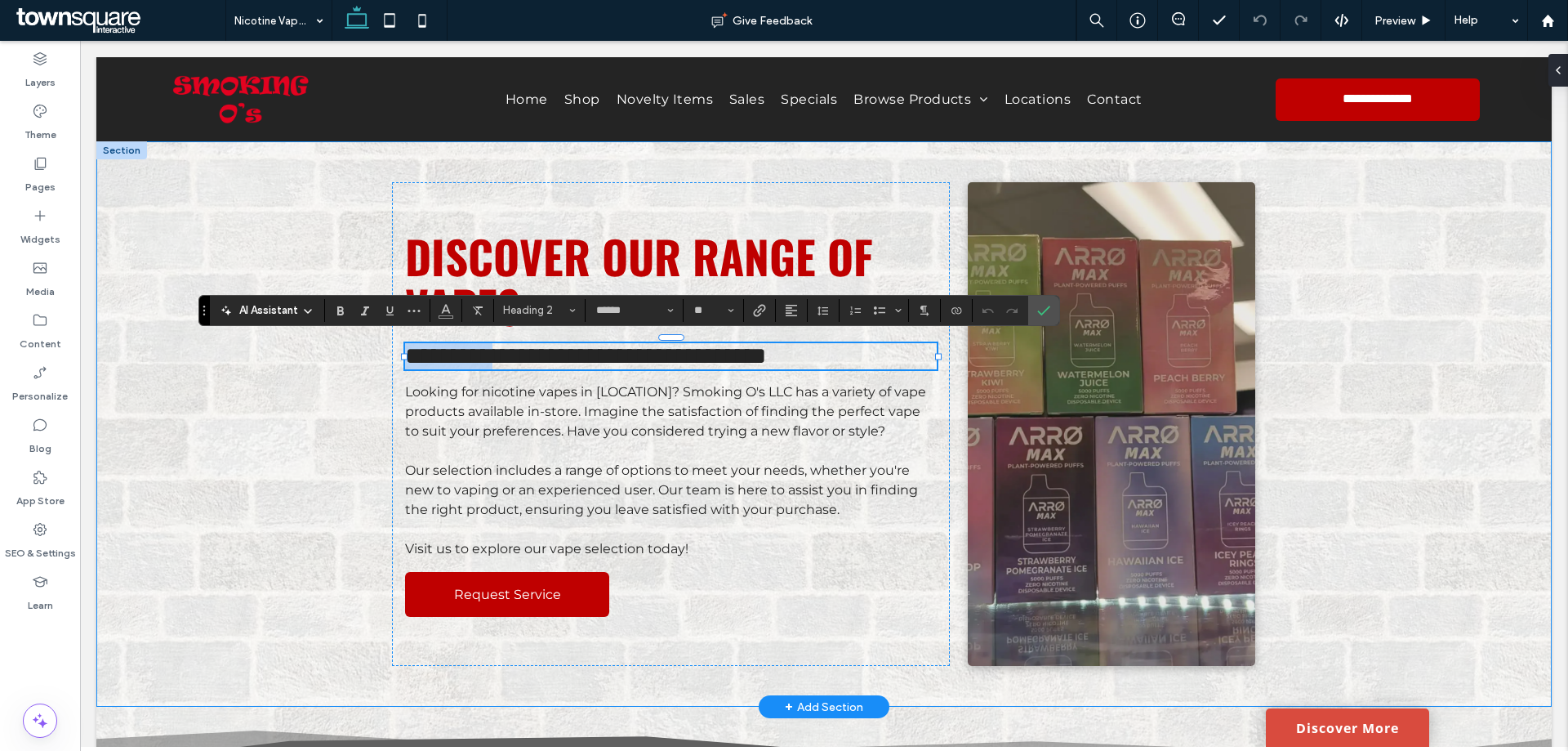 drag, startPoint x: 482, startPoint y: 358, endPoint x: 359, endPoint y: 358, distance: 123 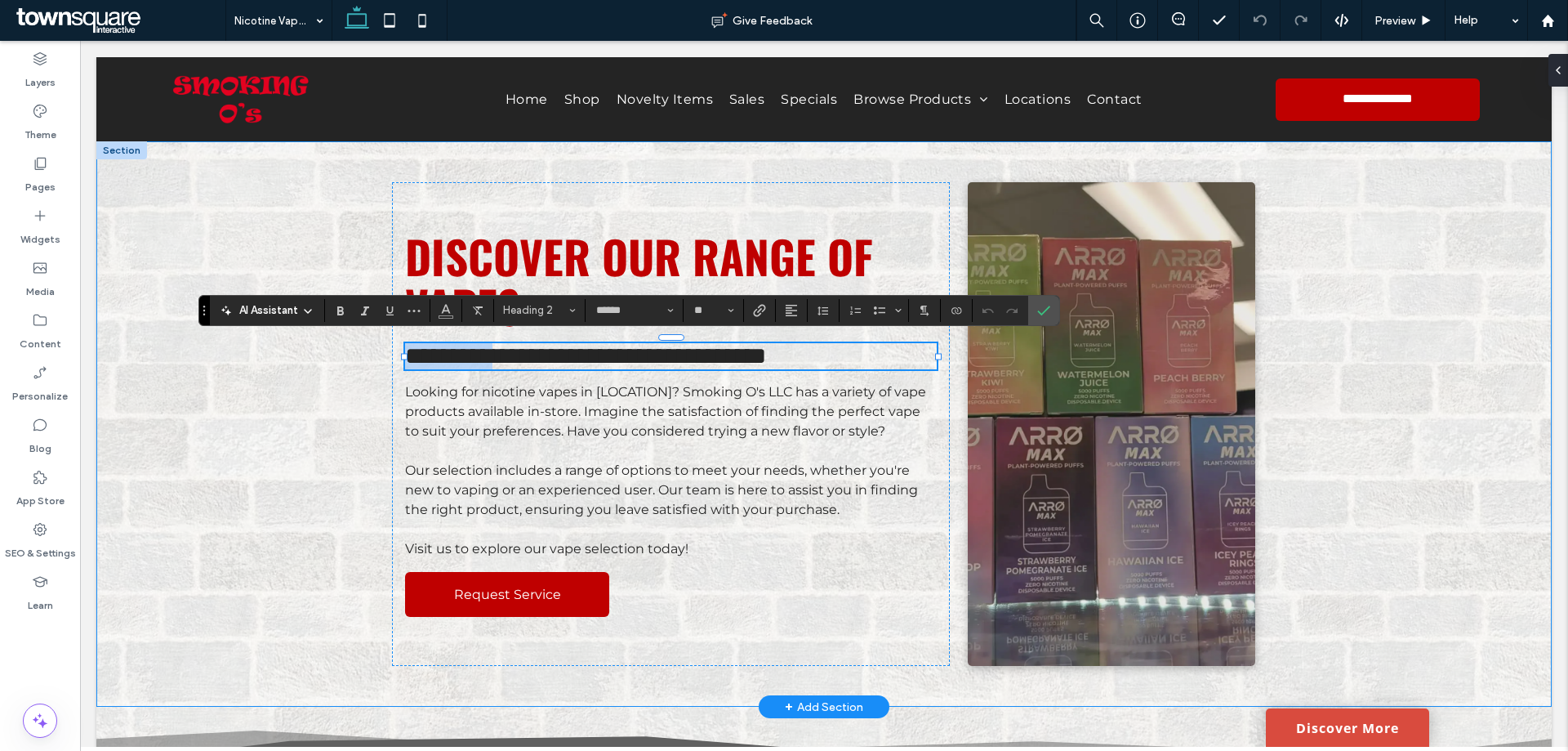 type 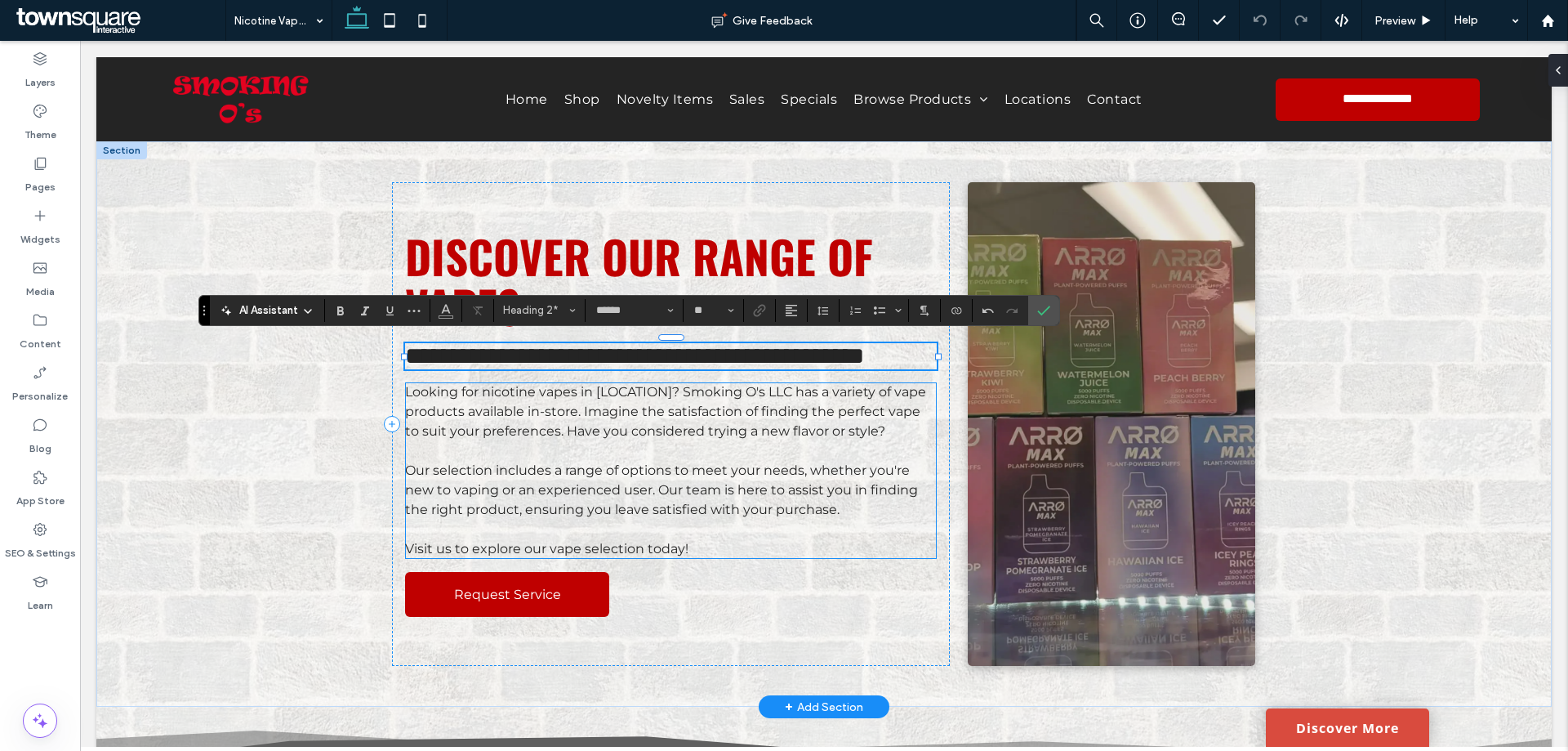 click on "﻿" at bounding box center (670, 451) 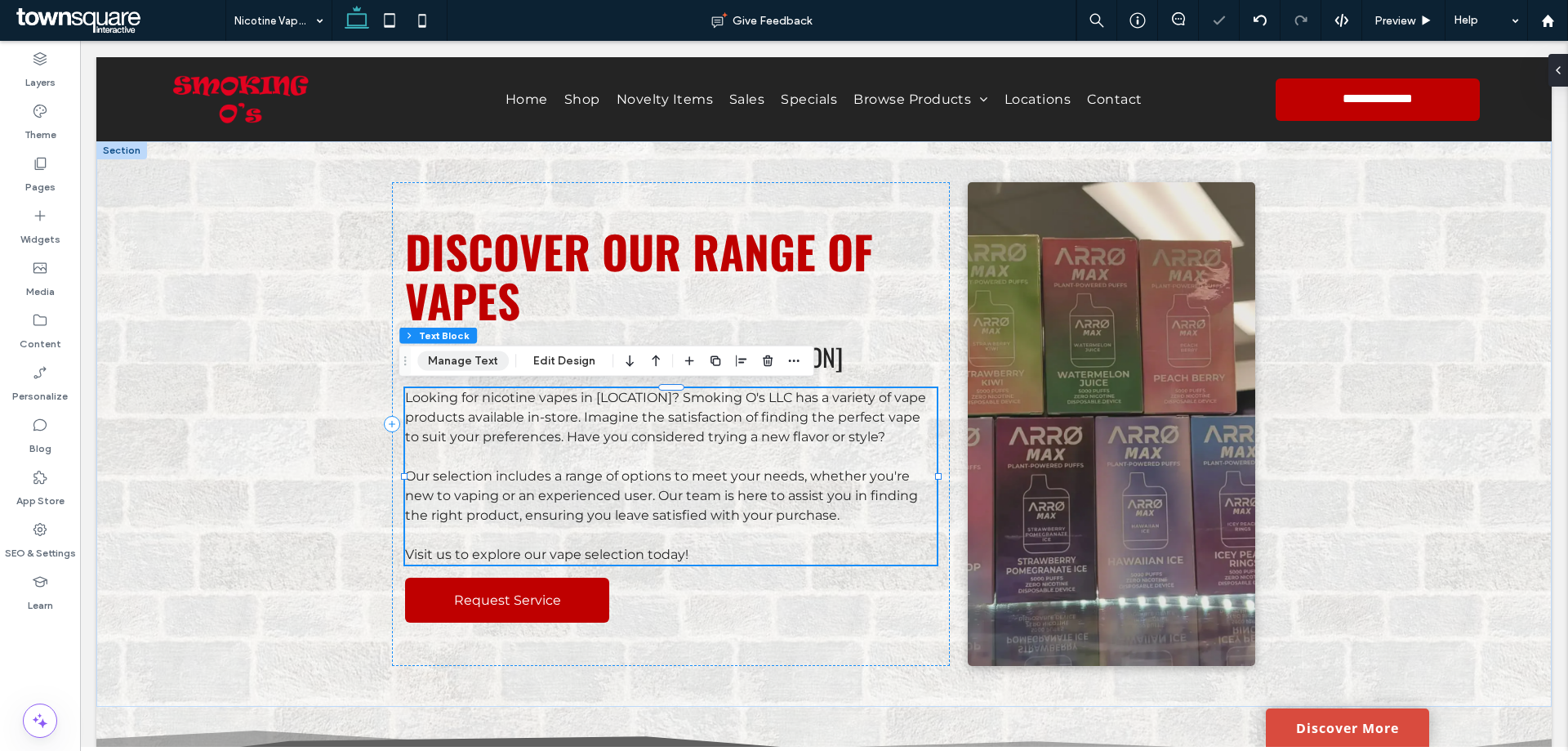 click on "Manage Text" at bounding box center [463, 361] 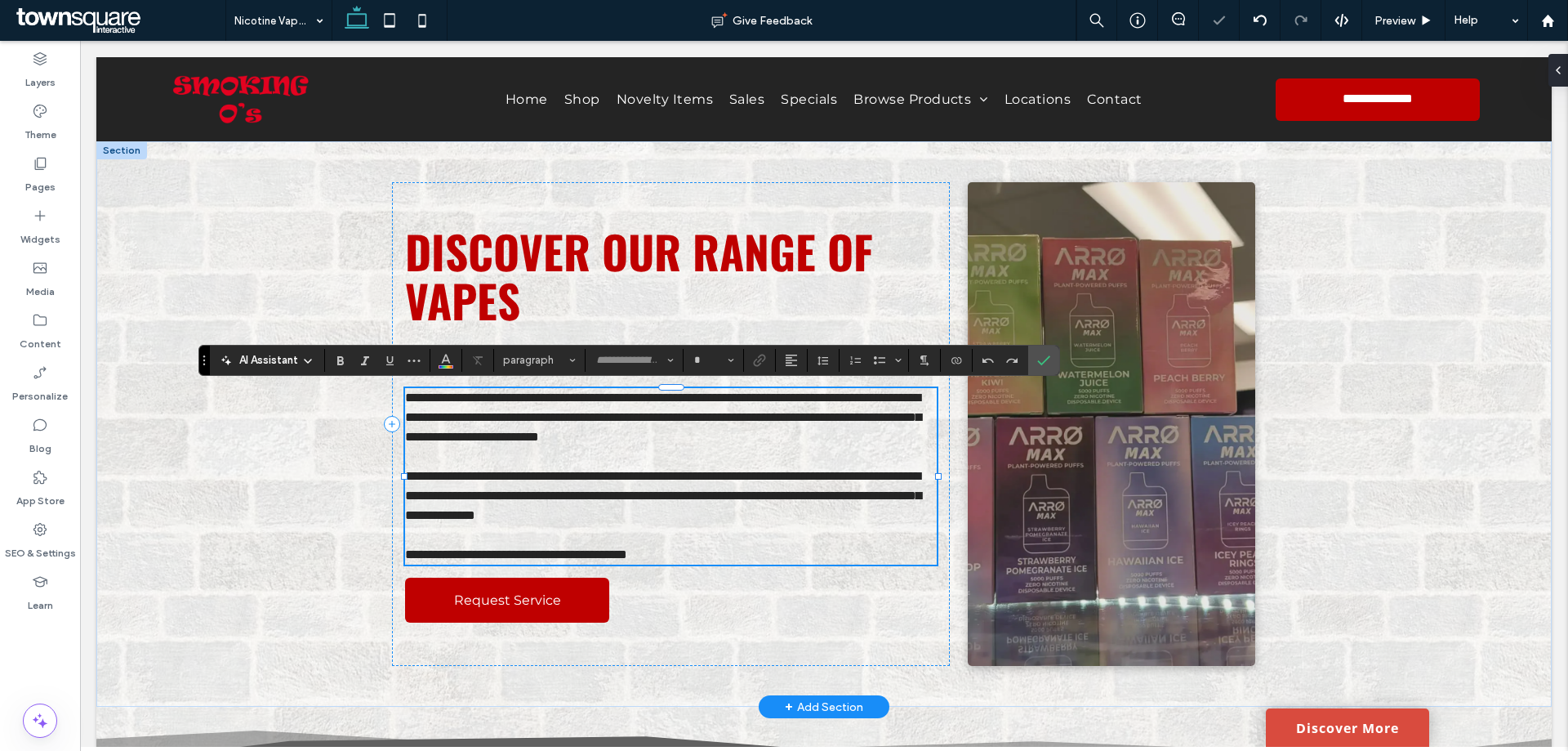 type on "**********" 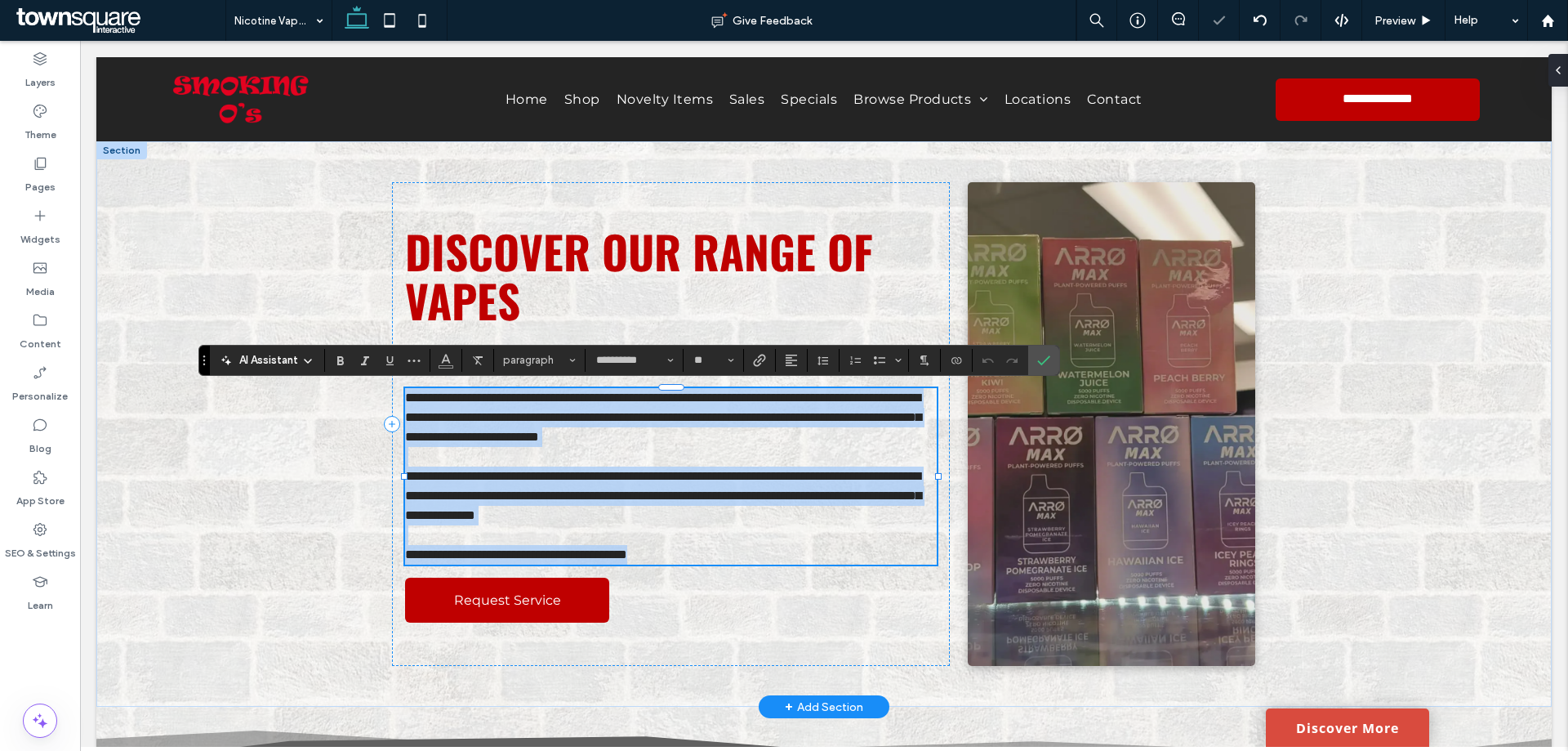 click on "**********" at bounding box center (663, 417) 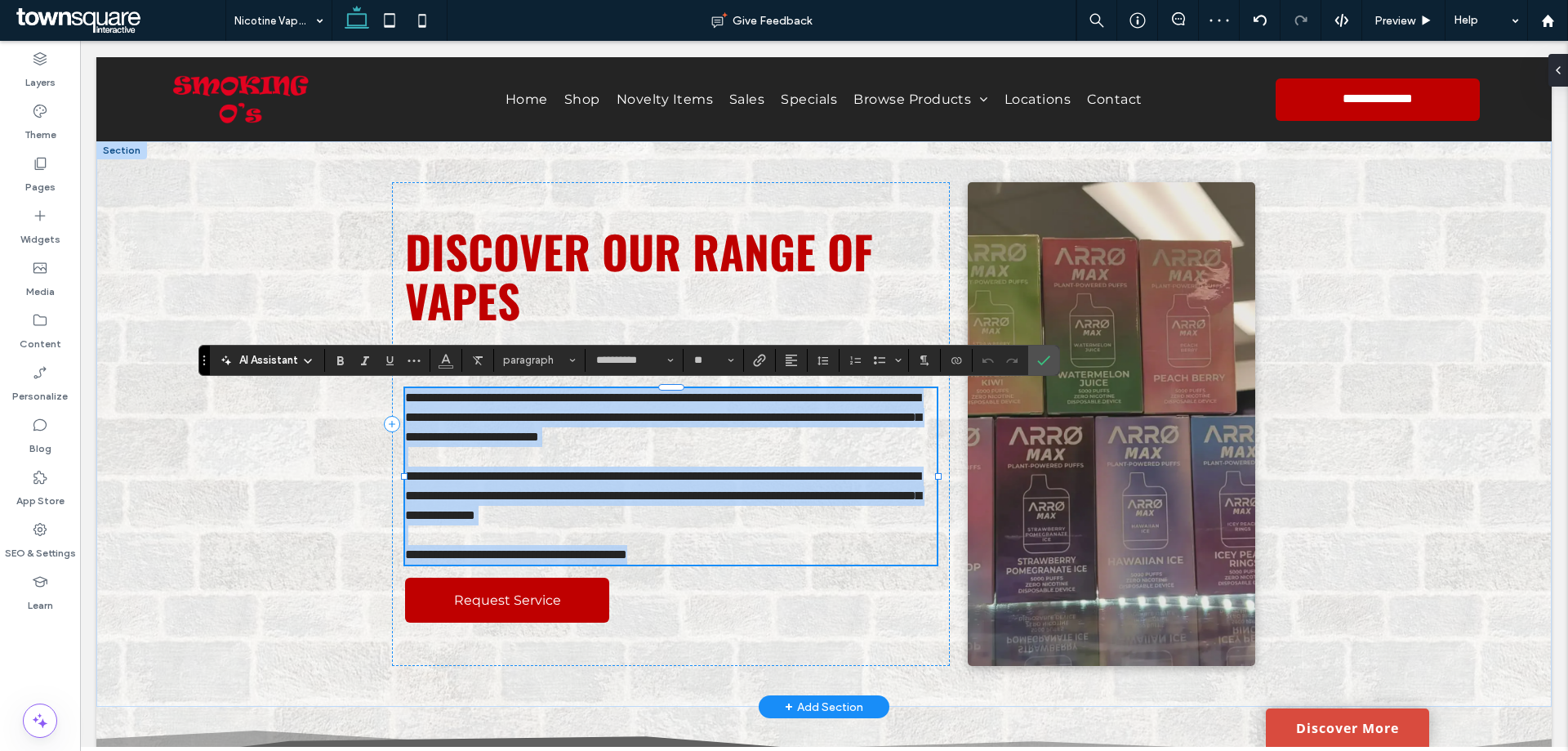click on "**********" at bounding box center [663, 417] 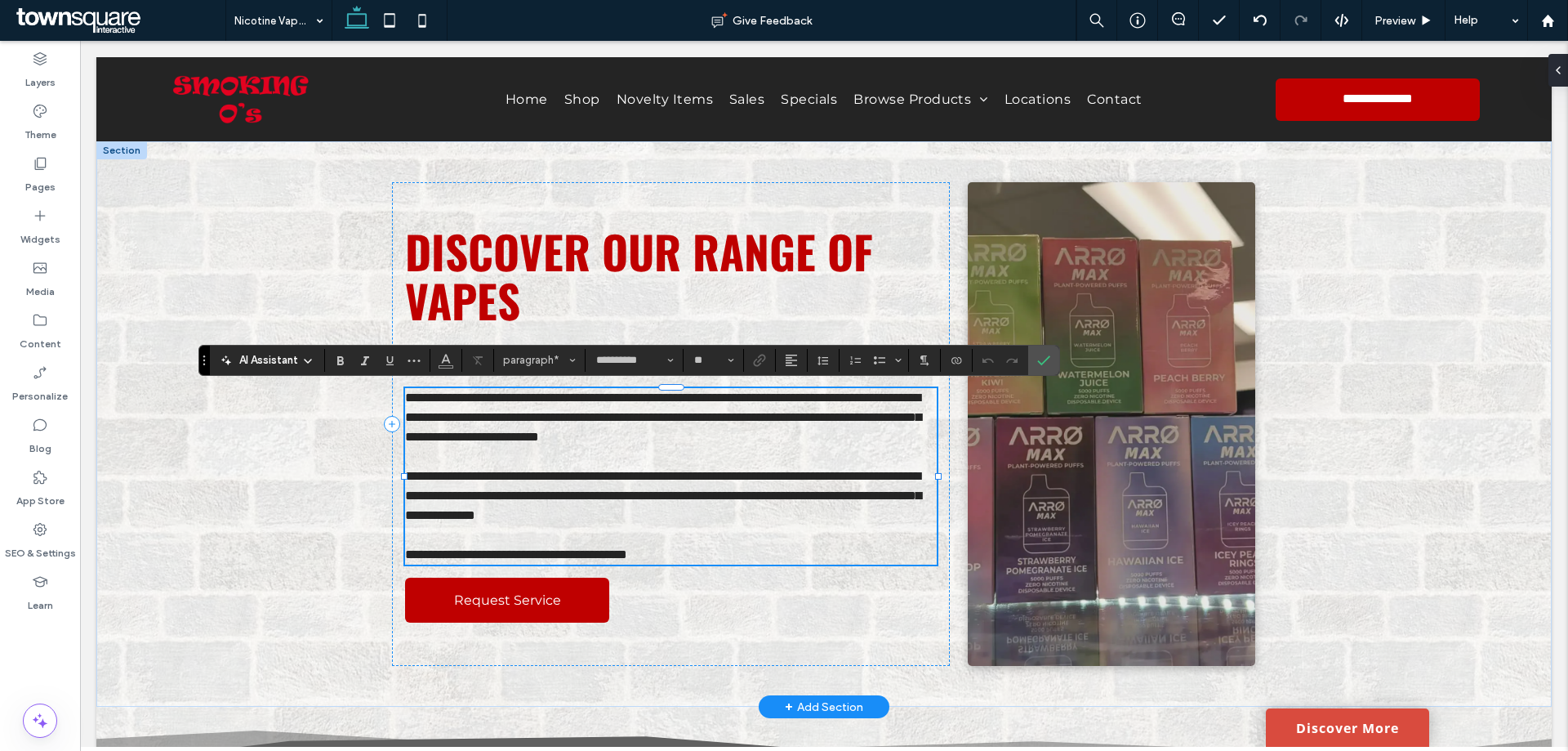 click on "**********" at bounding box center (663, 417) 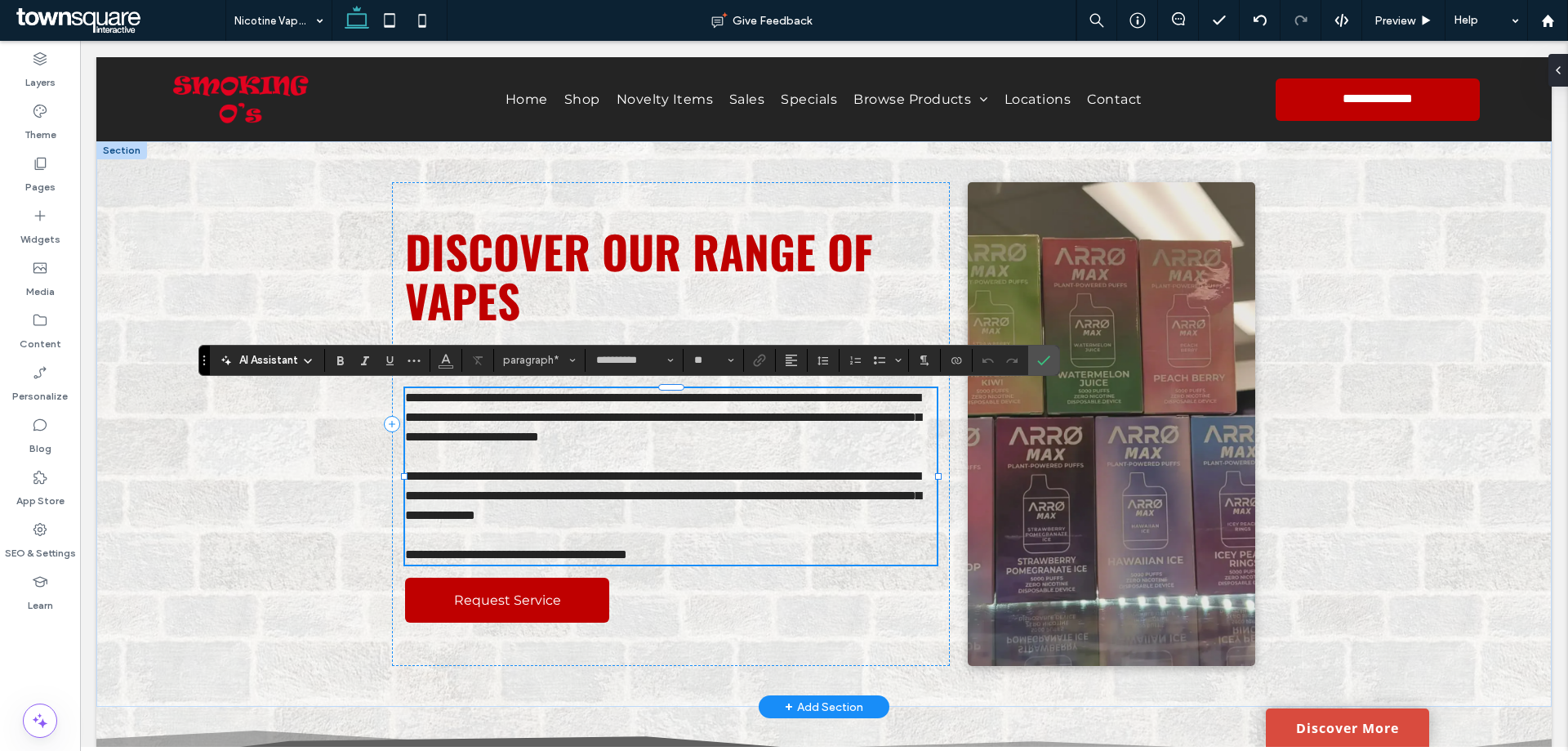 type 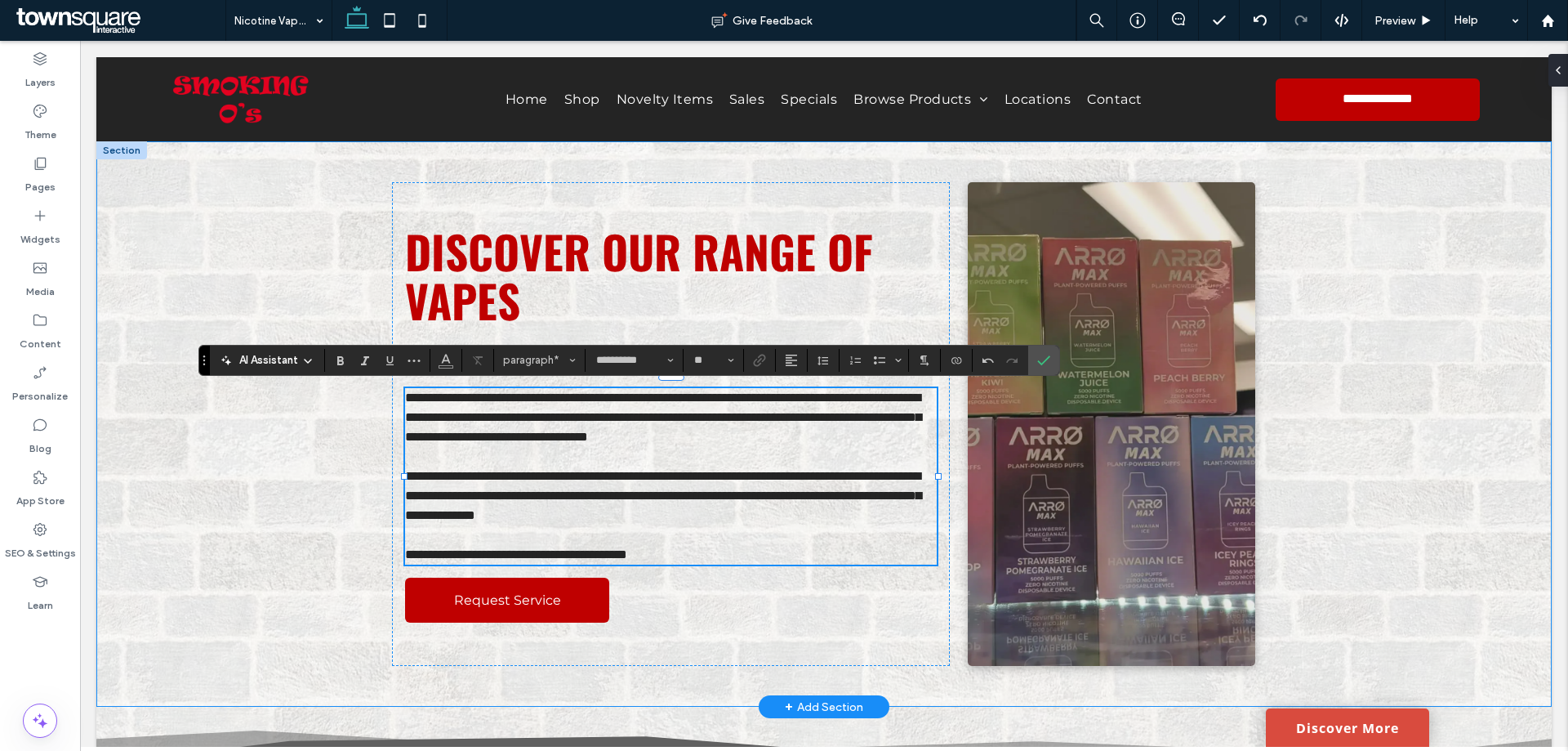 click on "**********" at bounding box center [824, 424] 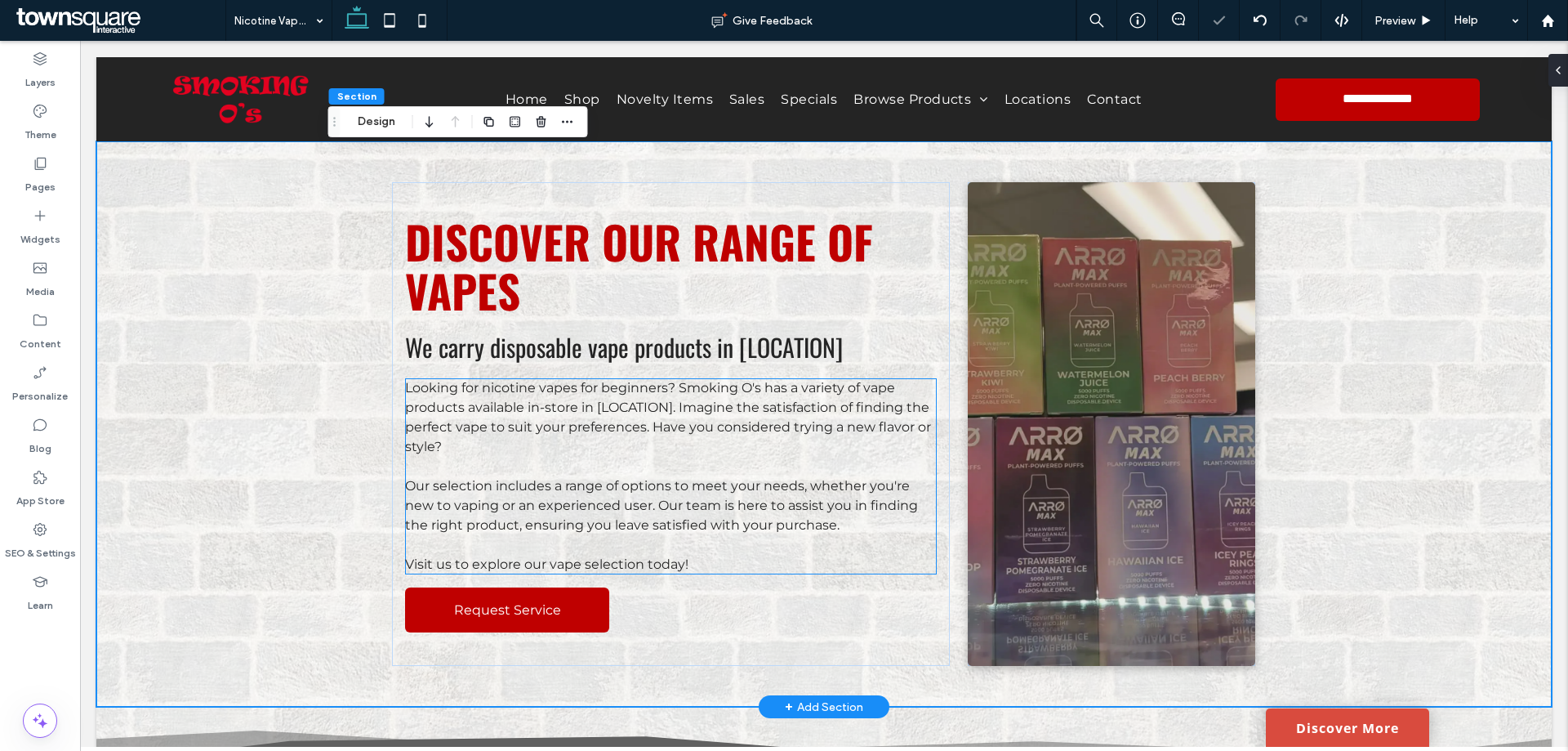 click on "Looking for nicotine vapes for beginners? Smoking O's has a variety of vape products available in-store in [LOCATION]. Imagine the satisfaction of finding the perfect vape to suit your preferences. Have you considered trying a new flavor or style?" at bounding box center (668, 417) 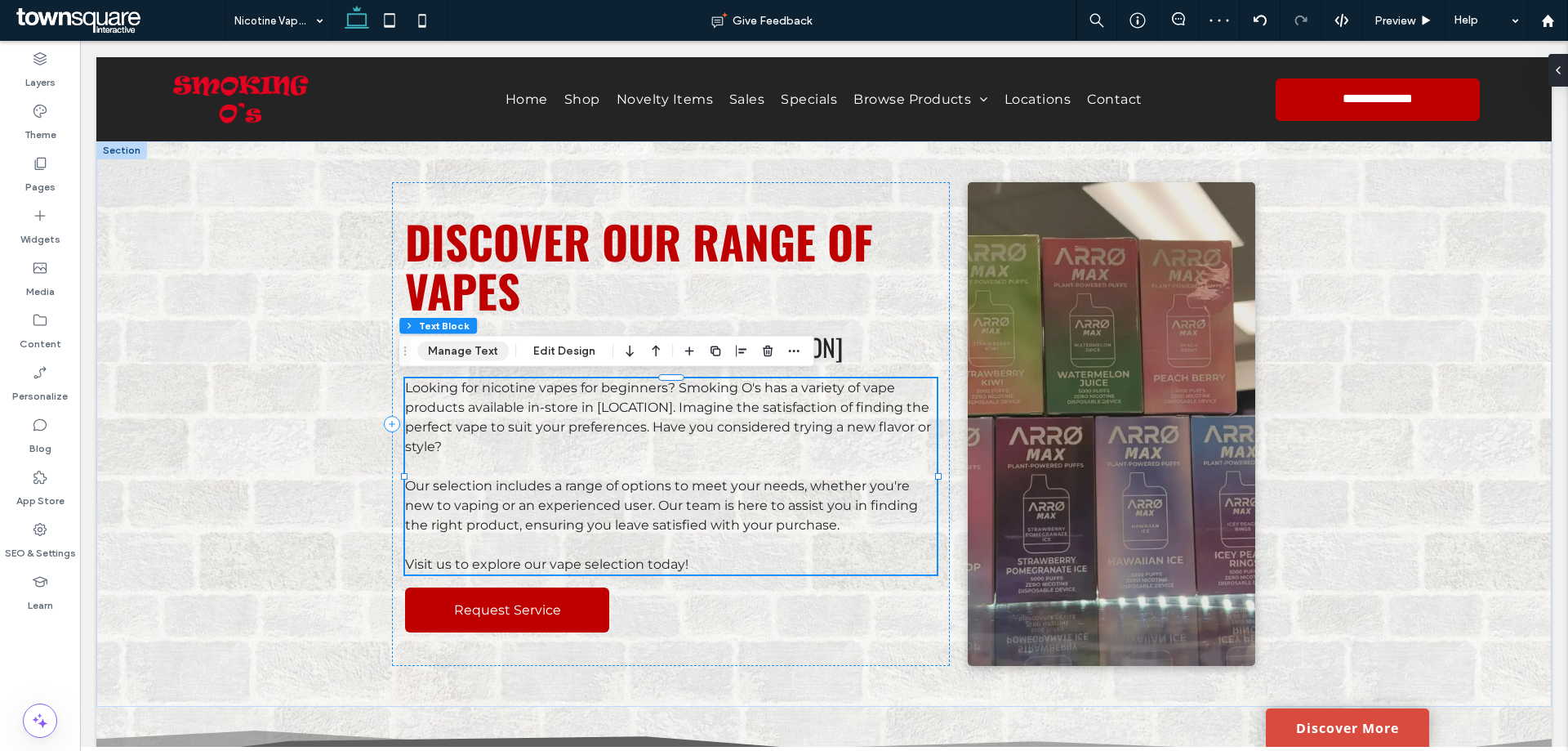 click on "Manage Text" at bounding box center [463, 351] 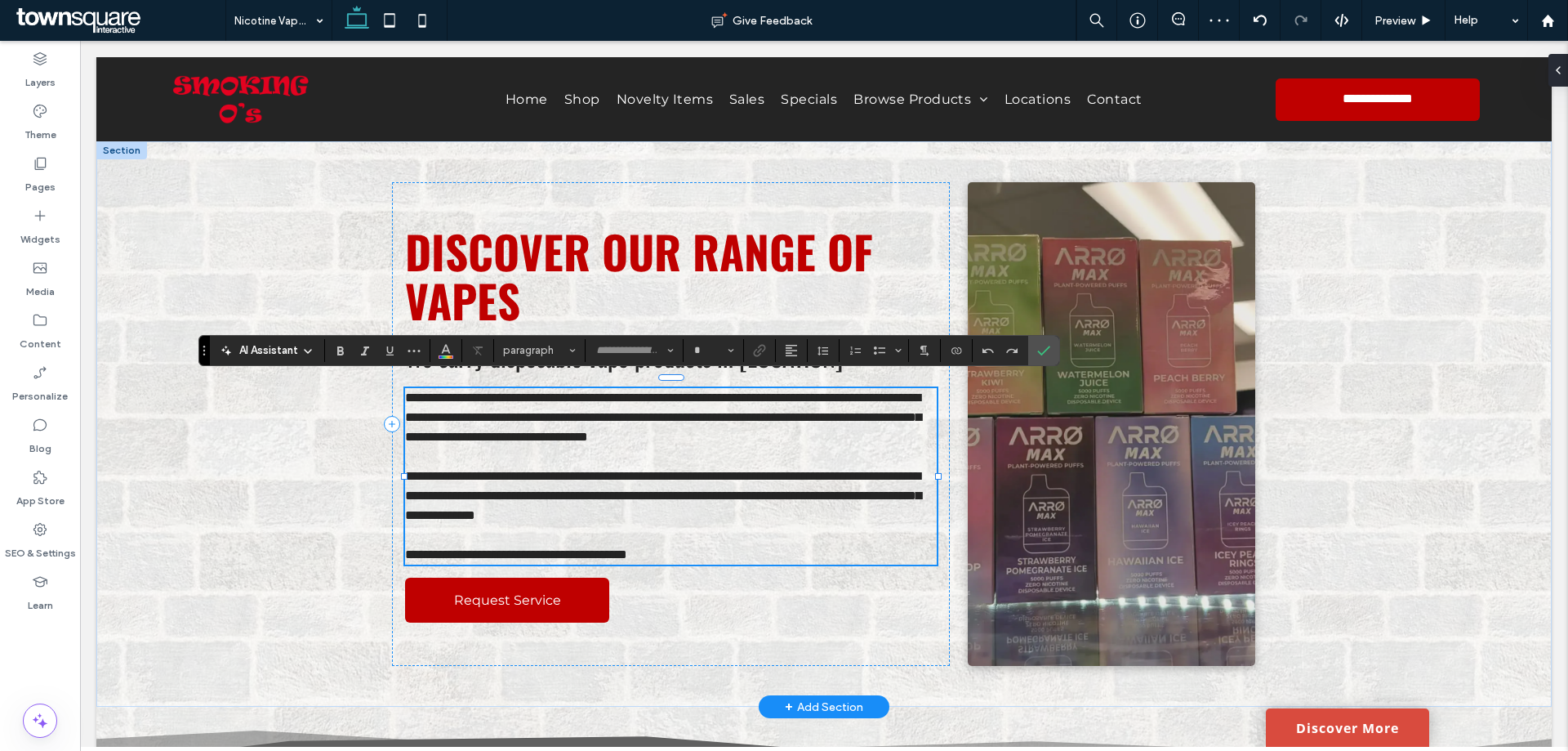 type on "**********" 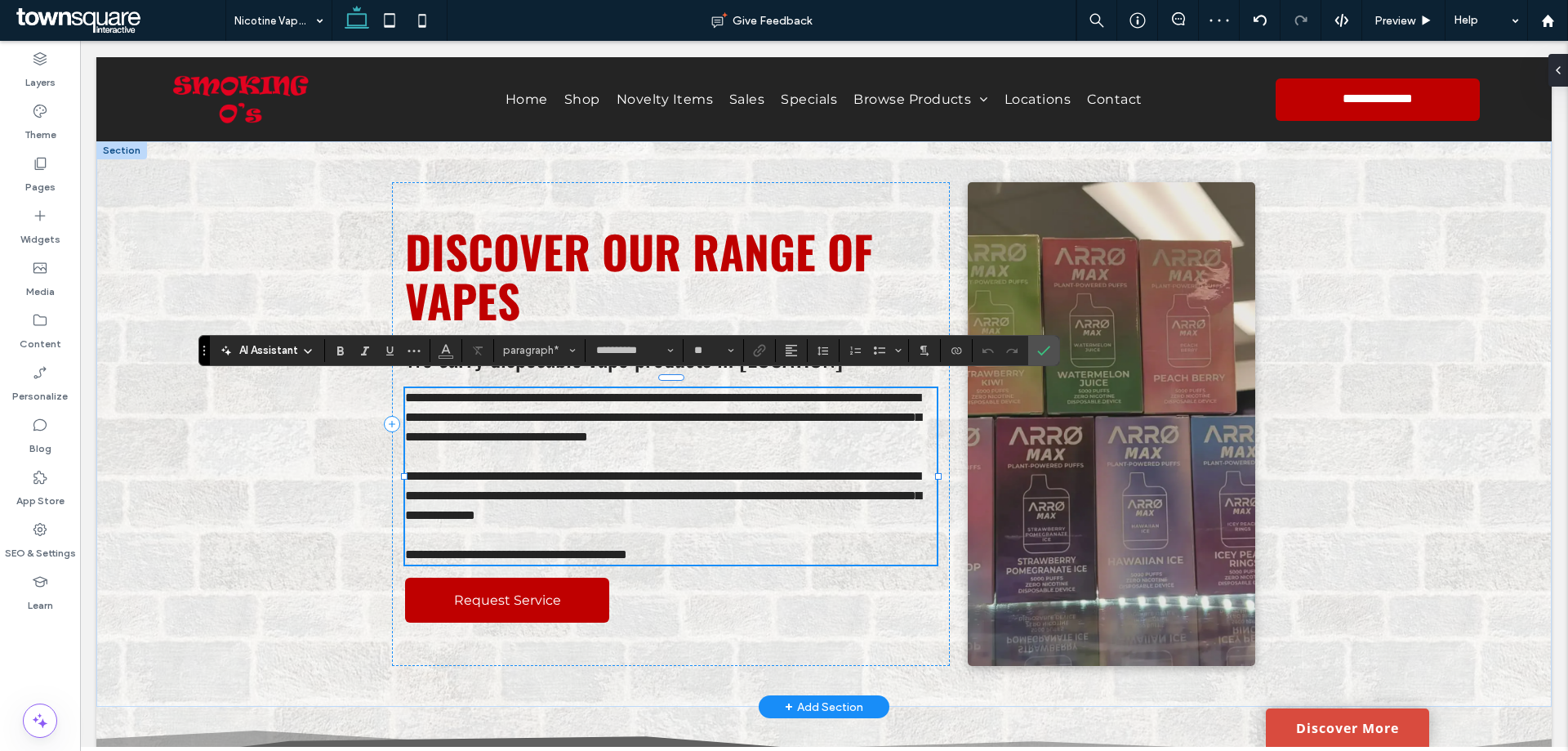 click on "**********" at bounding box center (670, 418) 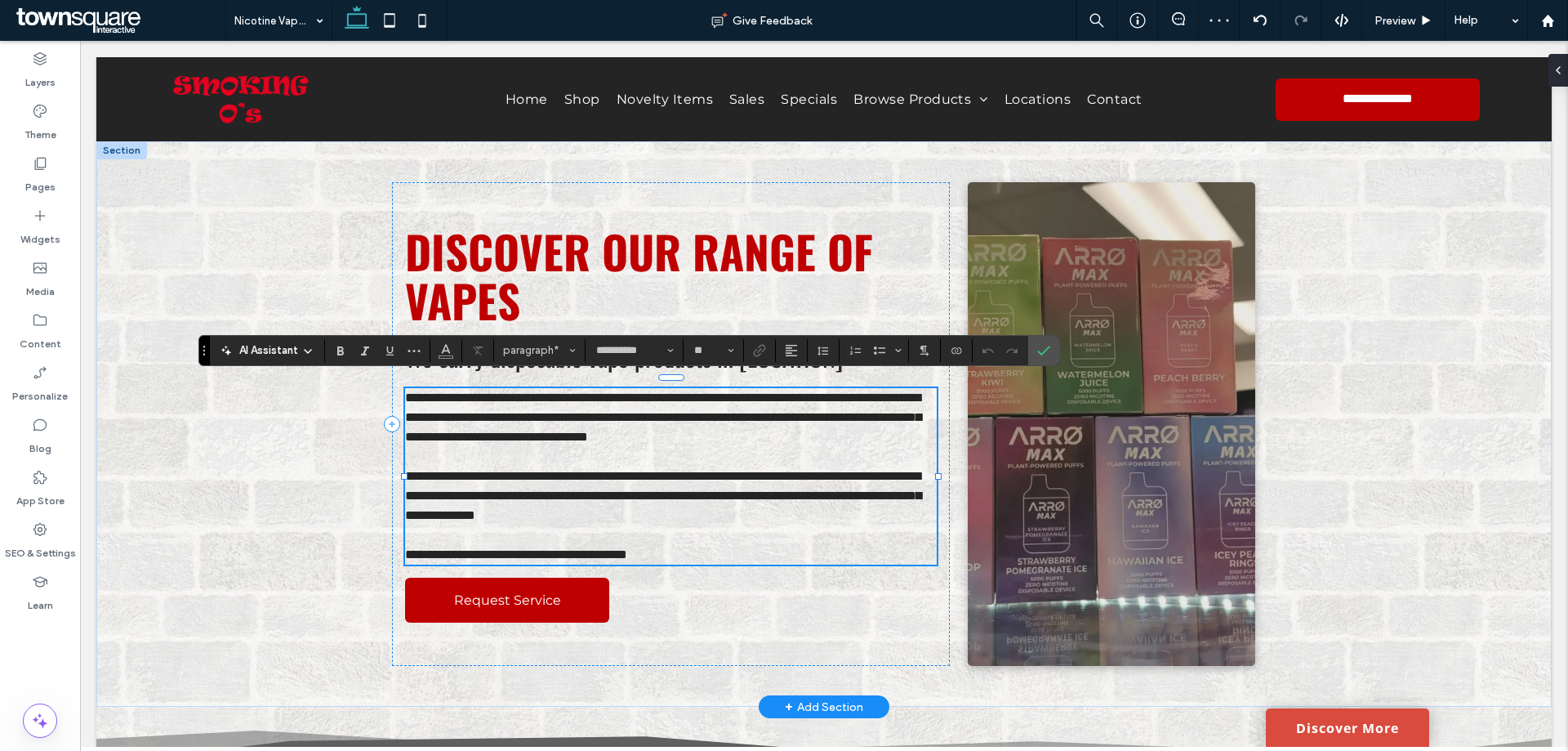 click on "**********" at bounding box center [663, 417] 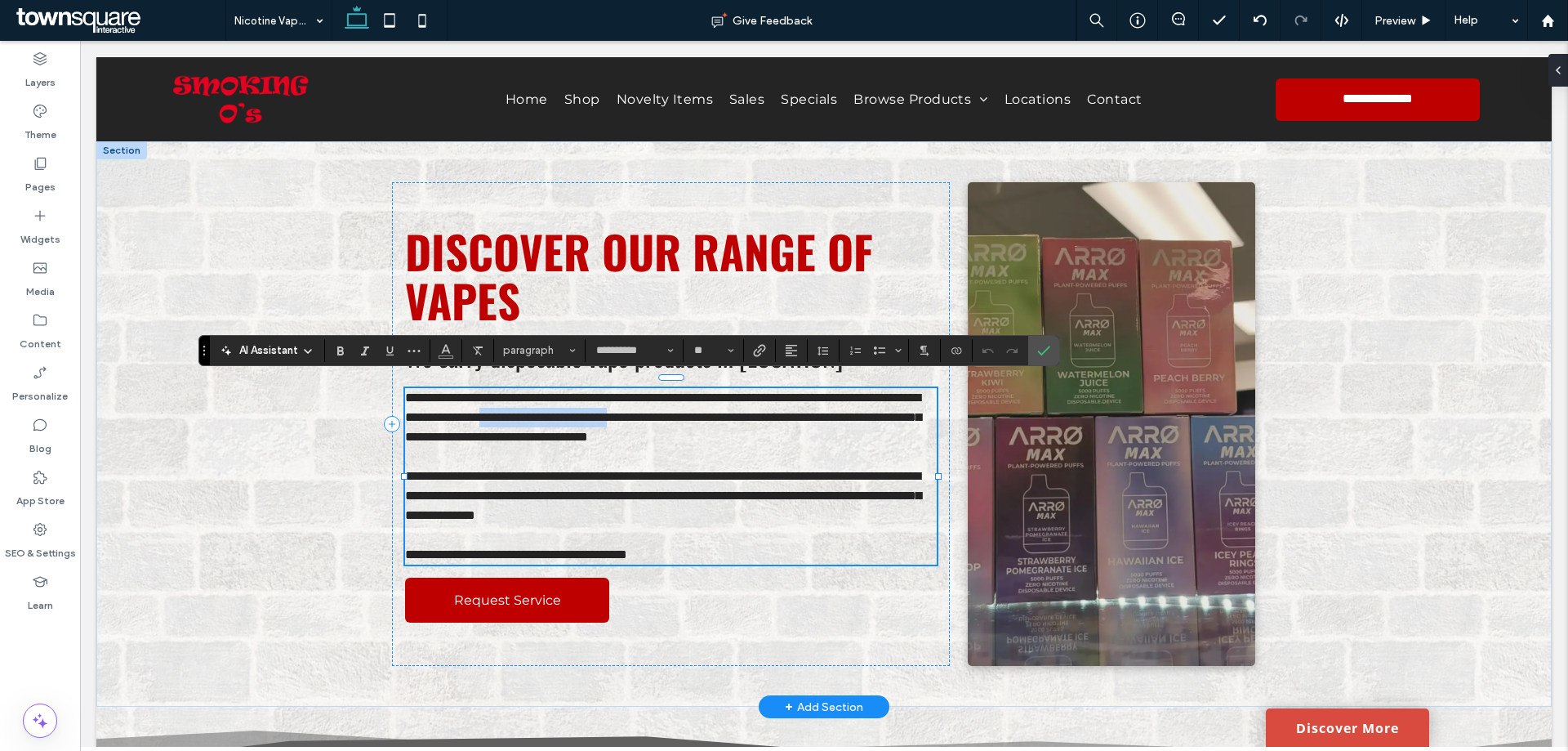 drag, startPoint x: 840, startPoint y: 407, endPoint x: 675, endPoint y: 405, distance: 165.01212 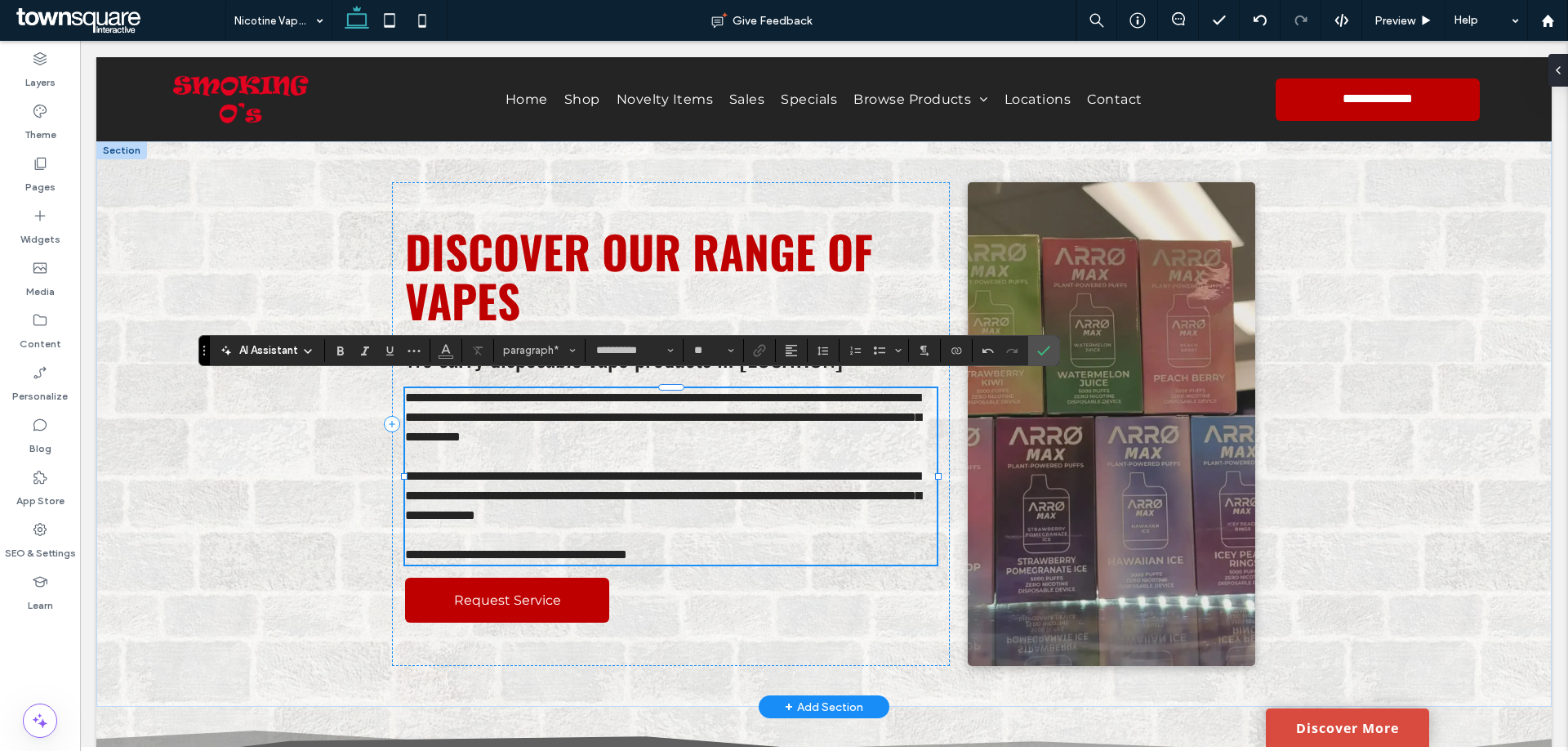 type 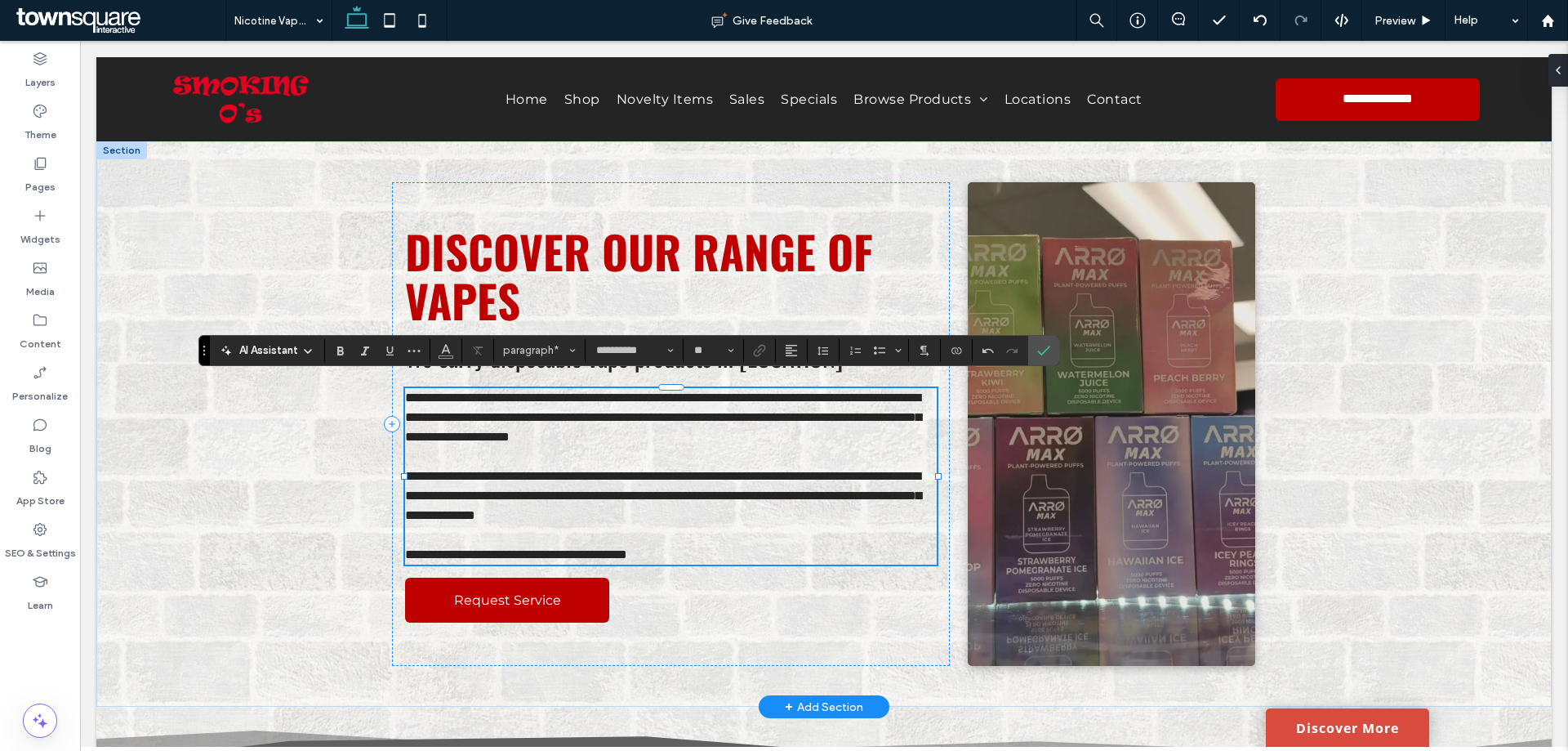 click on "**********" at bounding box center (663, 417) 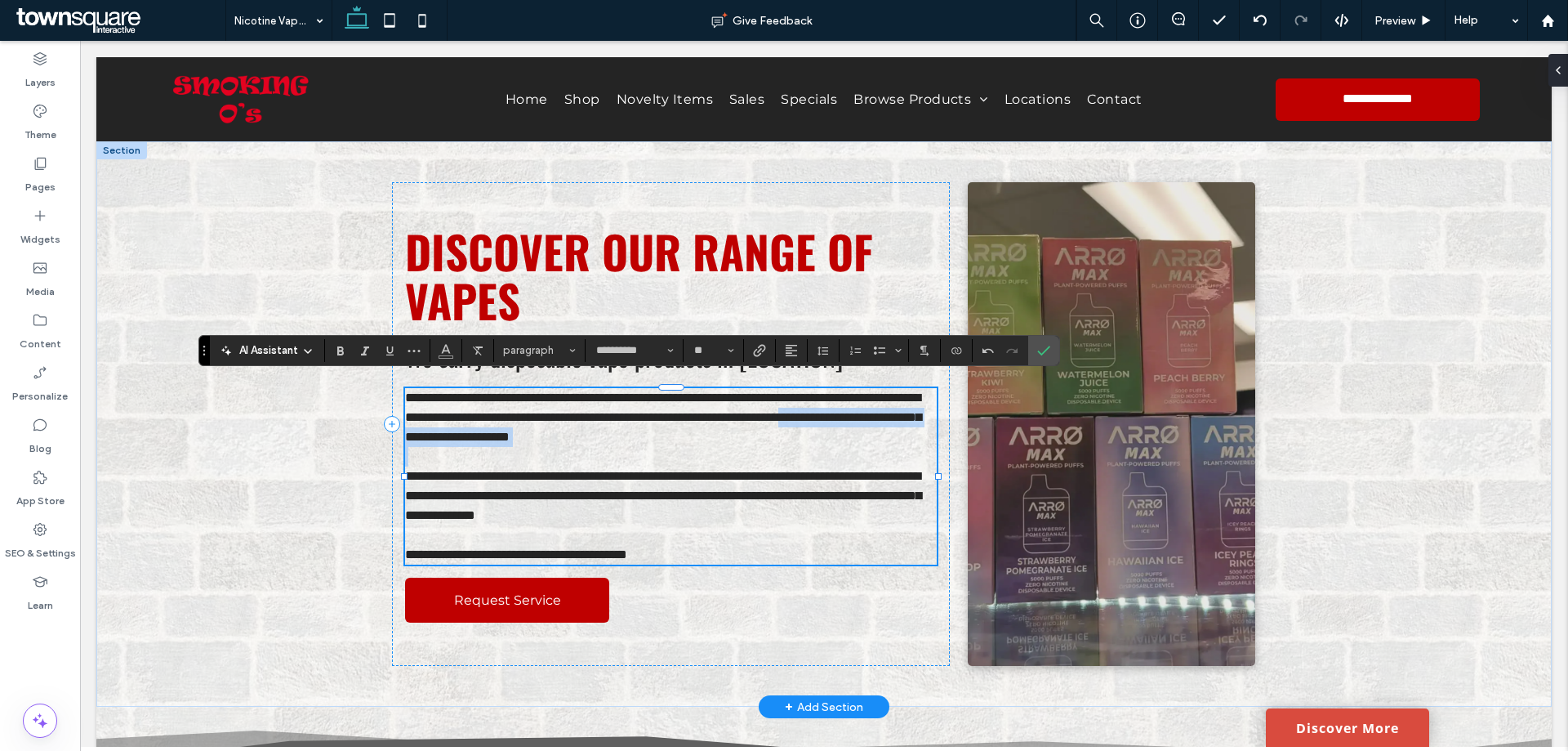 drag, startPoint x: 539, startPoint y: 435, endPoint x: 846, endPoint y: 454, distance: 307.58739 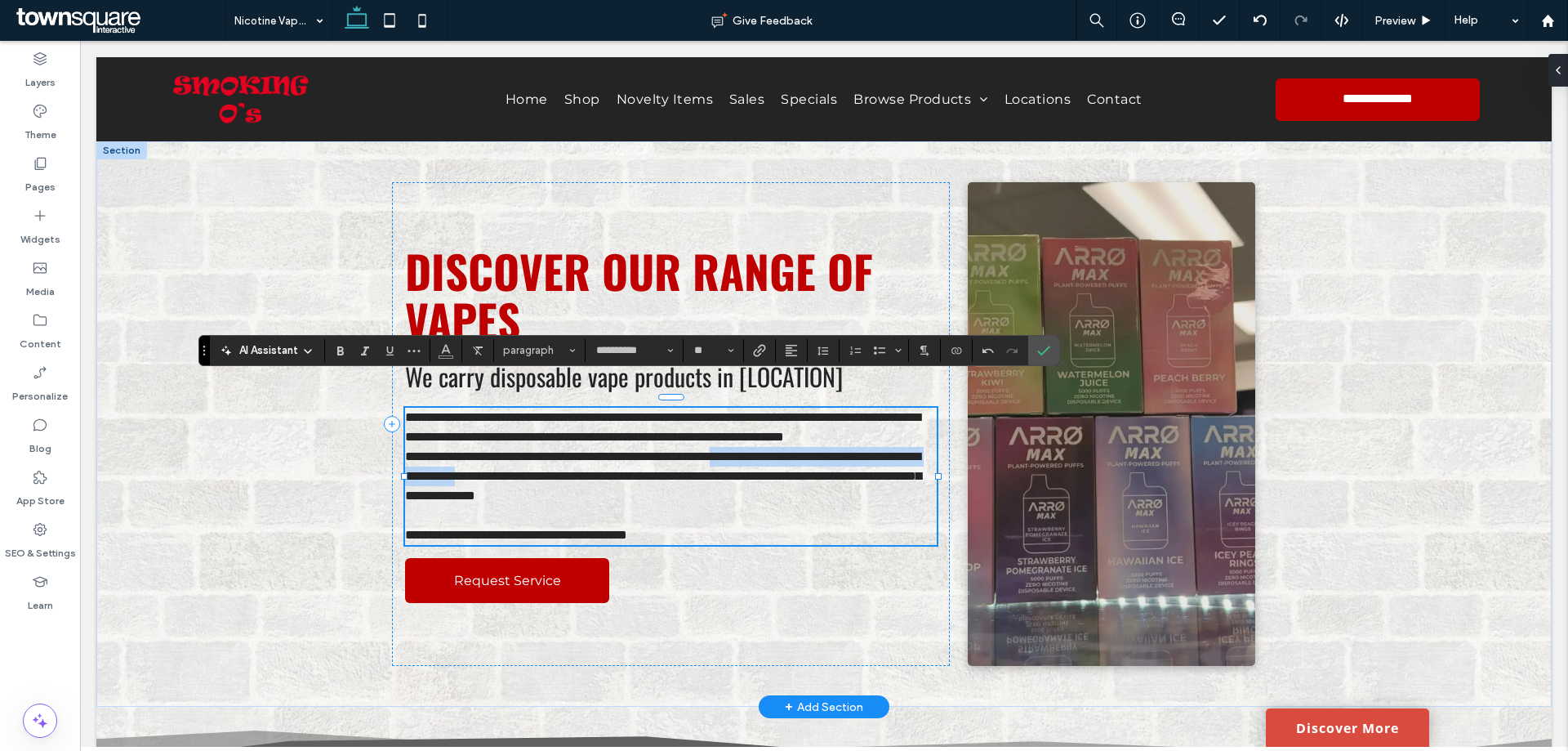drag, startPoint x: 804, startPoint y: 465, endPoint x: 655, endPoint y: 485, distance: 150.33629 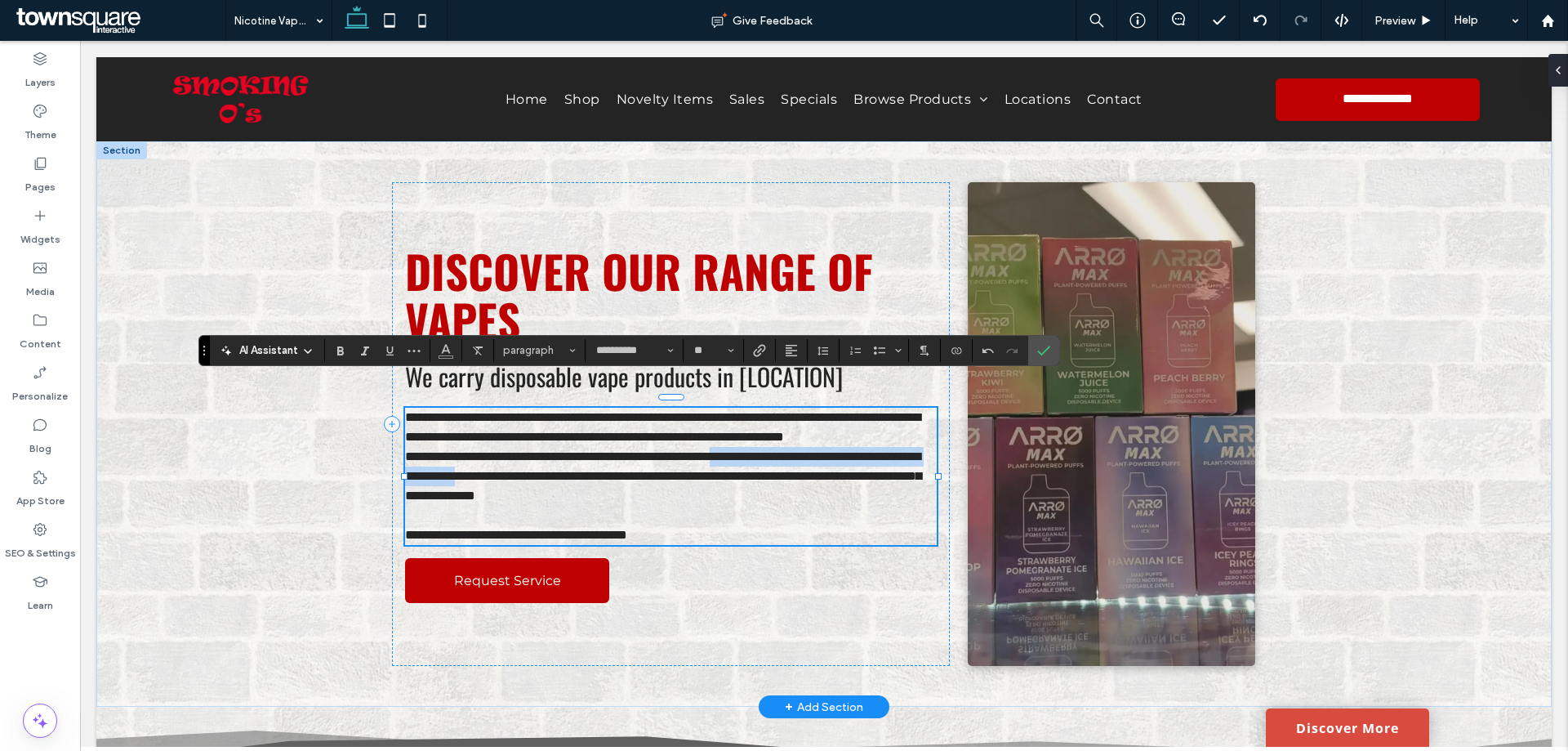 copy on "**********" 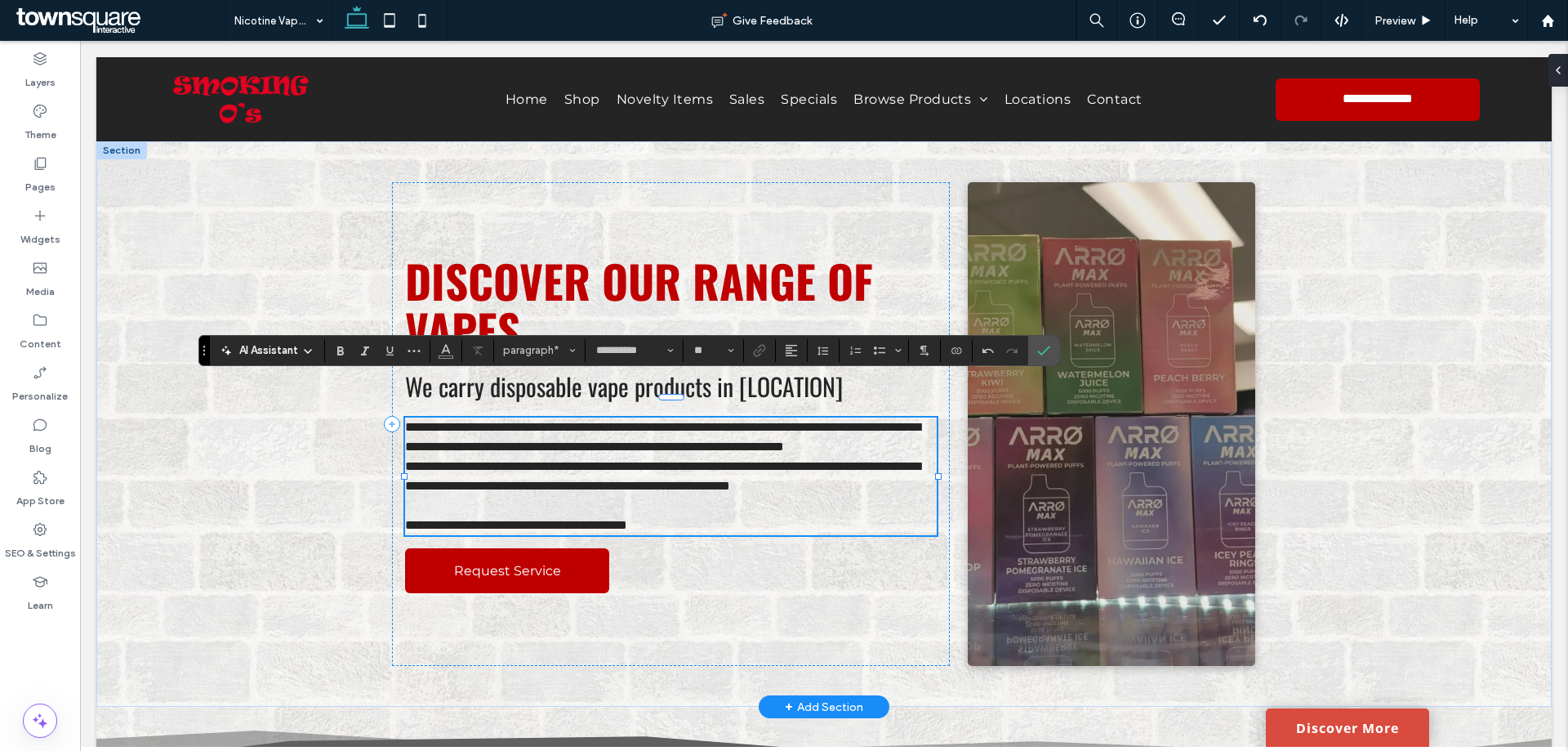 click on "**********" at bounding box center (662, 436) 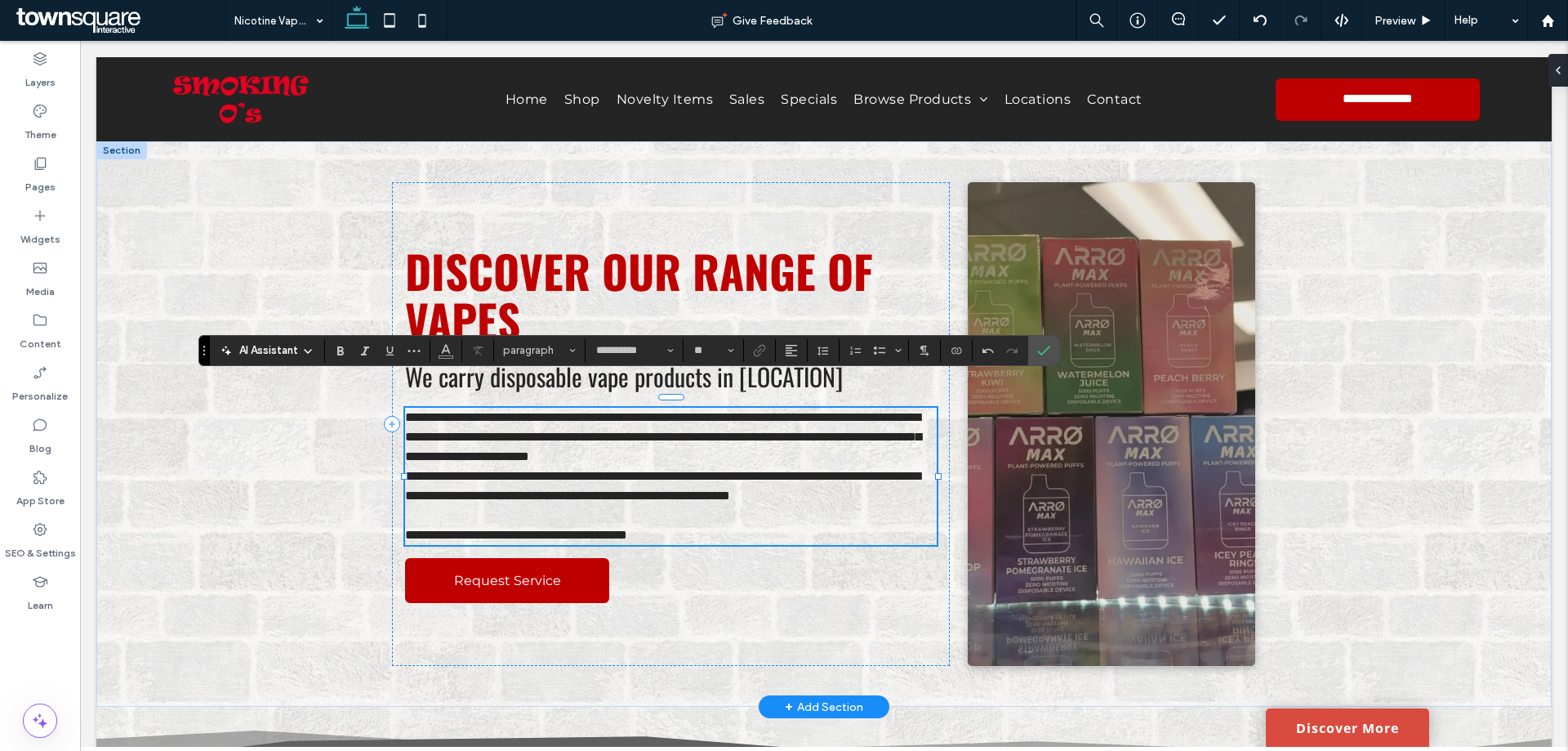 click on "**********" at bounding box center [663, 436] 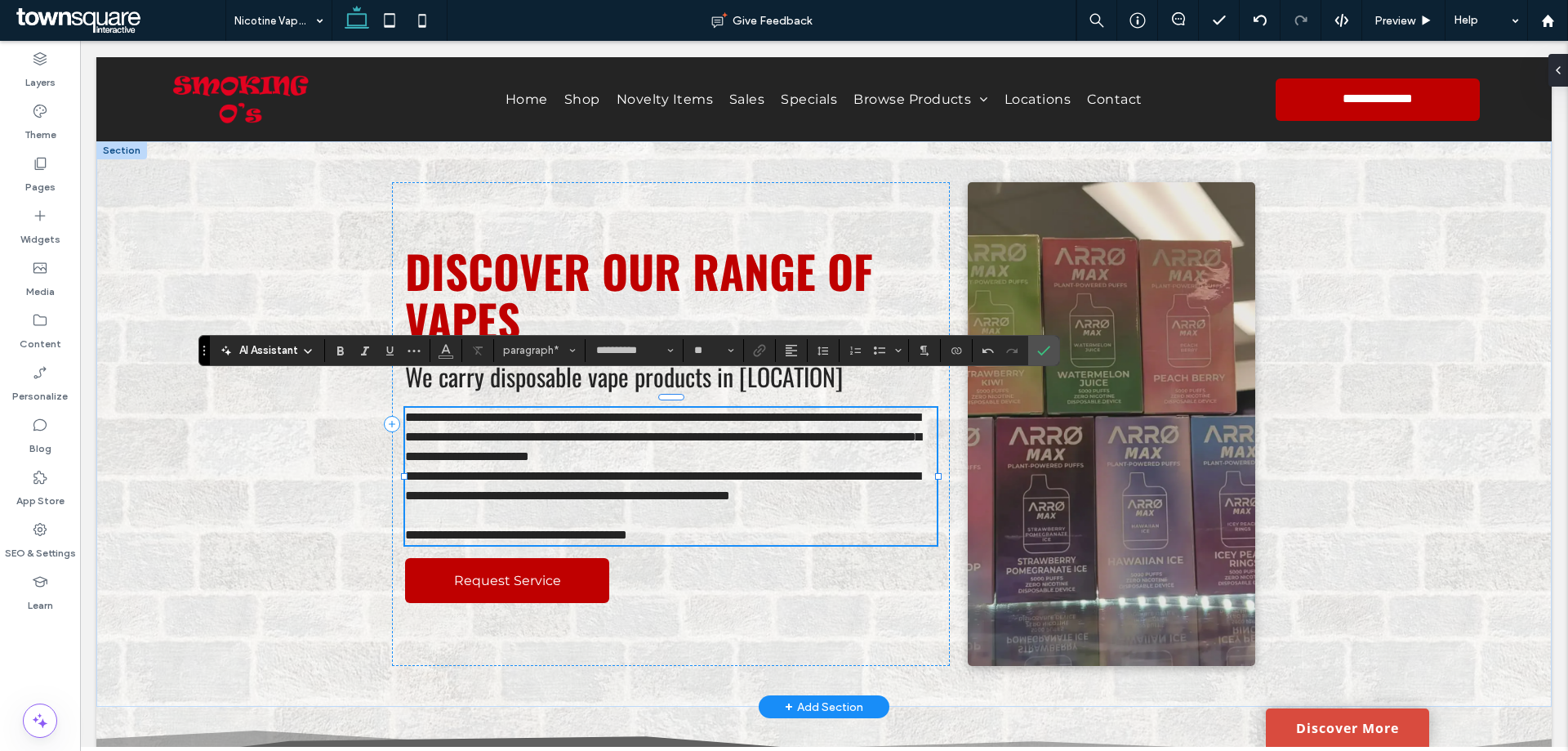 click on "**********" at bounding box center [663, 436] 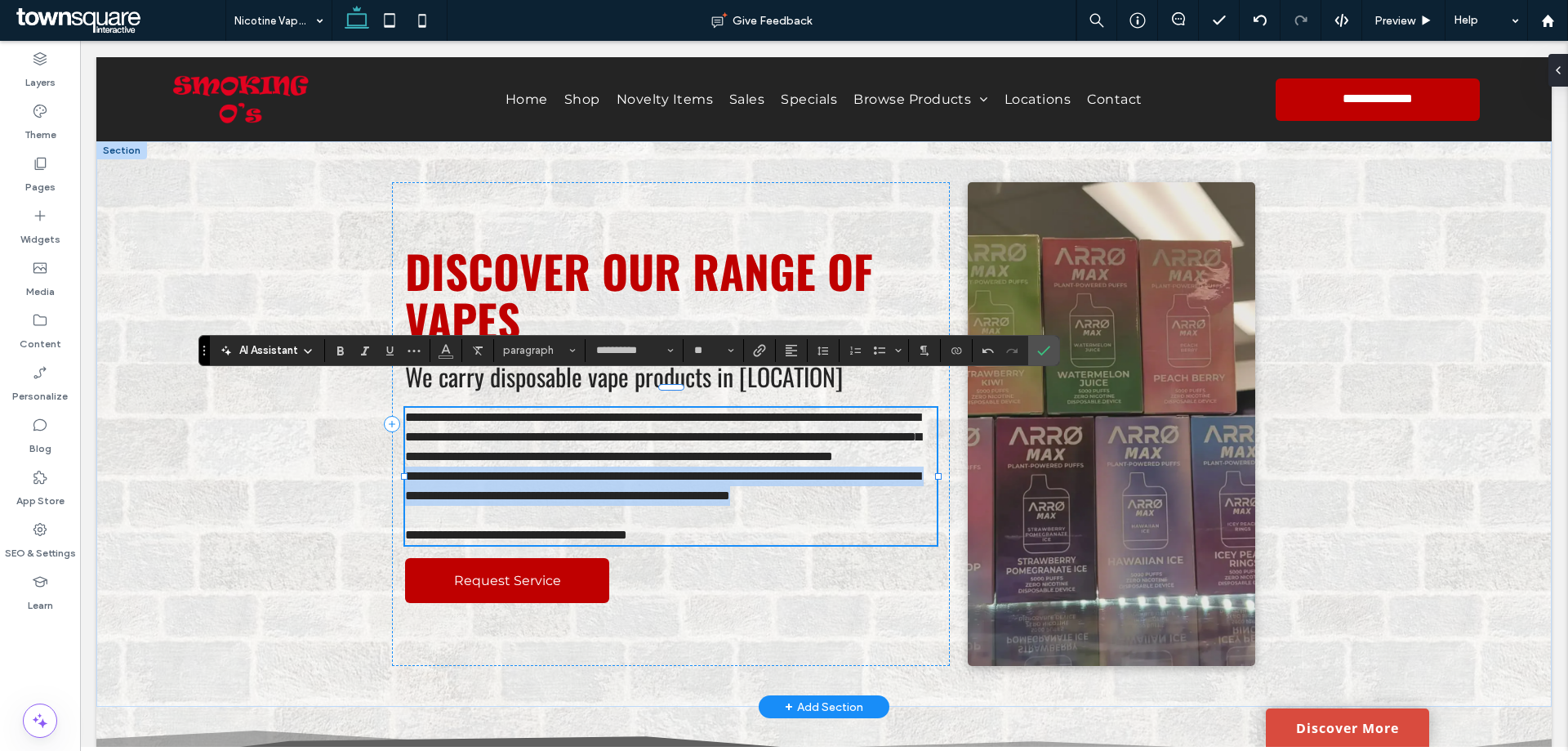 drag, startPoint x: 798, startPoint y: 452, endPoint x: 820, endPoint y: 521, distance: 72.42237 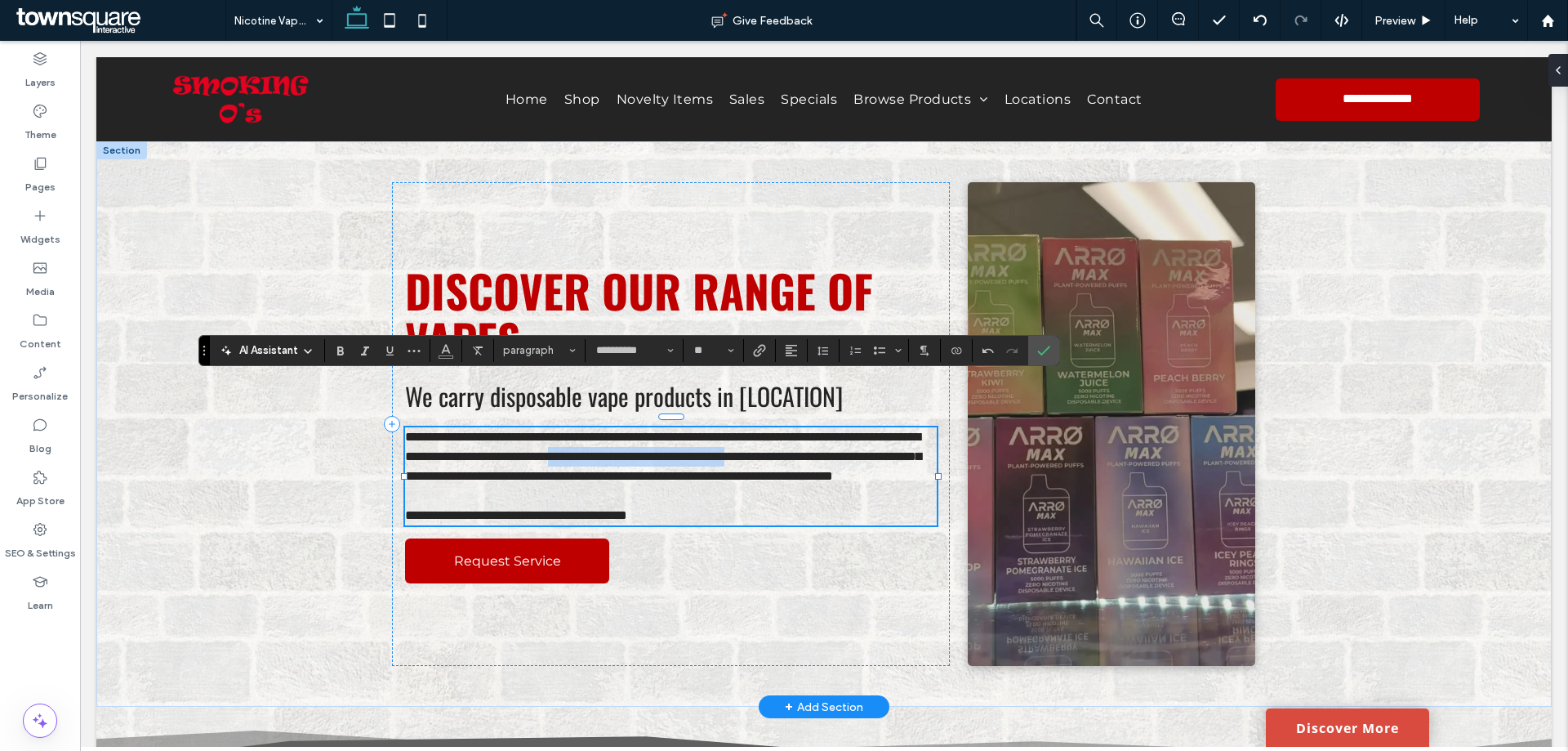 drag, startPoint x: 510, startPoint y: 463, endPoint x: 774, endPoint y: 445, distance: 264.61292 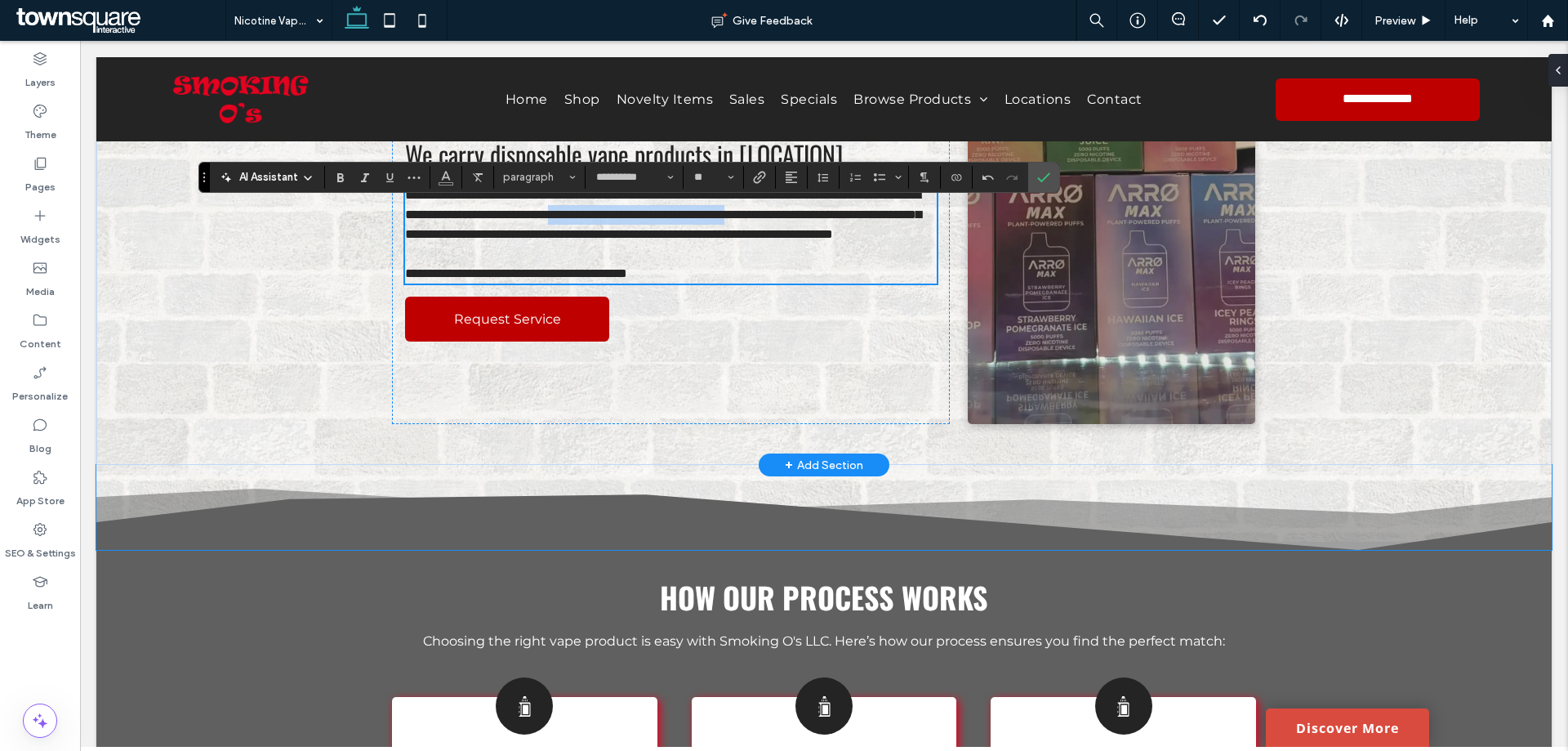 scroll, scrollTop: 245, scrollLeft: 0, axis: vertical 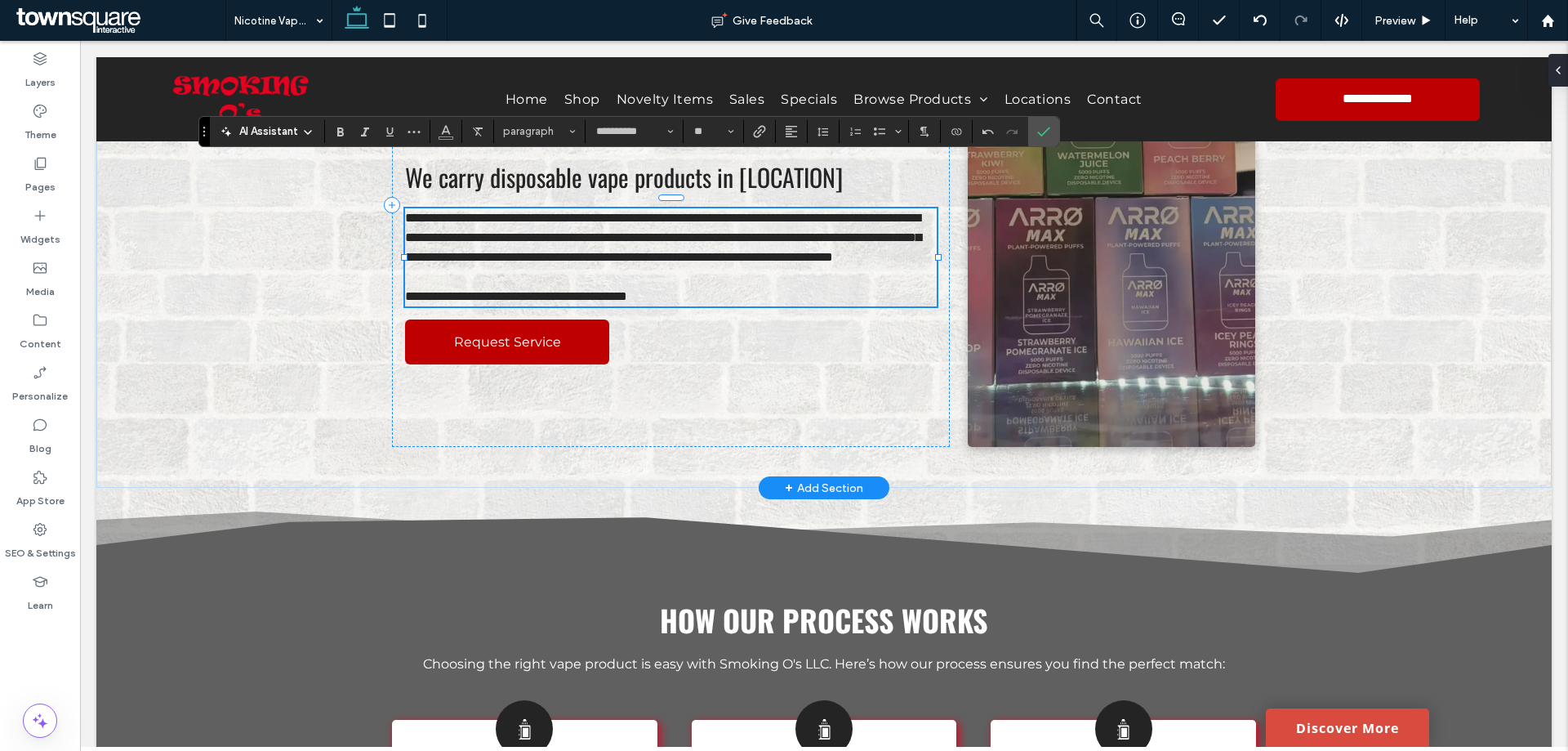 click on "**********" at bounding box center [663, 237] 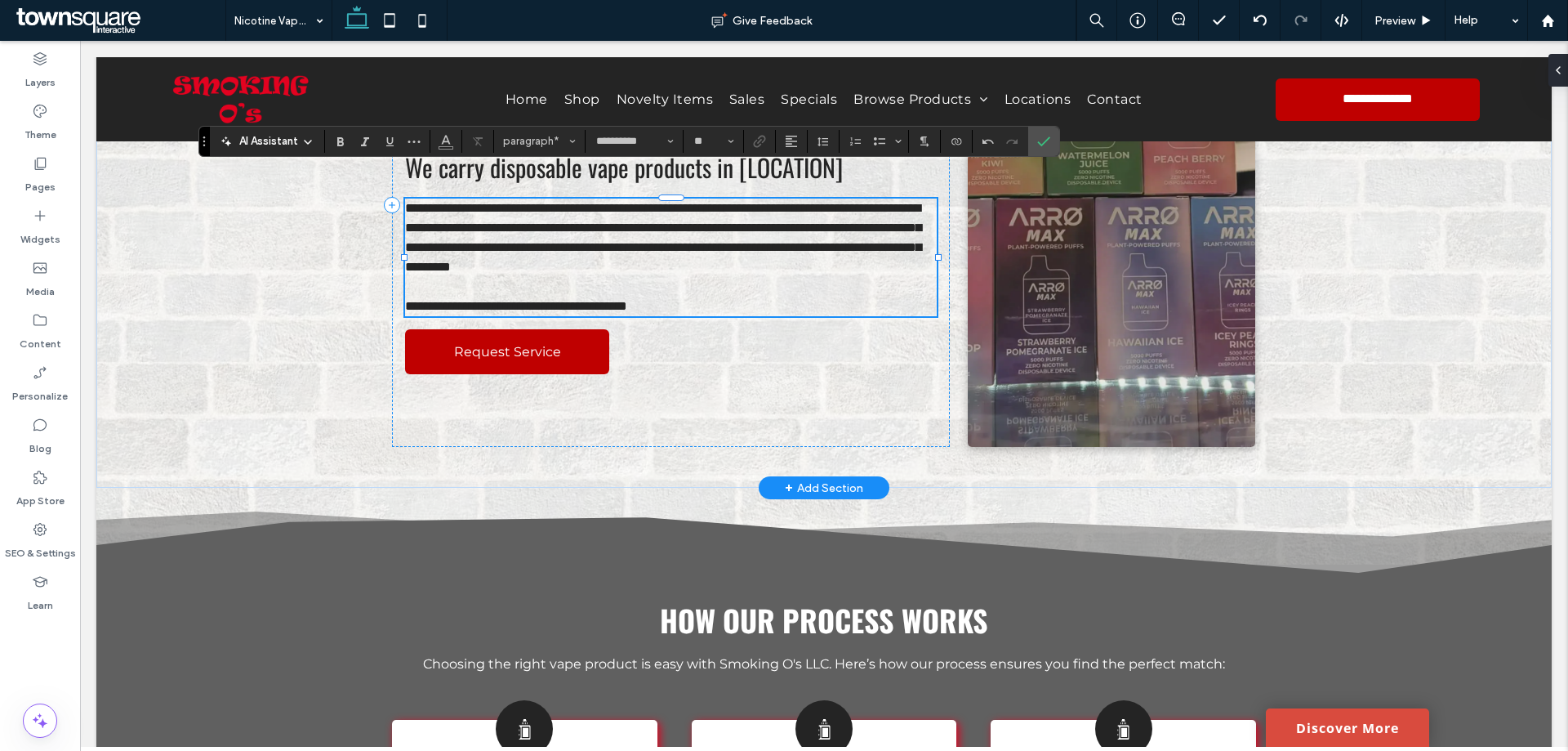 scroll, scrollTop: 209, scrollLeft: 0, axis: vertical 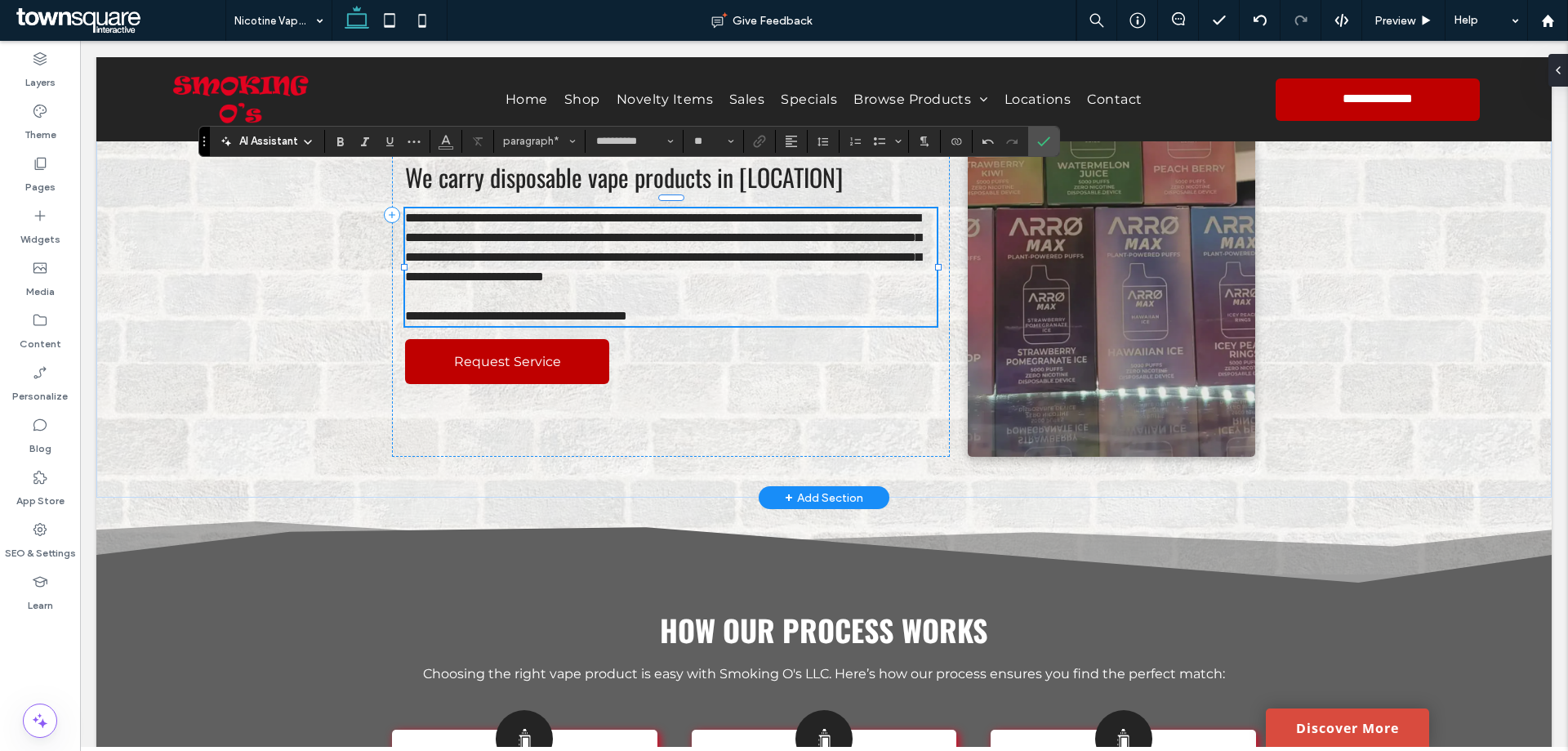 click on "**********" at bounding box center [663, 247] 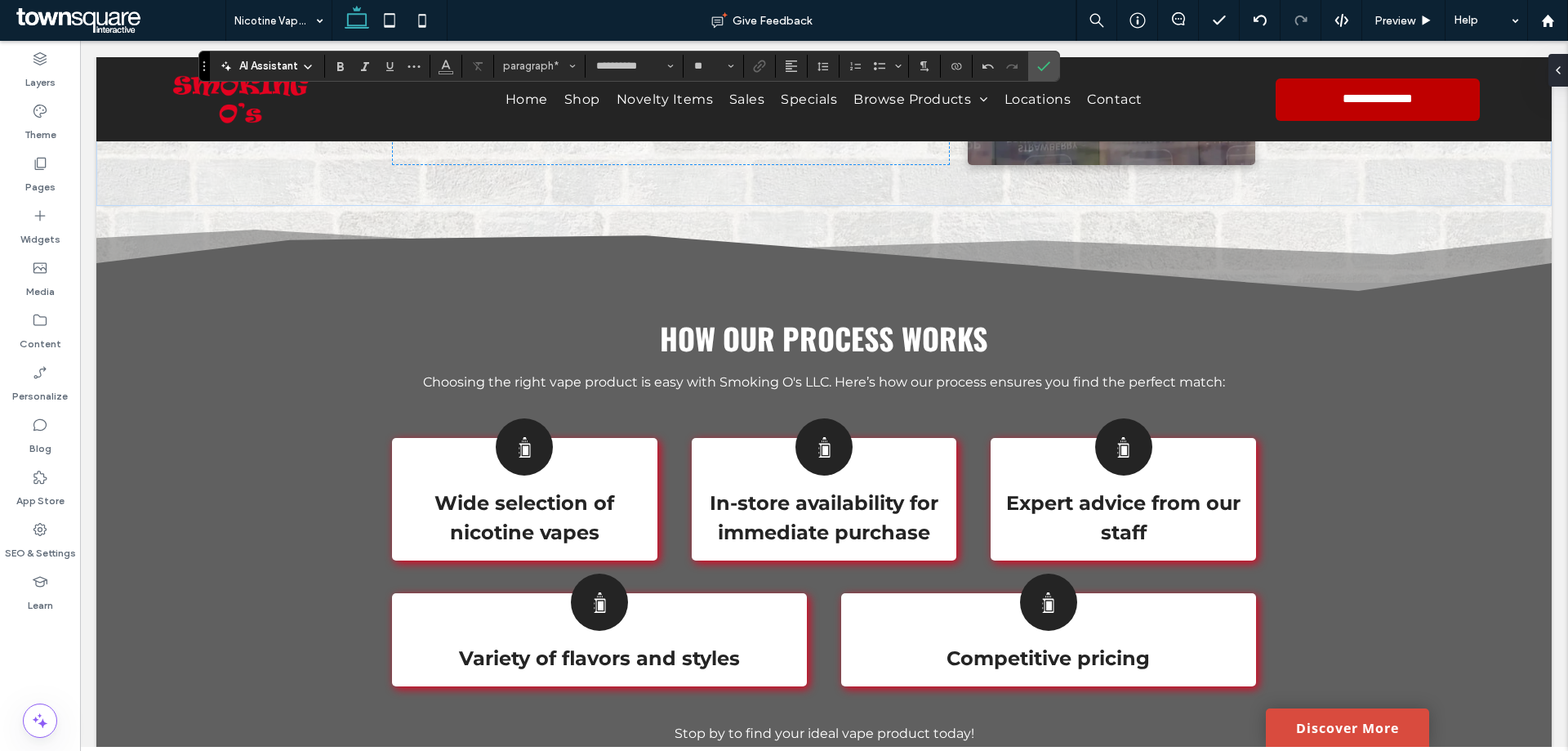 scroll, scrollTop: 529, scrollLeft: 0, axis: vertical 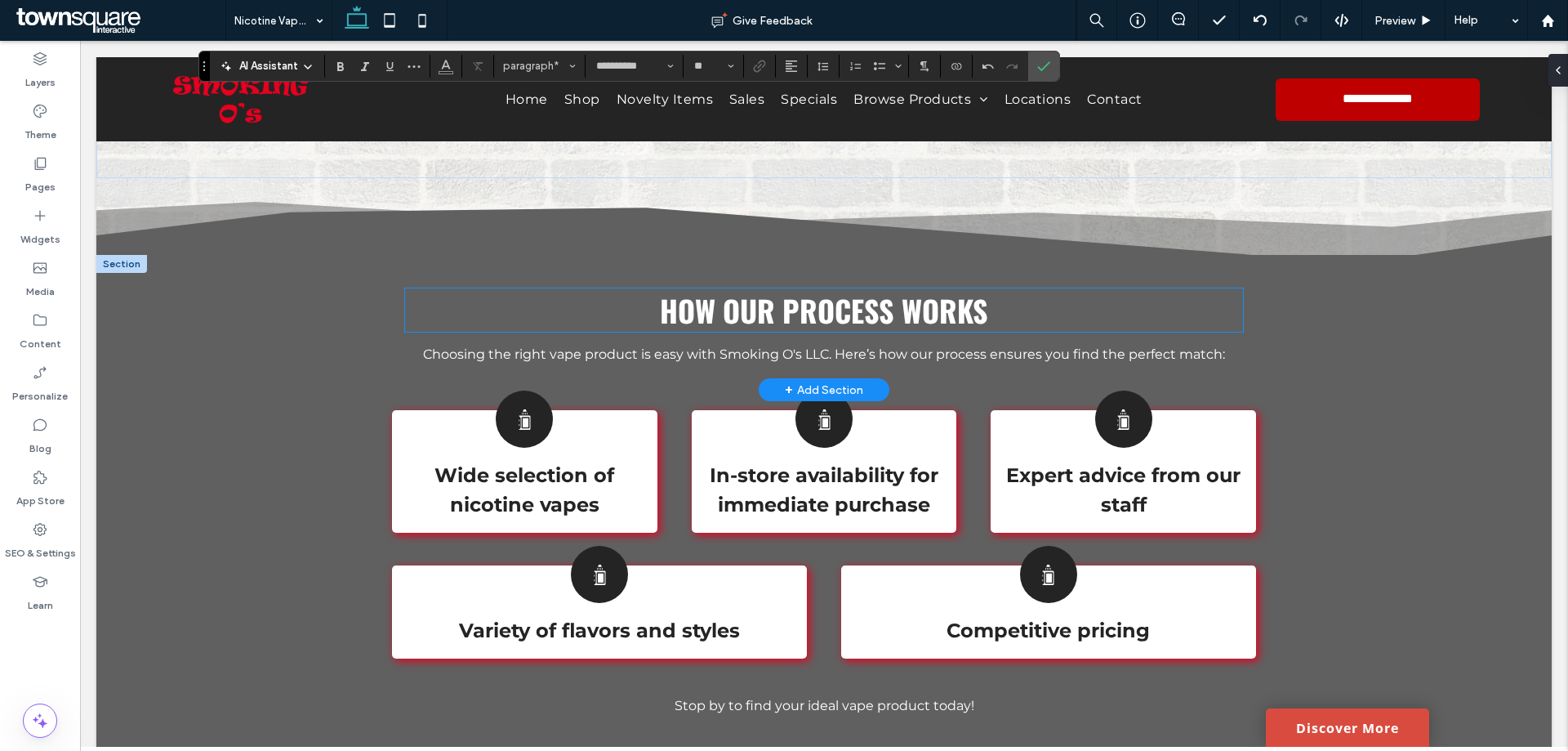 click on "How Our Process Works" at bounding box center [824, 310] 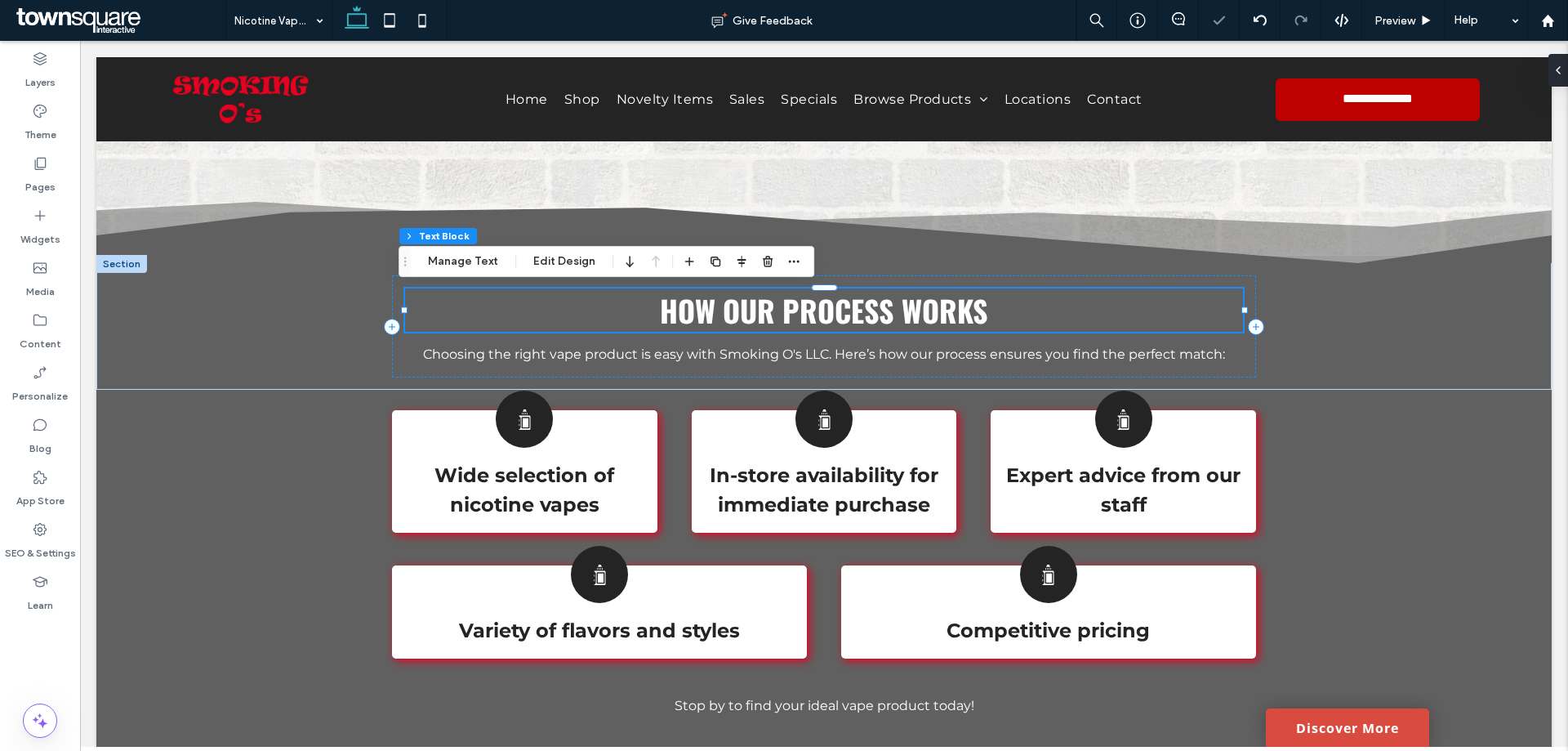 click on "Section Column Text Block Manage Text Edit Design" at bounding box center [606, 262] 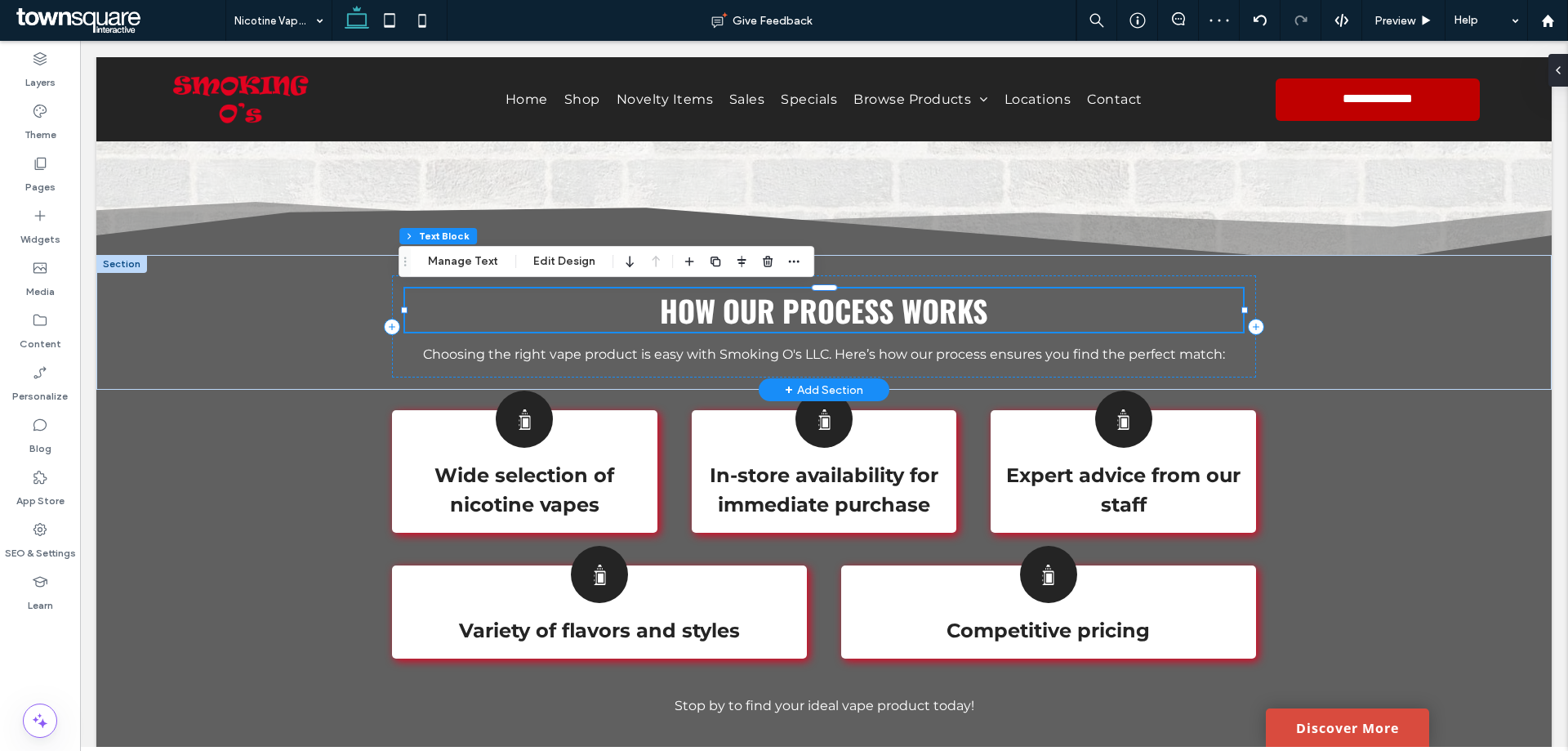 click on "How Our Process Works" at bounding box center [824, 310] 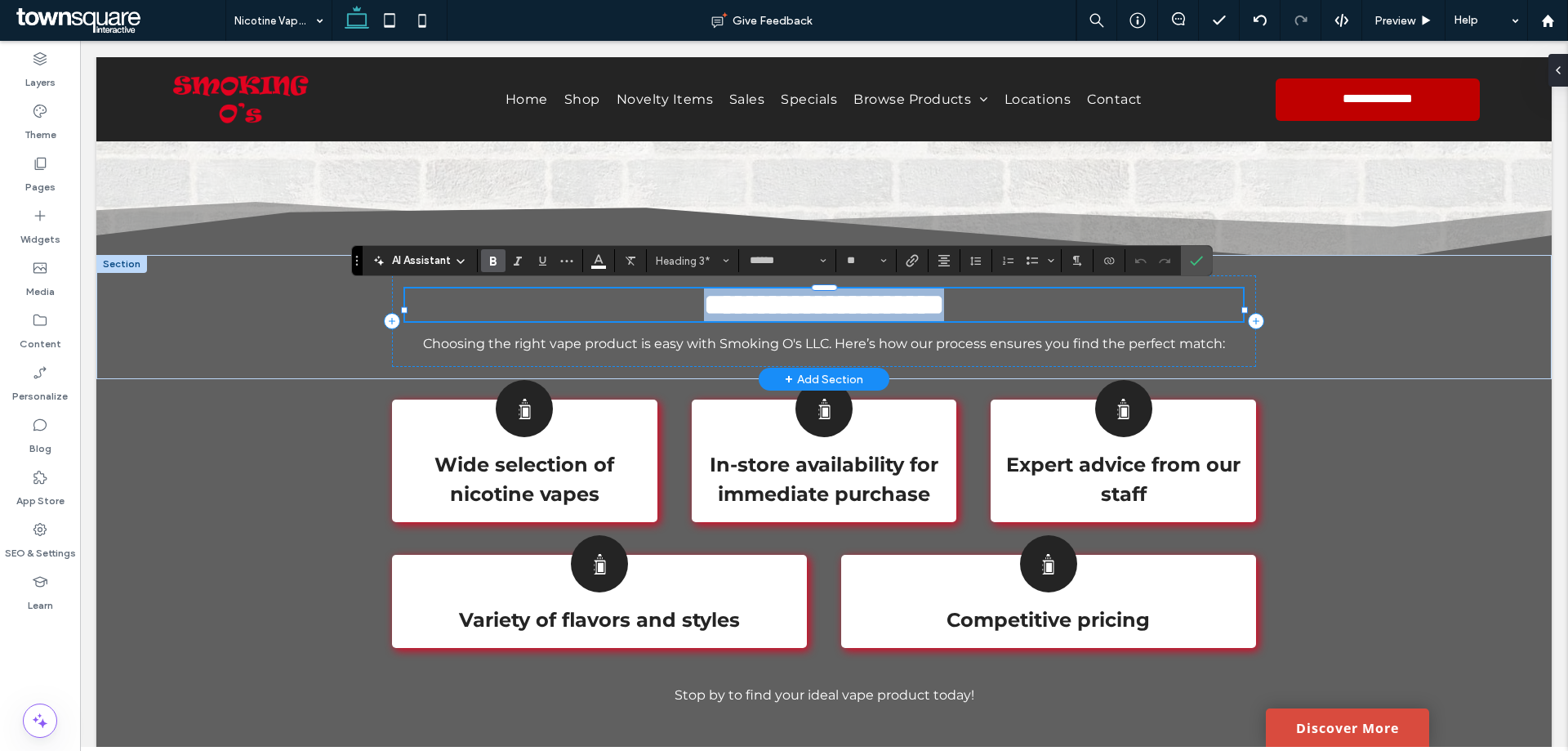 type 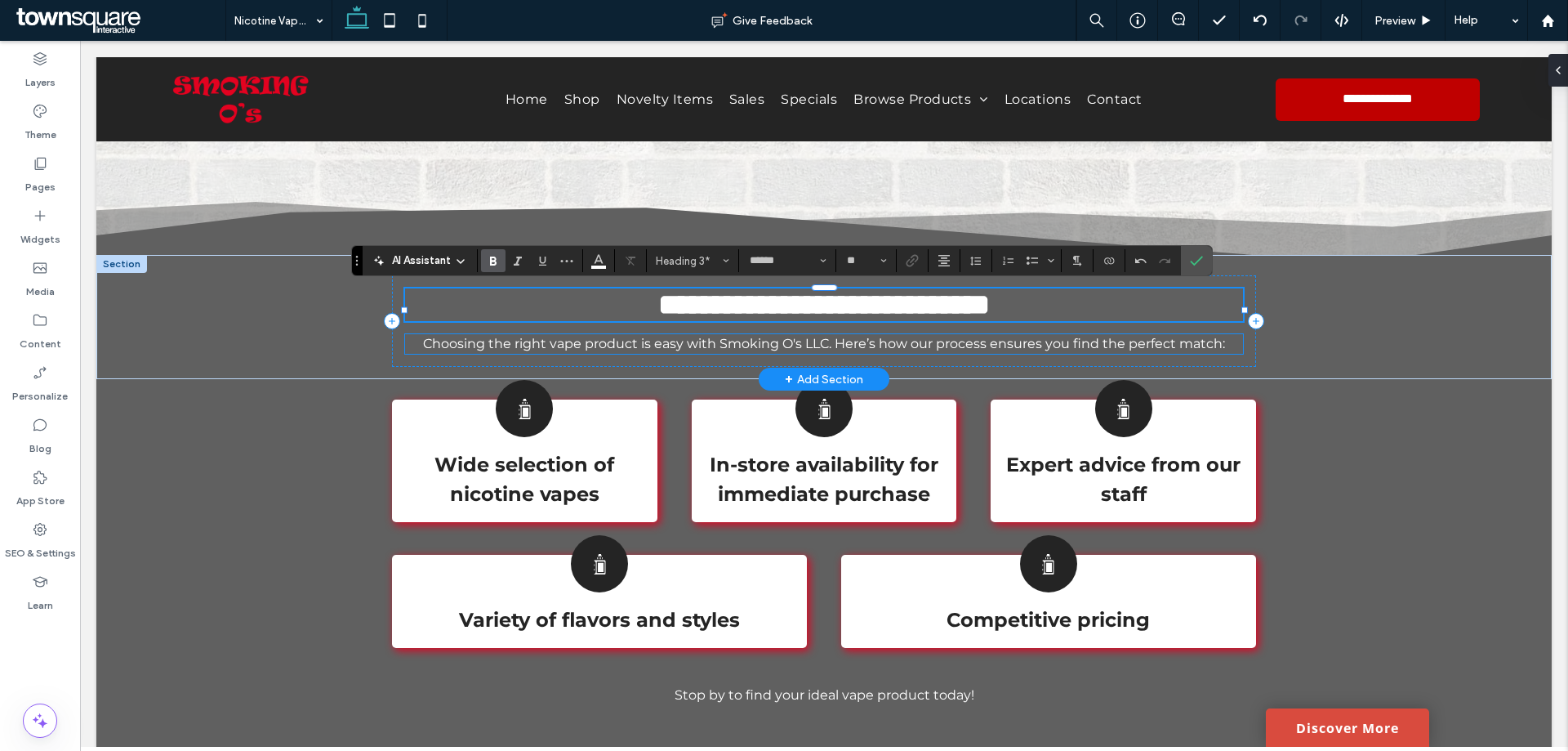click on "Choosing the right vape product is easy with Smoking O's LLC. Here’s how our process ensures you find the perfect match:" at bounding box center [824, 343] 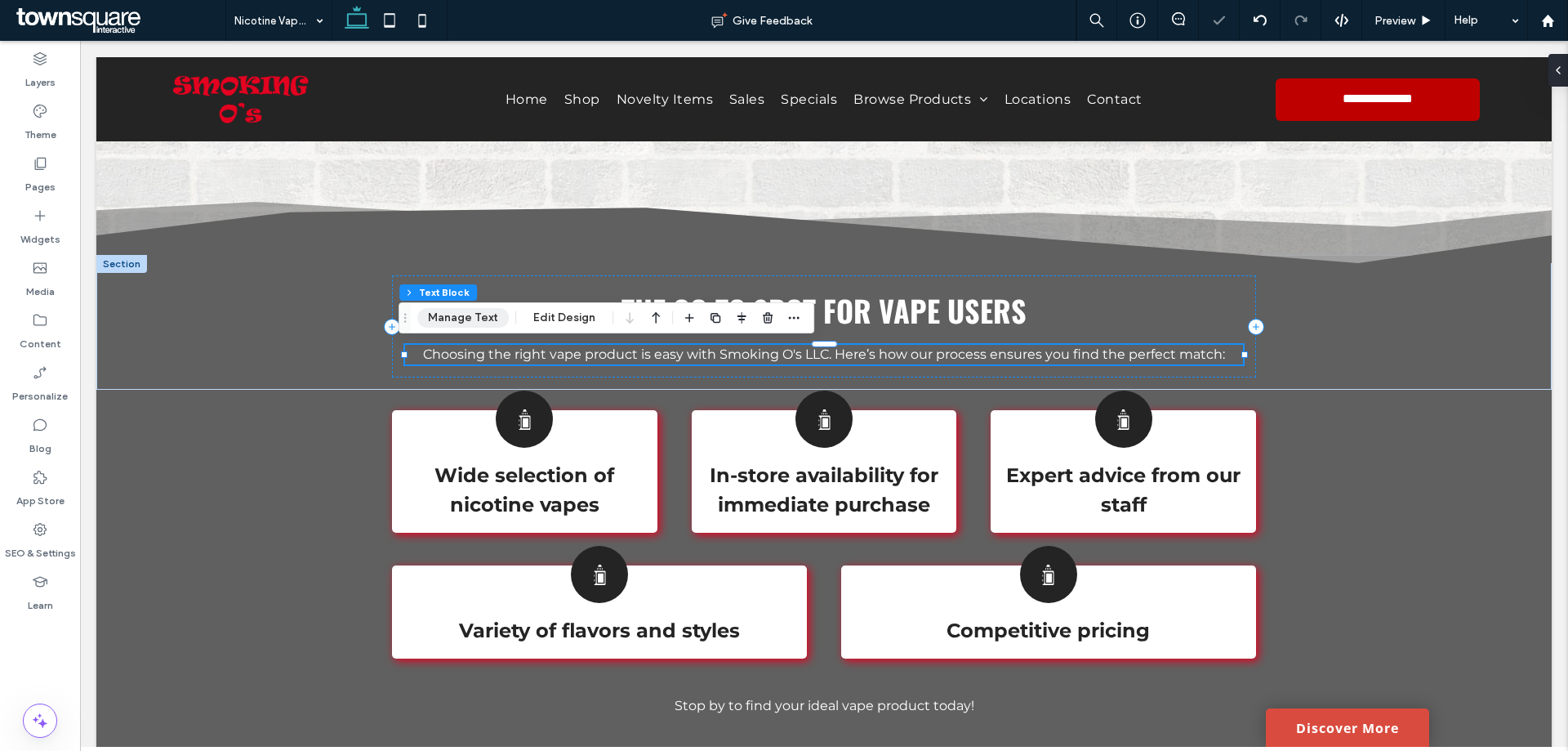 click on "Manage Text" at bounding box center (463, 318) 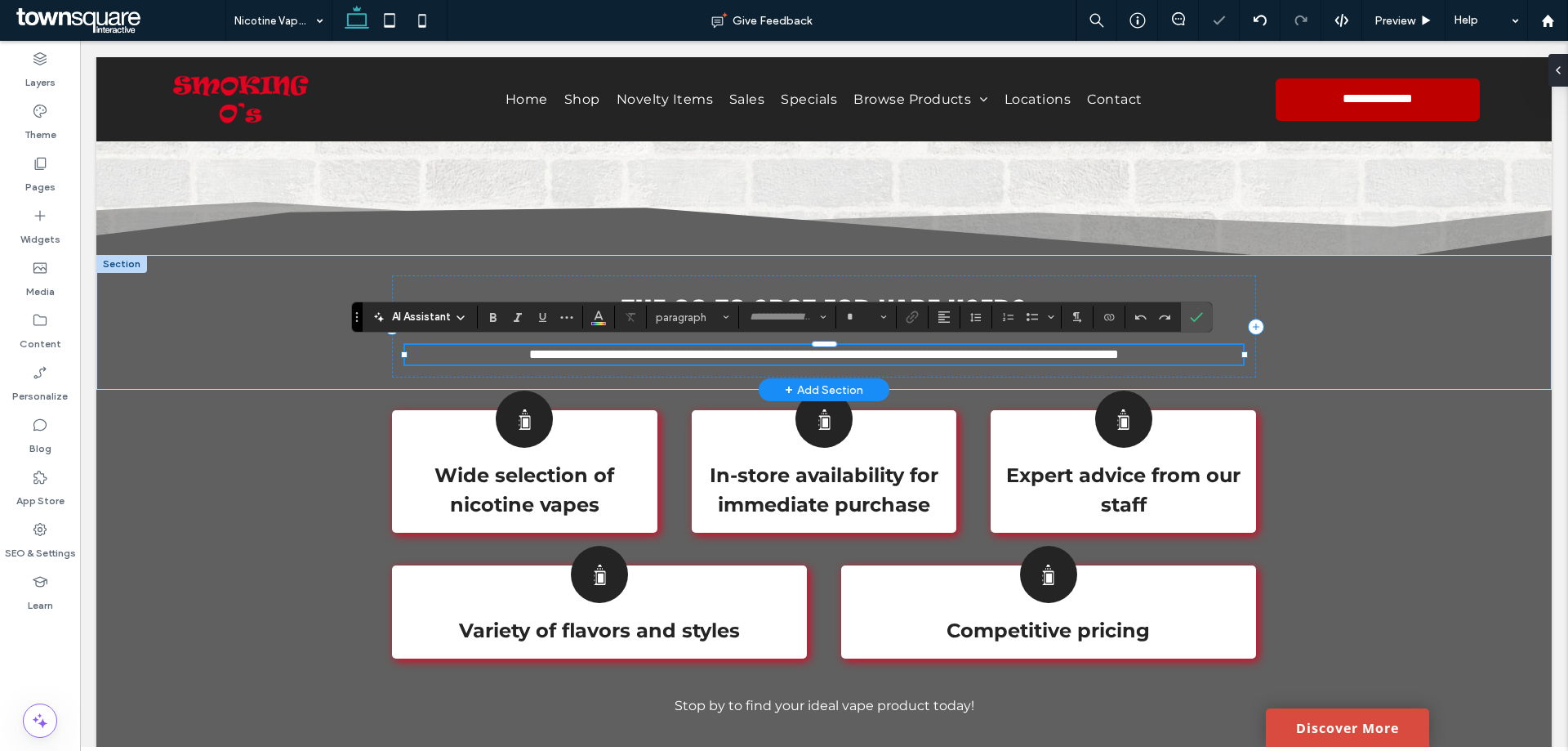 type on "**********" 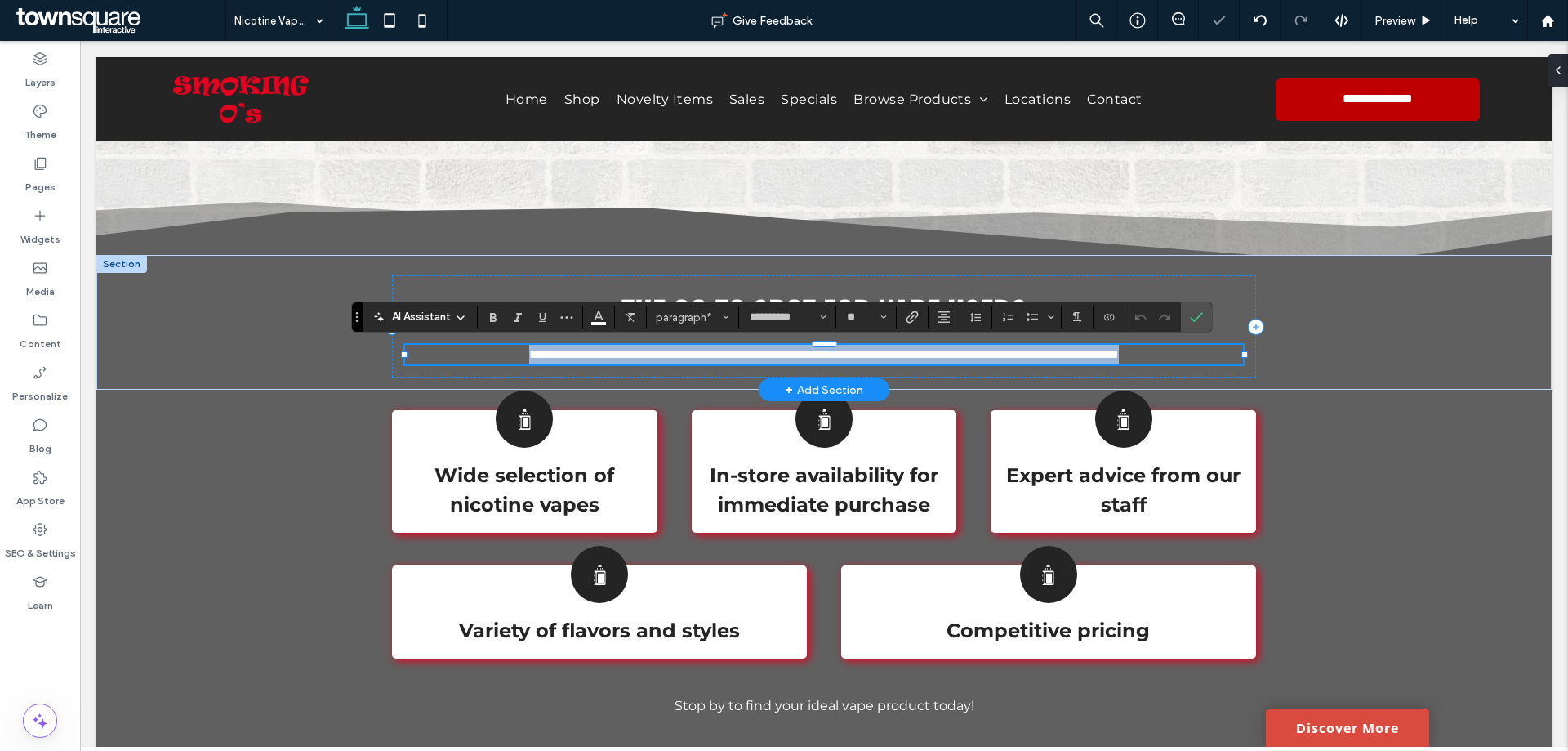 click on "**********" at bounding box center [824, 354] 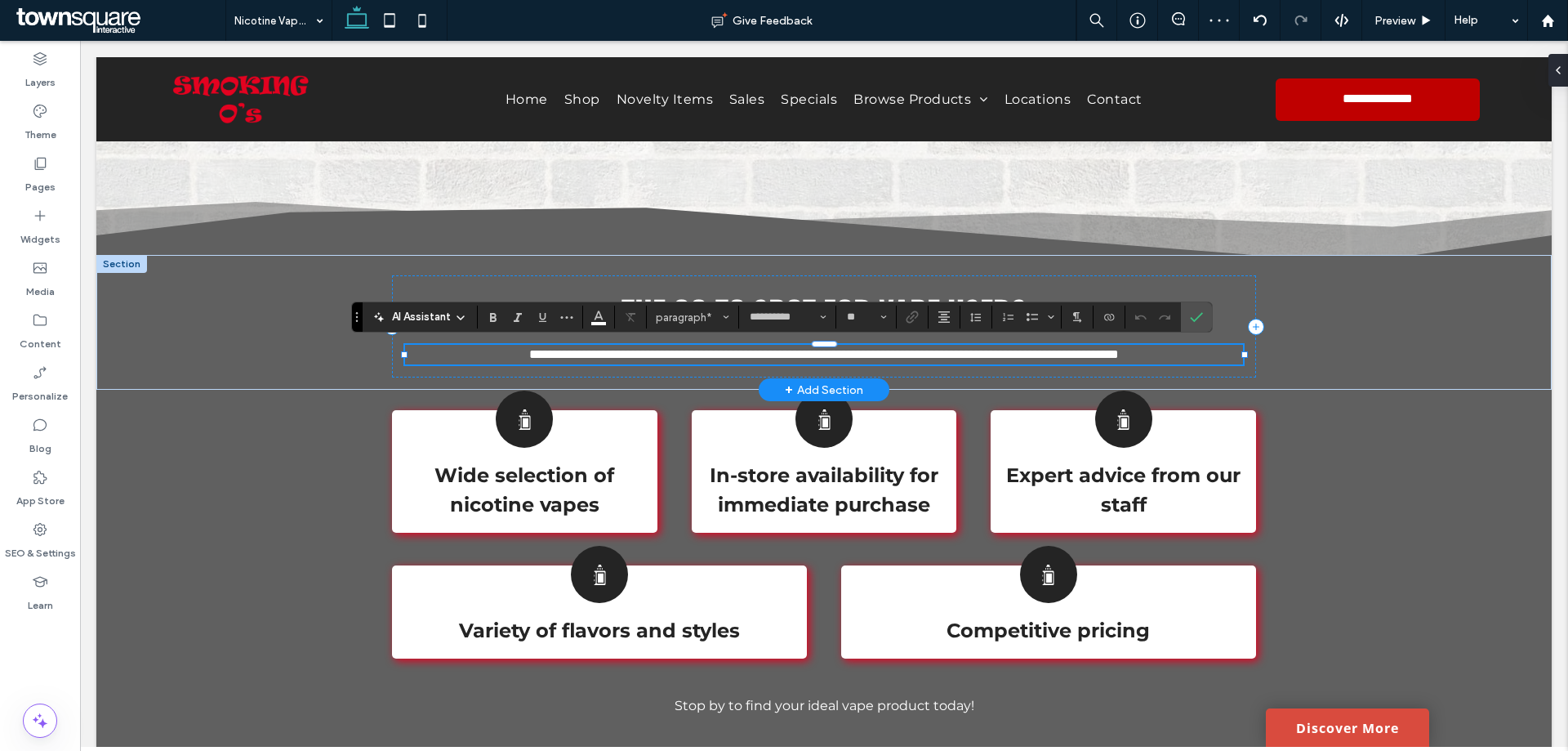 click on "**********" at bounding box center (824, 354) 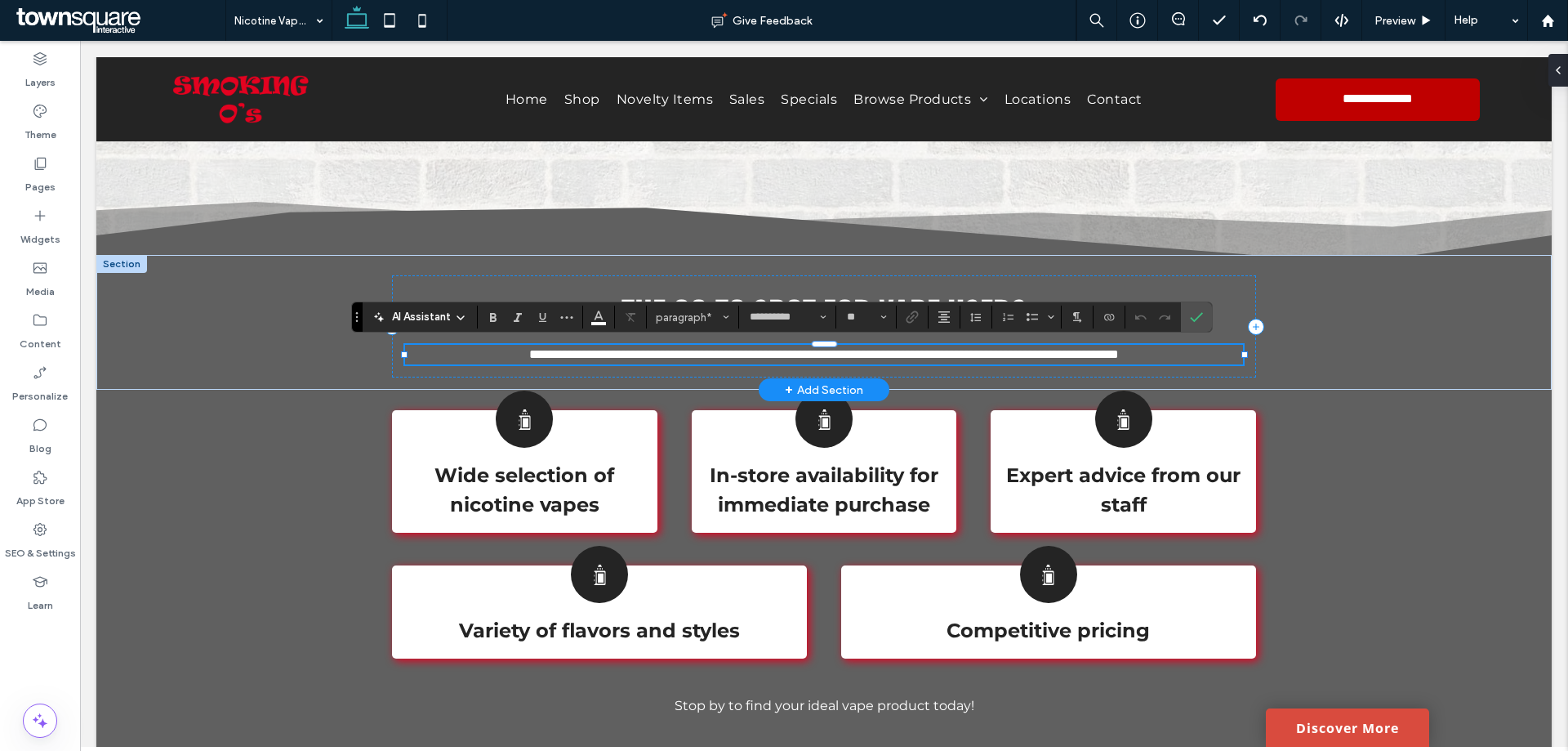 type 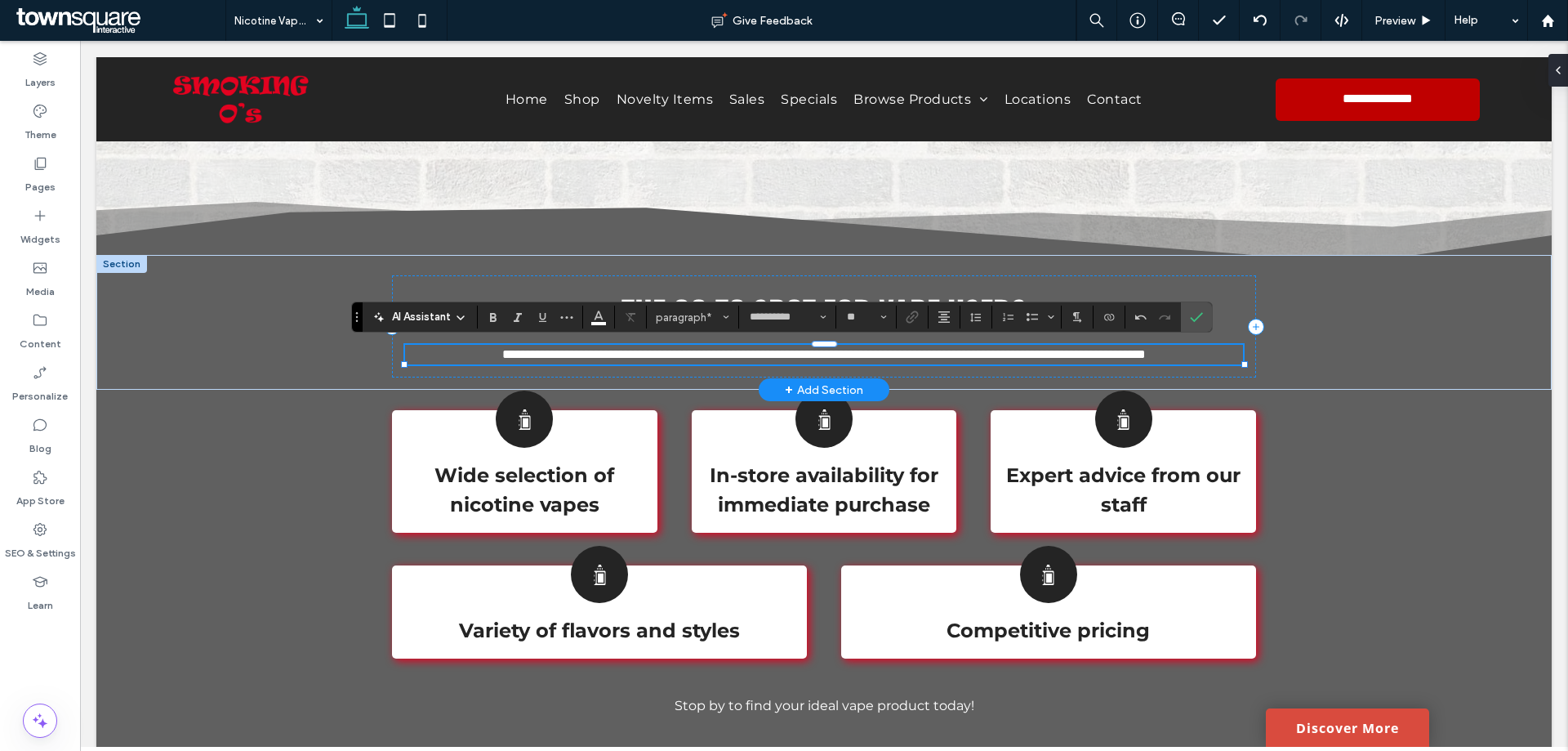 click on "**********" at bounding box center [824, 354] 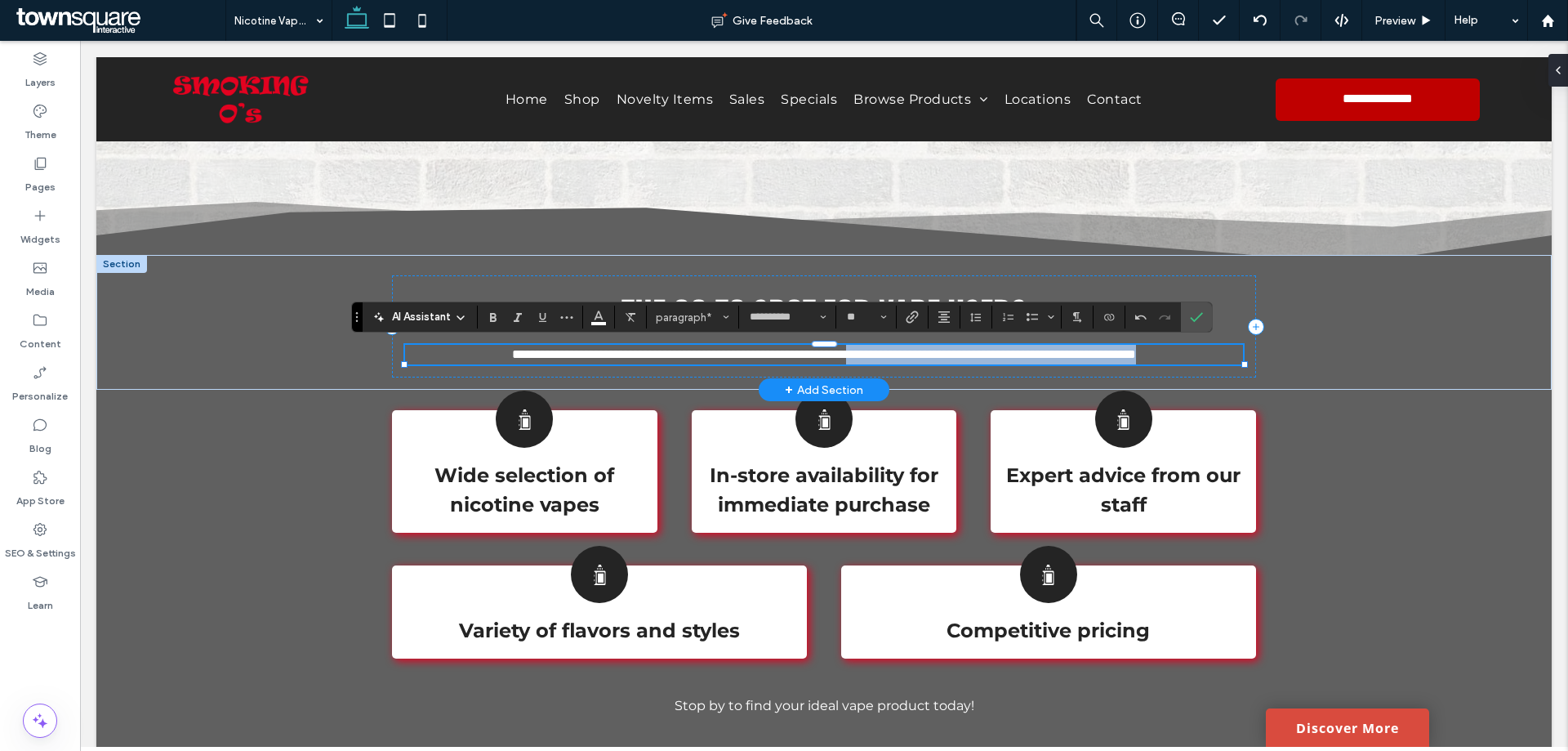 drag, startPoint x: 874, startPoint y: 355, endPoint x: 894, endPoint y: 369, distance: 24.413111 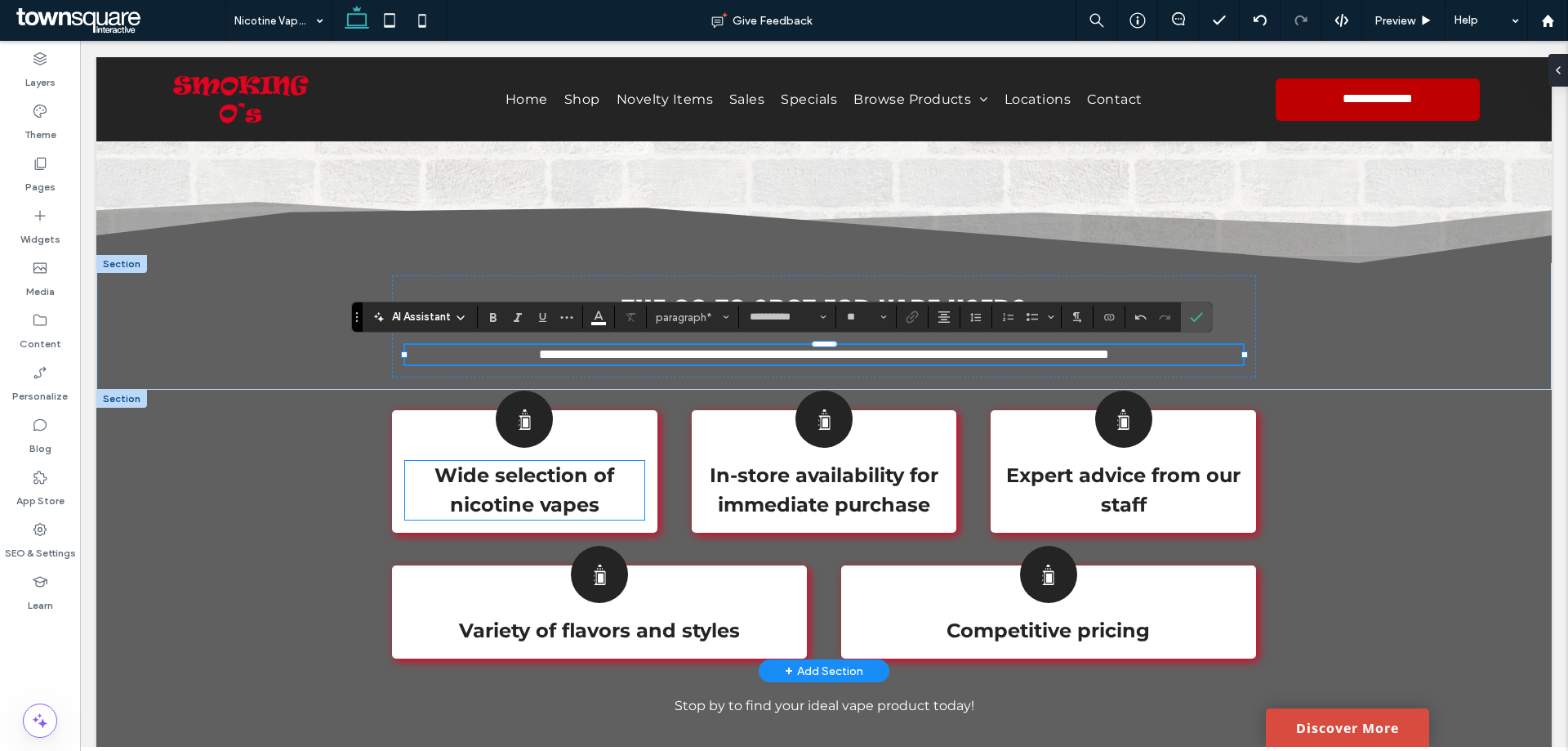 click on "Wide selection of nicotine vapes" at bounding box center [524, 489] 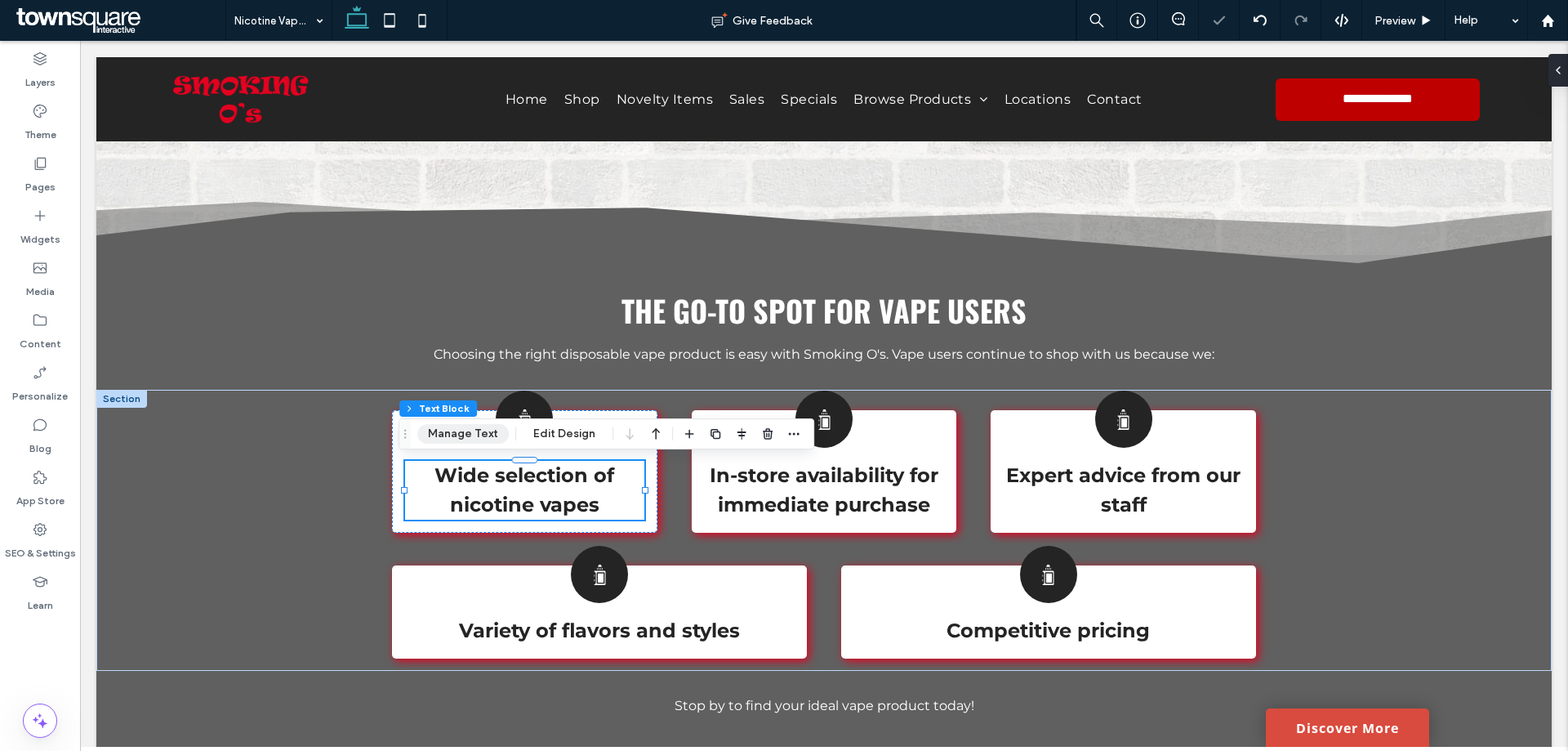 click on "Manage Text" at bounding box center [463, 434] 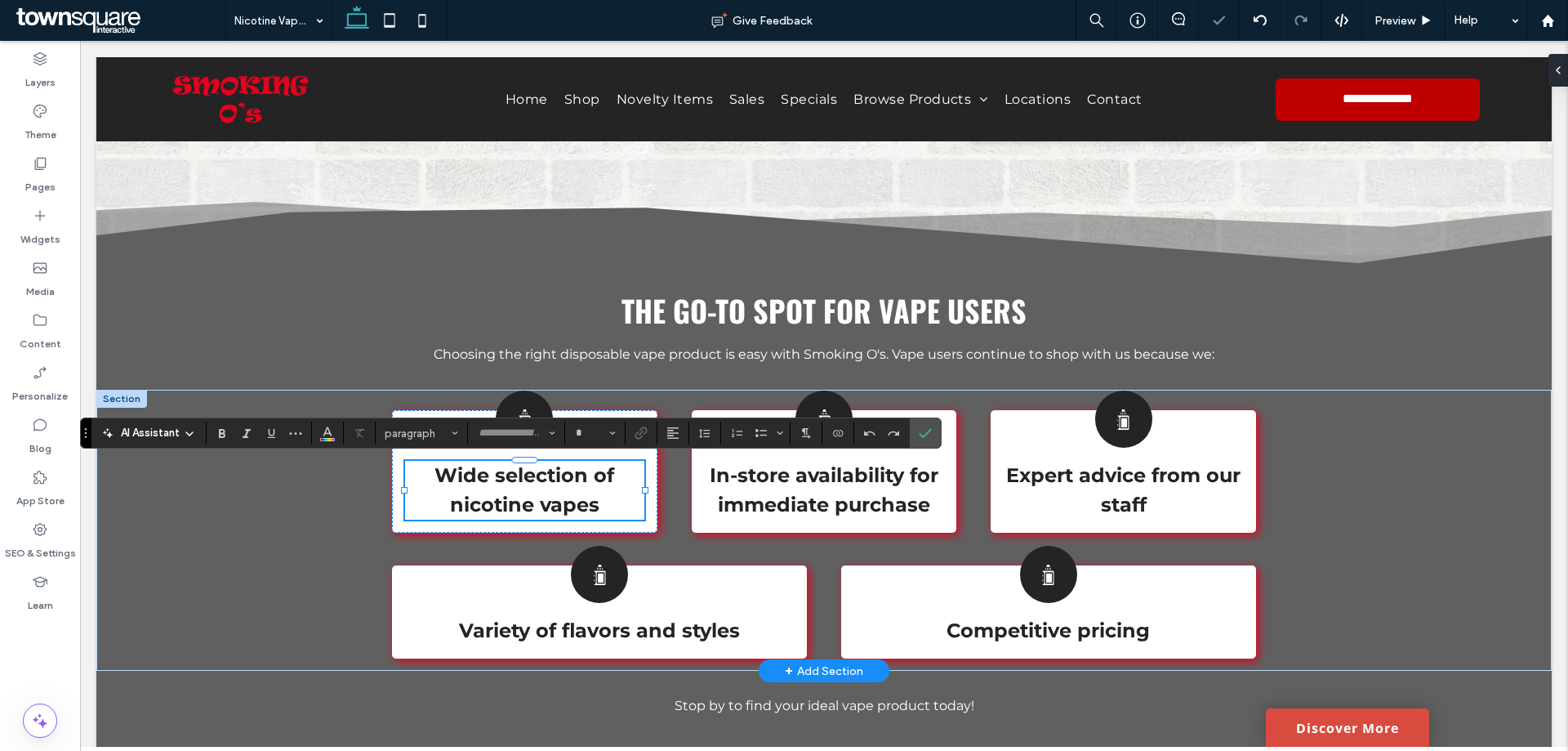 type on "**********" 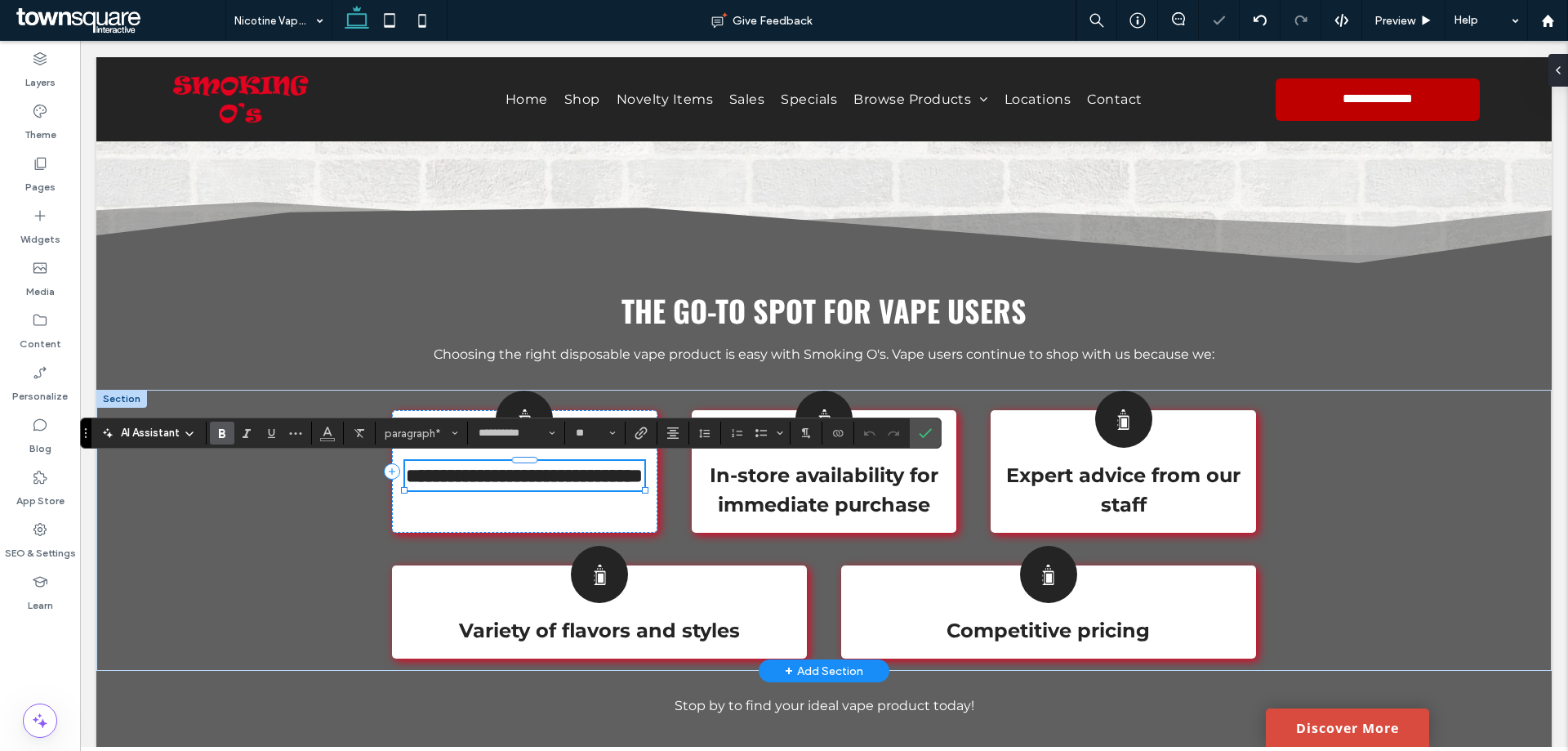 click on "**********" at bounding box center [524, 476] 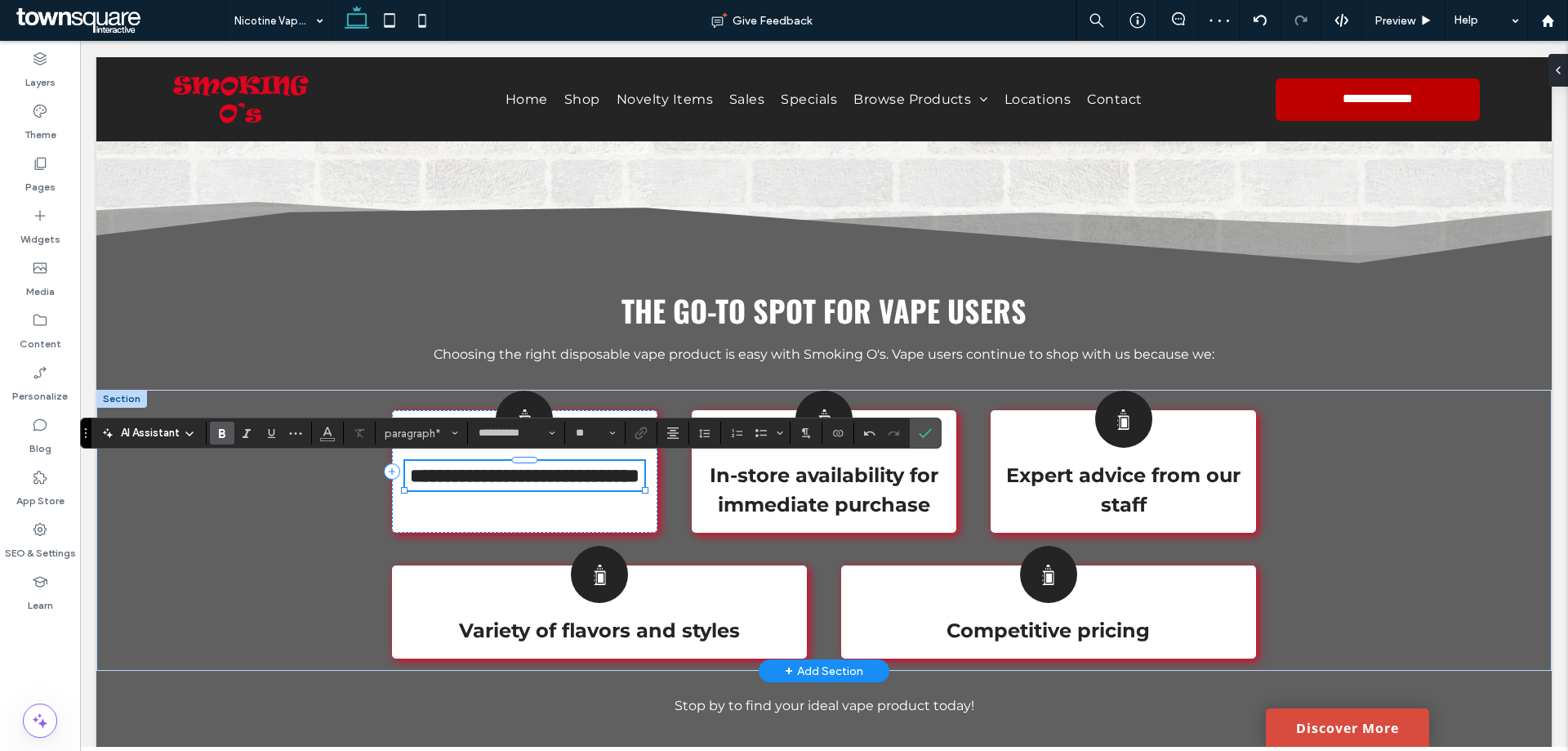 type 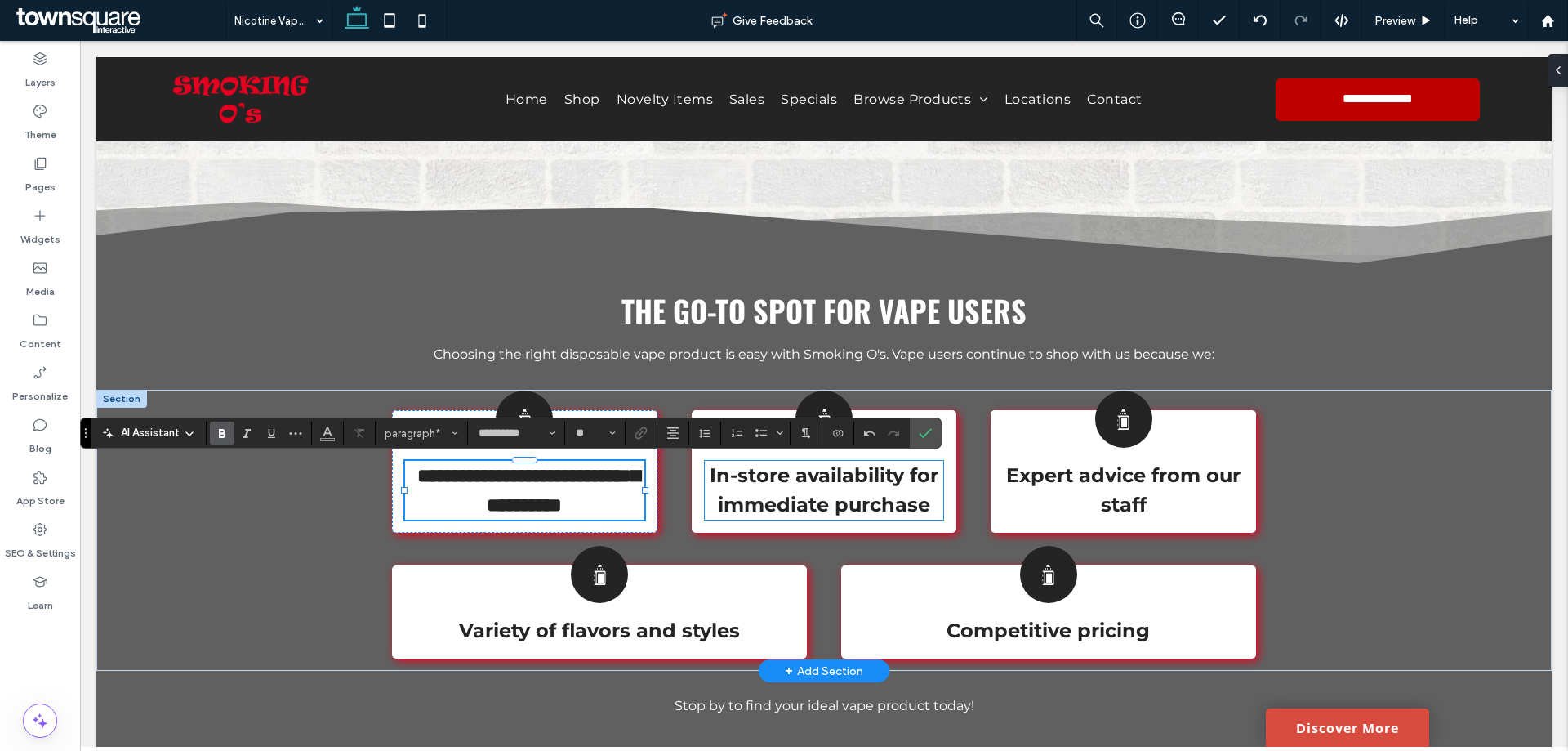 click on "In-store availability for immediate purchase" at bounding box center (824, 490) 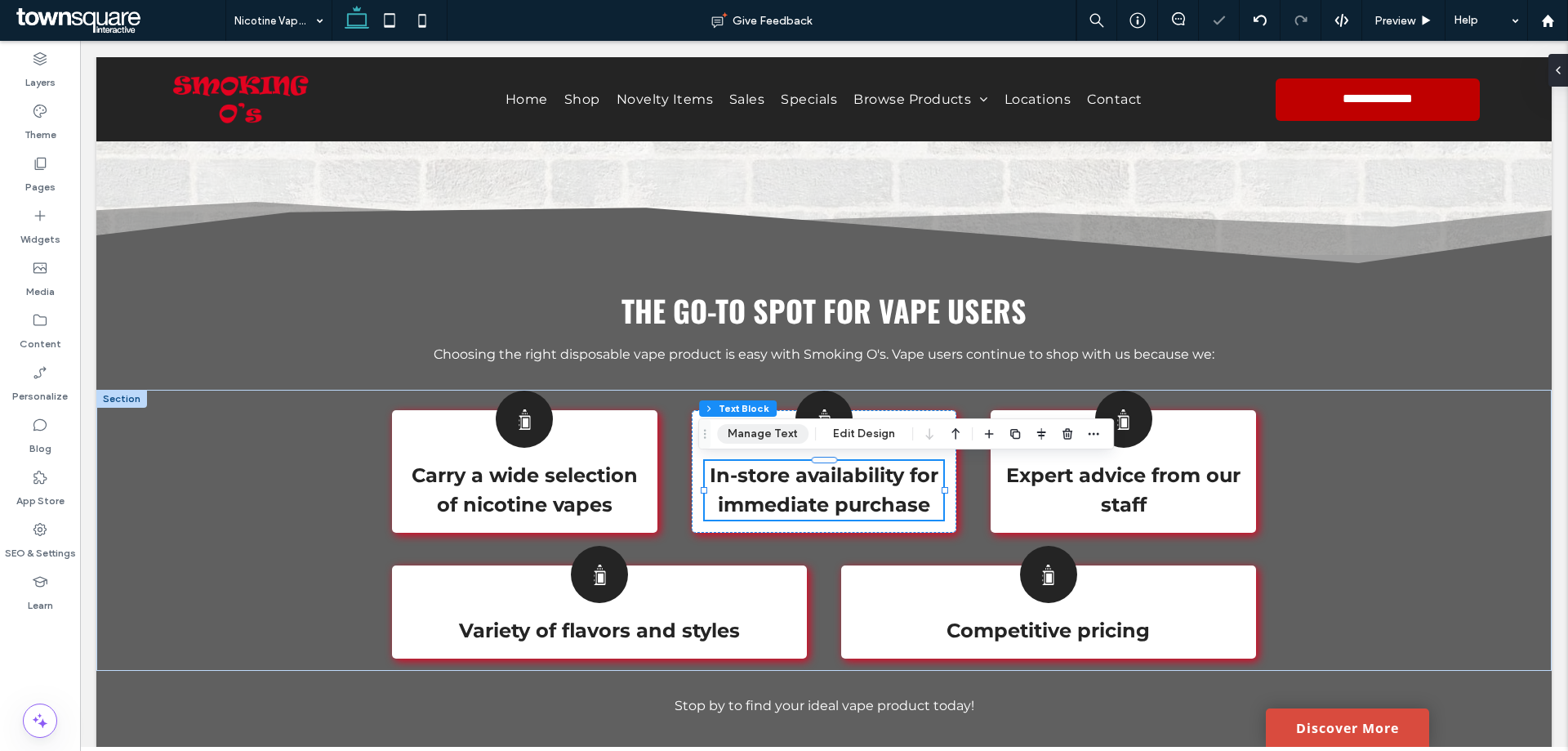click on "Manage Text" at bounding box center (763, 434) 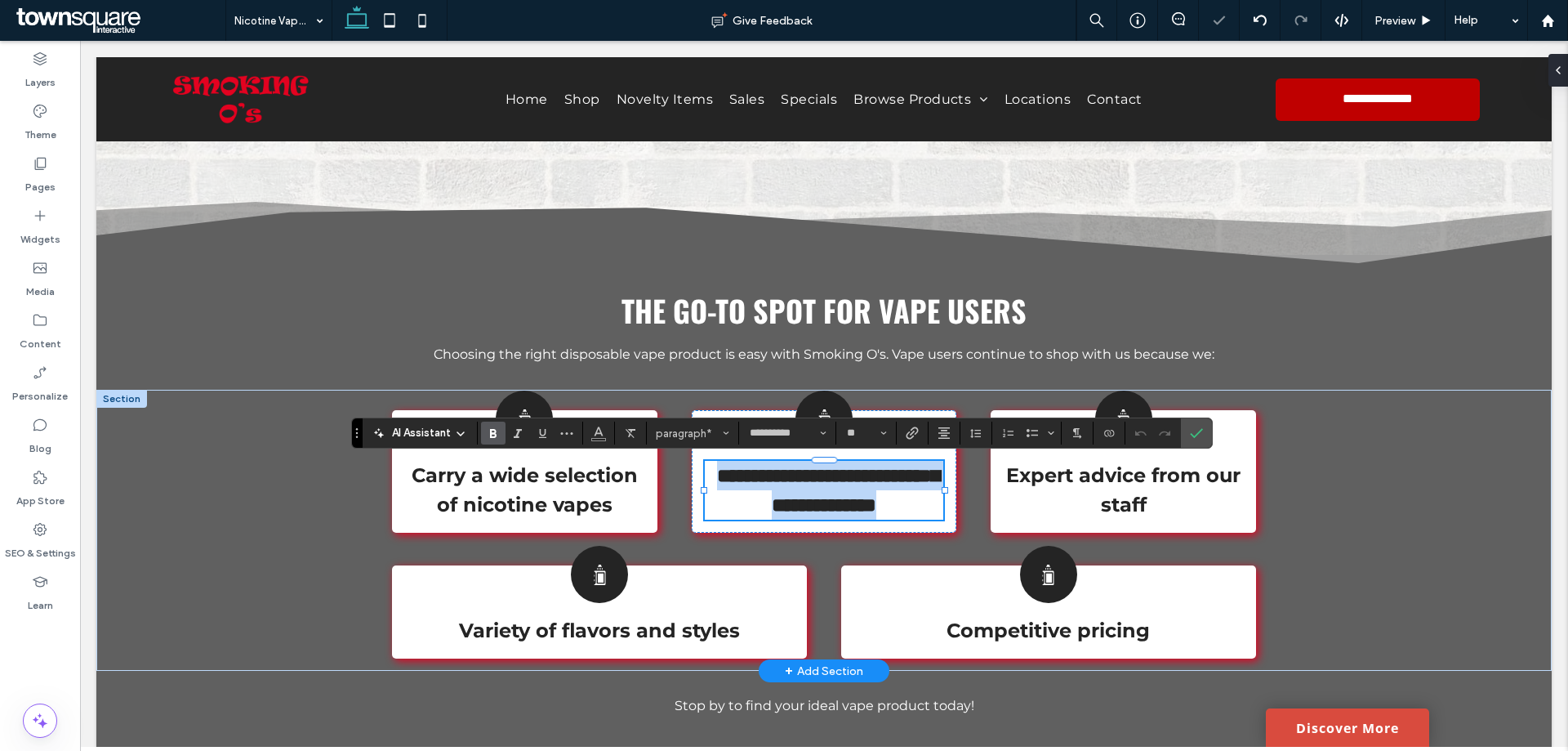click on "**********" at bounding box center (828, 490) 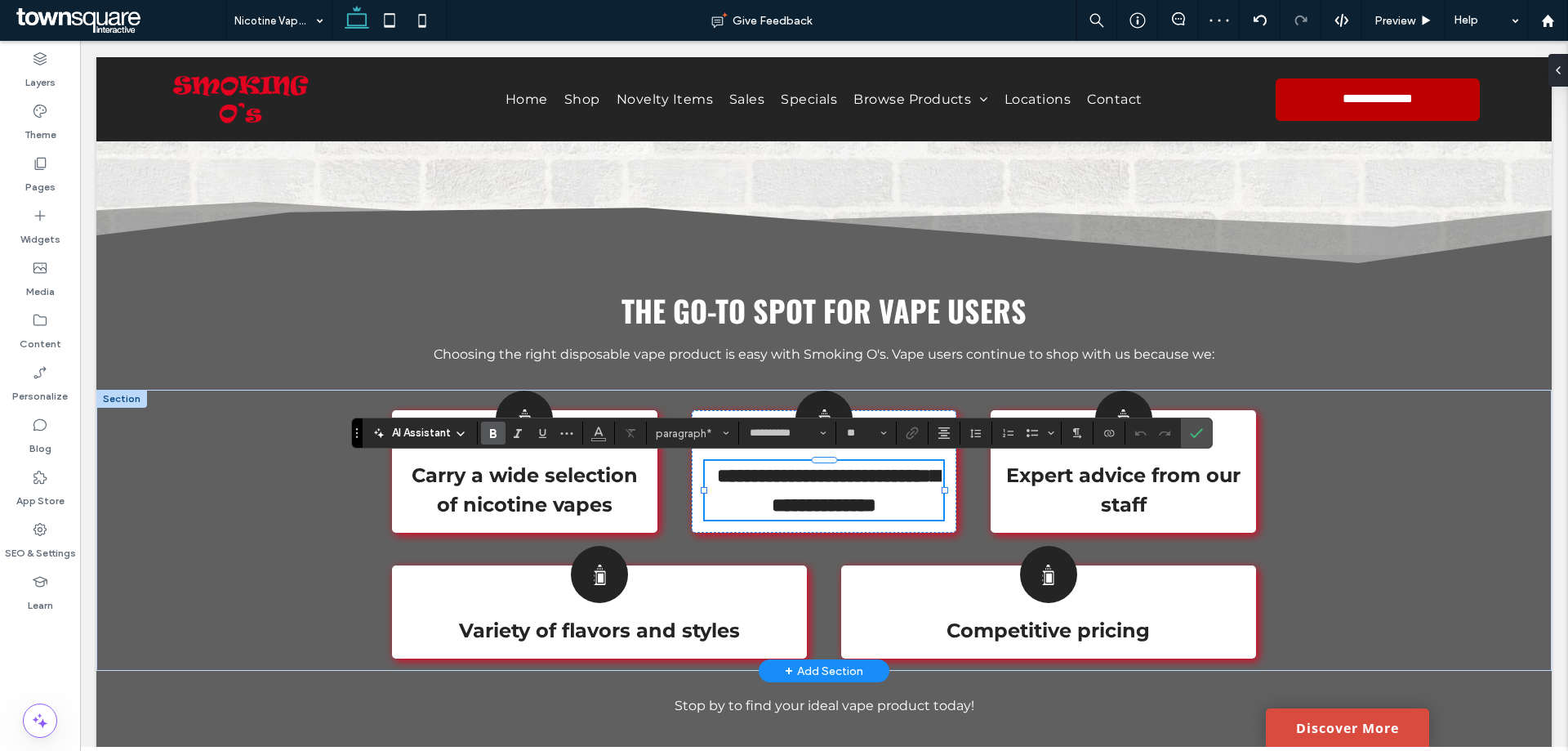 click on "**********" at bounding box center (828, 490) 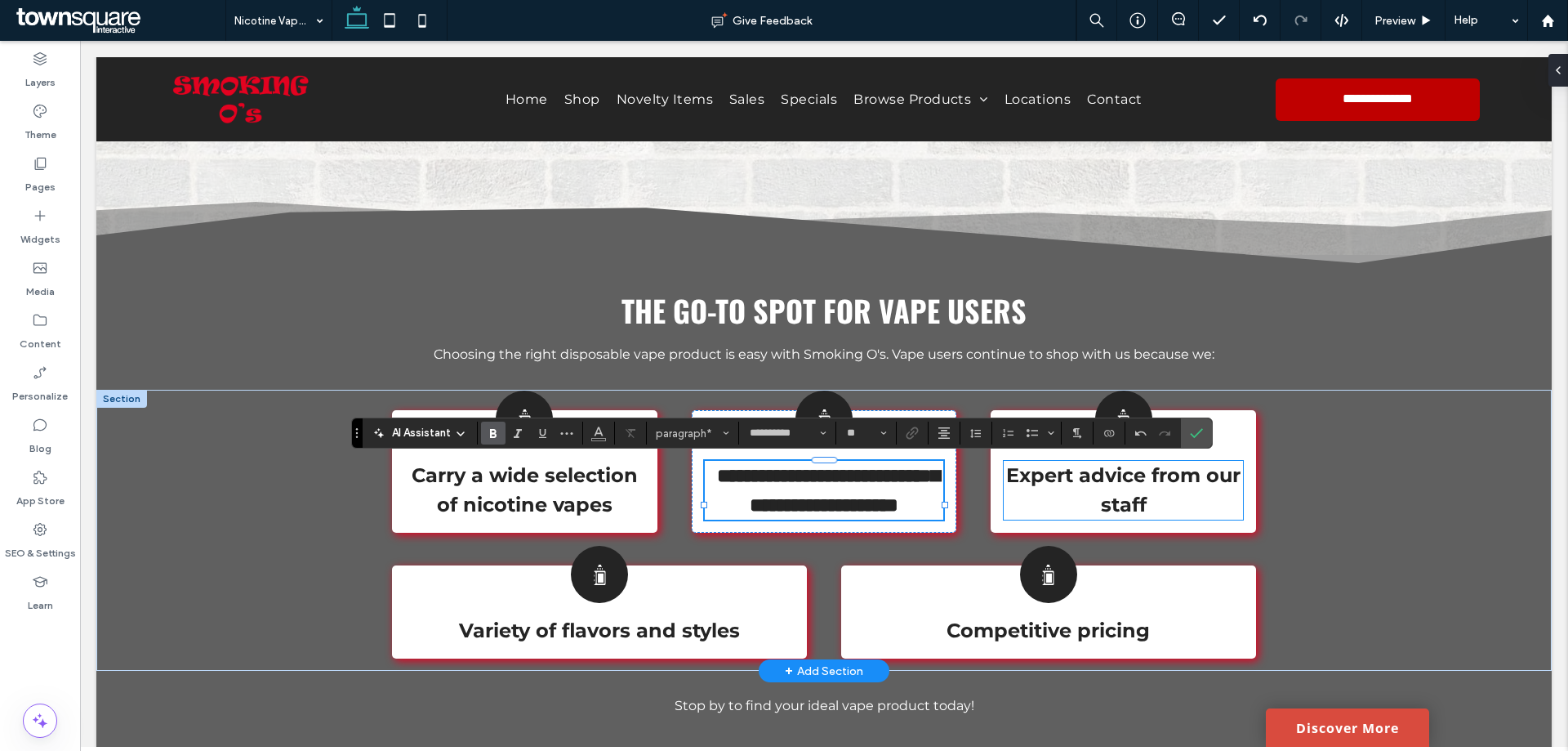 click on "Expert advice from our staff" at bounding box center [1123, 489] 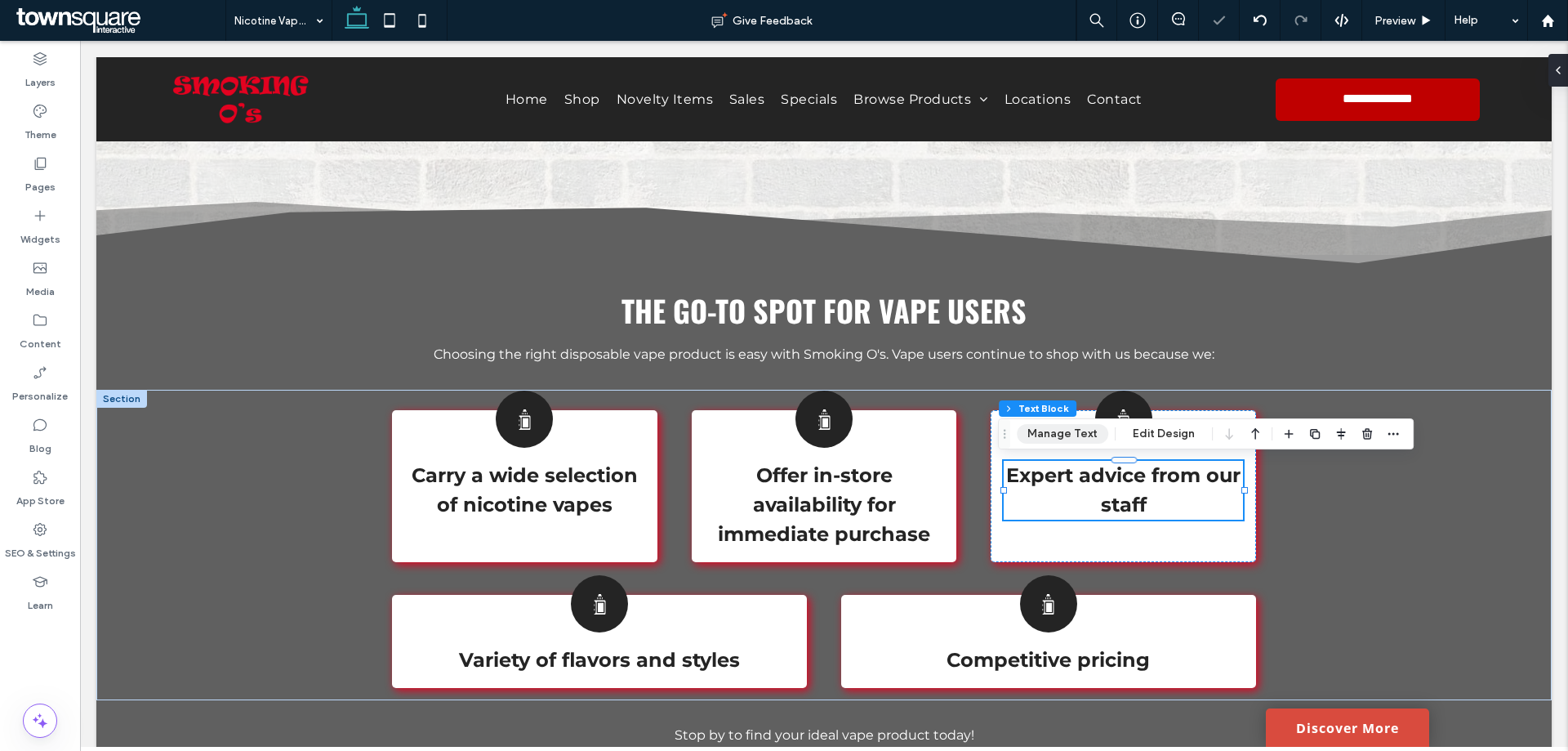 drag, startPoint x: 1058, startPoint y: 436, endPoint x: 977, endPoint y: 413, distance: 84.20214 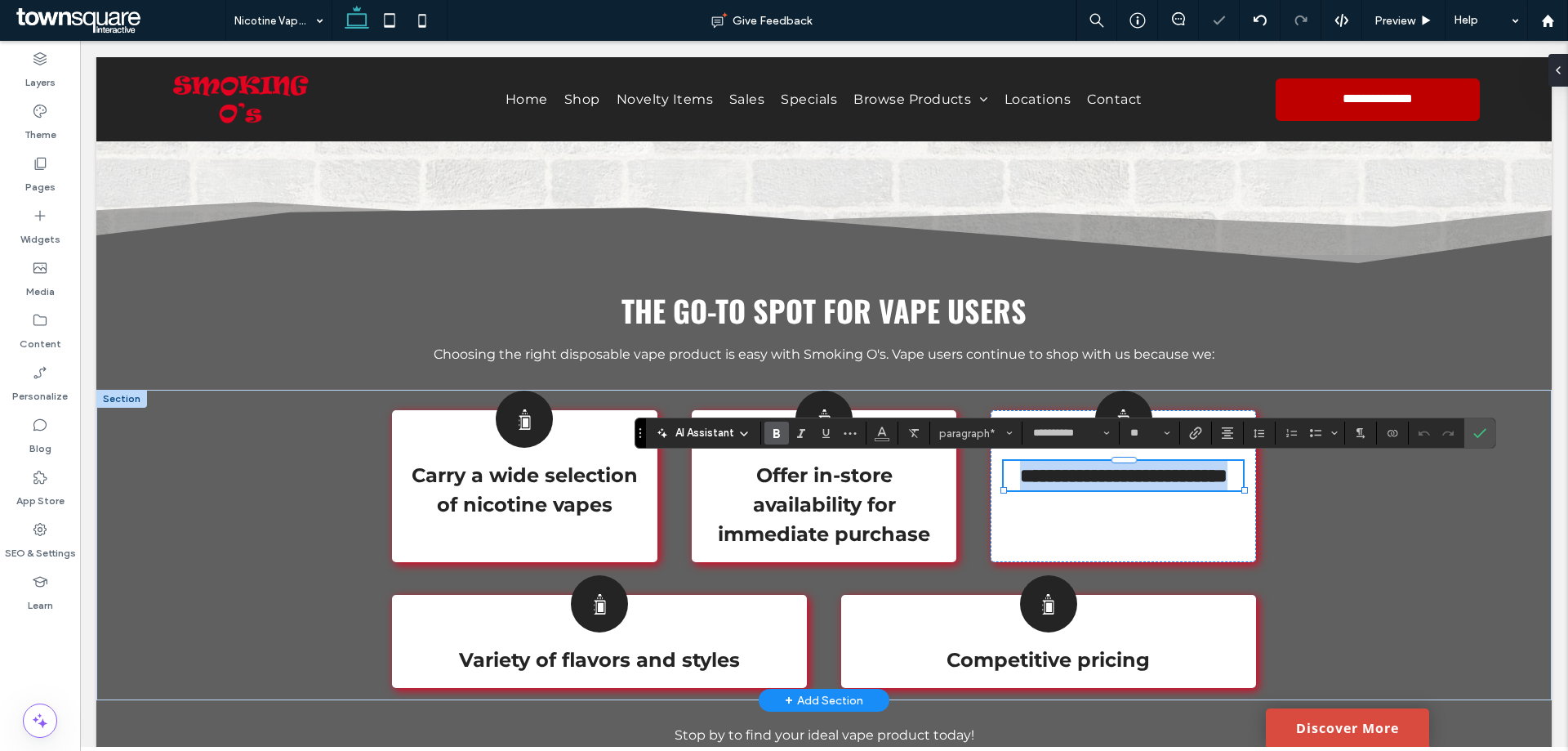 click on "**********" at bounding box center (1124, 476) 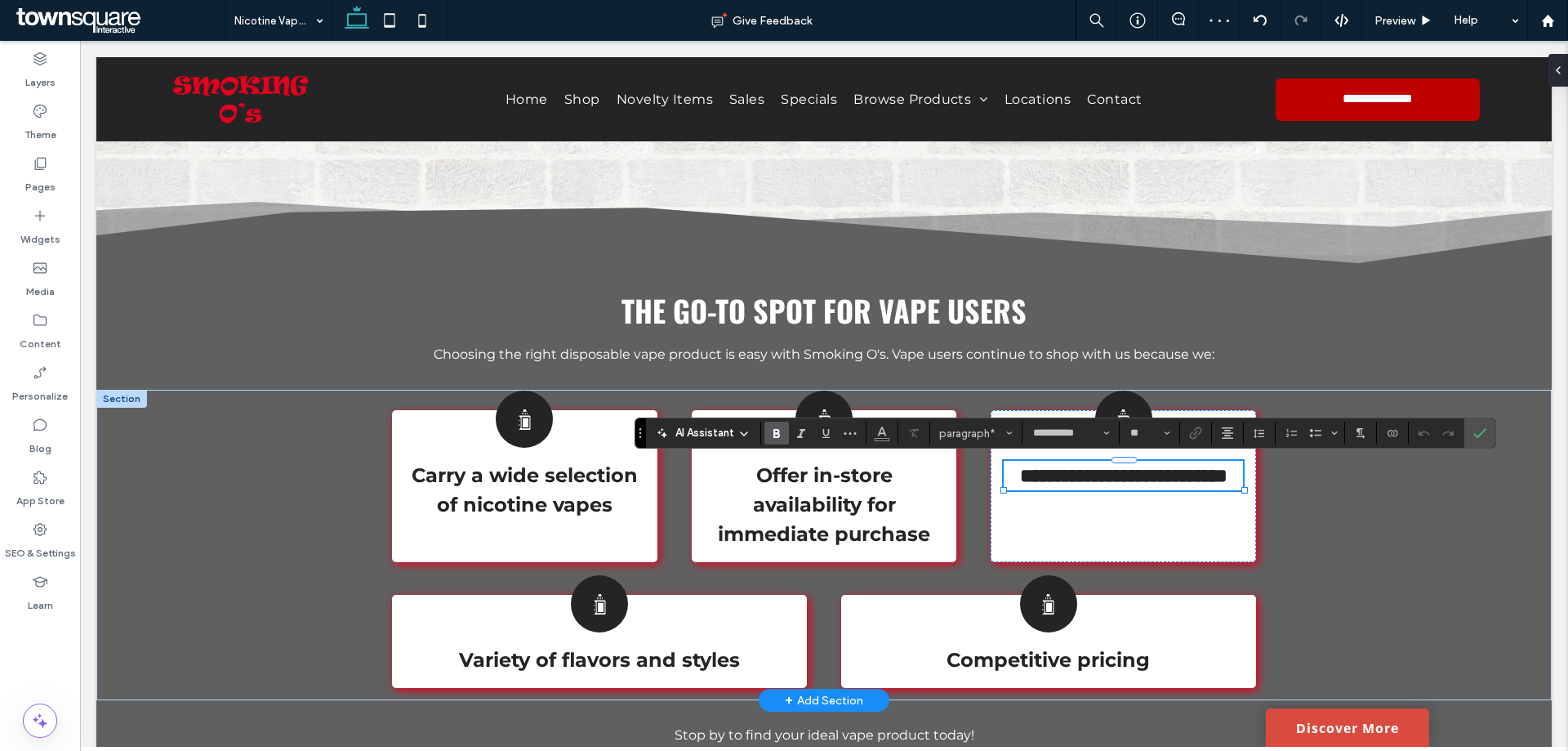type 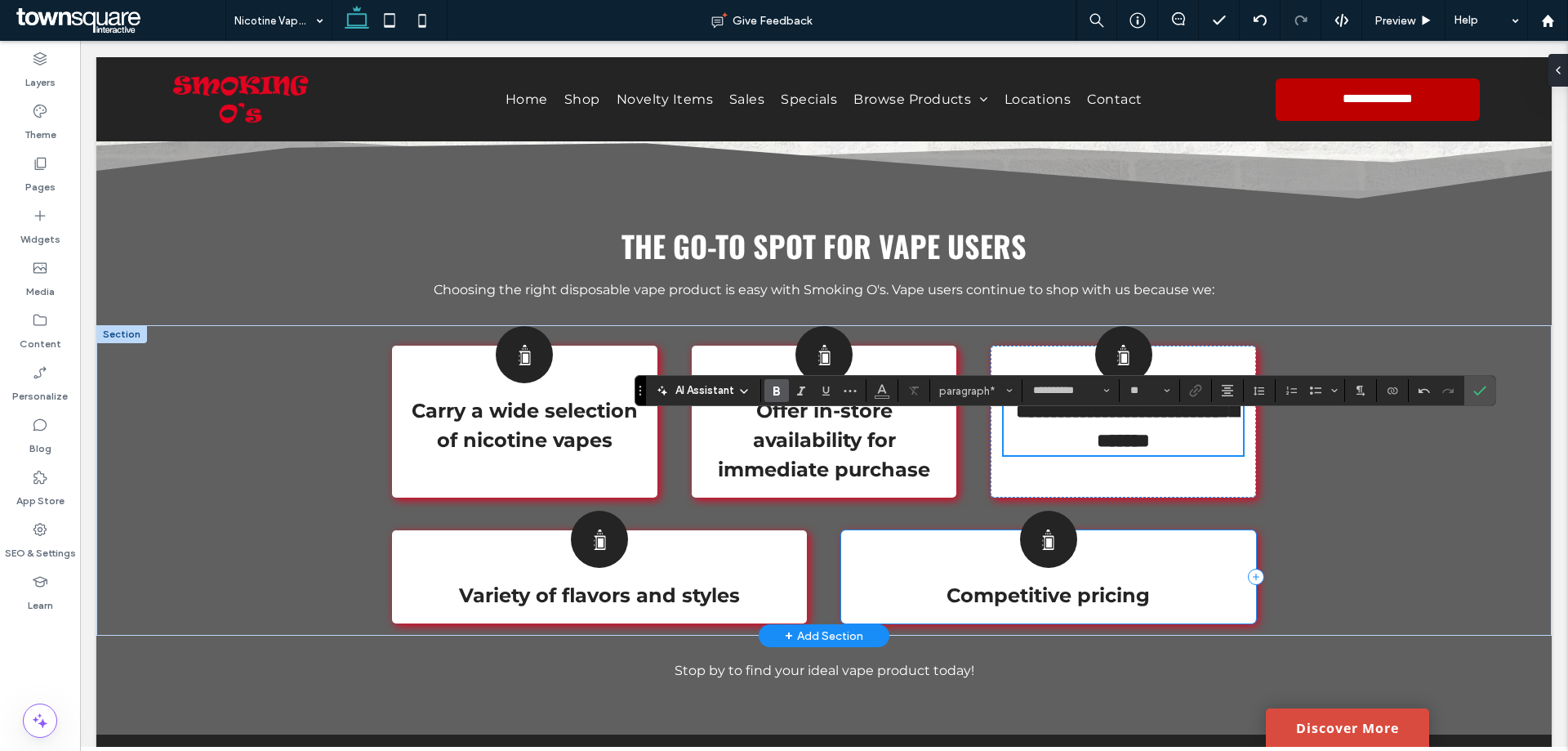 scroll, scrollTop: 610, scrollLeft: 0, axis: vertical 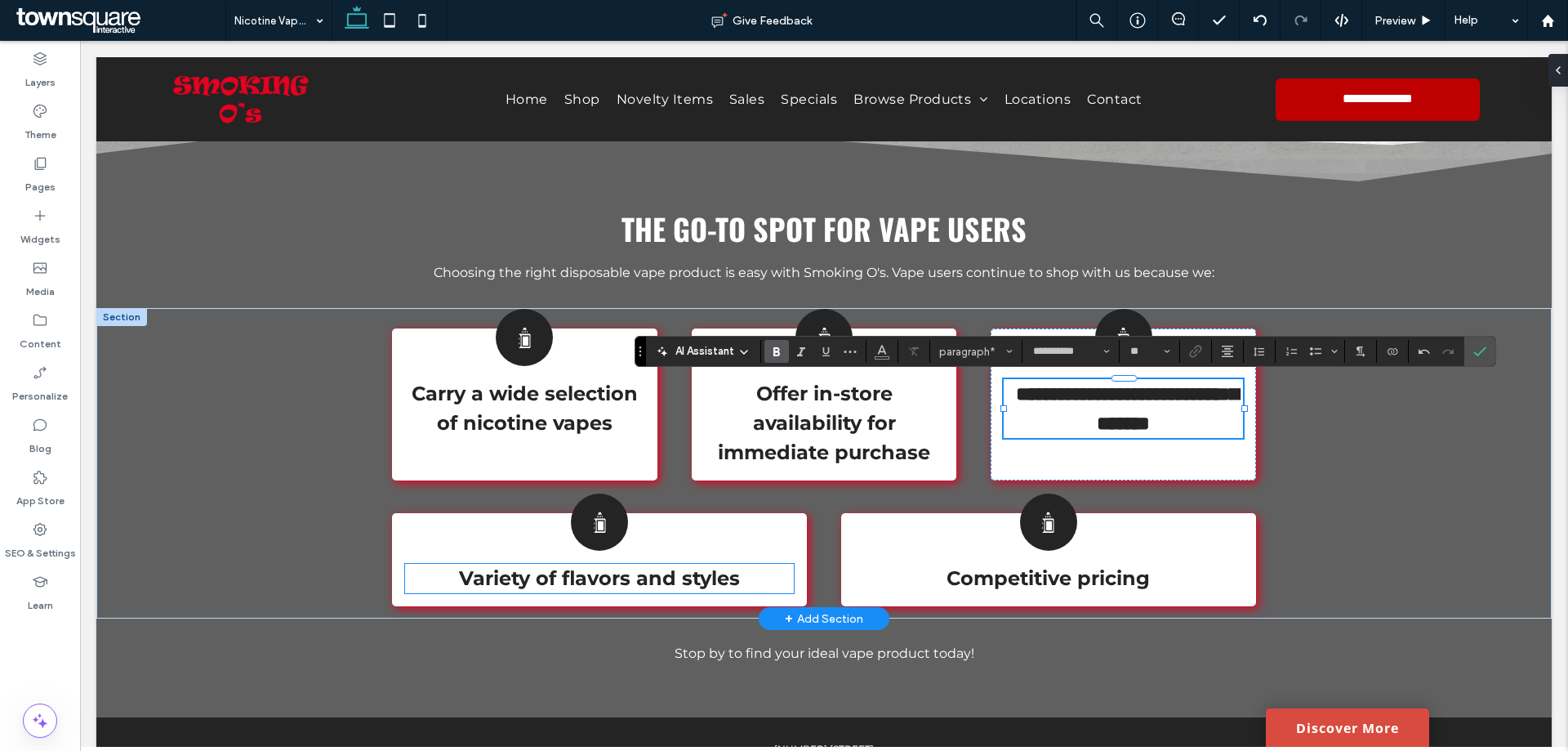 click on "Variety of flavors and styles" at bounding box center [599, 578] 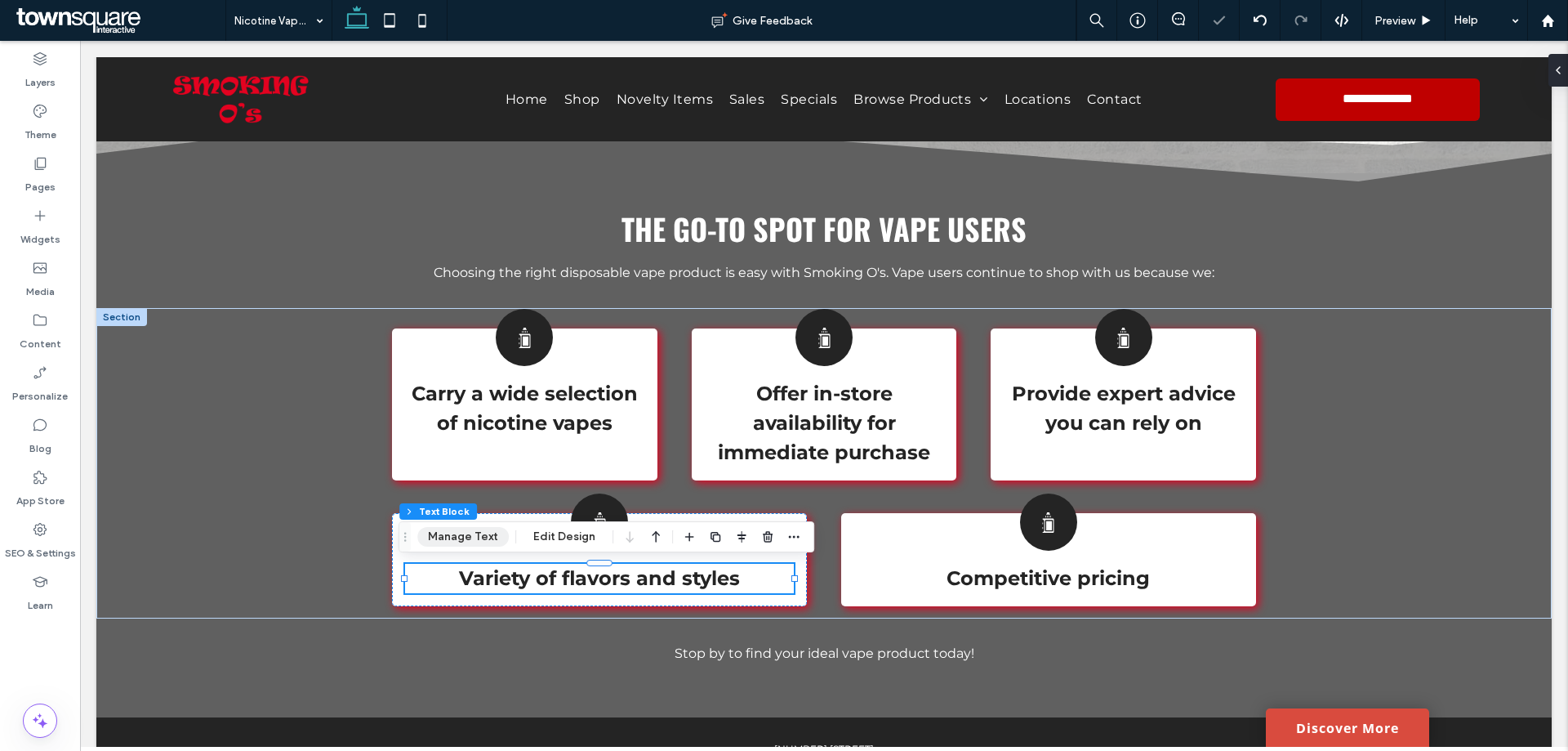 click on "Manage Text" at bounding box center [463, 537] 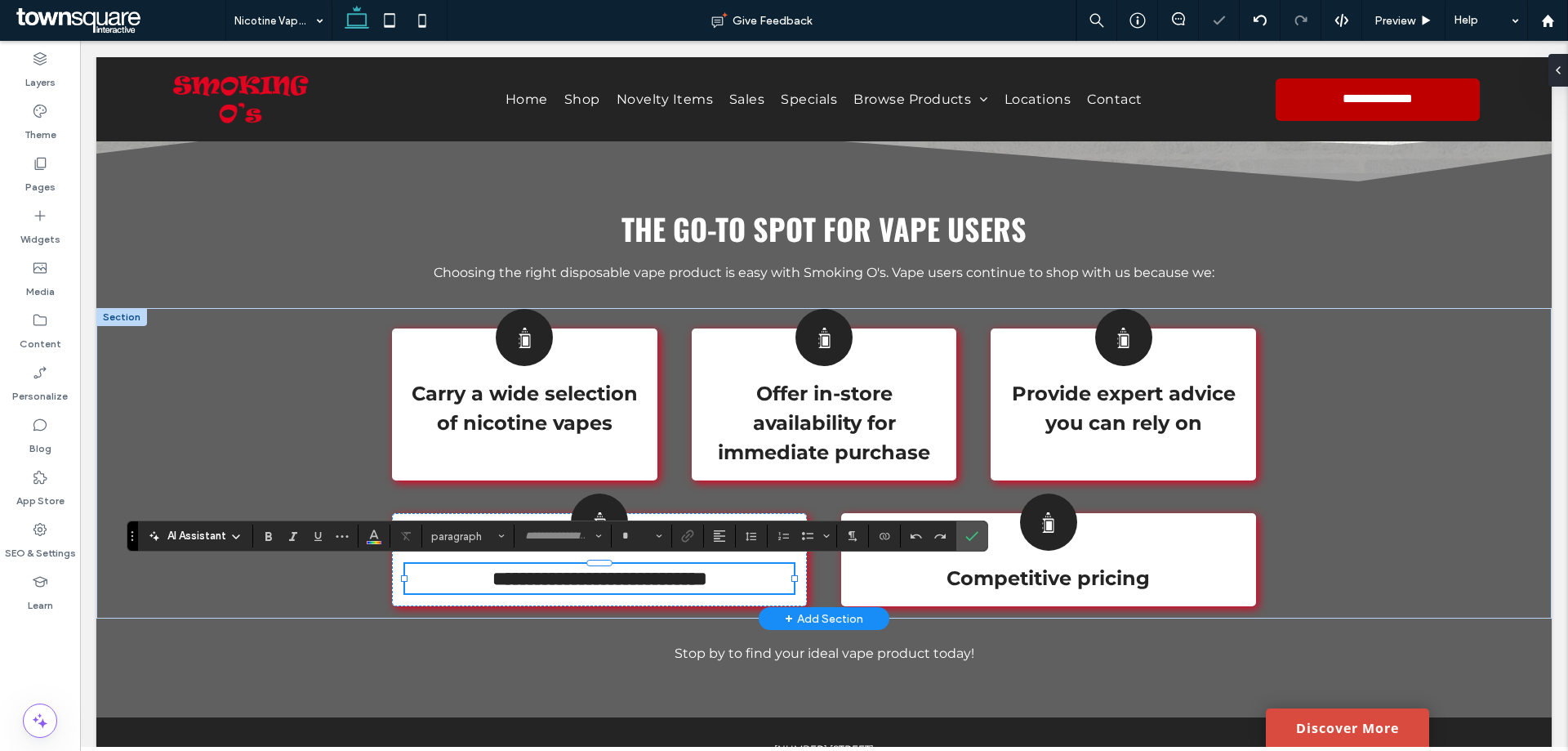 type on "**********" 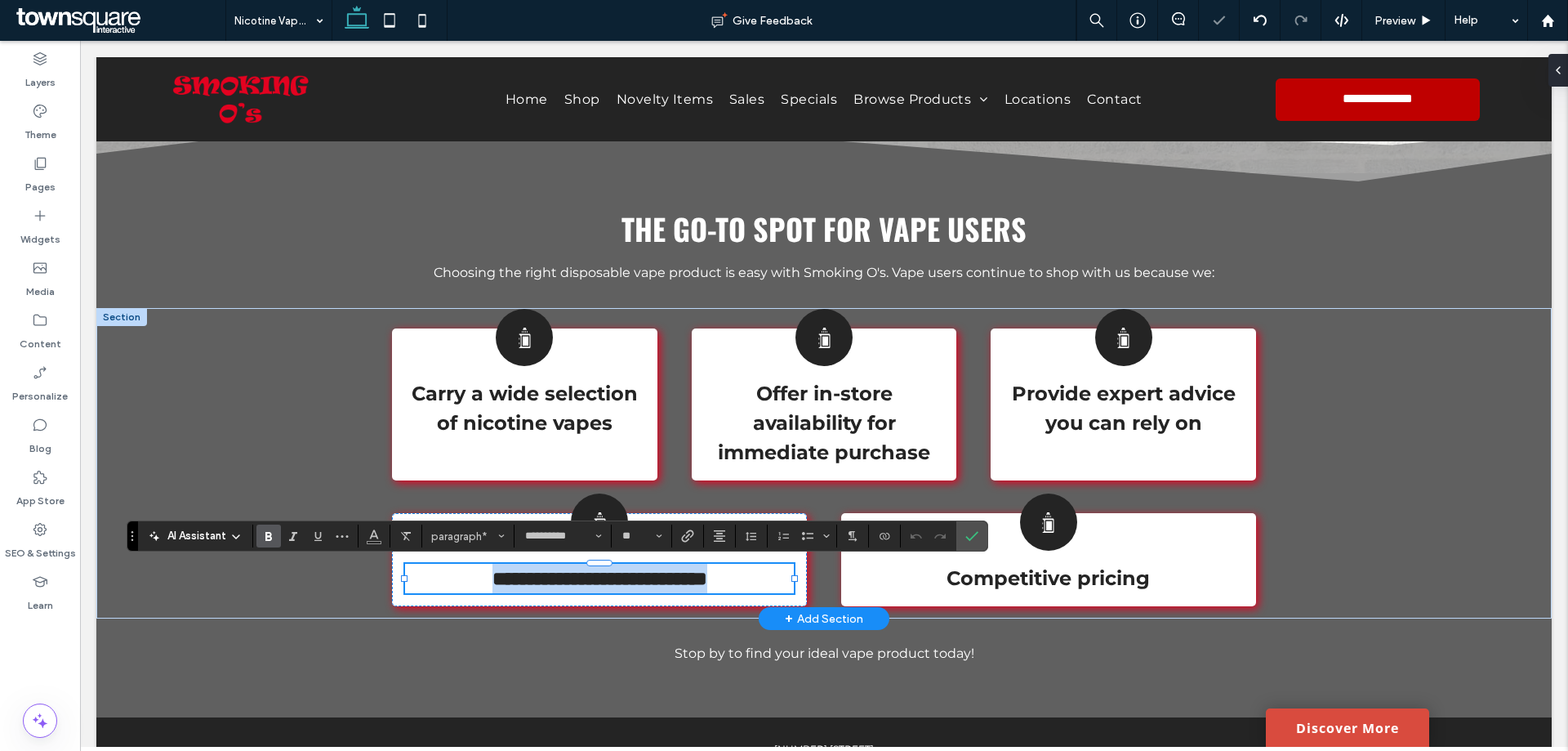 click on "**********" at bounding box center (599, 579) 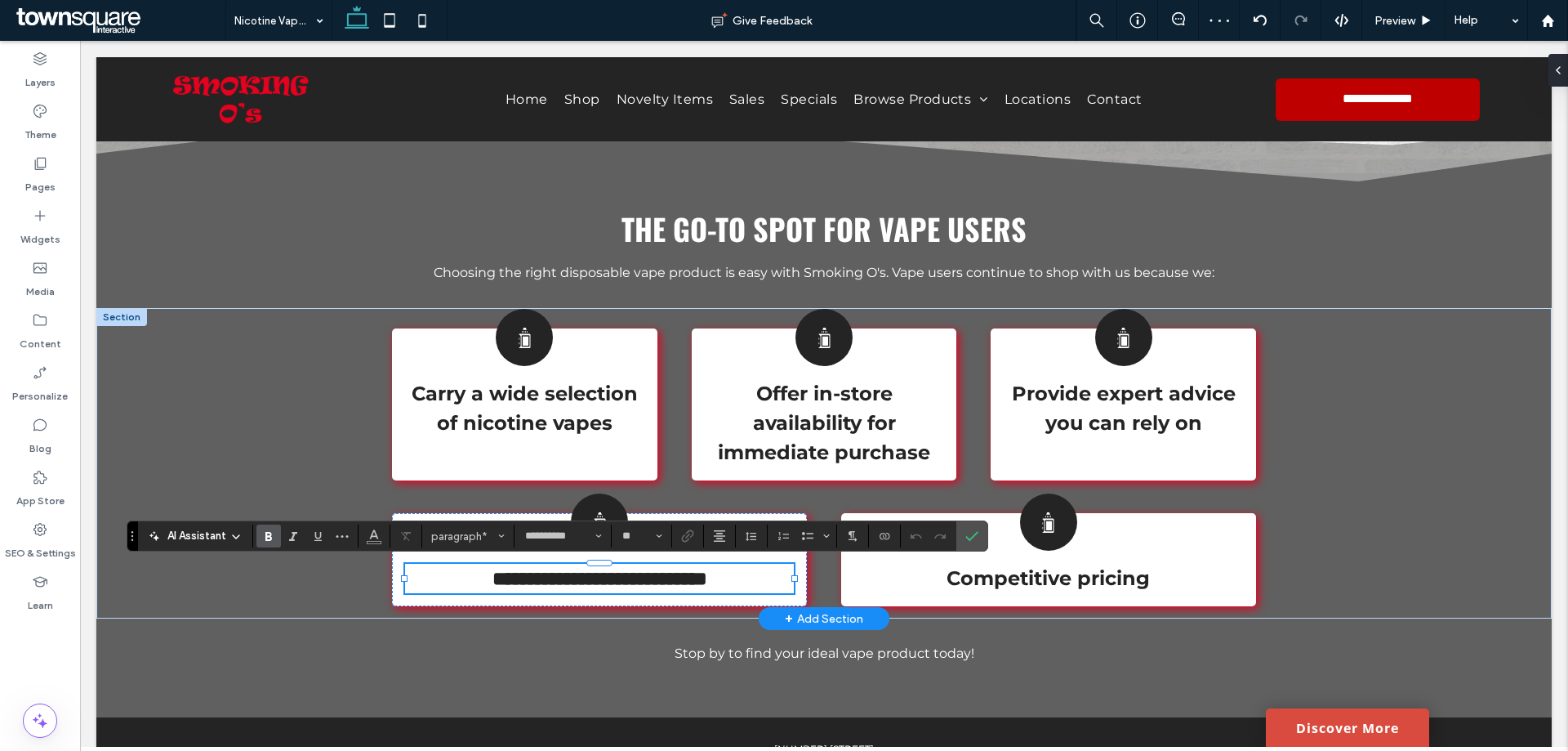type 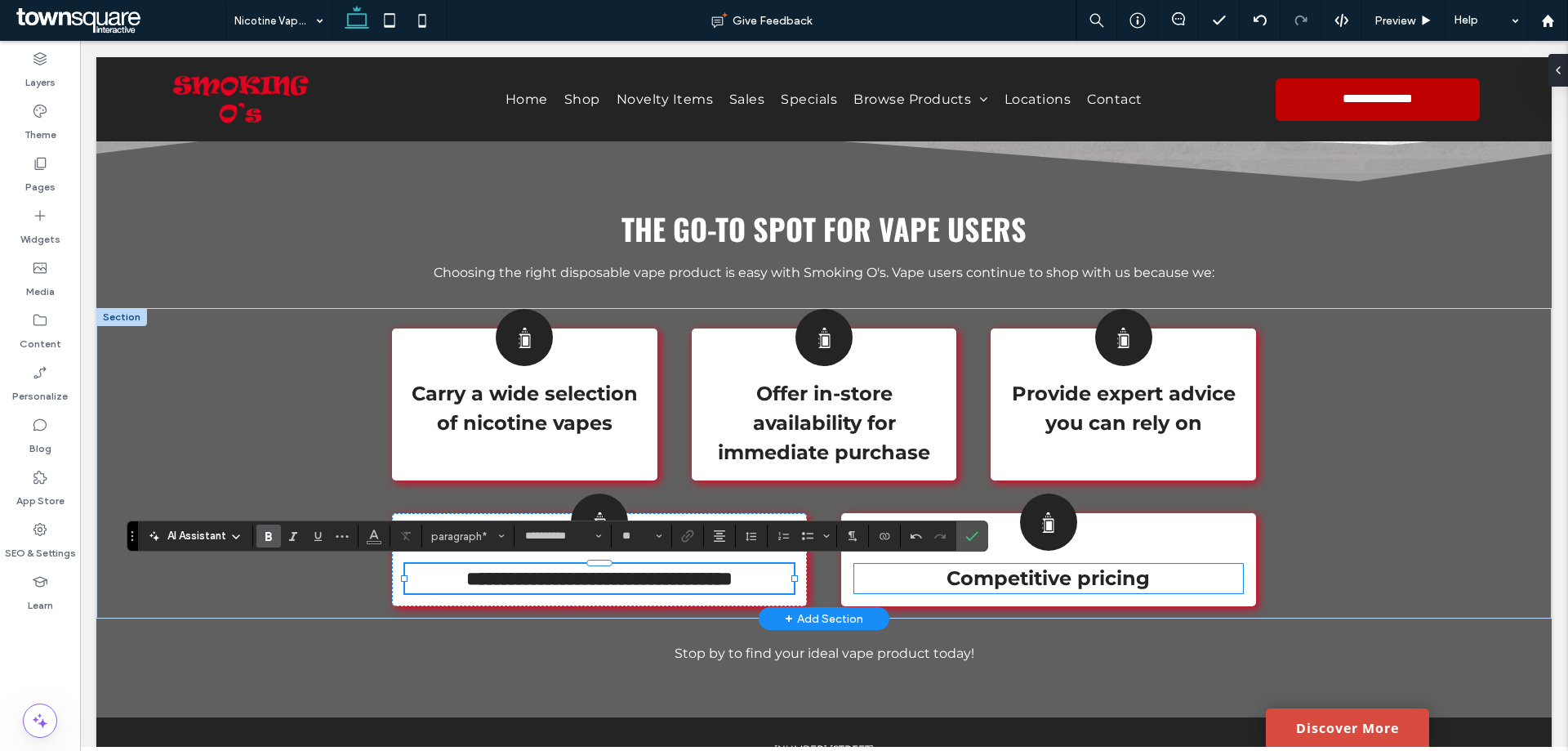 click on "Competitive pricing" at bounding box center (1048, 578) 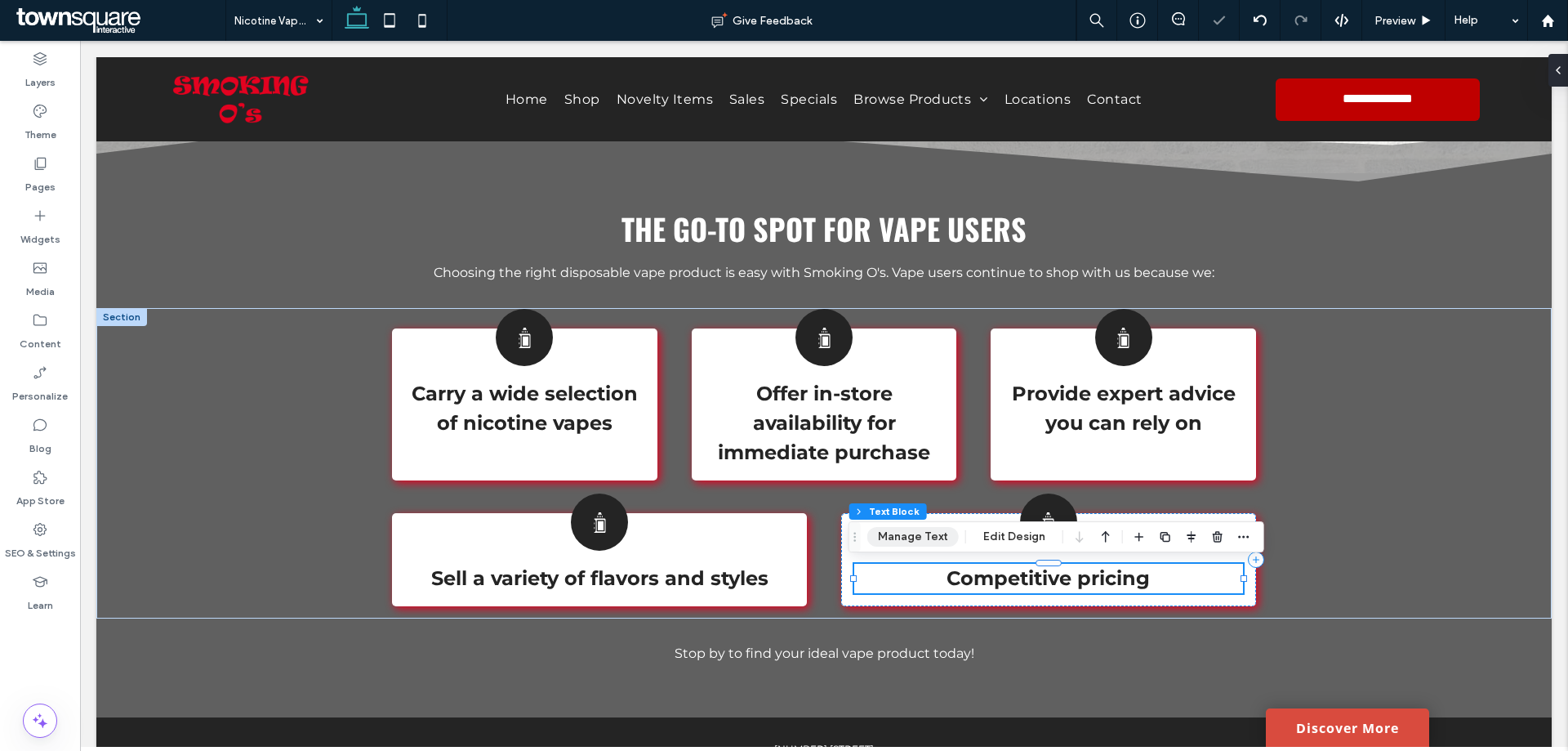 click on "Manage Text" at bounding box center [913, 537] 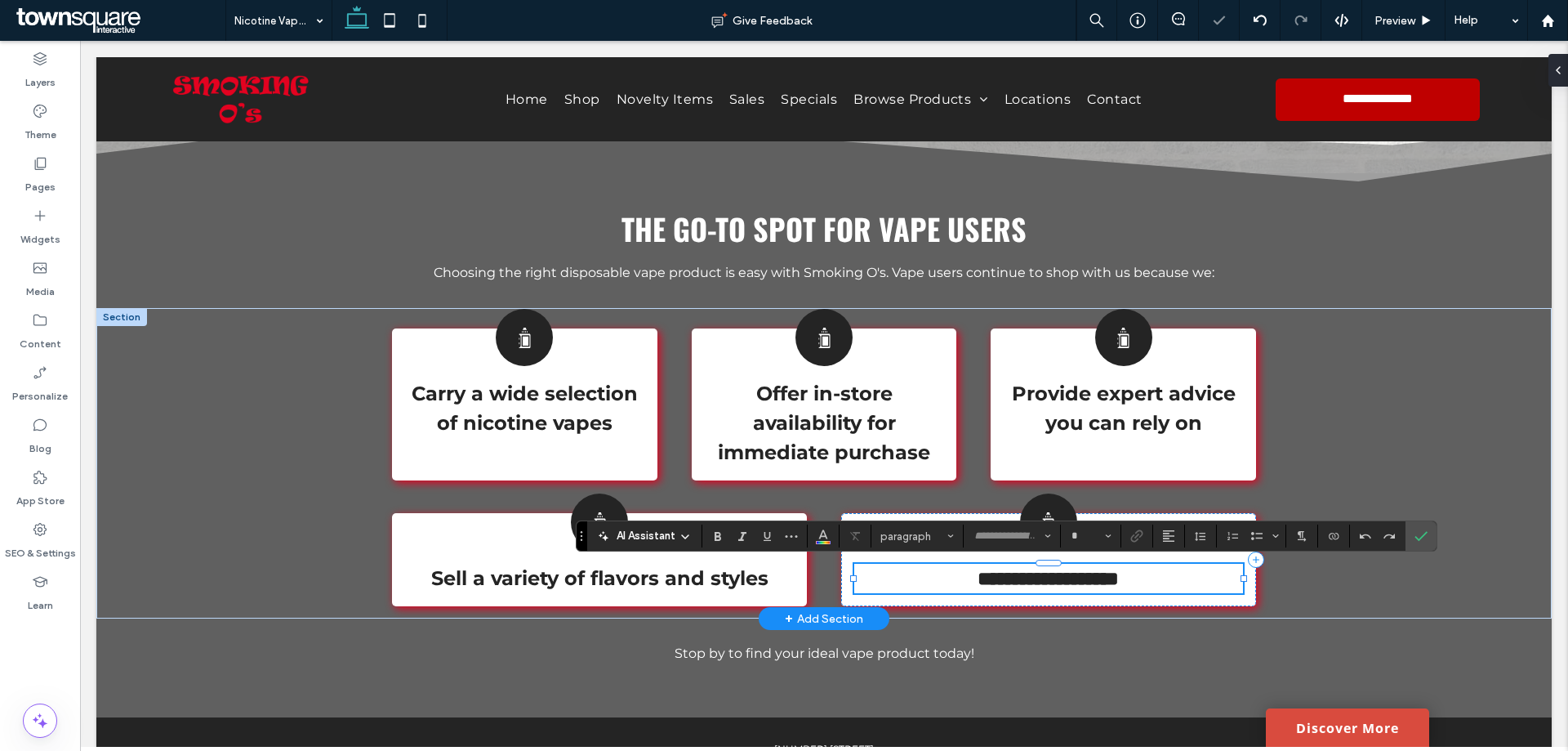 type on "**********" 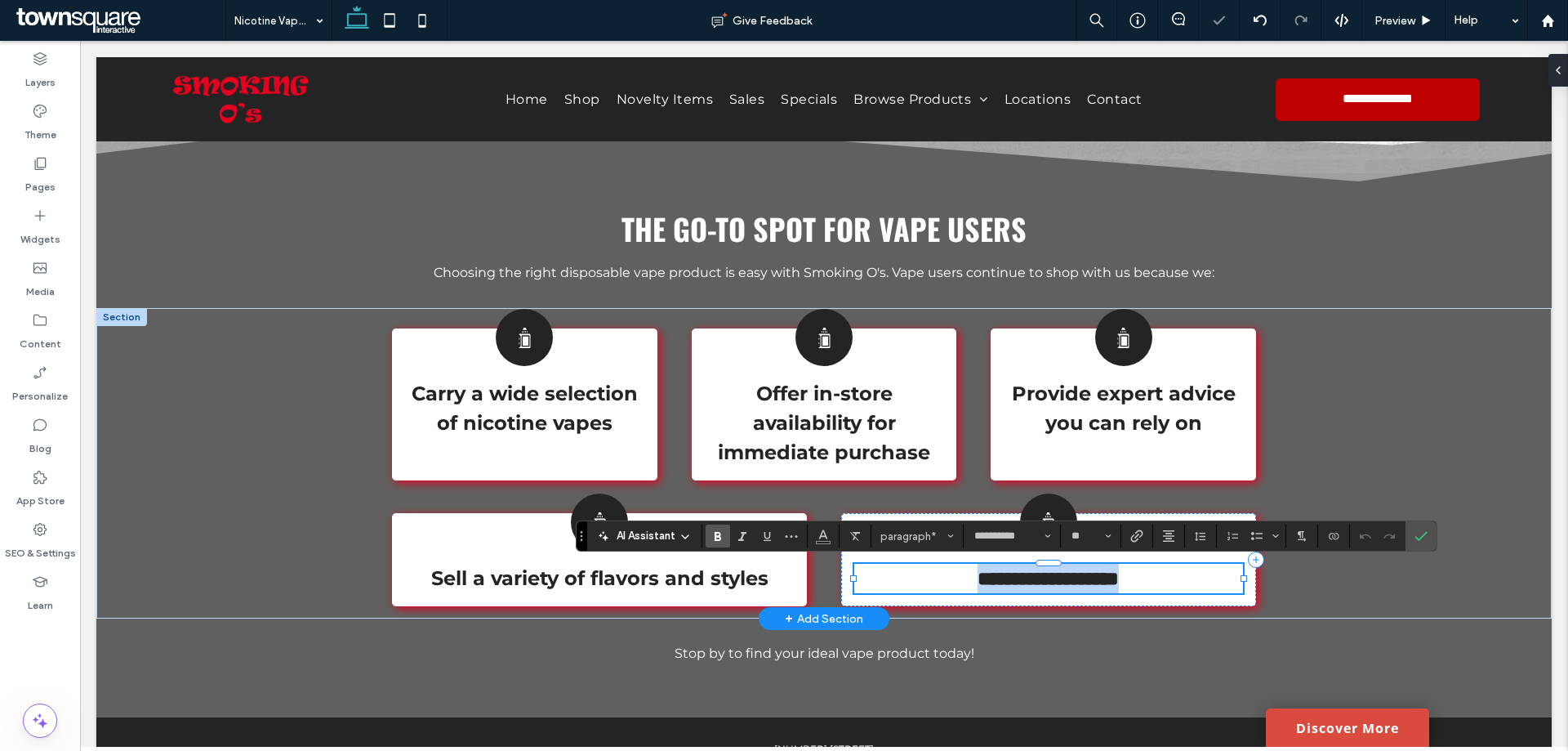 click on "**********" at bounding box center [1048, 579] 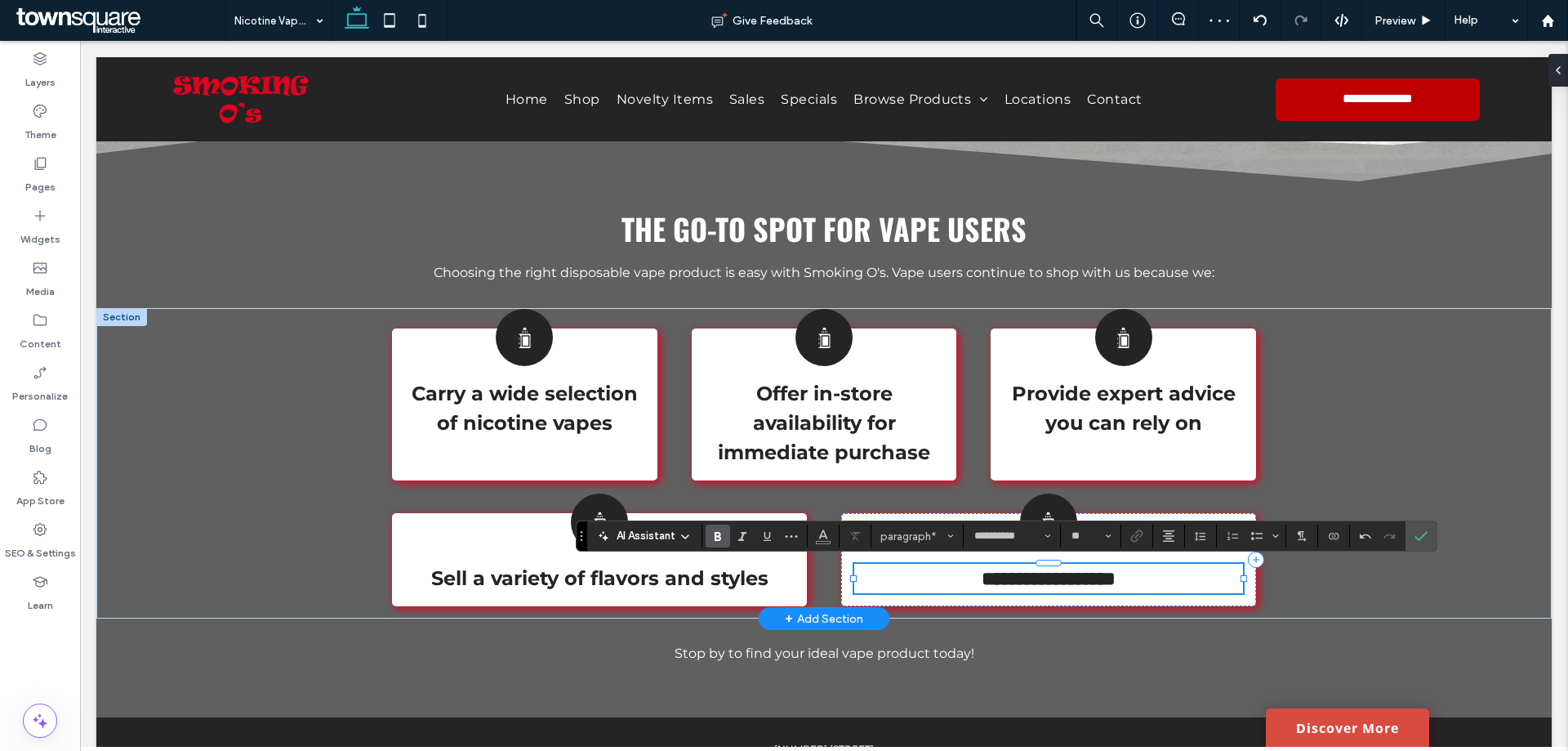 type 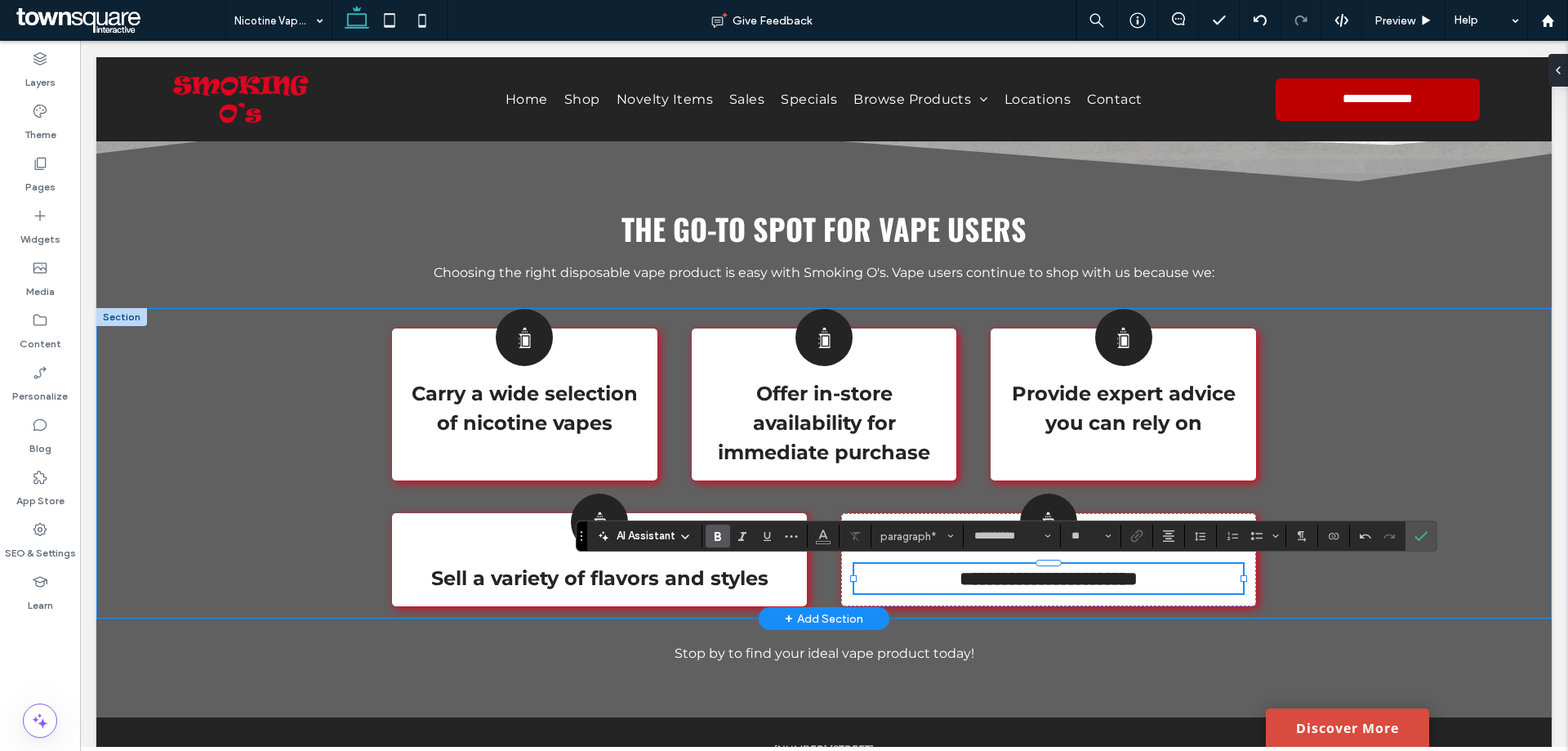 click on "**********" at bounding box center [824, 463] 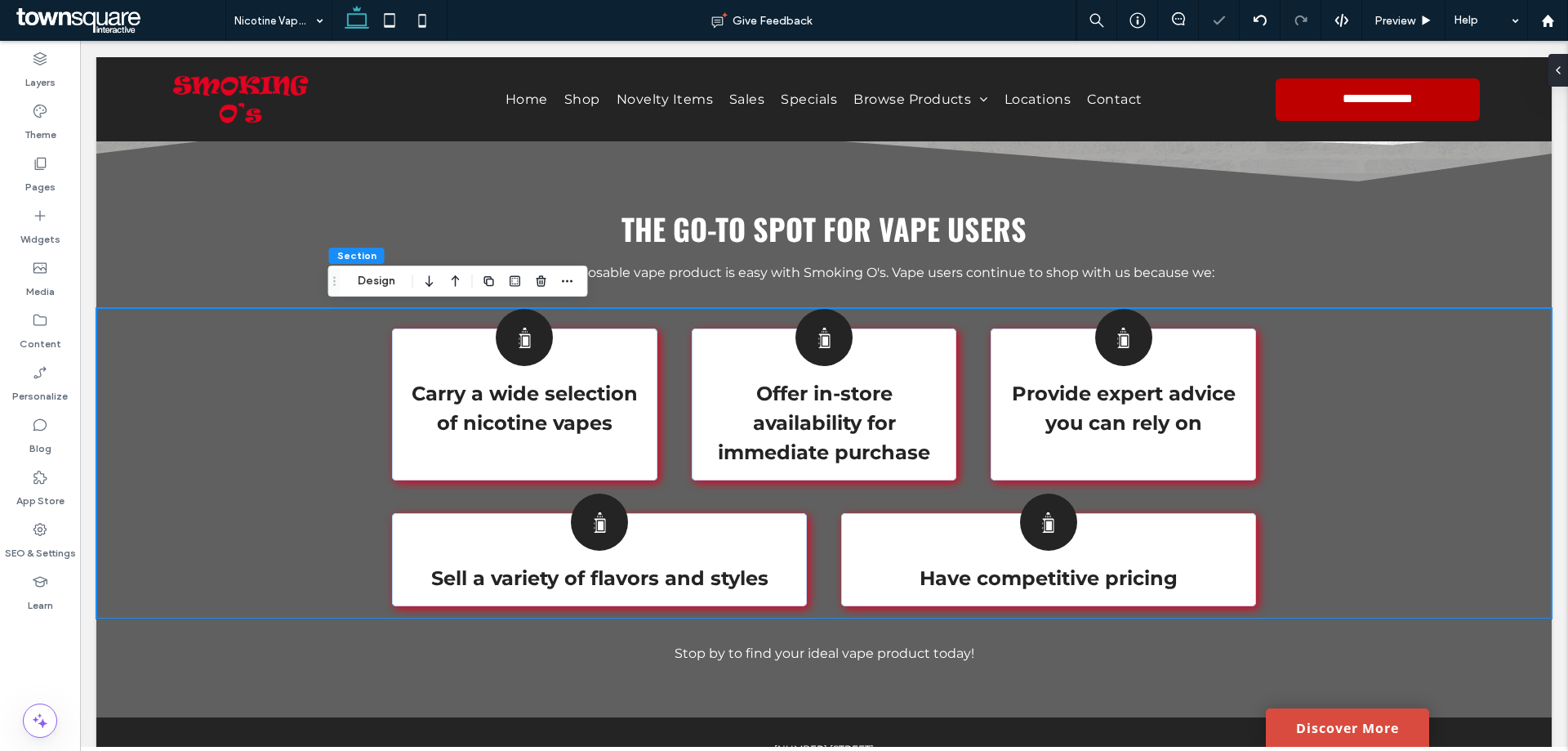 scroll, scrollTop: 707, scrollLeft: 0, axis: vertical 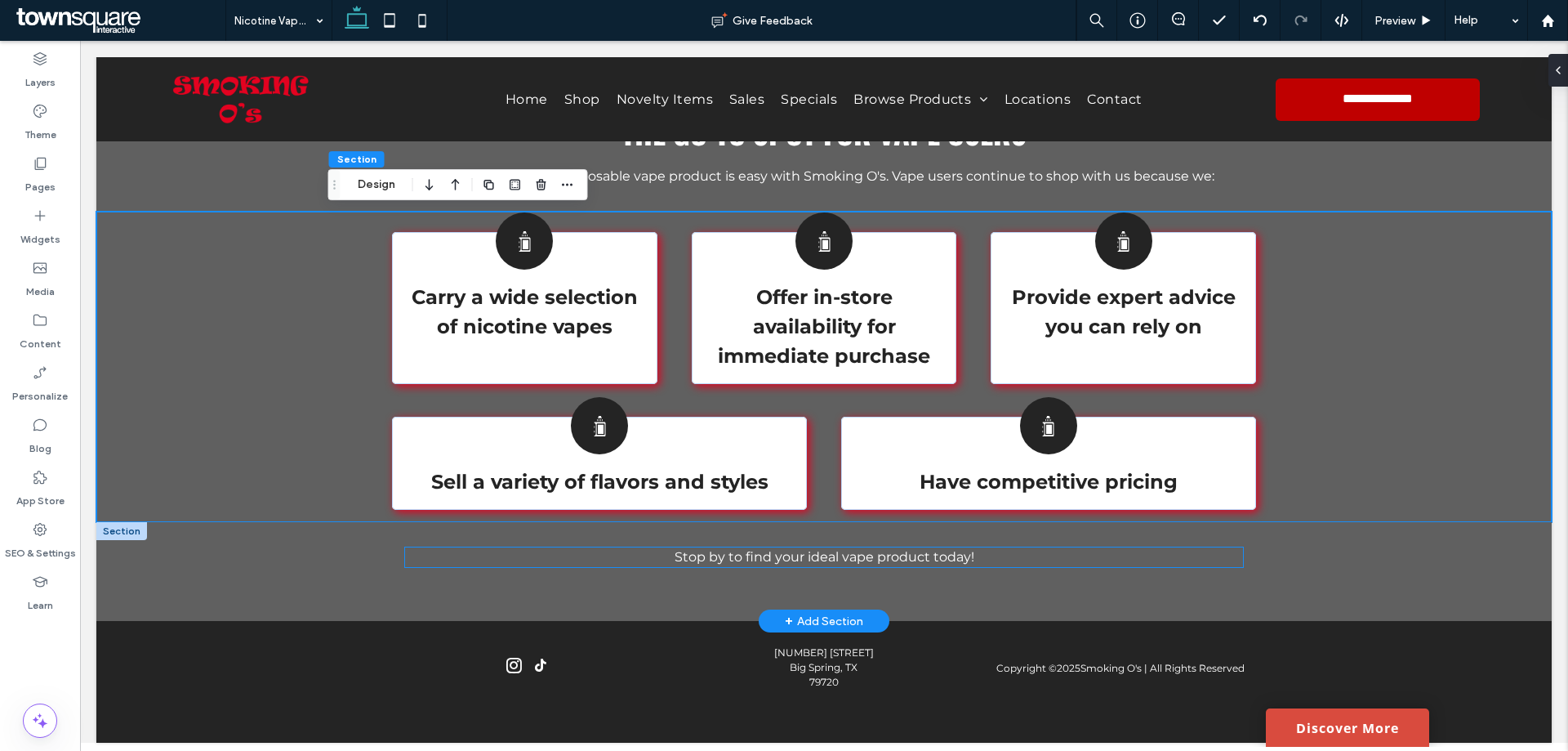 click on "Stop by to find your ideal vape product today!" at bounding box center (824, 557) 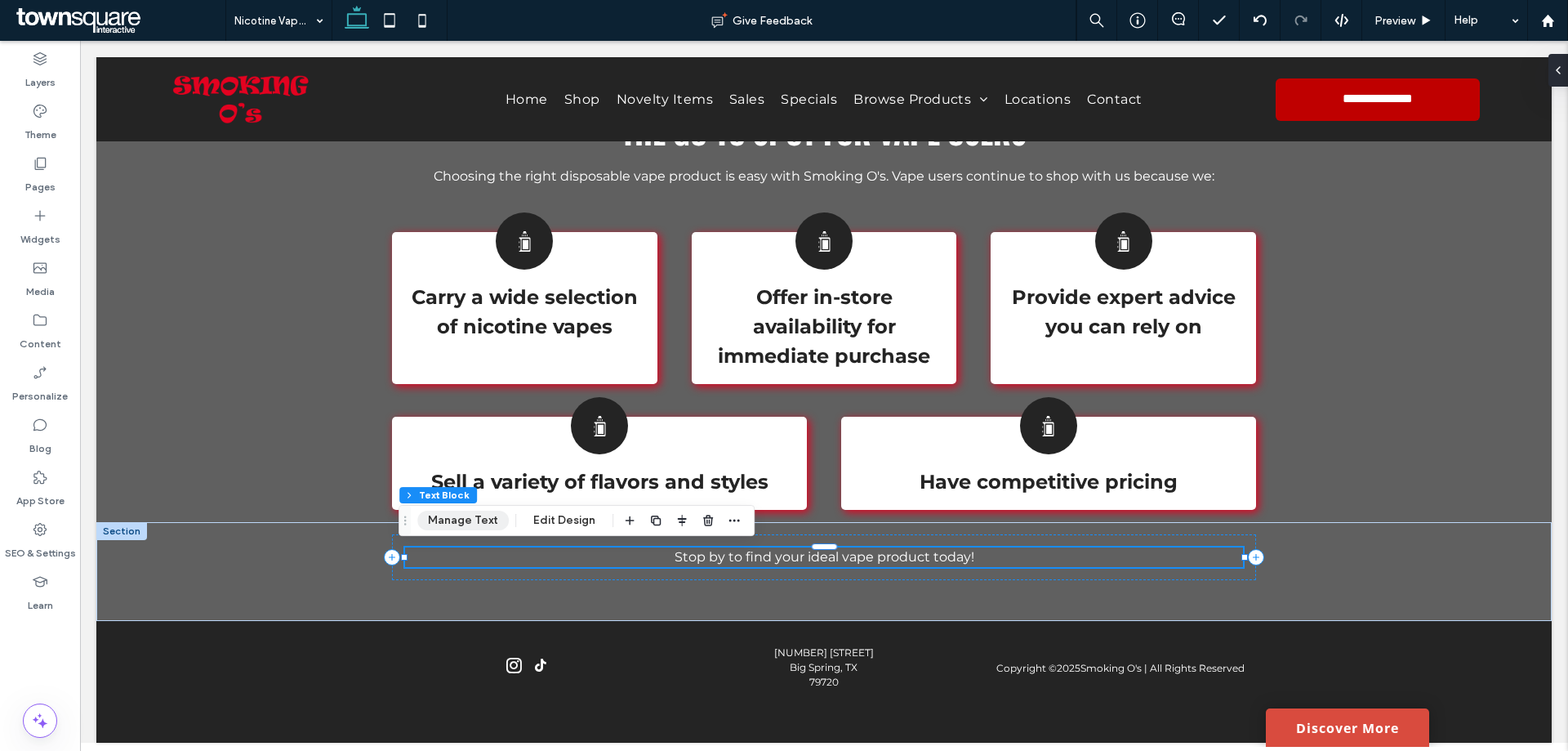 click on "Manage Text" at bounding box center [463, 521] 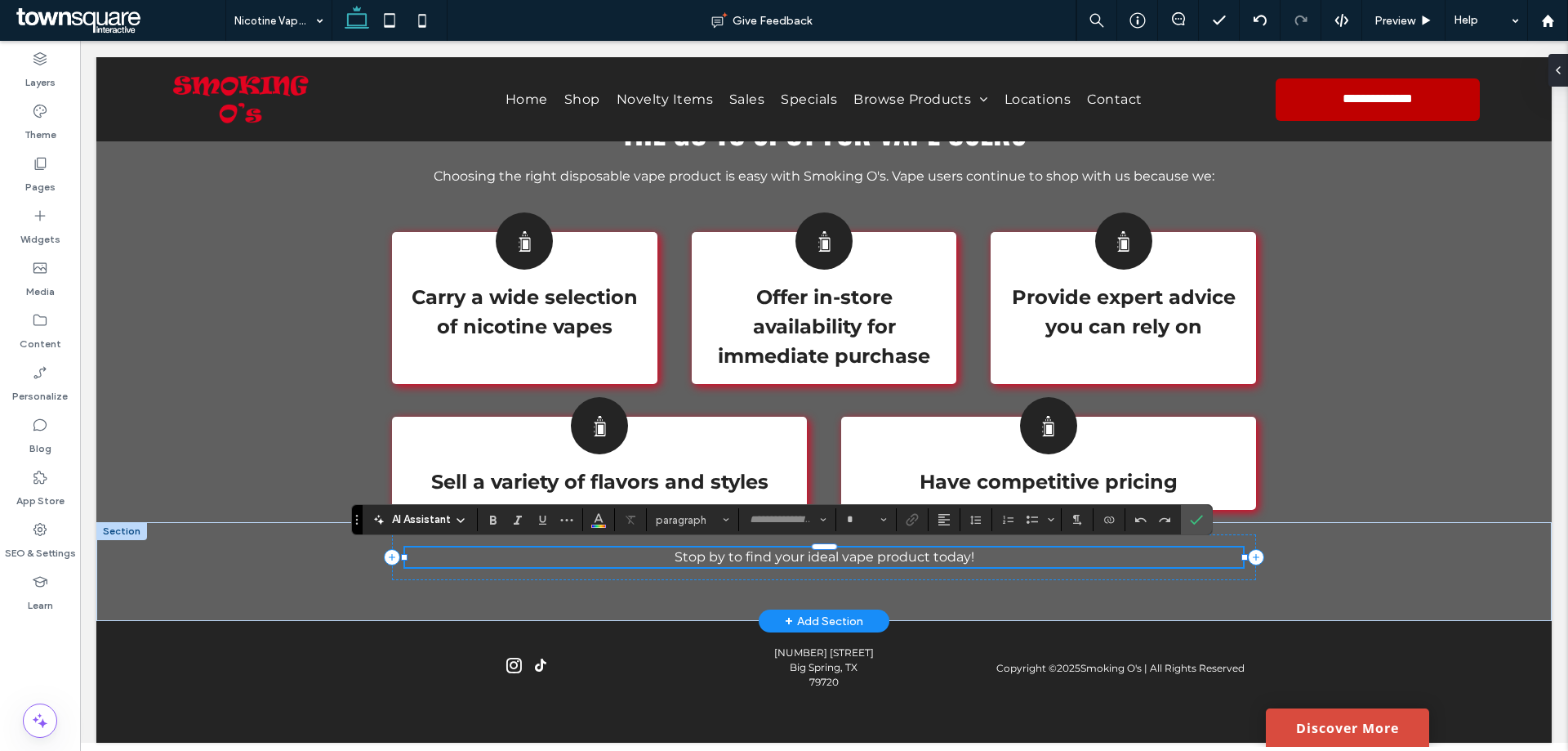 type on "**********" 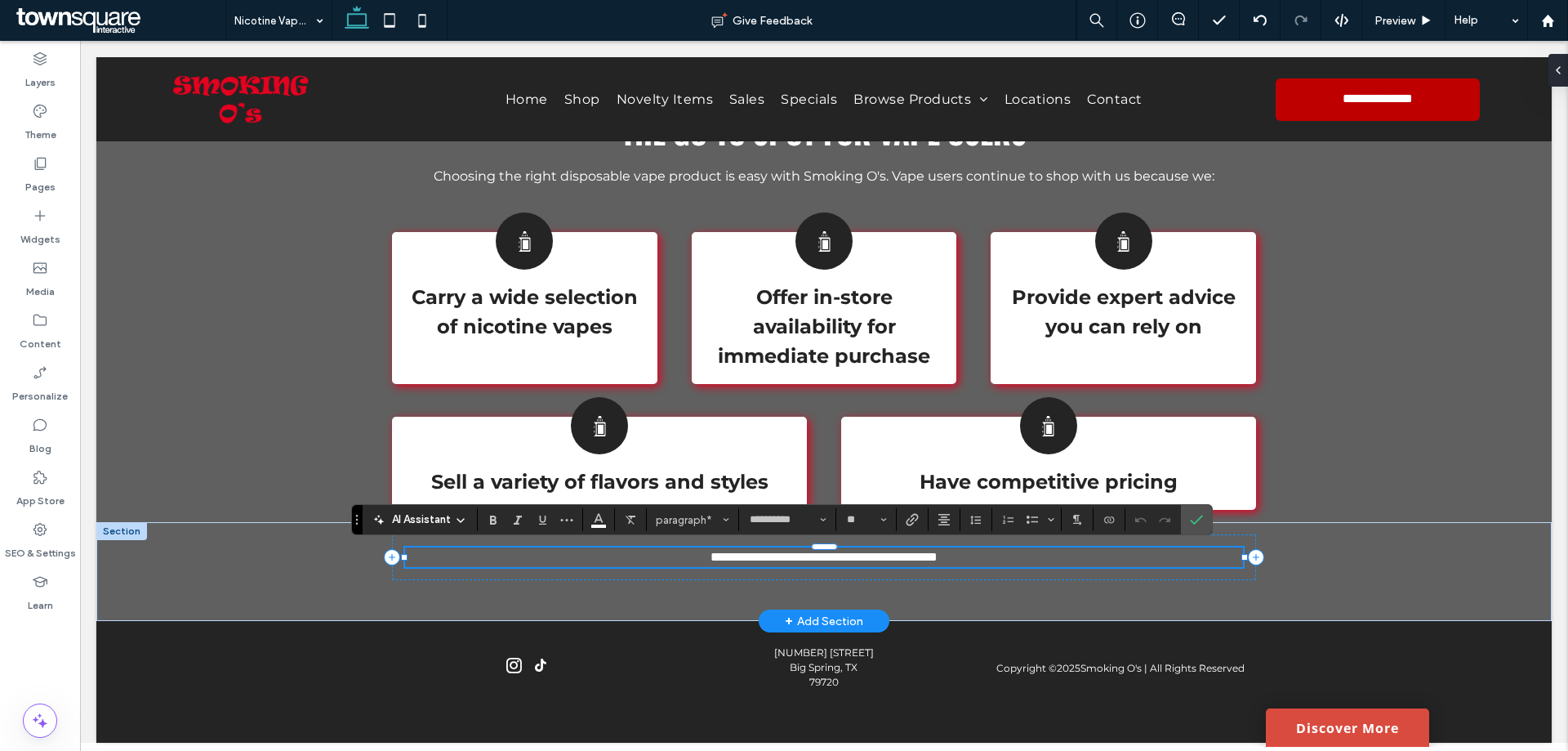 click on "**********" at bounding box center [823, 557] 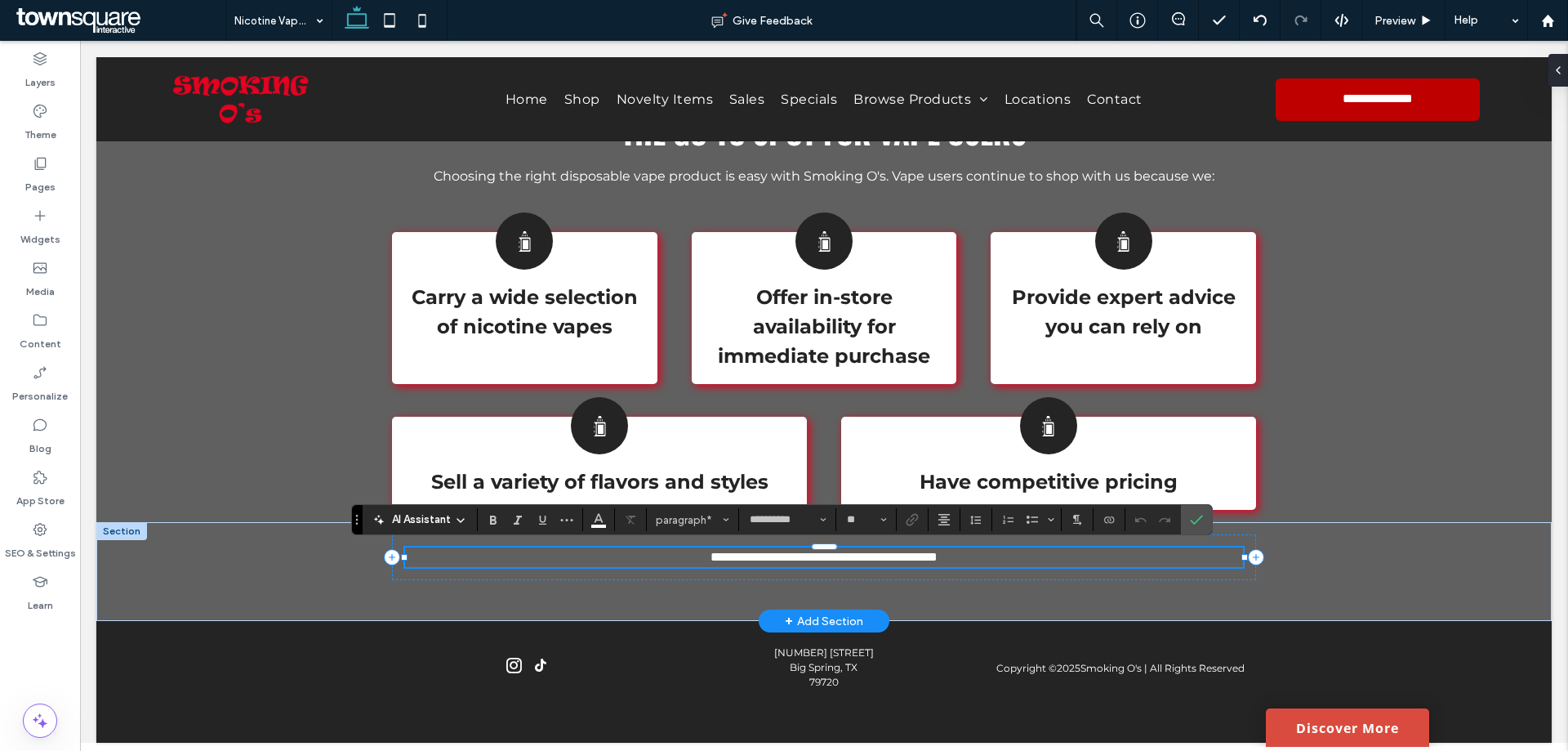 type 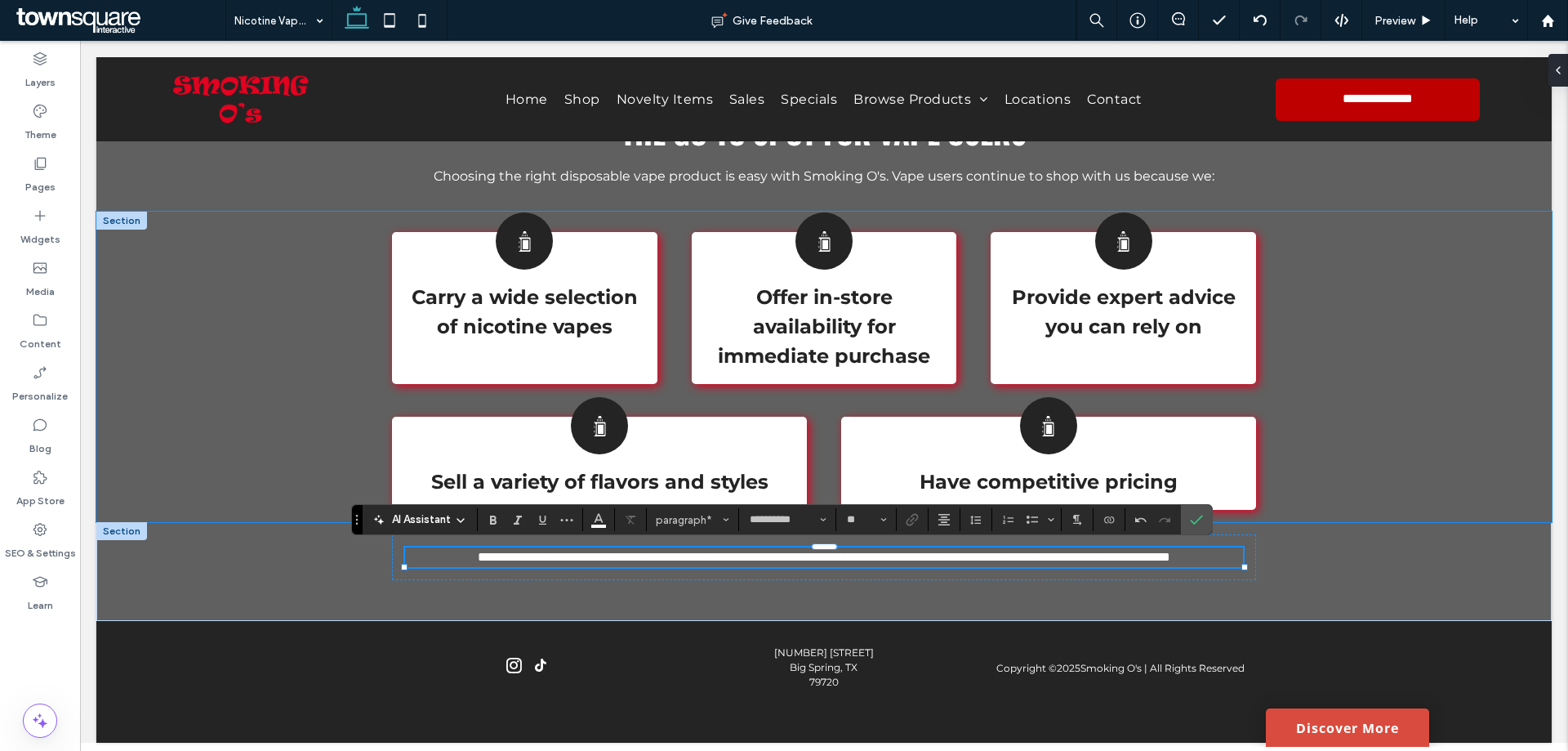 click on "Carry a wide selection of nicotine vapes
Offer in-store availability for immediate purchase
Provide expert advice you can rely on
Sell a variety of flavors and styles
Have competitive pricing" at bounding box center (824, 367) 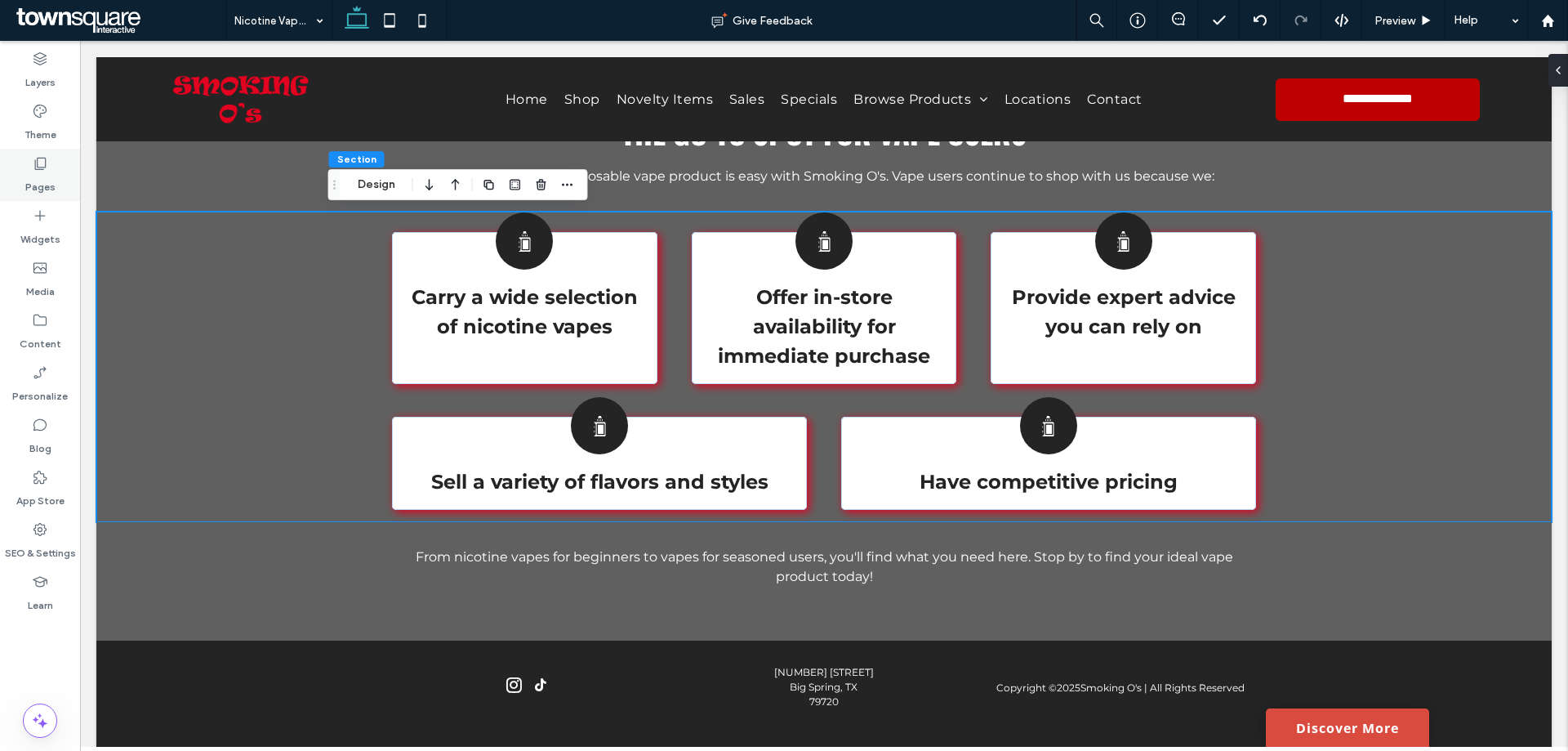 click on "Pages" at bounding box center (40, 175) 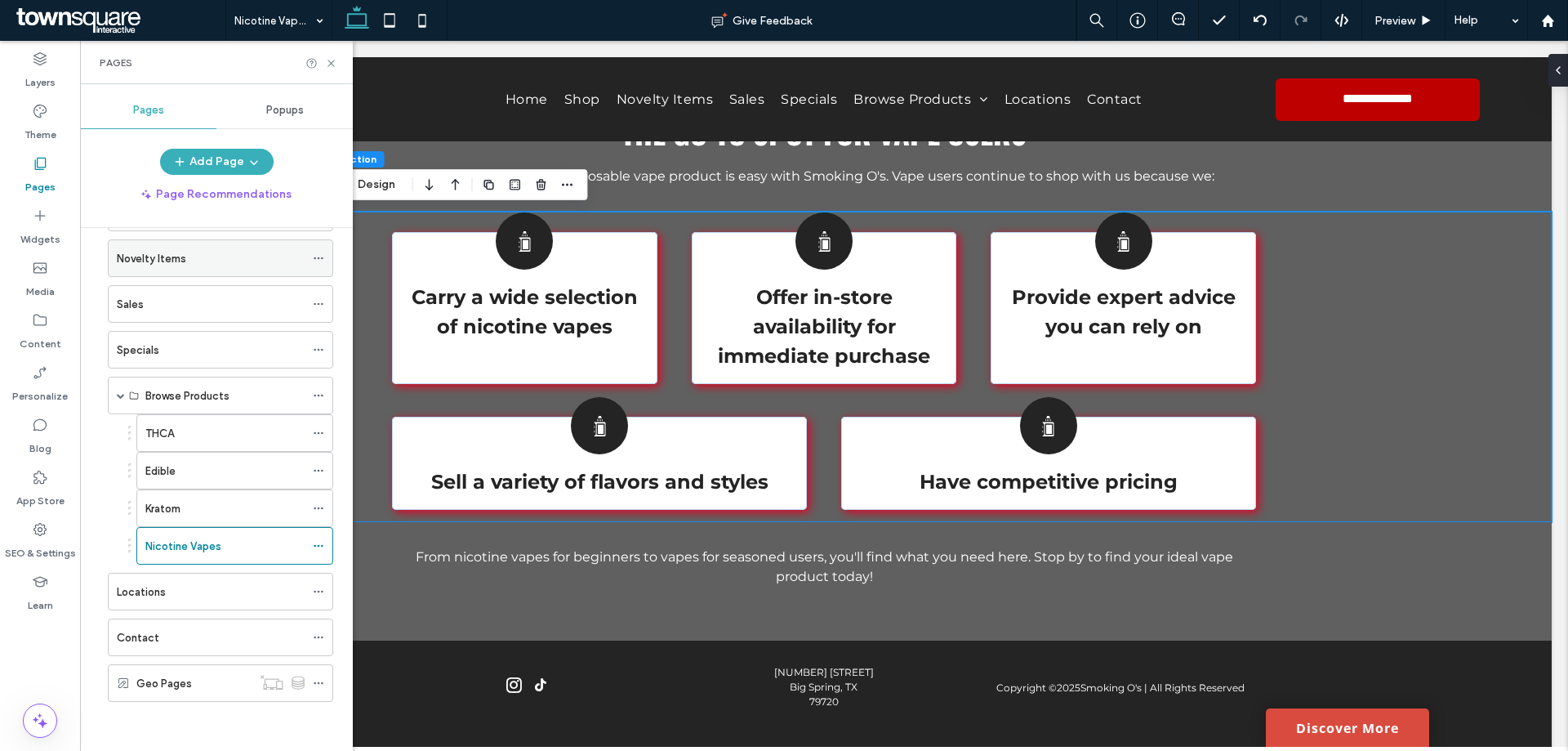 scroll, scrollTop: 0, scrollLeft: 0, axis: both 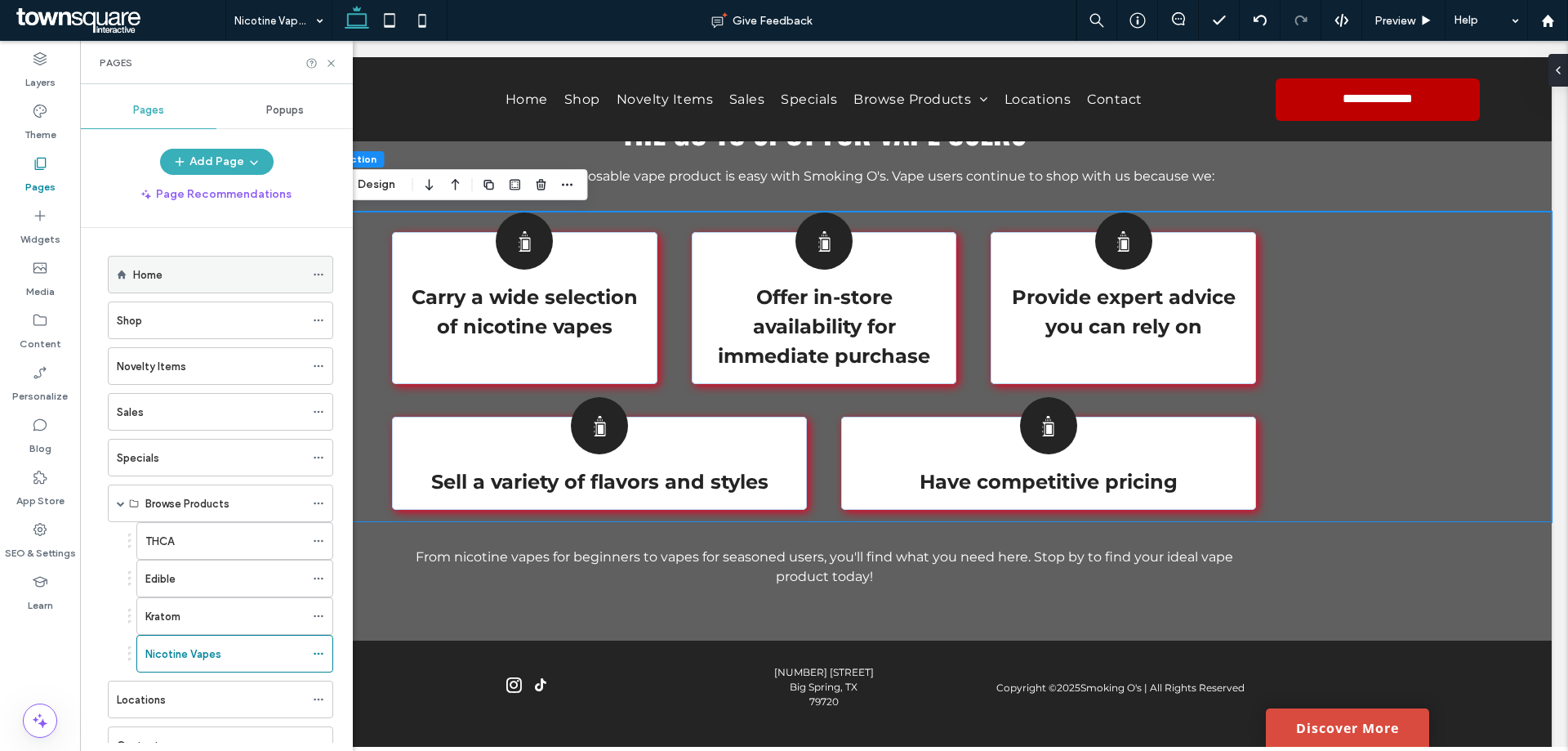 click on "Home" at bounding box center [219, 275] 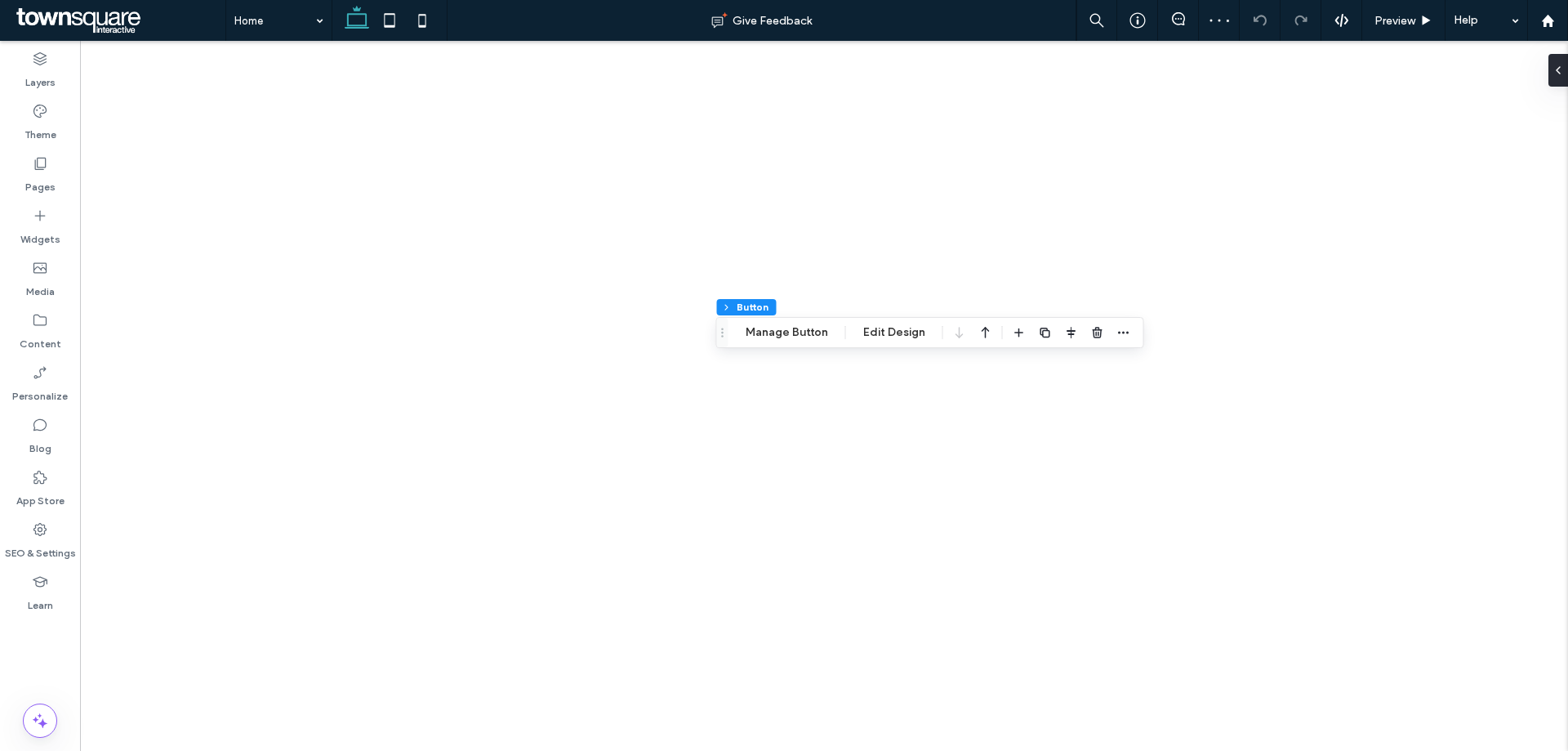 type on "**" 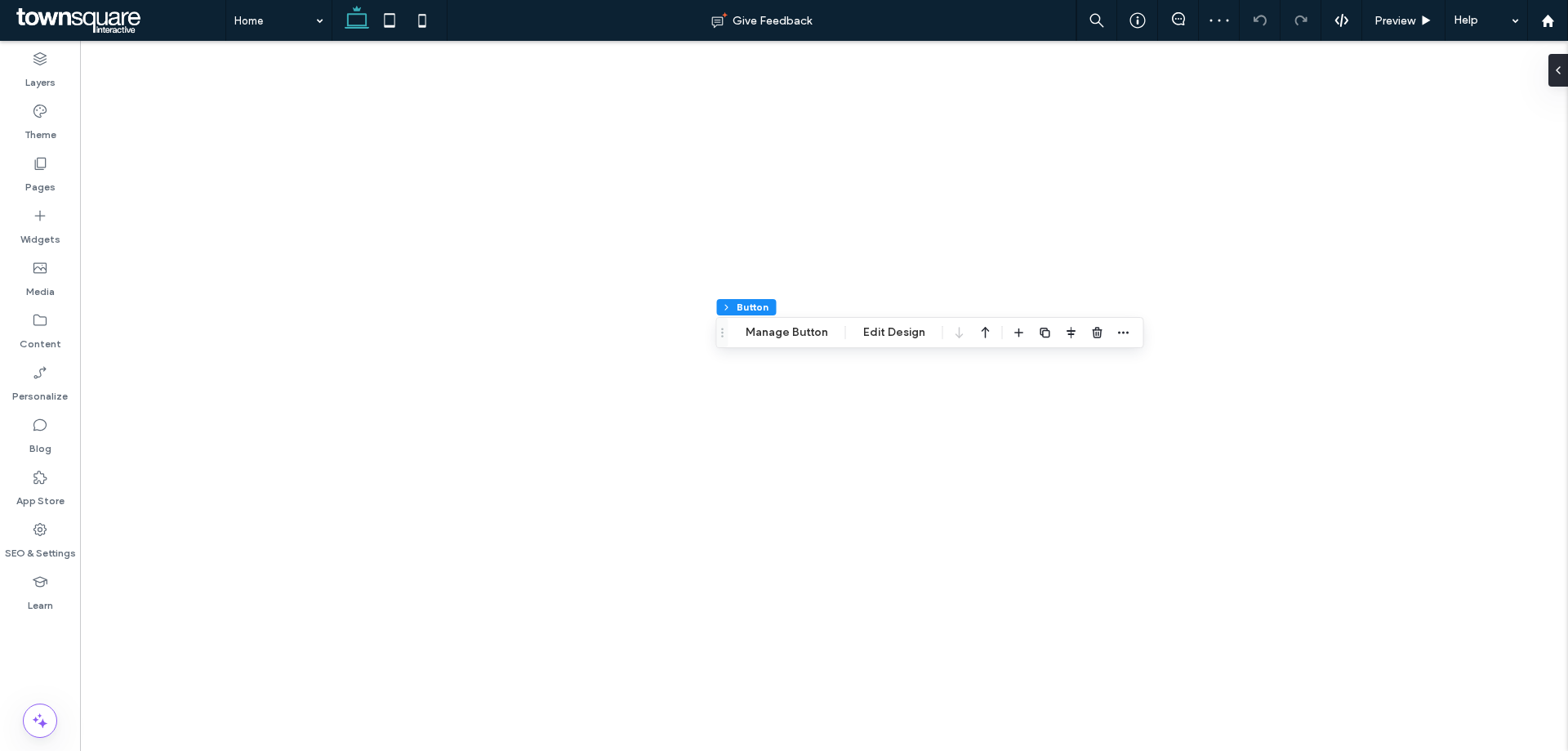 type on "**" 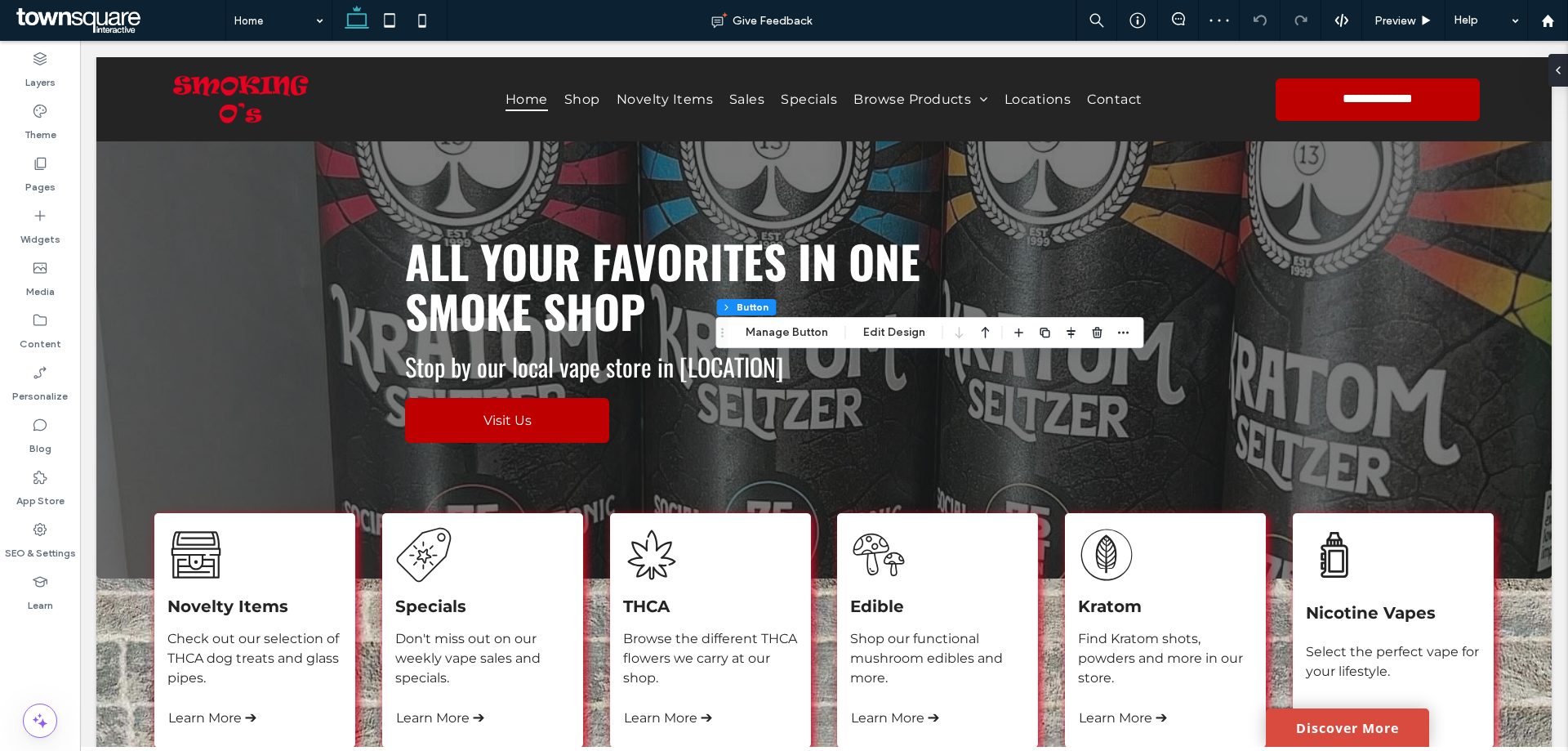 scroll, scrollTop: 2206, scrollLeft: 0, axis: vertical 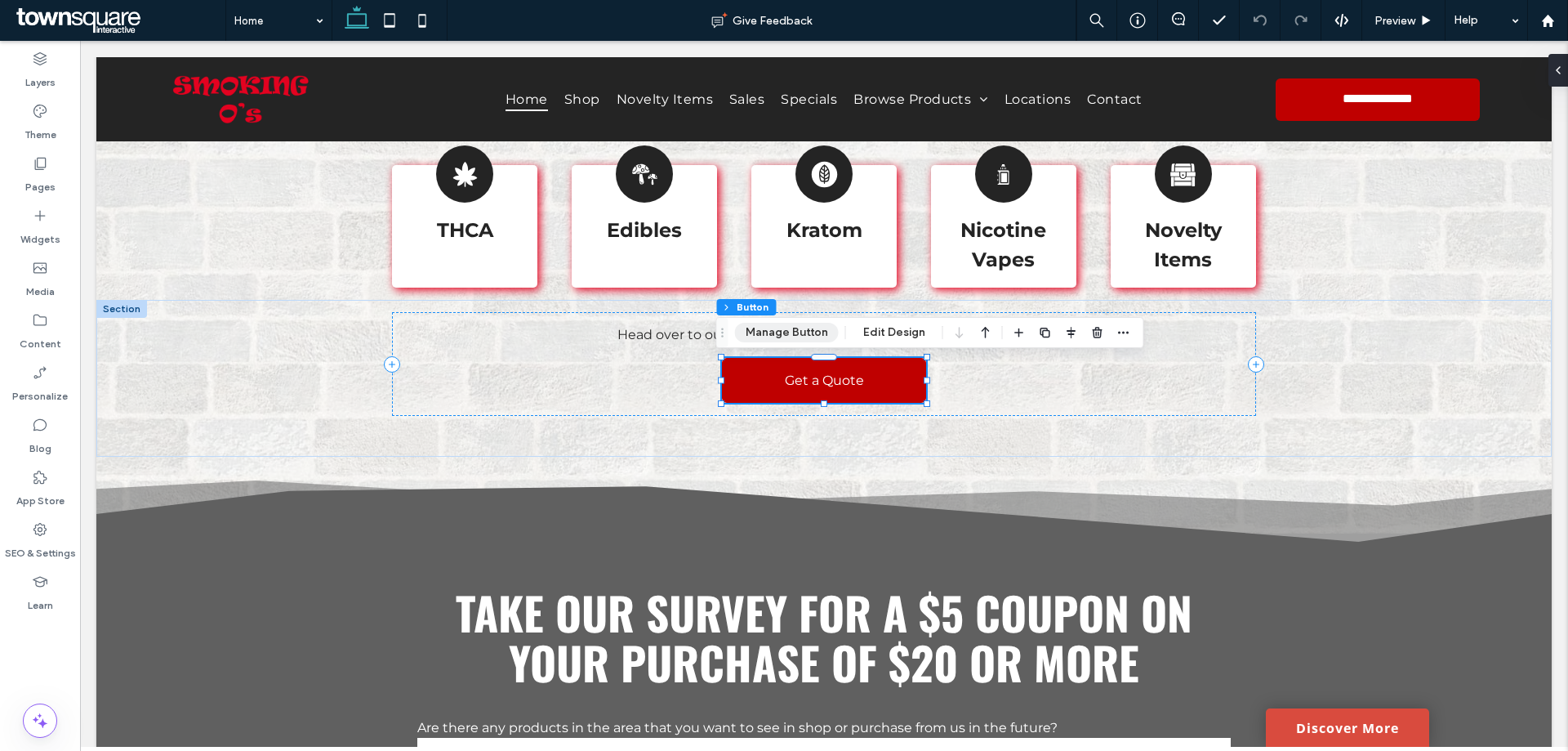 click on "Manage Button" at bounding box center (786, 333) 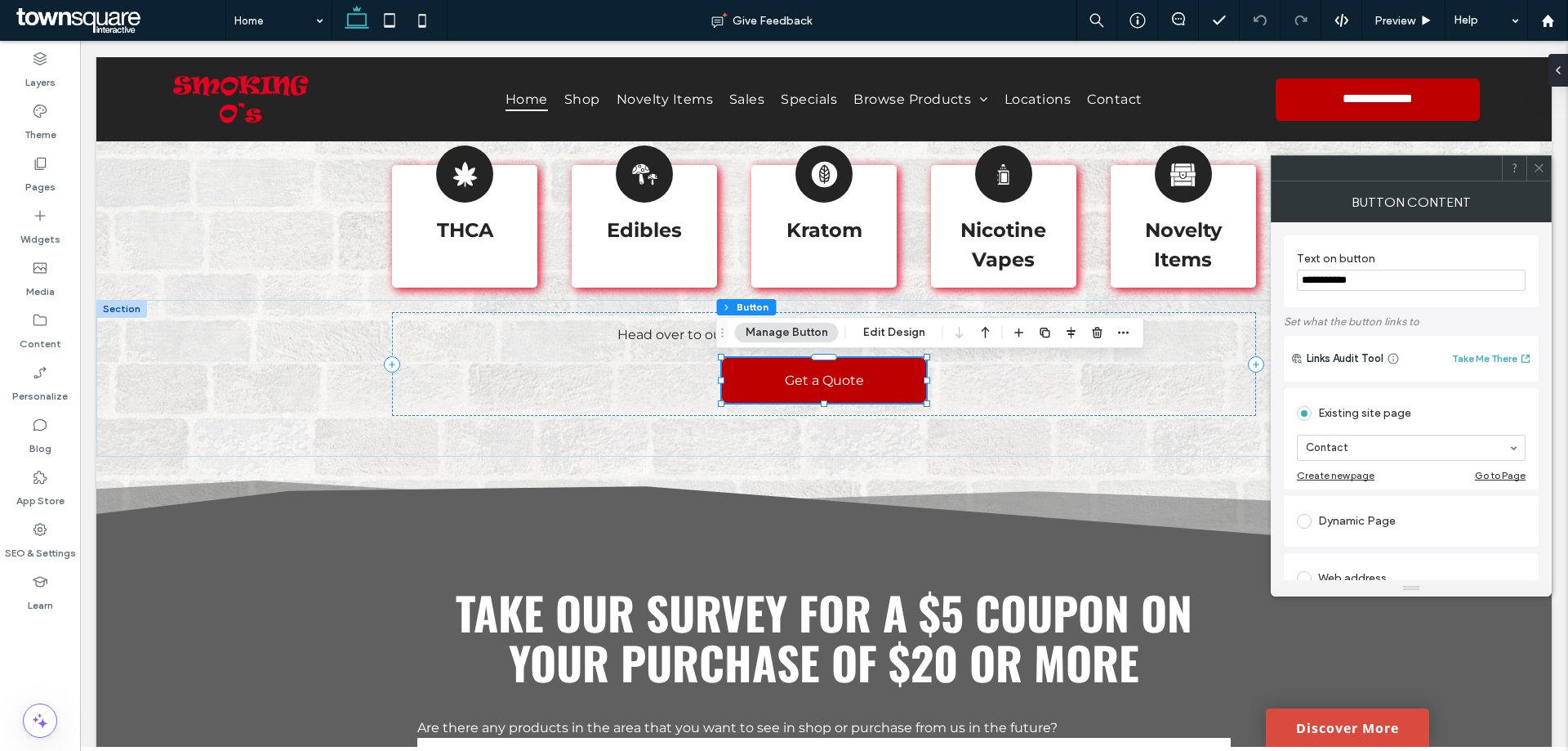 drag, startPoint x: 1374, startPoint y: 280, endPoint x: 1294, endPoint y: 281, distance: 80.00625 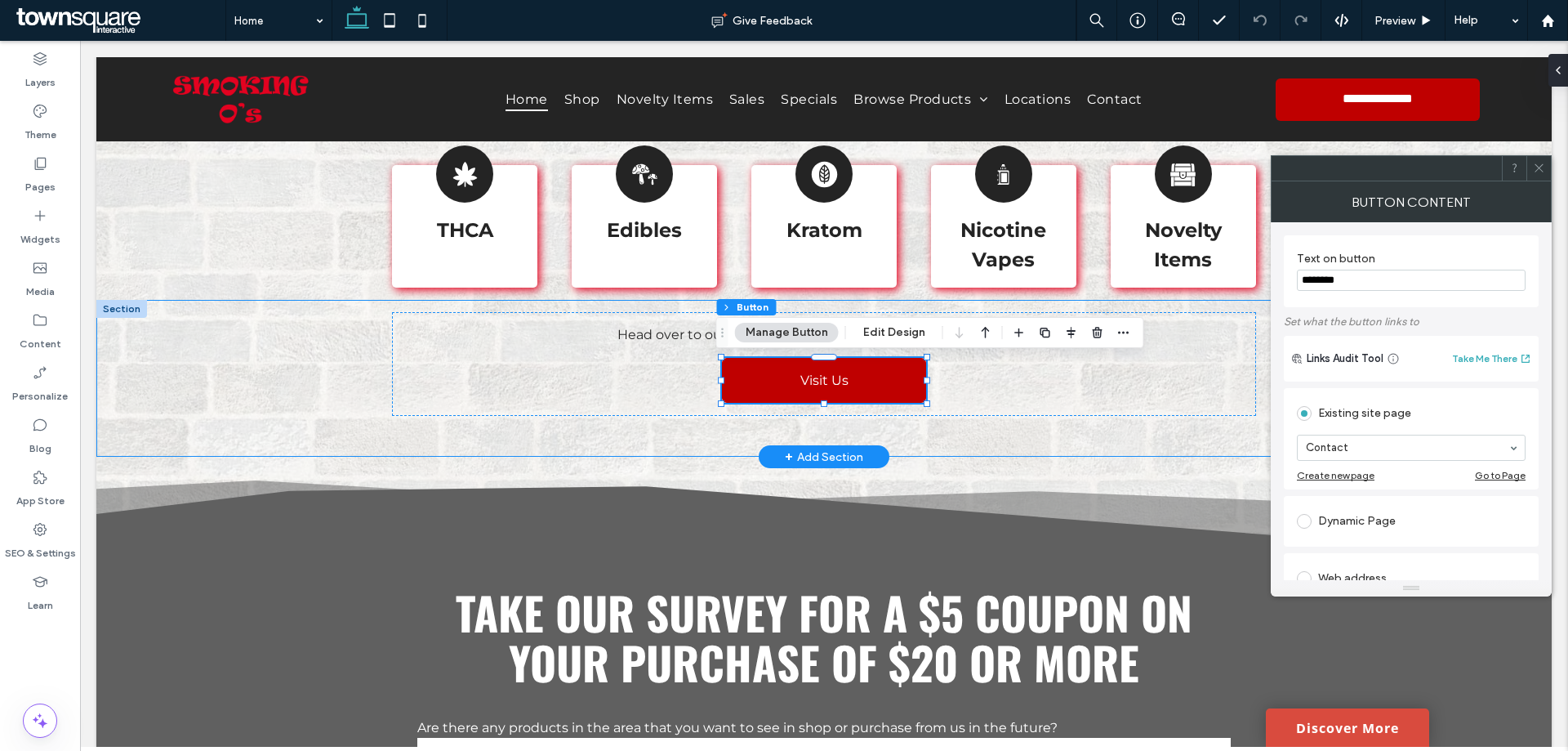 type on "********" 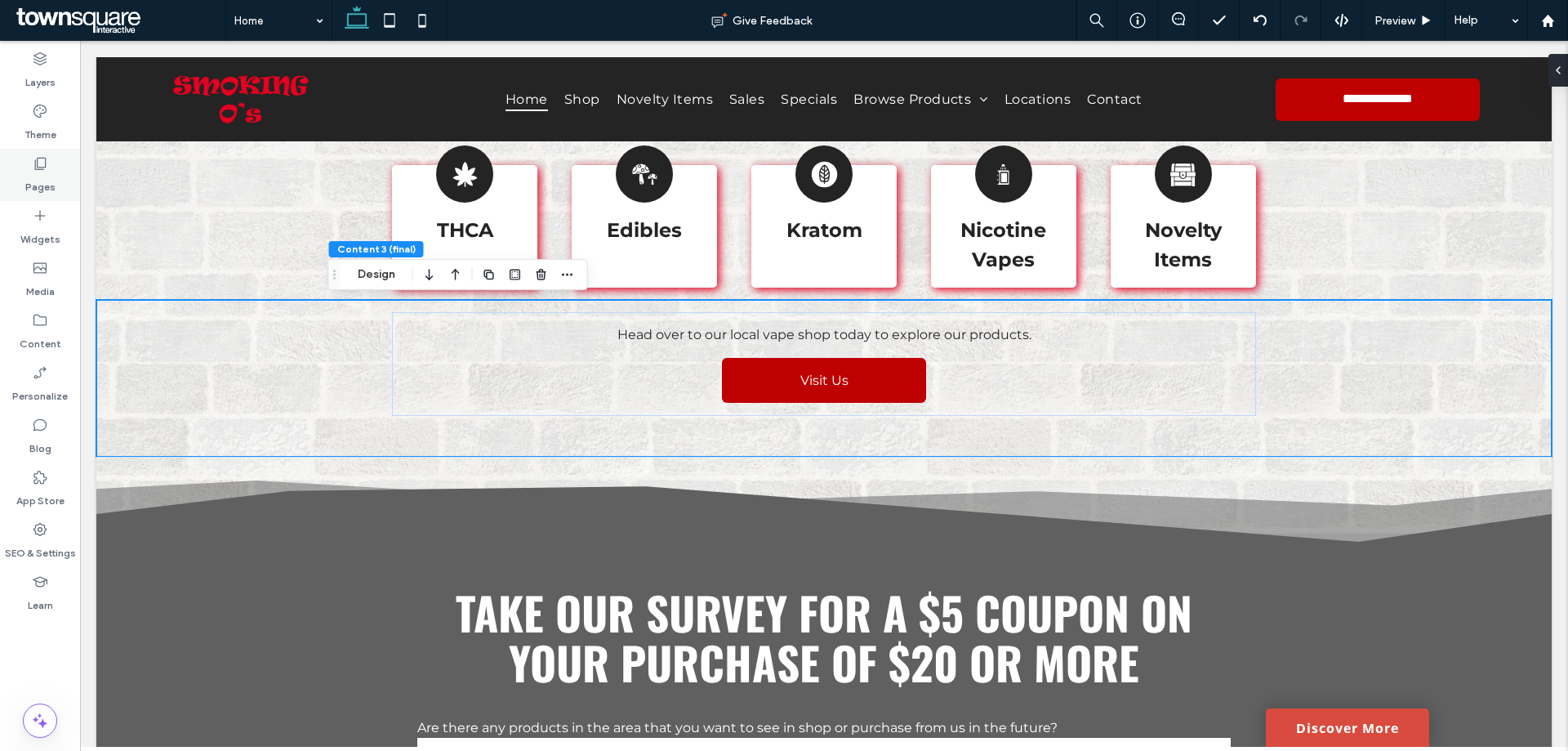 click on "Pages" at bounding box center (40, 183) 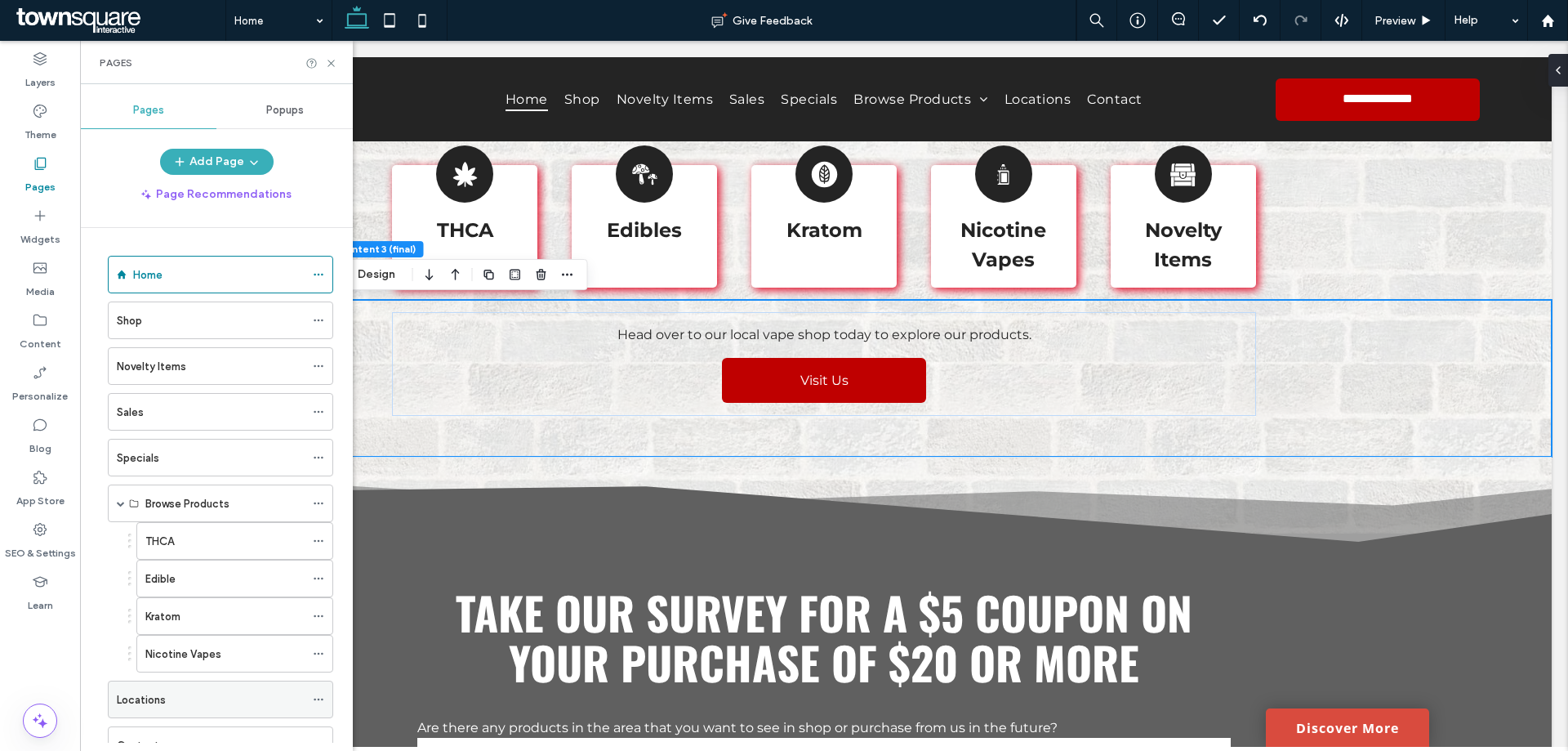 click on "Locations" at bounding box center (141, 700) 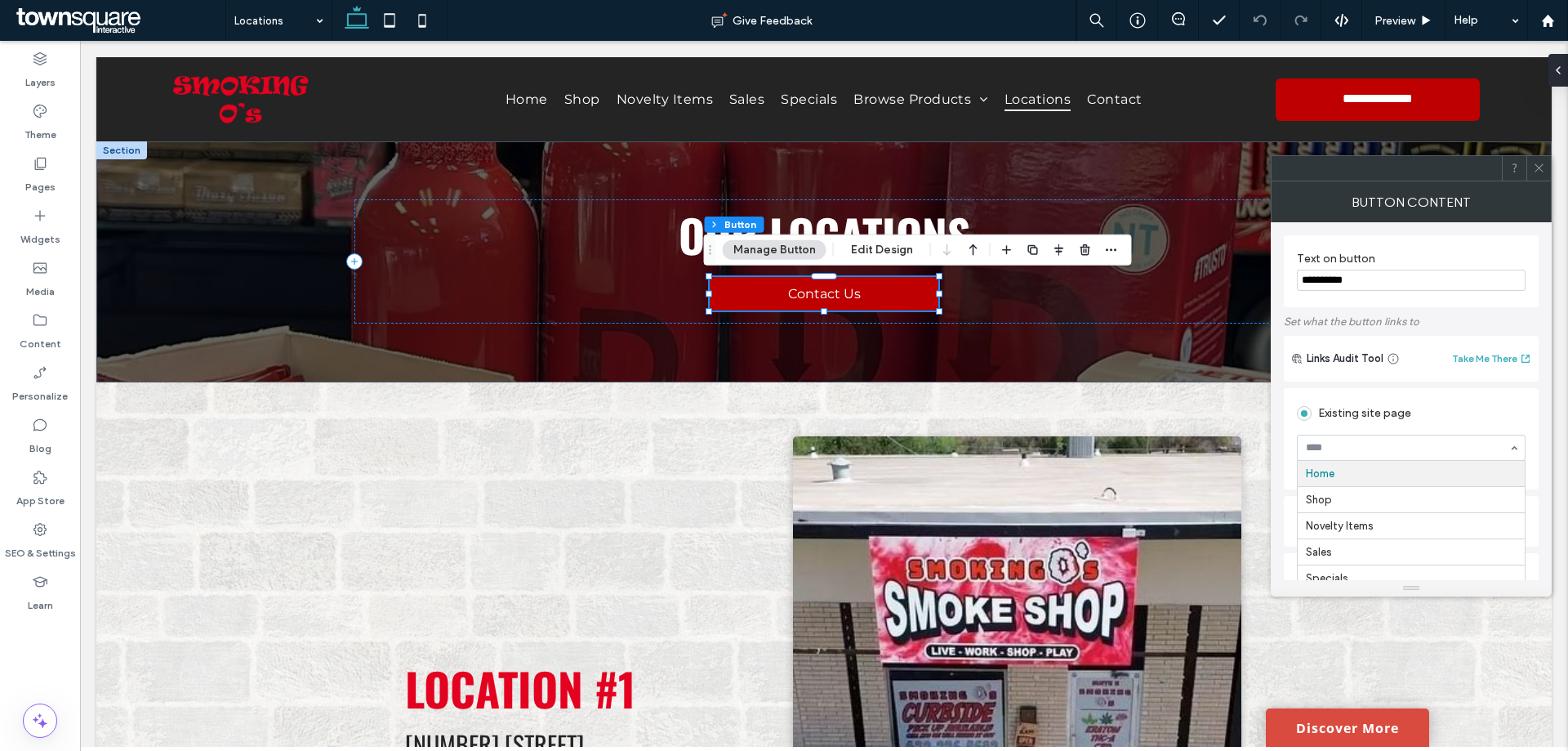 scroll, scrollTop: 0, scrollLeft: 0, axis: both 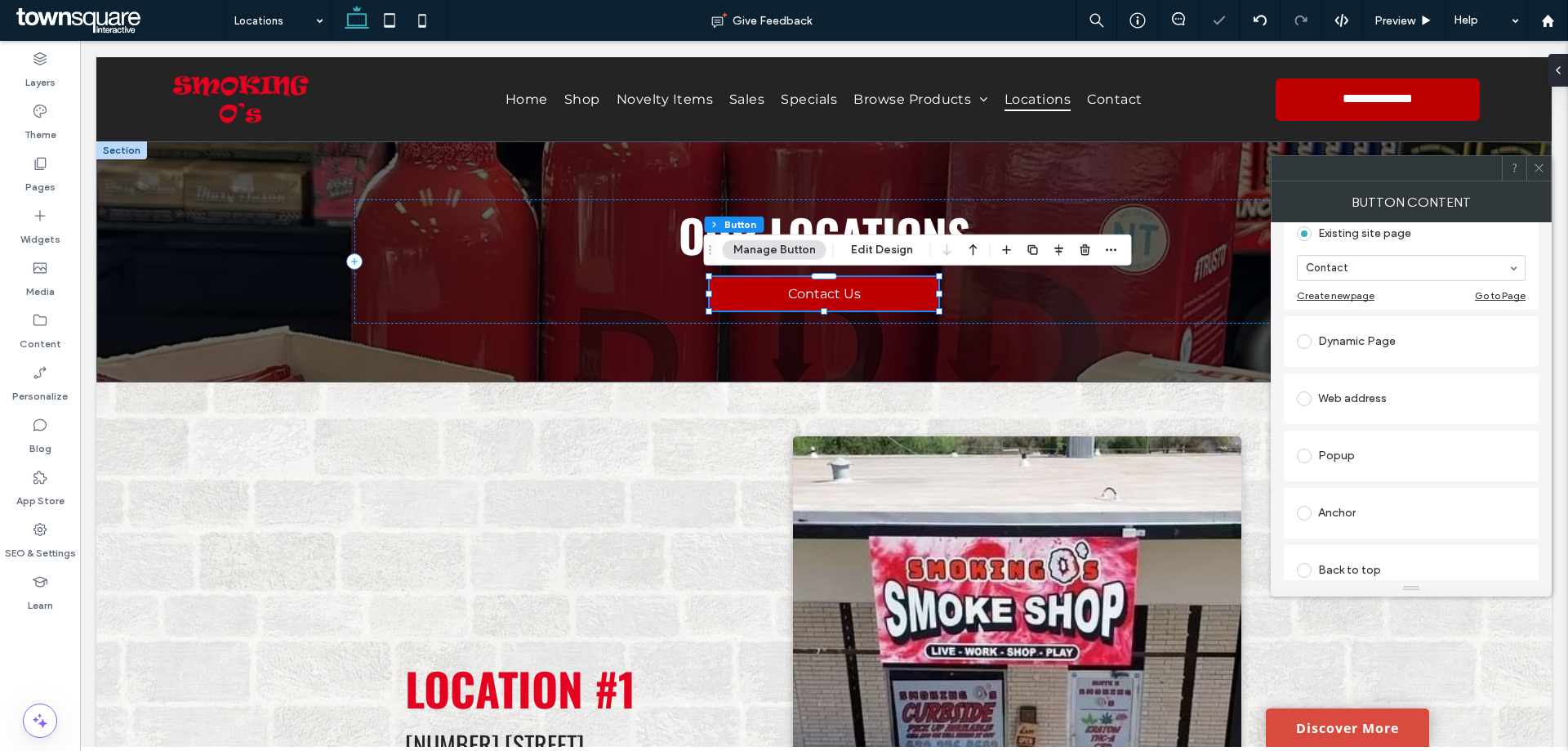 click on "Existing site page" at bounding box center (1411, 234) 